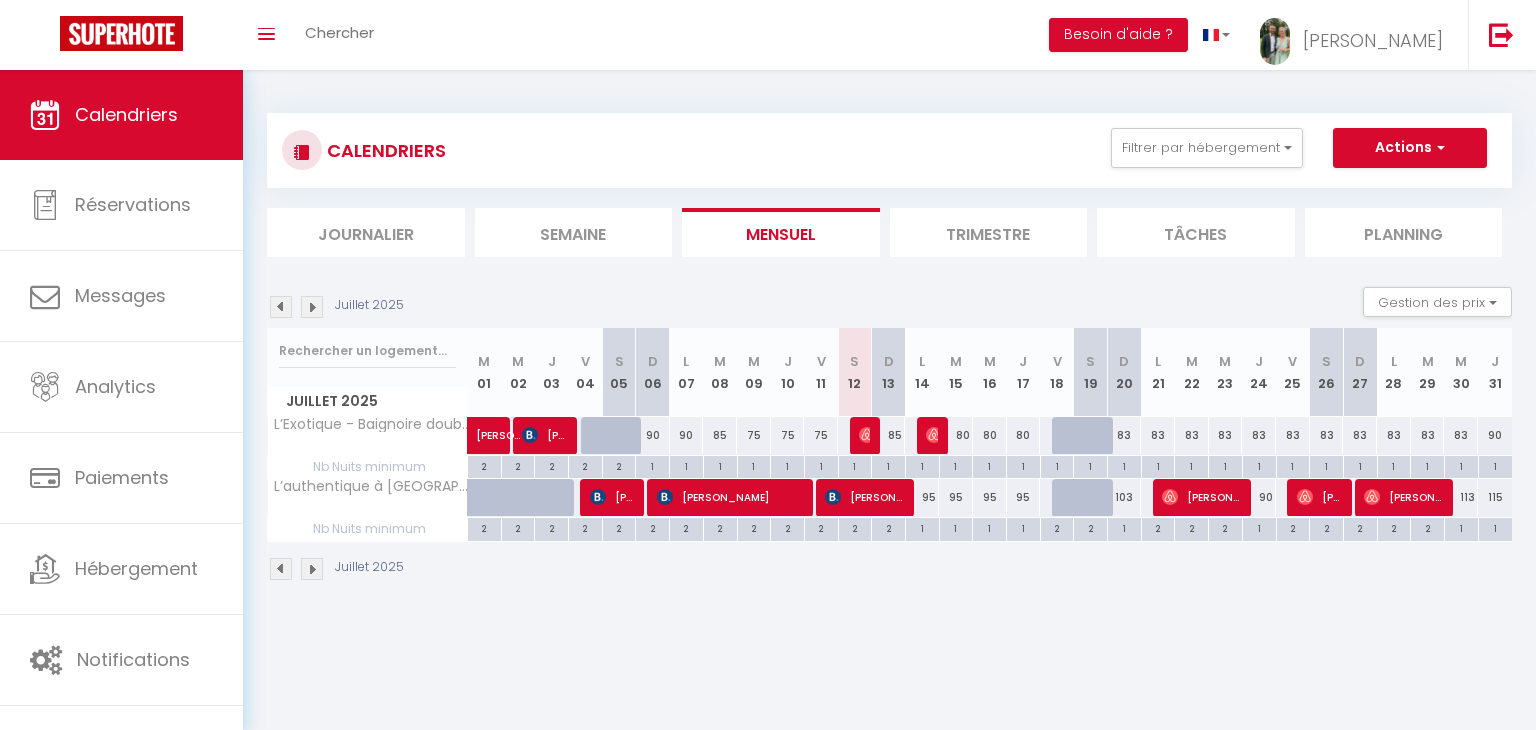 scroll, scrollTop: 0, scrollLeft: 0, axis: both 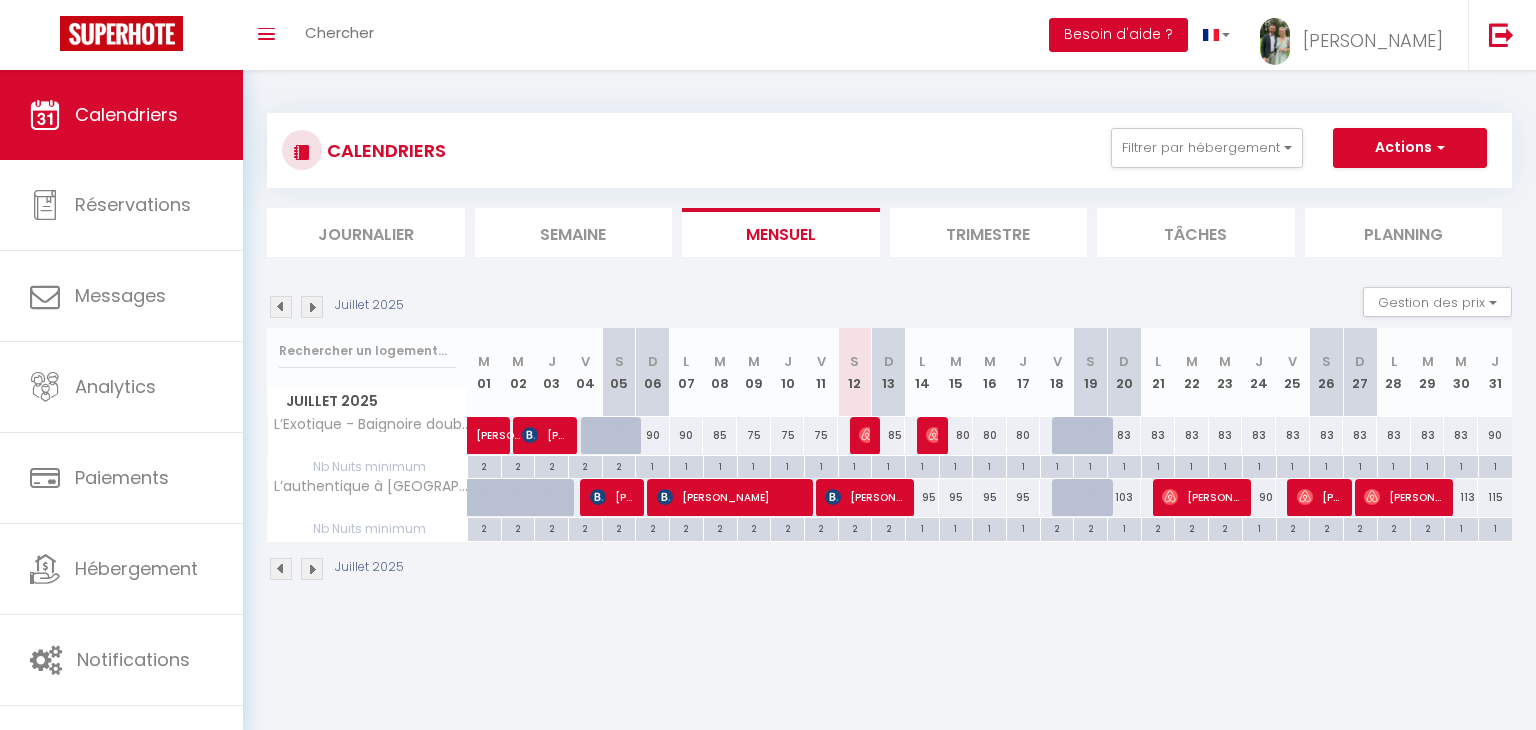 click on "Besoin d'aide ?" at bounding box center [1118, 35] 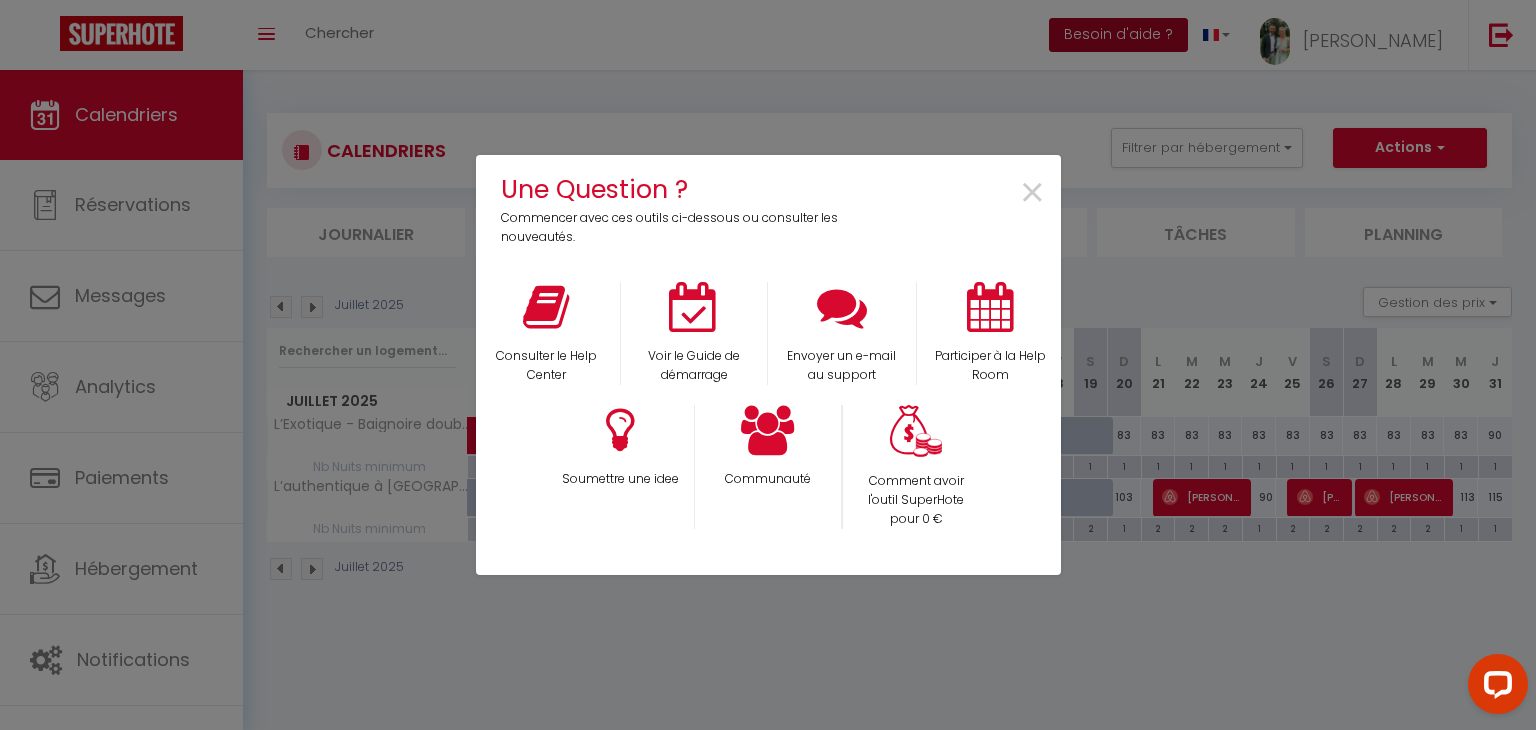 scroll, scrollTop: 0, scrollLeft: 0, axis: both 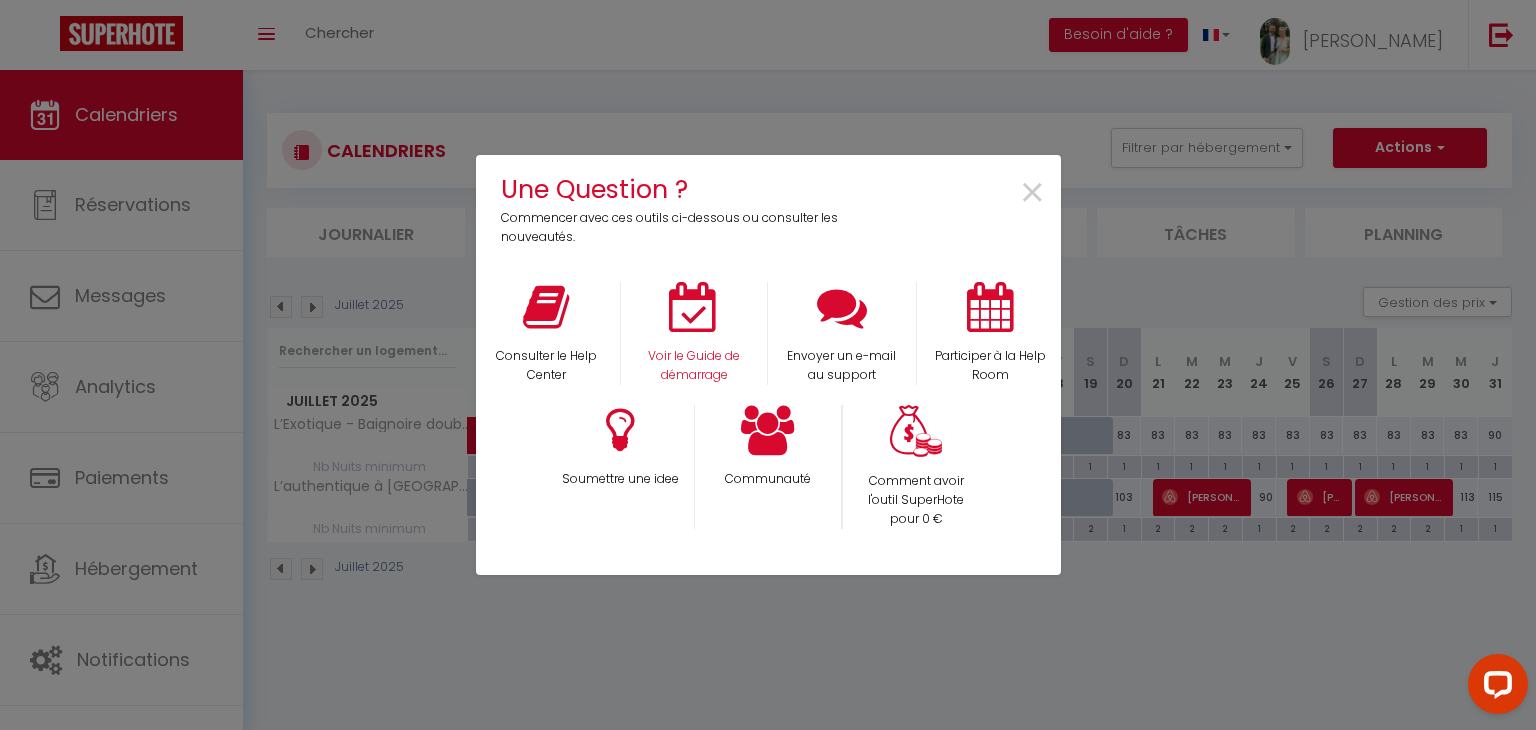 click on "Voir le Guide de démarrage" at bounding box center (694, 333) 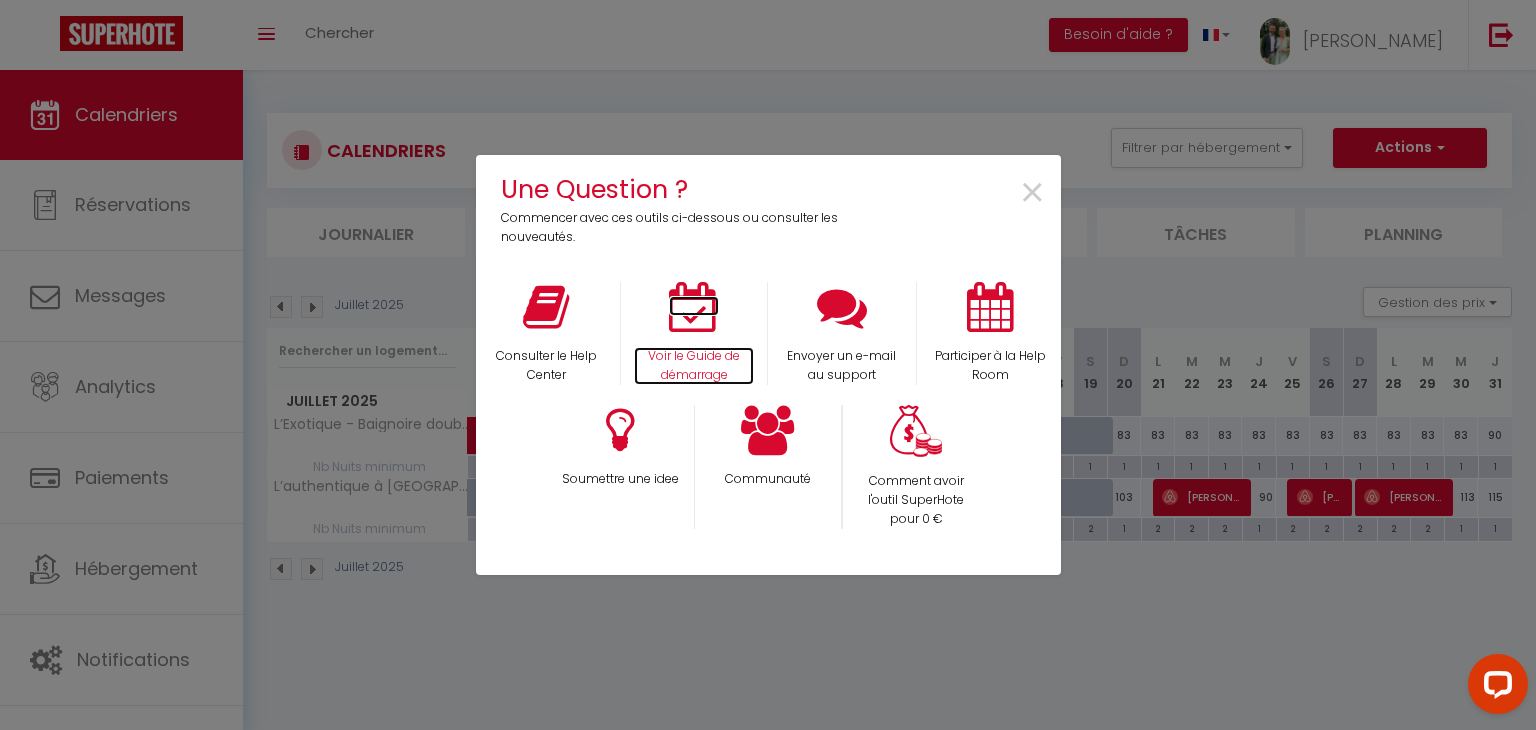 click at bounding box center [694, 307] 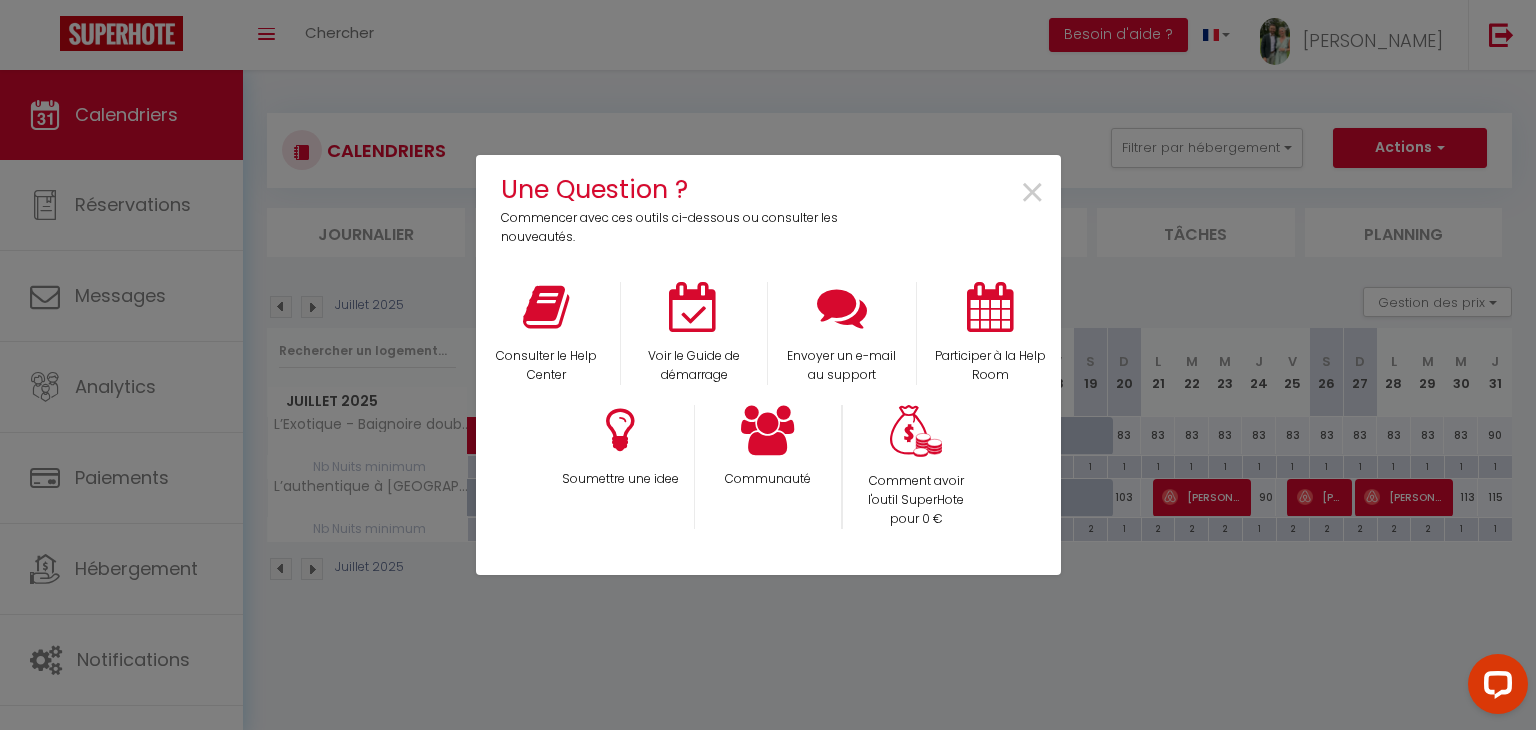 click on "Une Question ?   Commencer avec ces outils ci-dessous ou consulter les nouveautés.   ×     Consulter le Help Center     Voir le Guide de démarrage     Envoyer un e-mail au support     Participer à la Help Room     Soumettre une idee     Communauté     Comment avoir l'outil SuperHote pour 0 €" at bounding box center [768, 365] 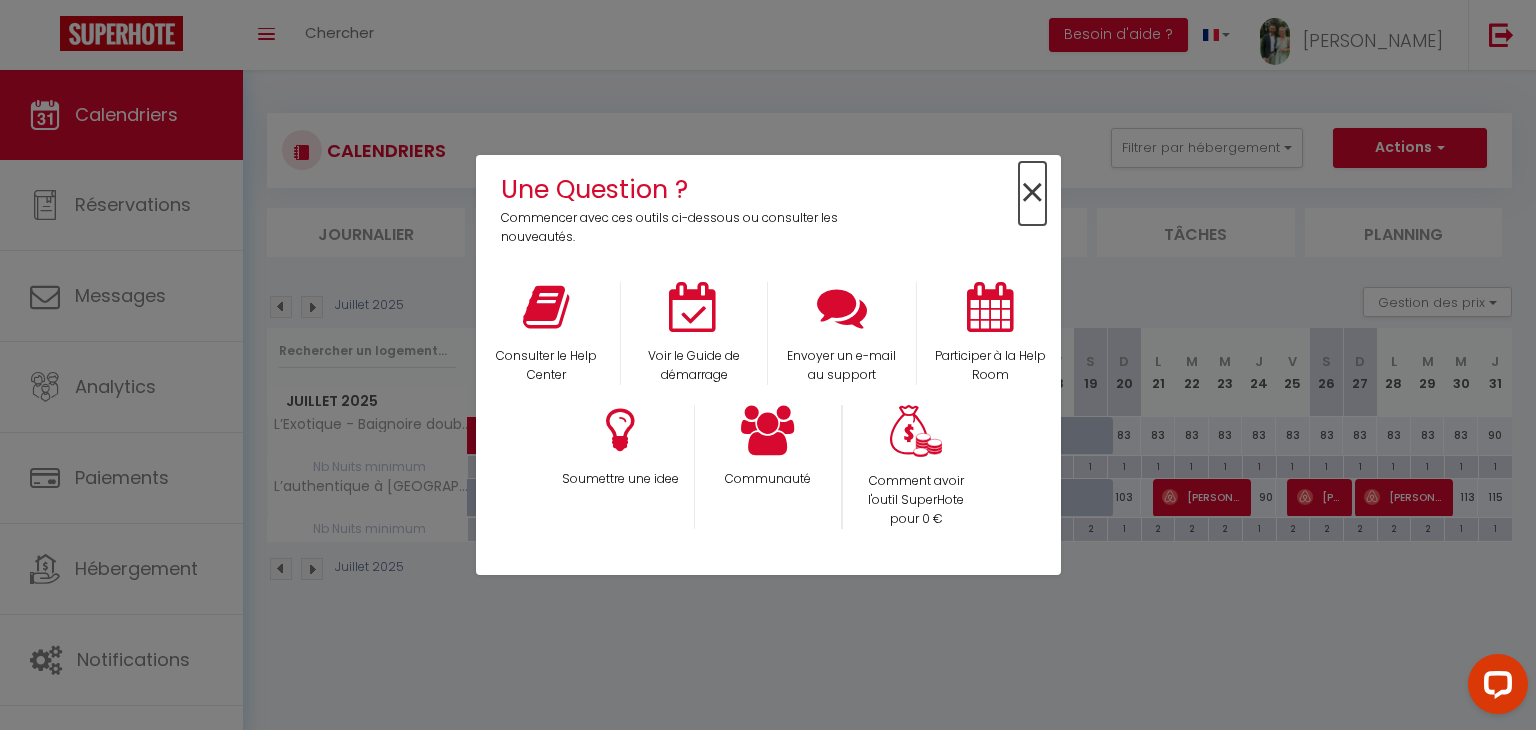 click on "×" at bounding box center [1032, 193] 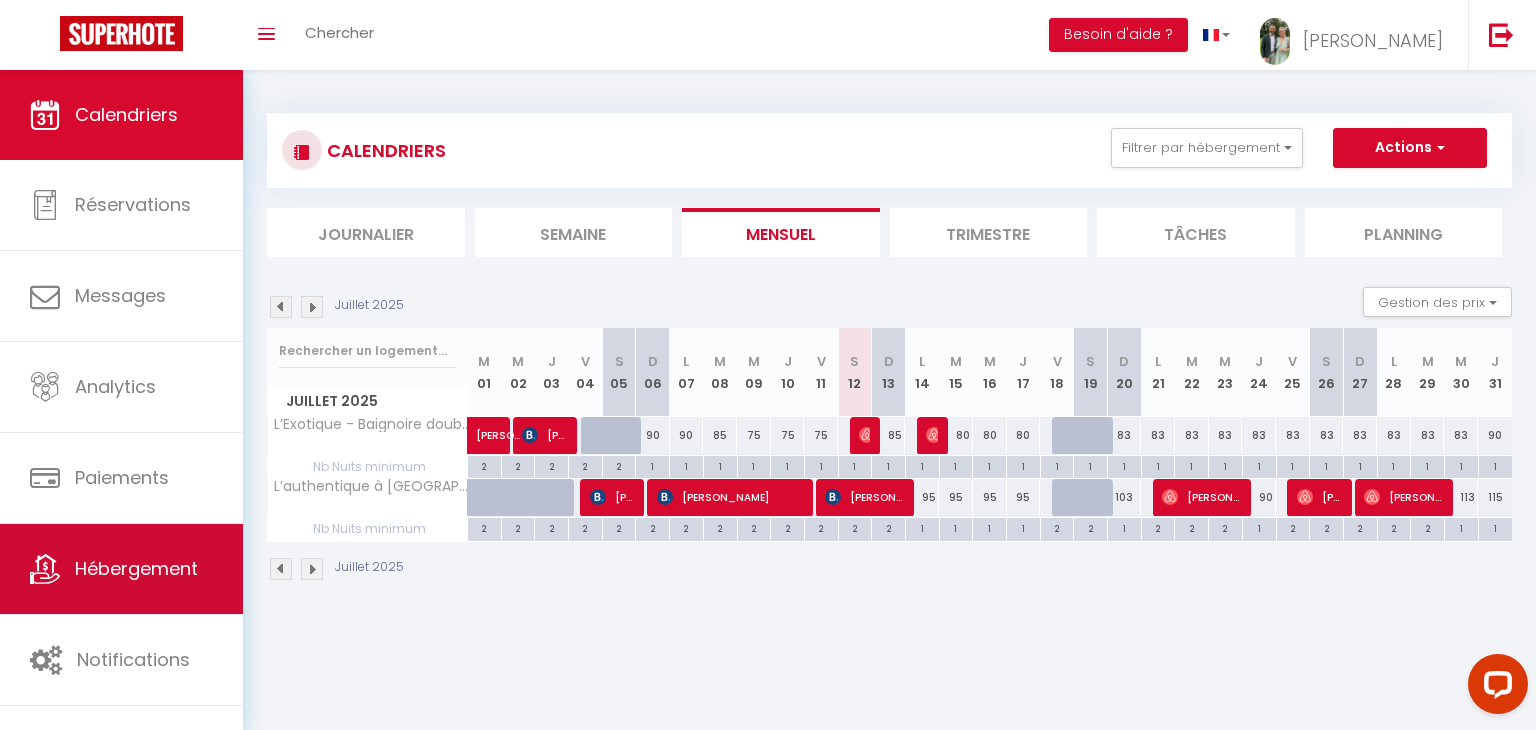 click on "Hébergement" at bounding box center (121, 569) 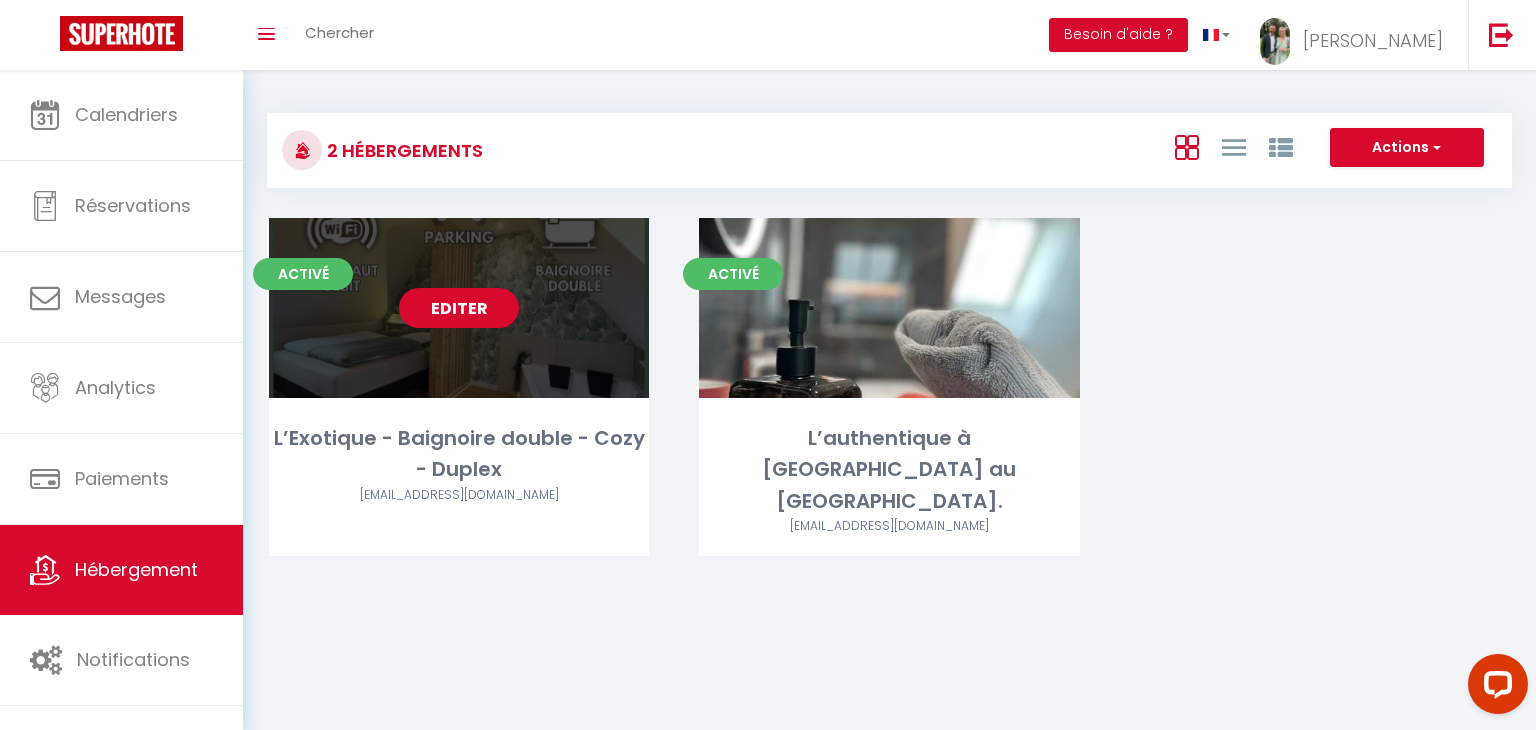 click on "Editer" at bounding box center (459, 308) 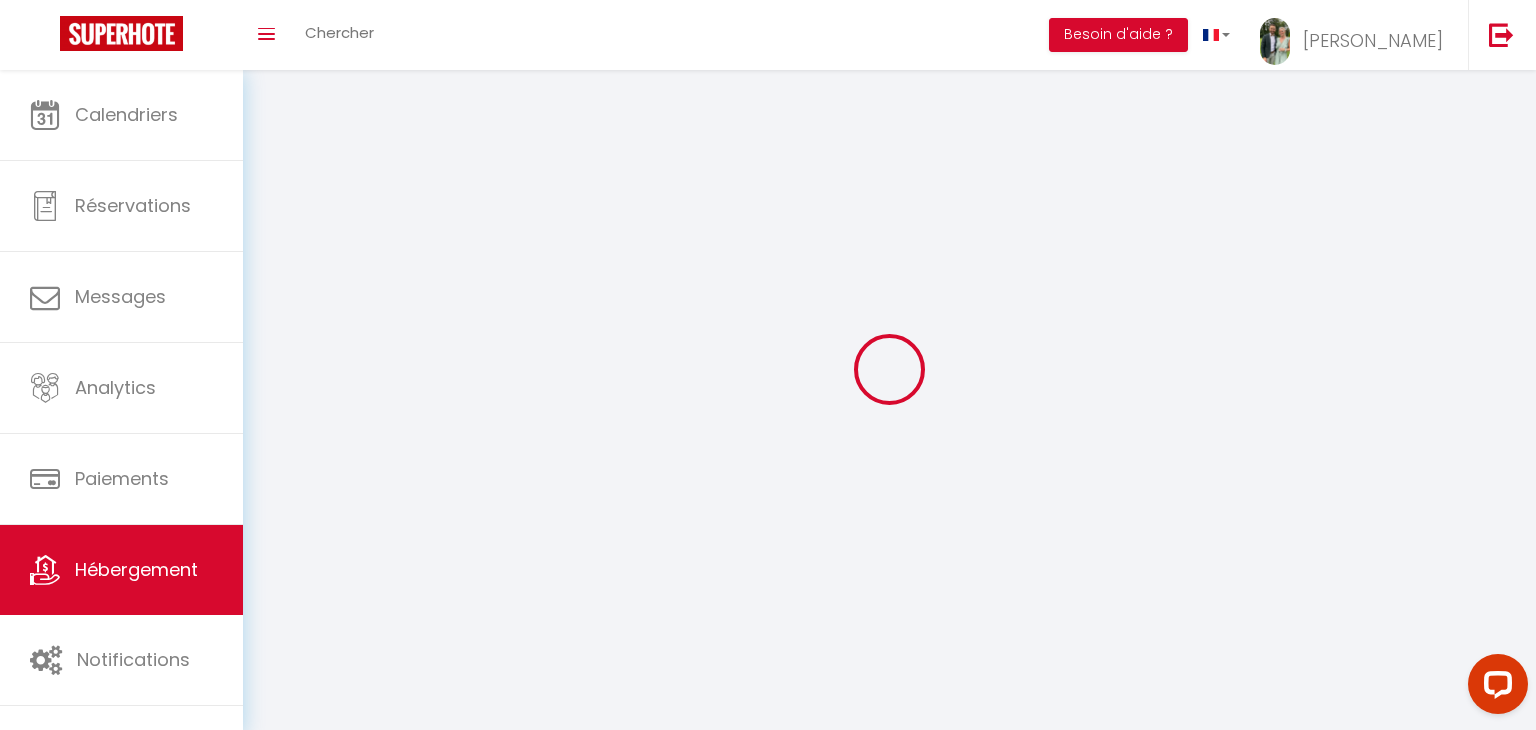 select 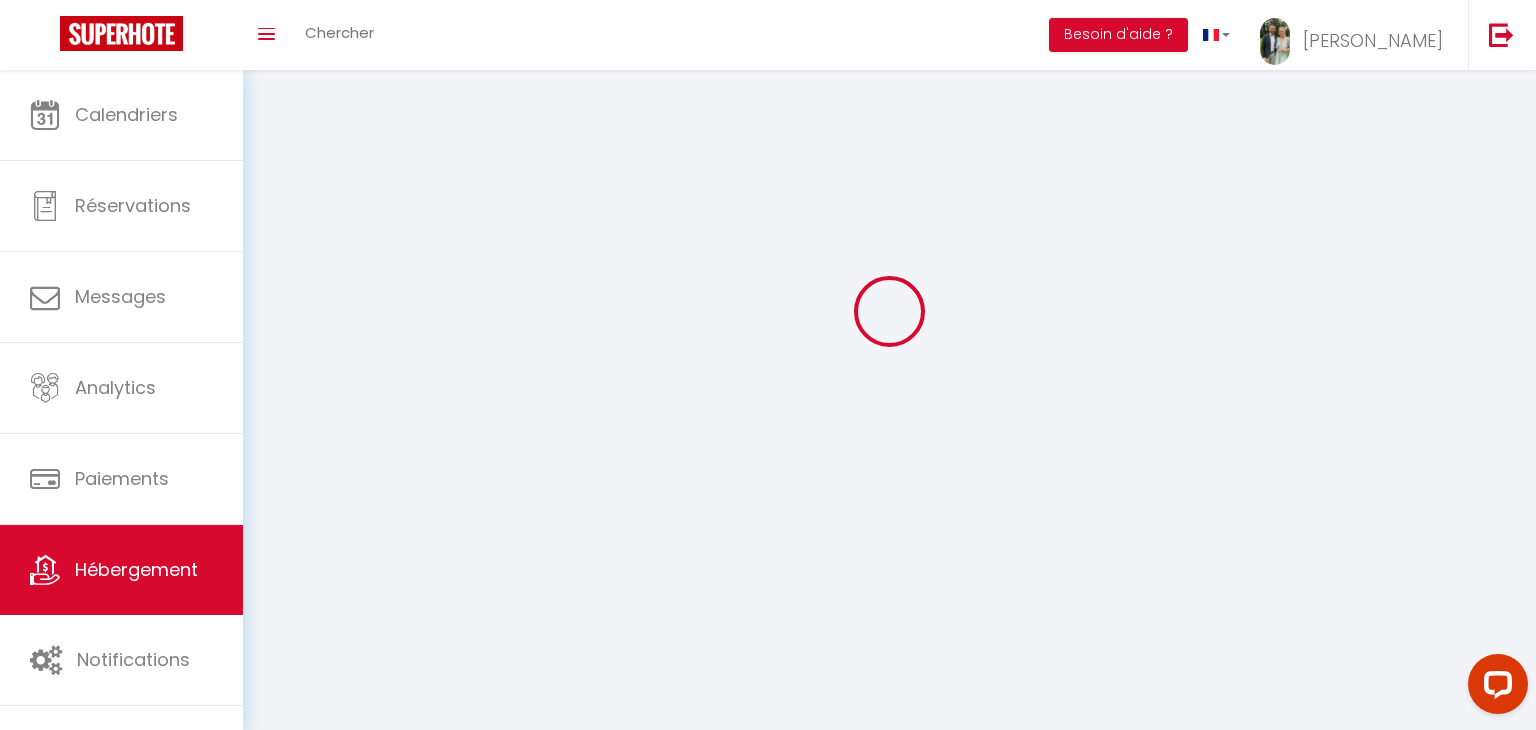 select 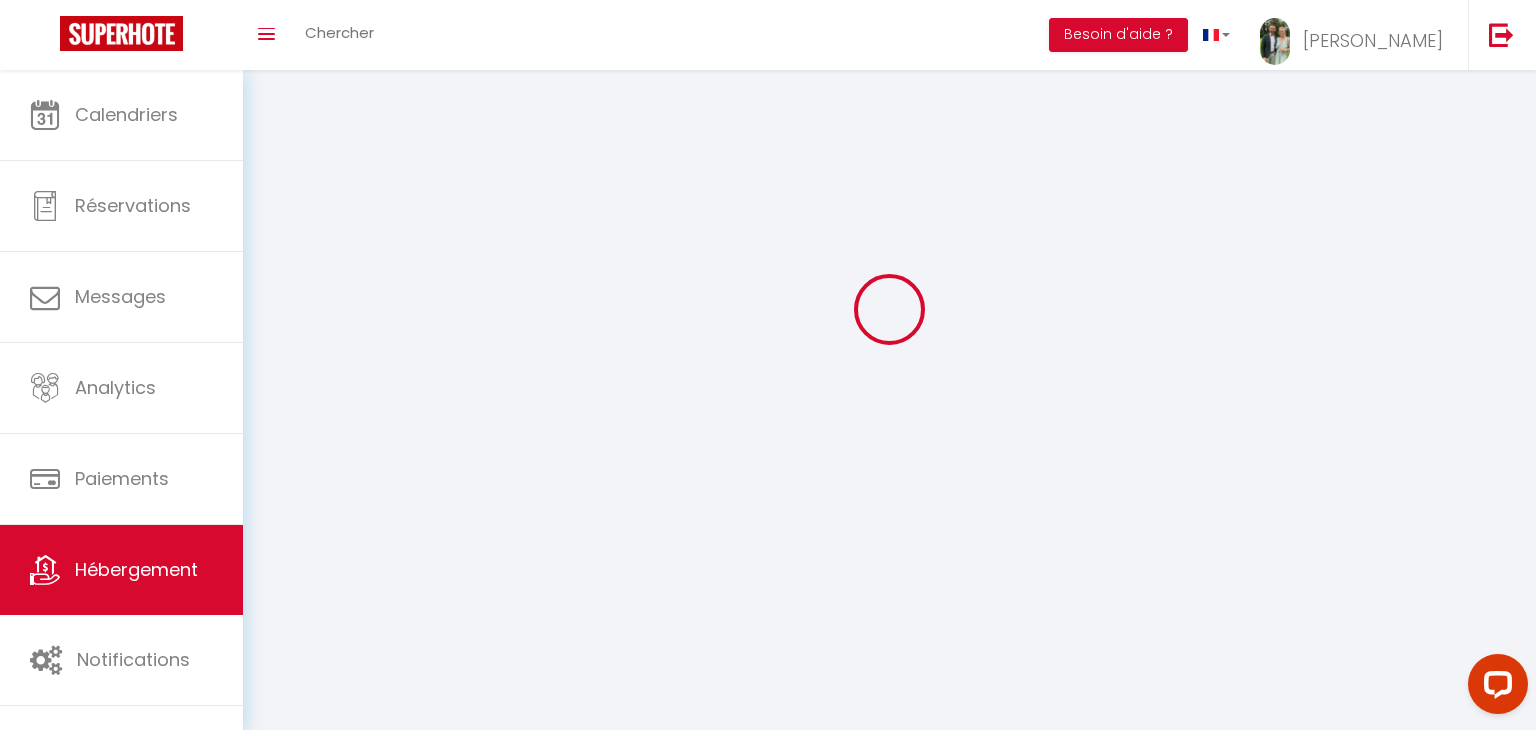 type on "L’Exotique - Baignoire double - Cozy - Duplex" 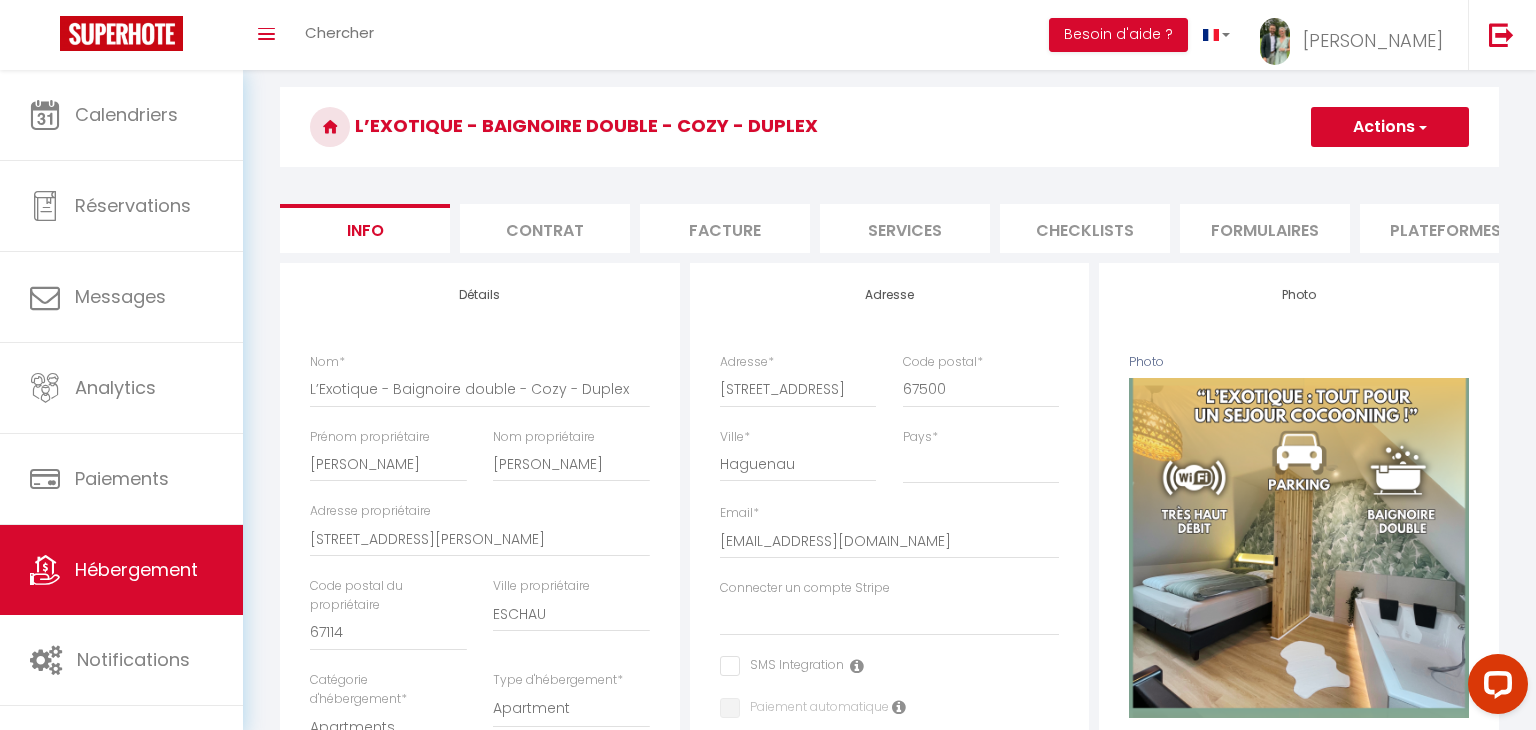 select 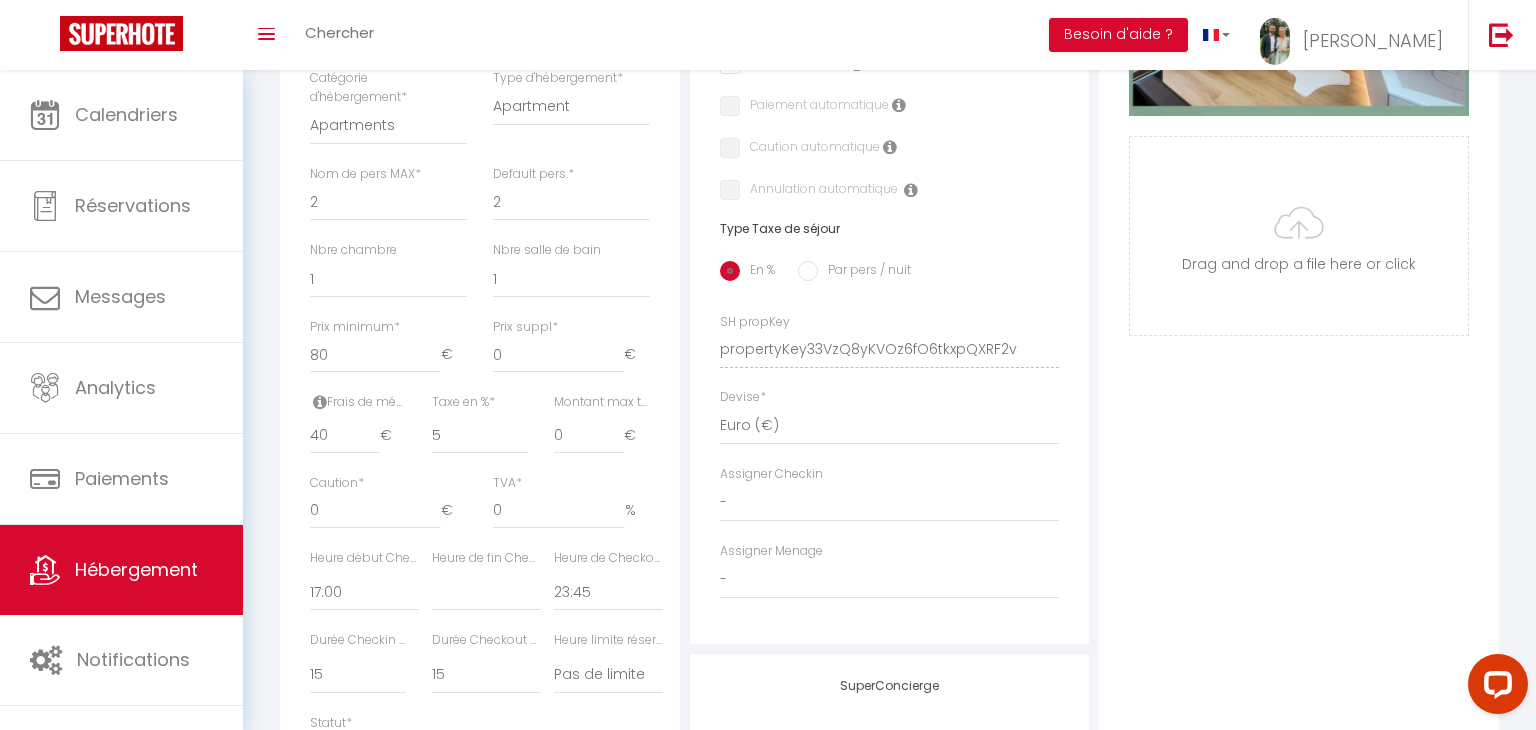 scroll, scrollTop: 664, scrollLeft: 0, axis: vertical 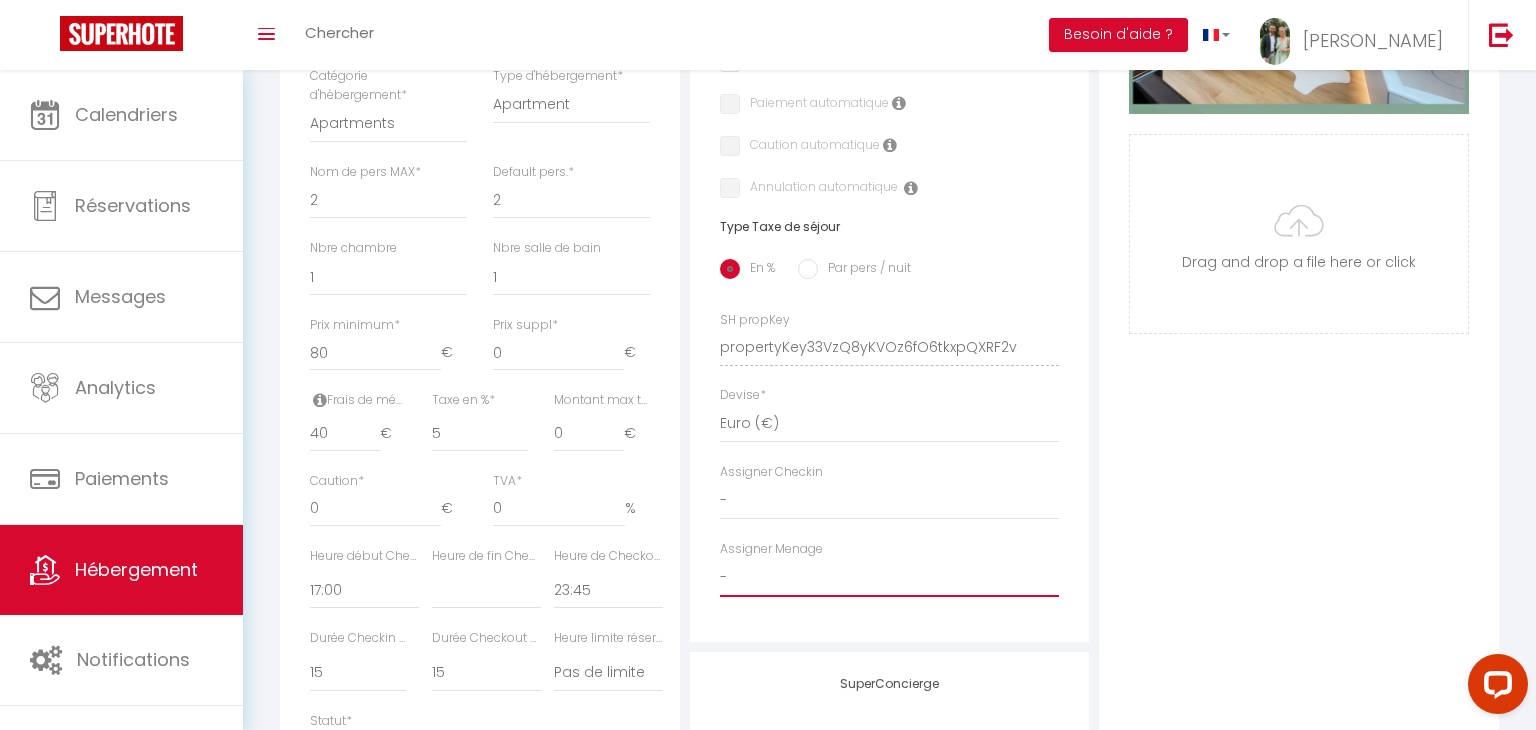 click on "-
[PERSON_NAME]" at bounding box center (890, 578) 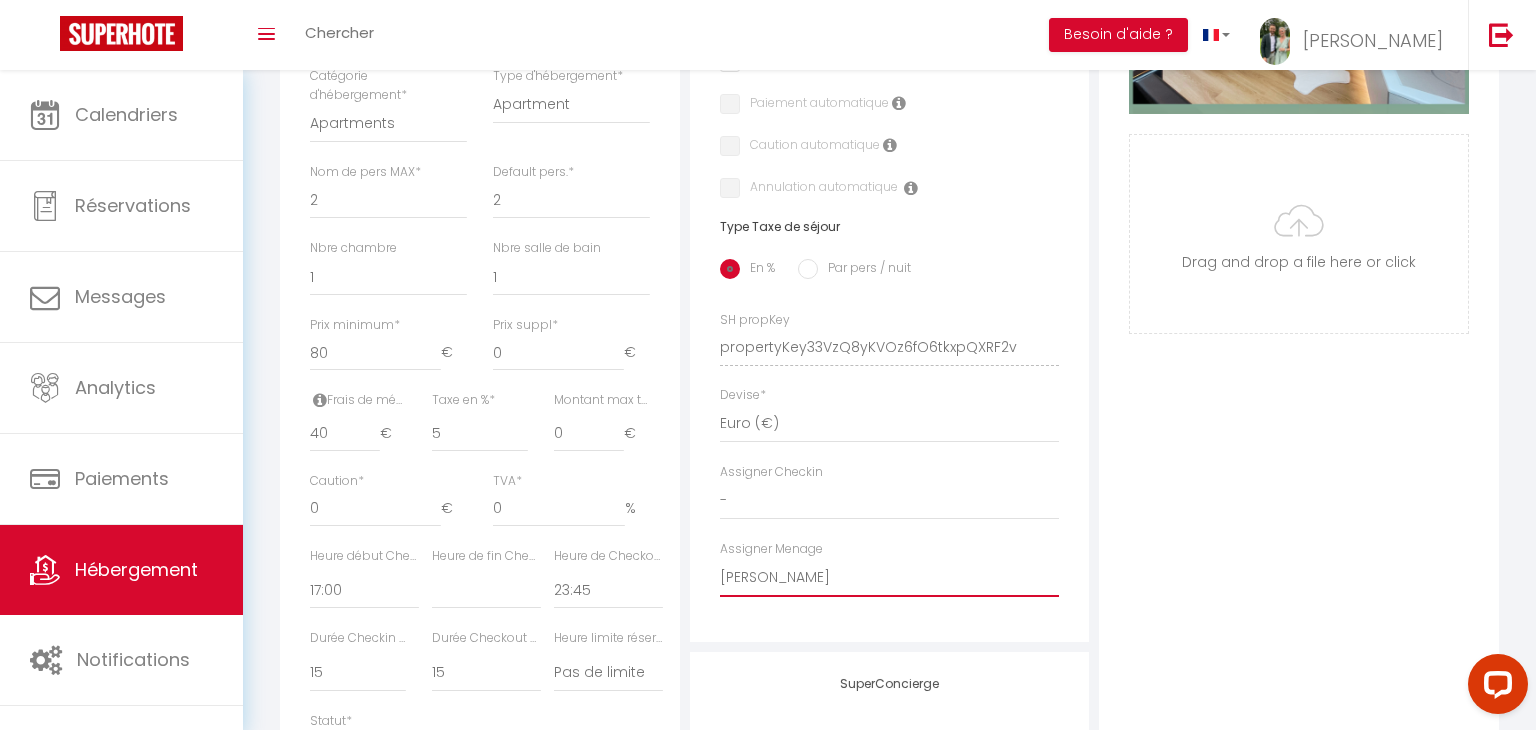 click on "-
[PERSON_NAME]" at bounding box center [890, 578] 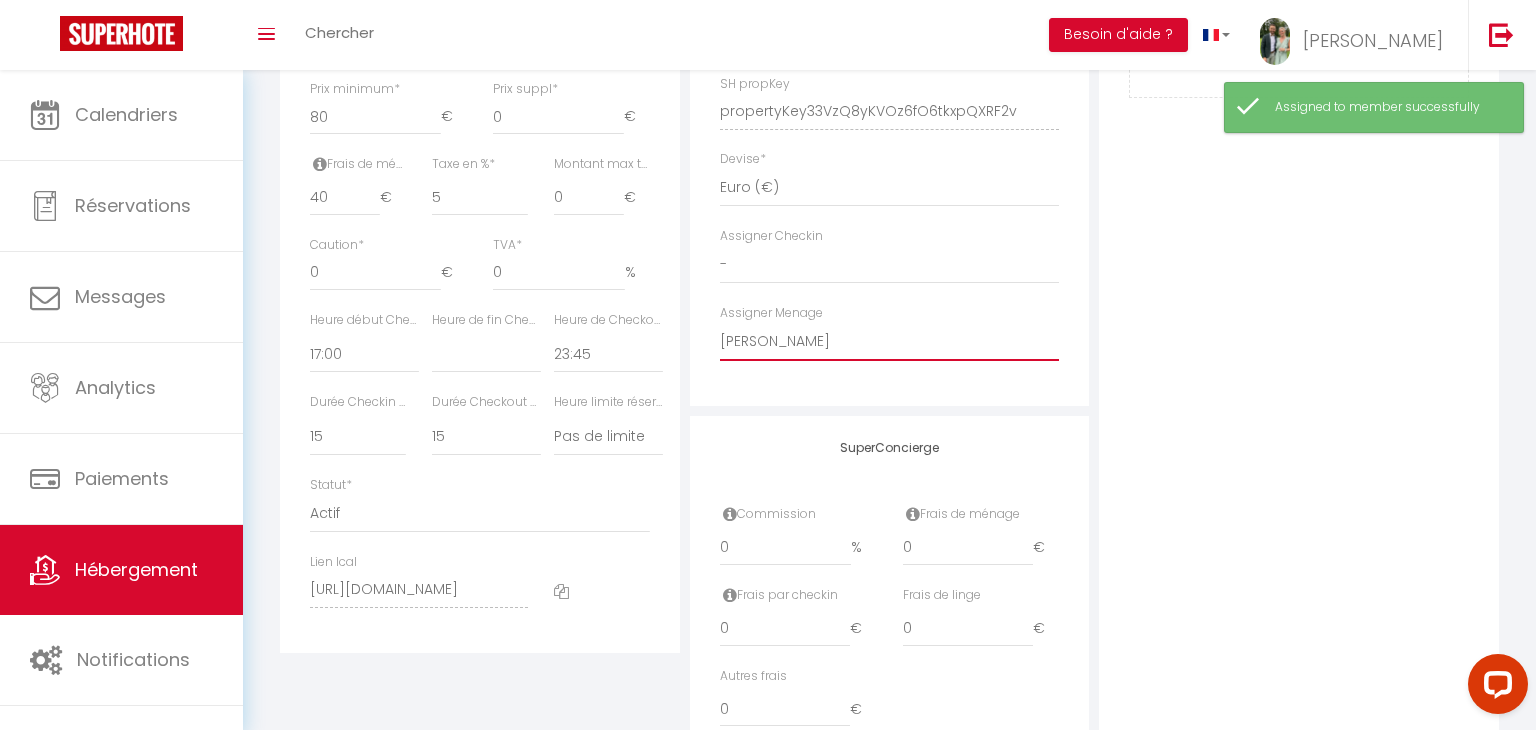 scroll, scrollTop: 0, scrollLeft: 0, axis: both 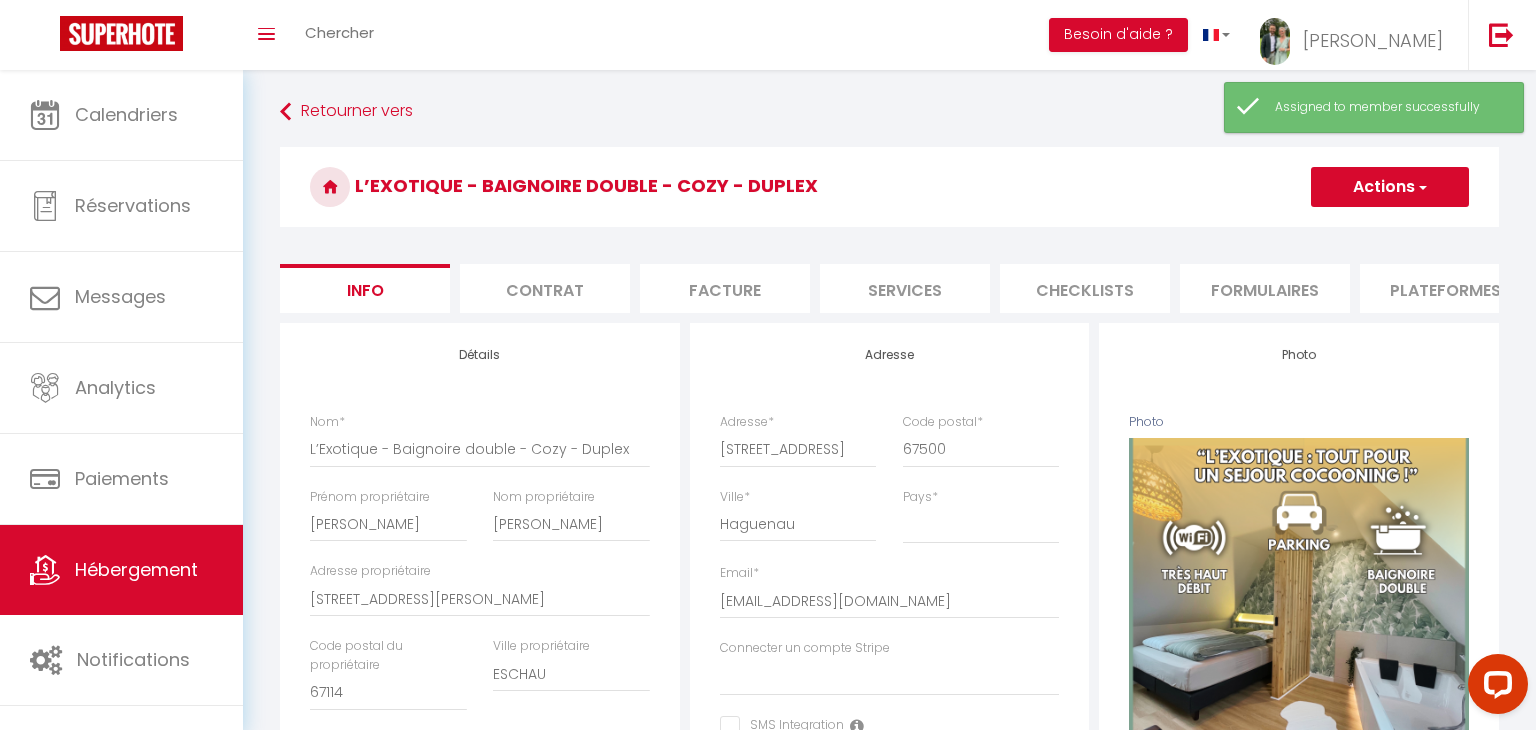 click on "Actions" at bounding box center (1390, 187) 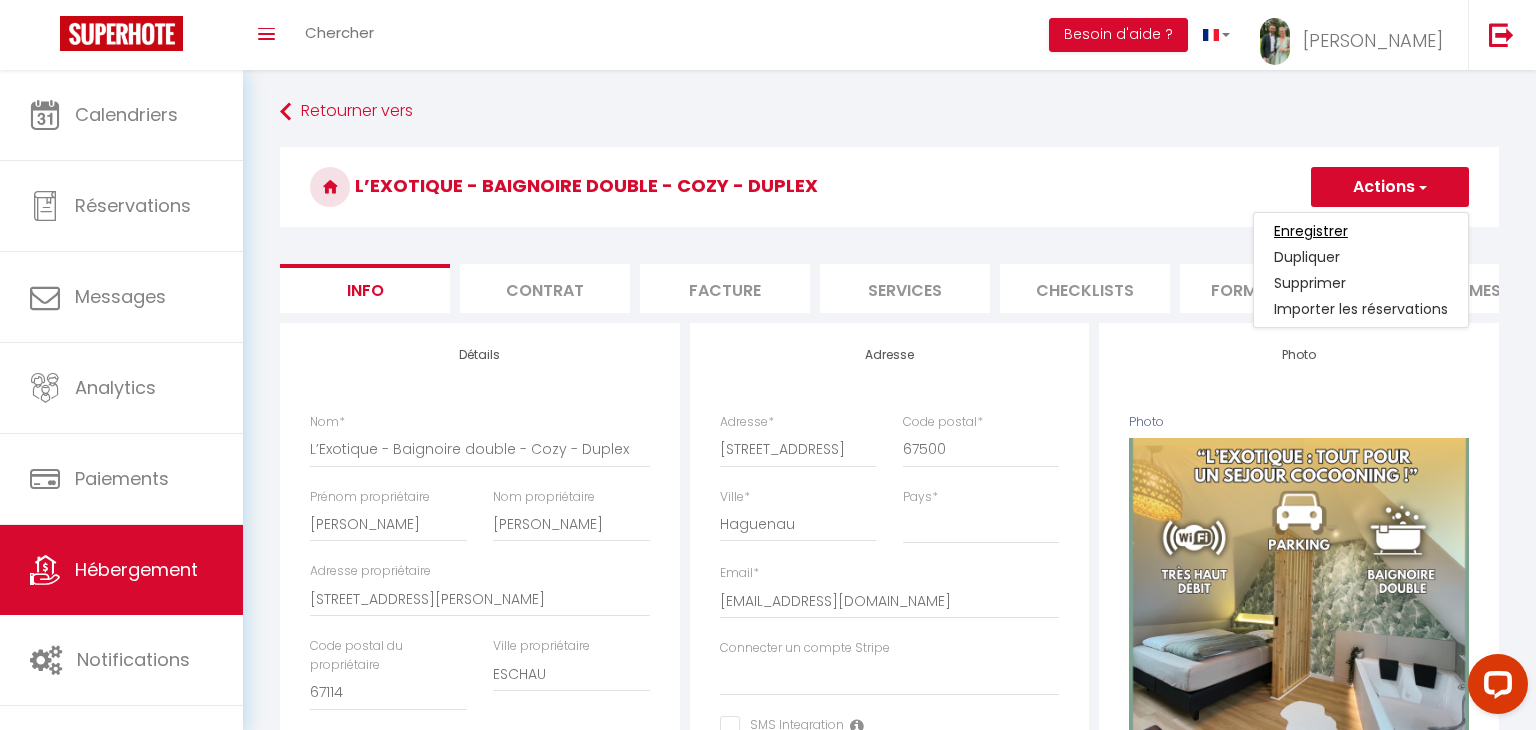 click on "Enregistrer" at bounding box center (1311, 231) 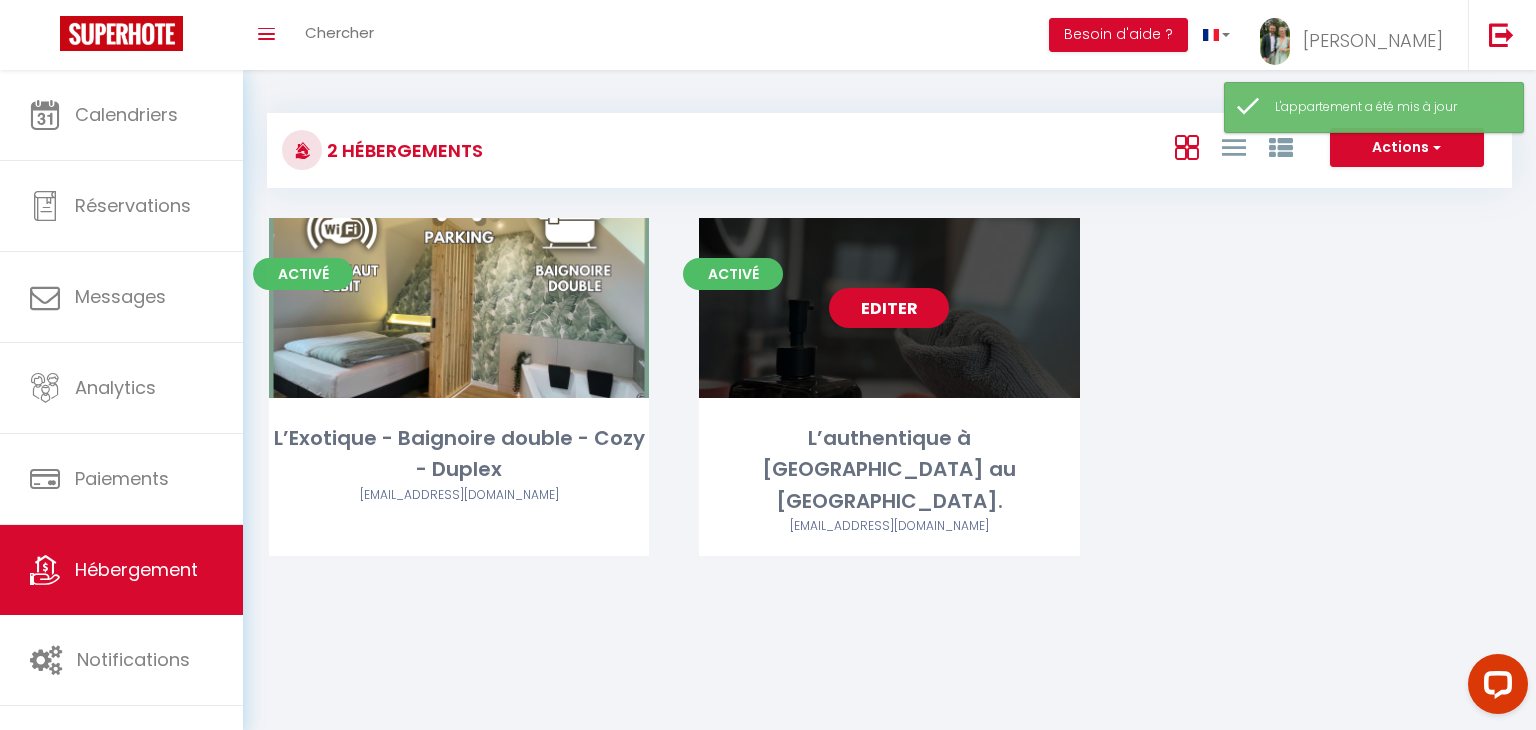click on "Editer" at bounding box center [889, 308] 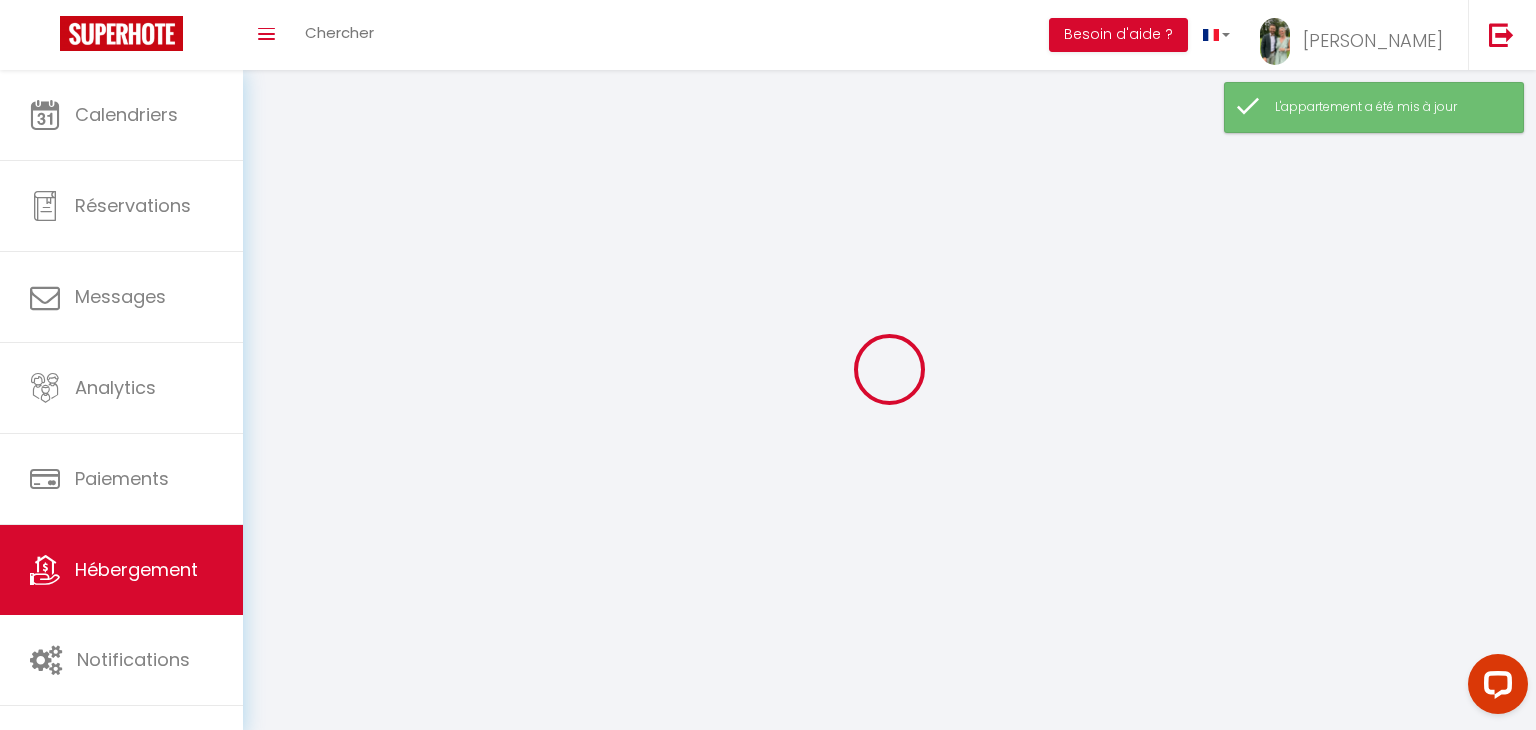 select 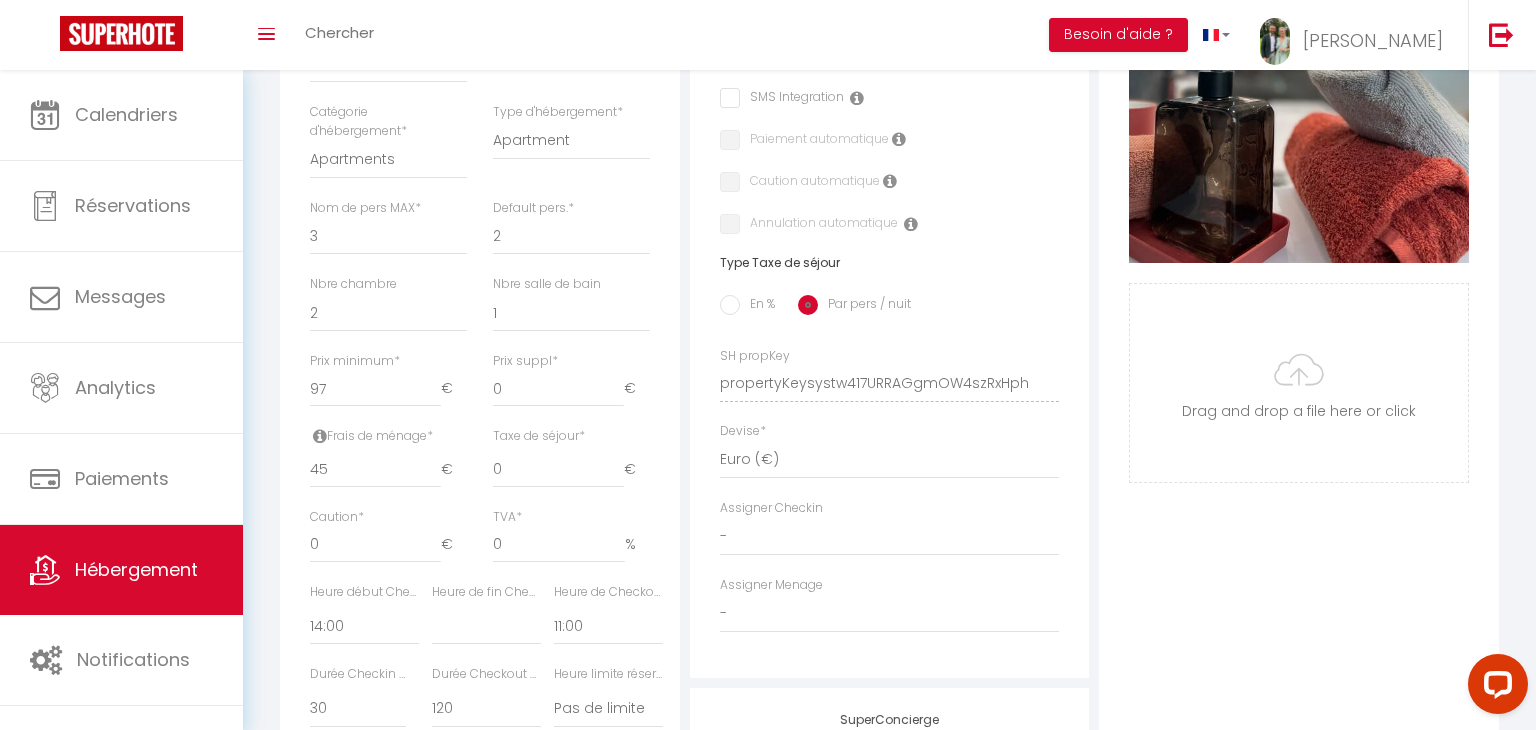 scroll, scrollTop: 636, scrollLeft: 0, axis: vertical 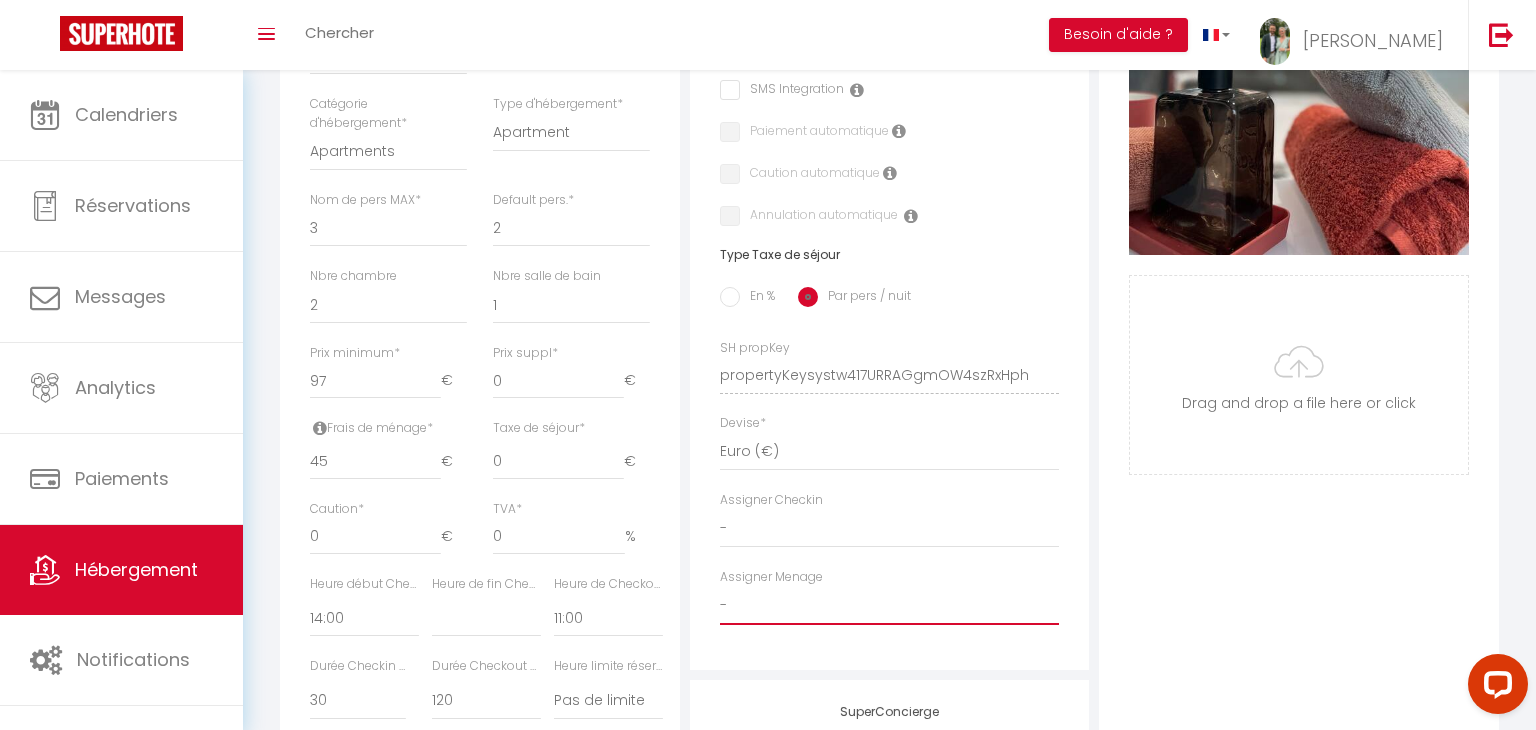 click on "-
[PERSON_NAME]" at bounding box center [890, 606] 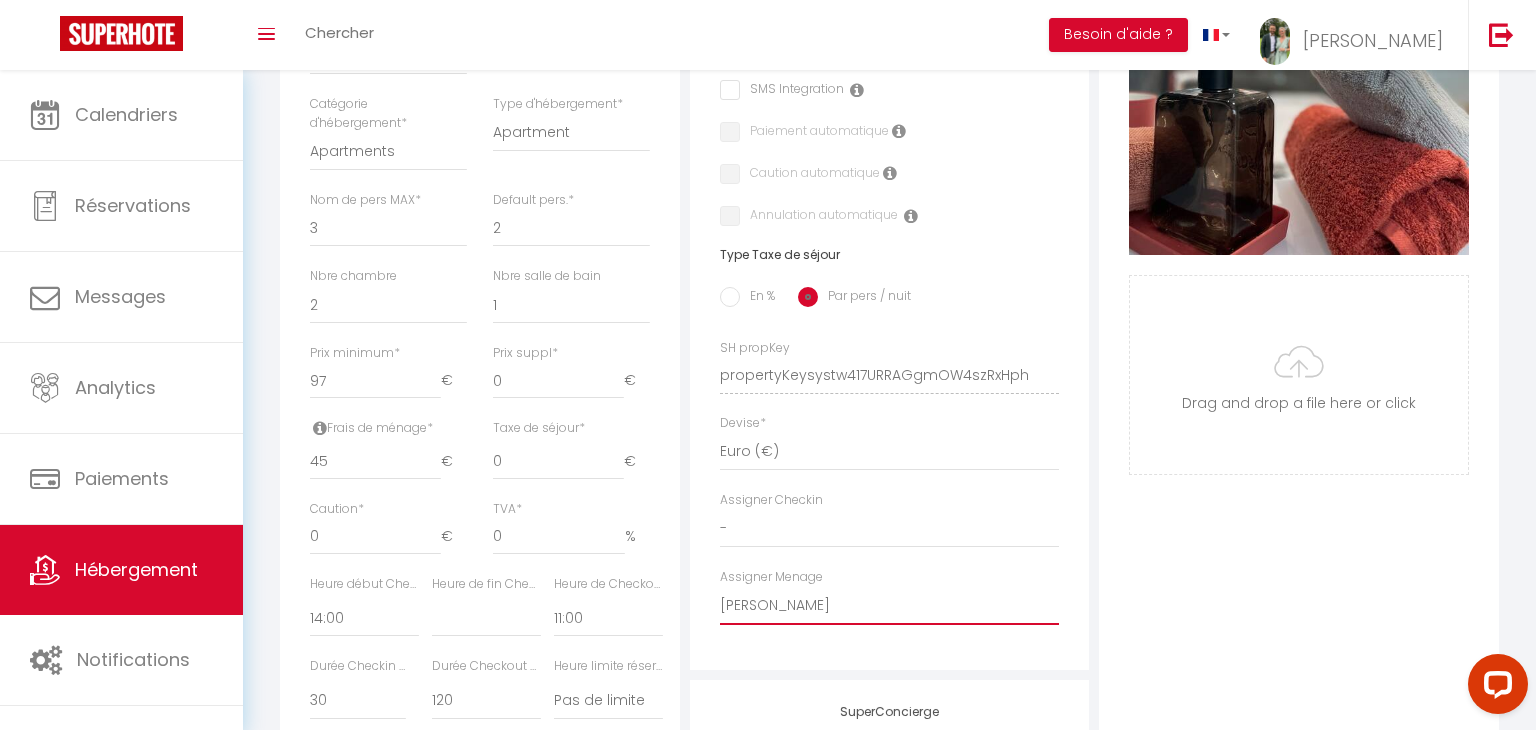 click on "-
[PERSON_NAME]" at bounding box center [890, 606] 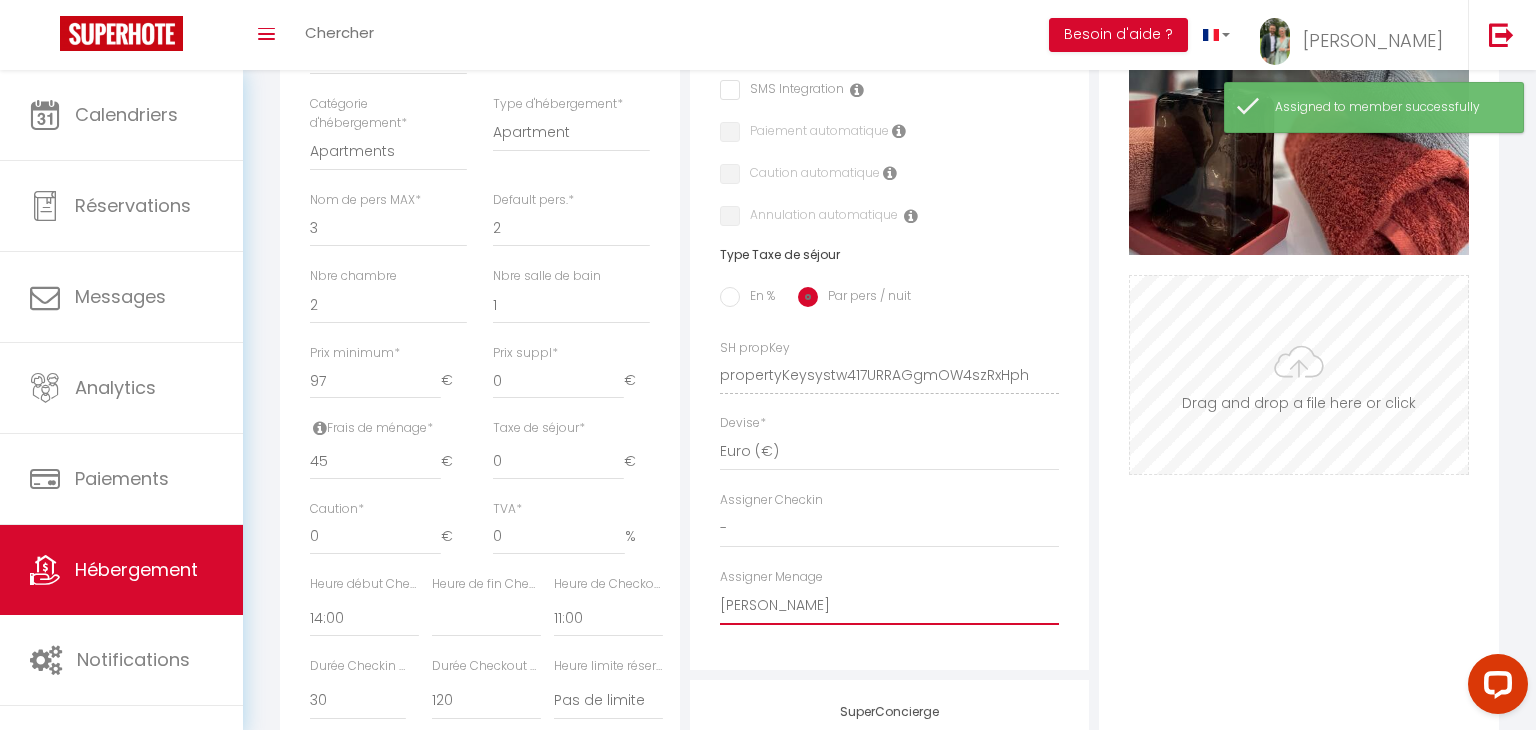 scroll, scrollTop: 0, scrollLeft: 0, axis: both 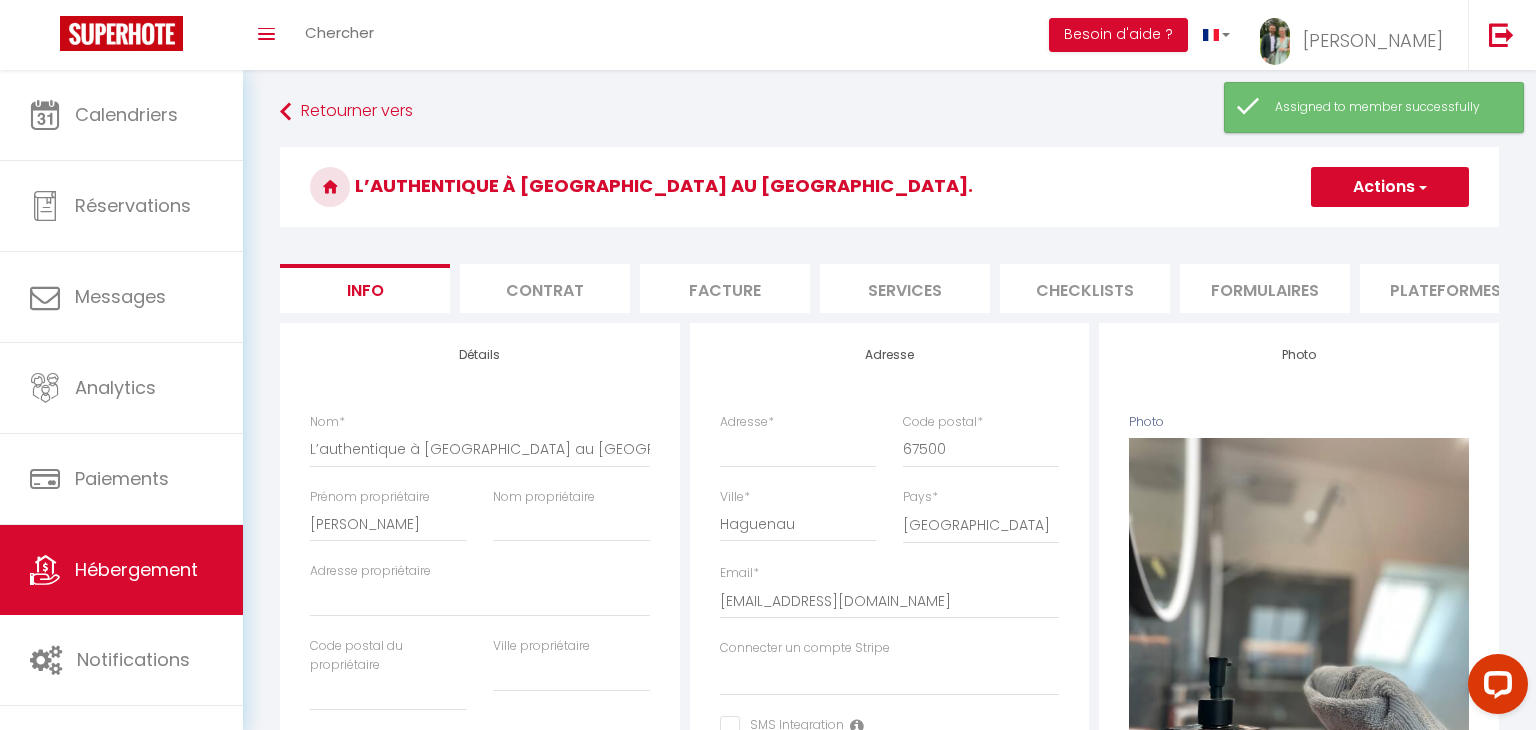 click on "Actions" at bounding box center (1390, 187) 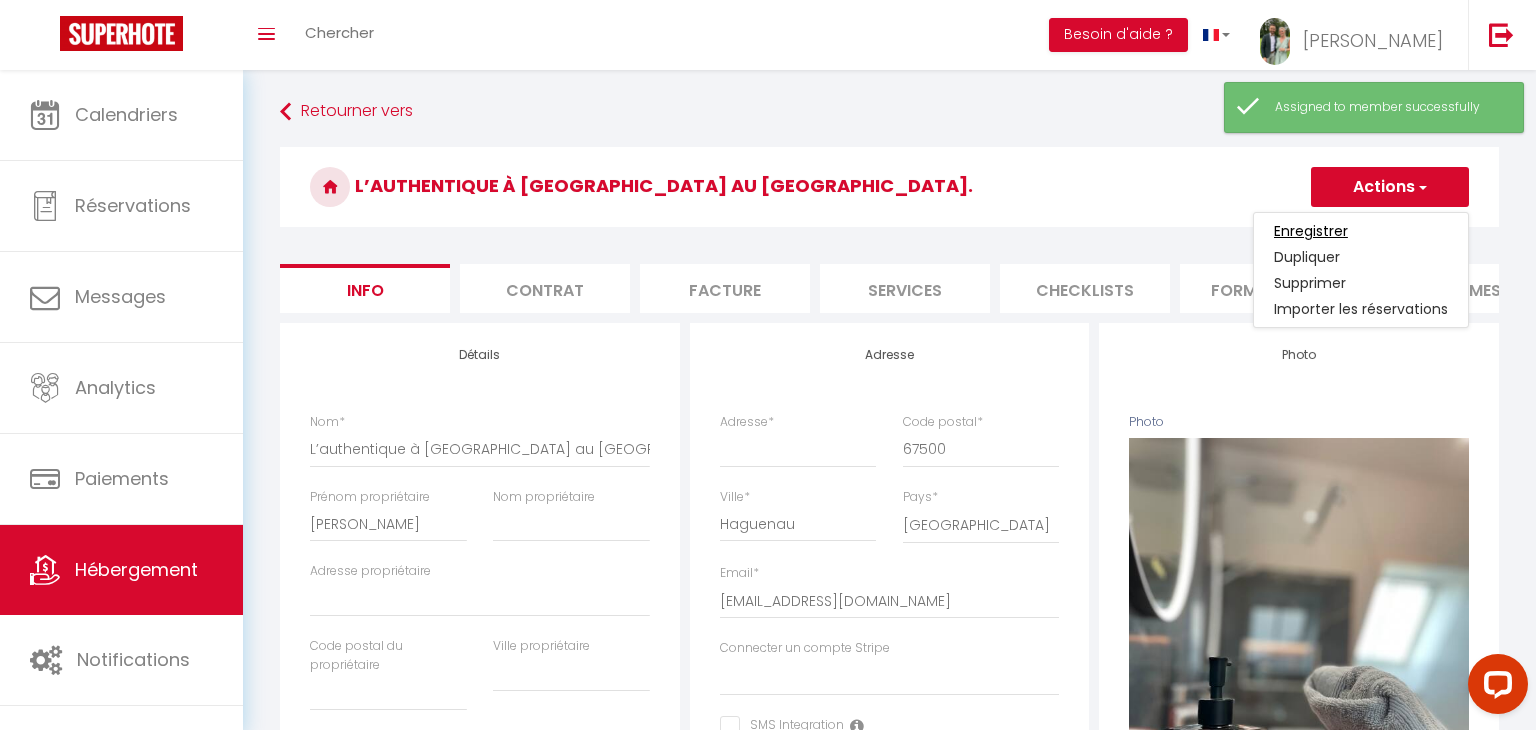 click on "Enregistrer" at bounding box center [1311, 231] 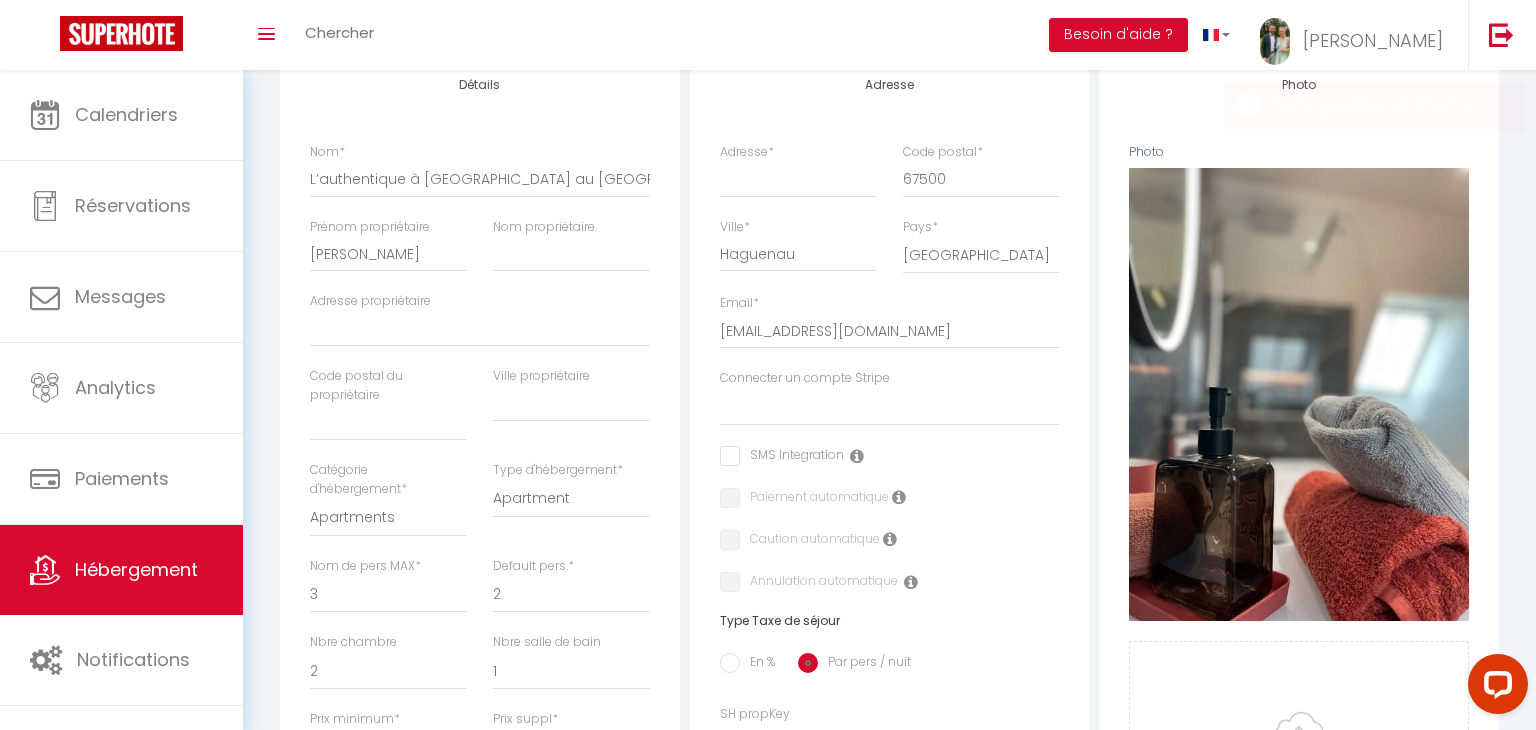 scroll, scrollTop: 272, scrollLeft: 0, axis: vertical 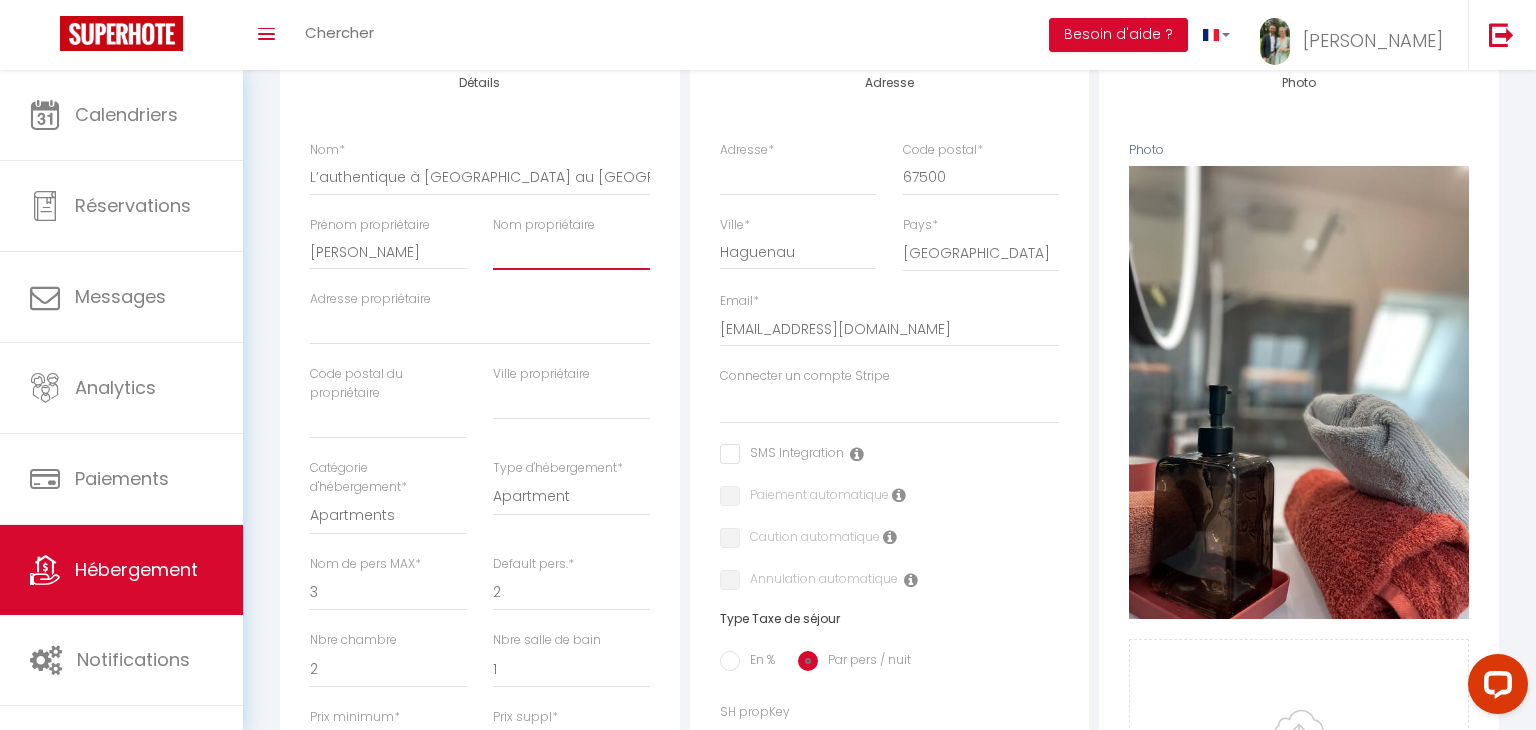 click on "Nom propriétaire" at bounding box center [571, 252] 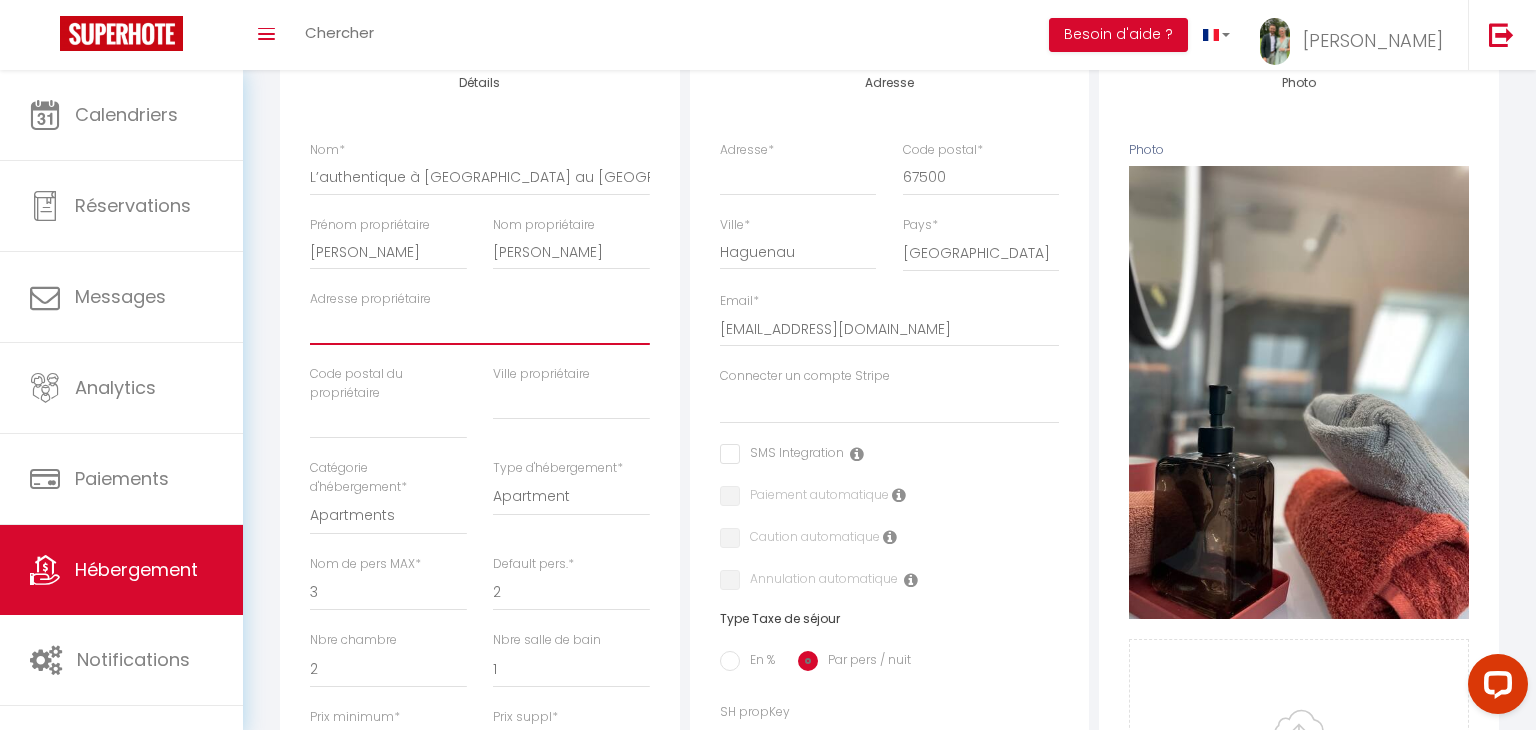 click on "Adresse propriétaire" at bounding box center (480, 327) 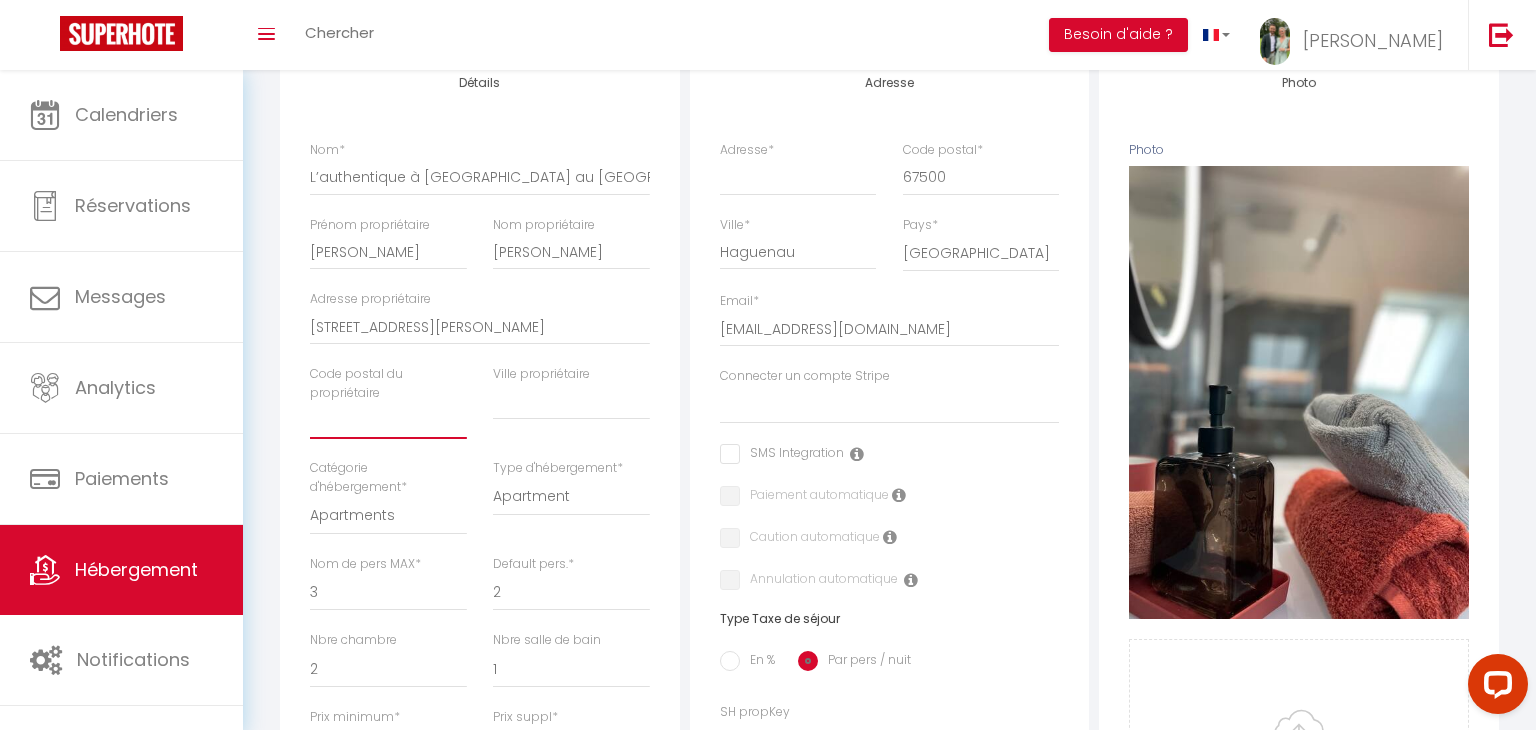 click at bounding box center (388, 421) 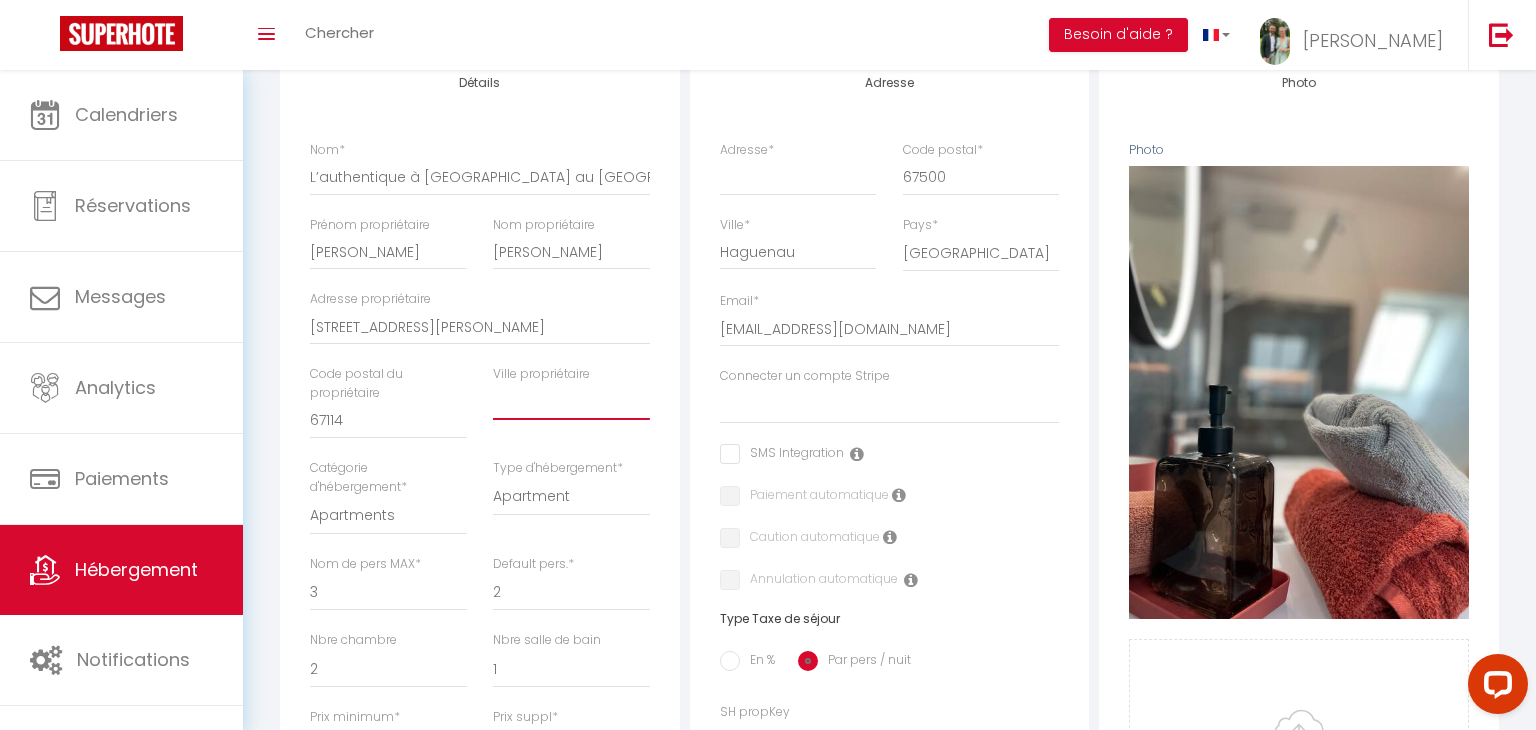 click at bounding box center [571, 402] 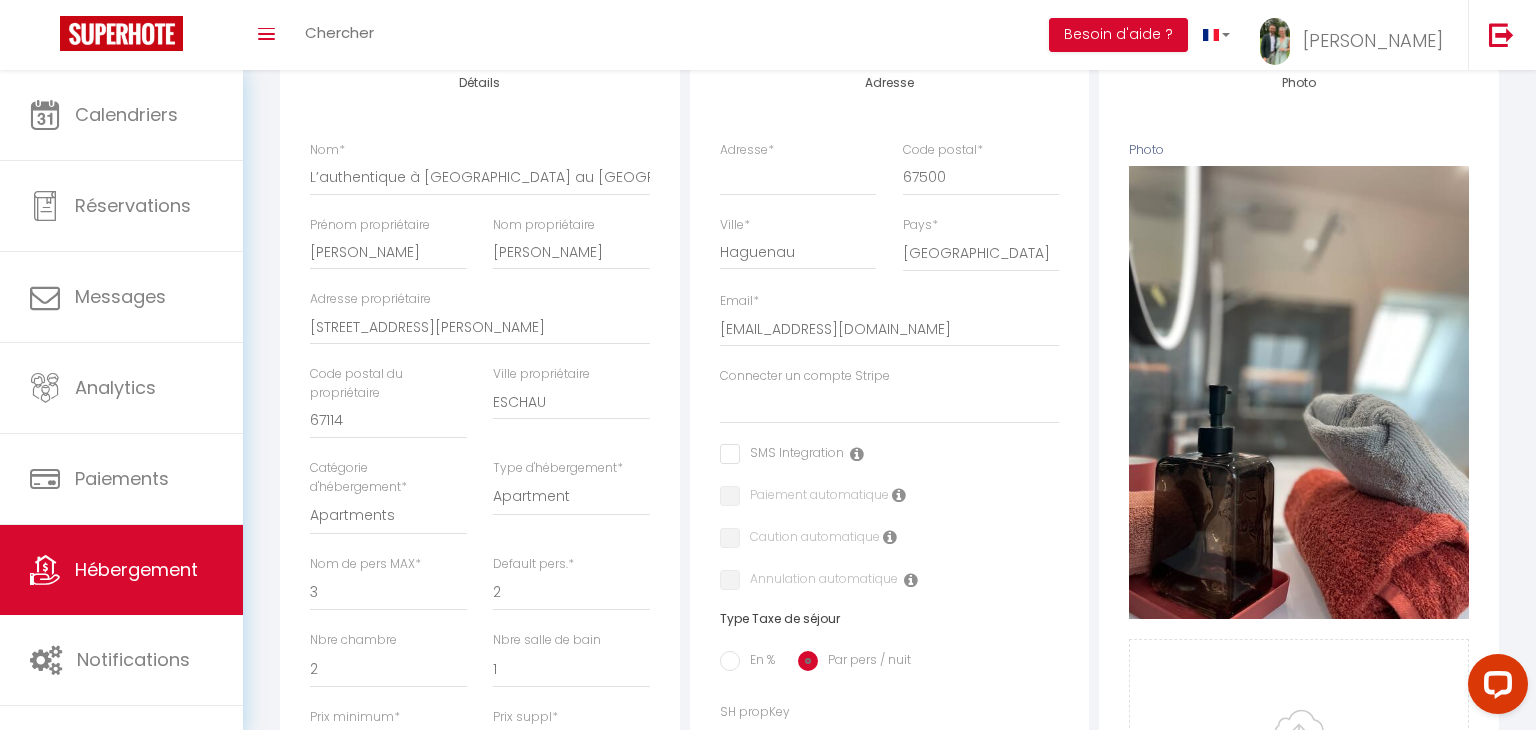 click on "Détails
Nom
*   L’authentique à [GEOGRAPHIC_DATA] au centre-ville.
Prénom propriétaire
[PERSON_NAME] propriétaire
[PERSON_NAME]
Adresse propriétaire
[STREET_ADDRESS][PERSON_NAME]
Code postal du propriétaire
67114
Ville propriétaire
ESCHAU
Catégorie d'hébergement
*
Apartments
Houses
BNB
*" at bounding box center (480, 666) 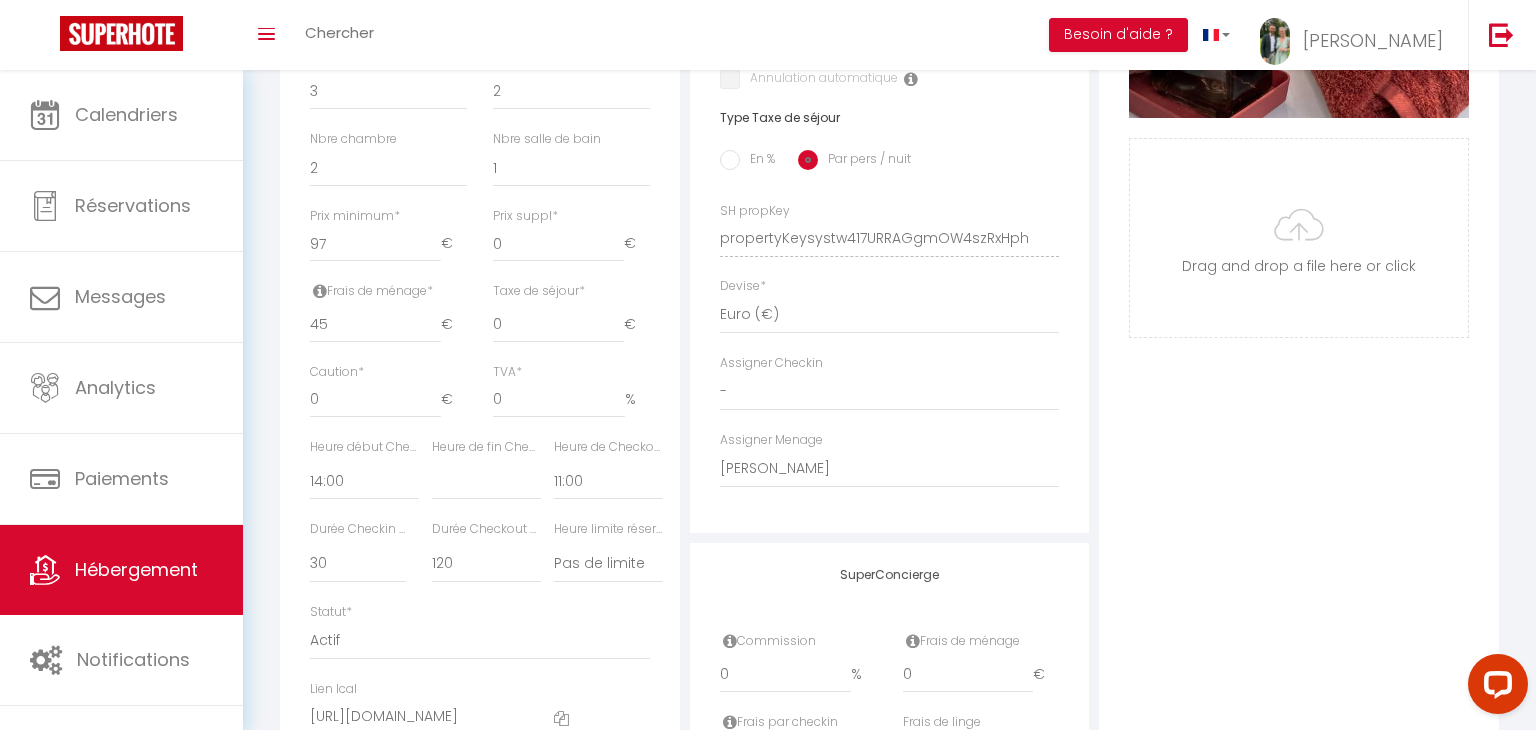 scroll, scrollTop: 775, scrollLeft: 0, axis: vertical 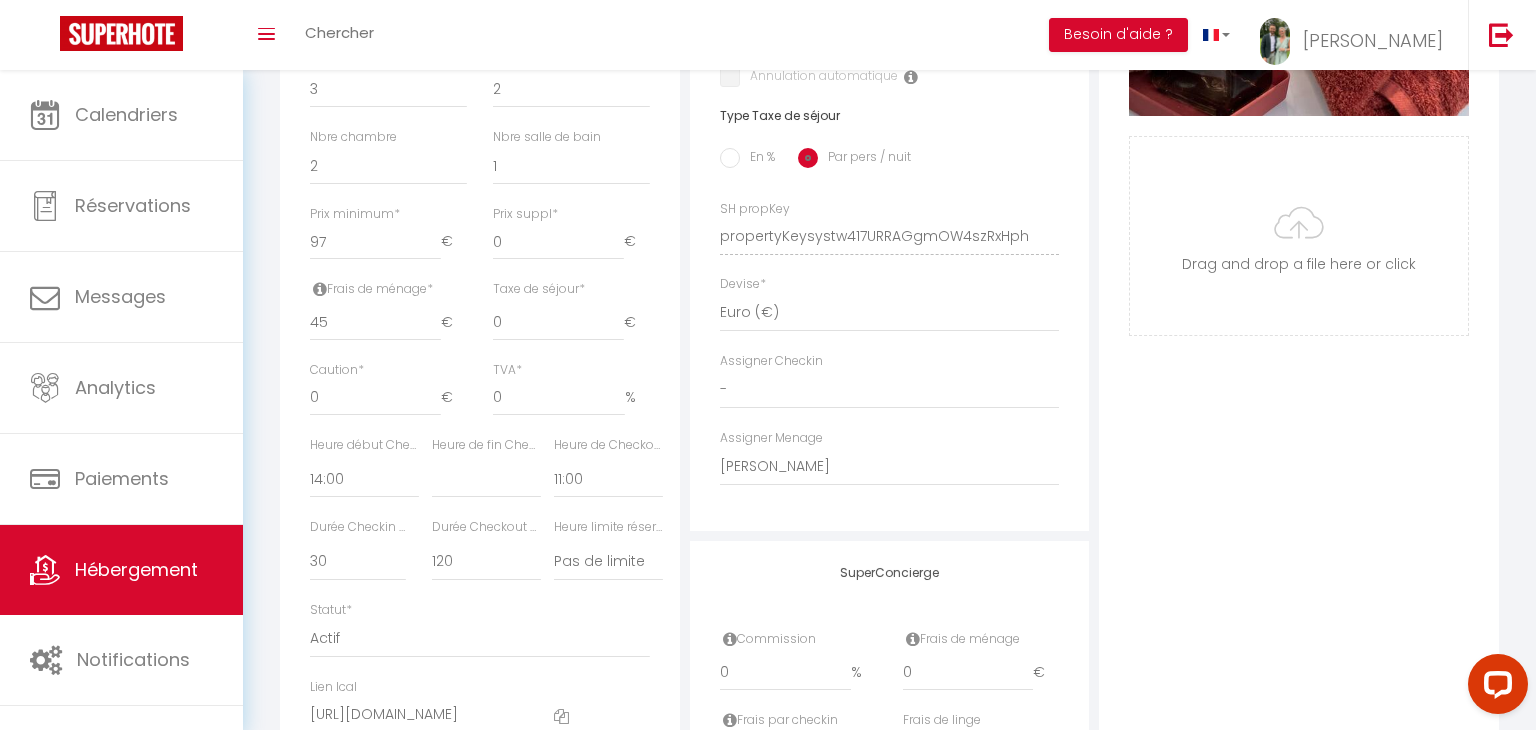 click on "En %" at bounding box center [757, 159] 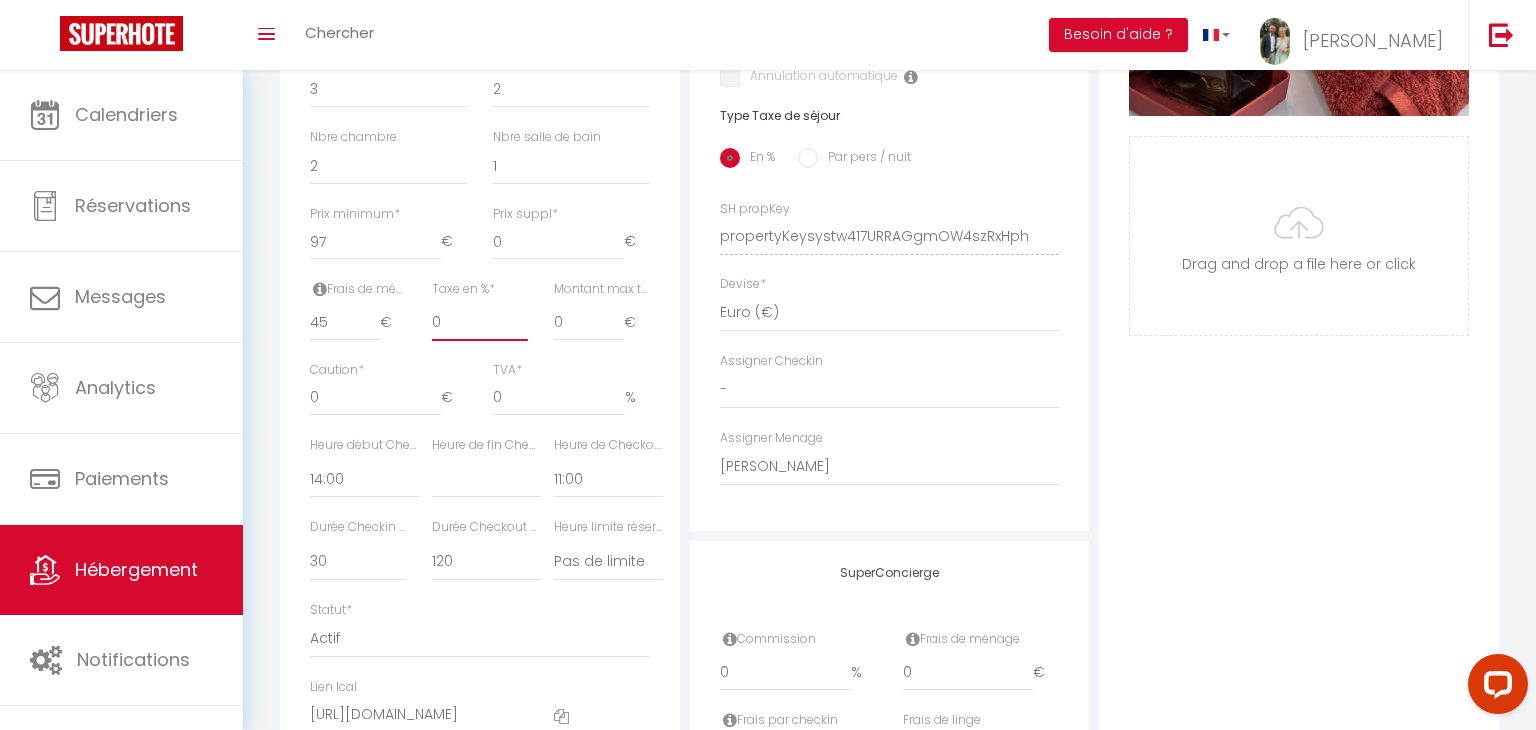 click on "0" at bounding box center [480, 323] 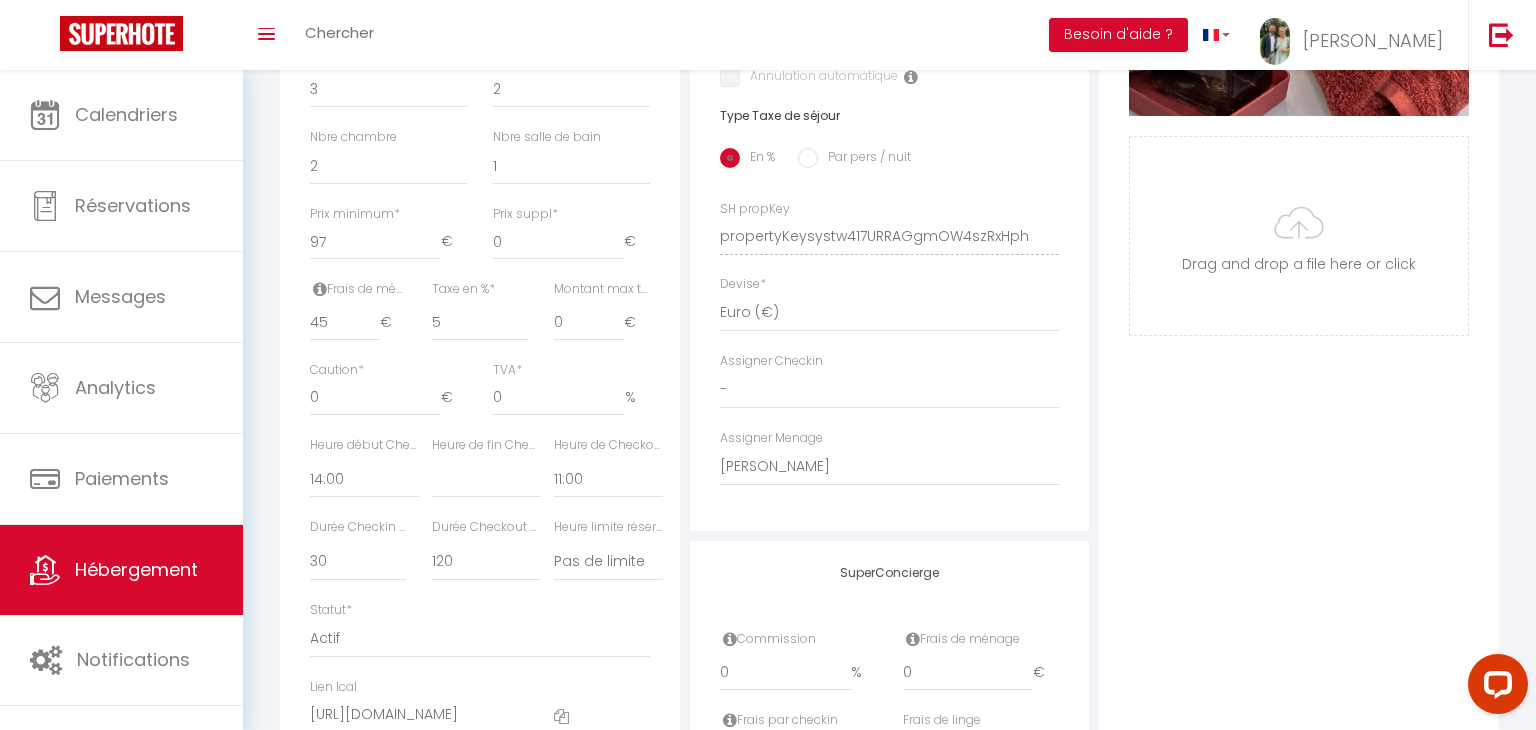 click on "Caution
*   0   €" at bounding box center (388, 388) 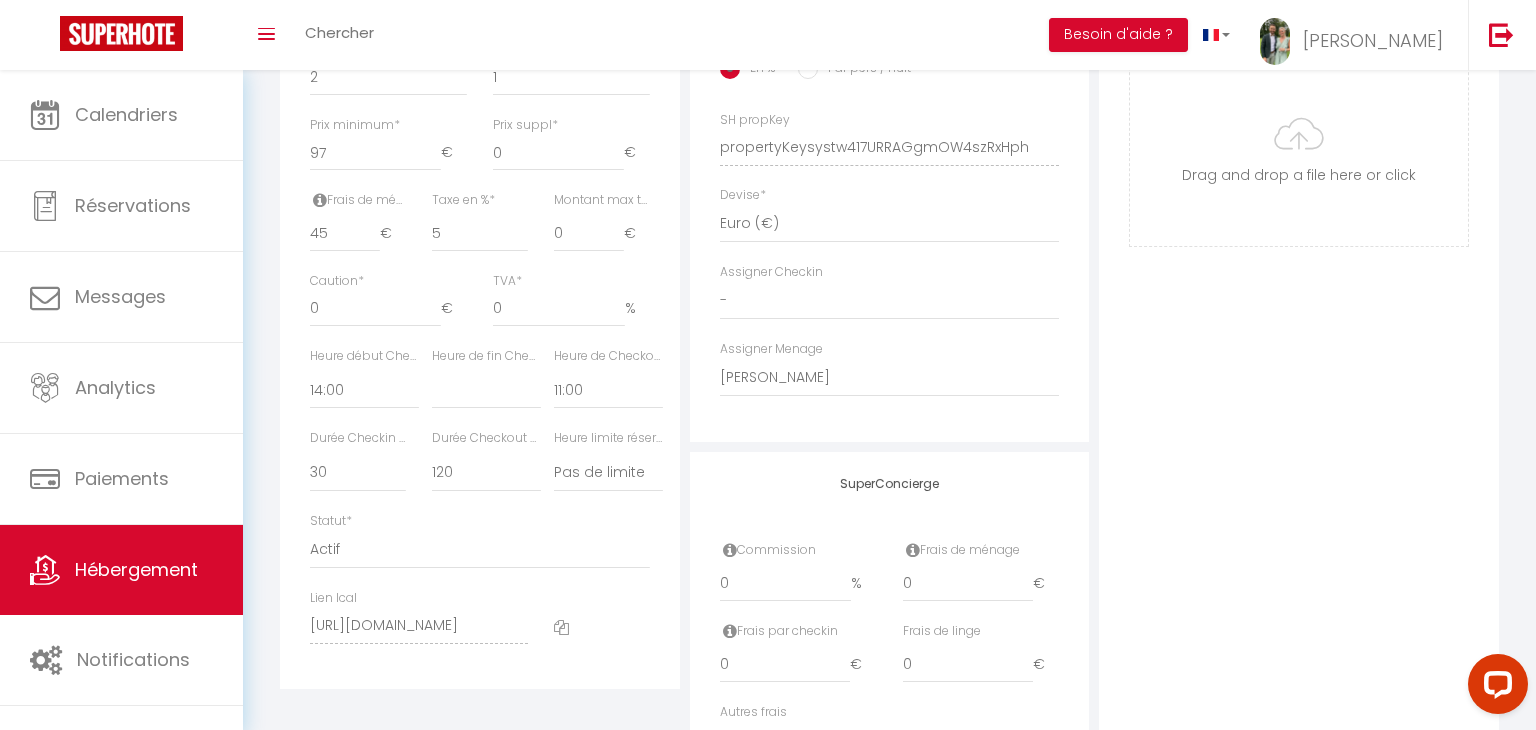 scroll, scrollTop: 860, scrollLeft: 0, axis: vertical 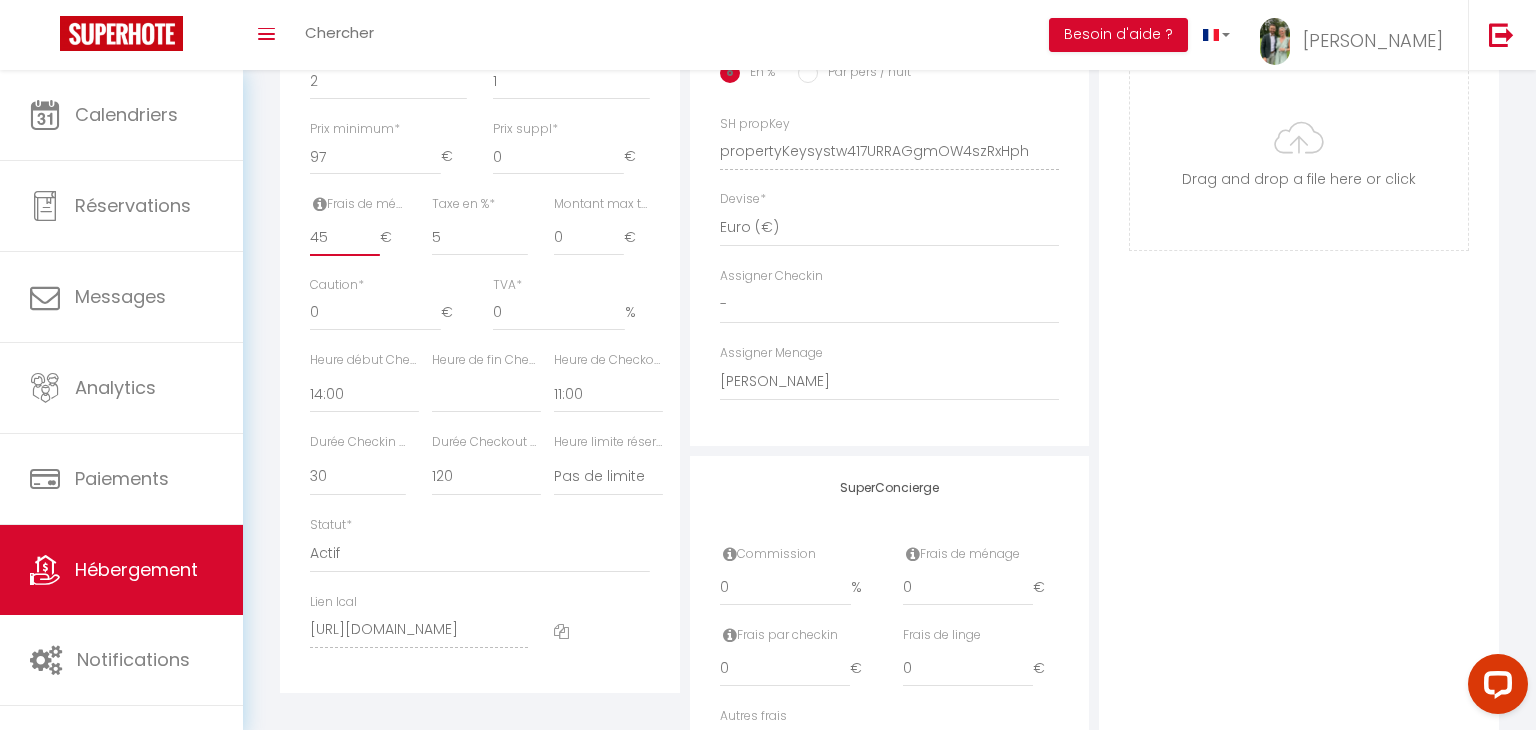 click on "46" at bounding box center (345, 238) 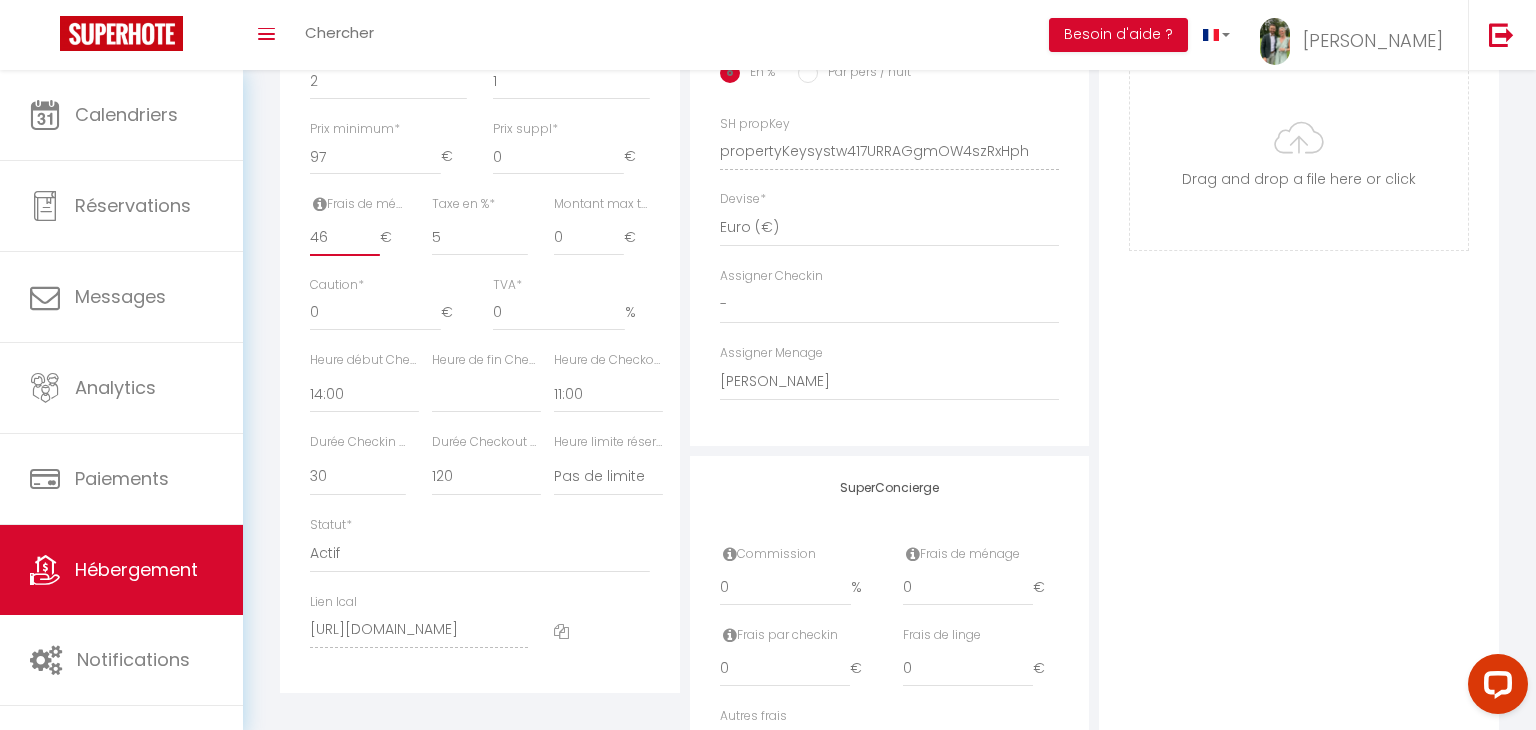 click on "47" at bounding box center [345, 238] 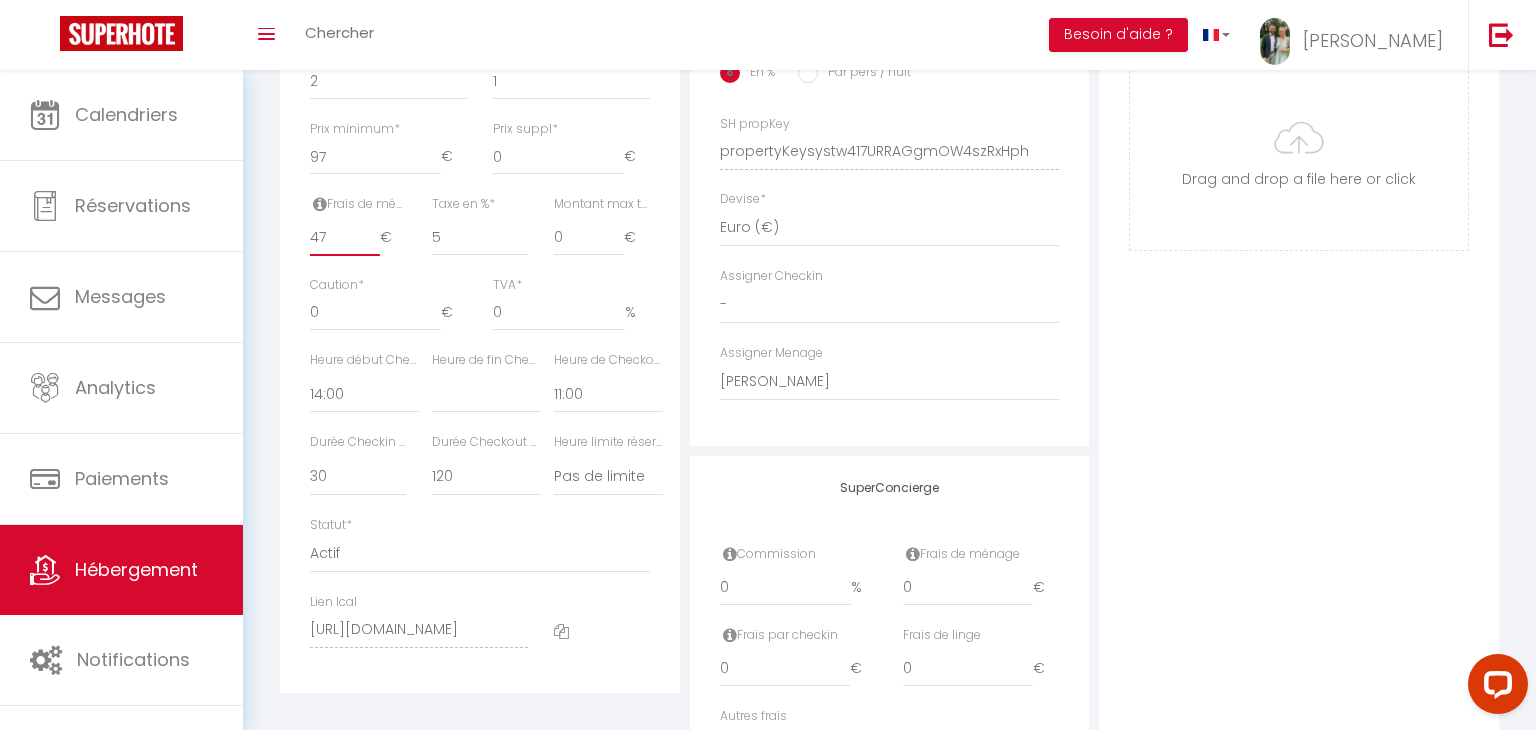 click on "48" at bounding box center [345, 238] 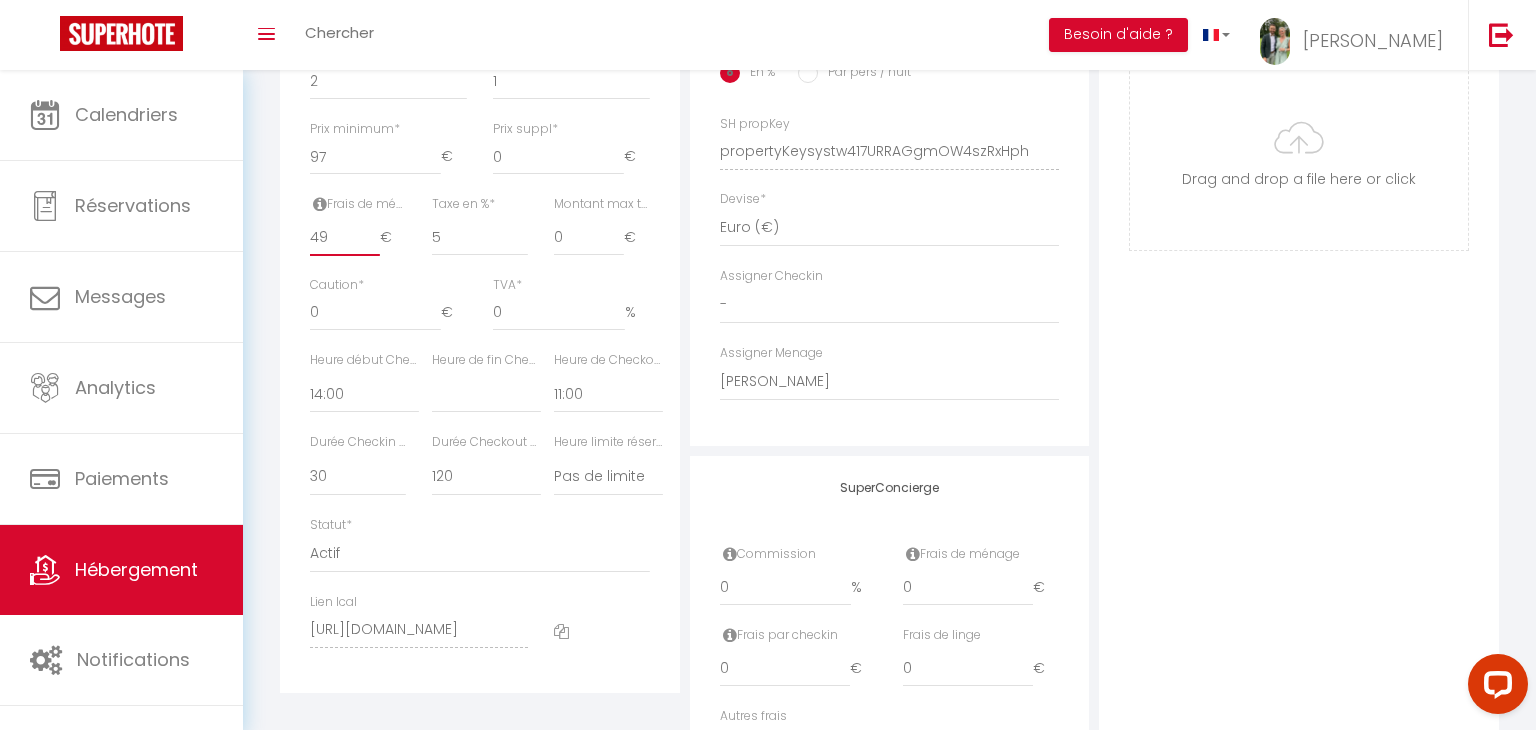 click on "49" at bounding box center (345, 238) 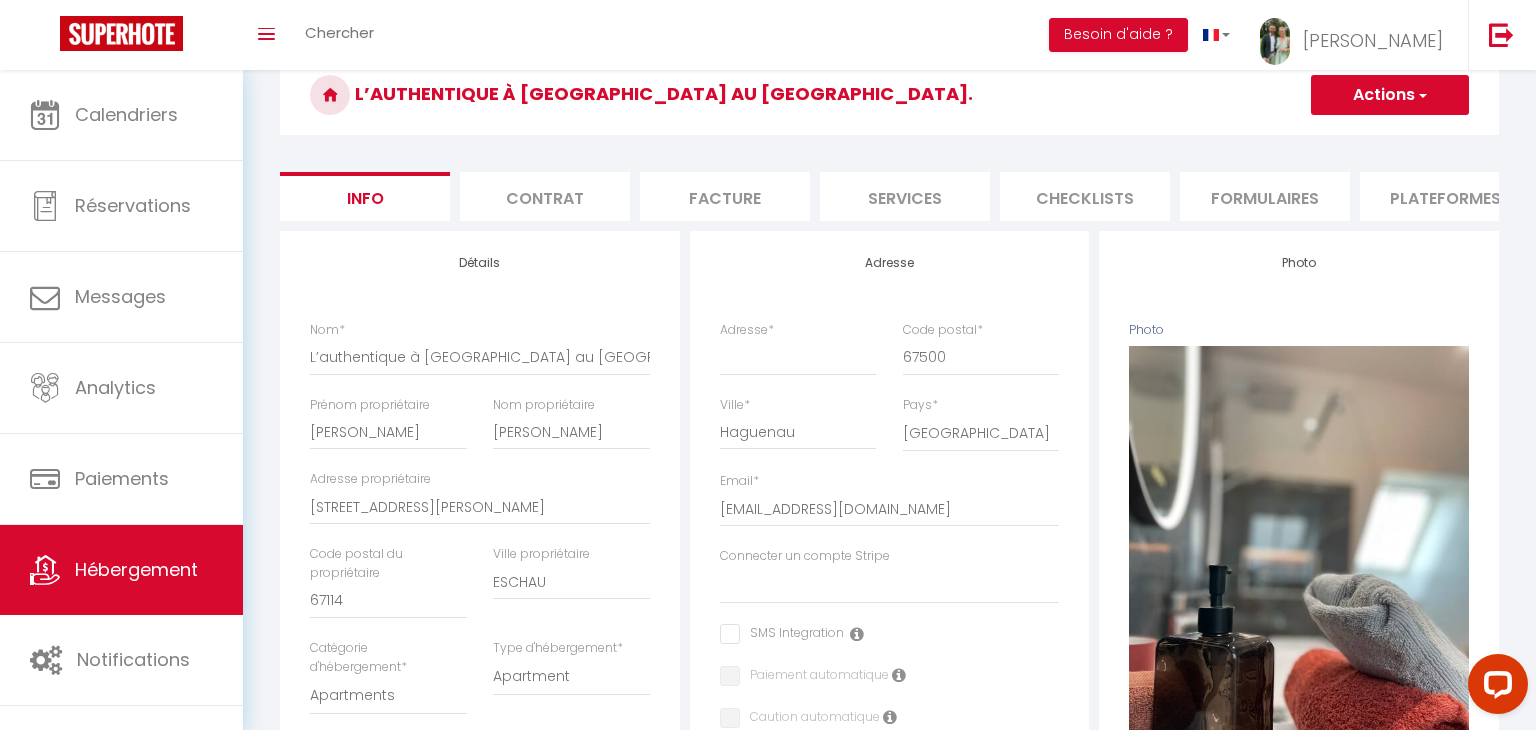 scroll, scrollTop: 102, scrollLeft: 0, axis: vertical 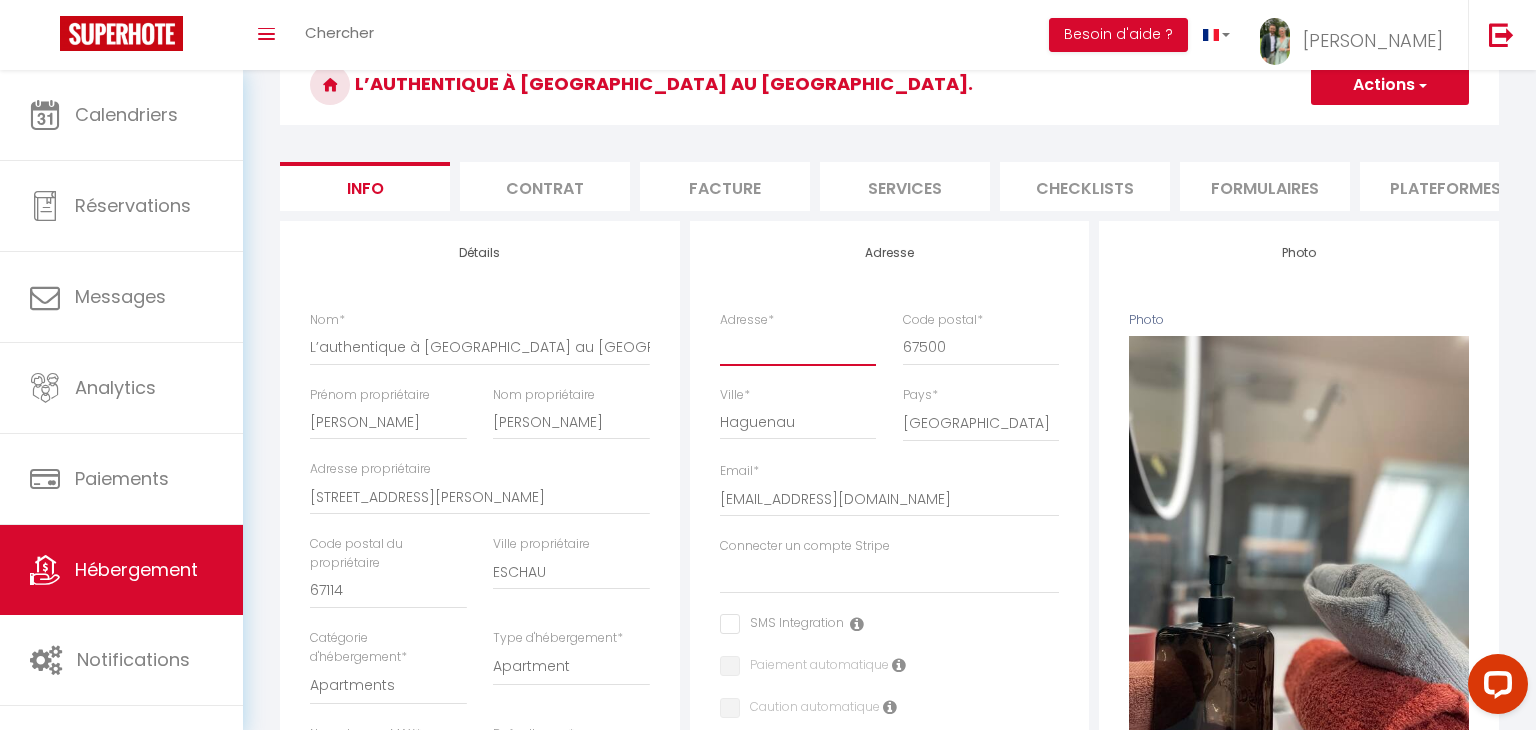 click on "Adresse
*" at bounding box center [798, 347] 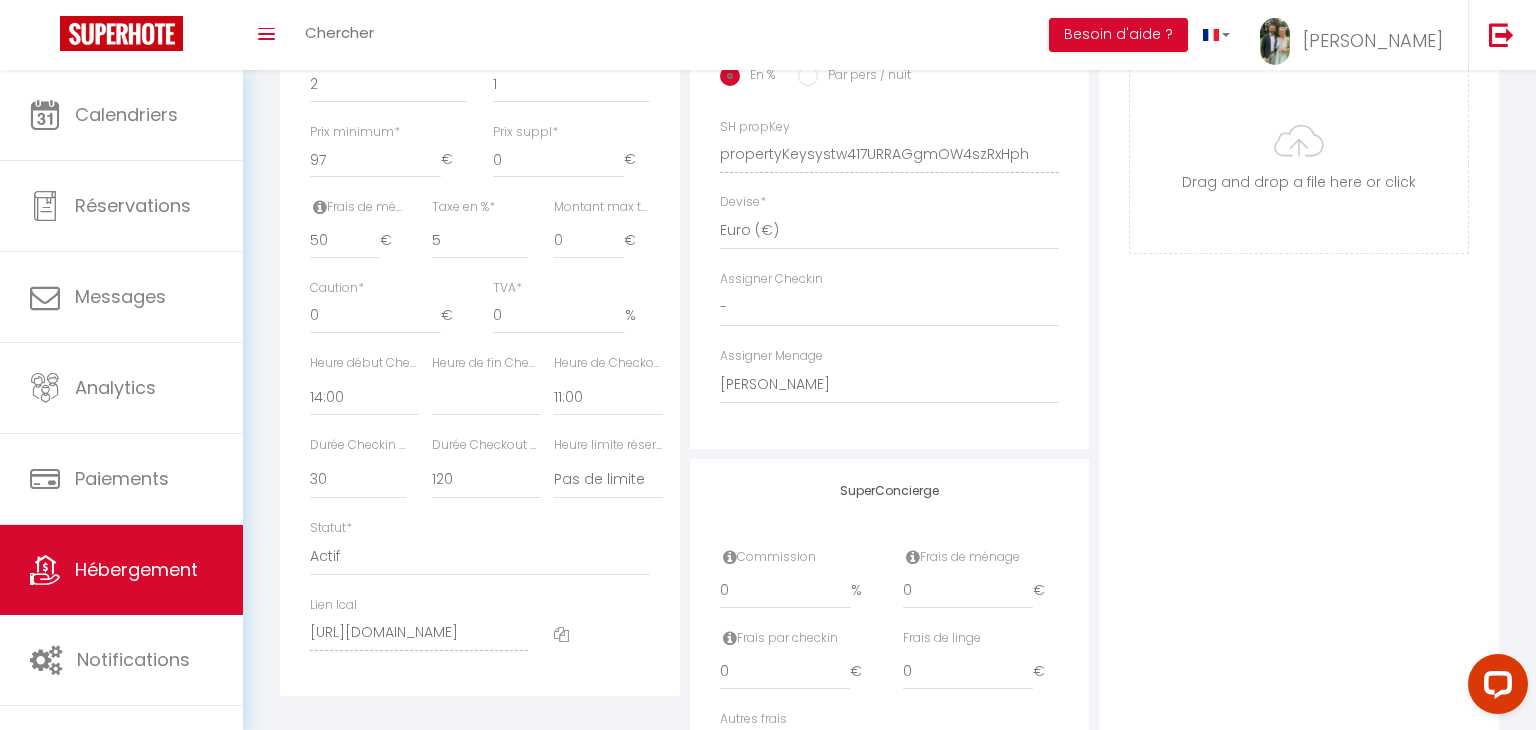 scroll, scrollTop: 993, scrollLeft: 0, axis: vertical 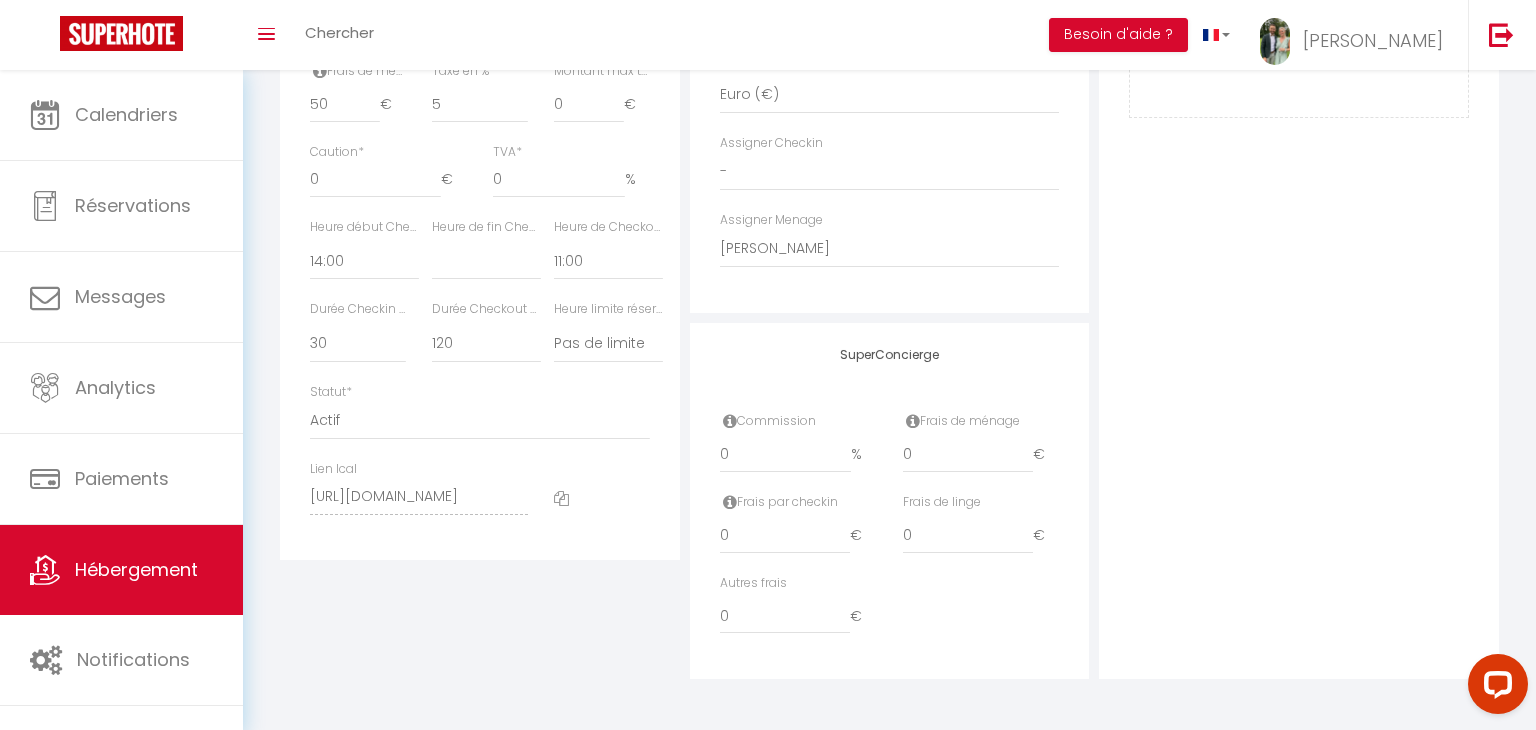click at bounding box center (913, 421) 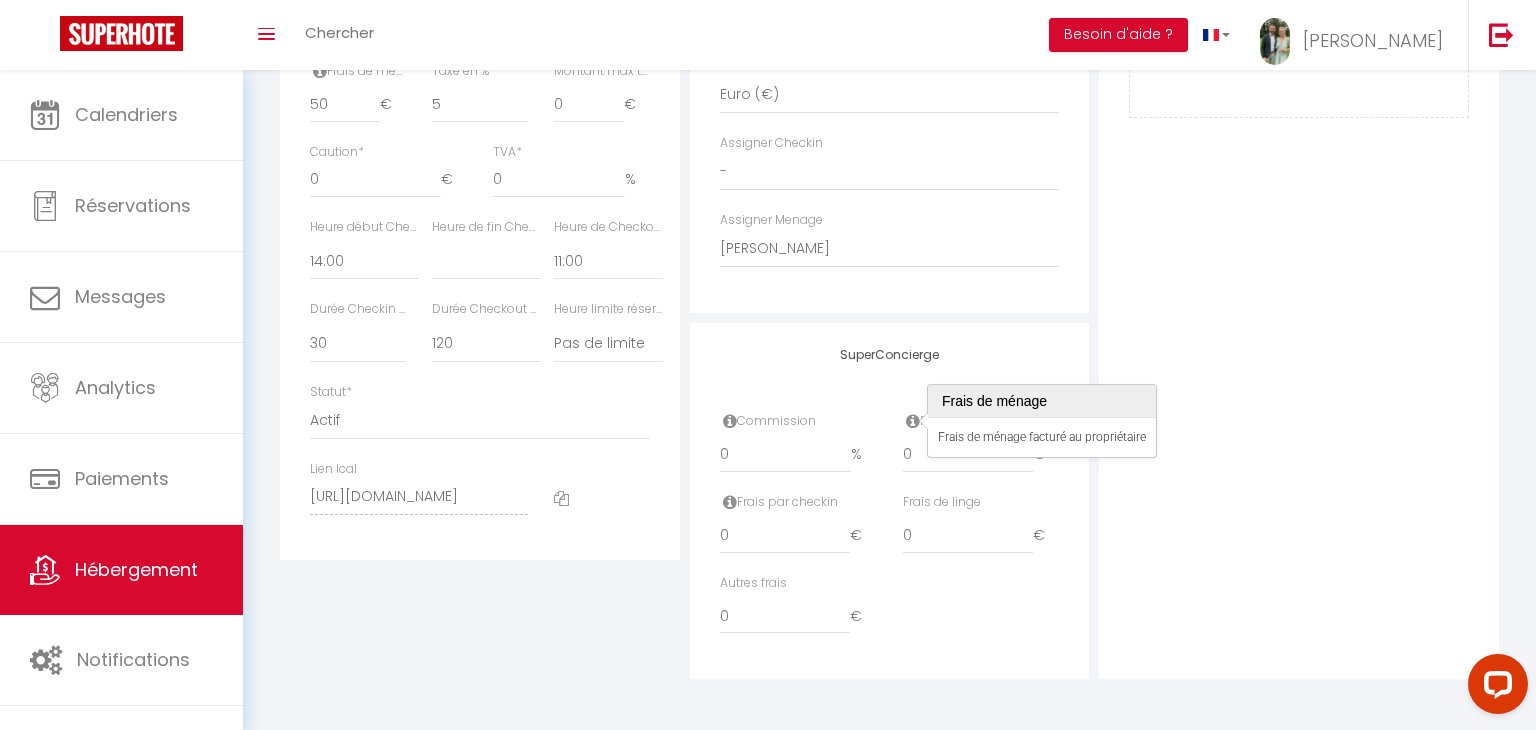 click at bounding box center (913, 421) 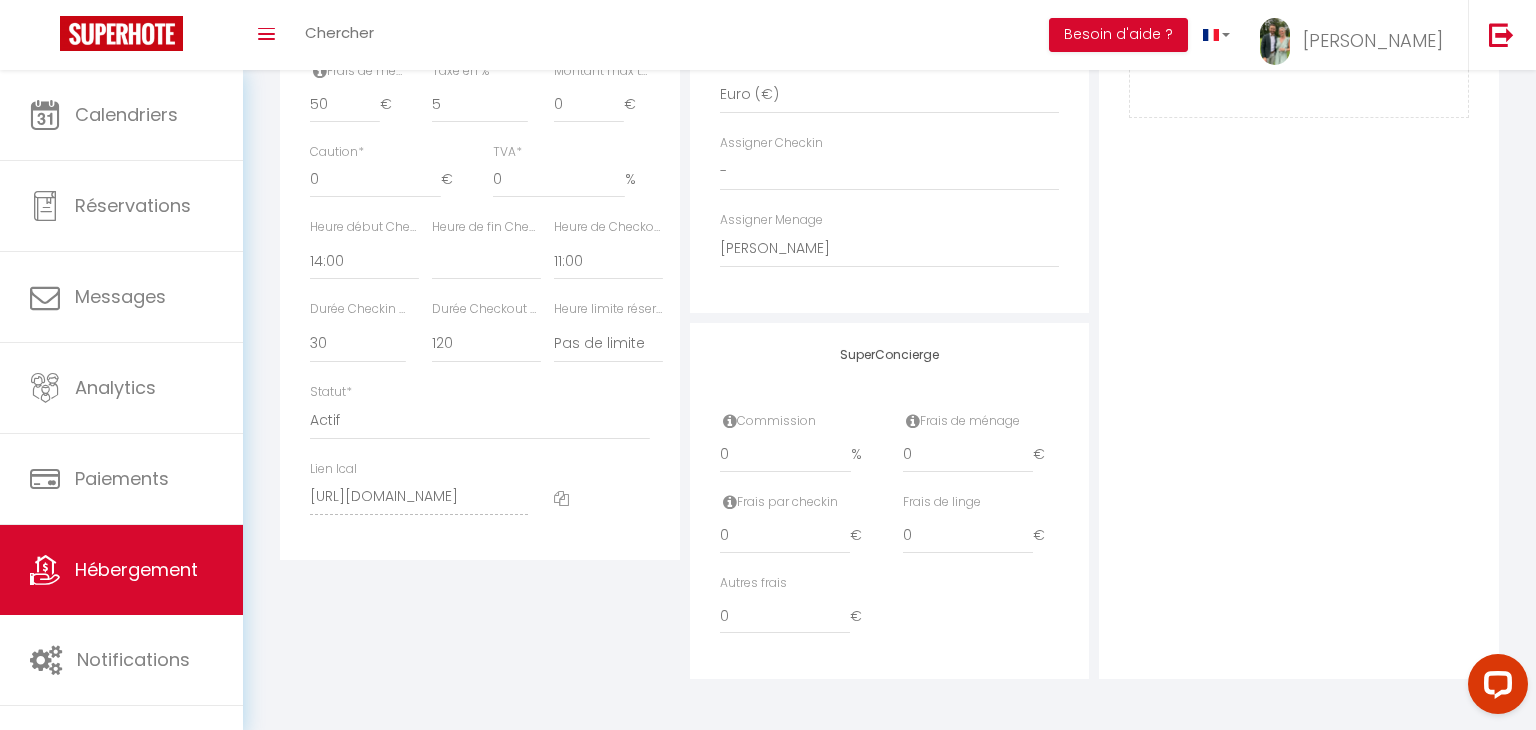 click at bounding box center [913, 421] 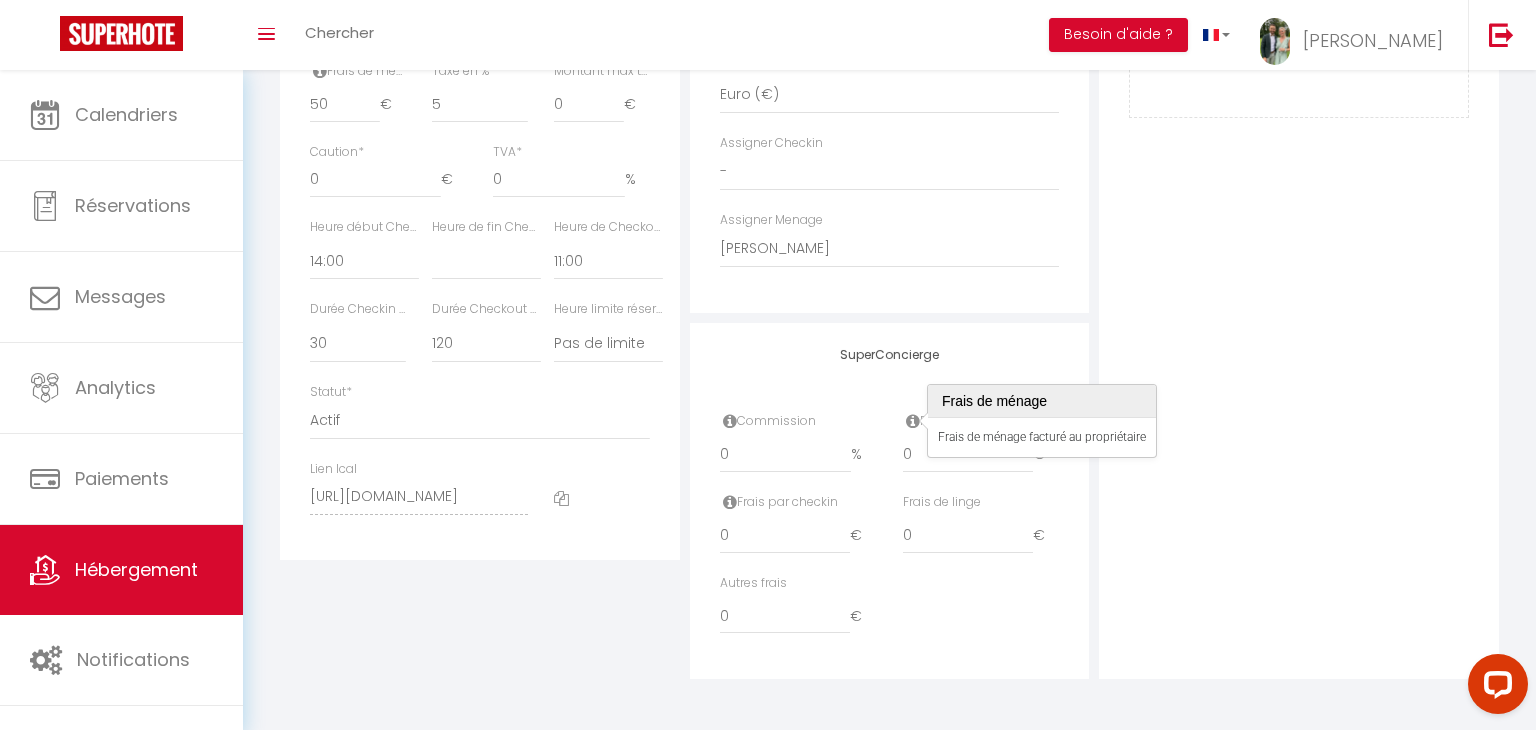 click at bounding box center [913, 421] 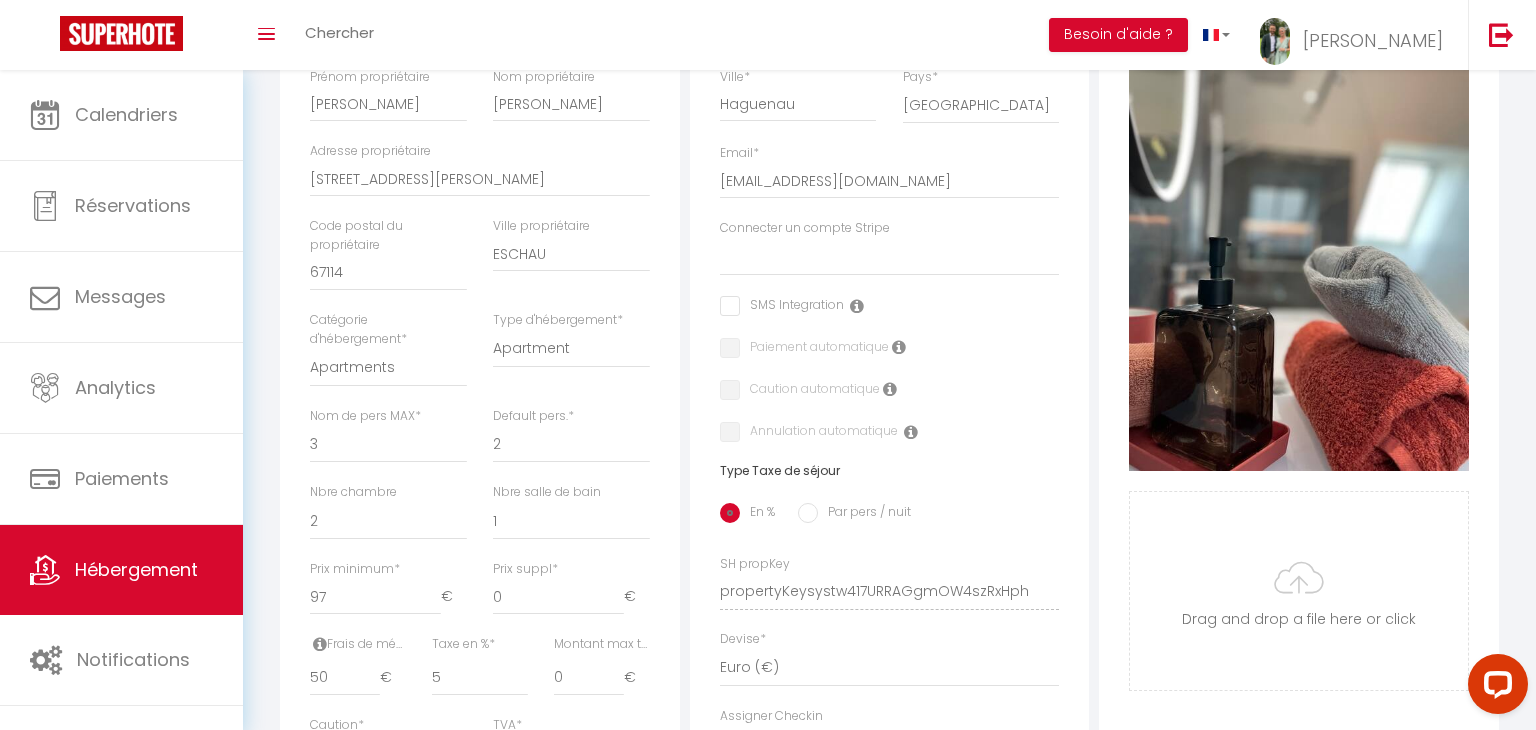 scroll, scrollTop: 0, scrollLeft: 0, axis: both 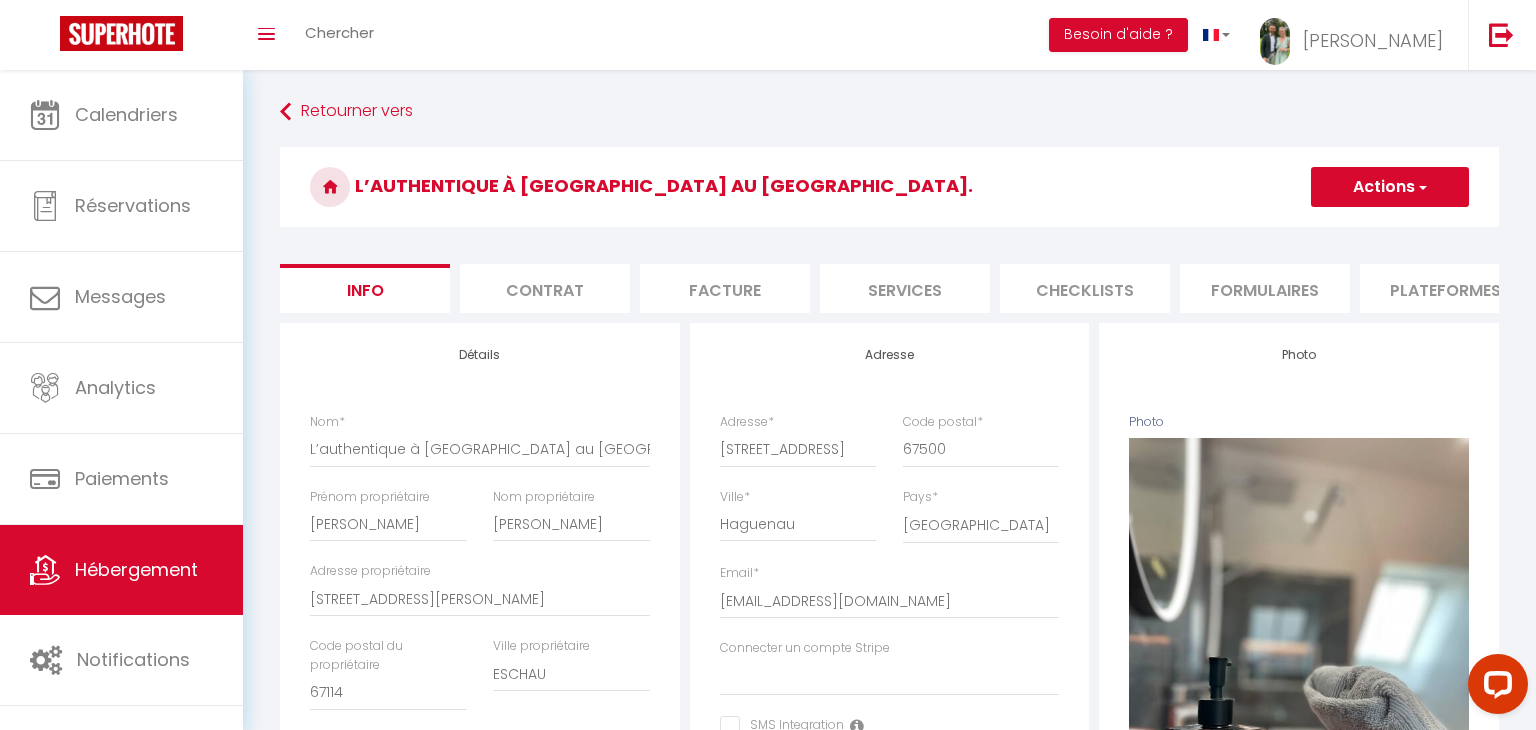 click on "Actions" at bounding box center [1390, 187] 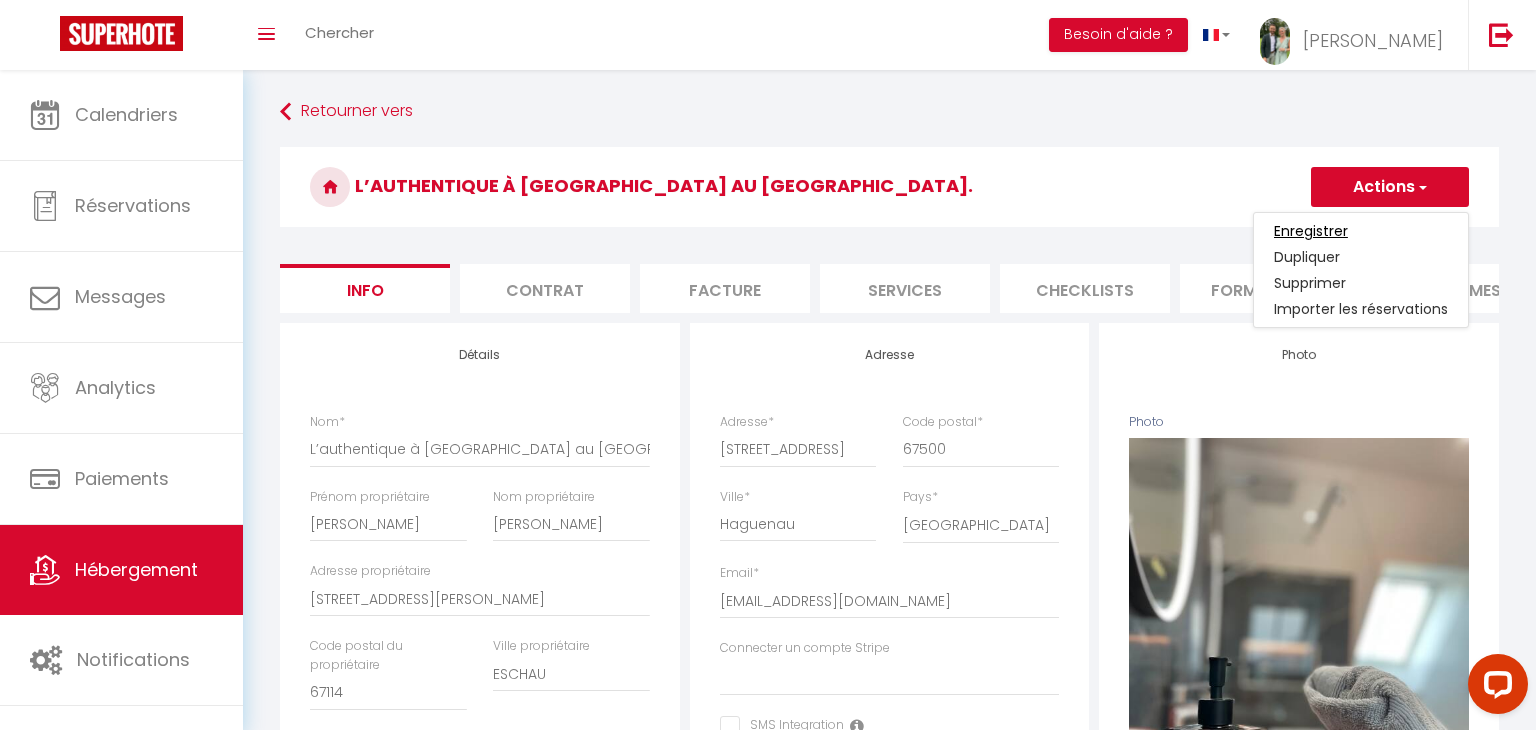 click on "Enregistrer" at bounding box center [1311, 231] 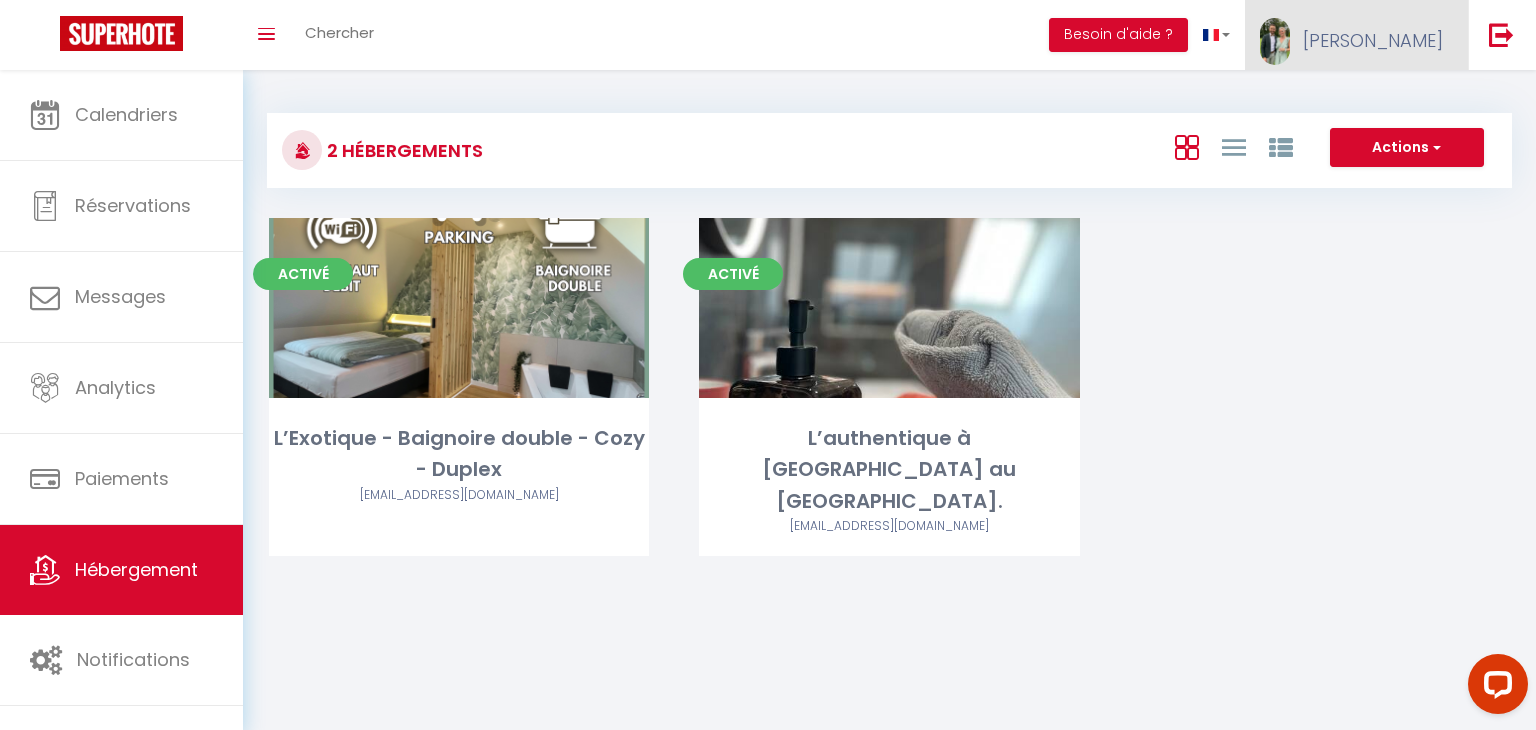 click on "[PERSON_NAME]" at bounding box center [1356, 35] 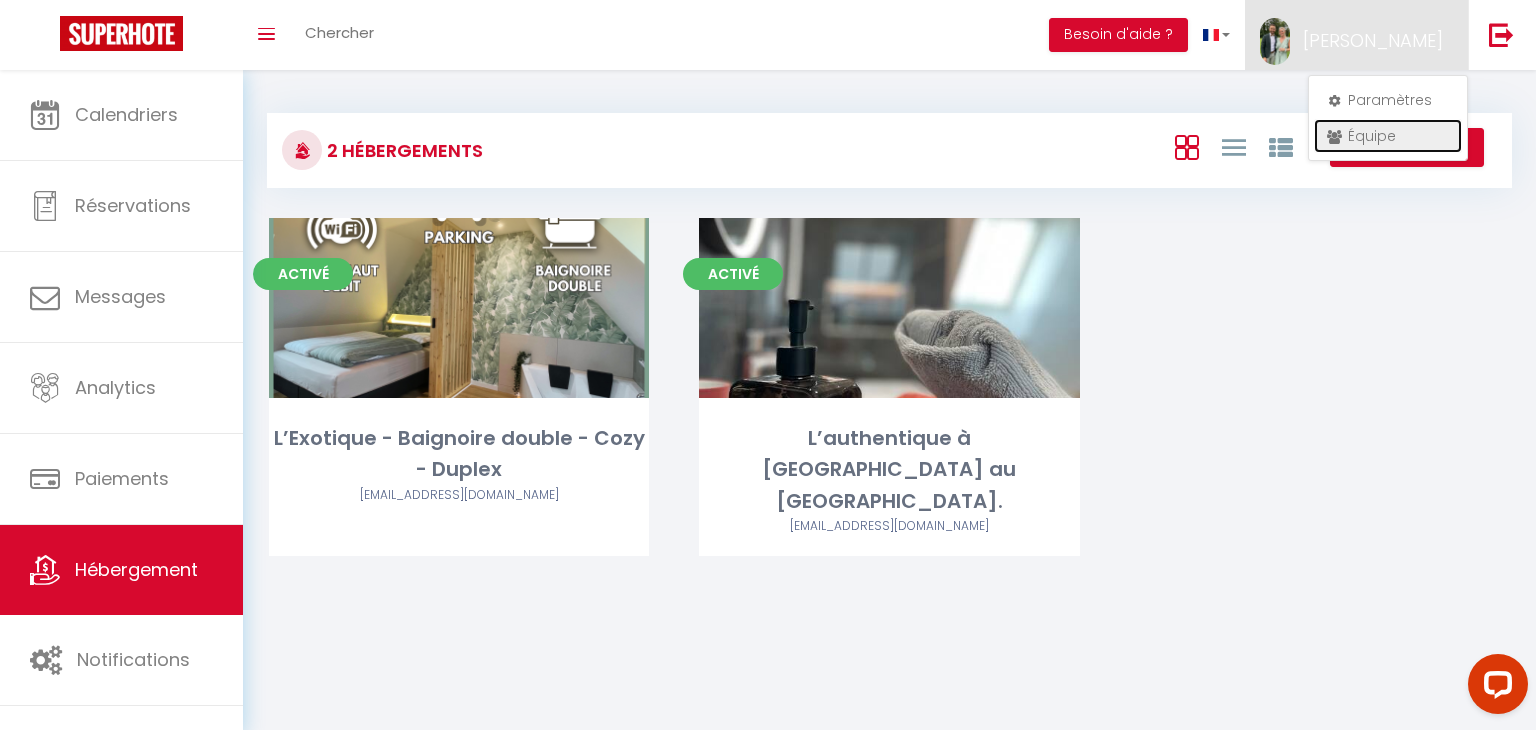 click on "Équipe" at bounding box center (1388, 136) 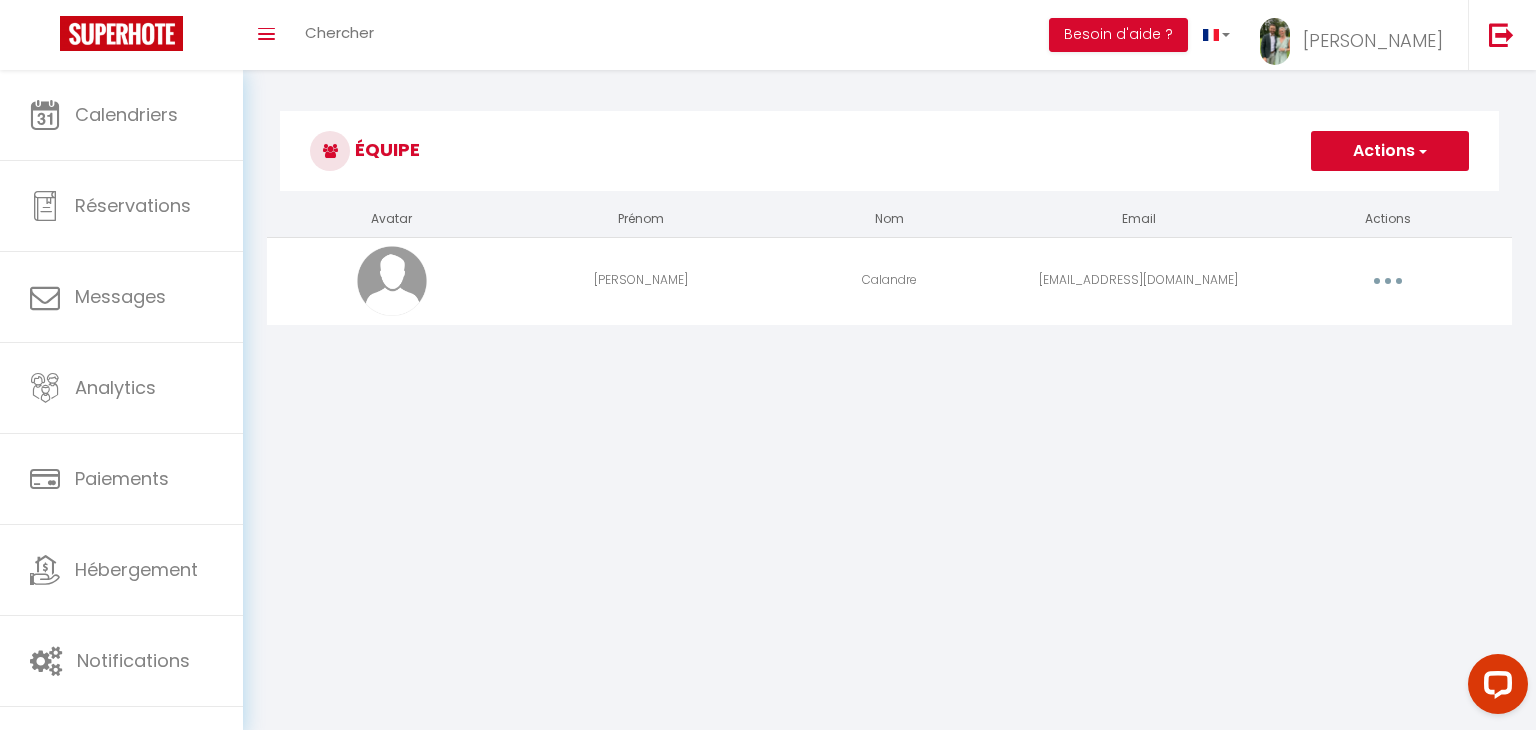 click at bounding box center (1388, 281) 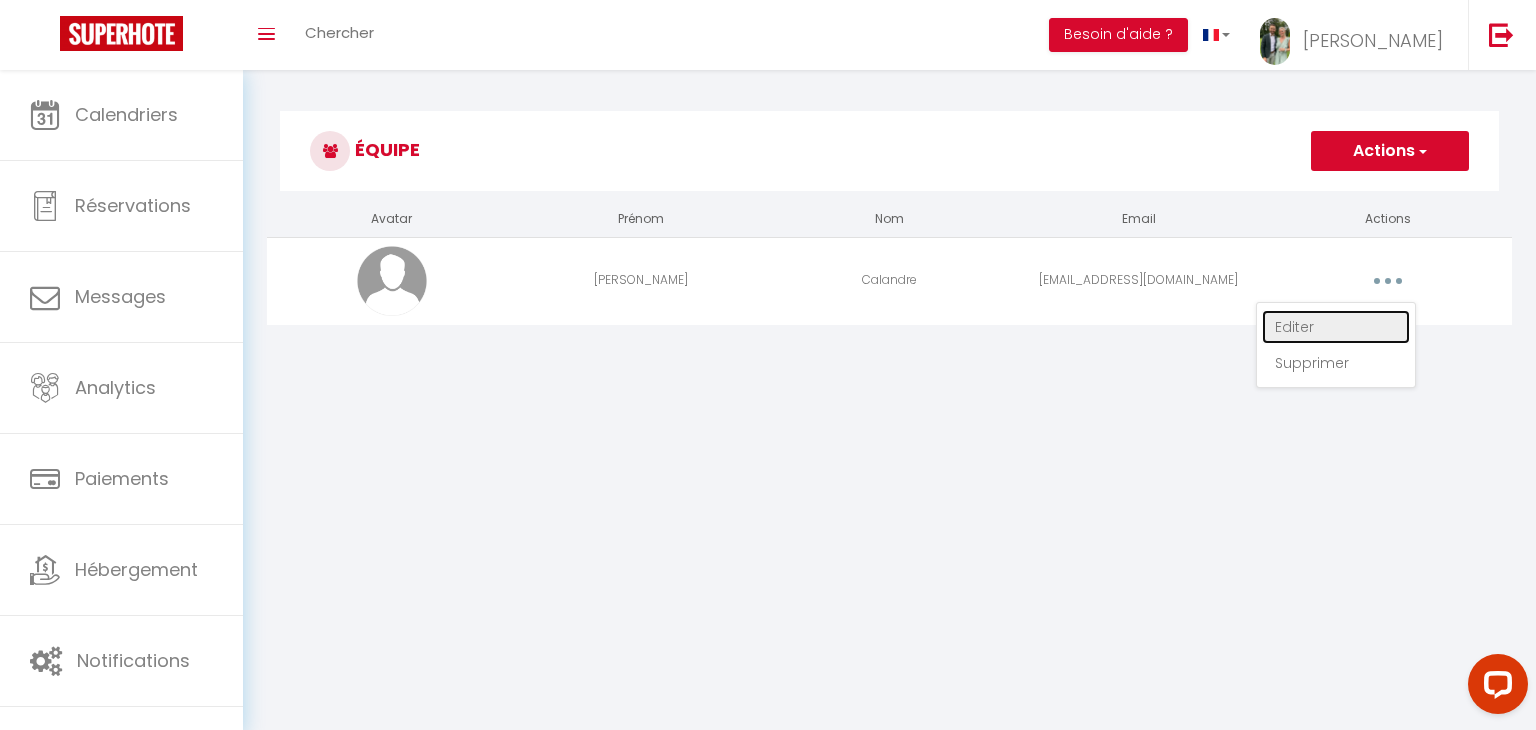 click on "Editer" at bounding box center [1336, 327] 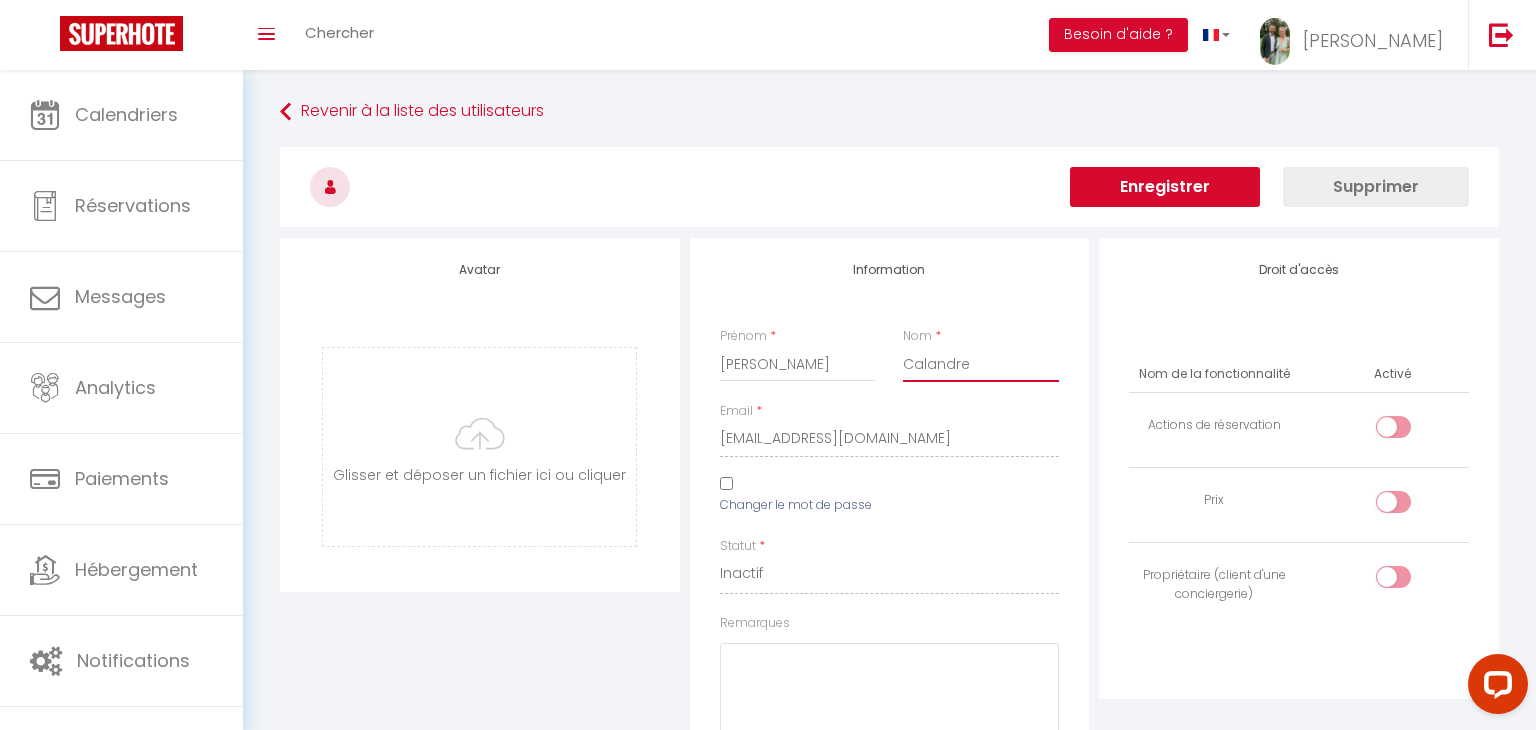 click on "Calandre" at bounding box center [981, 364] 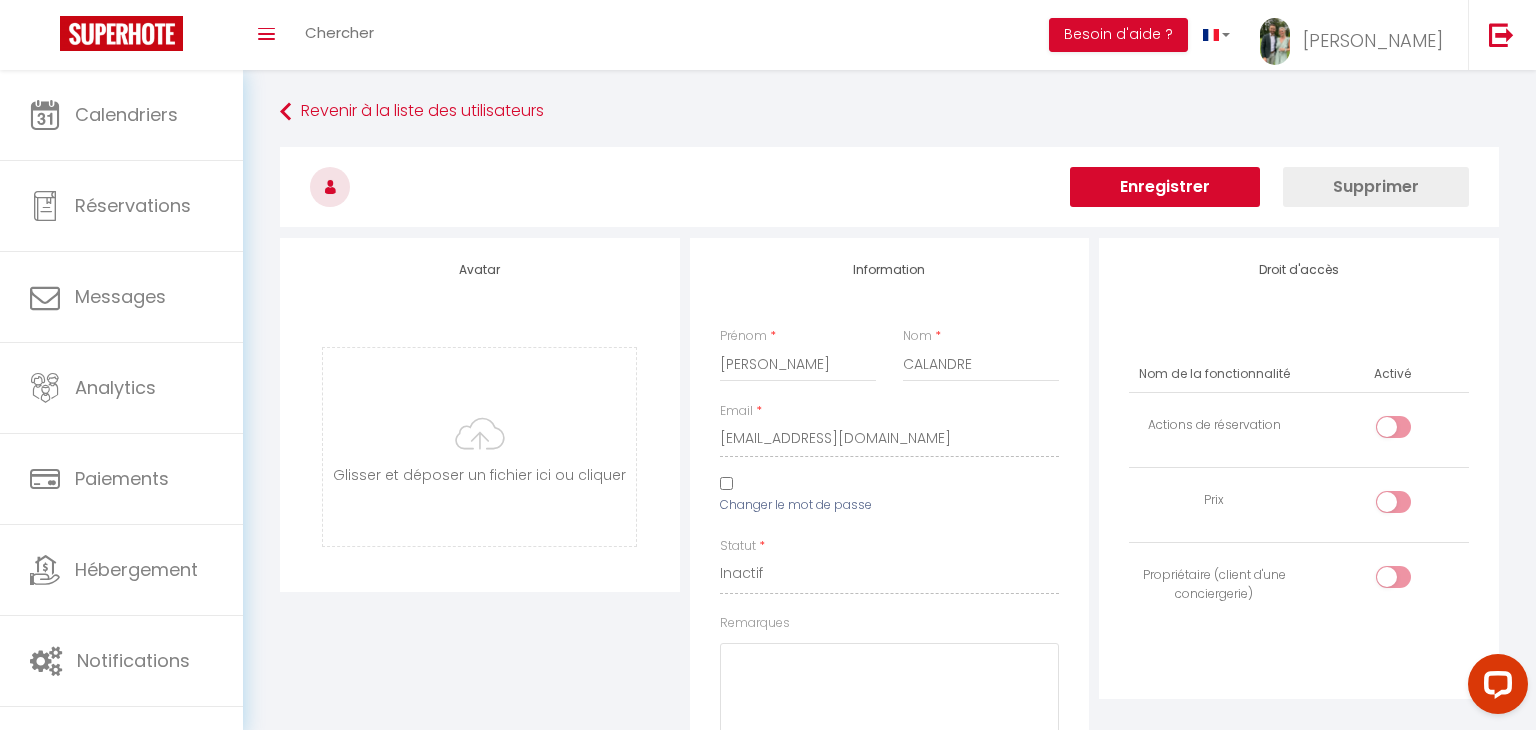 click on "Email   *   [EMAIL_ADDRESS][DOMAIN_NAME]" at bounding box center (890, 439) 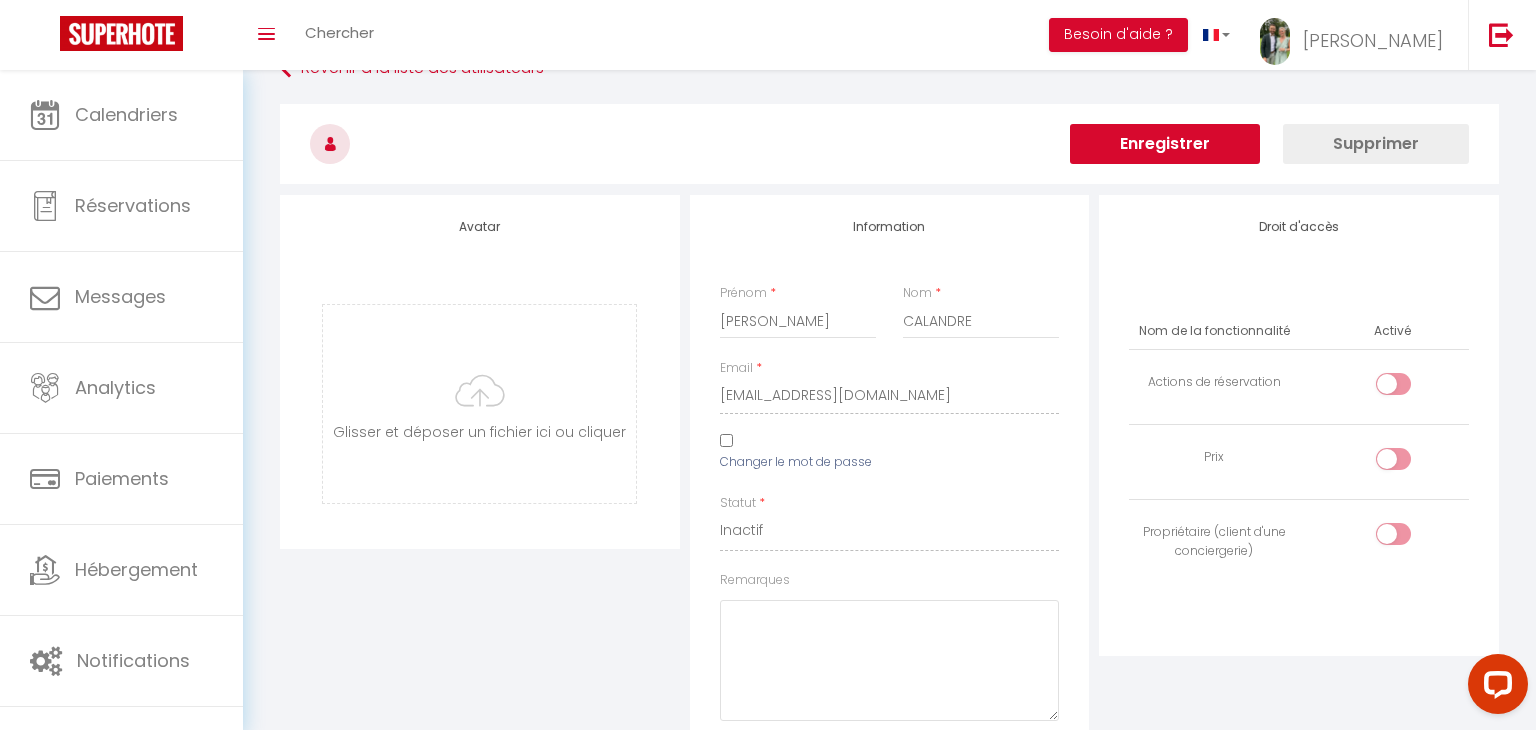 scroll, scrollTop: 44, scrollLeft: 0, axis: vertical 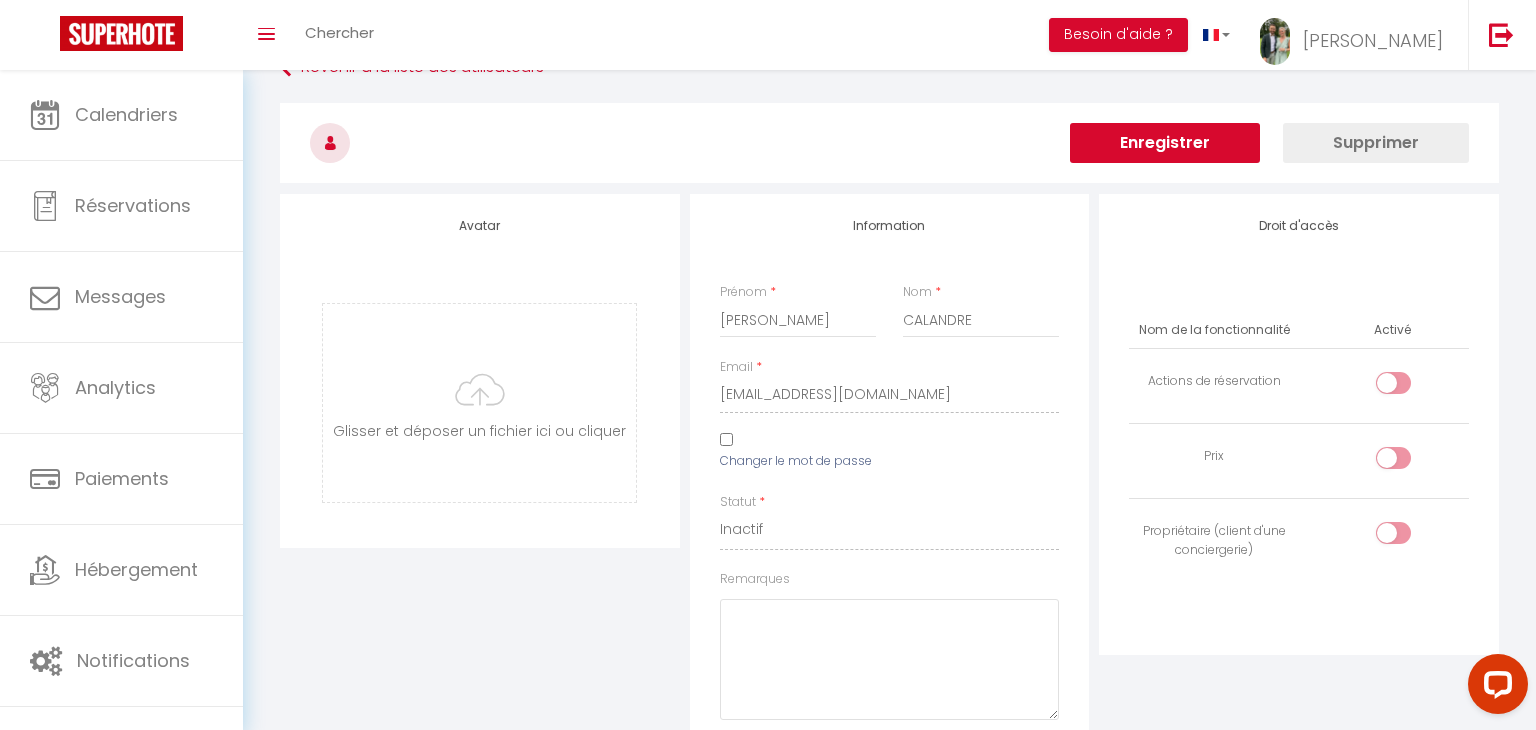 click on "Changer le mot de passe" at bounding box center (726, 439) 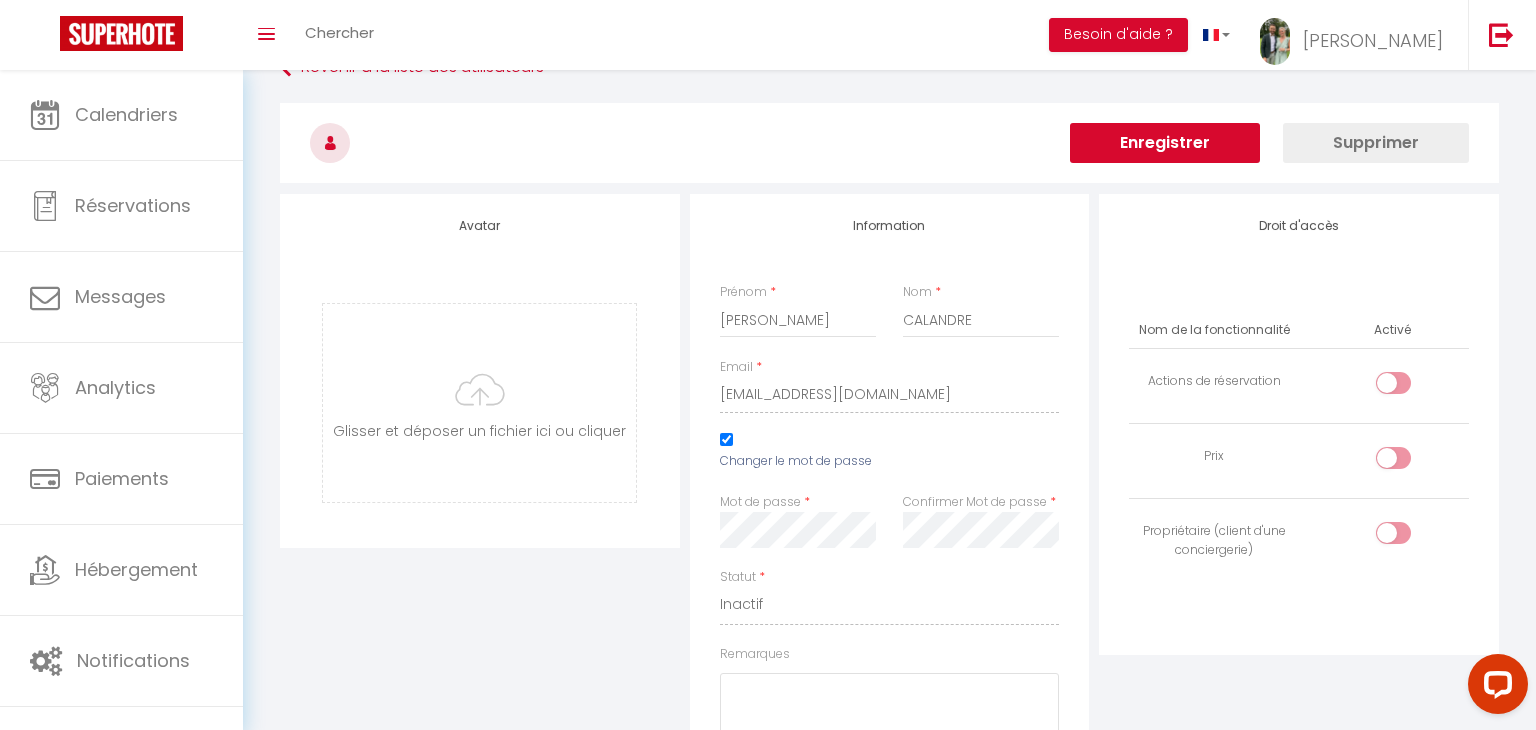 click on "Avatar         [PERSON_NAME] et déposer un fichier ici ou cliquer Ooops, something wrong happened. Remove   Drag and drop or click to replace" at bounding box center (480, 640) 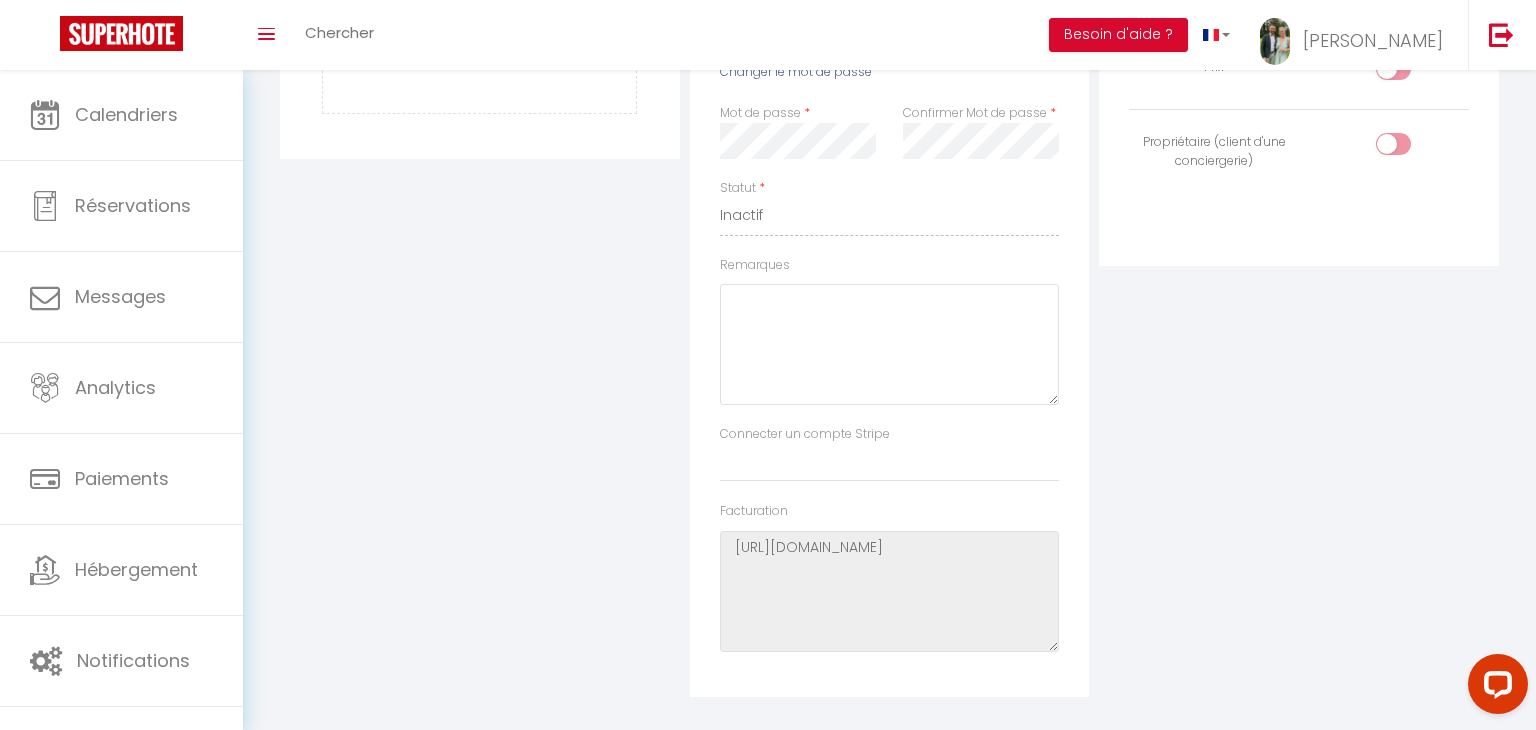 scroll, scrollTop: 0, scrollLeft: 0, axis: both 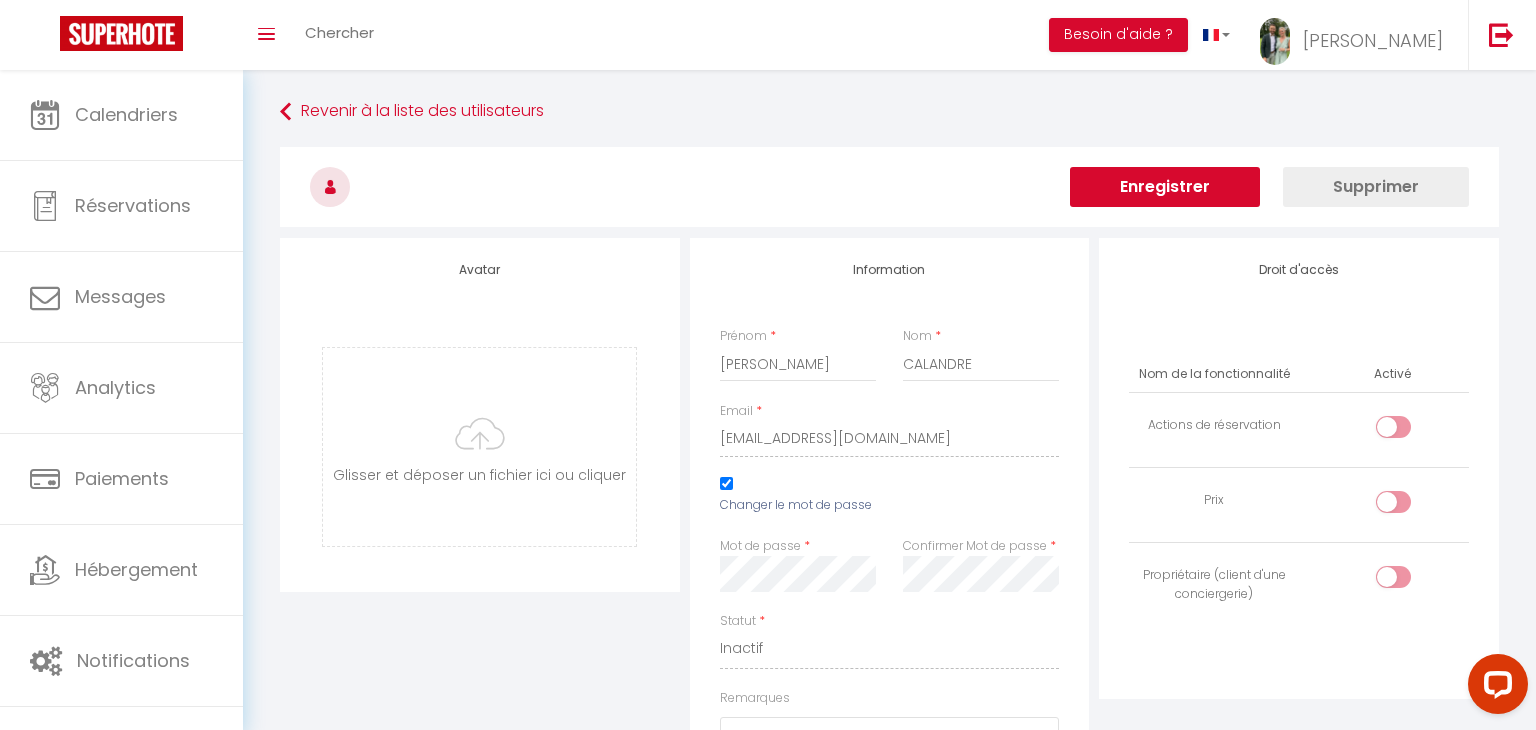 click on "Enregistrer" at bounding box center [1165, 187] 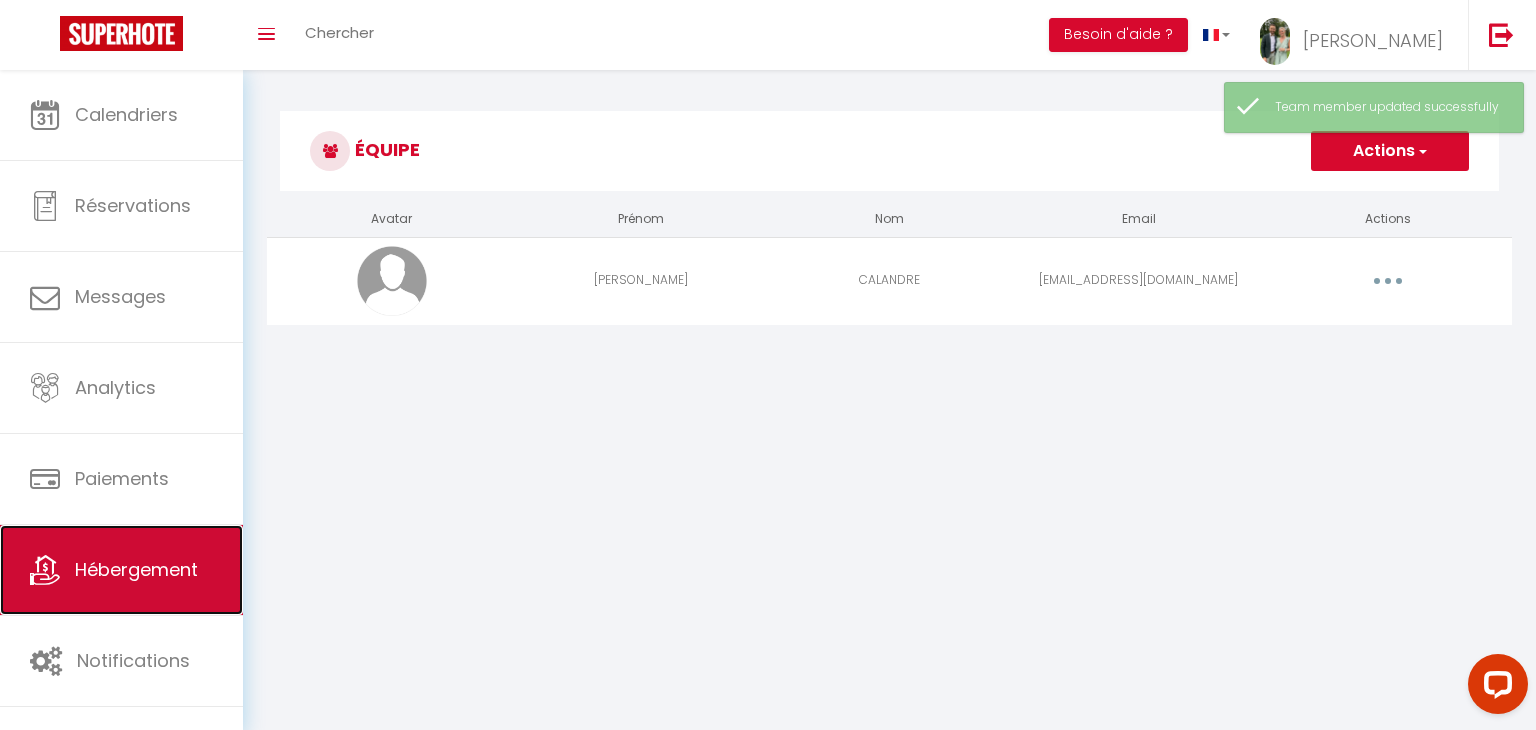 click on "Hébergement" at bounding box center [121, 570] 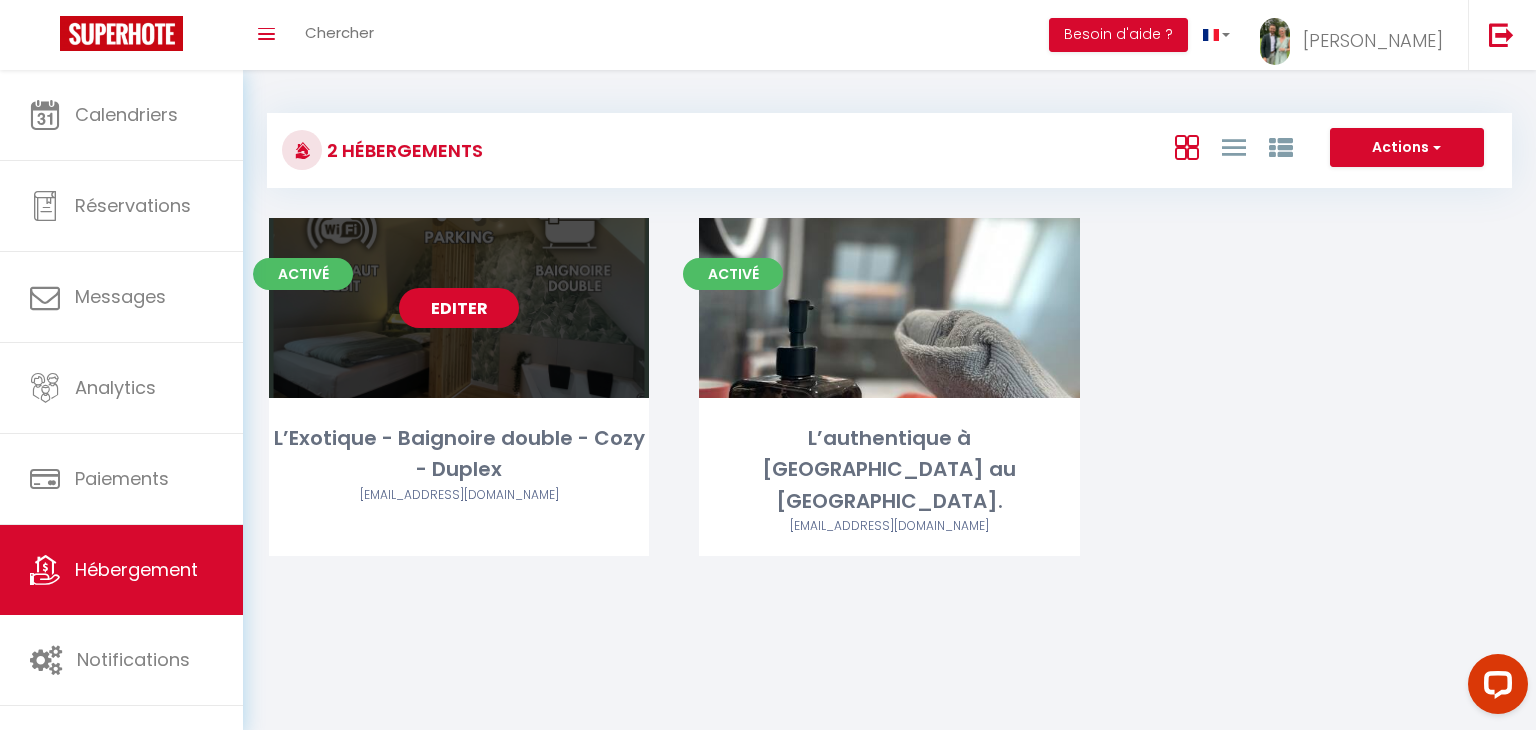 click on "Editer" at bounding box center [459, 308] 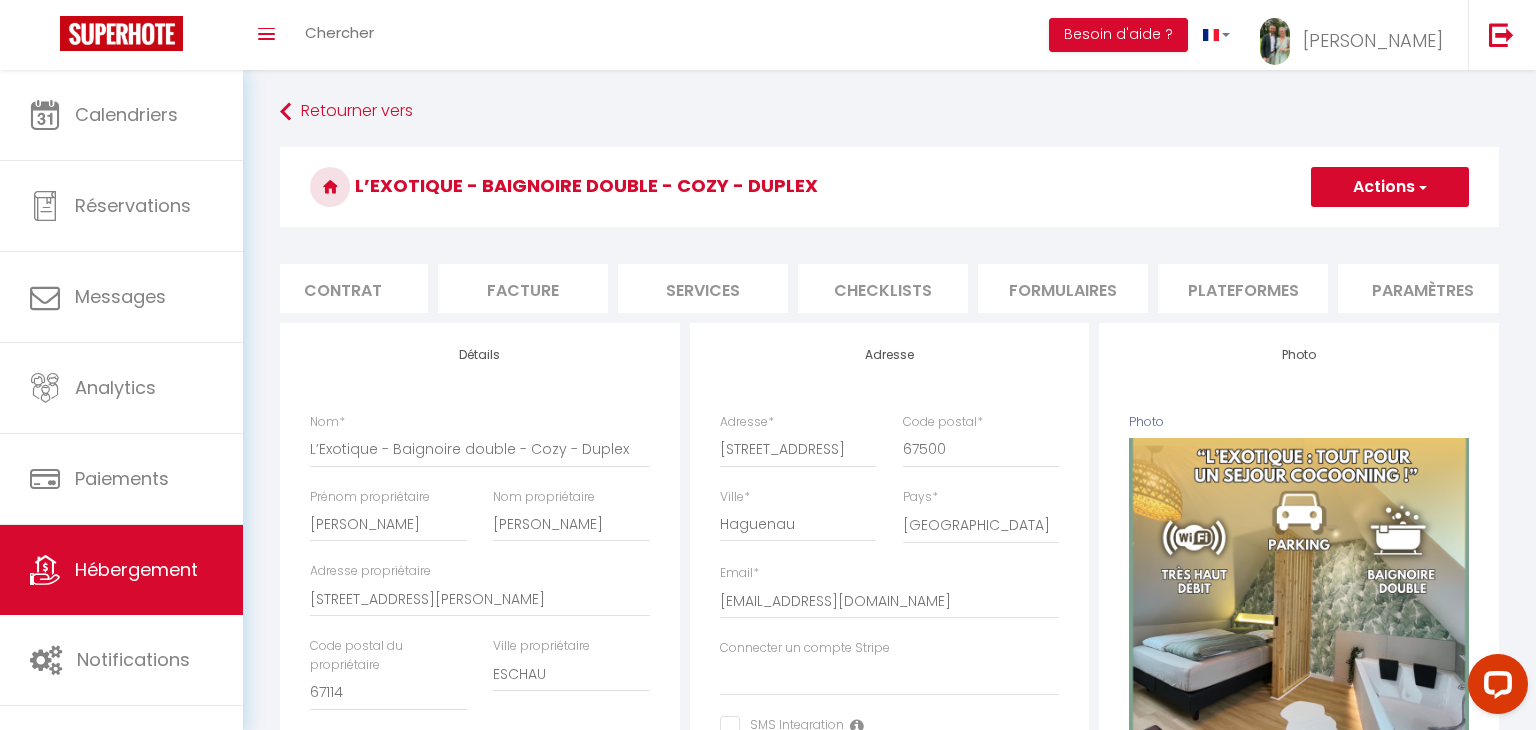 scroll, scrollTop: 0, scrollLeft: 201, axis: horizontal 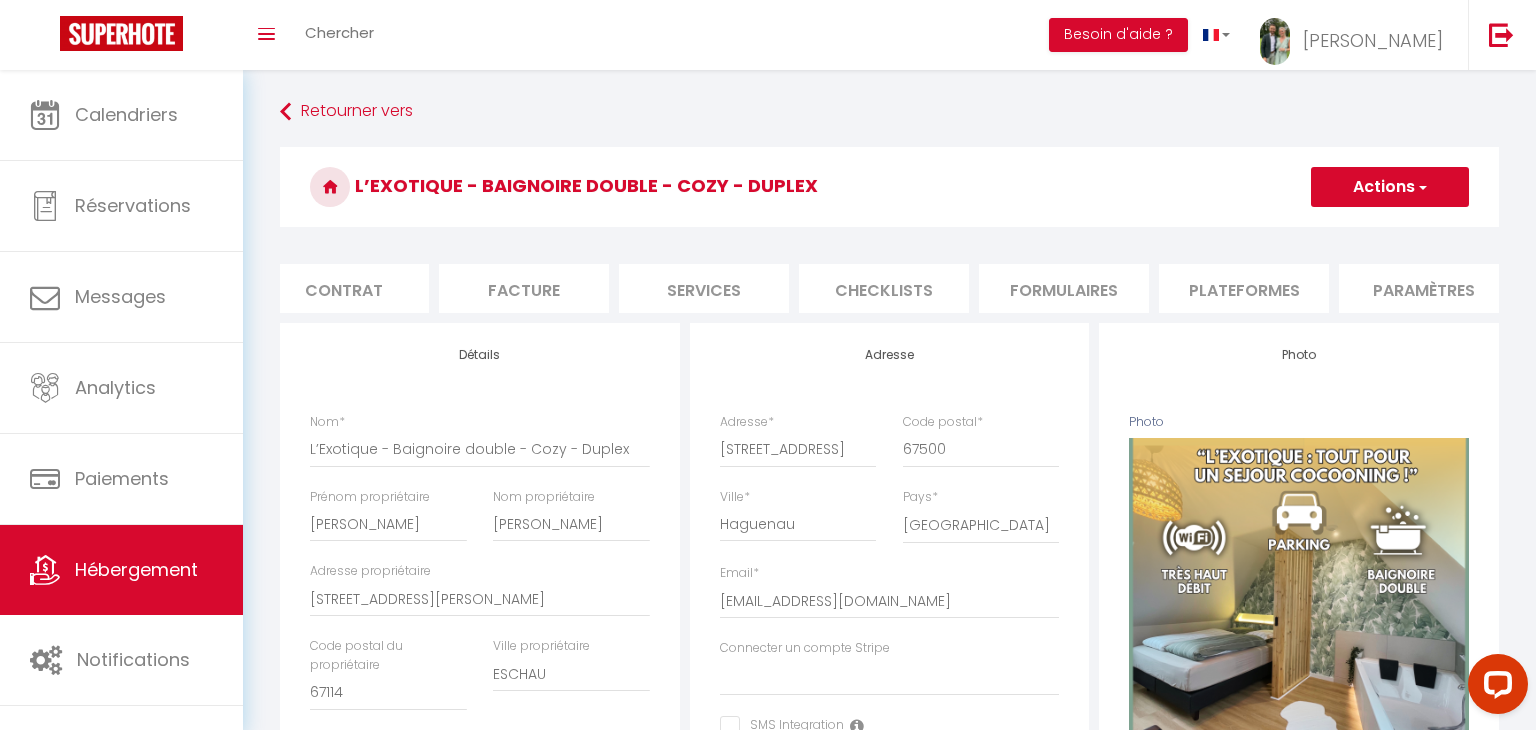 click on "Checklists" at bounding box center (884, 288) 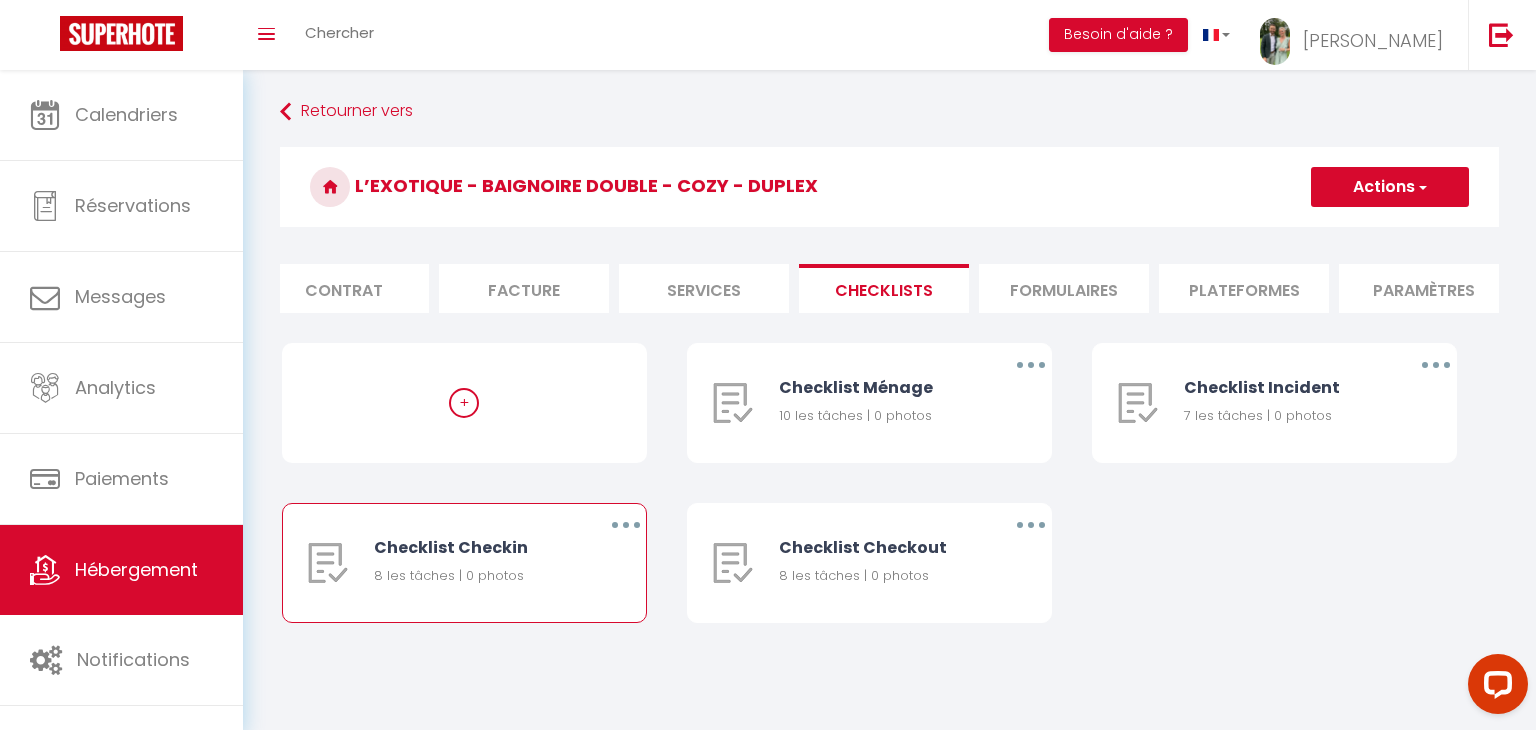 click on "Editer   Dupliquer   Supprimer" at bounding box center [615, 563] 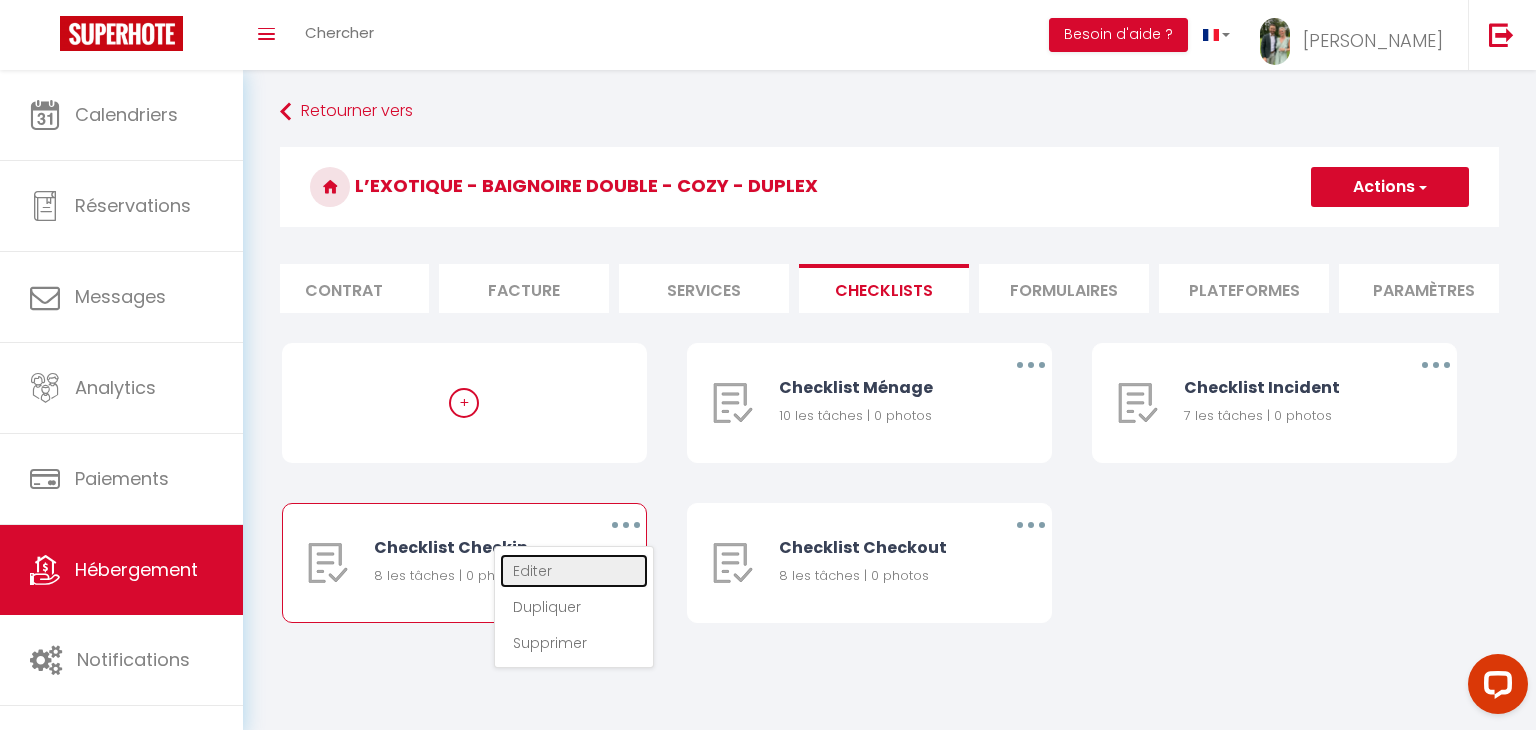click on "Editer" at bounding box center [574, 571] 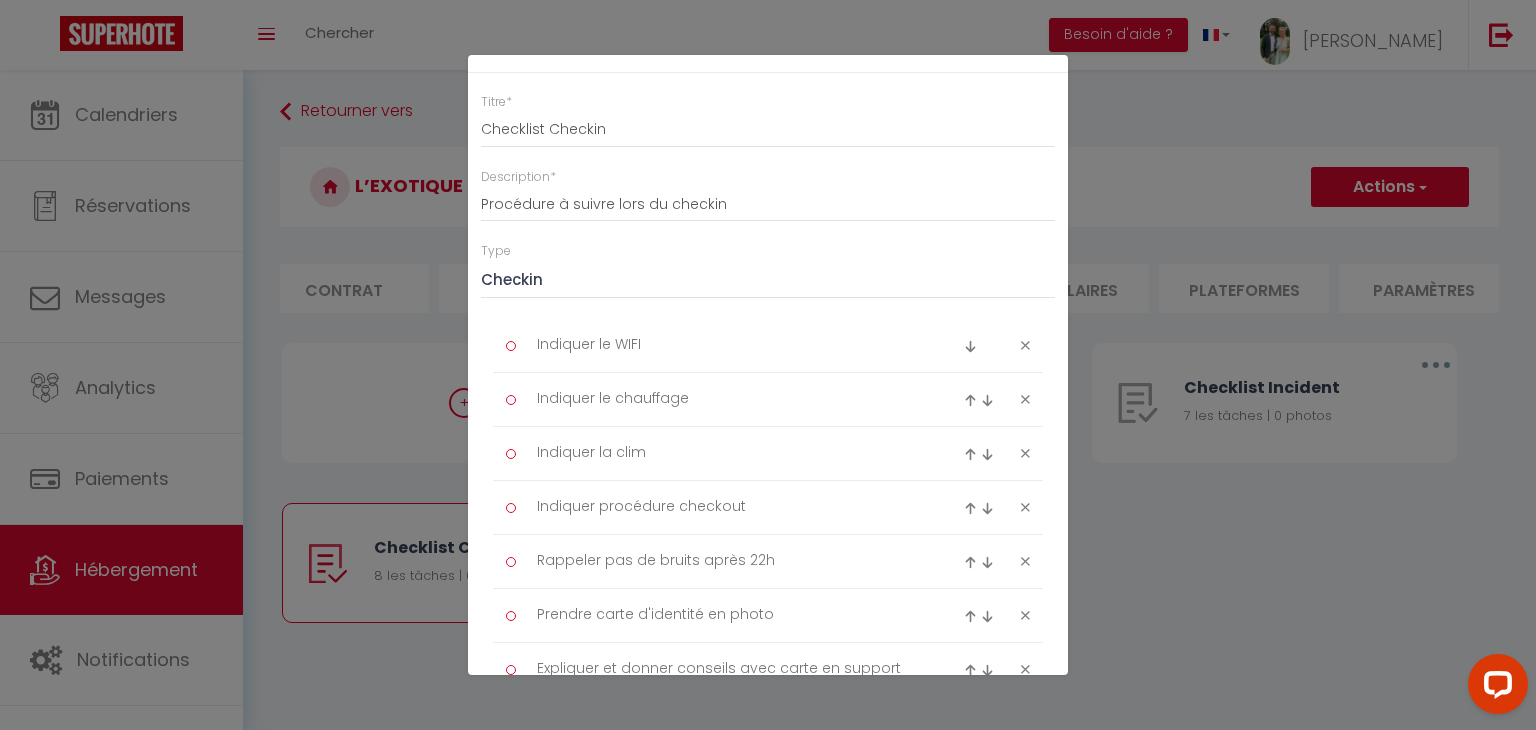 scroll, scrollTop: 0, scrollLeft: 0, axis: both 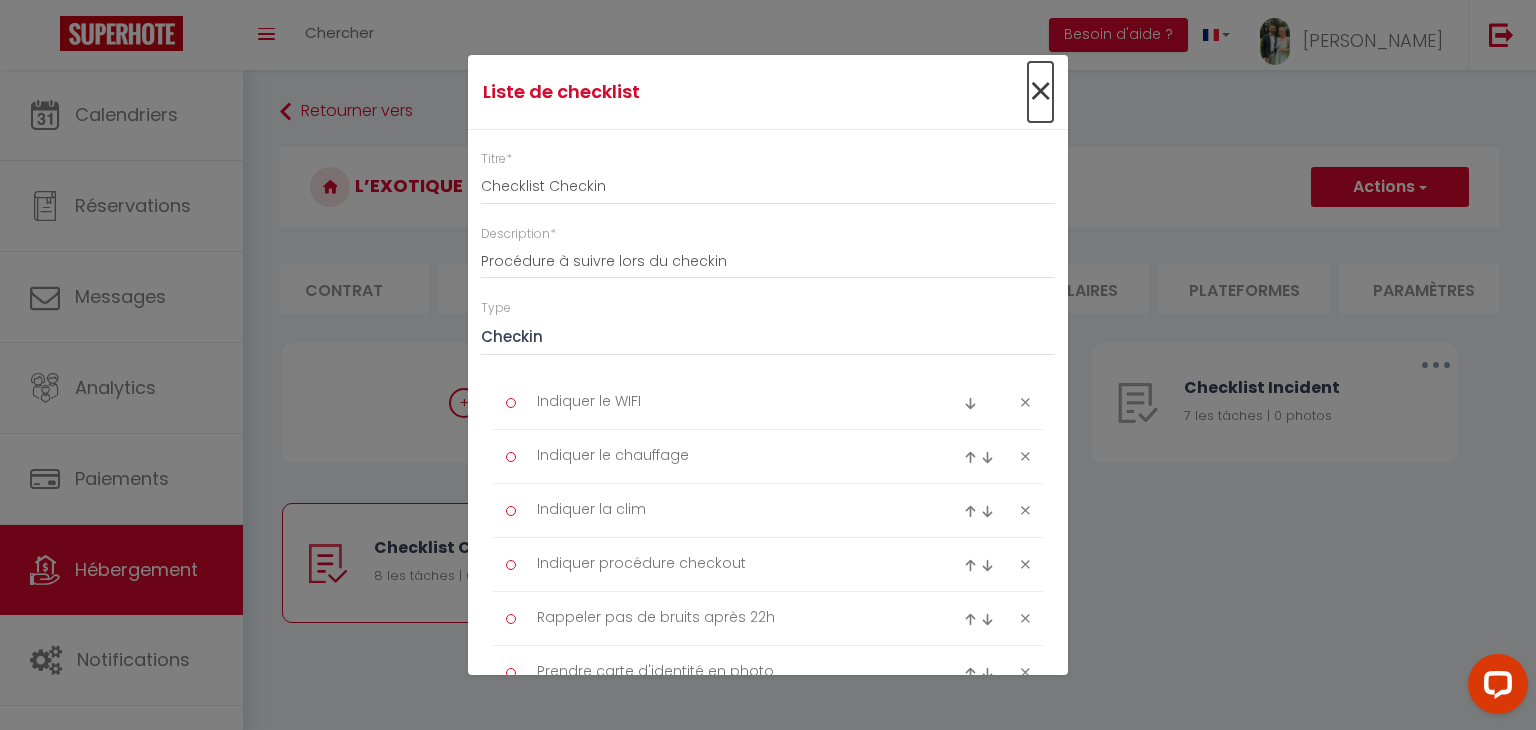 click on "×" at bounding box center [1040, 92] 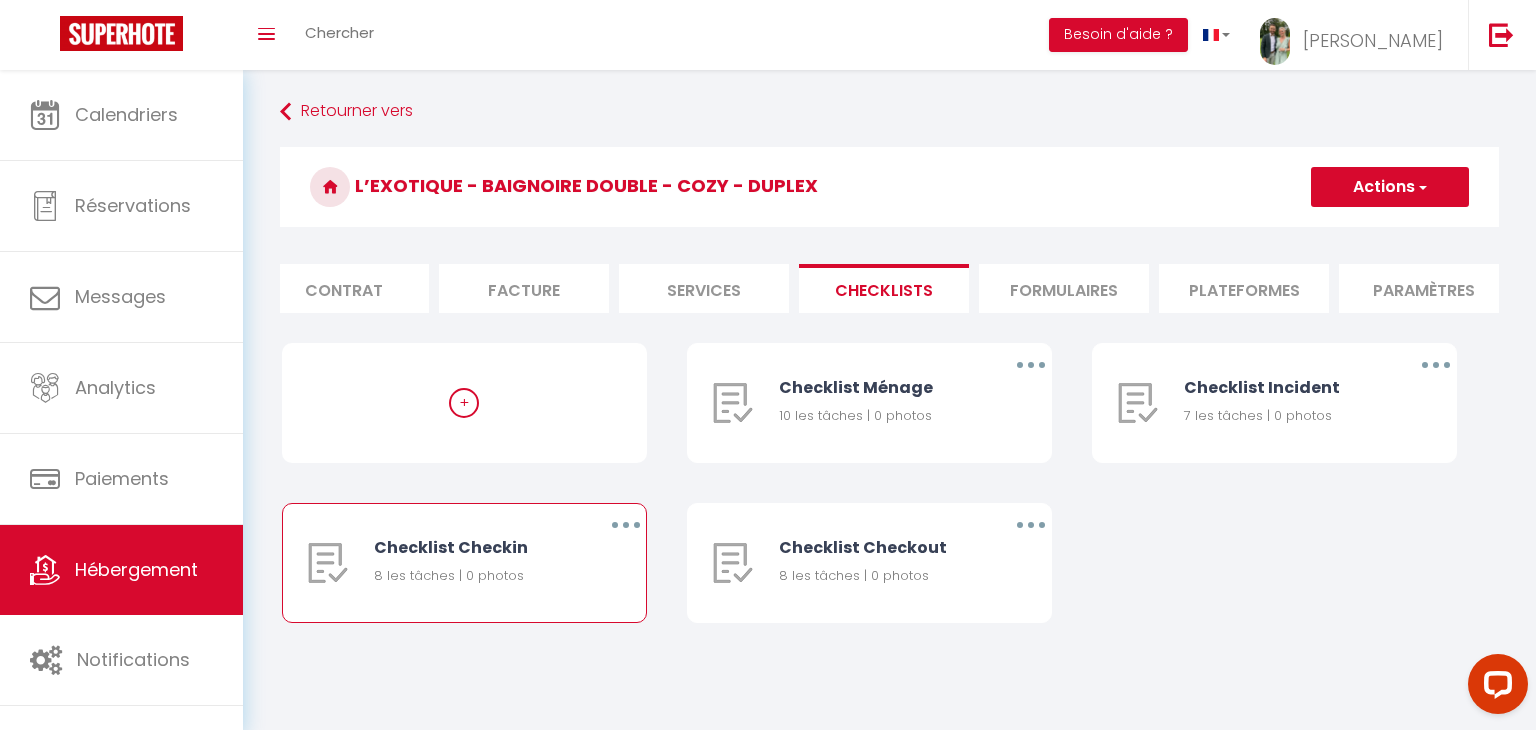 click at bounding box center [626, 525] 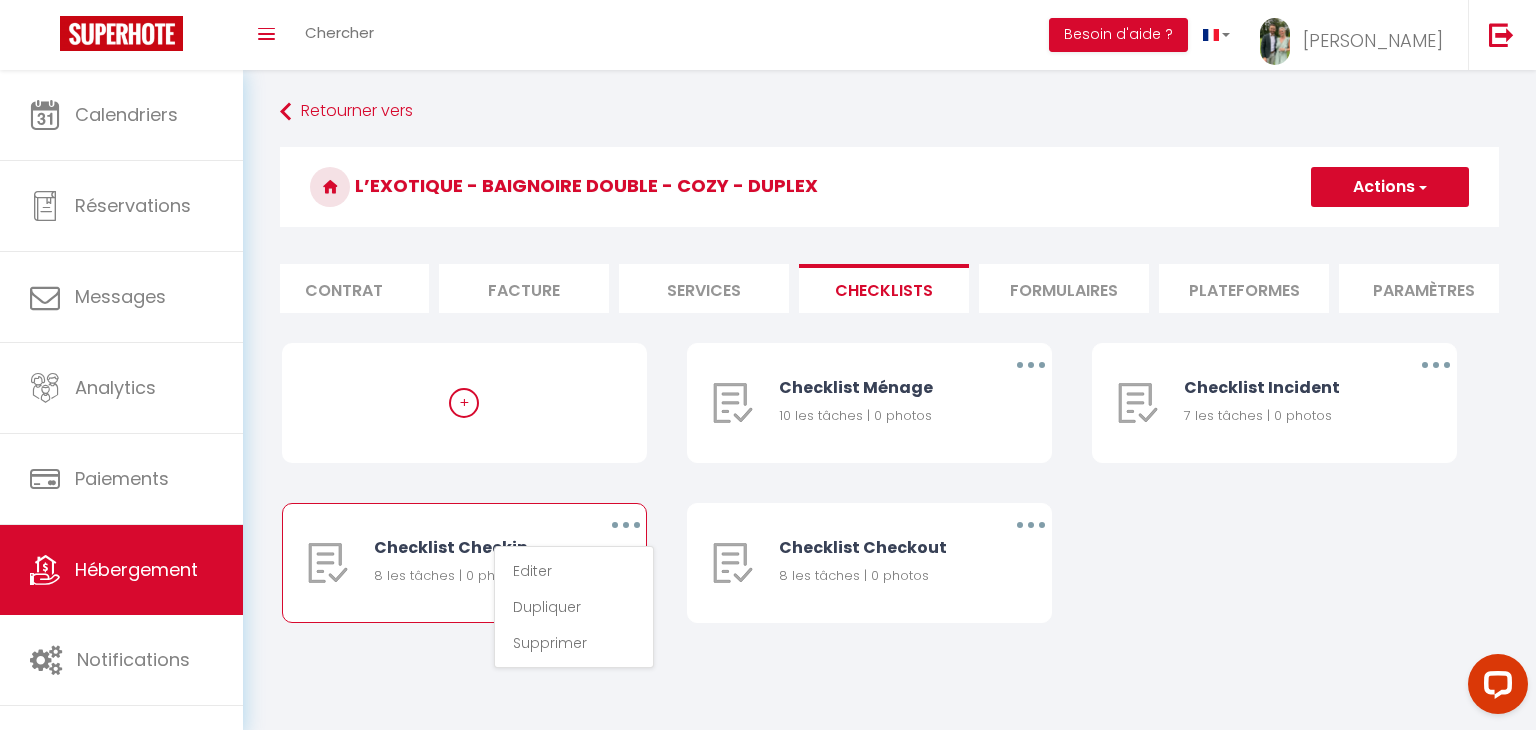 click at bounding box center (626, 525) 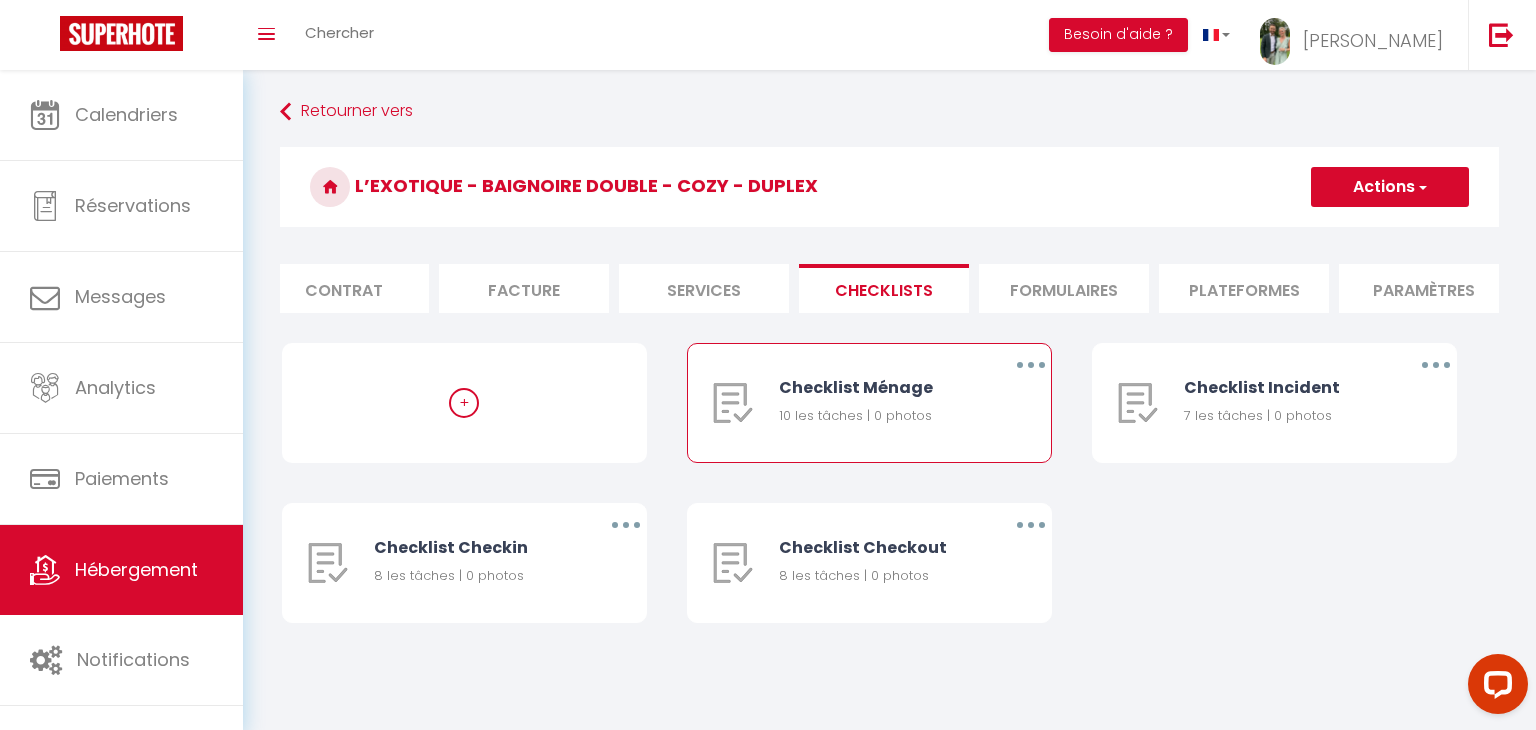 click at bounding box center (1031, 365) 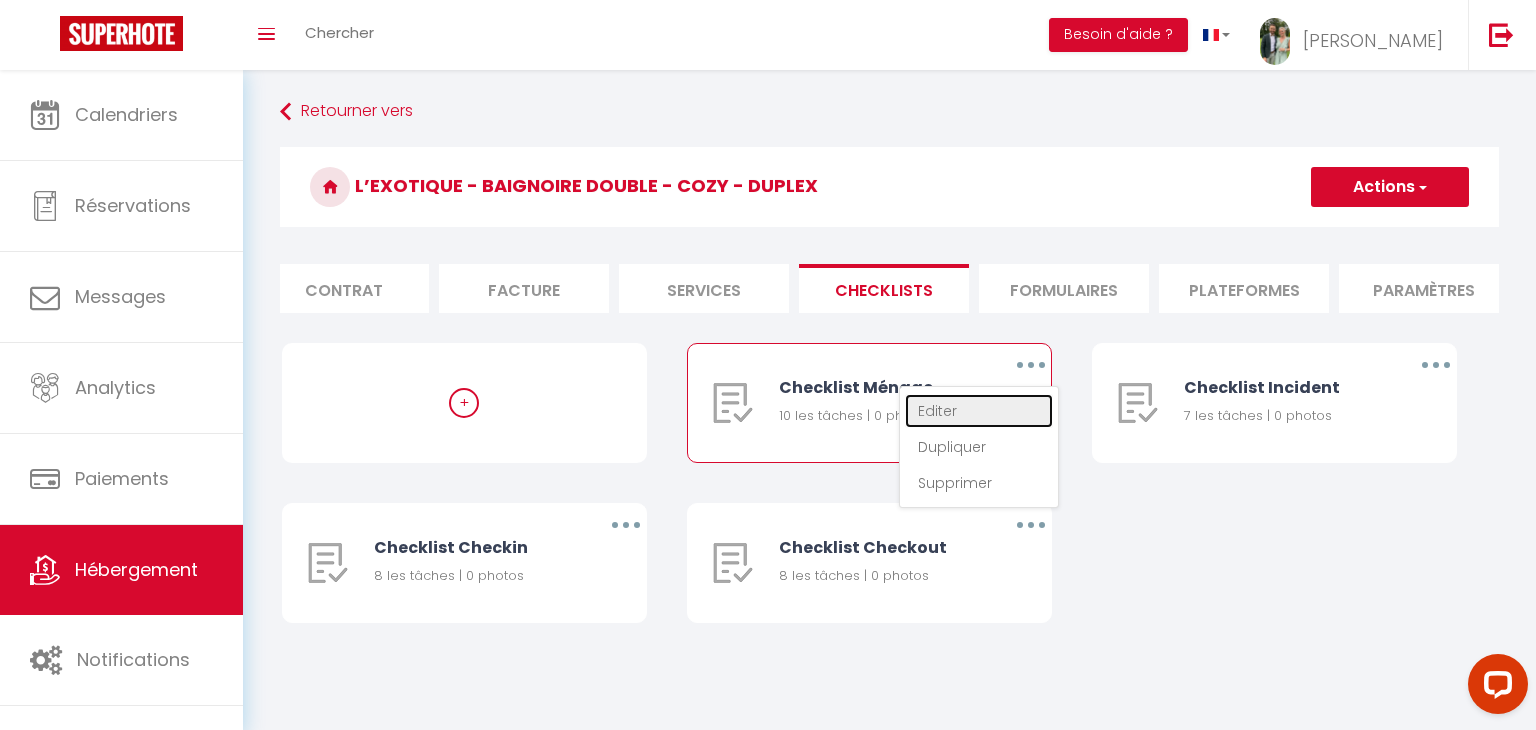 click on "Editer" at bounding box center [979, 411] 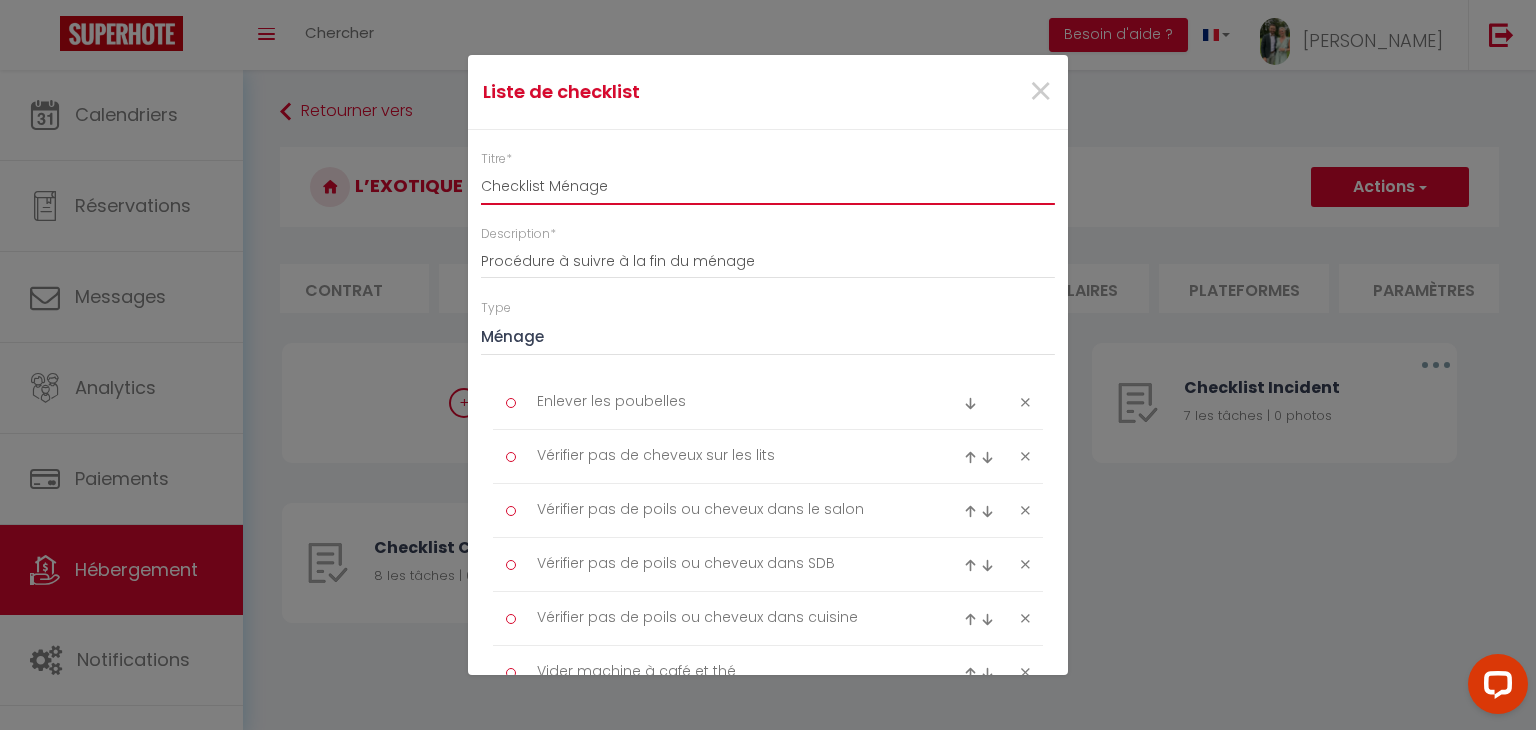 click on "Checklist Ménage" at bounding box center [768, 187] 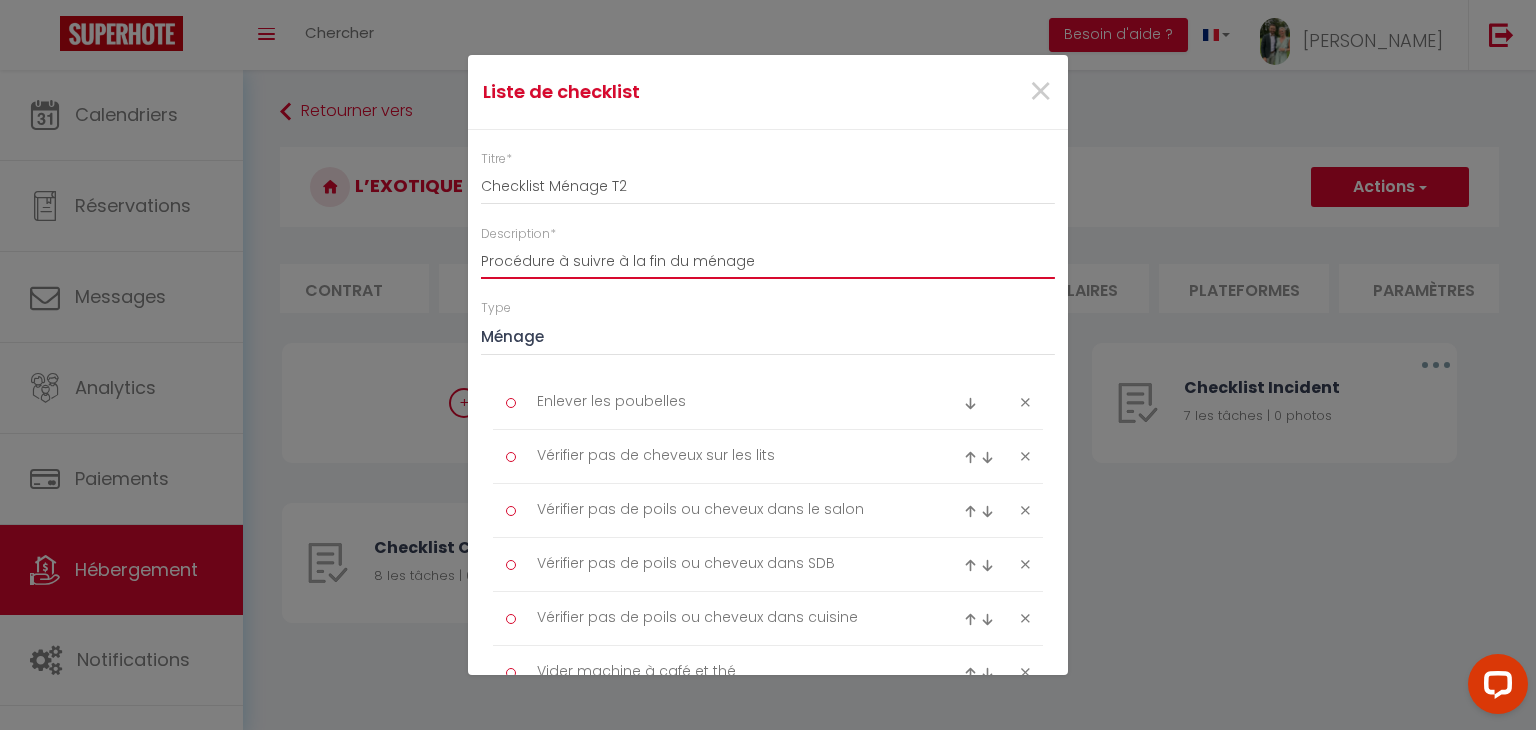 click on "Procédure à suivre à la fin du ménage" at bounding box center (768, 261) 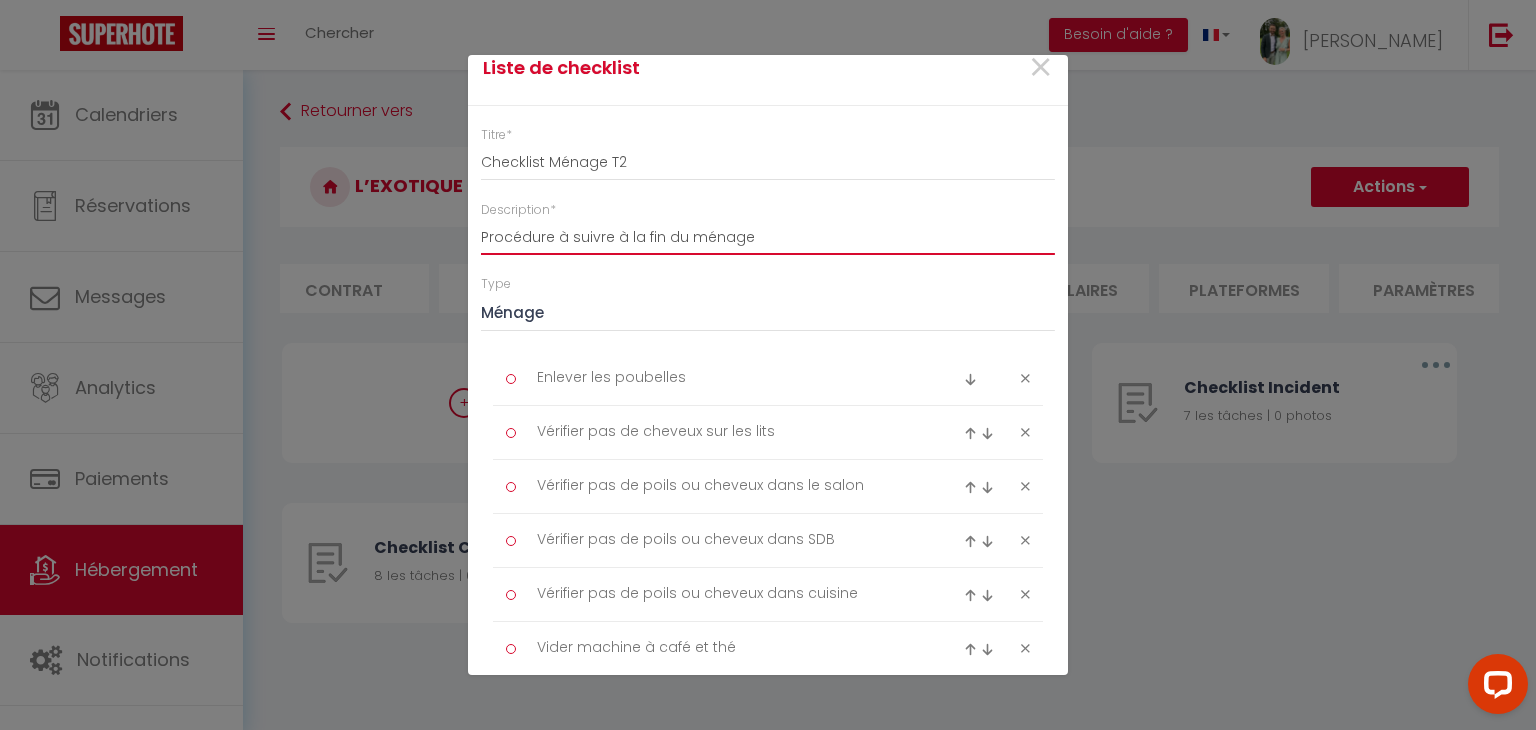 scroll, scrollTop: 26, scrollLeft: 0, axis: vertical 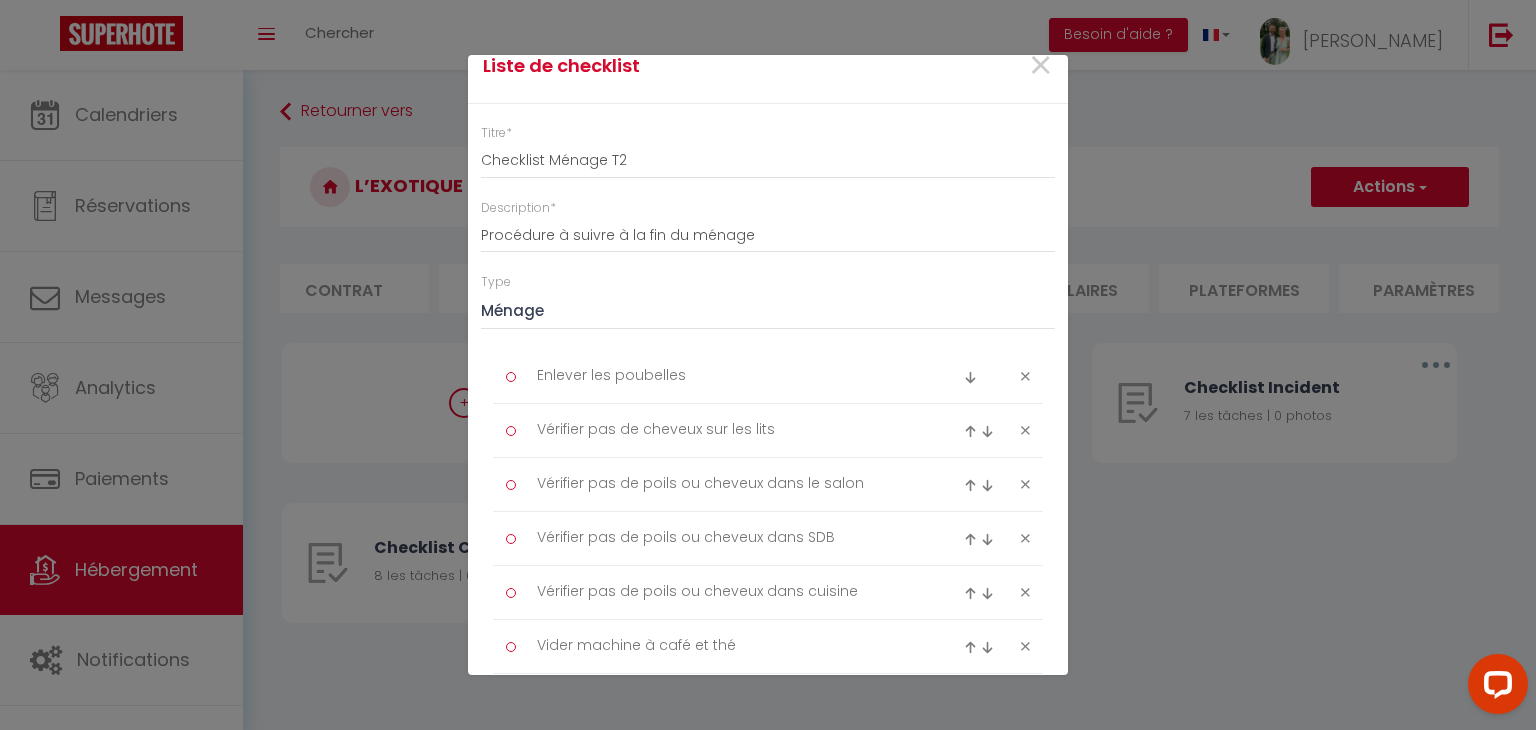 click at bounding box center (987, 431) 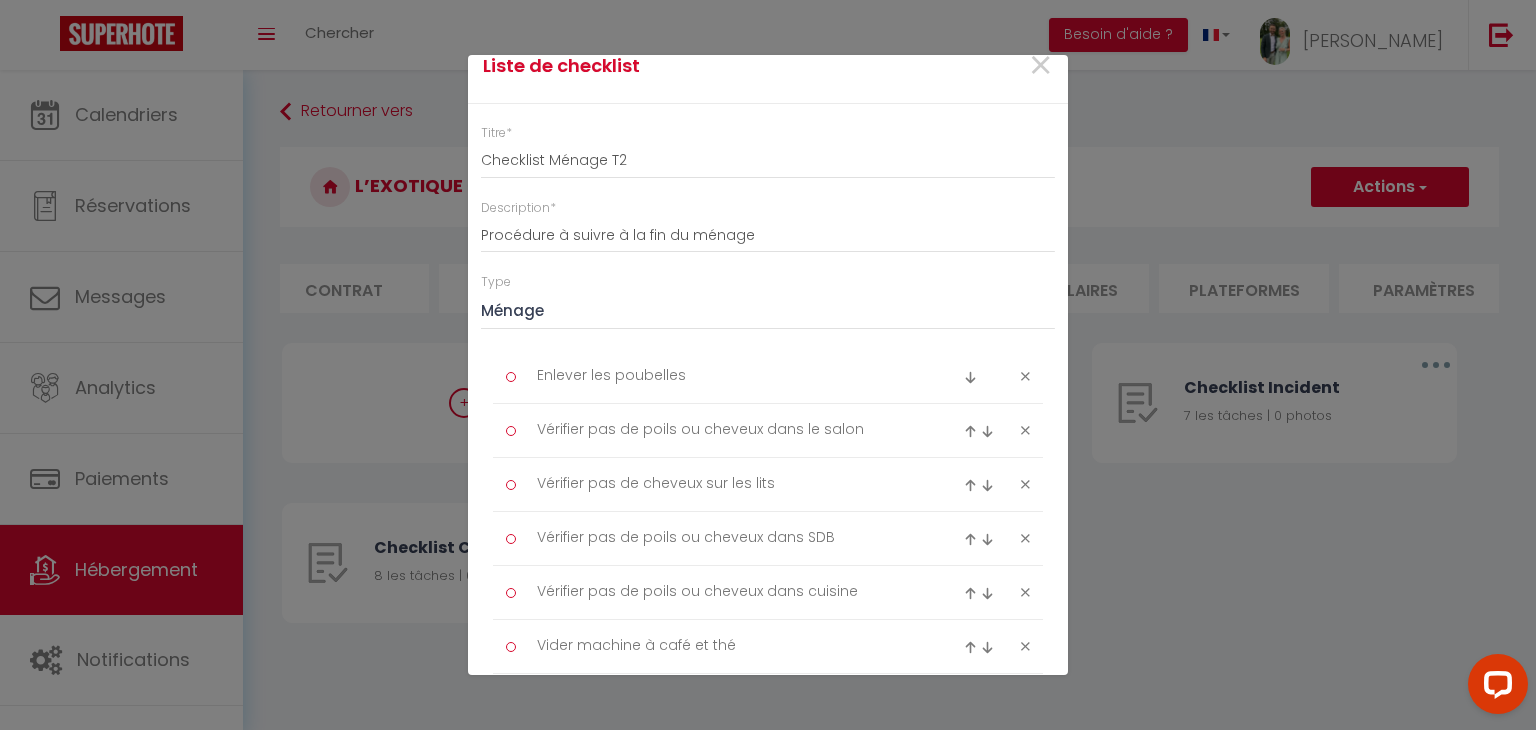 click at bounding box center (970, 431) 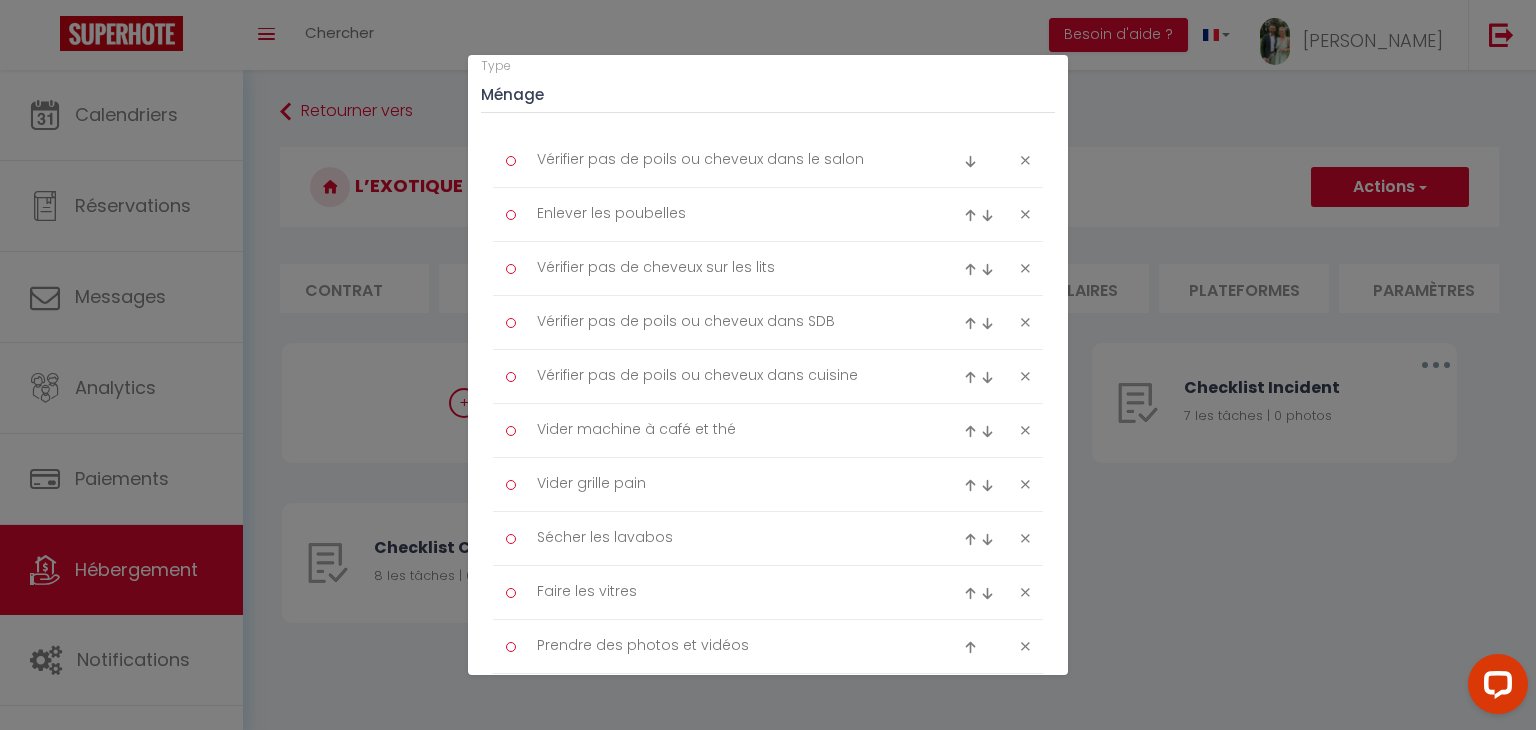 scroll, scrollTop: 529, scrollLeft: 0, axis: vertical 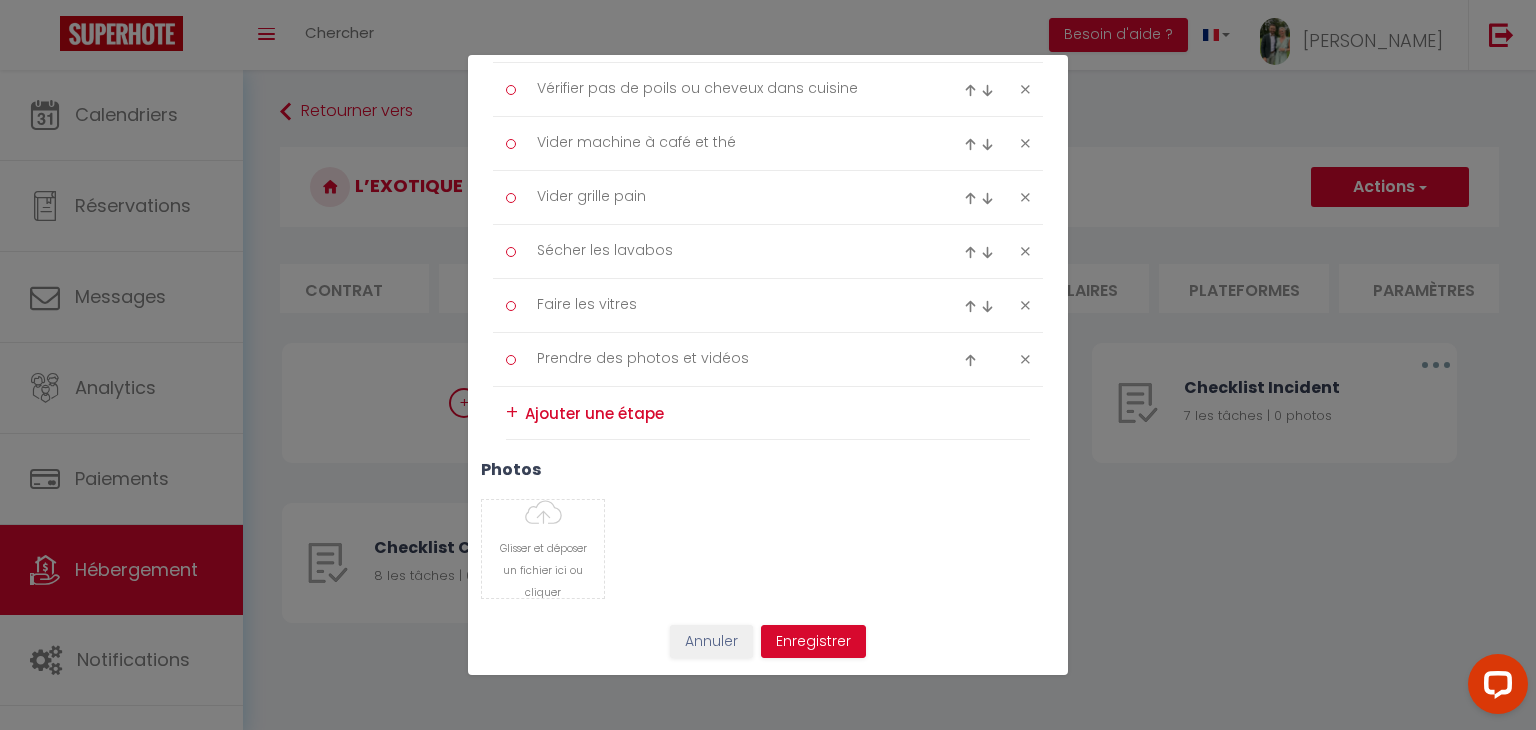 click on "+" at bounding box center (512, 412) 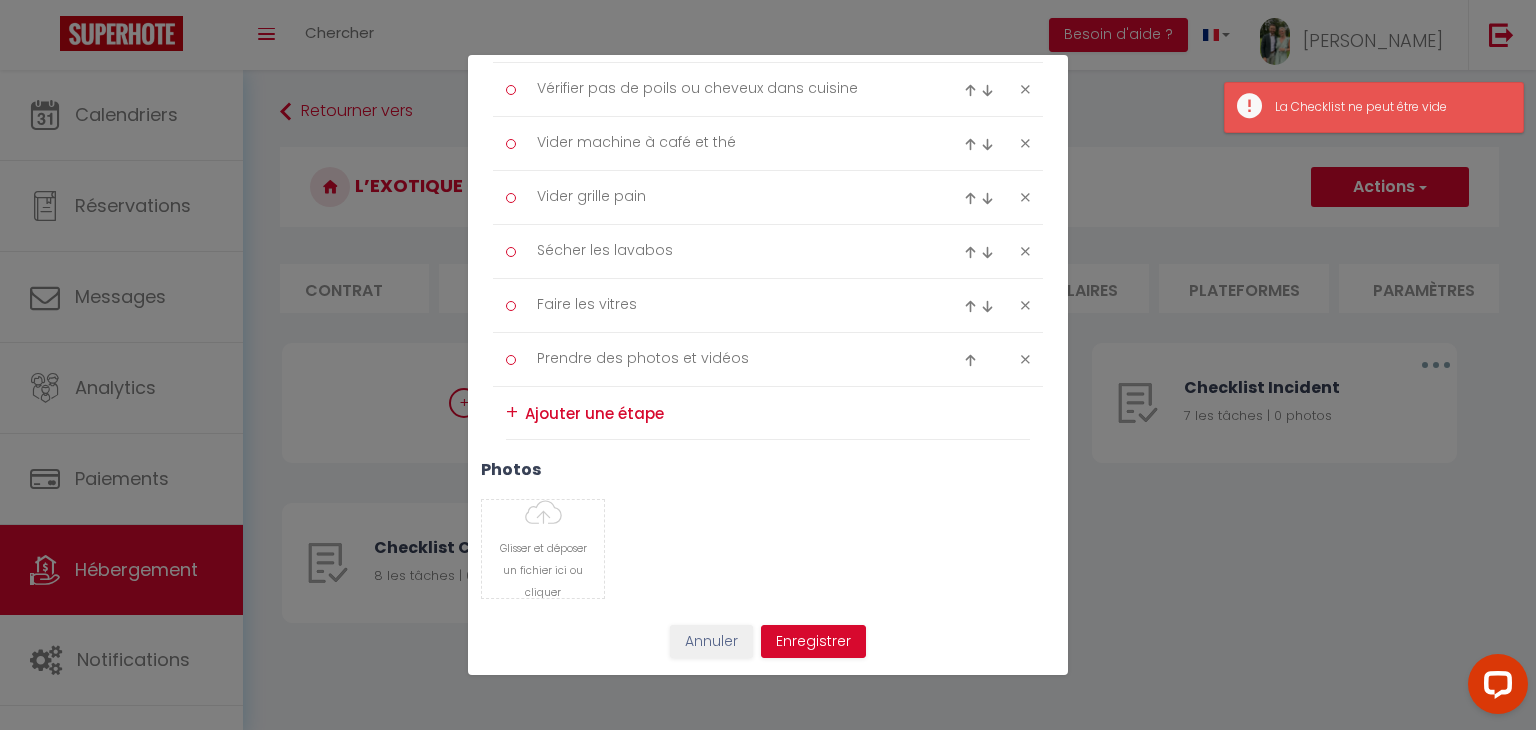 click at bounding box center (777, 413) 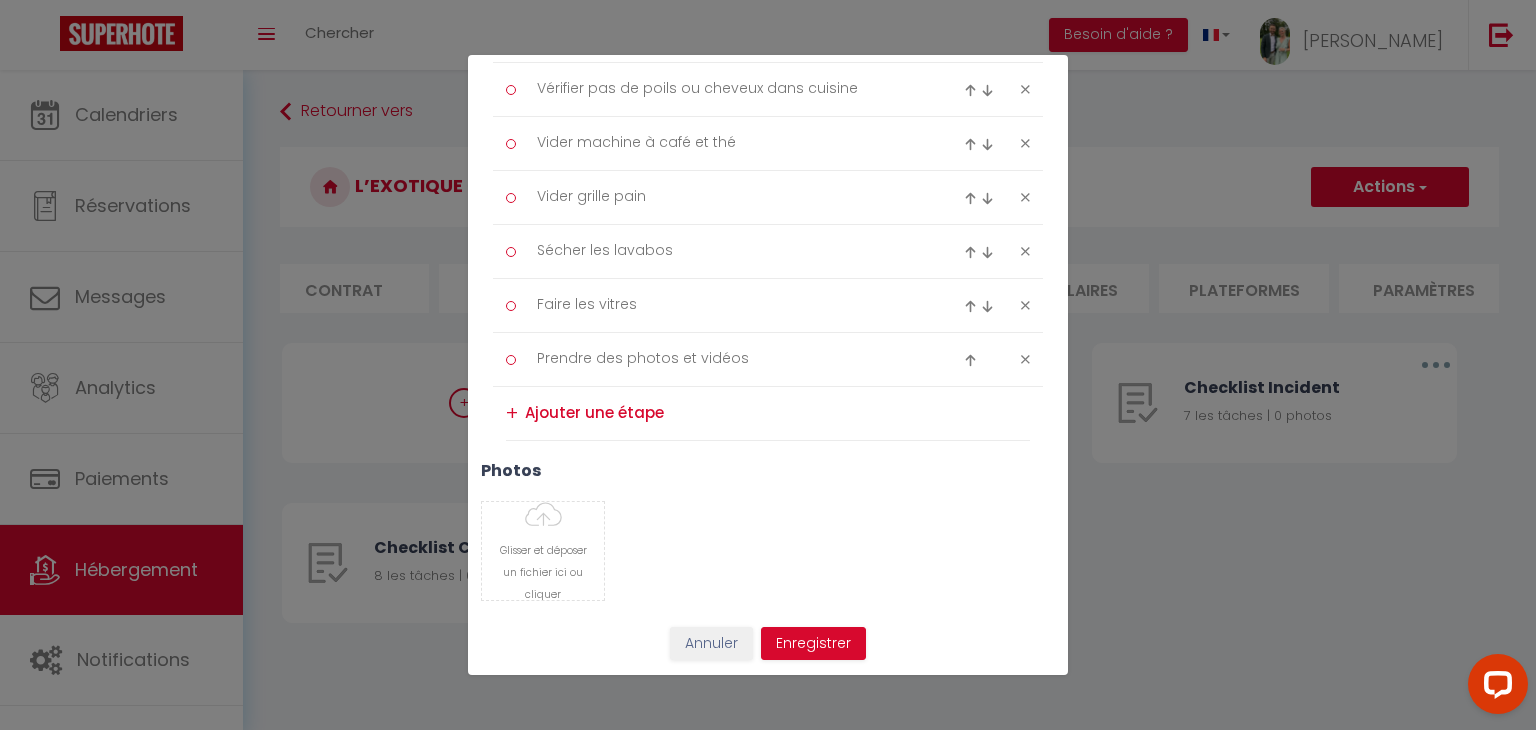 scroll, scrollTop: 0, scrollLeft: 0, axis: both 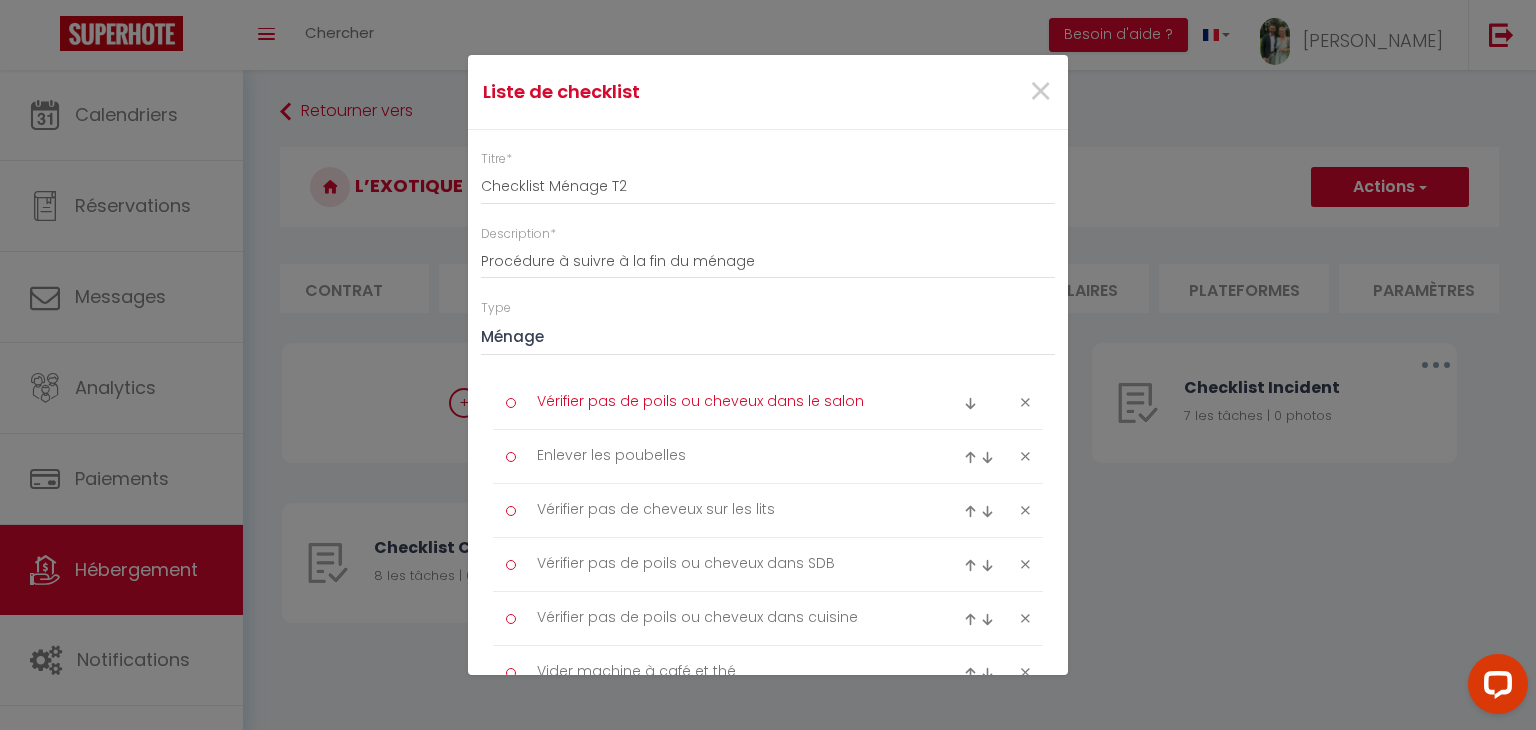click on "Vérifier pas de poils ou cheveux dans le salon" at bounding box center [728, 402] 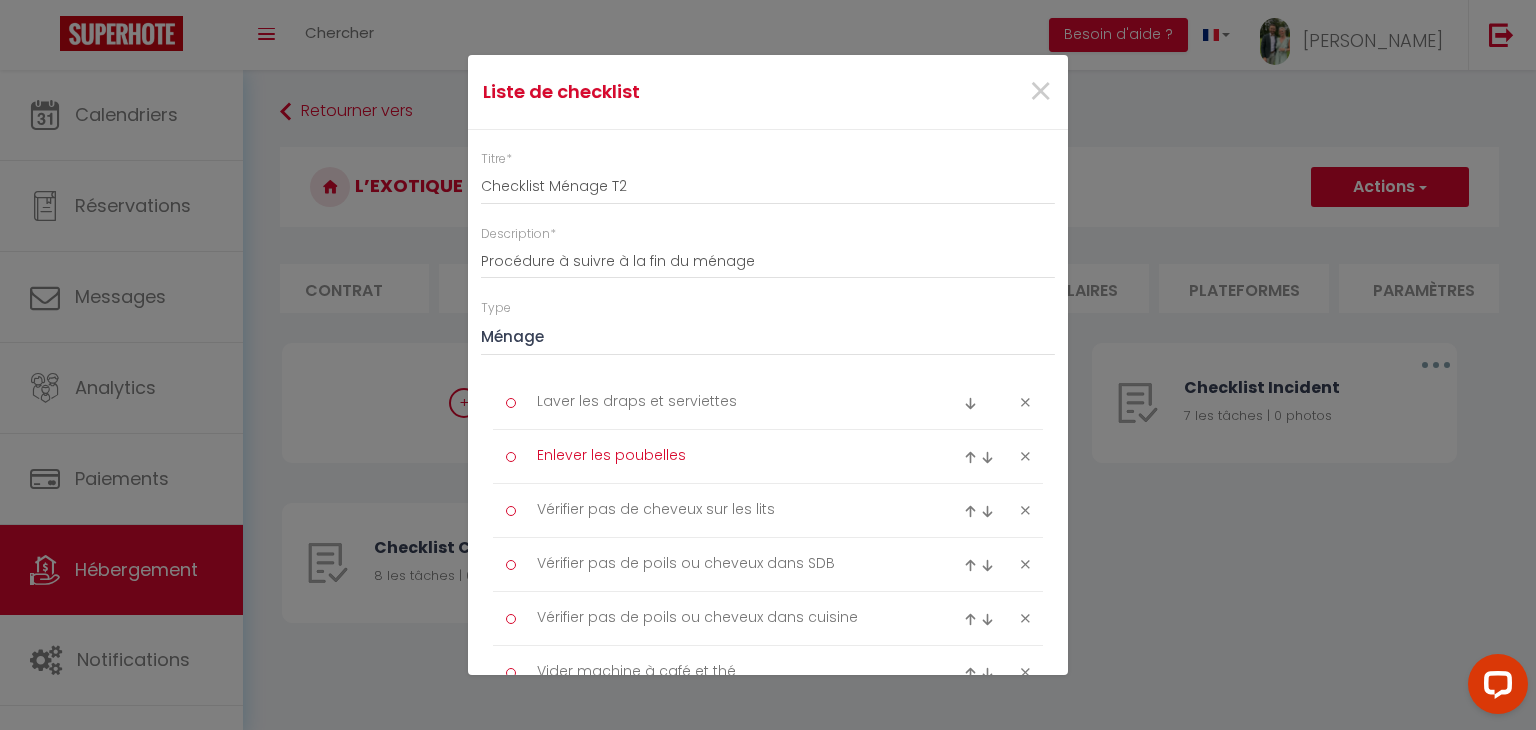 click on "Enlever les poubelles" at bounding box center (728, 456) 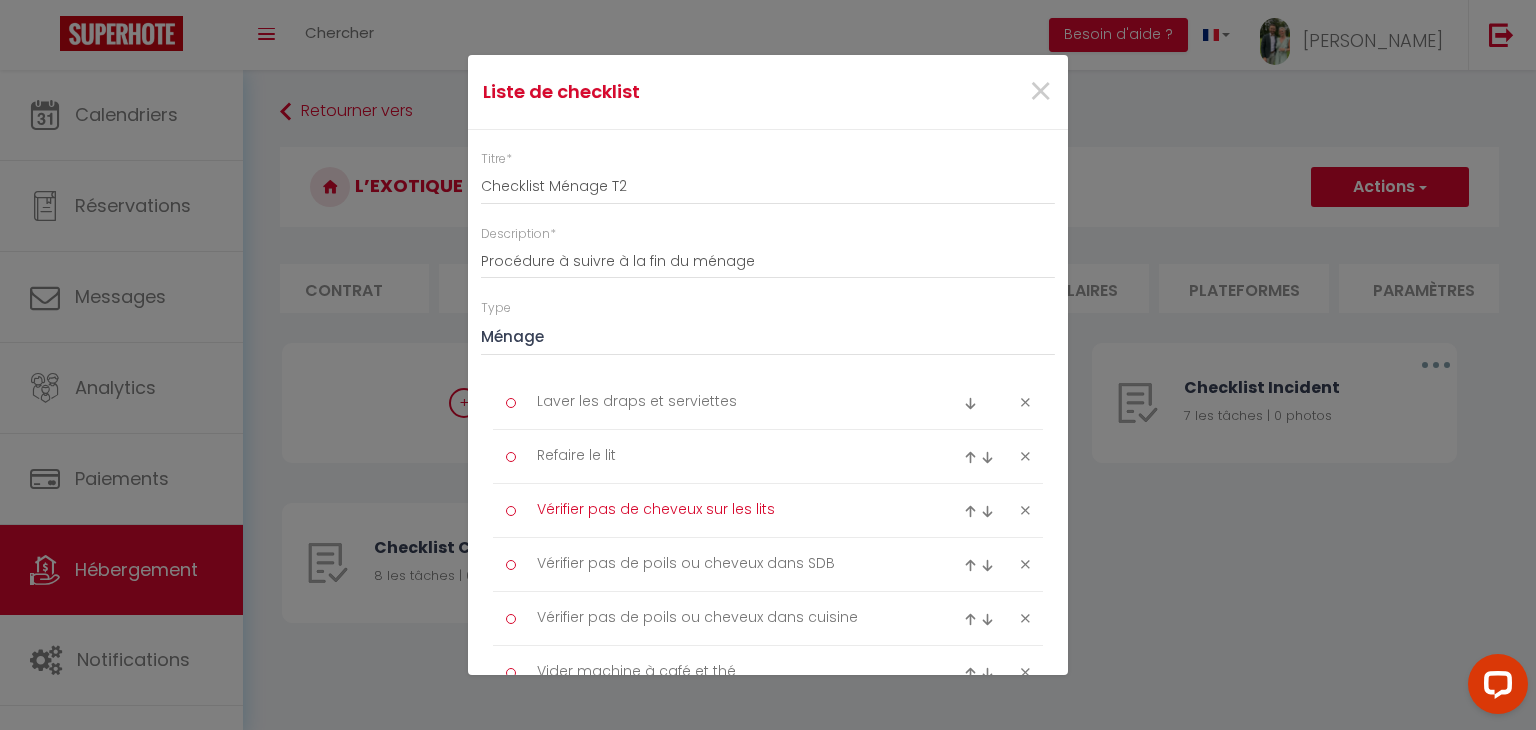 click on "Vérifier pas de cheveux sur les lits" at bounding box center [728, 510] 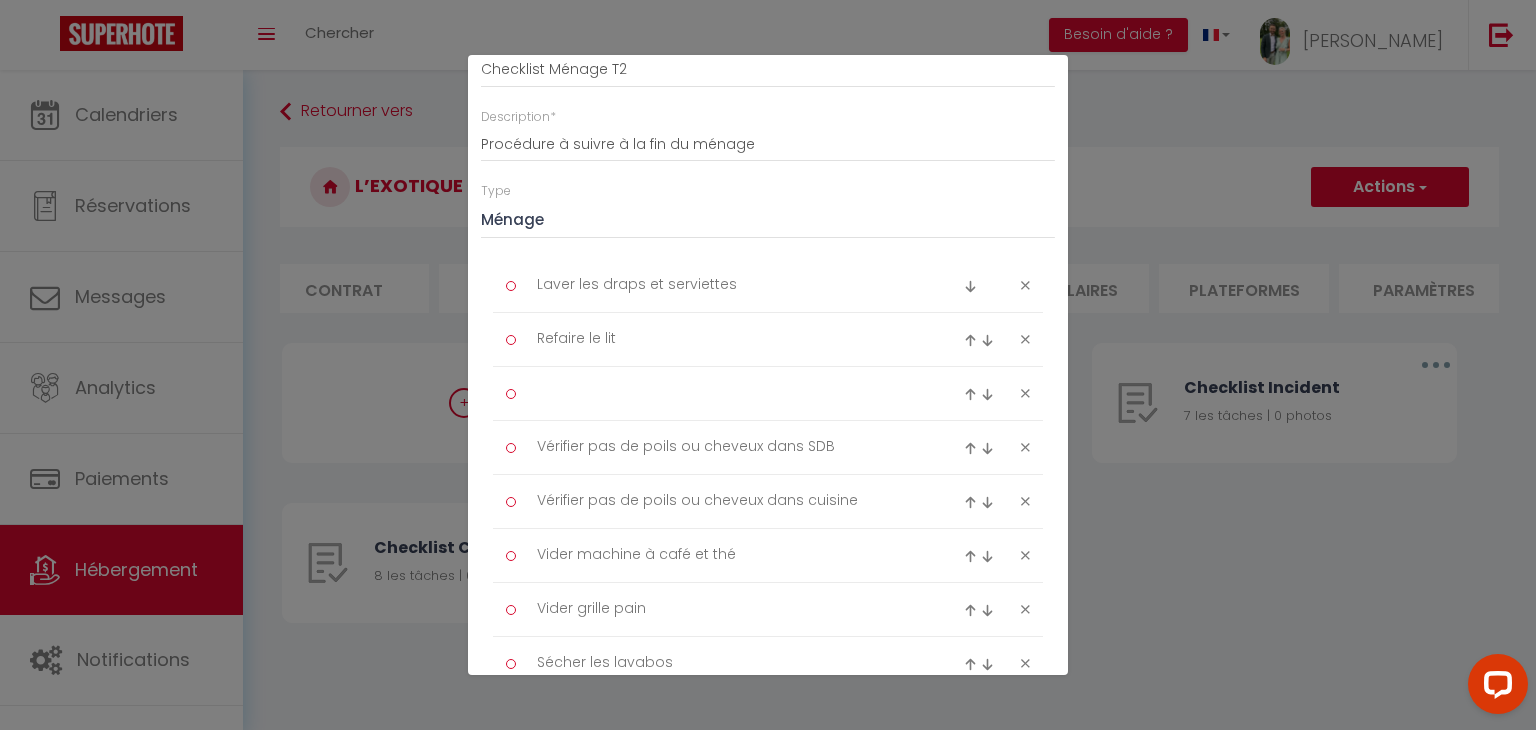 scroll, scrollTop: 119, scrollLeft: 0, axis: vertical 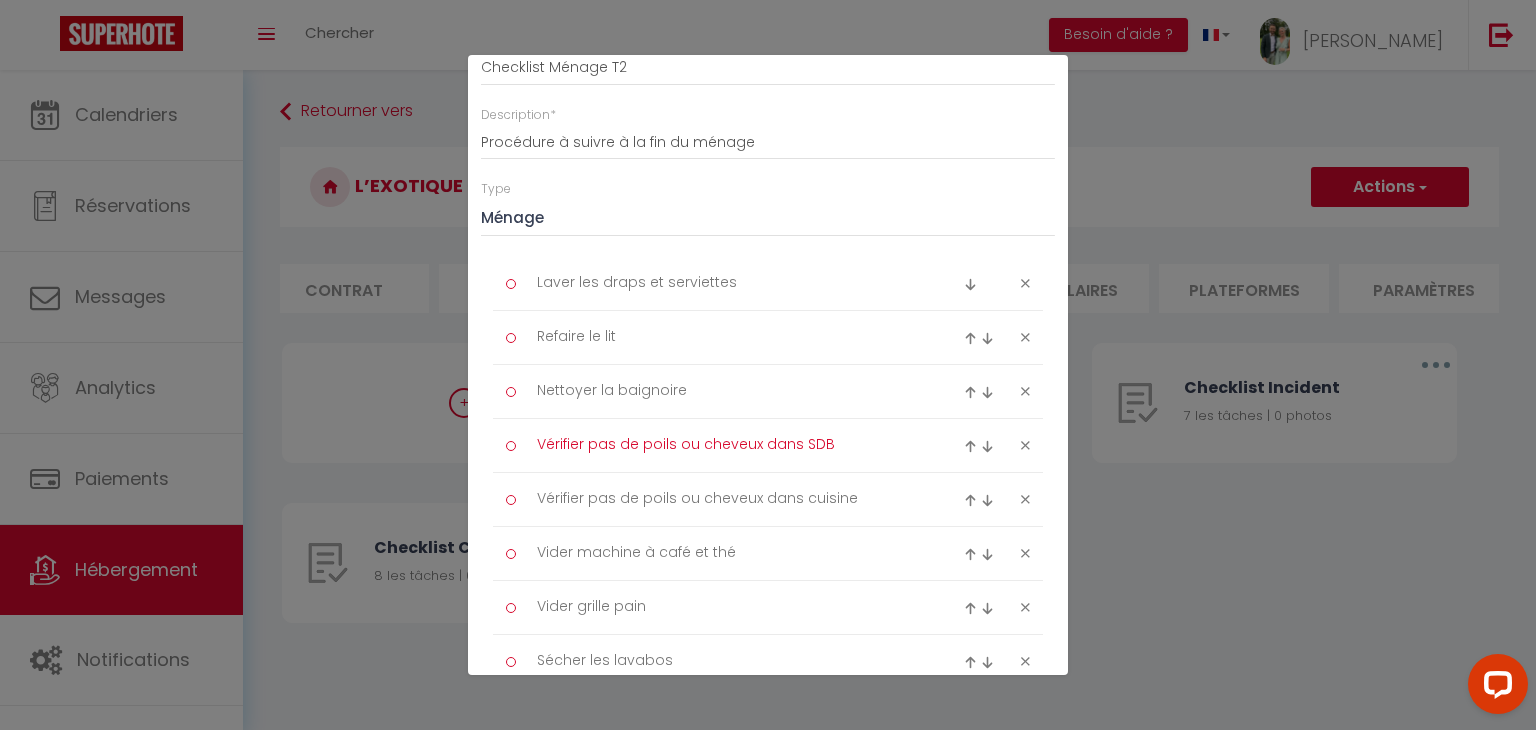 click on "Vérifier pas de poils ou cheveux dans SDB" at bounding box center [728, 445] 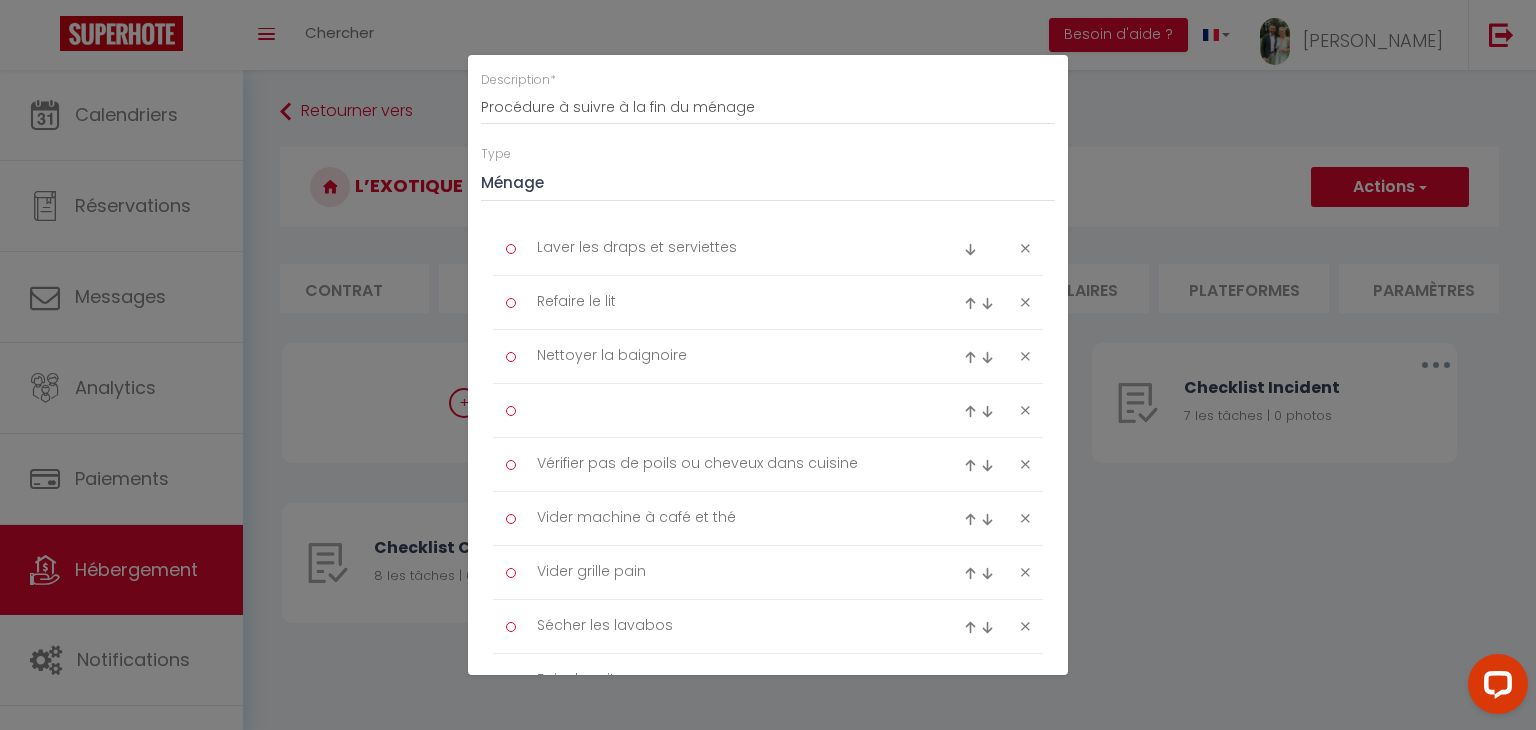 scroll, scrollTop: 156, scrollLeft: 0, axis: vertical 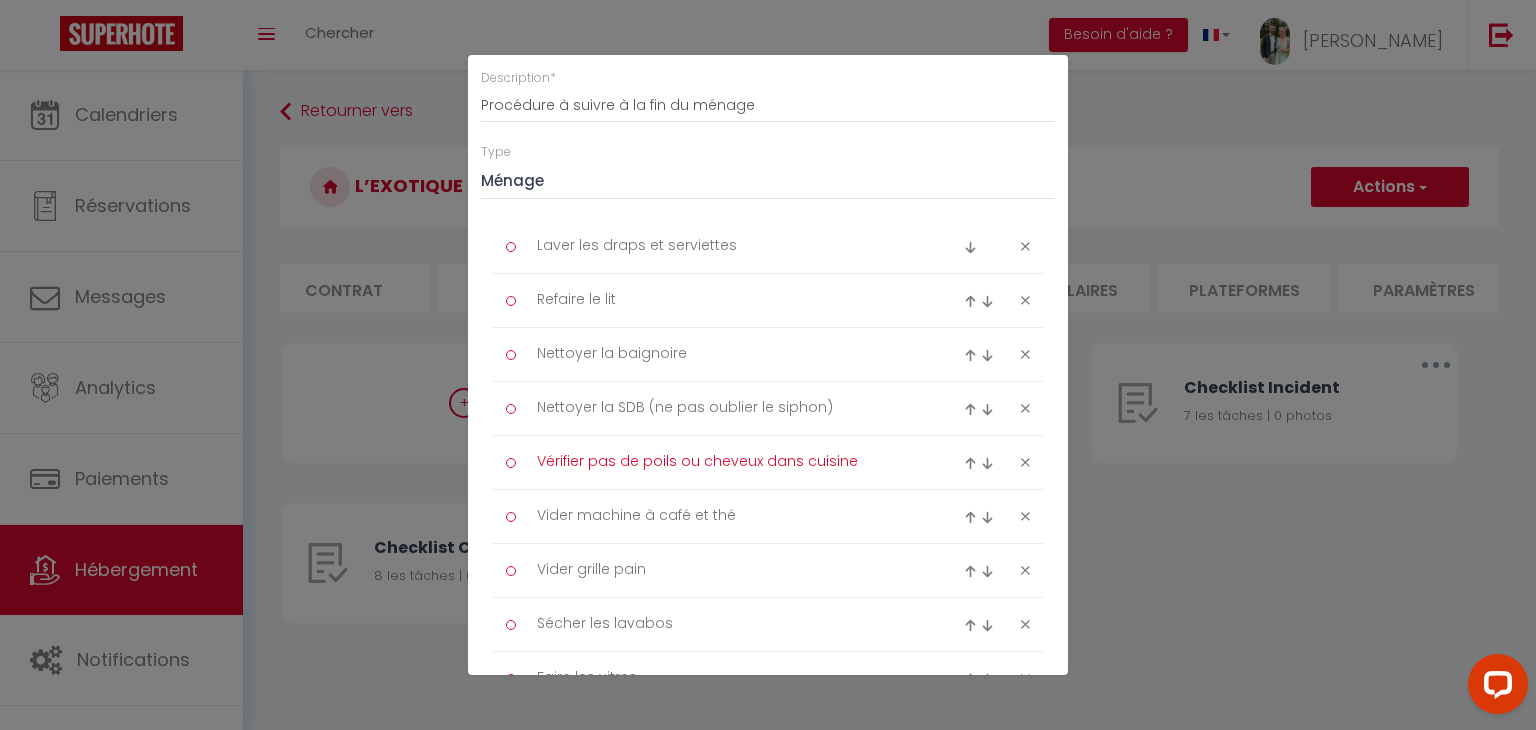 click on "Vérifier pas de poils ou cheveux dans cuisine" at bounding box center [728, 462] 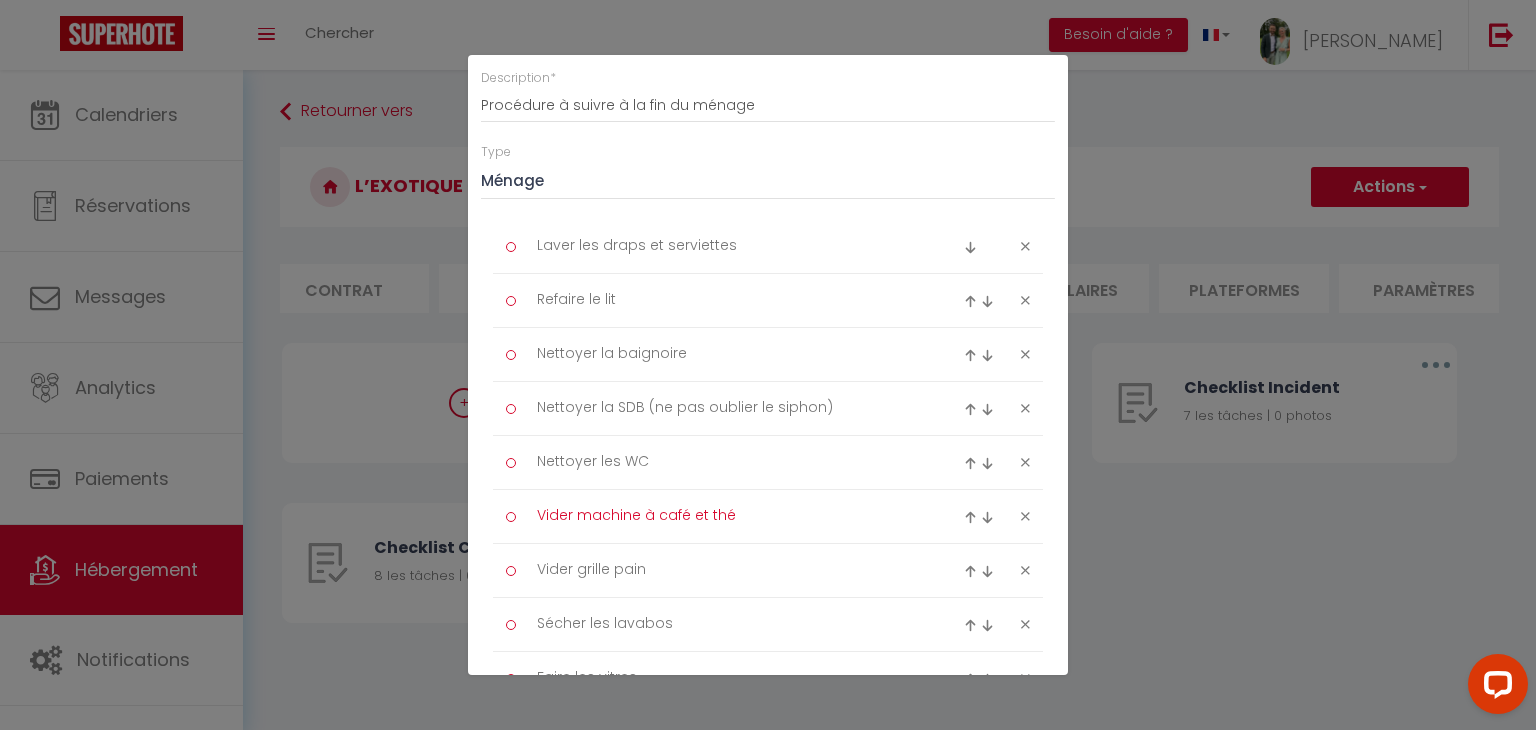 click on "Vider machine à café et thé" at bounding box center [728, 516] 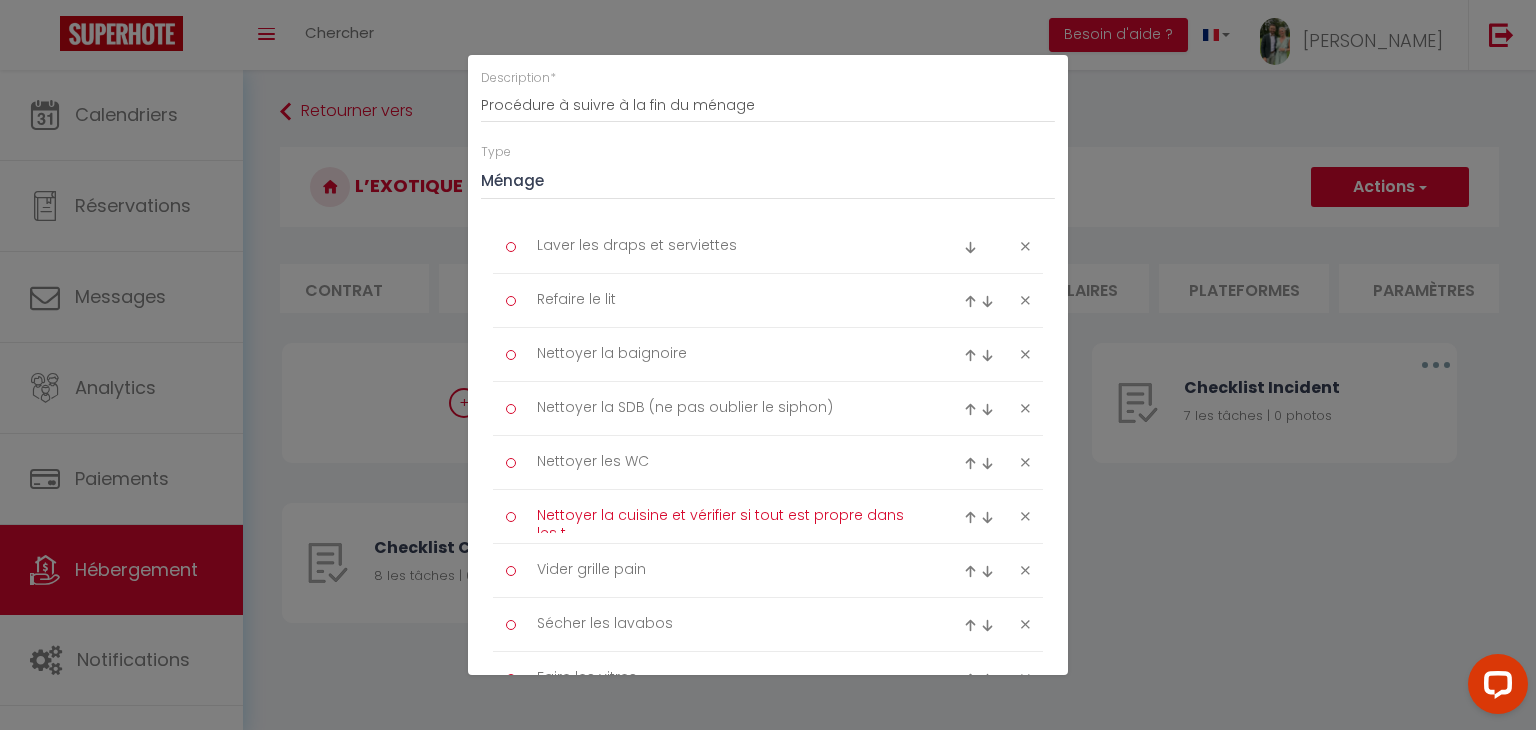 scroll, scrollTop: 0, scrollLeft: 0, axis: both 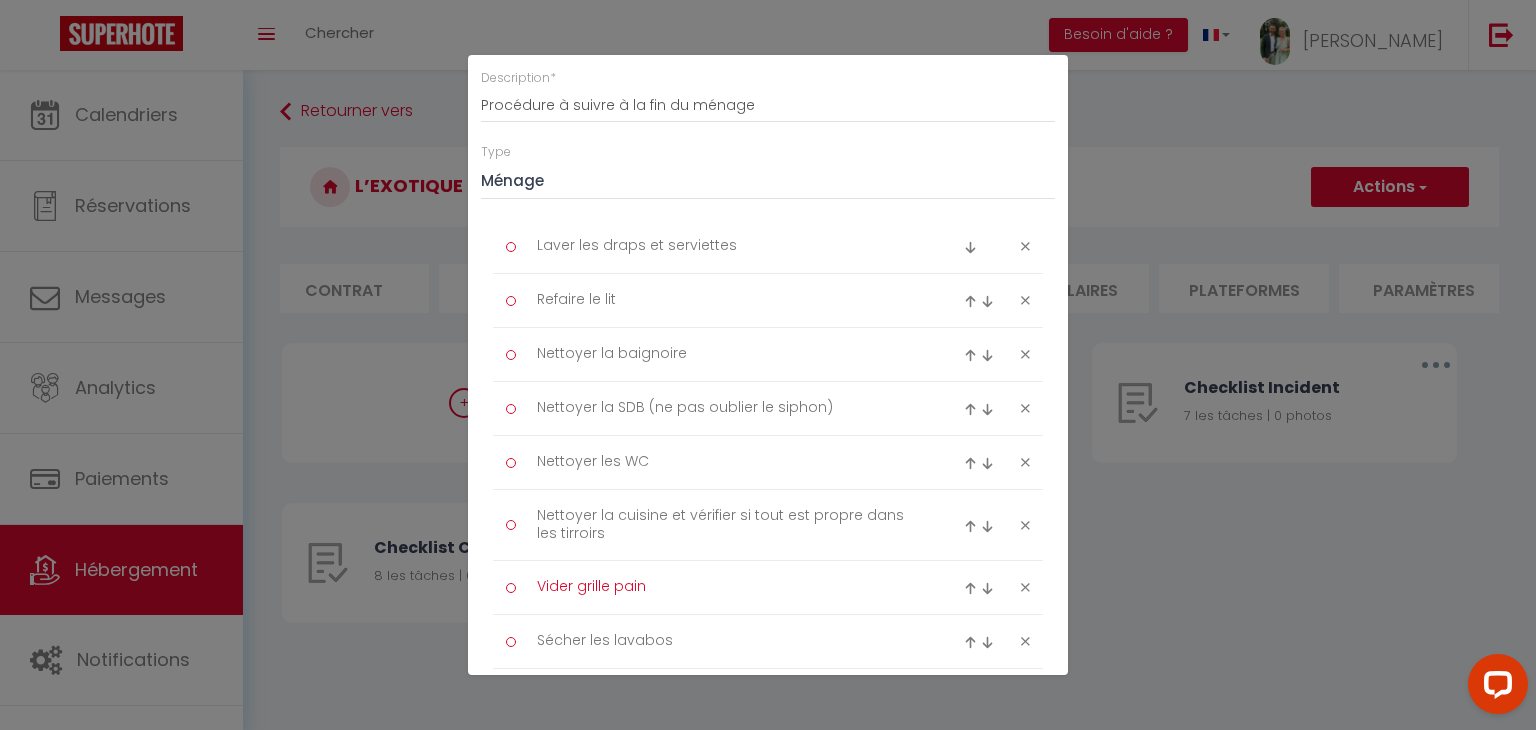 click on "Vider grille pain" at bounding box center [728, 587] 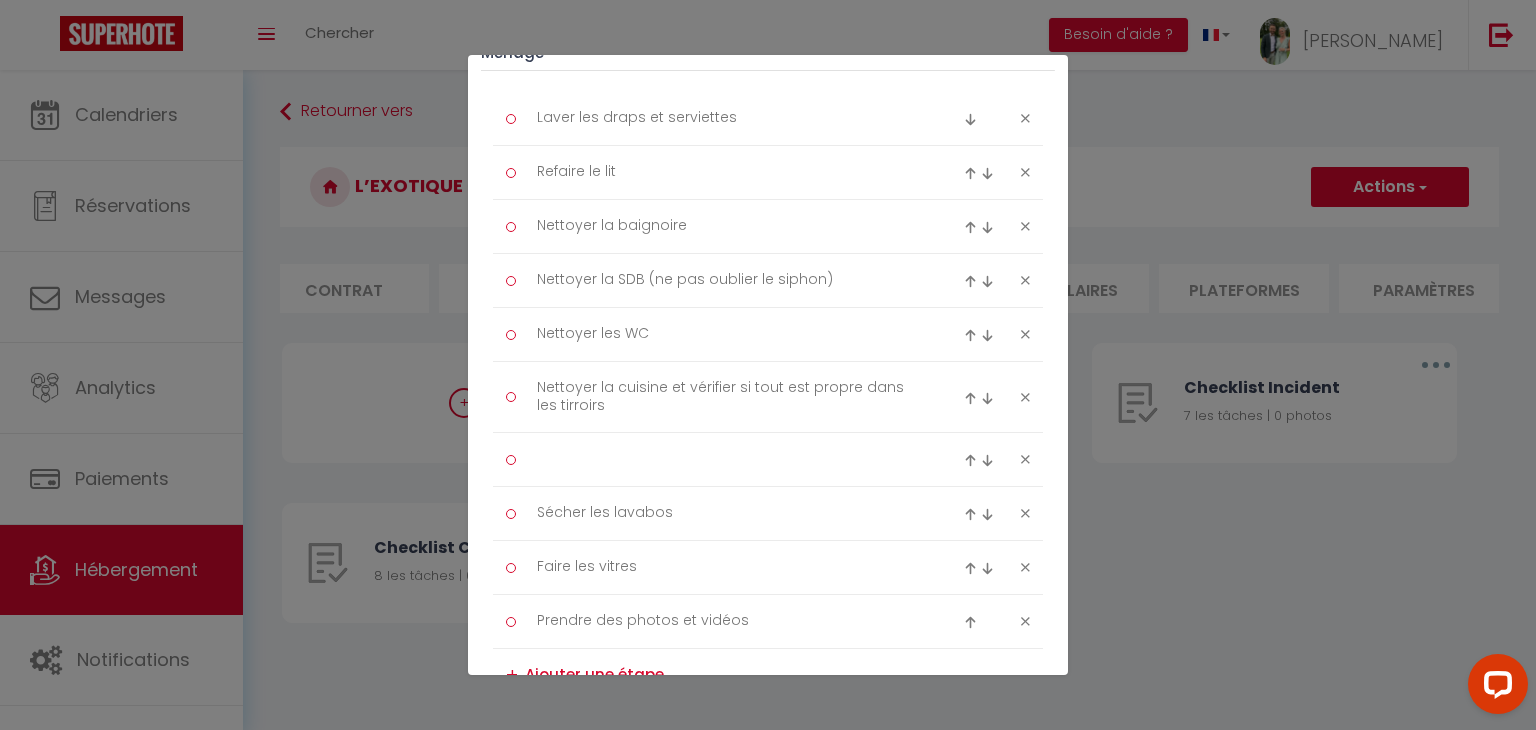 scroll, scrollTop: 287, scrollLeft: 0, axis: vertical 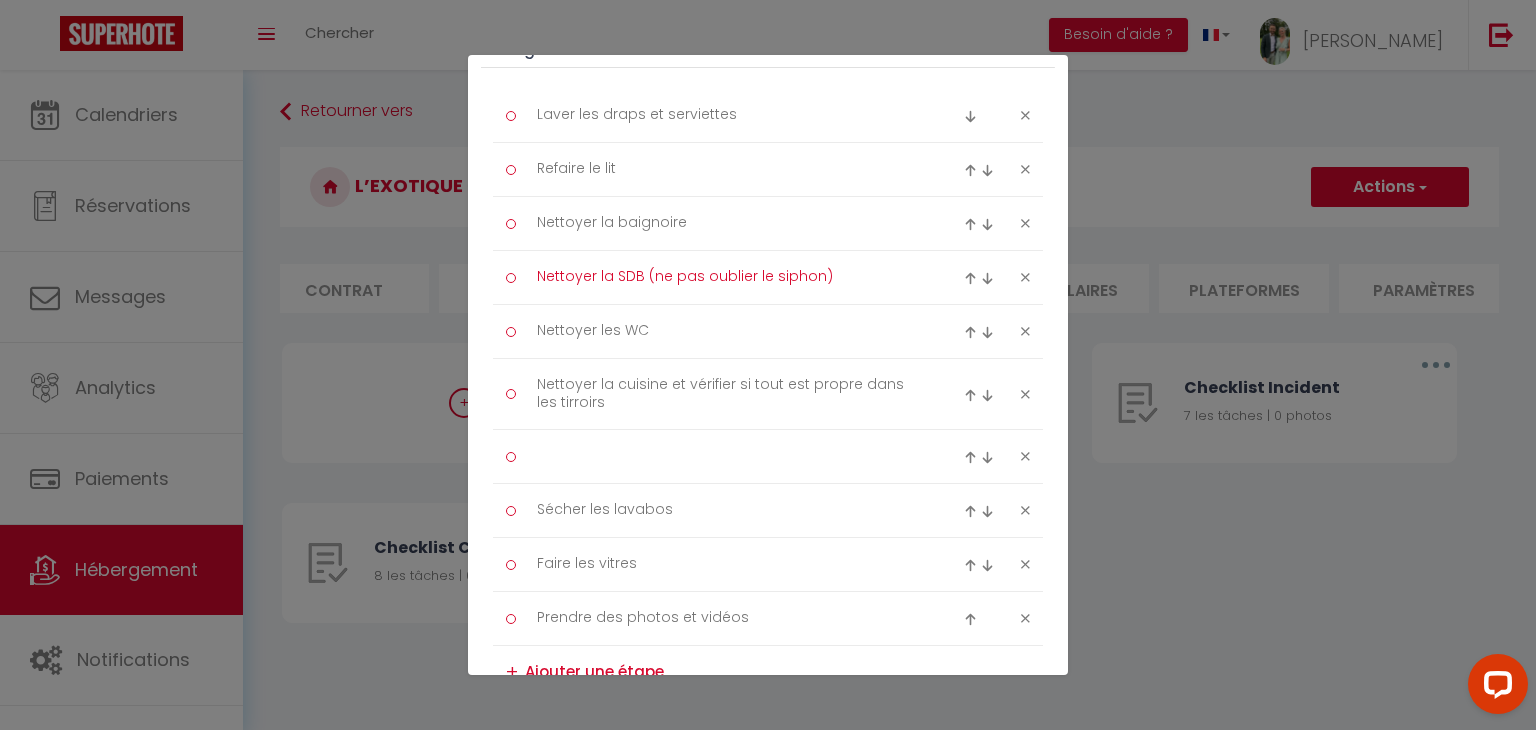 click on "Nettoyer la SDB (ne pas oublier le siphon)" at bounding box center [728, 277] 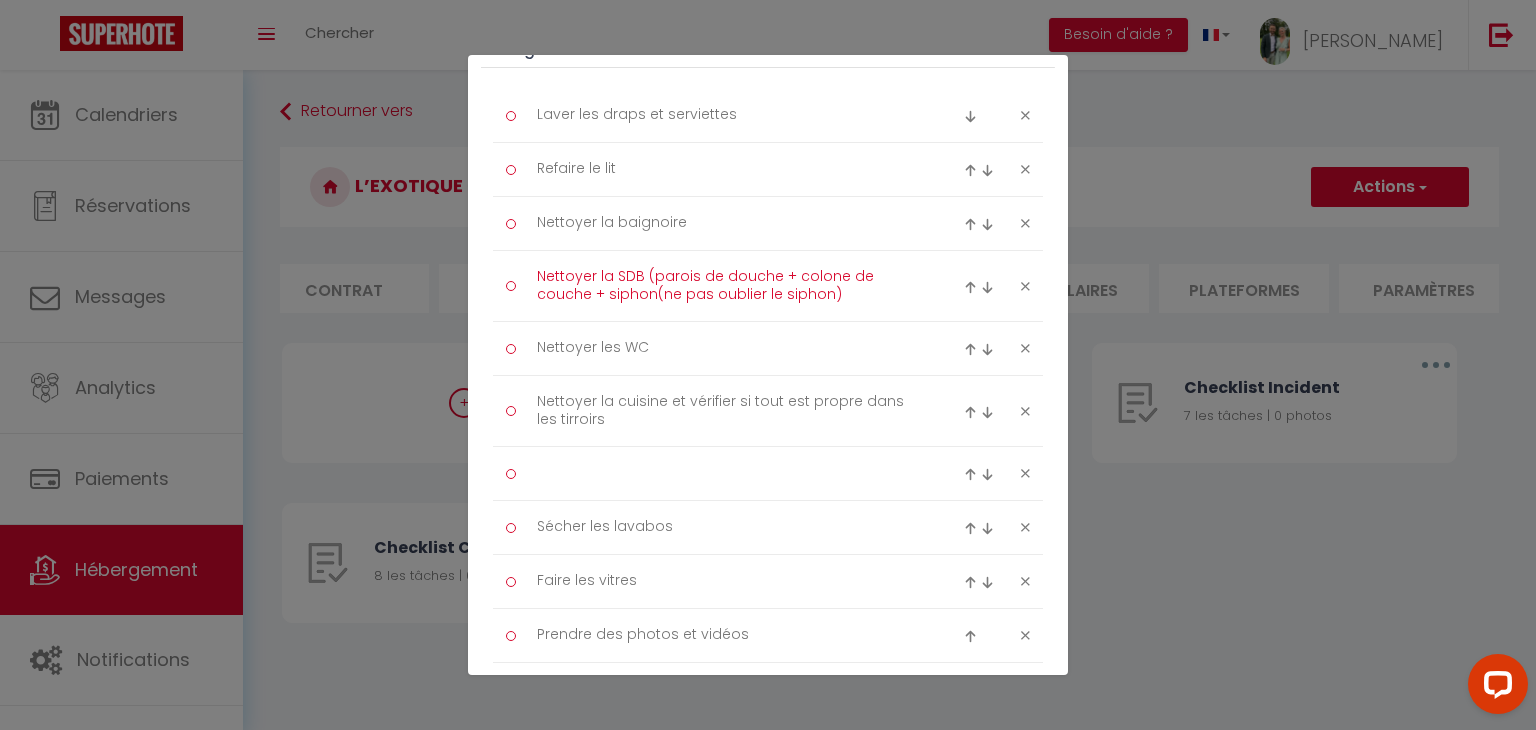 click on "Nettoyer la SDB (parois de douche + colone de couche + siphon(ne pas oublier le siphon)" at bounding box center [728, 286] 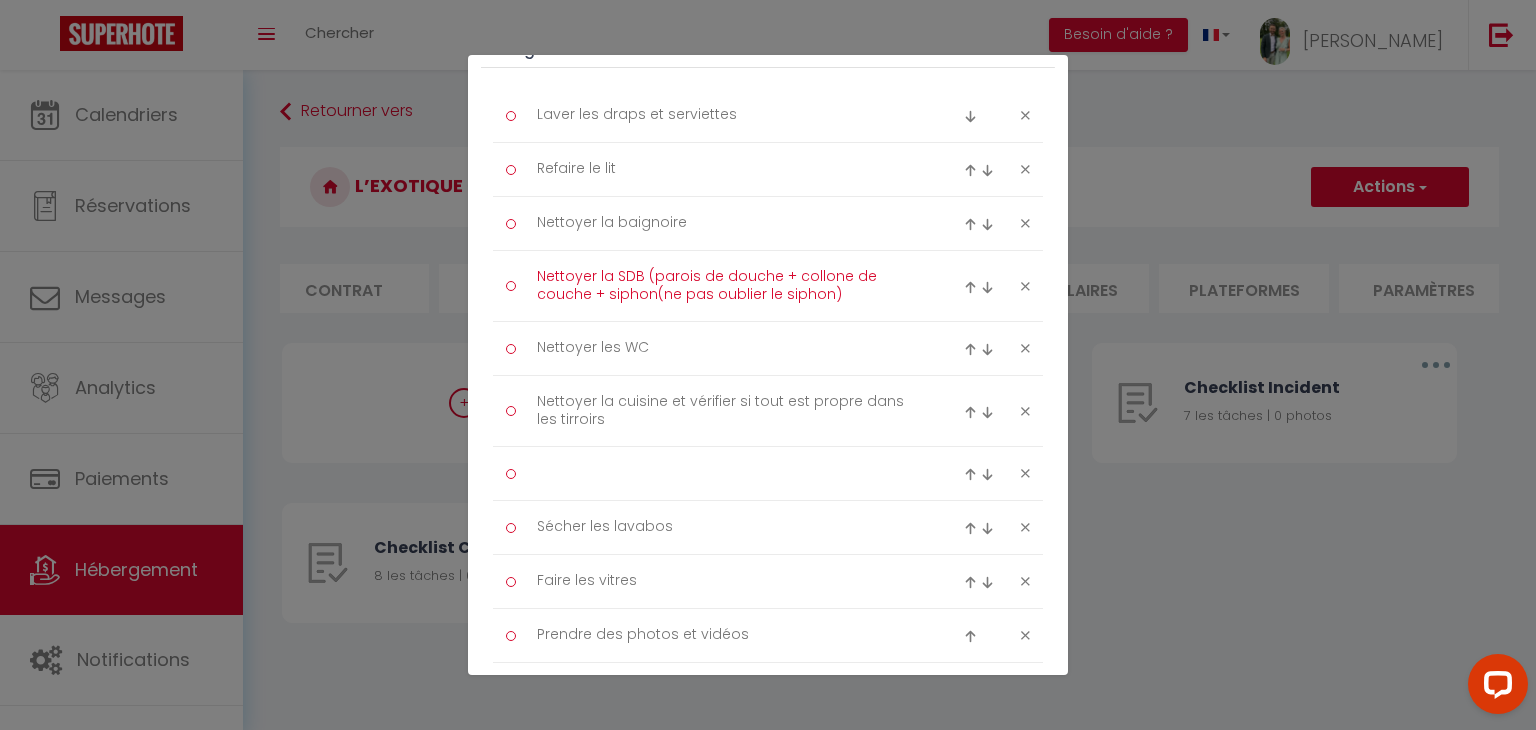 click on "Nettoyer la SDB (parois de douche + collone de couche + siphon(ne pas oublier le siphon)" at bounding box center (728, 286) 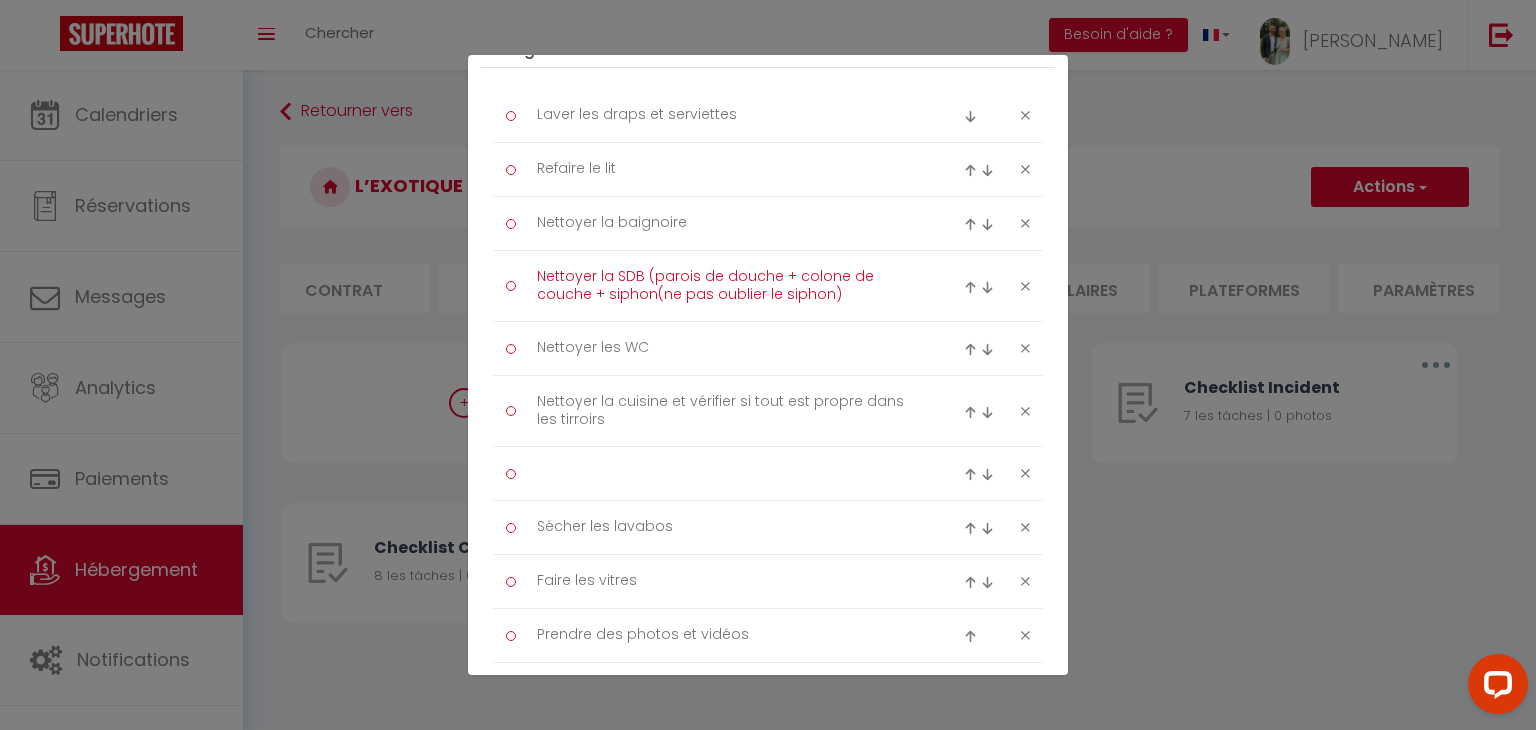click on "Nettoyer la SDB (parois de douche + colone de couche + siphon(ne pas oublier le siphon)" at bounding box center (728, 286) 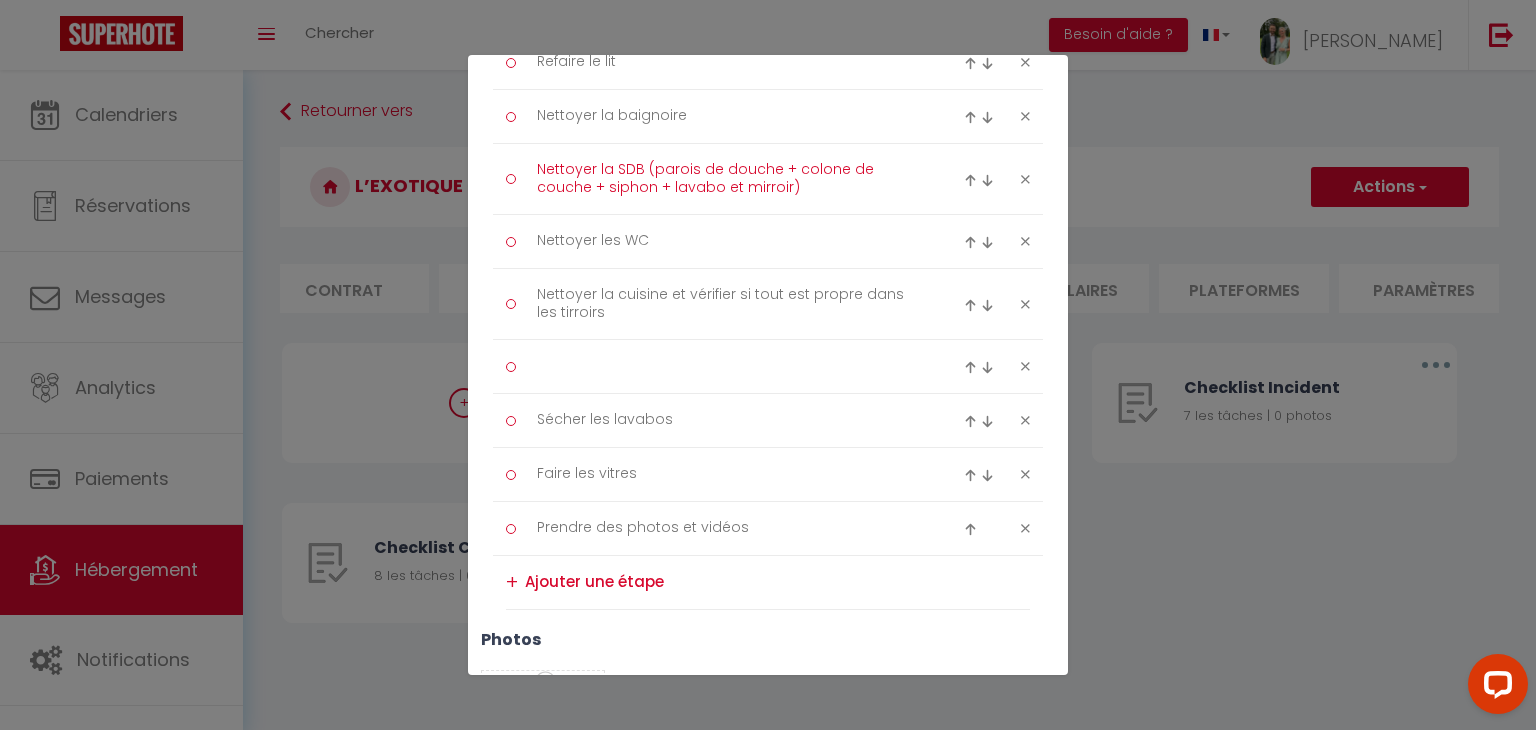 scroll, scrollTop: 396, scrollLeft: 0, axis: vertical 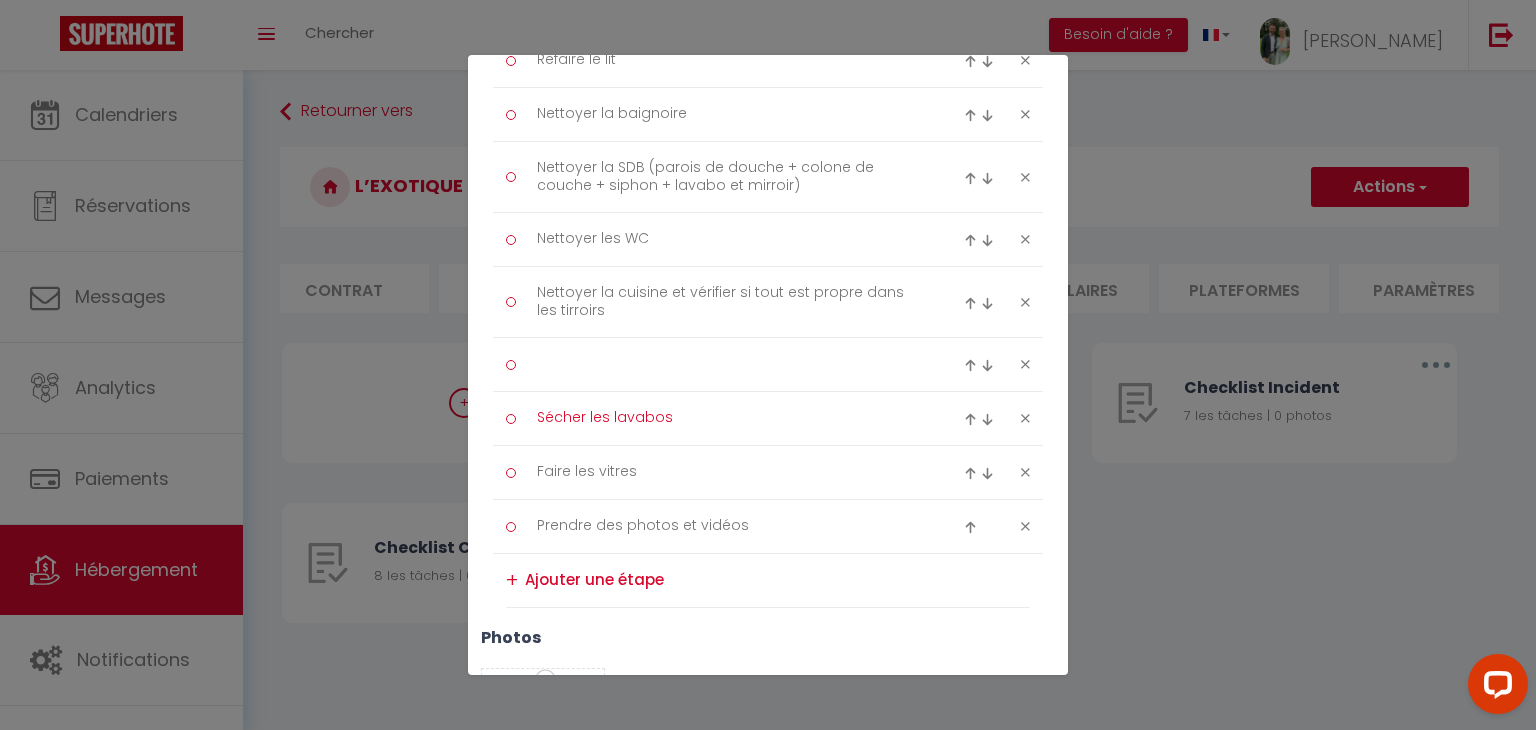 click on "Sécher les lavabos" at bounding box center [728, 418] 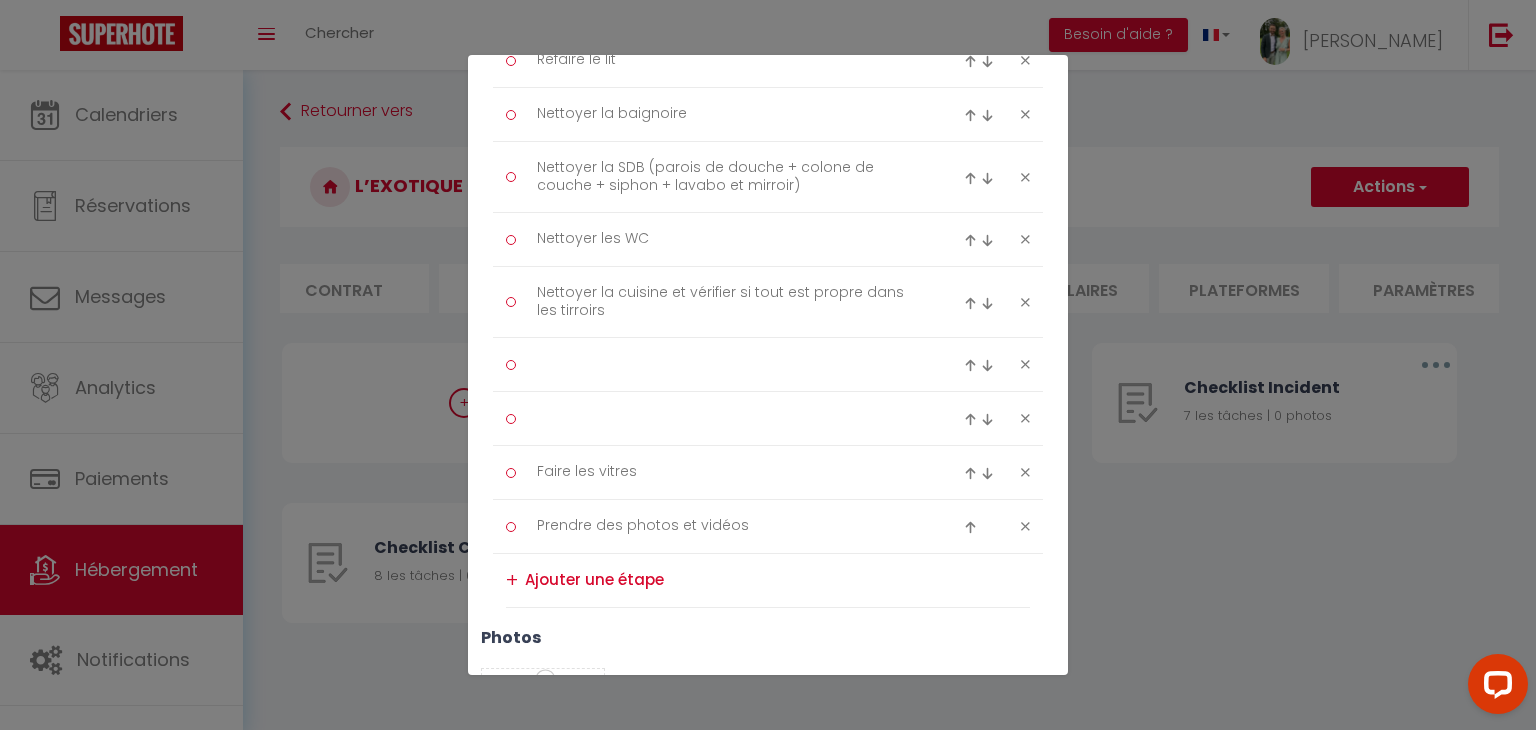 click at bounding box center (728, 418) 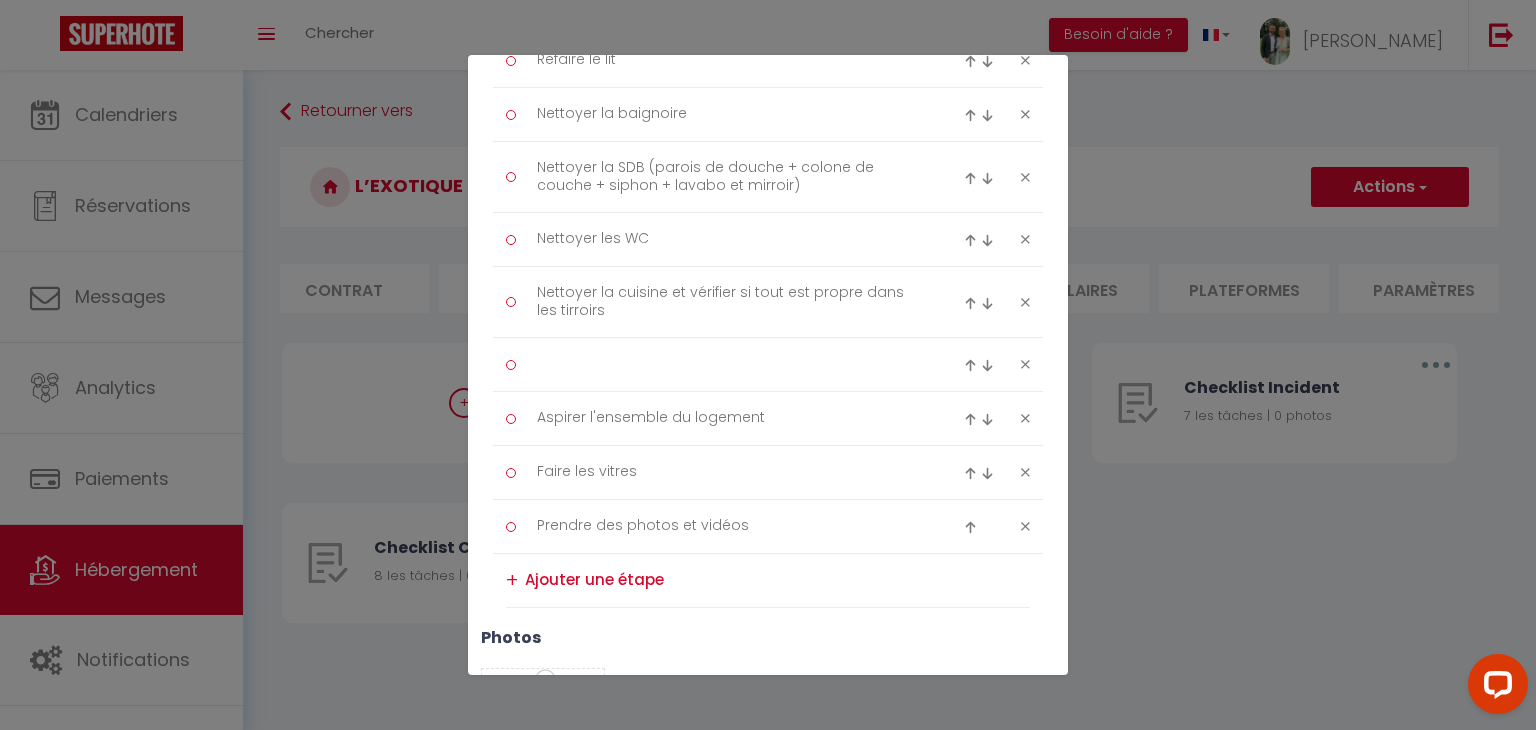 click at bounding box center [728, 364] 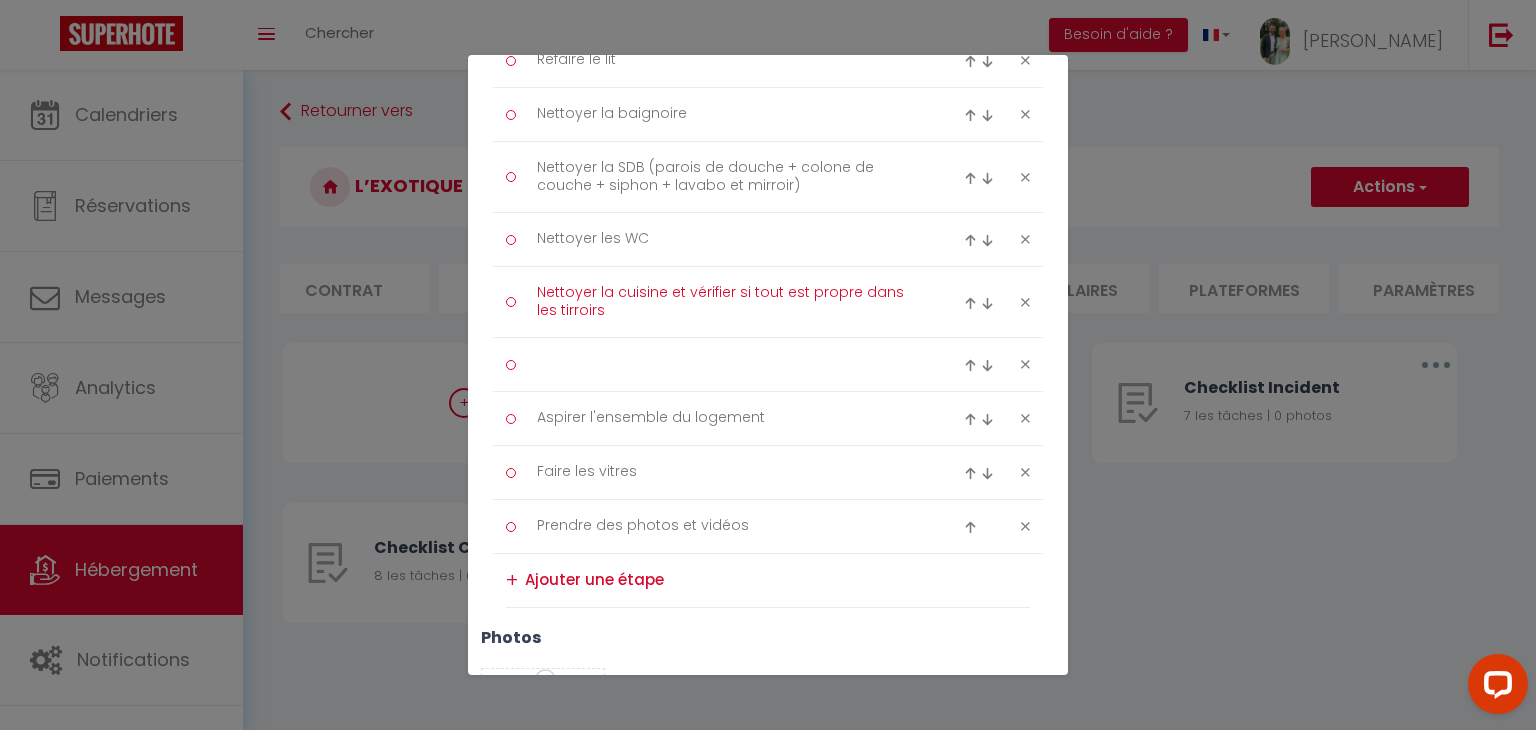 click on "Nettoyer la cuisine et vérifier si tout est propre dans les tirroirs" at bounding box center (728, 302) 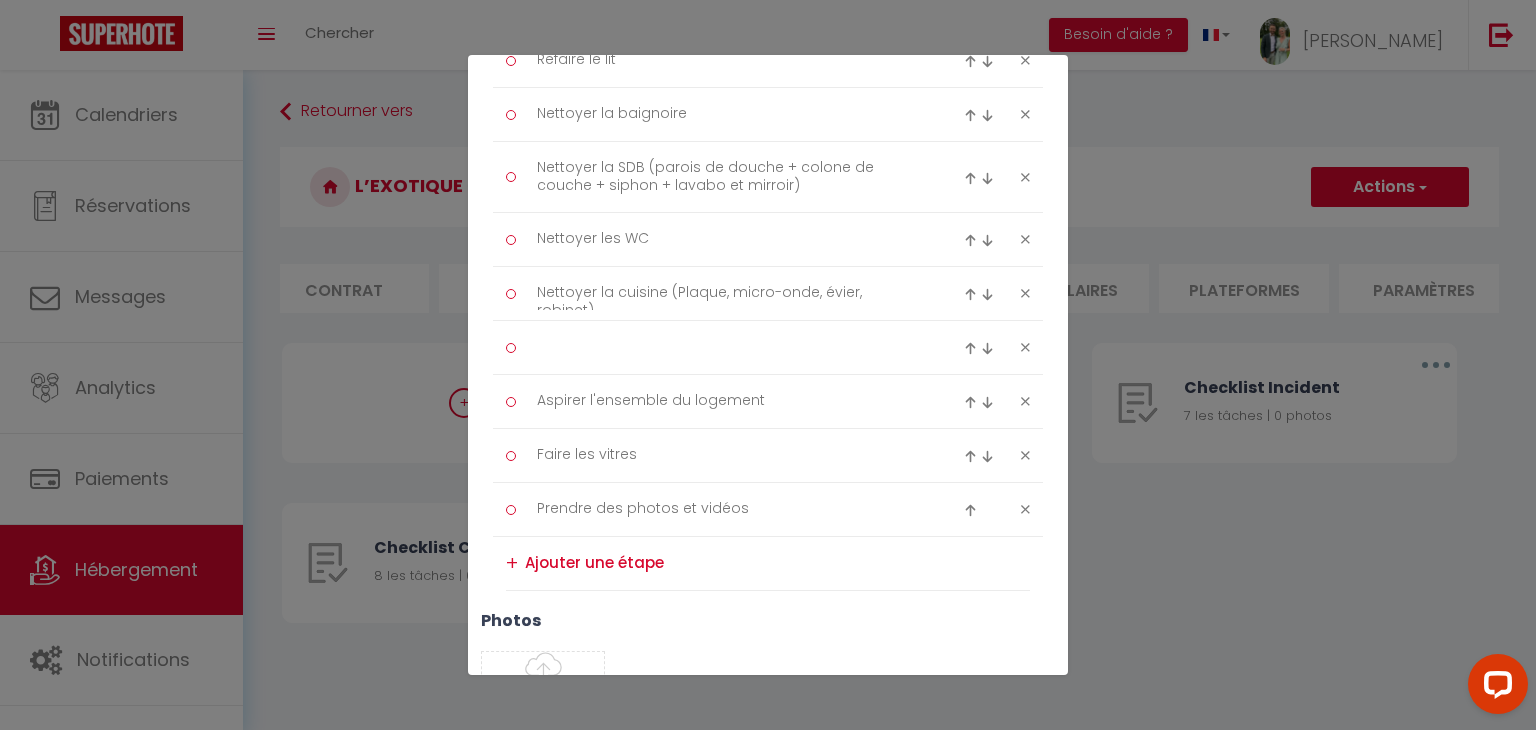 click at bounding box center (728, 347) 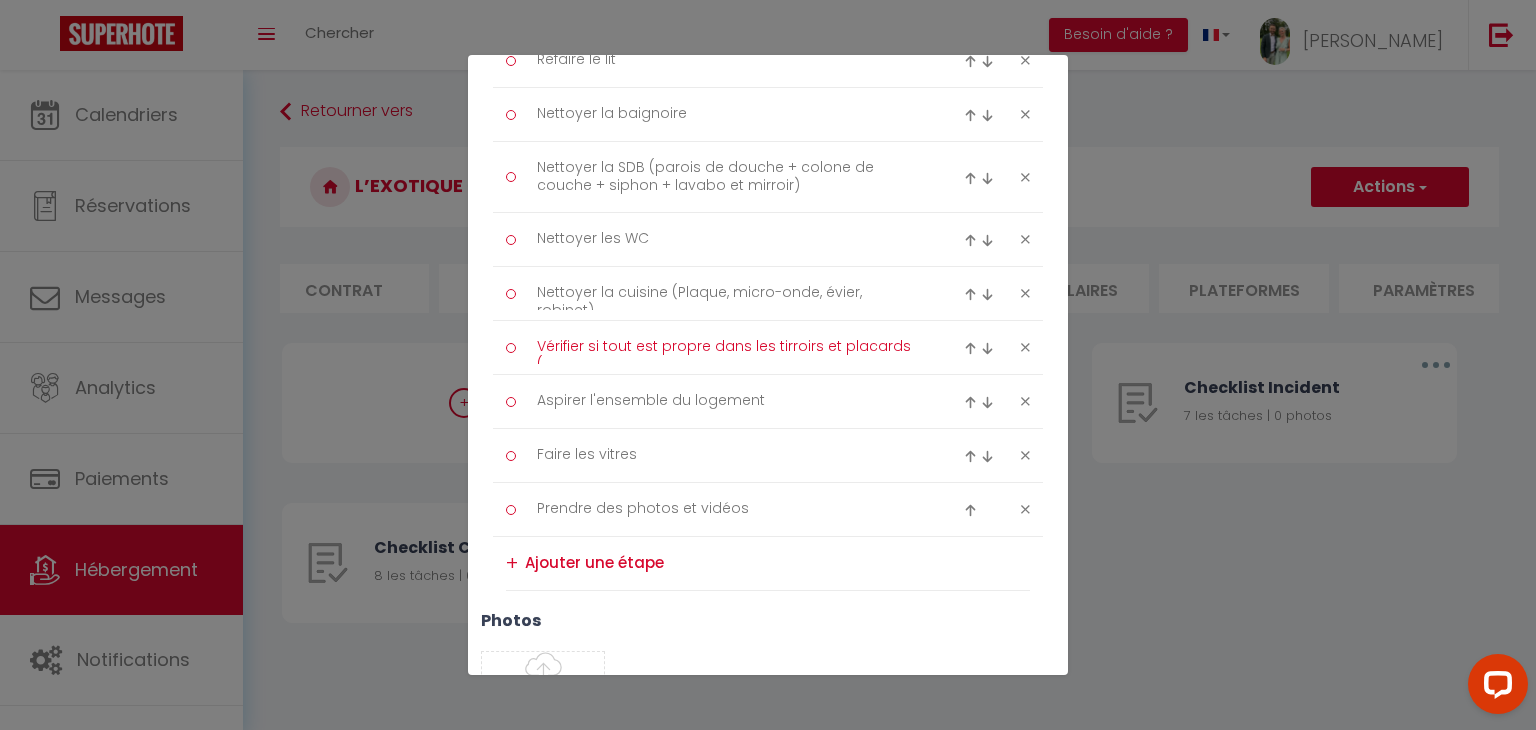 click on "Vérifier si tout est propre dans les tirroirs et placards (" at bounding box center [728, 347] 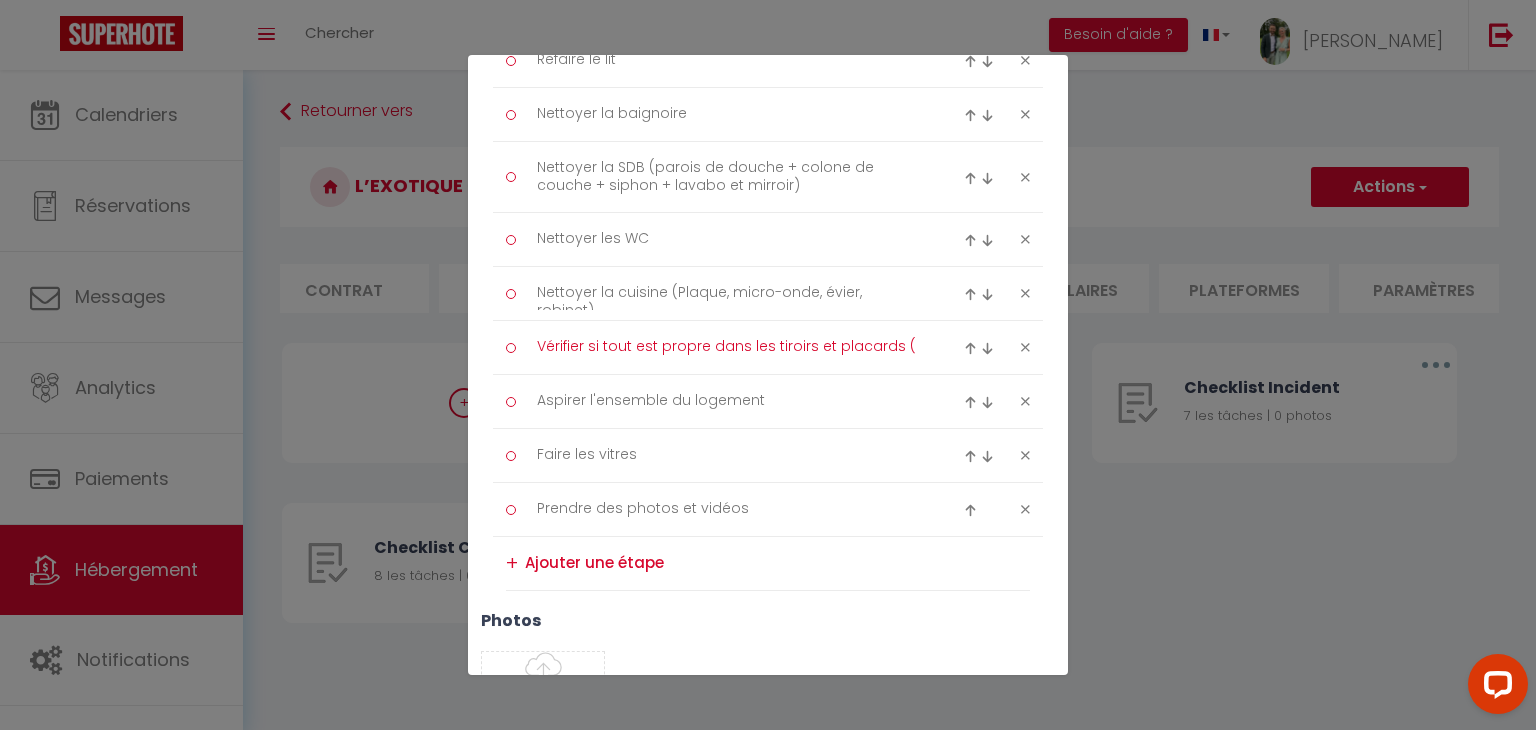 click on "Vérifier si tout est propre dans les tiroirs et placards (" at bounding box center [728, 347] 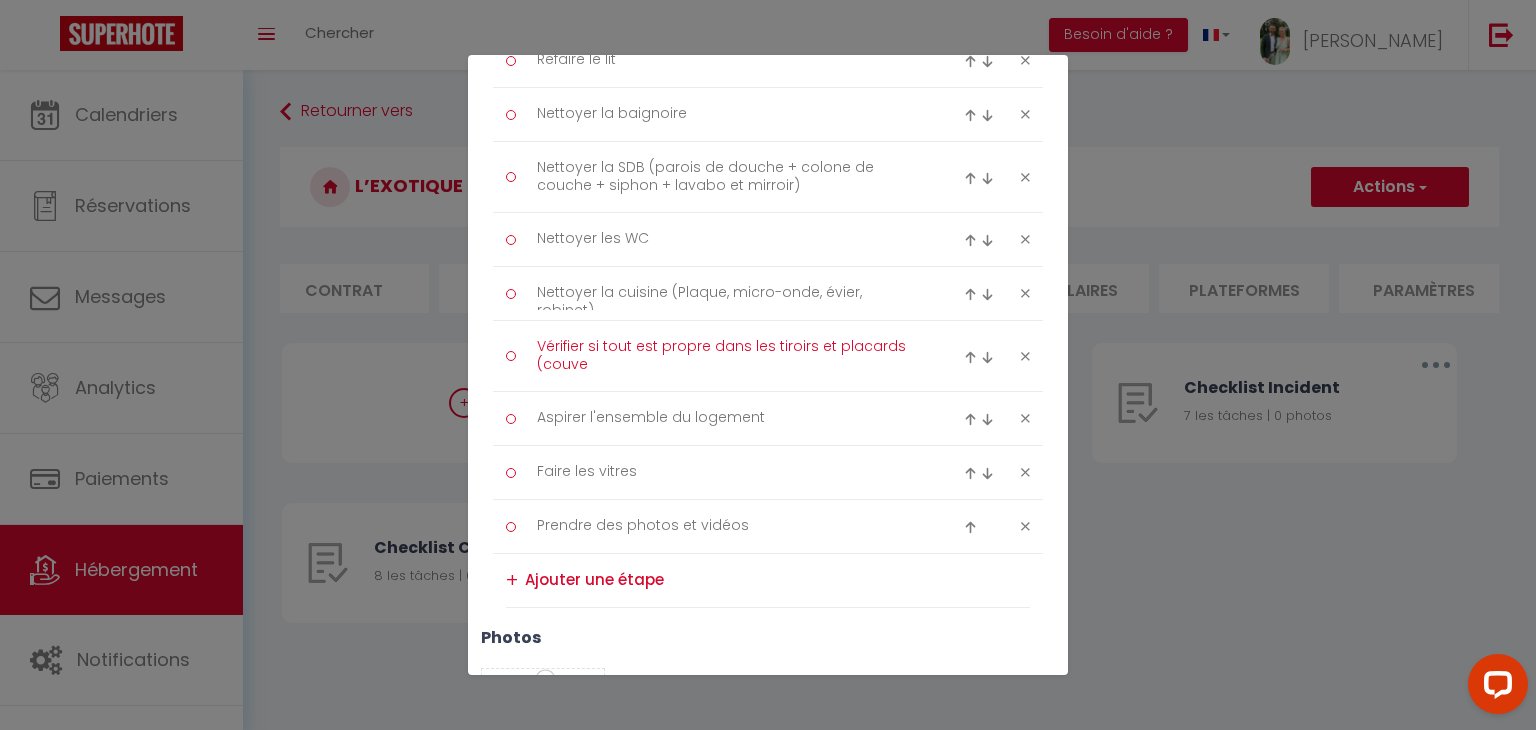 scroll, scrollTop: 0, scrollLeft: 0, axis: both 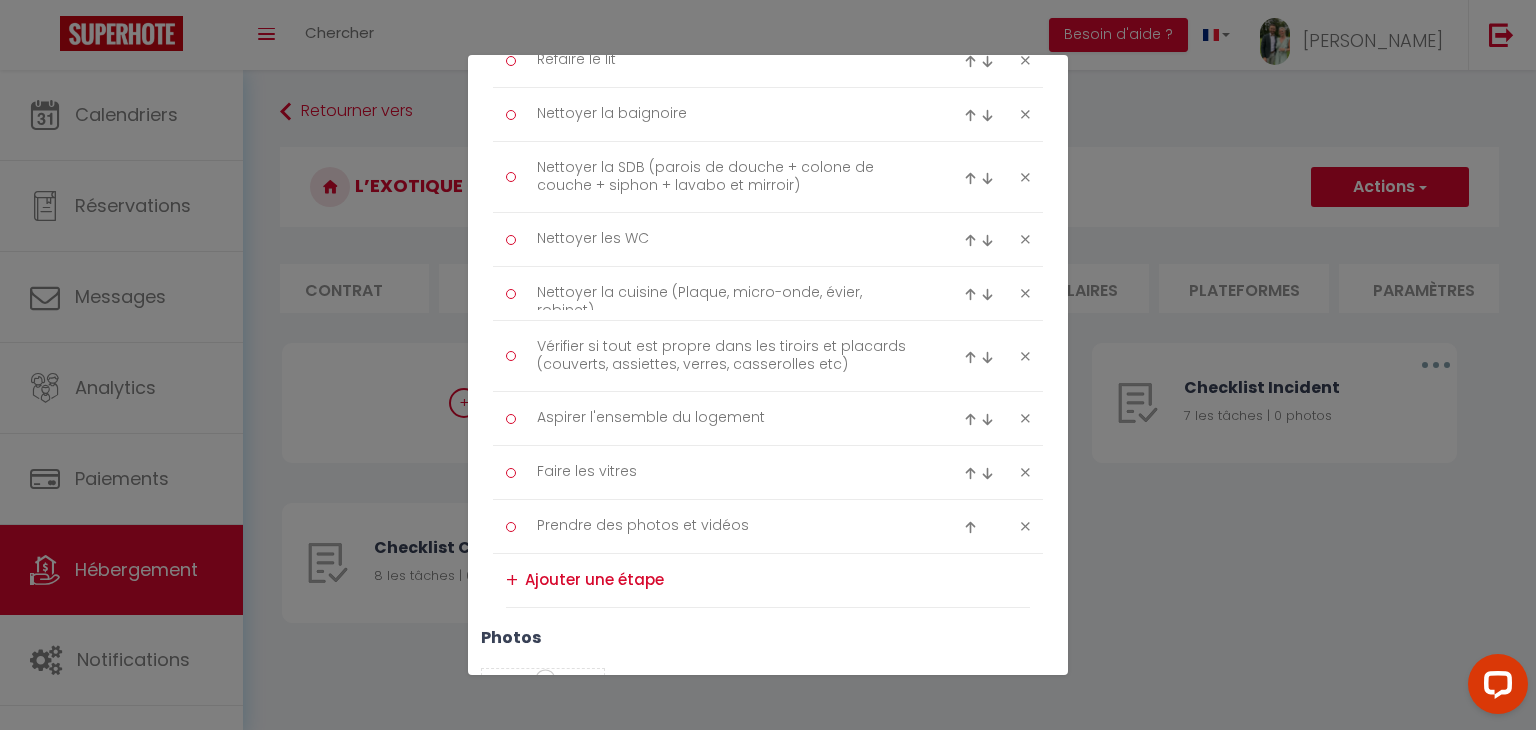 click at bounding box center (987, 419) 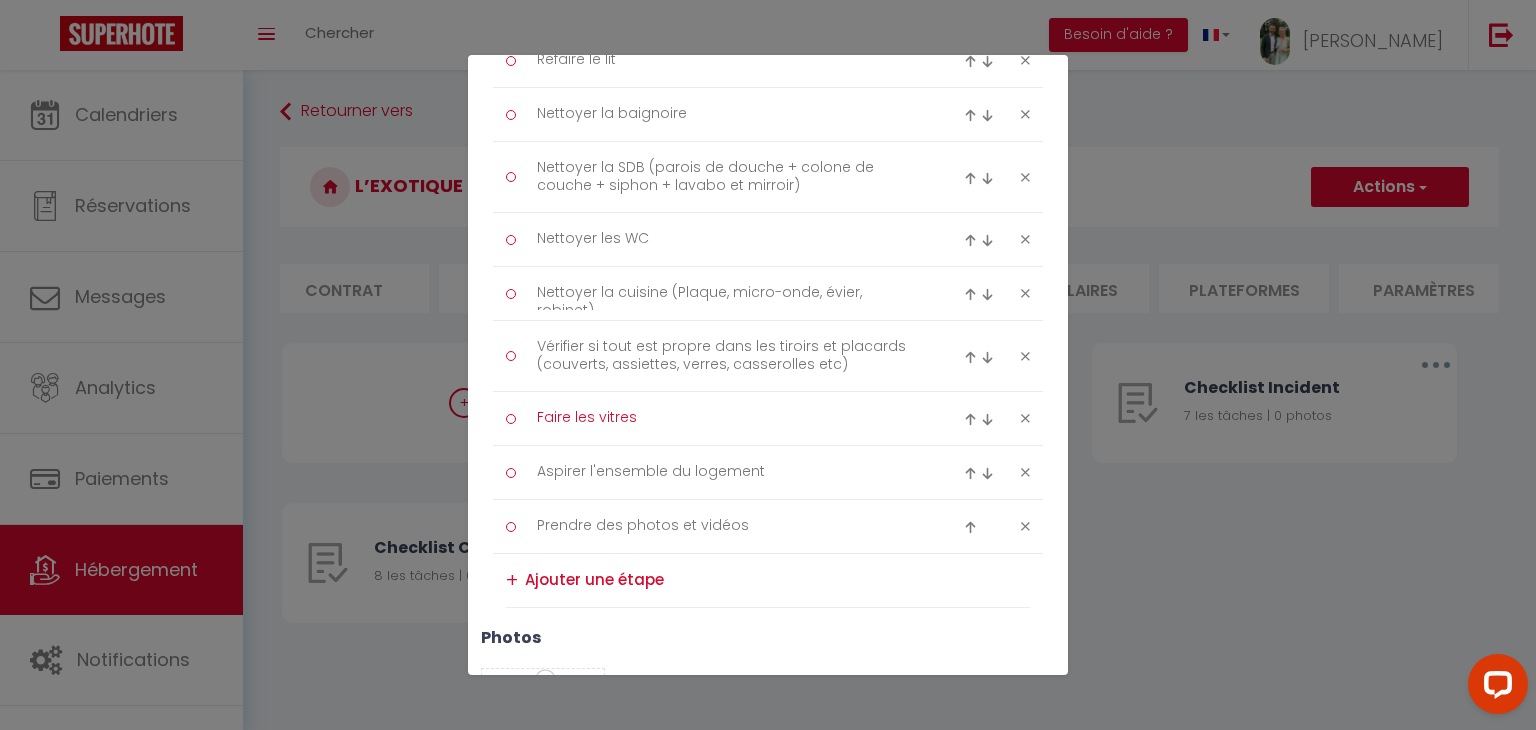 click on "Faire les vitres" at bounding box center (728, 418) 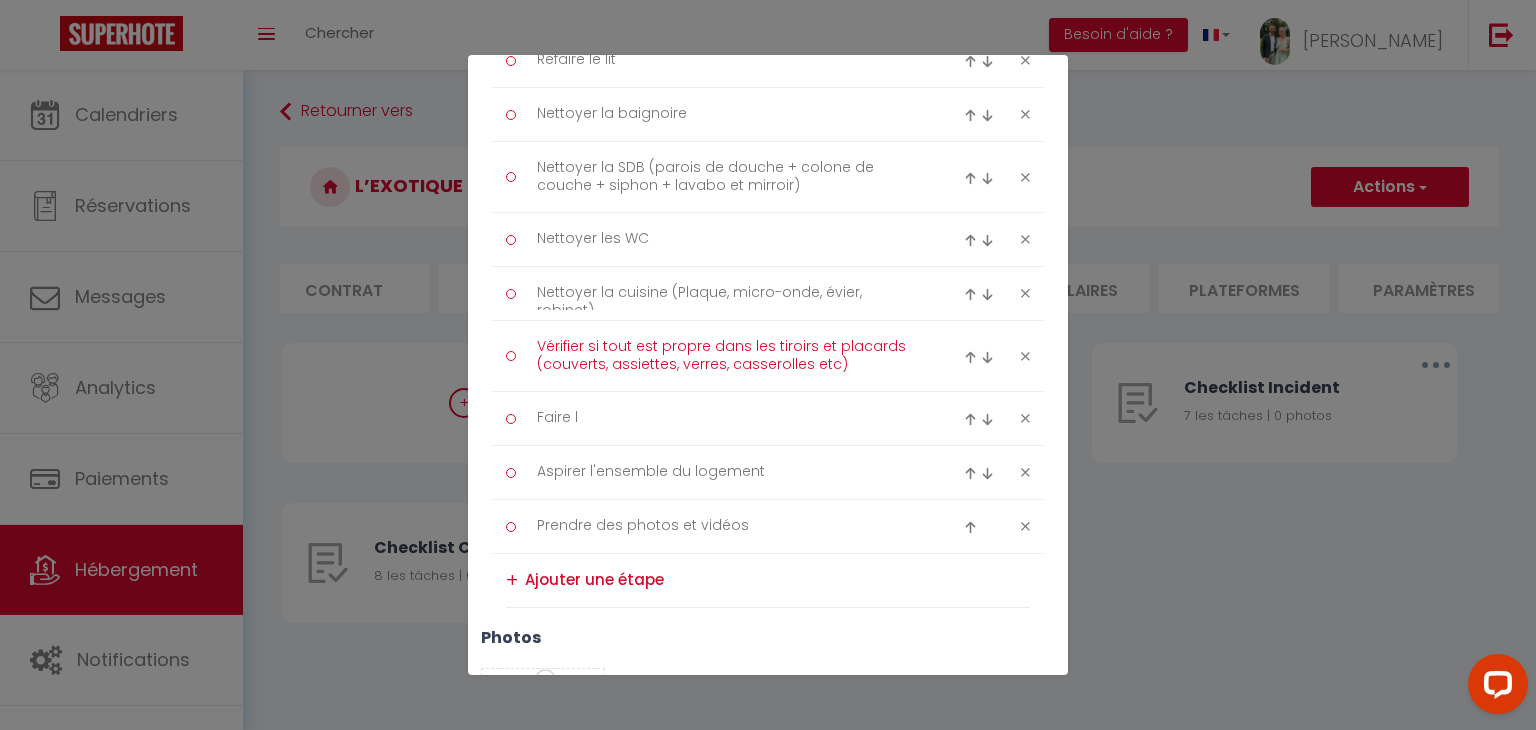 click on "Vérifier si tout est propre dans les tiroirs et placards (couverts, assiettes, verres, casserolles etc)" at bounding box center (728, 356) 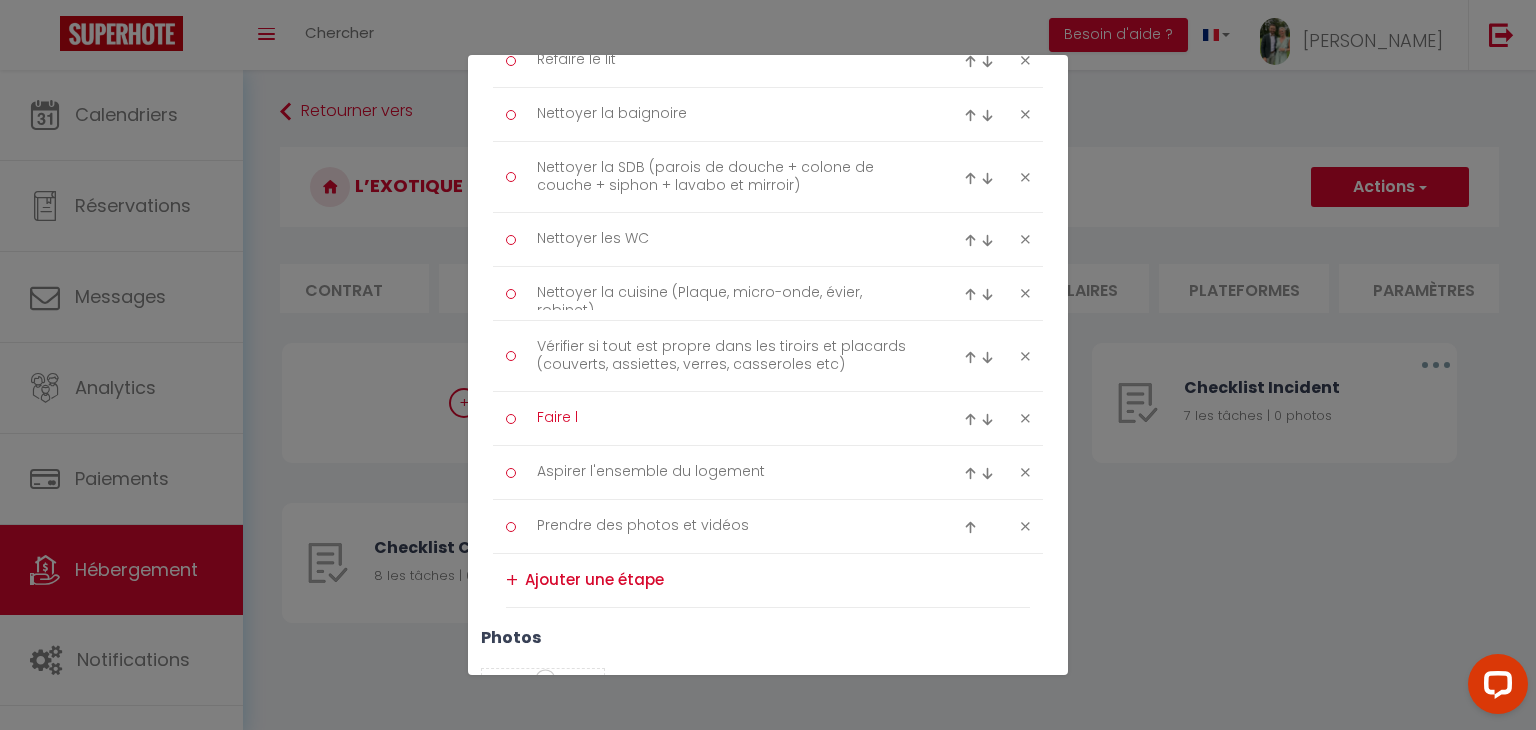 click on "Faire l" at bounding box center [728, 418] 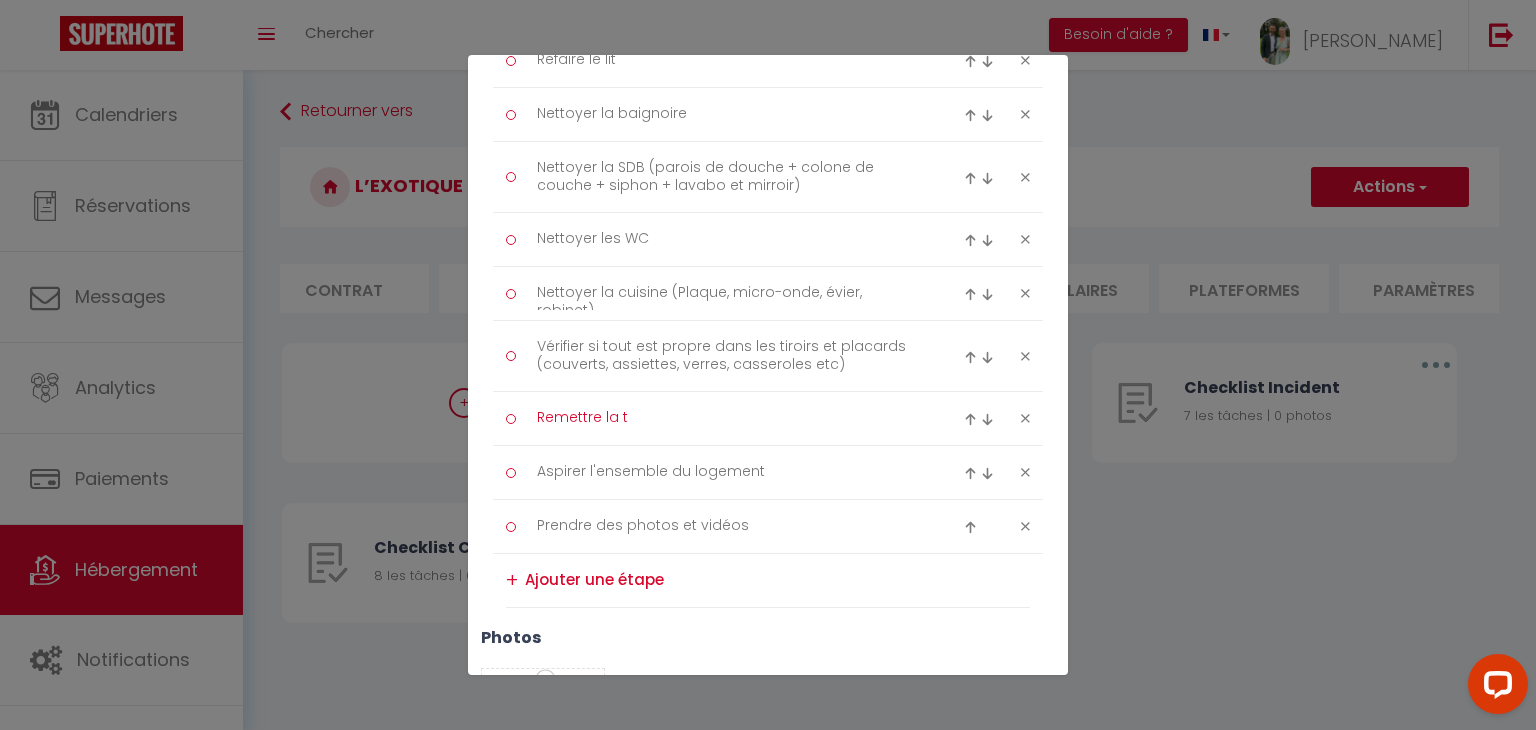 click on "Remettre la t" at bounding box center [728, 418] 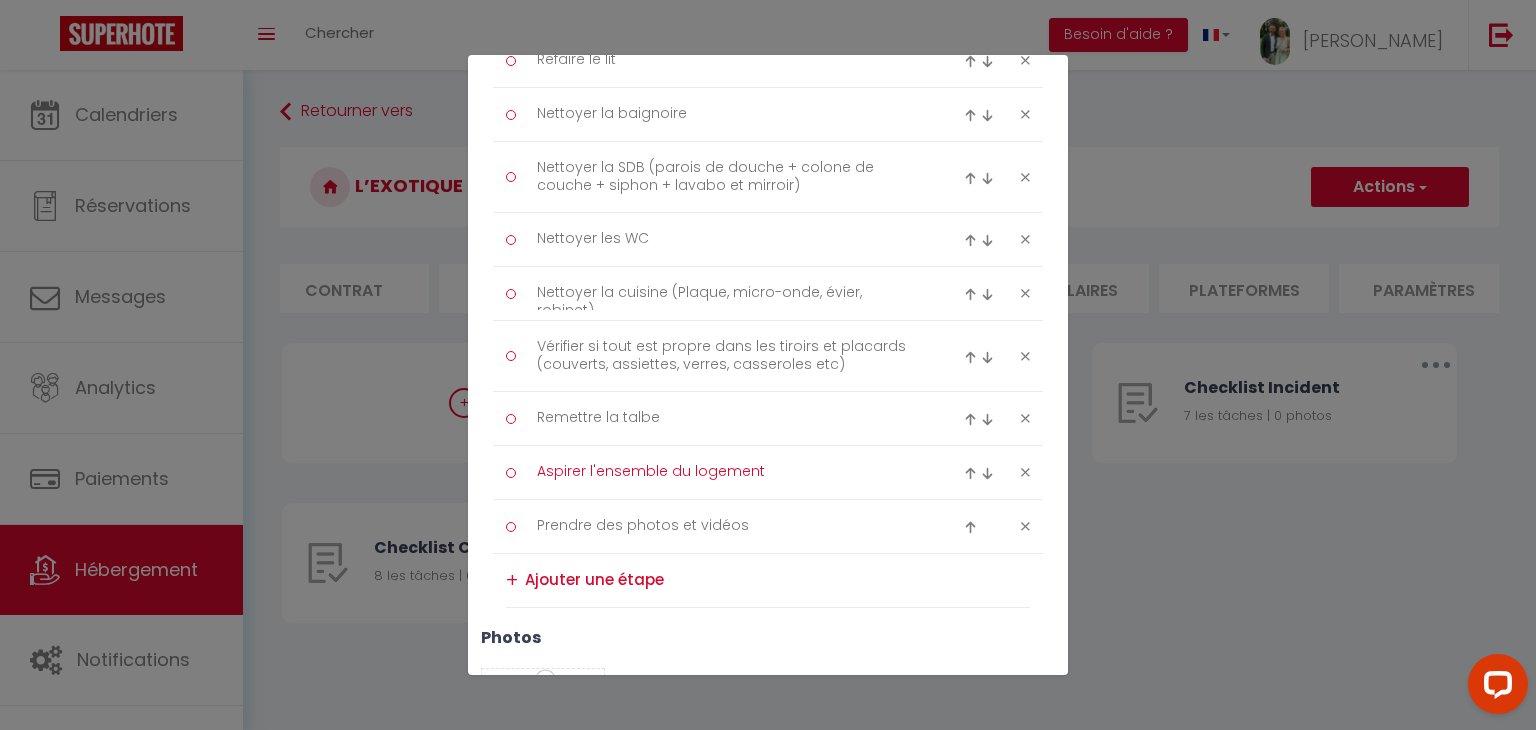 click on "Aspirer l'ensemble du logement" at bounding box center (728, 472) 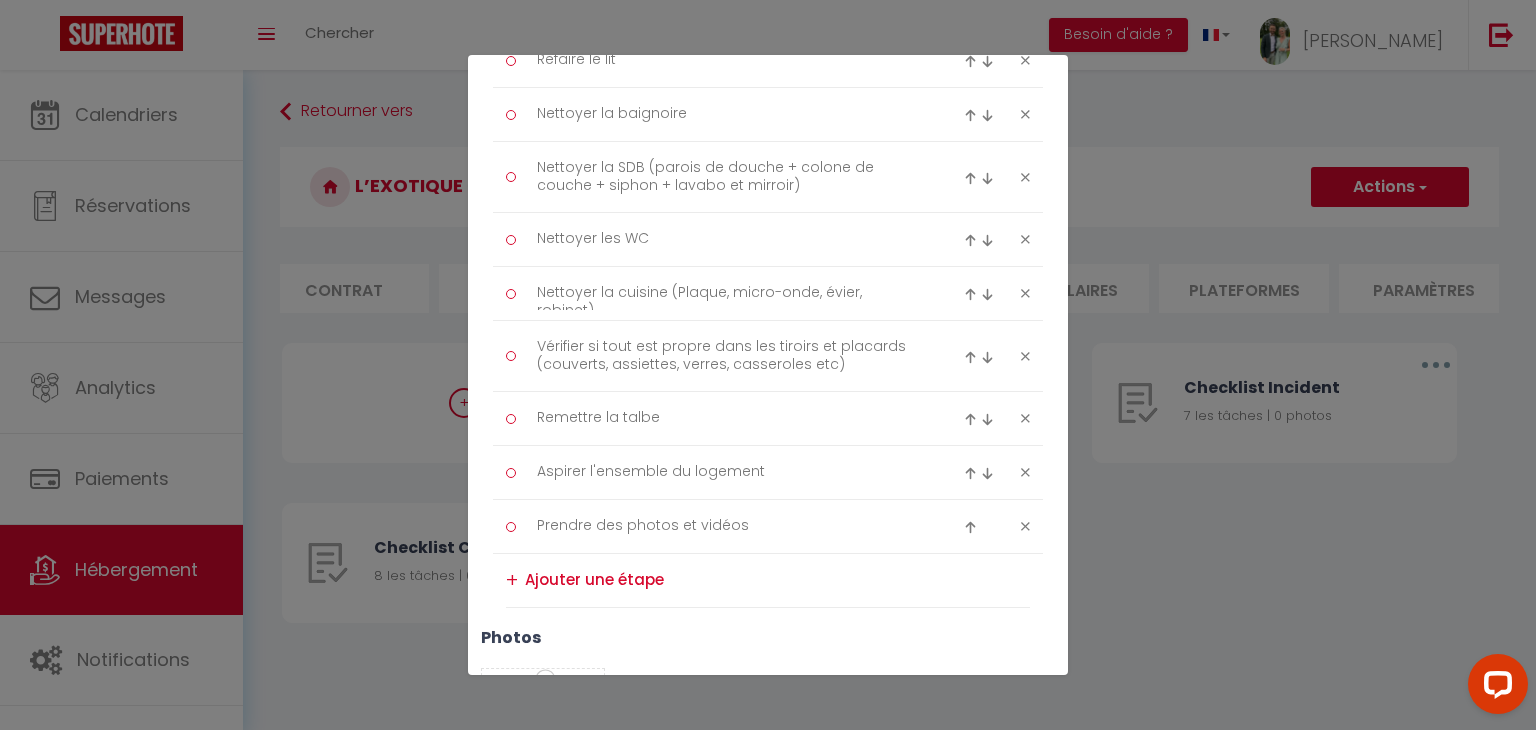 click at bounding box center [982, 473] 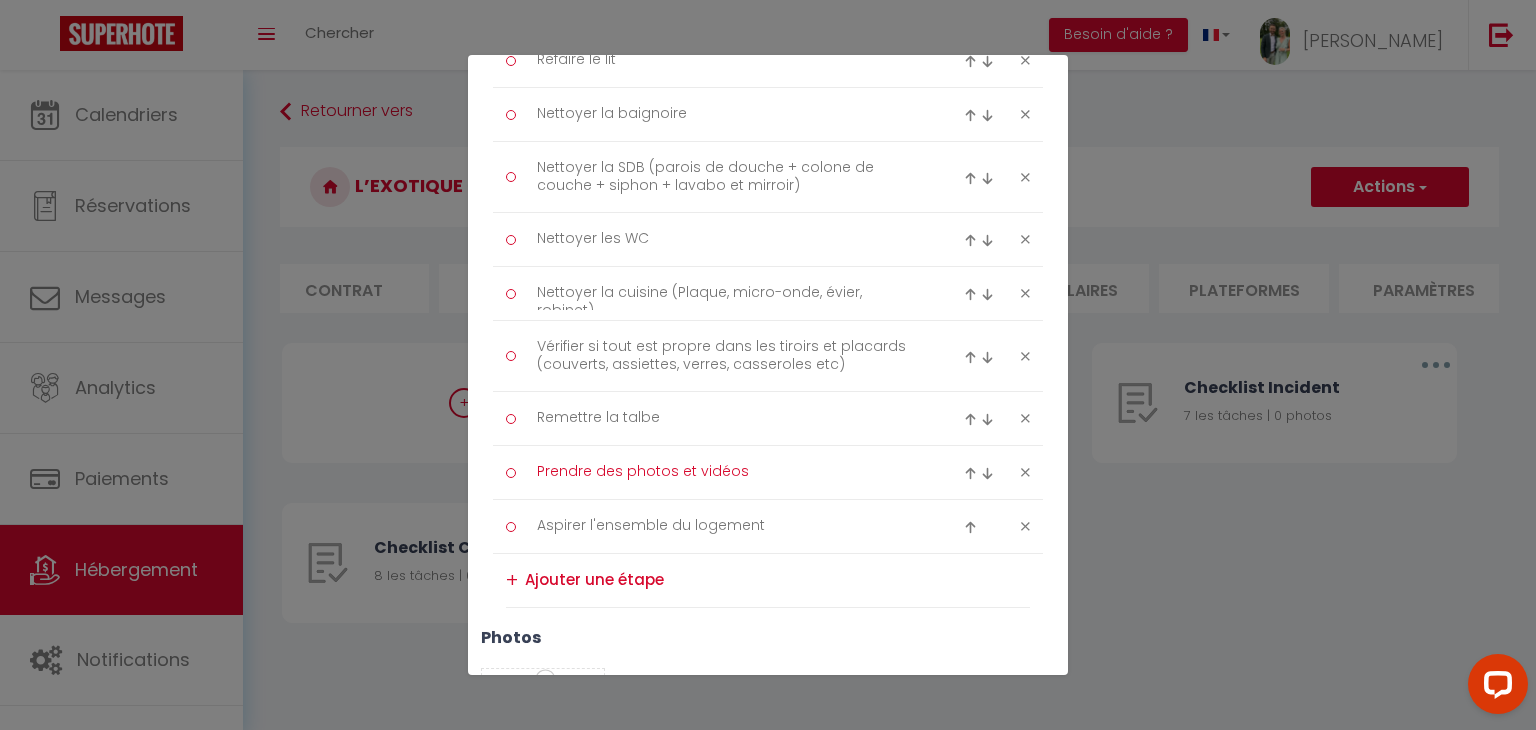 click on "Prendre des photos et vidéos" at bounding box center [728, 472] 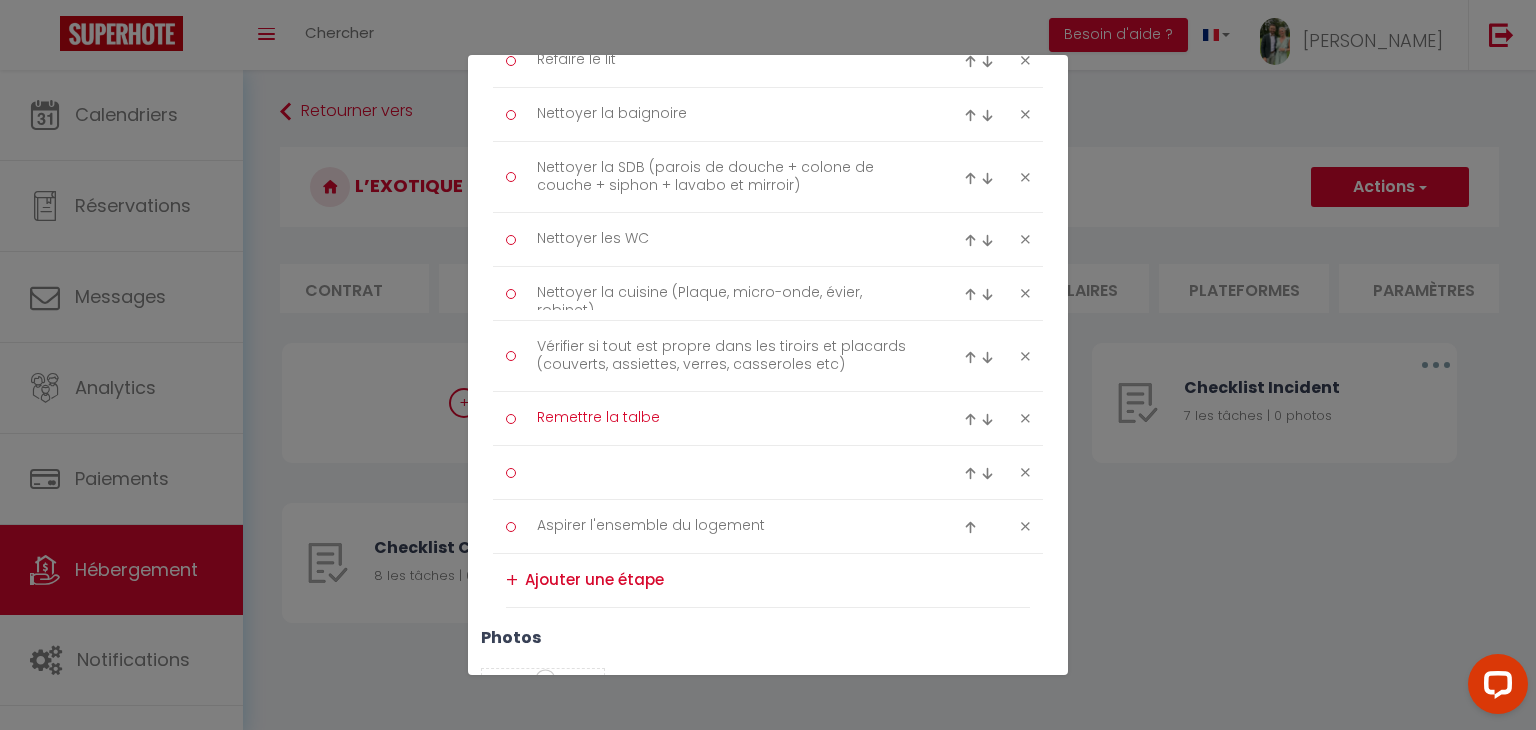 click on "Remettre la talbe" at bounding box center (728, 418) 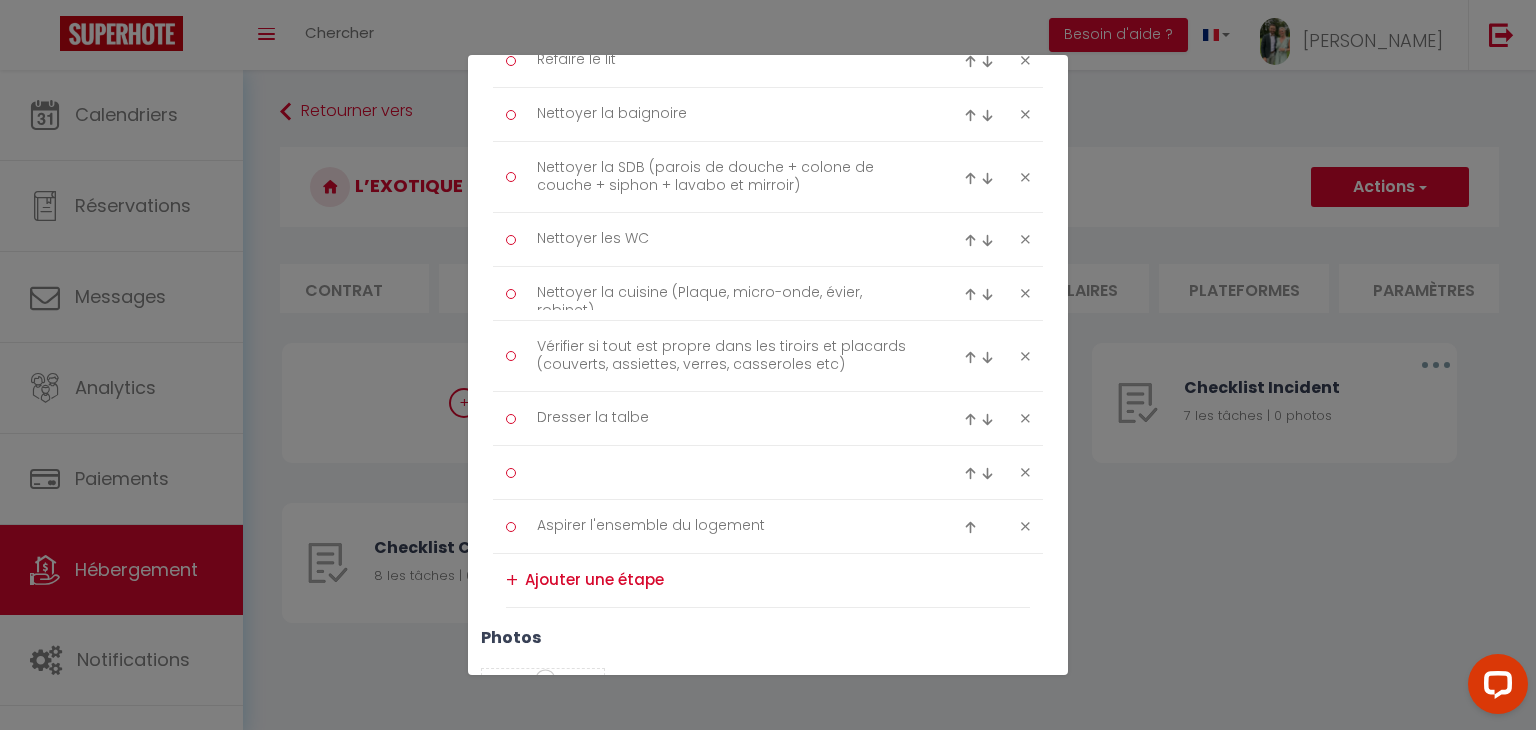 click at bounding box center (728, 472) 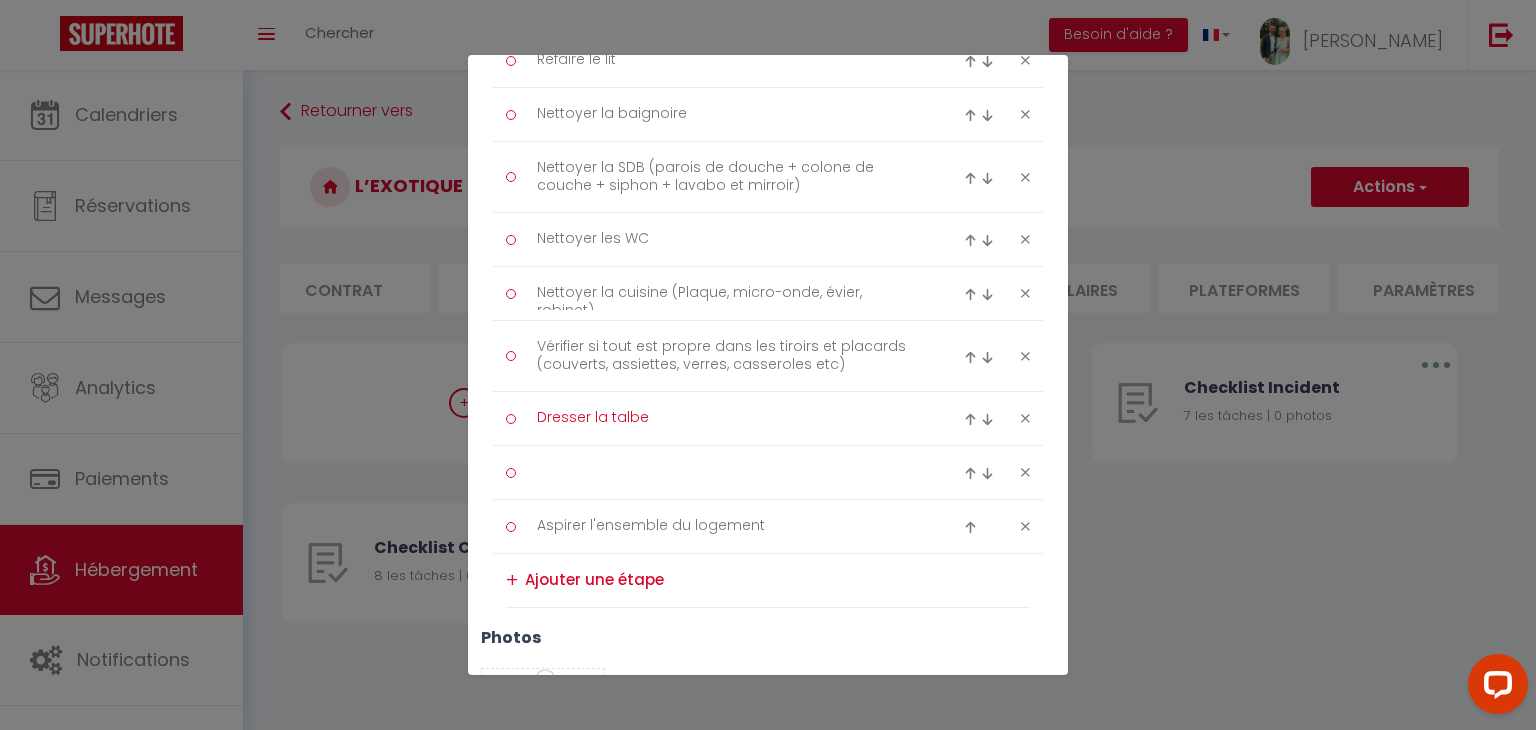 click on "Dresser la talbe" at bounding box center (728, 418) 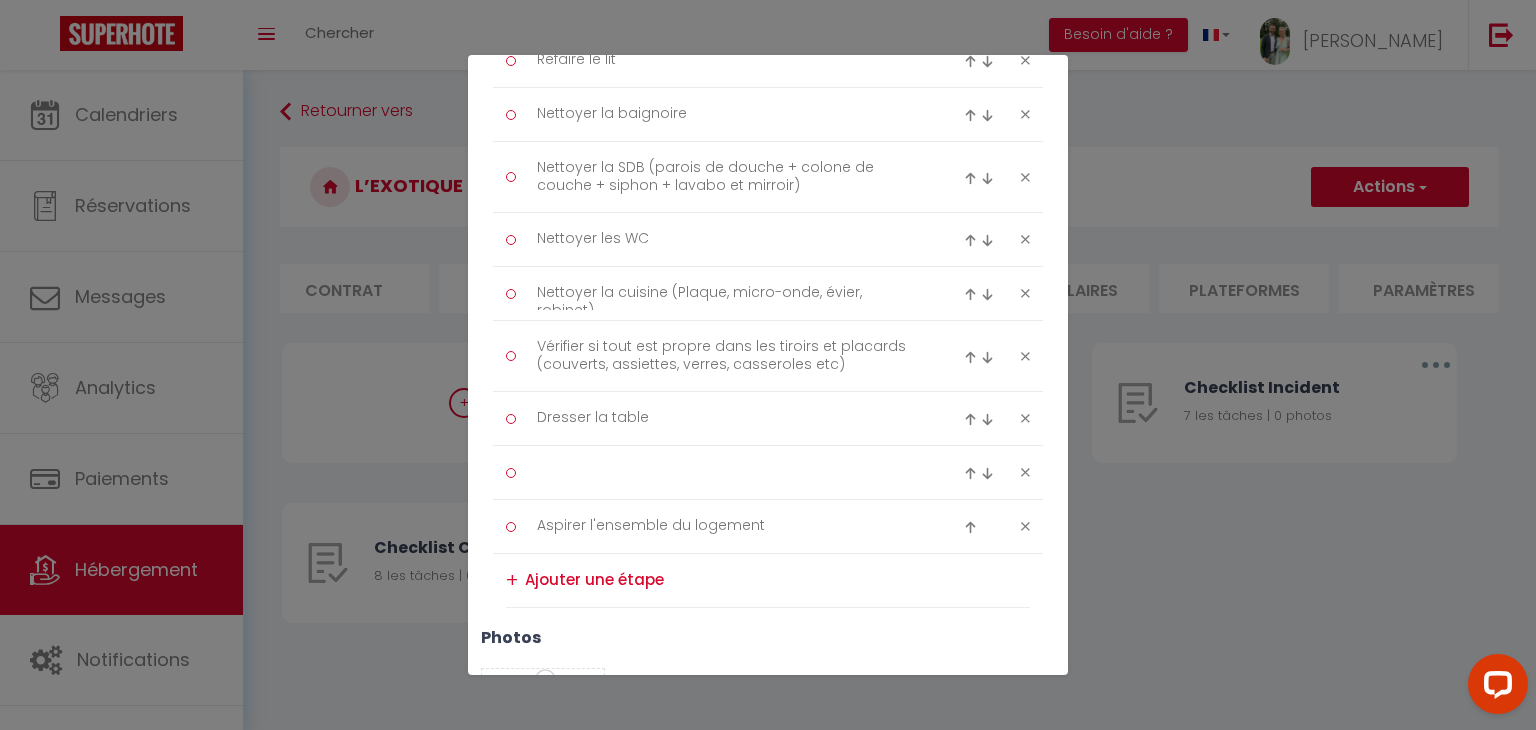 click at bounding box center (728, 472) 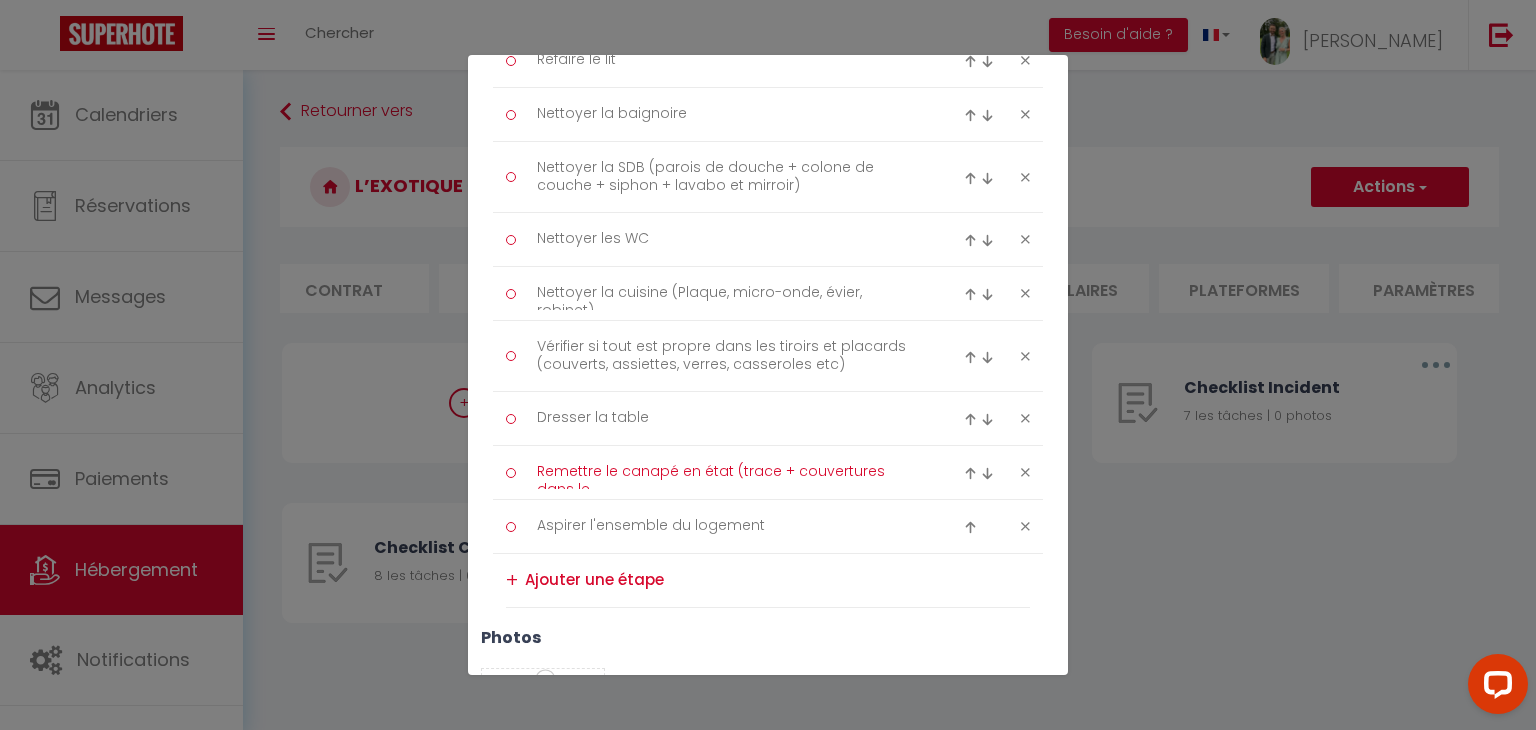 scroll, scrollTop: 0, scrollLeft: 0, axis: both 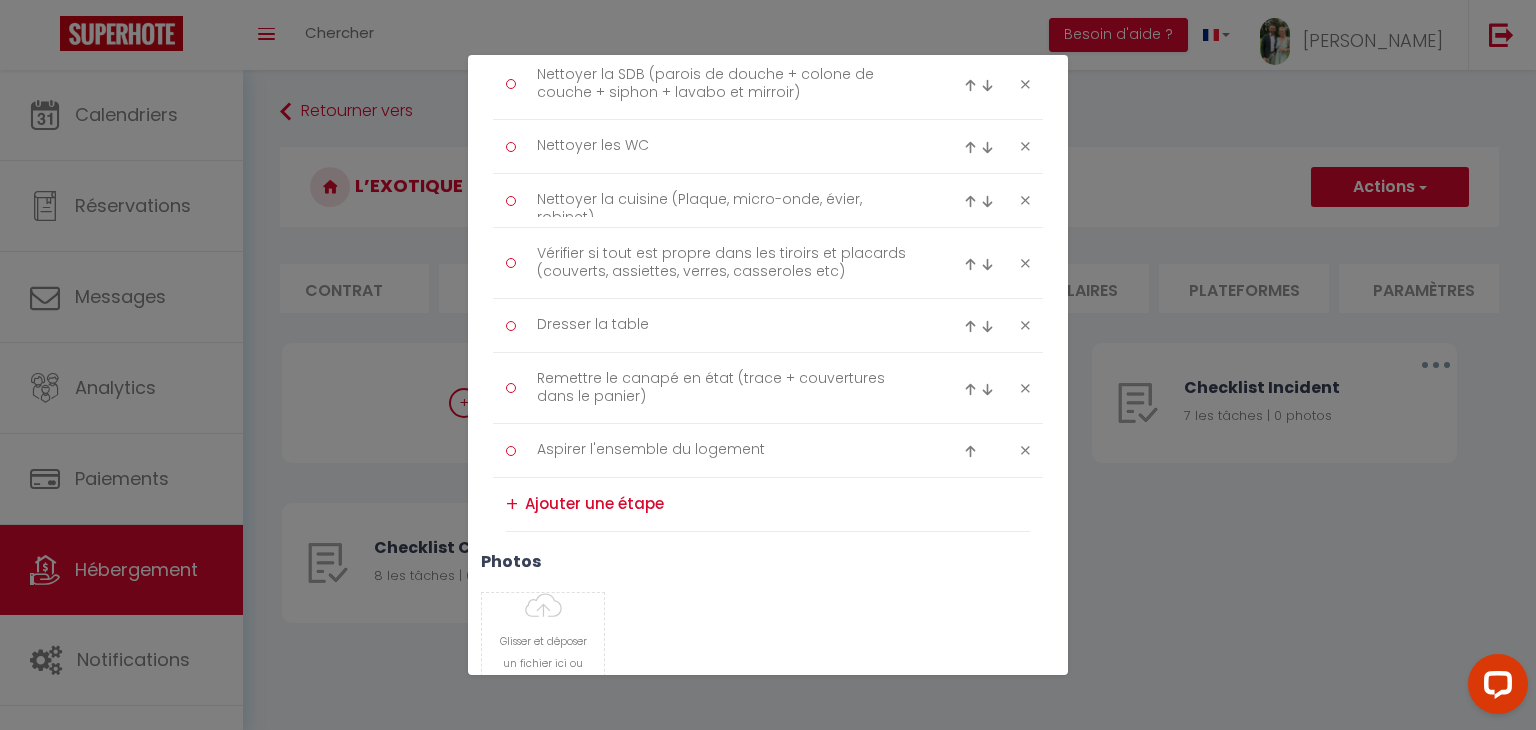 click at bounding box center [777, 504] 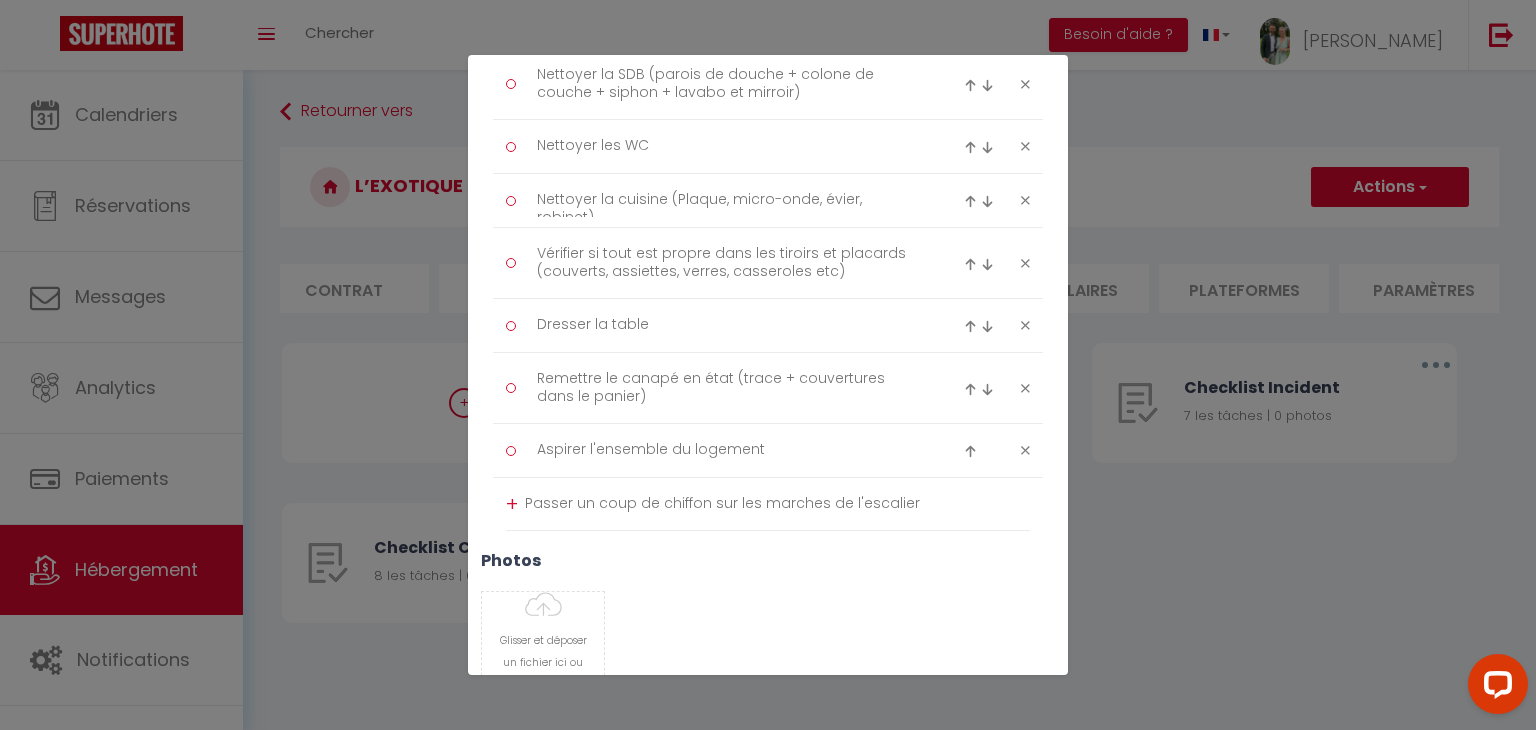 click on "Titre
*   Checklist Ménage T2
Description
*   Procédure à suivre à la fin du ménage
Type
Ménage
Incident
Checkin
Checkout
Laver les draps et serviettes         Refaire le lit         Nettoyer la baignoire         Nettoyer la SDB (parois de douche + colone de couche + siphon + lavabo et mirroir)         Nettoyer les WC         Nettoyer la cuisine (Plaque, micro-onde, évier, robinet)         Vérifier si tout est propre dans les tiroirs et placards (couverts, assiettes, verres, casseroles etc)         Dresser la table         Remettre le canapé en état (trace + couvertures dans le panier)" at bounding box center [768, 176] 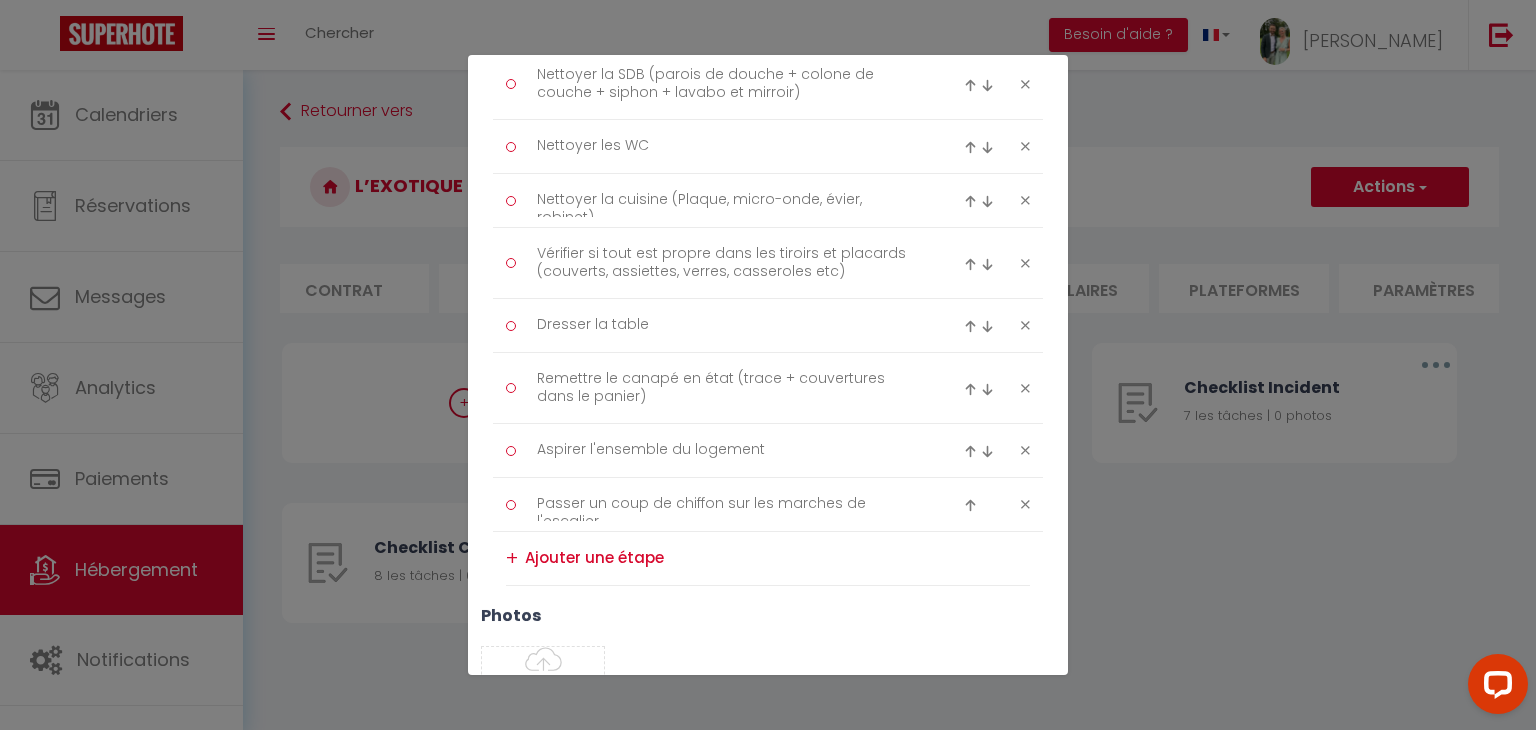 click at bounding box center (970, 505) 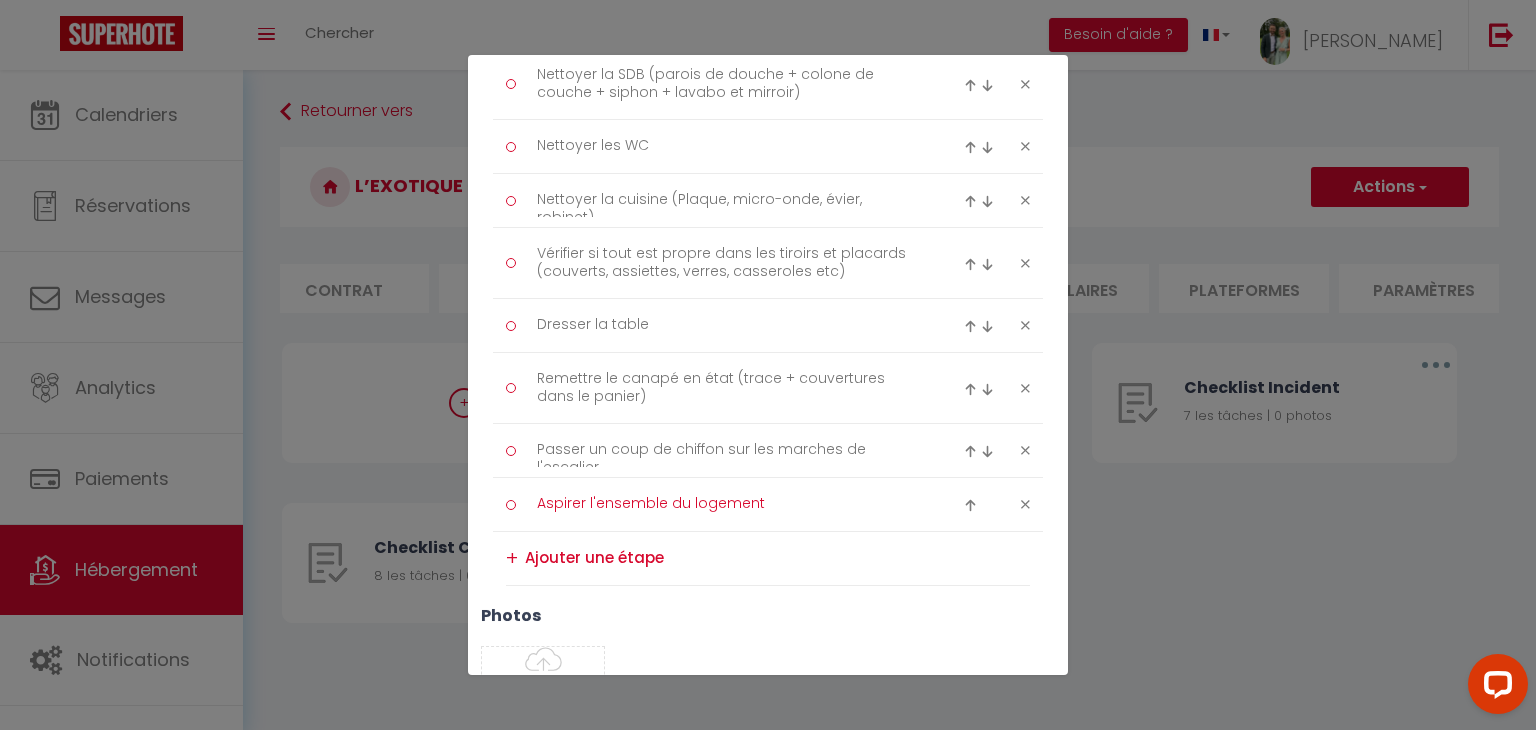 click on "Aspirer l'ensemble du logement" at bounding box center [728, 504] 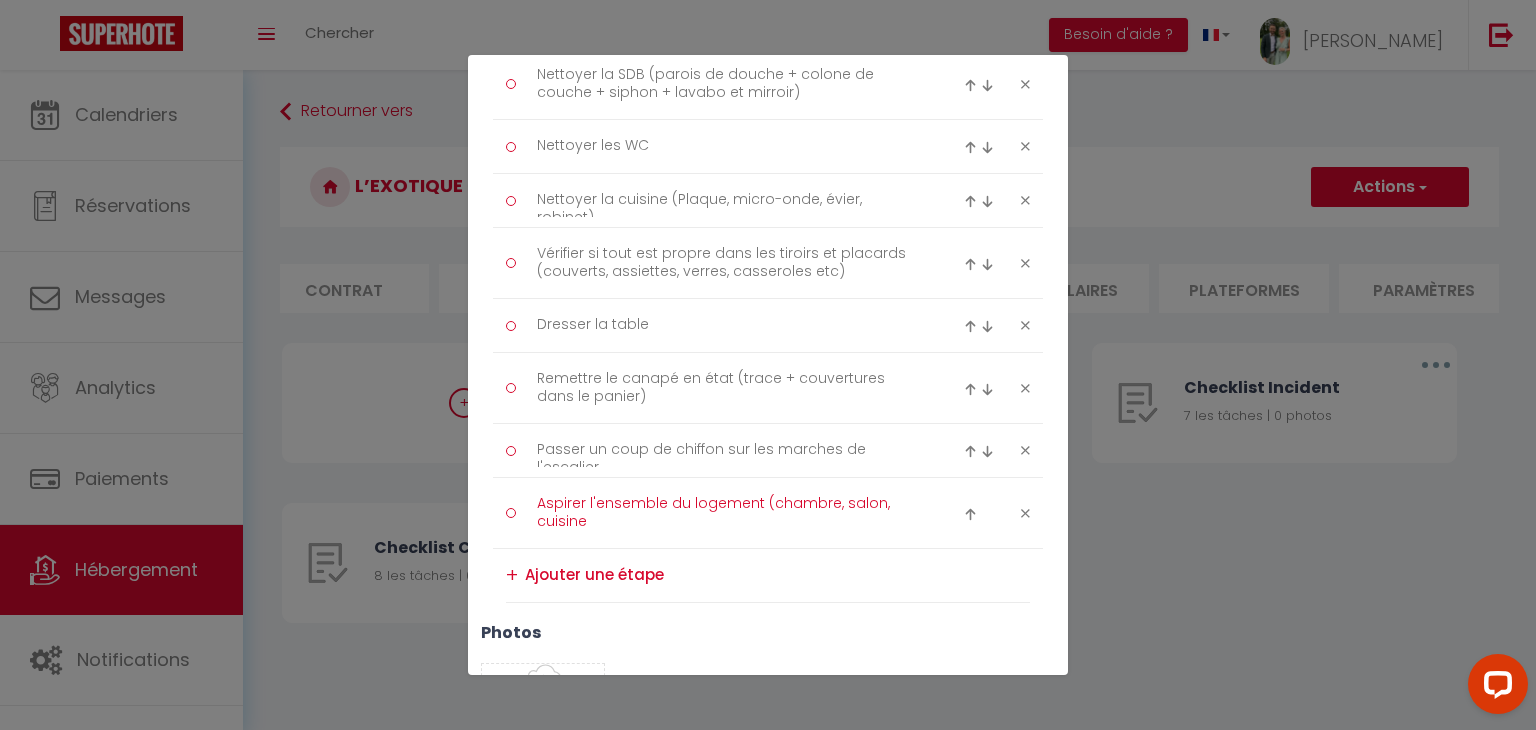 scroll, scrollTop: 0, scrollLeft: 0, axis: both 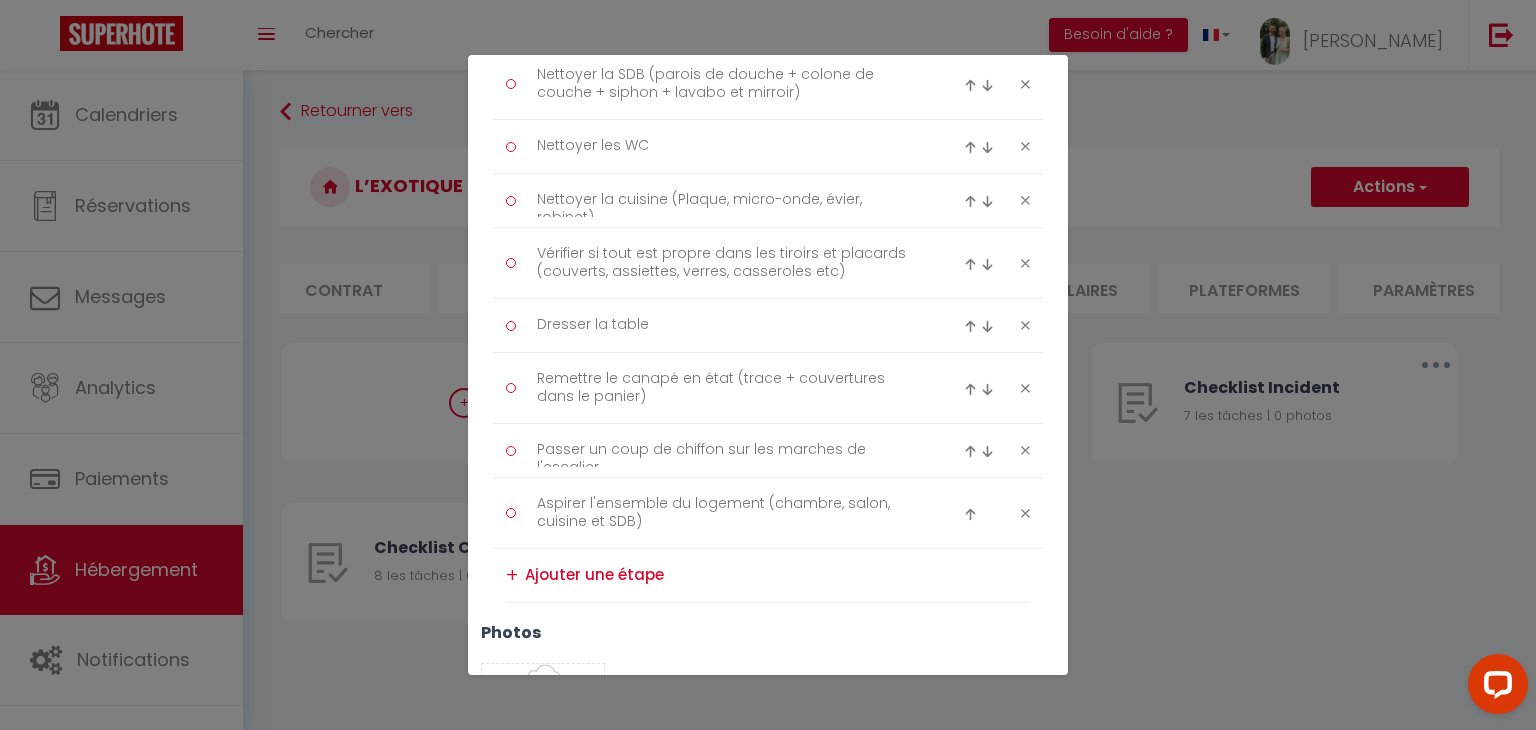 click at bounding box center (777, 575) 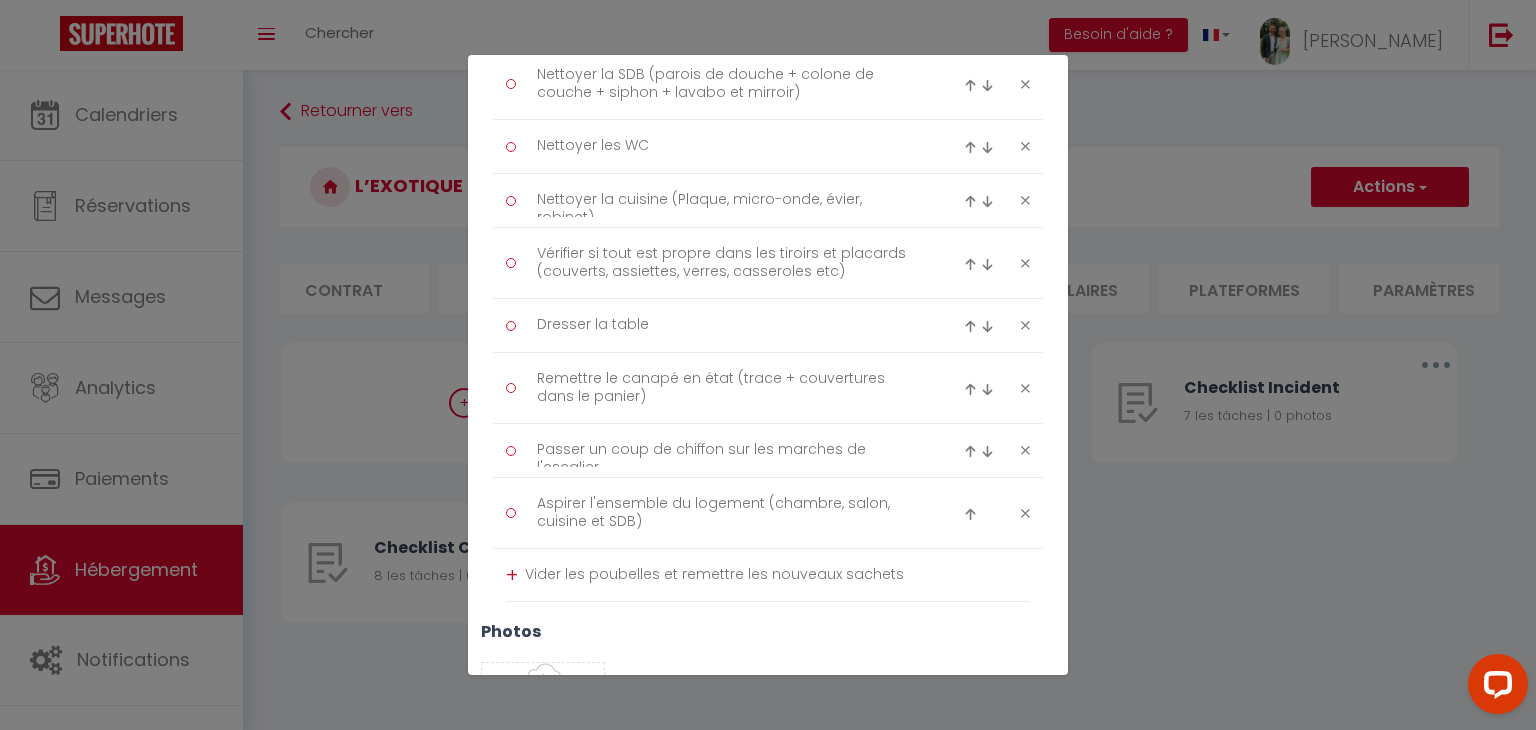 click on "+" at bounding box center (512, 575) 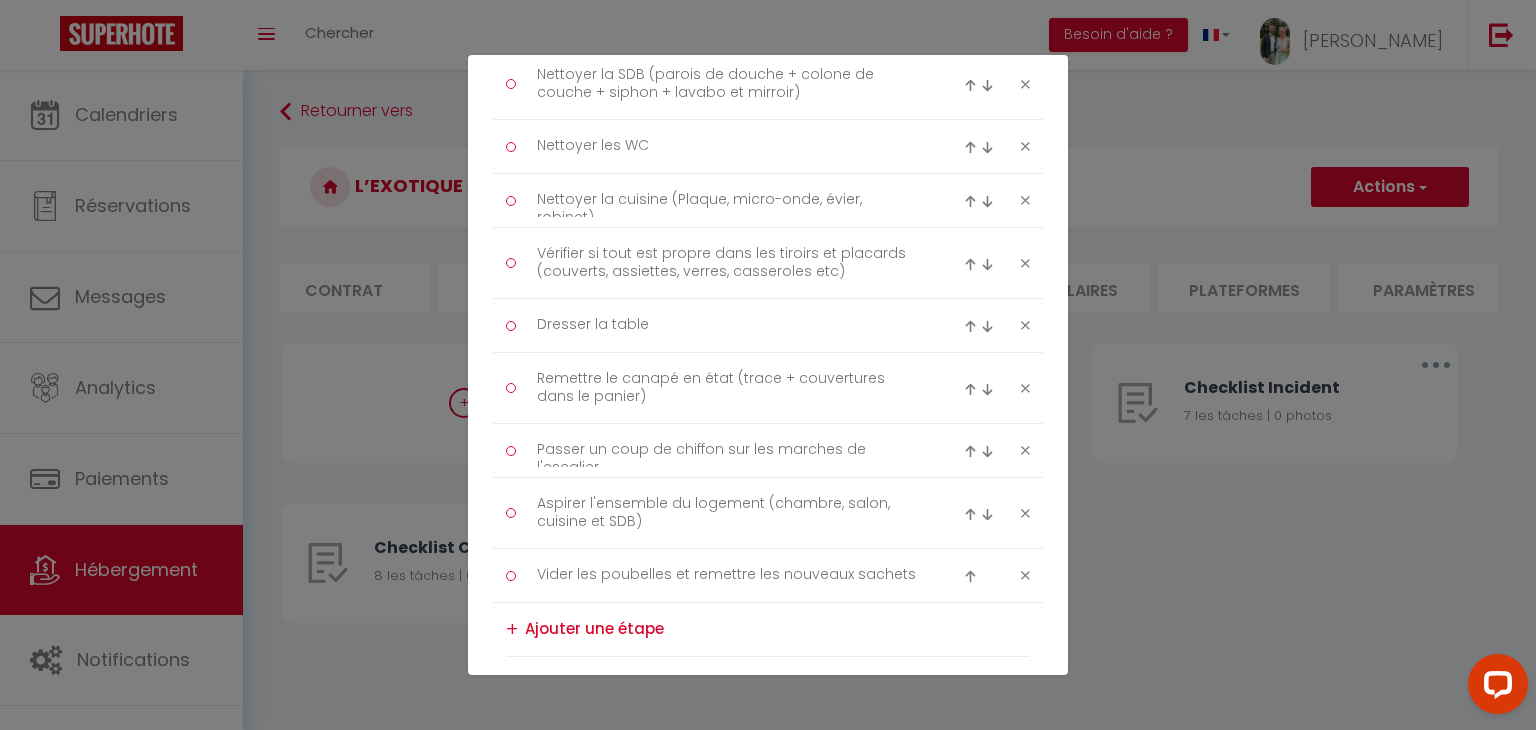 click at bounding box center (970, 576) 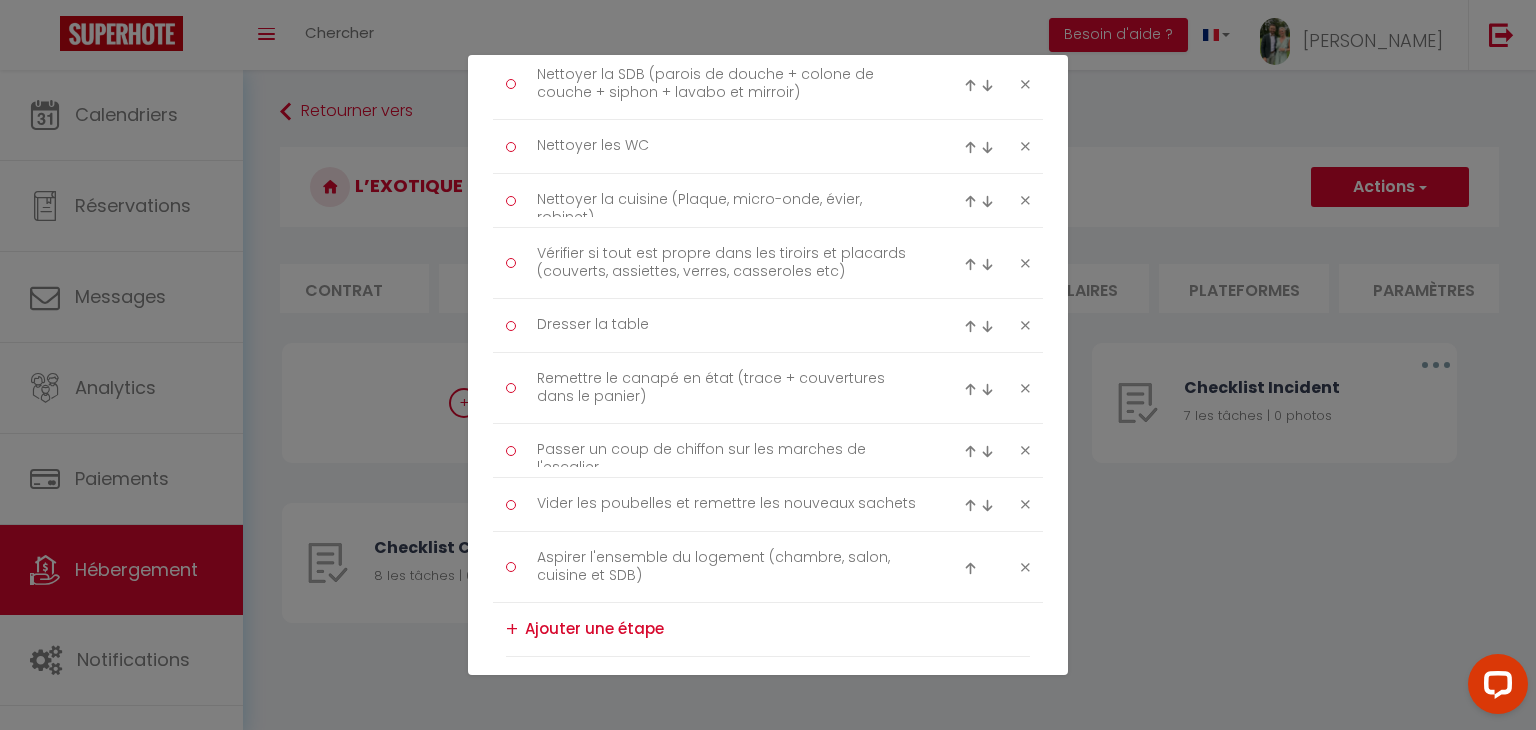 click at bounding box center [970, 505] 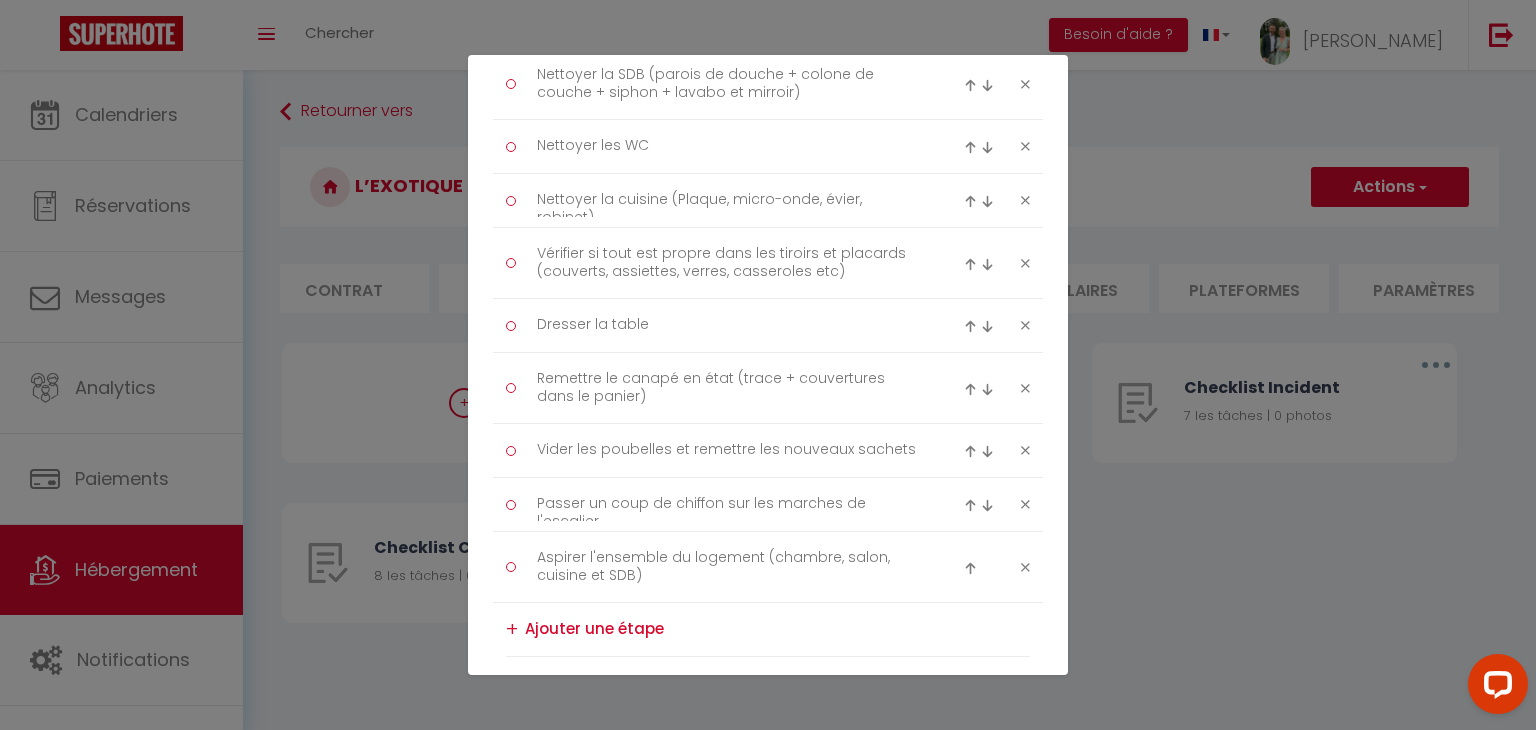 click at bounding box center [970, 451] 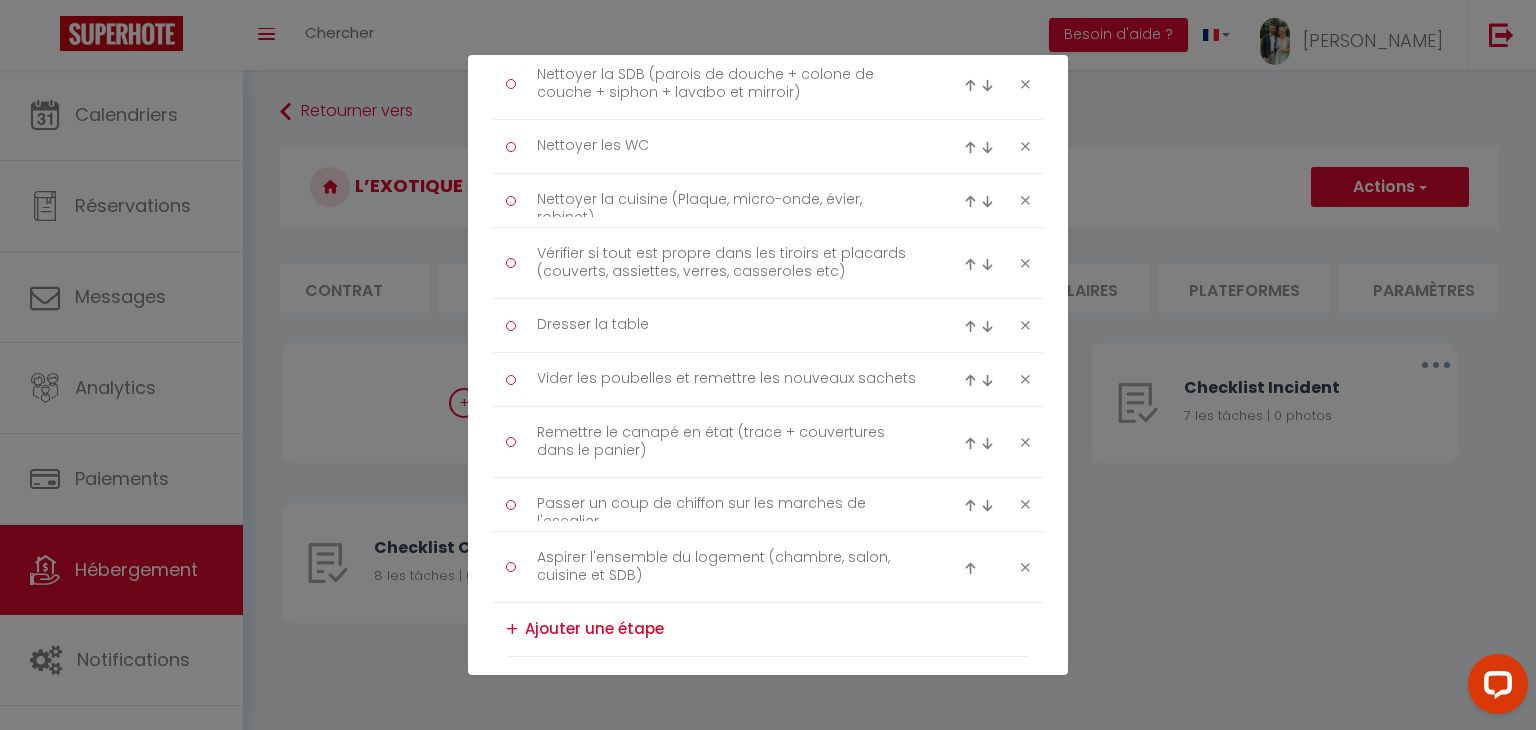 click at bounding box center [970, 380] 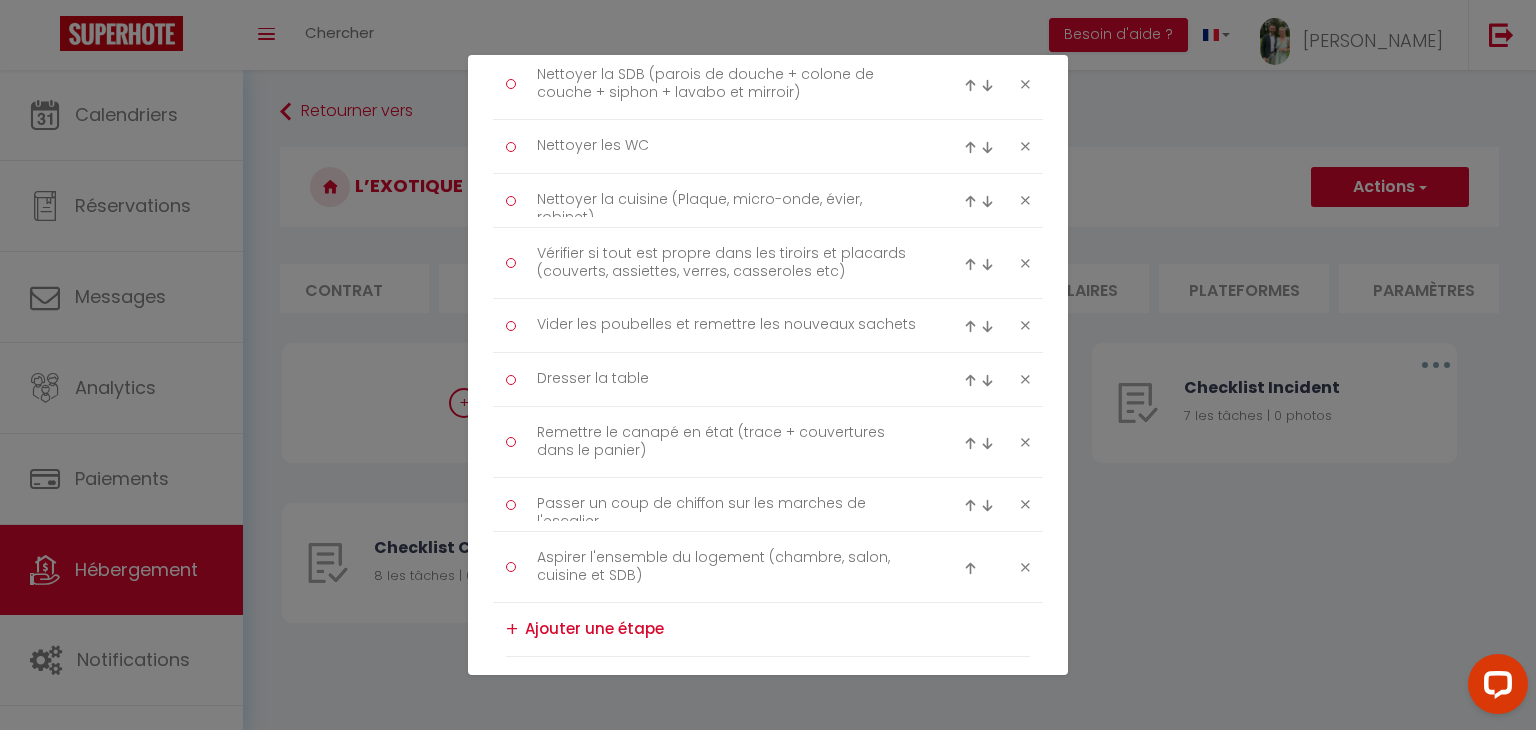 click at bounding box center (970, 326) 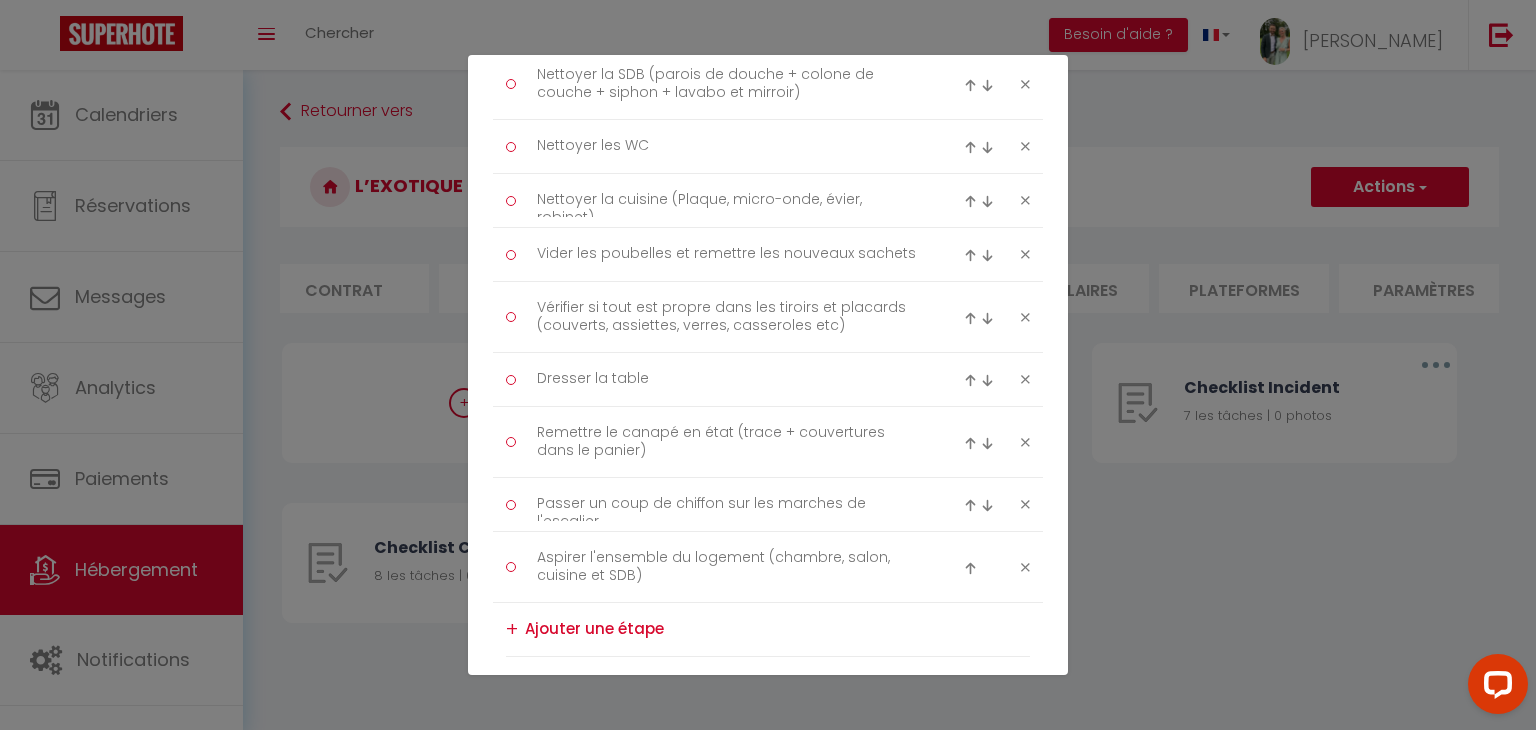 scroll, scrollTop: 706, scrollLeft: 0, axis: vertical 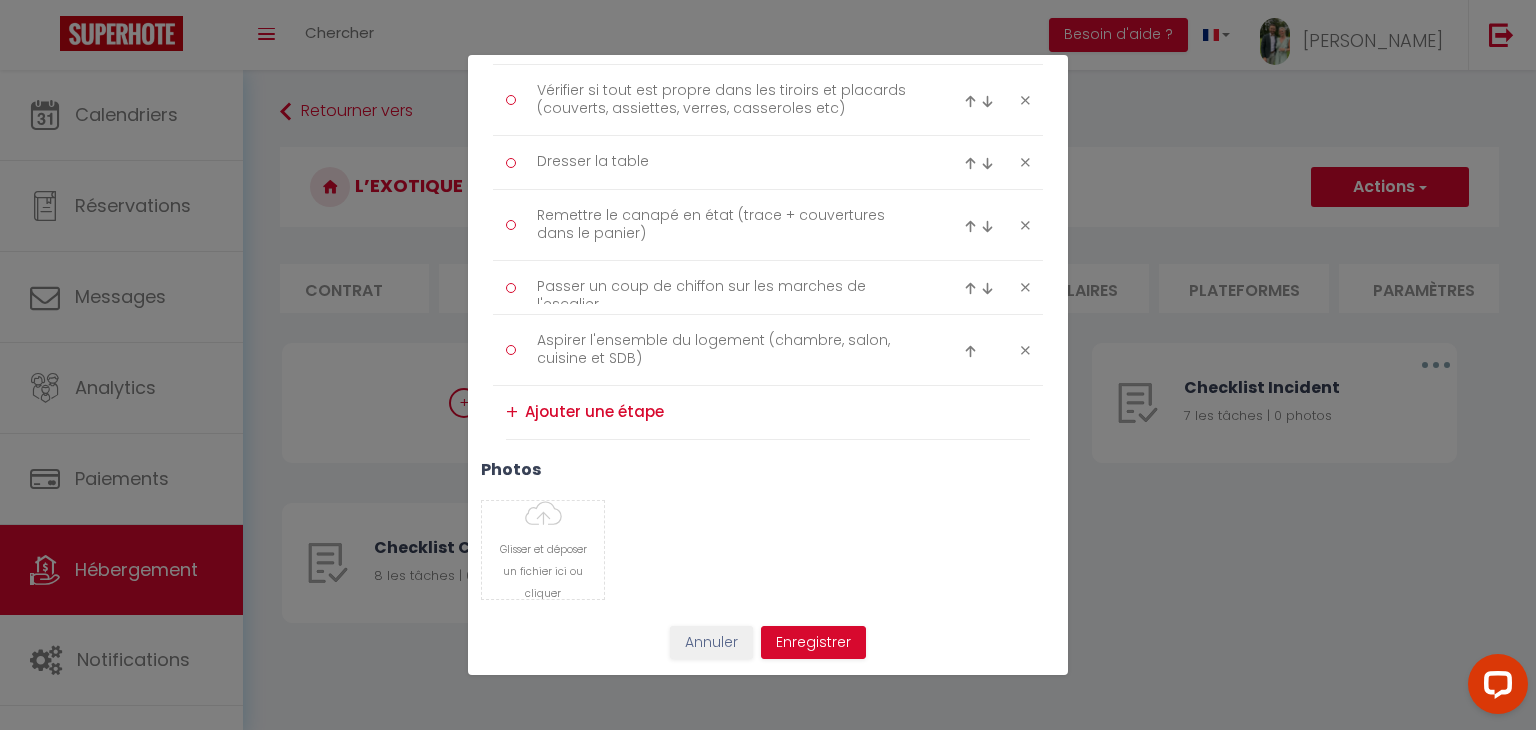 click at bounding box center [777, 412] 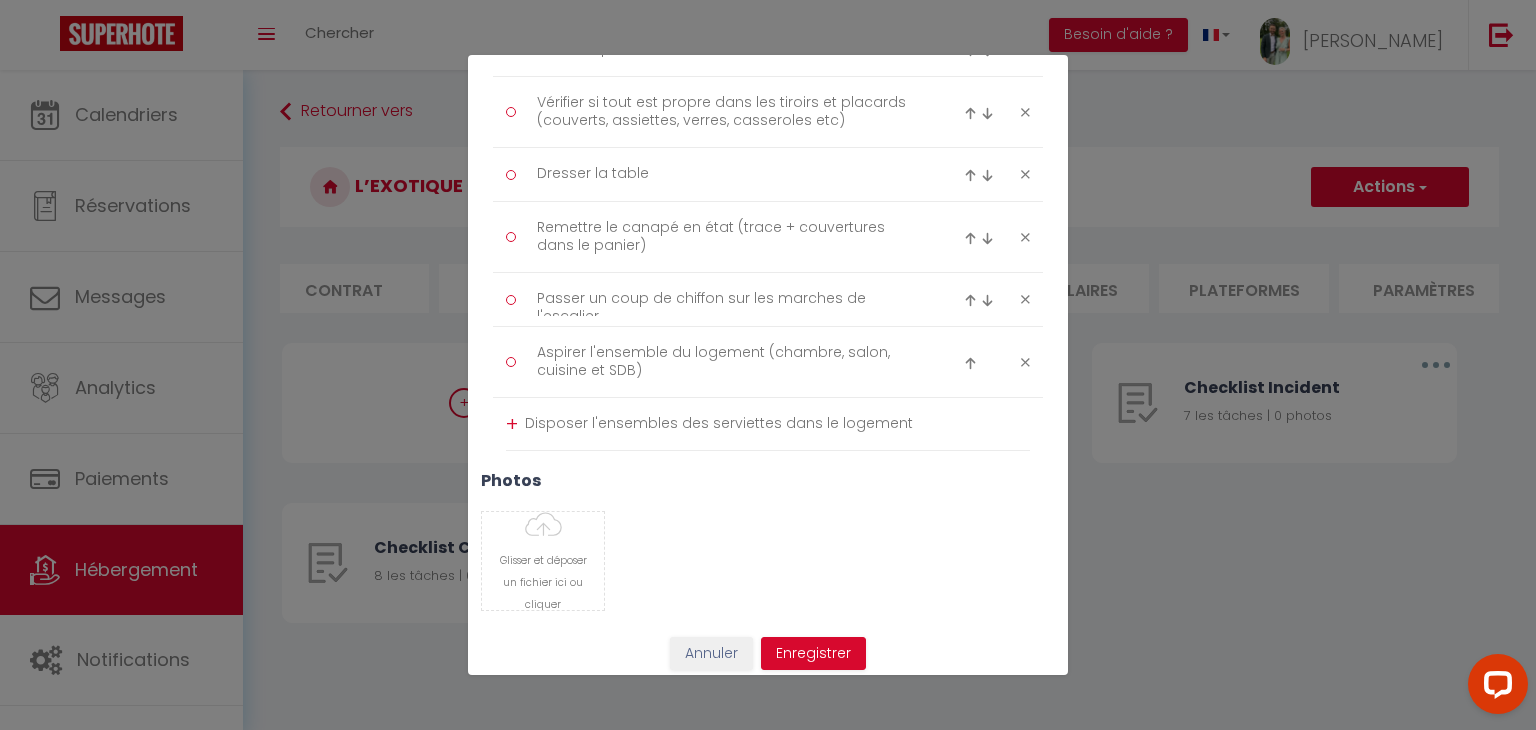 scroll, scrollTop: 692, scrollLeft: 0, axis: vertical 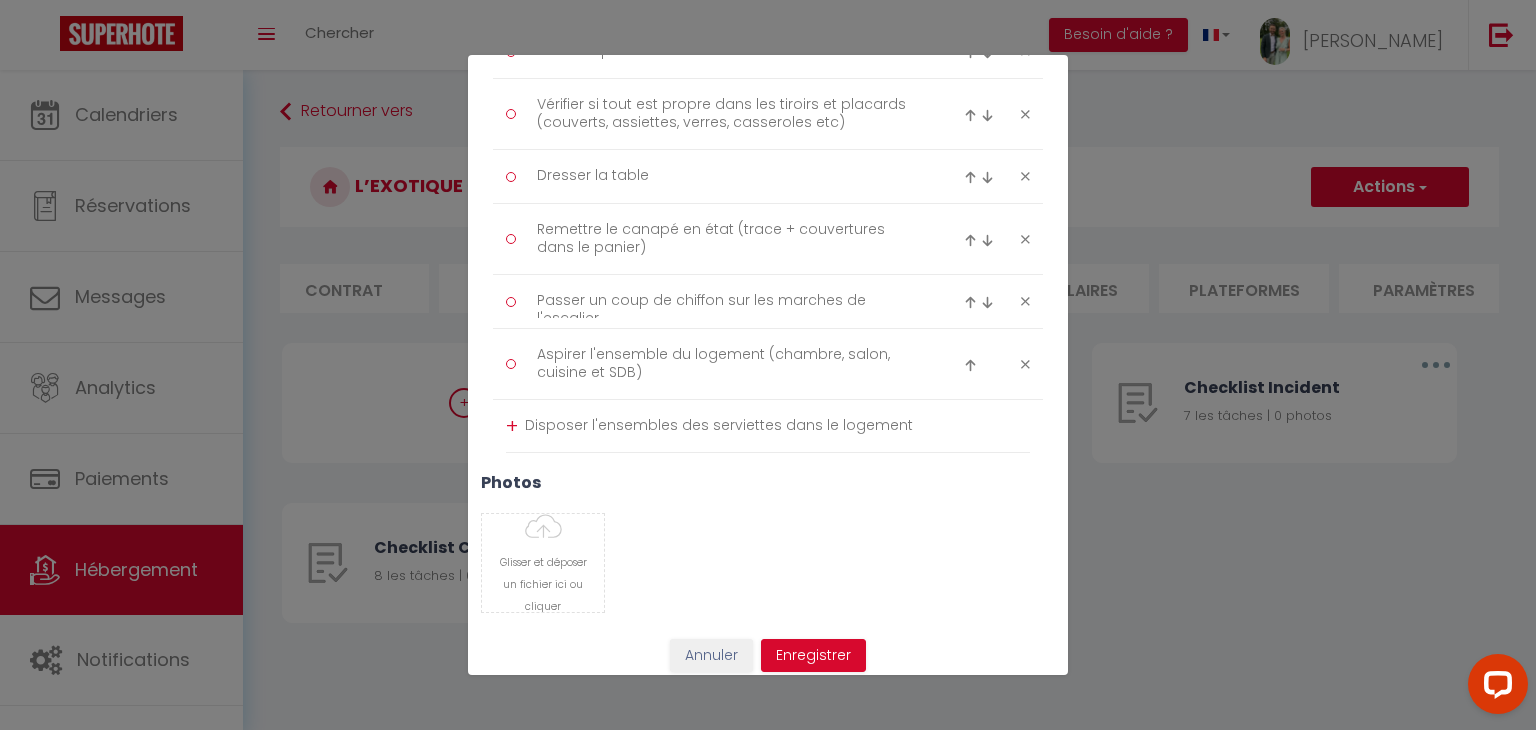 click on "+
Disposer l'ensembles des serviettes dans le logement" at bounding box center [768, 426] 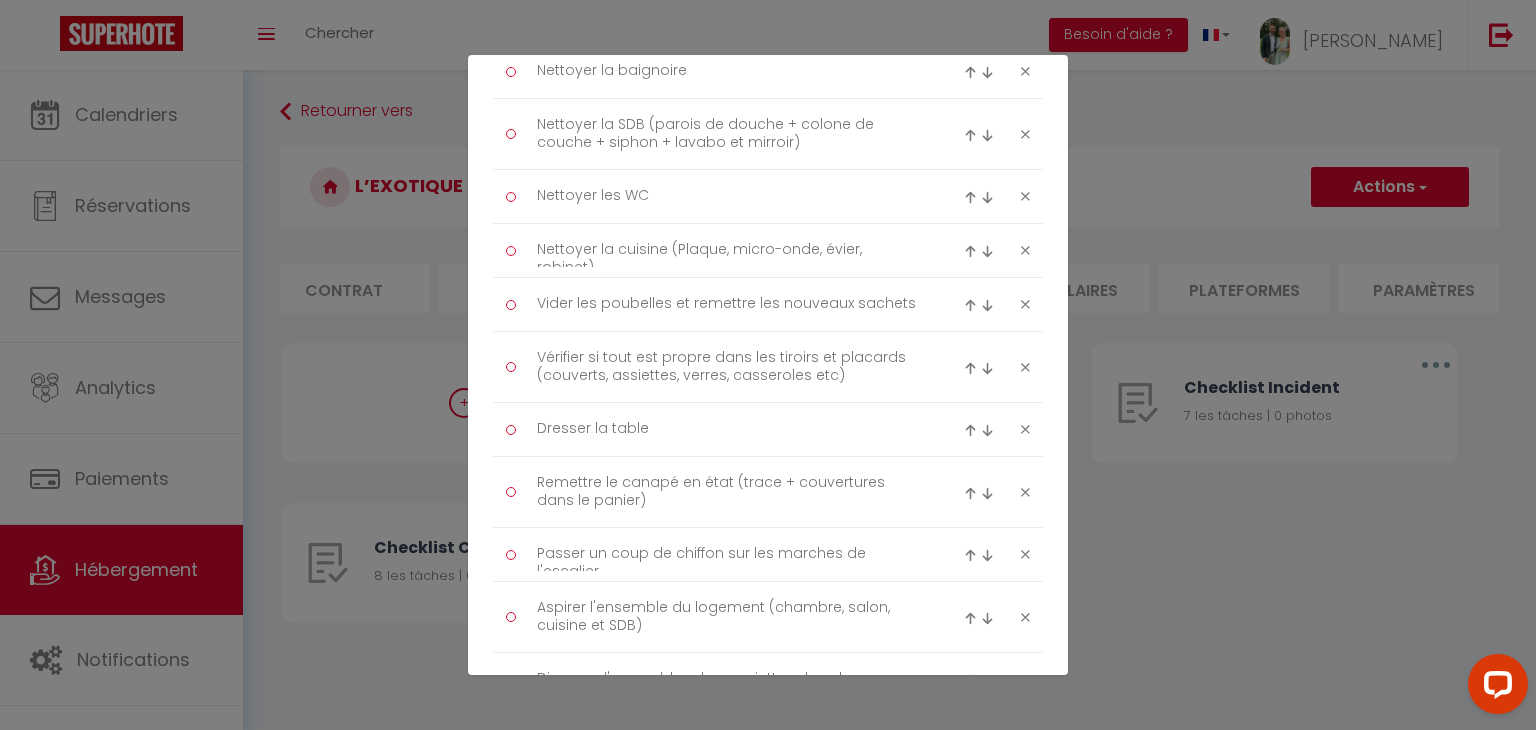 scroll, scrollTop: 432, scrollLeft: 0, axis: vertical 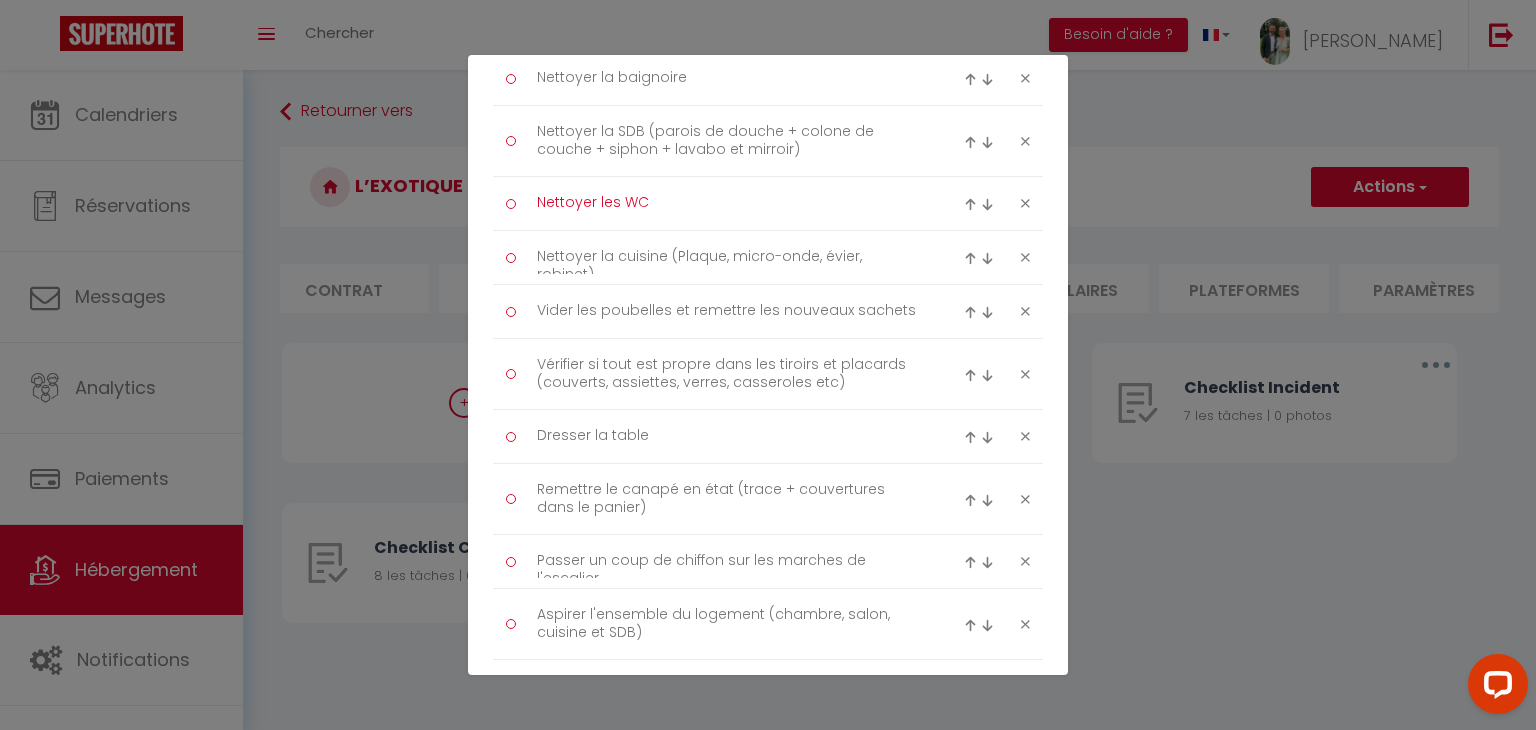 click on "Nettoyer les WC" at bounding box center (728, 203) 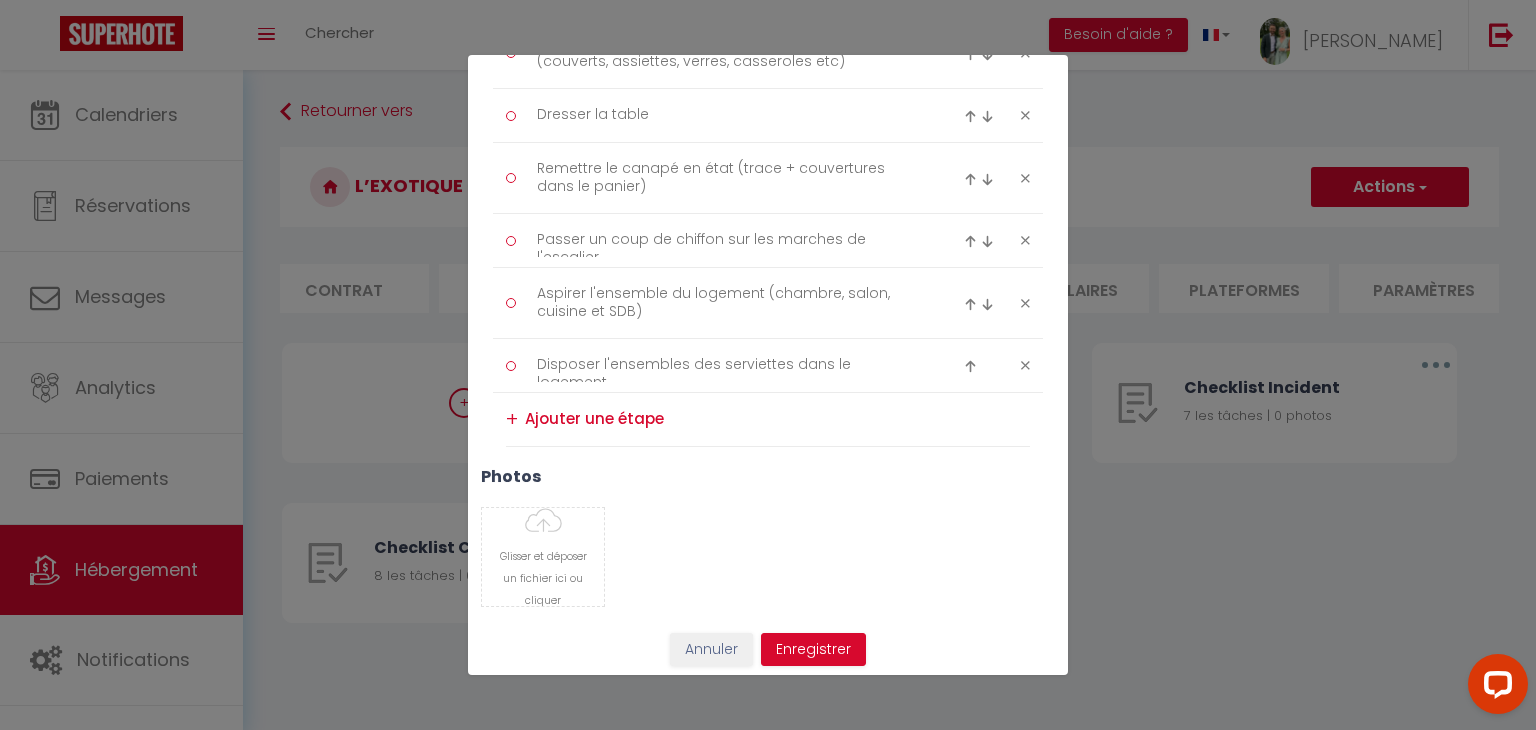 scroll, scrollTop: 756, scrollLeft: 0, axis: vertical 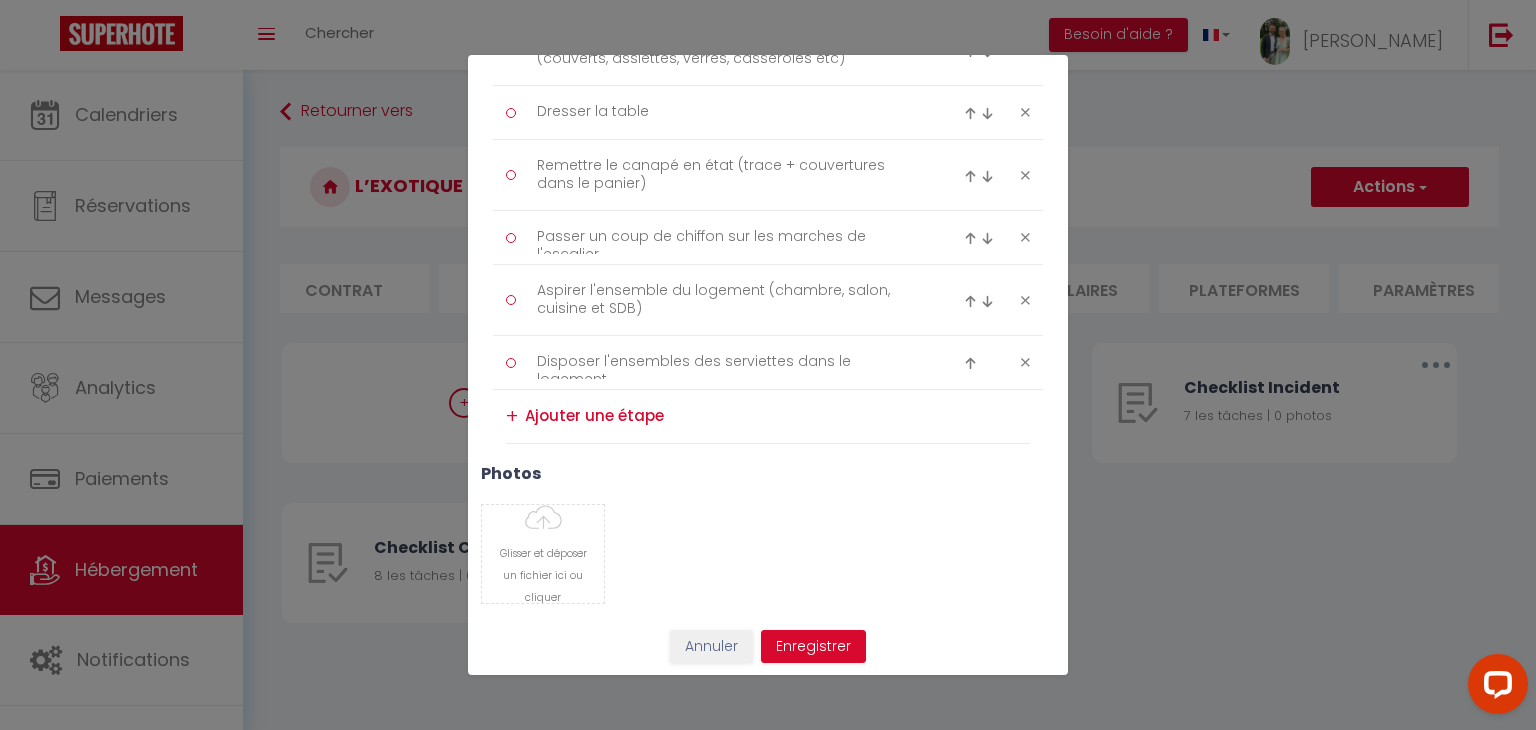 click at bounding box center [777, 416] 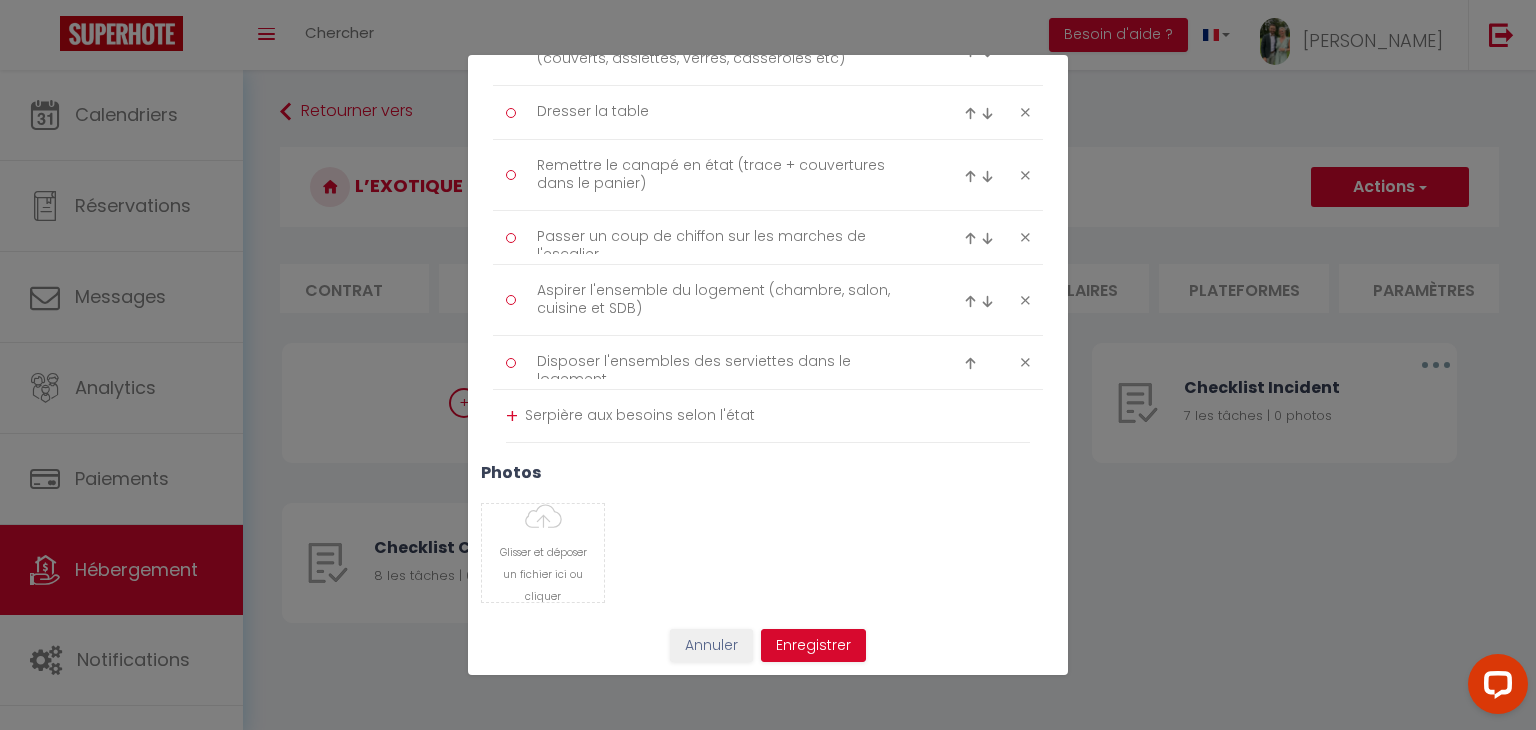 click on "Serpière aux besoins selon l'état" at bounding box center (777, 416) 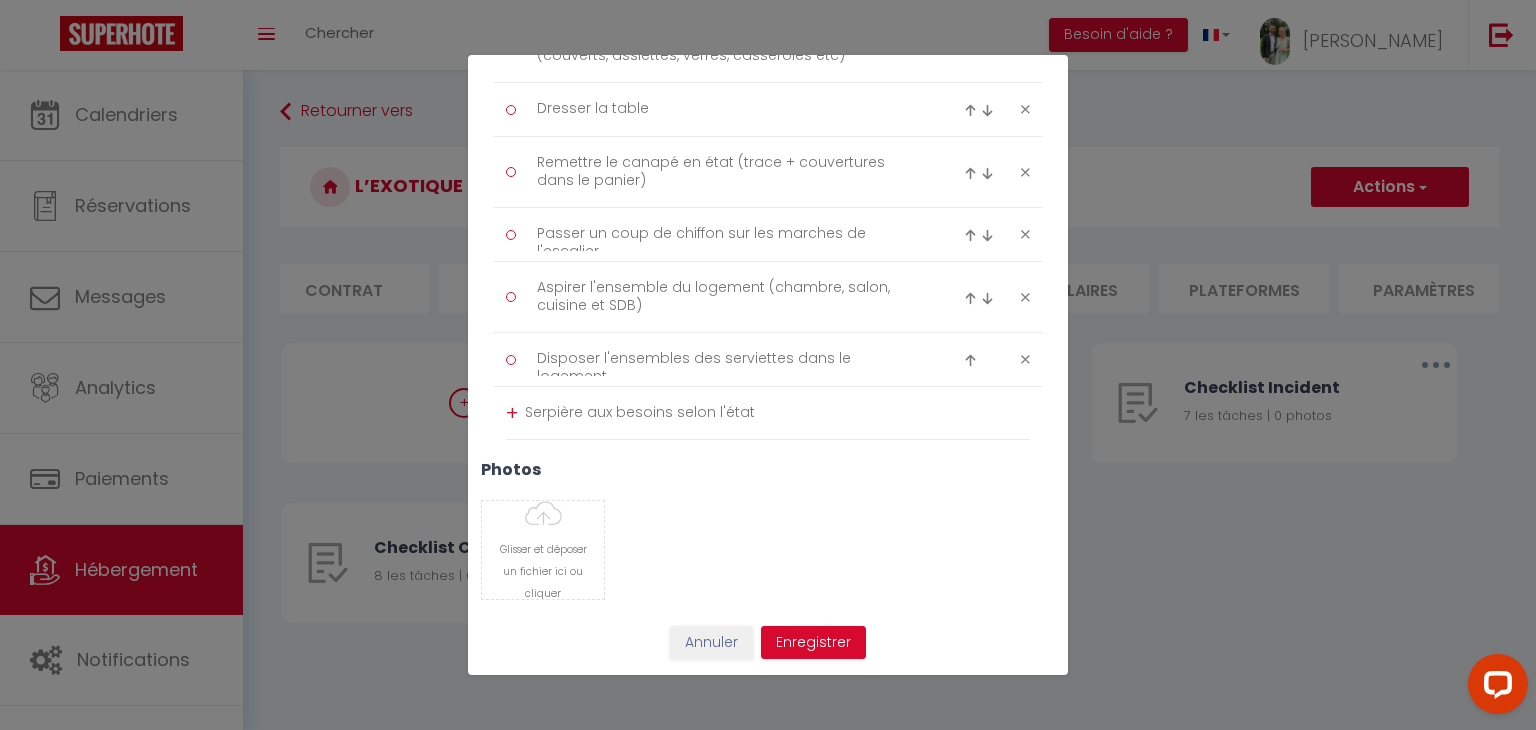 click on "+" at bounding box center [512, 413] 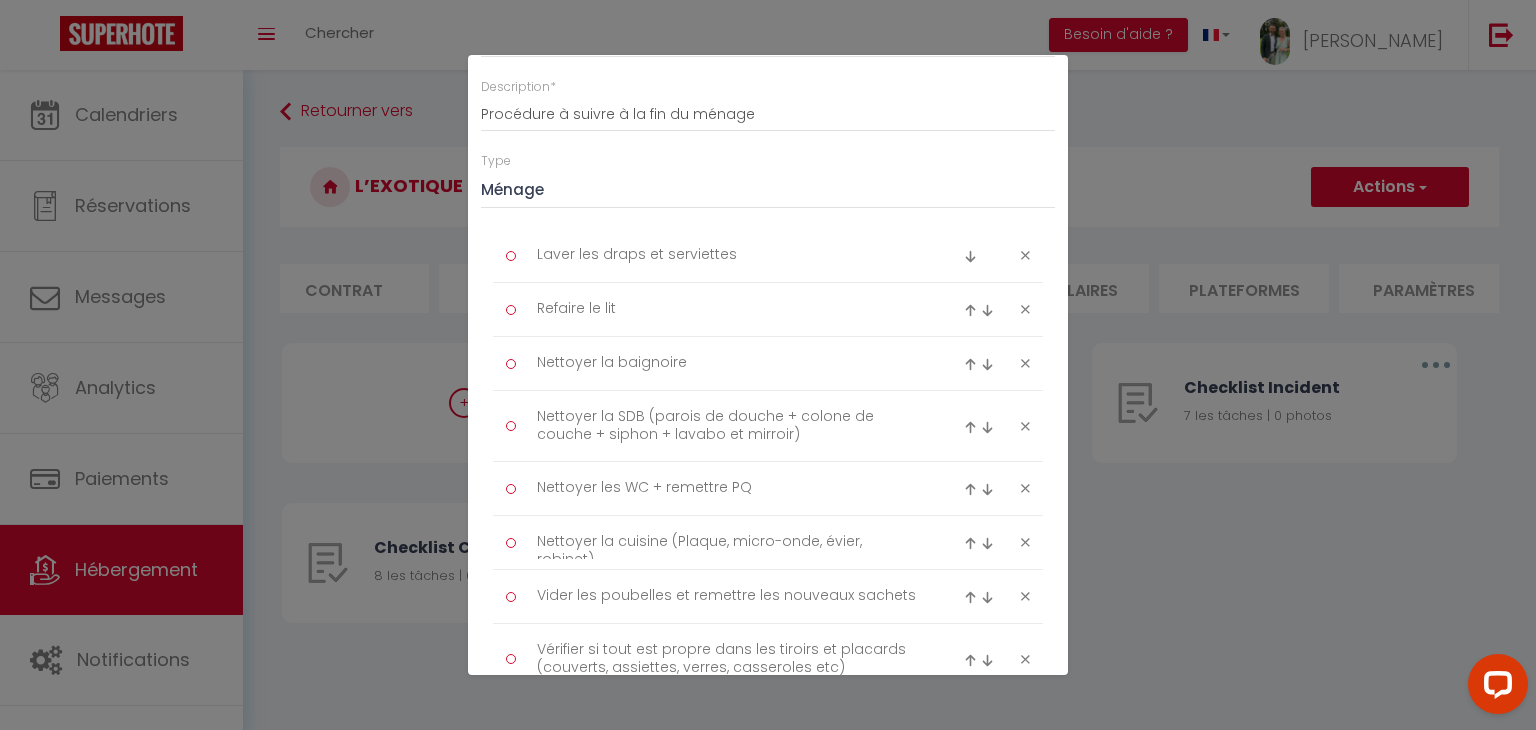scroll, scrollTop: 0, scrollLeft: 0, axis: both 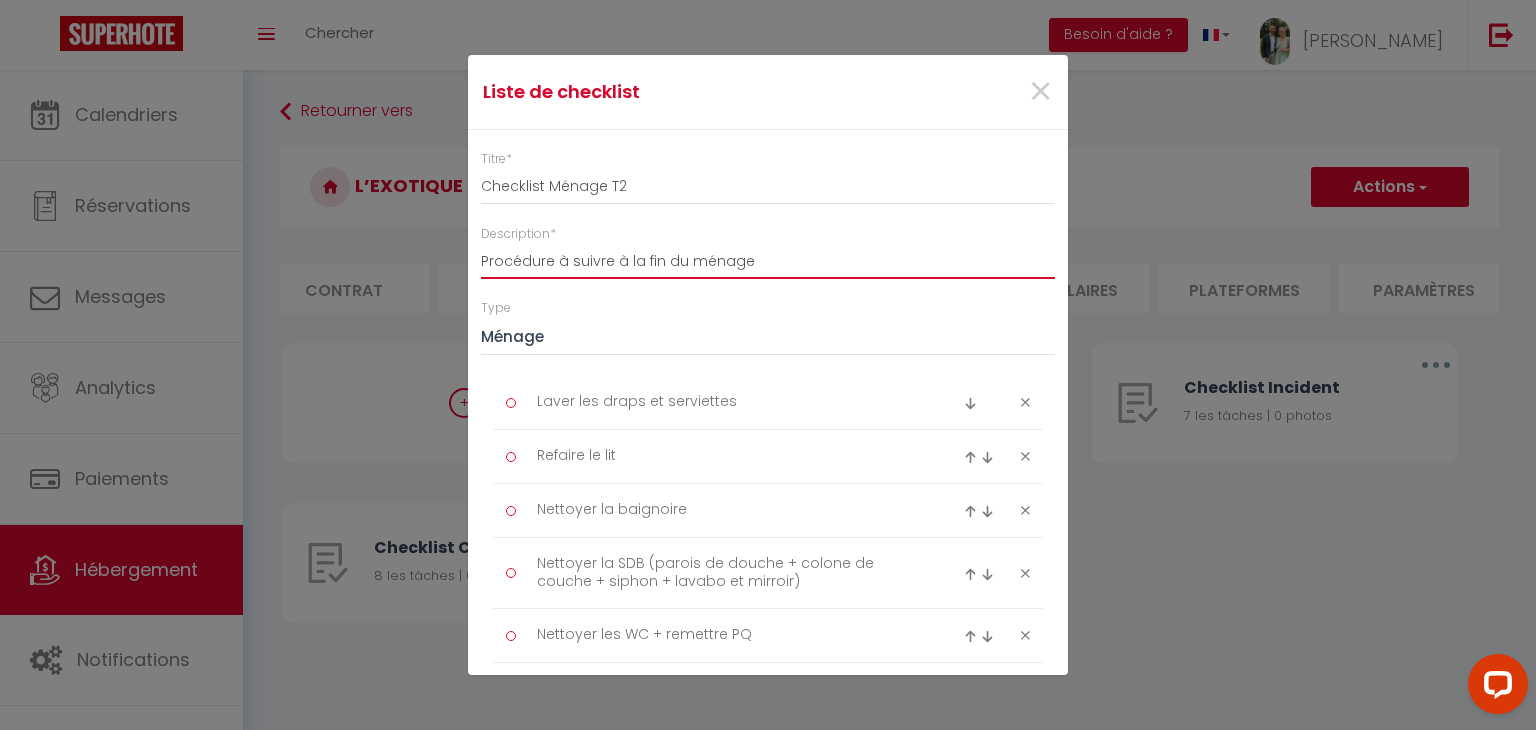 click on "Procédure à suivre à la fin du ménage" at bounding box center [768, 261] 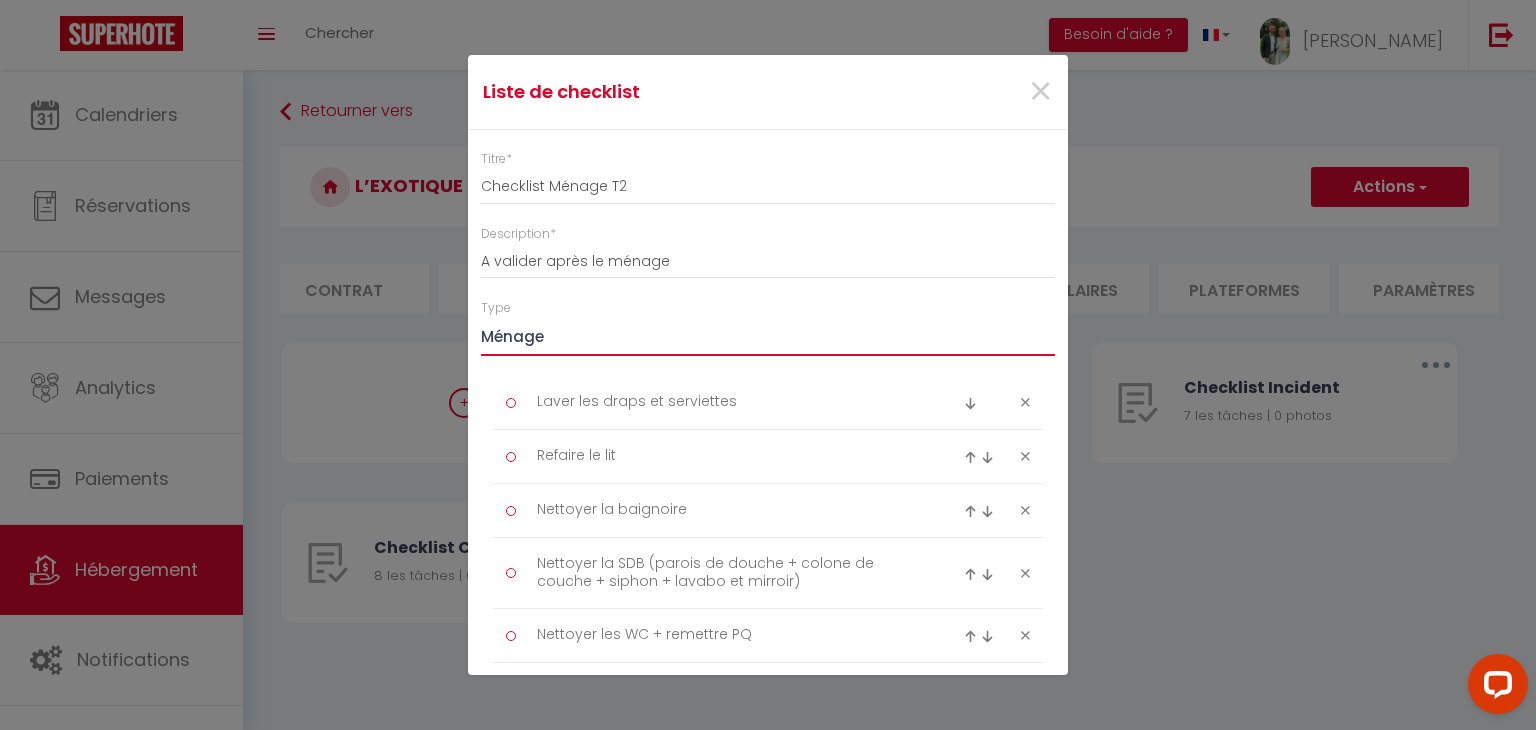 click on "Ménage
Incident
Checkin
Checkout" at bounding box center [768, 337] 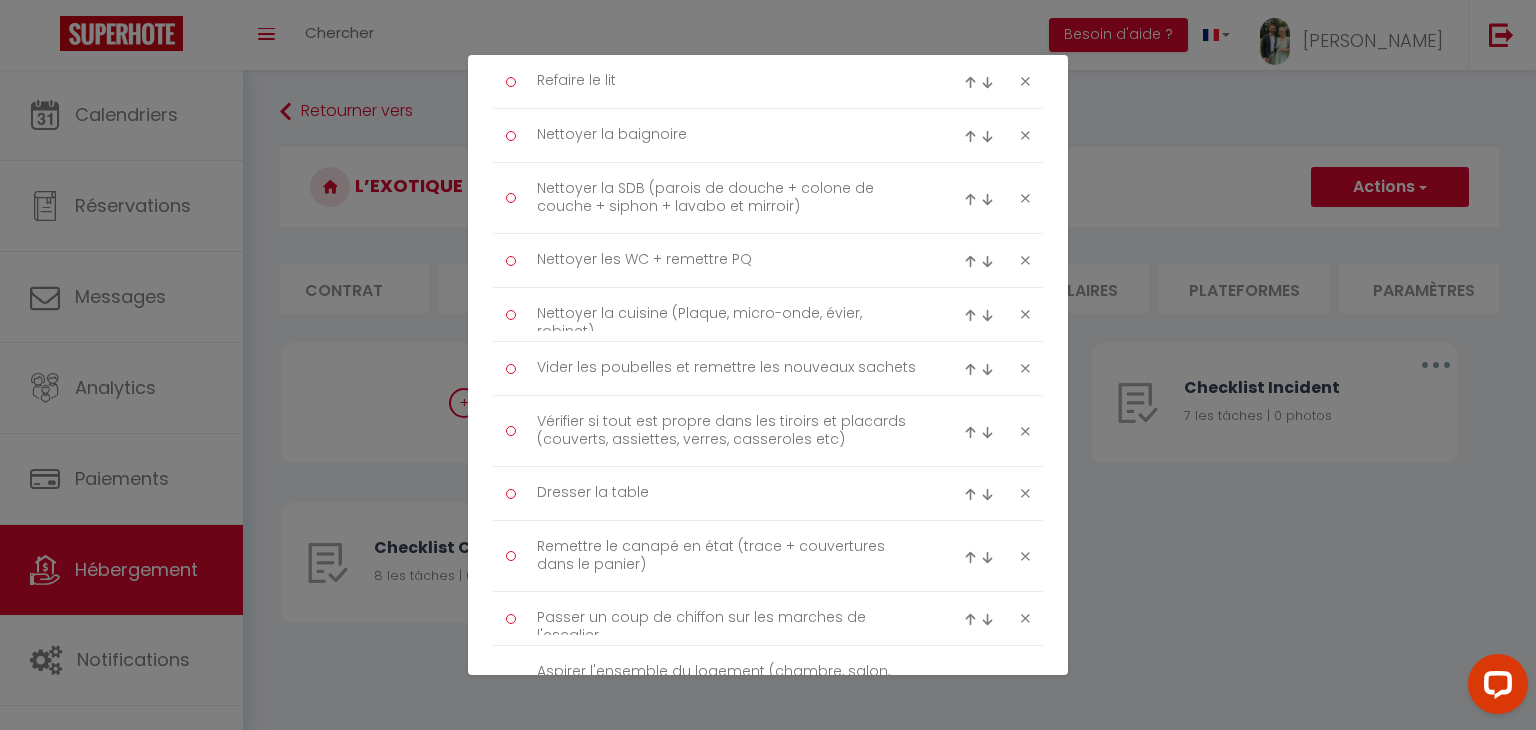 scroll, scrollTop: 384, scrollLeft: 0, axis: vertical 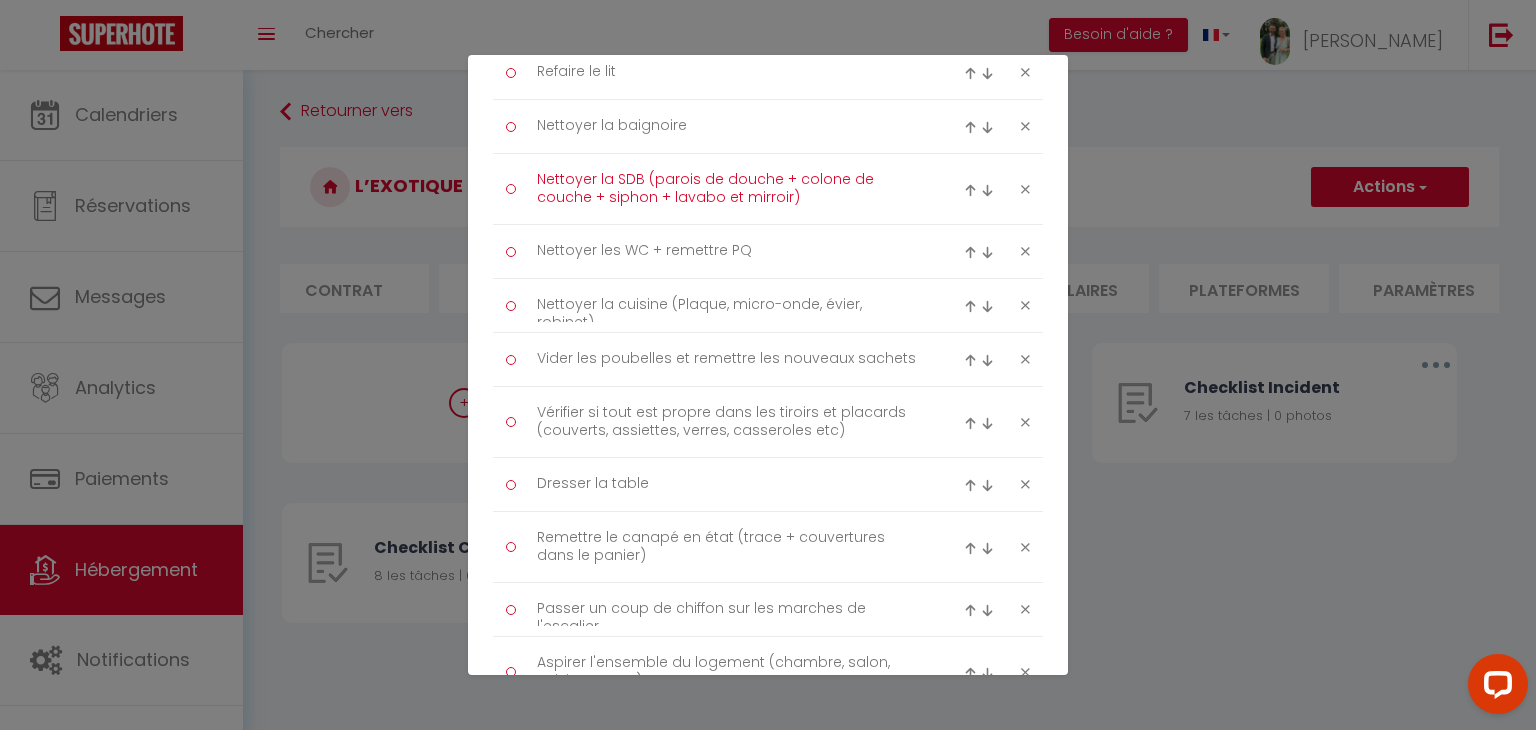 click on "Nettoyer la SDB (parois de douche + colone de couche + siphon + lavabo et mirroir)" at bounding box center [728, 189] 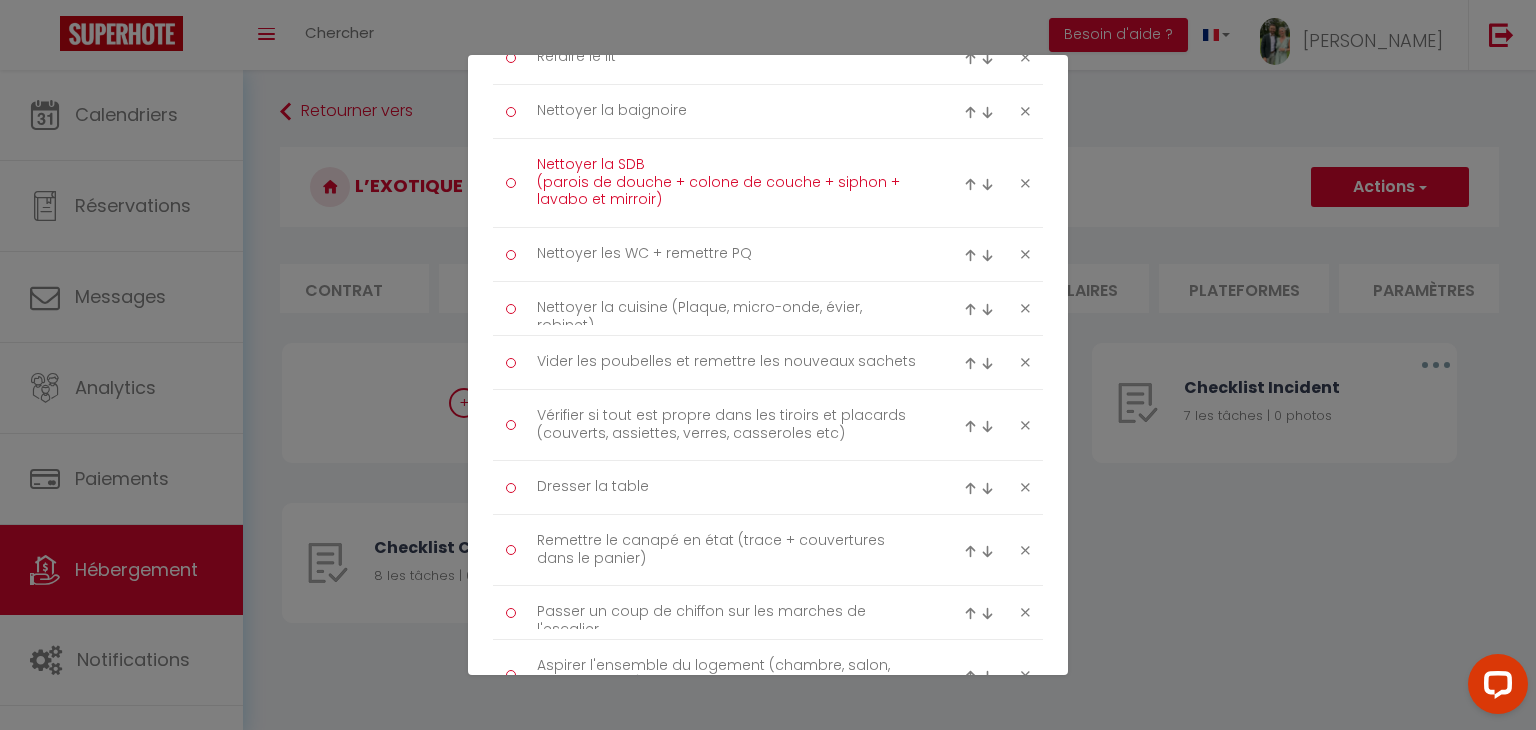 scroll, scrollTop: 403, scrollLeft: 0, axis: vertical 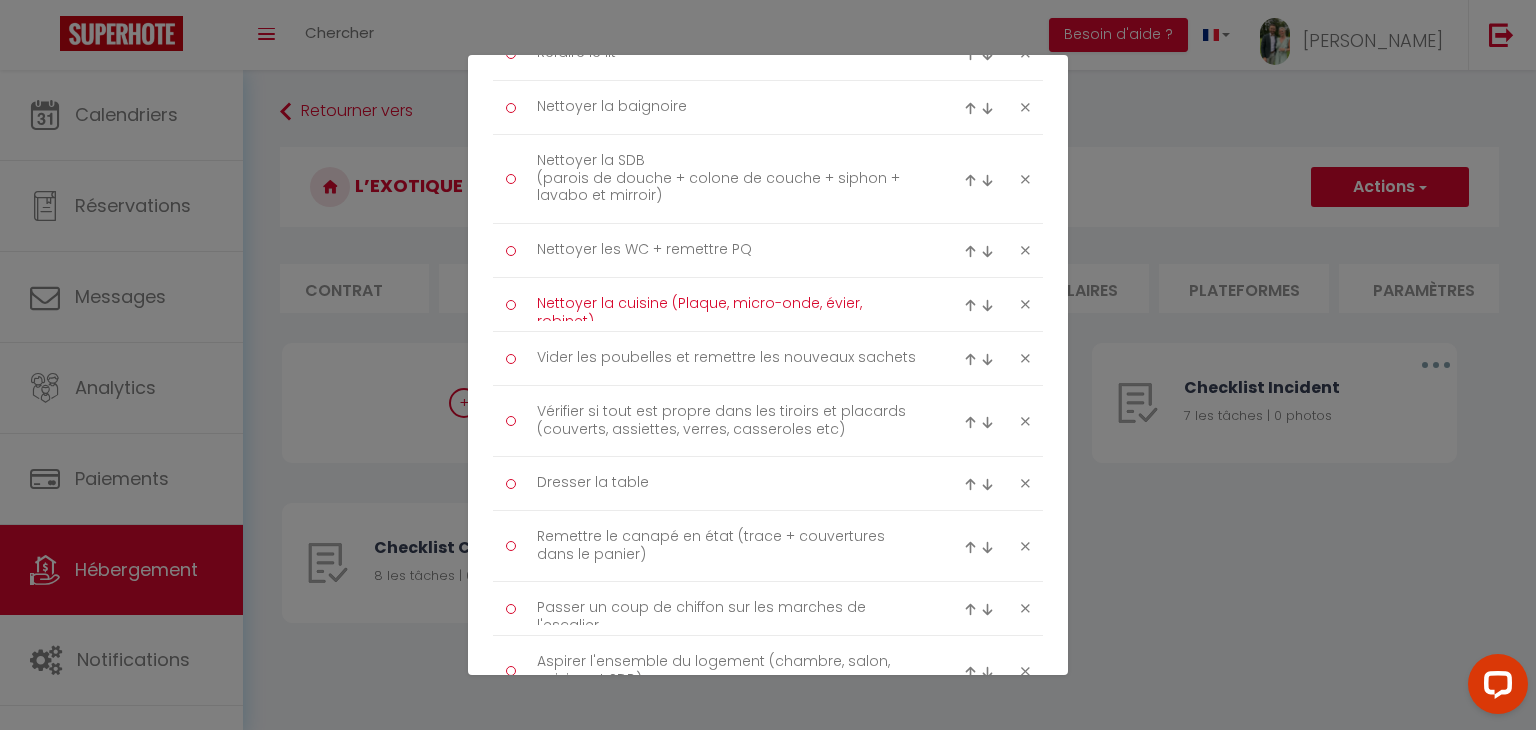 click on "Nettoyer la cuisine (Plaque, micro-onde, évier, robinet)" at bounding box center (728, 304) 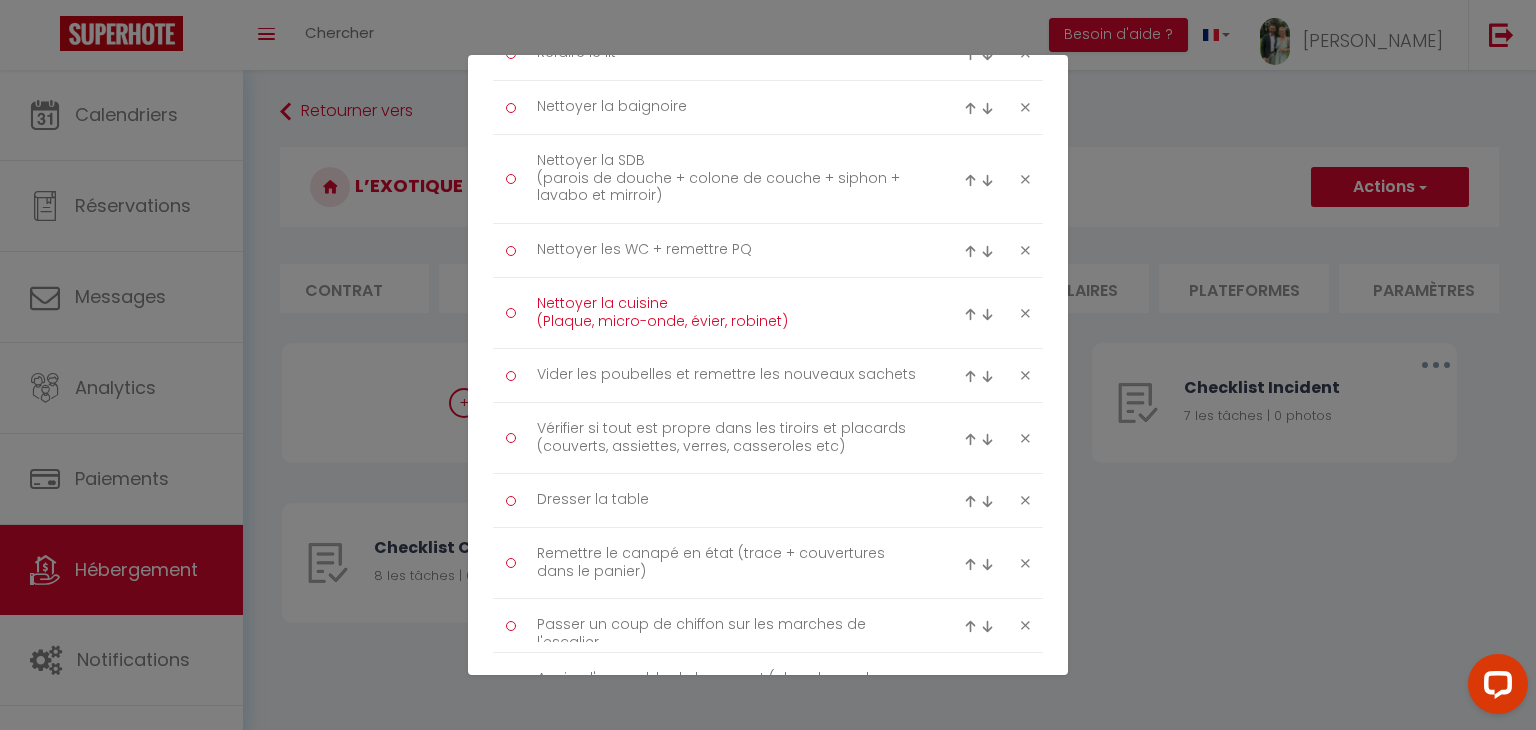 scroll, scrollTop: 0, scrollLeft: 0, axis: both 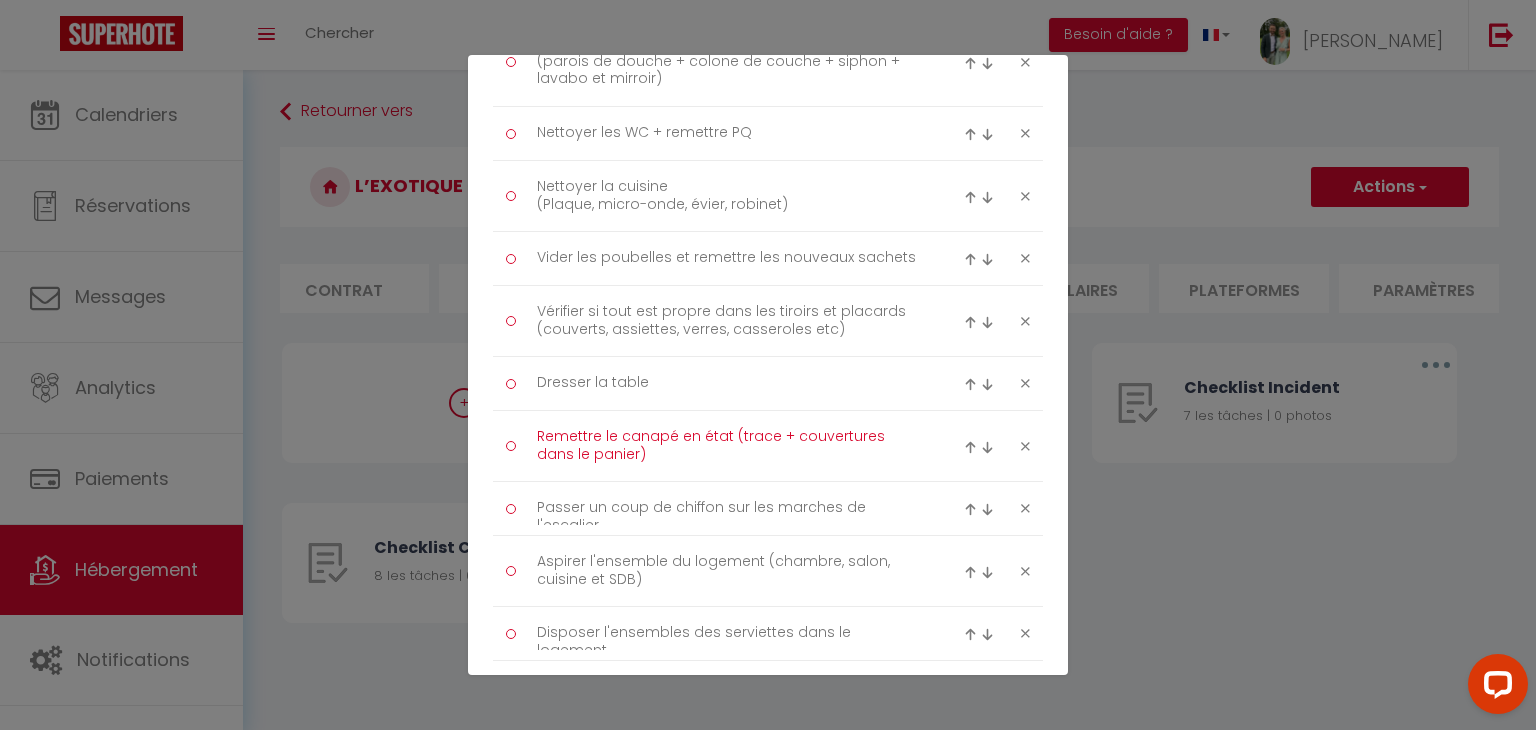 click on "Remettre le canapé en état (trace + couvertures dans le panier)" at bounding box center (728, 446) 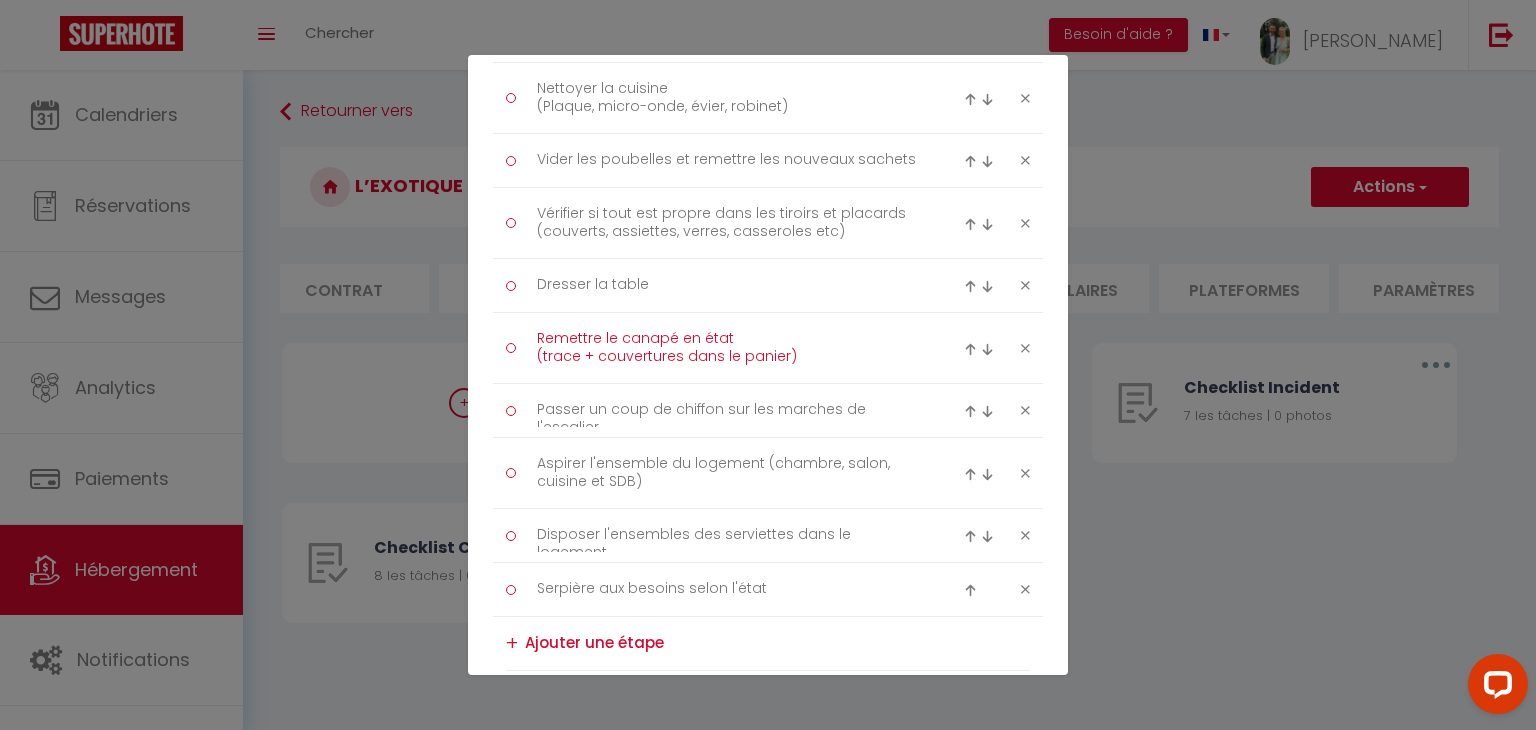 scroll, scrollTop: 673, scrollLeft: 0, axis: vertical 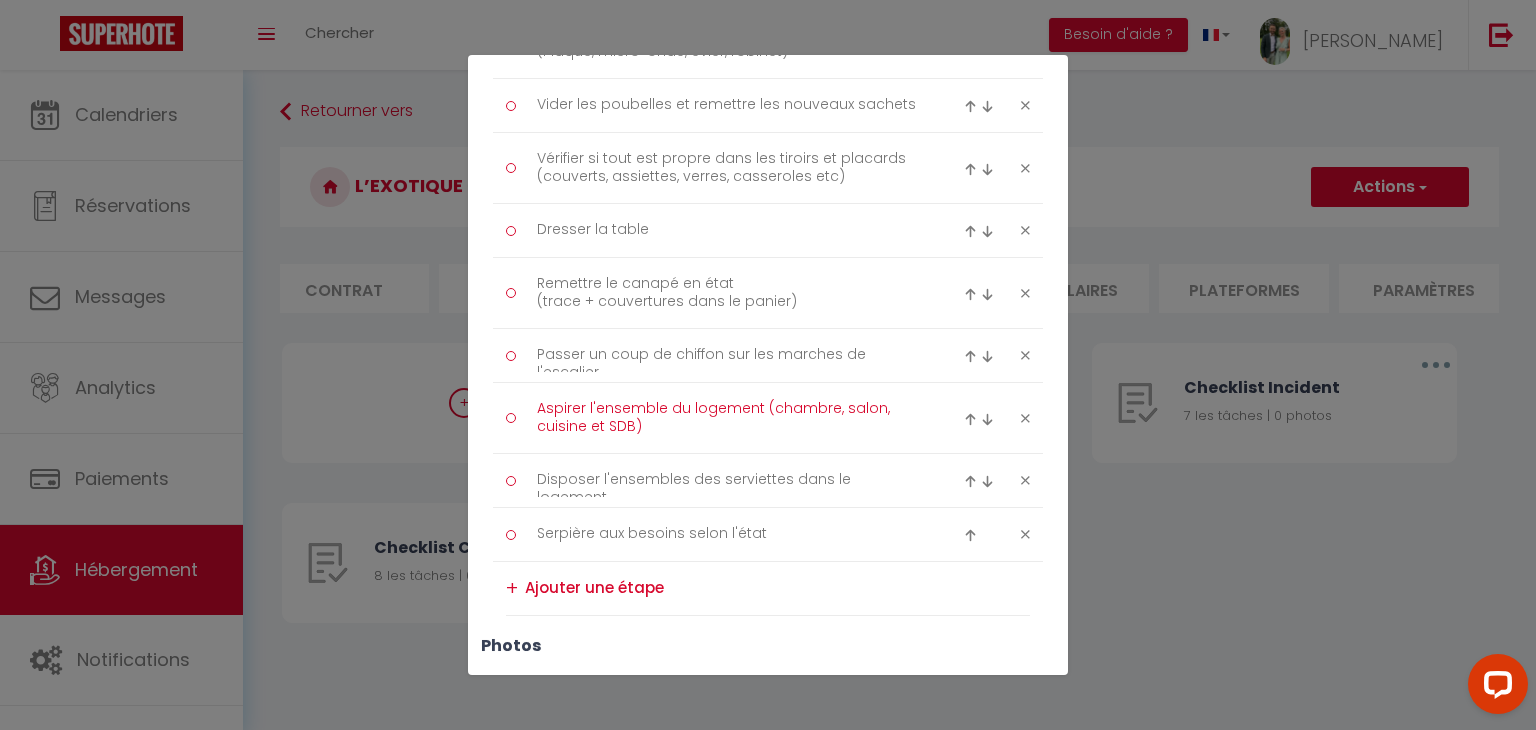 click on "Aspirer l'ensemble du logement (chambre, salon, cuisine et SDB)" at bounding box center [728, 418] 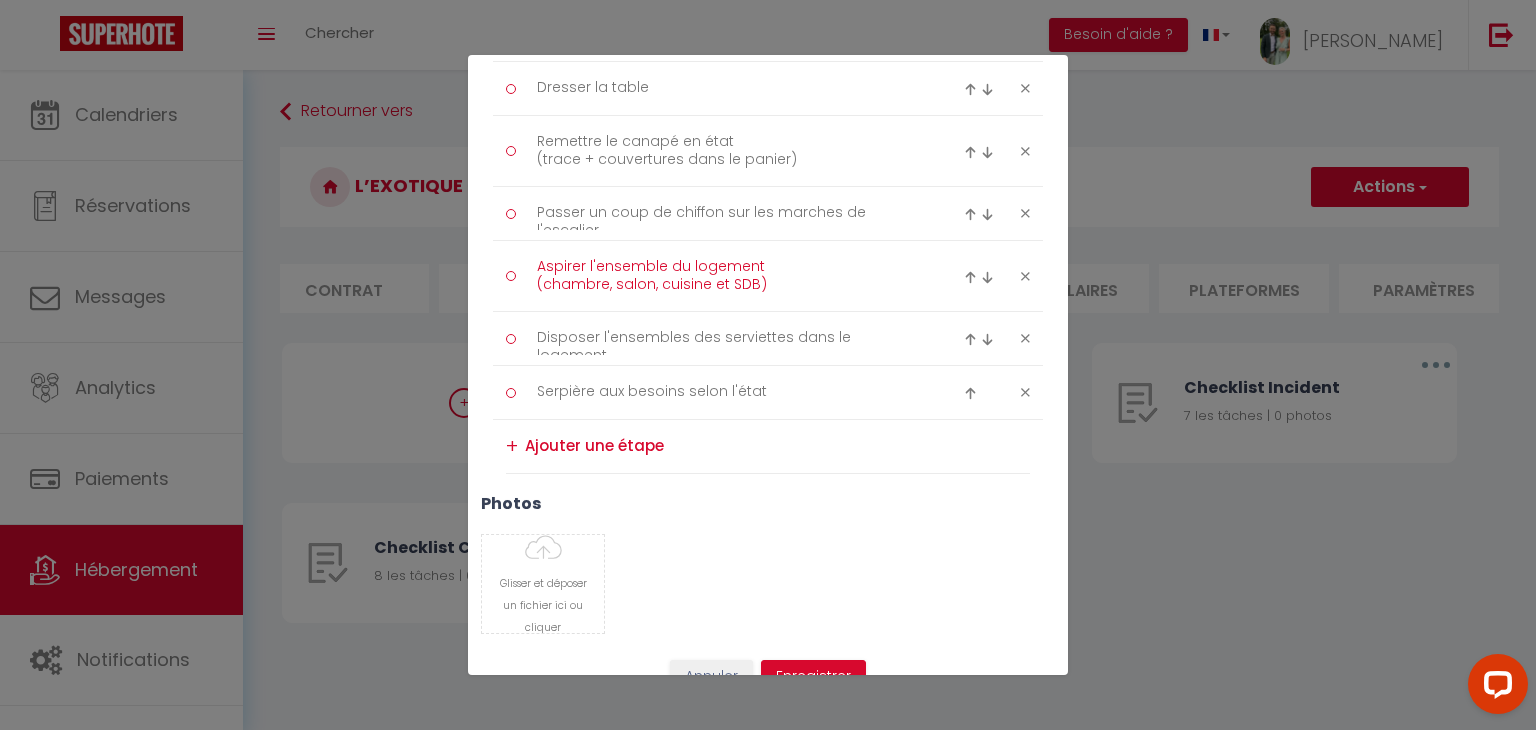 scroll, scrollTop: 817, scrollLeft: 0, axis: vertical 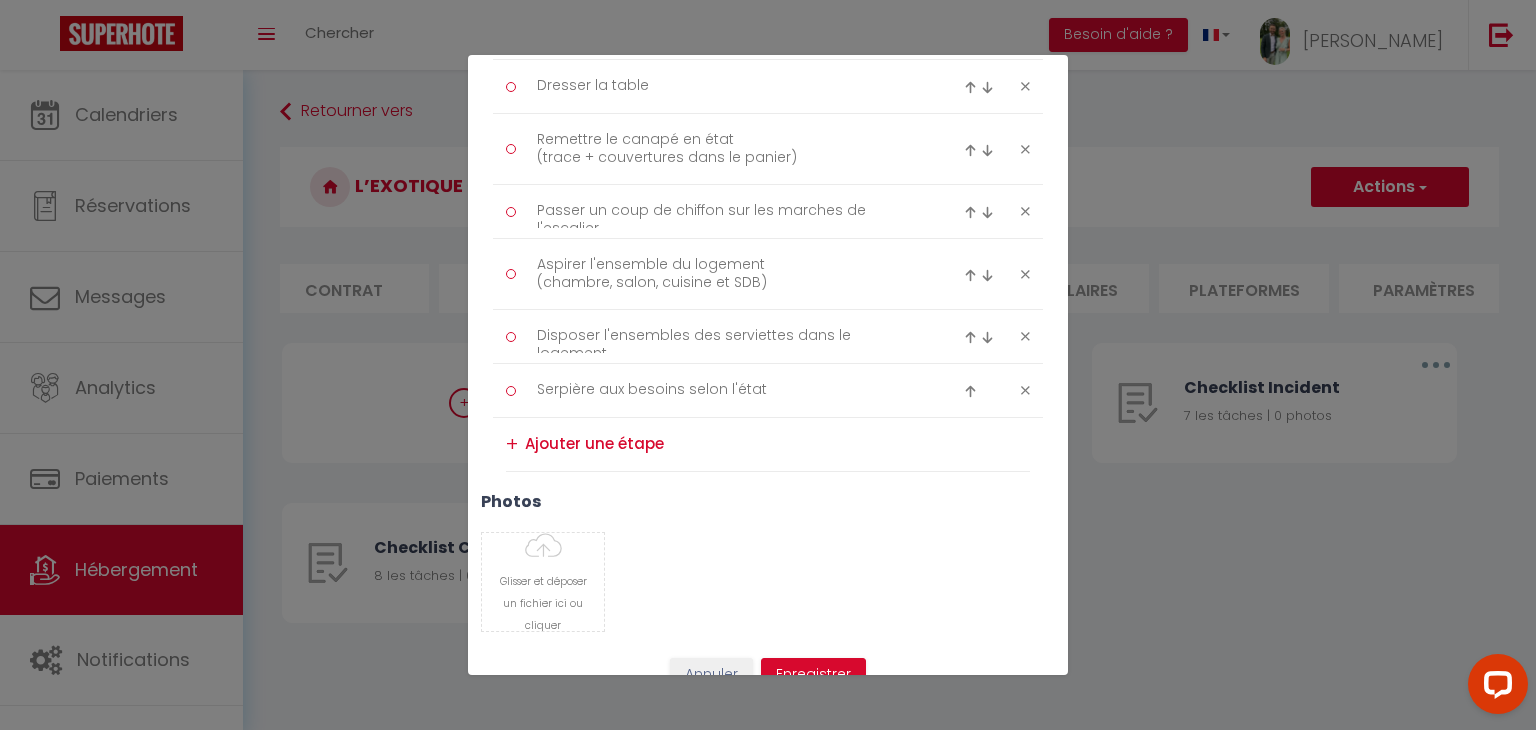 click at bounding box center [777, 444] 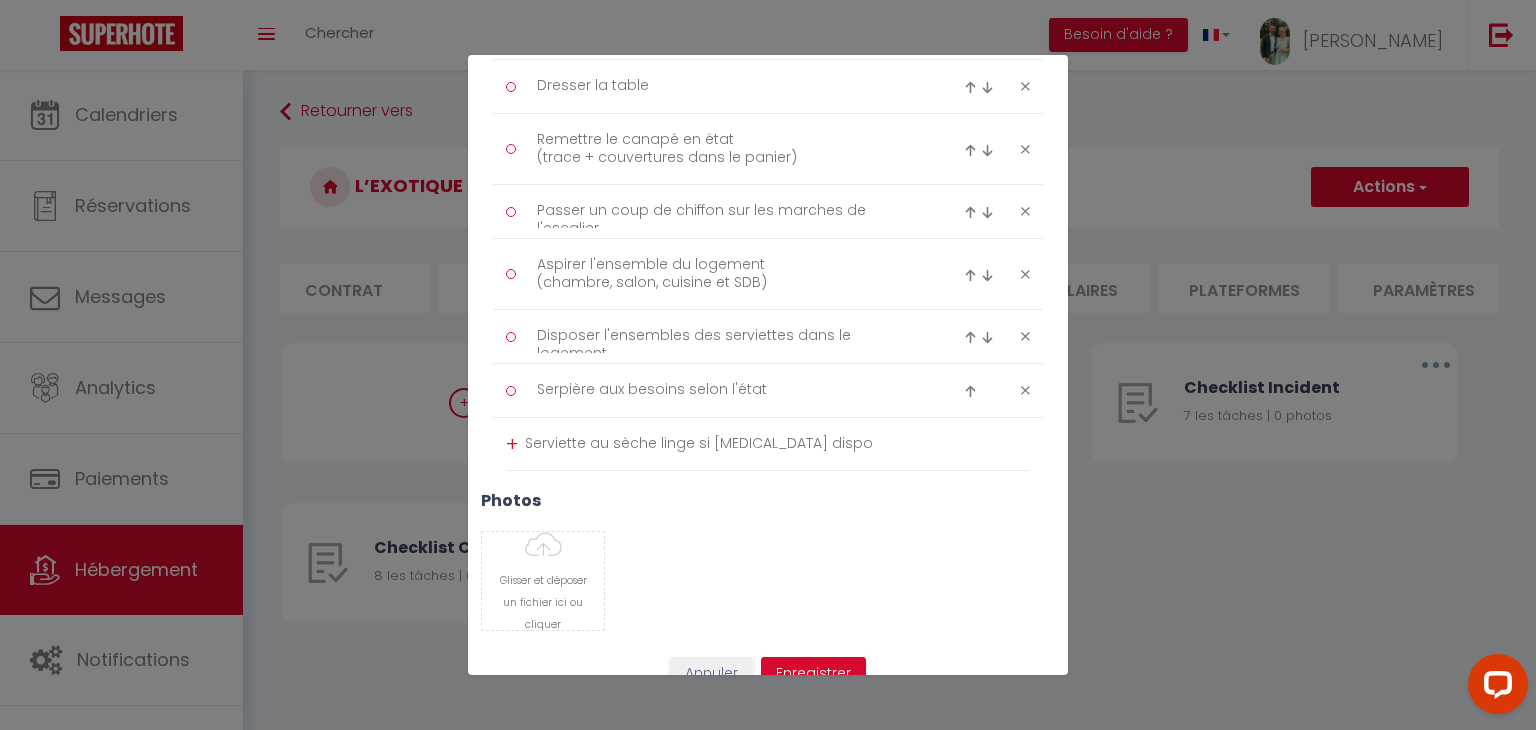 click on "Glisser et déposer un fichier ici ou cliquer Ooops, something wrong happened. Remove   Drag and drop or click to replace" at bounding box center [768, 581] 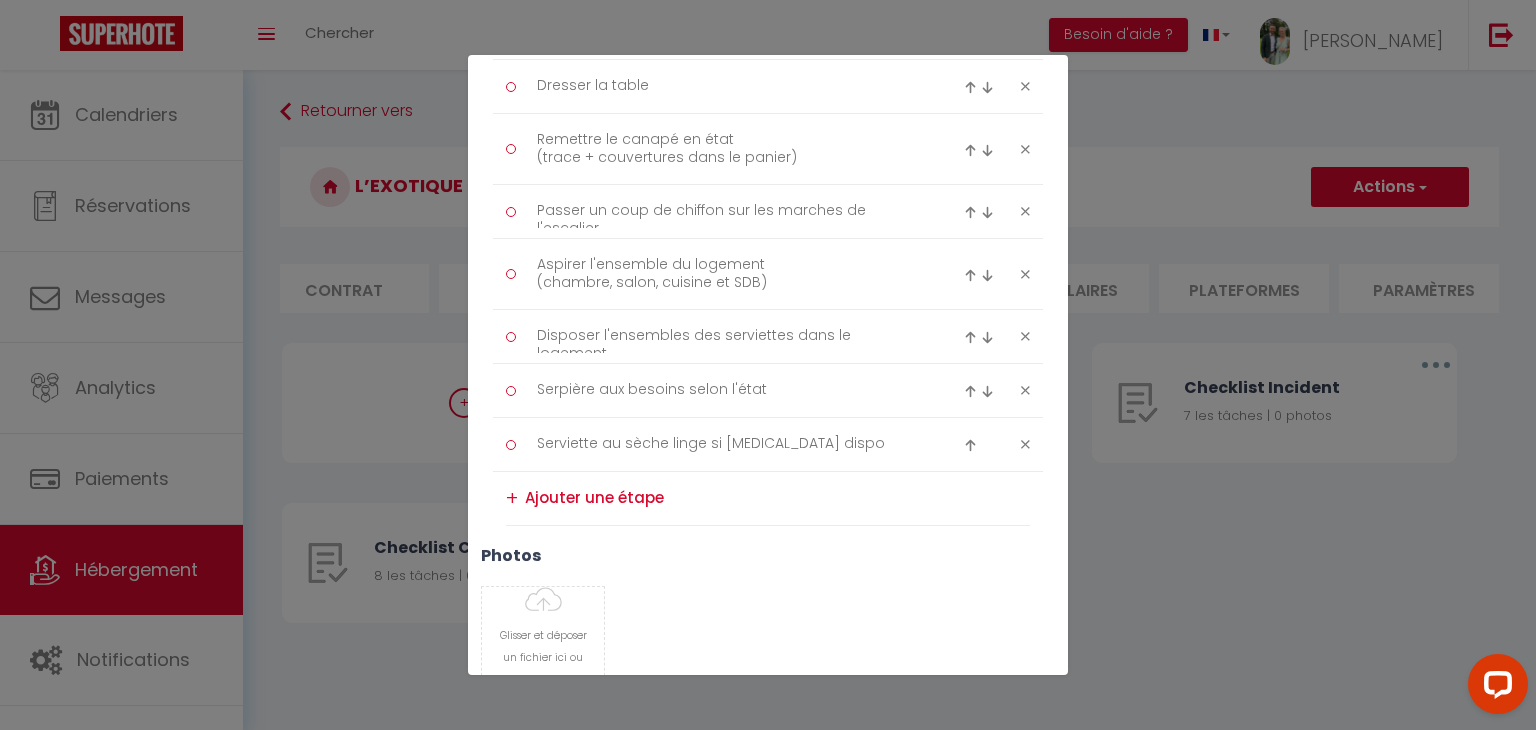 click at bounding box center (982, 445) 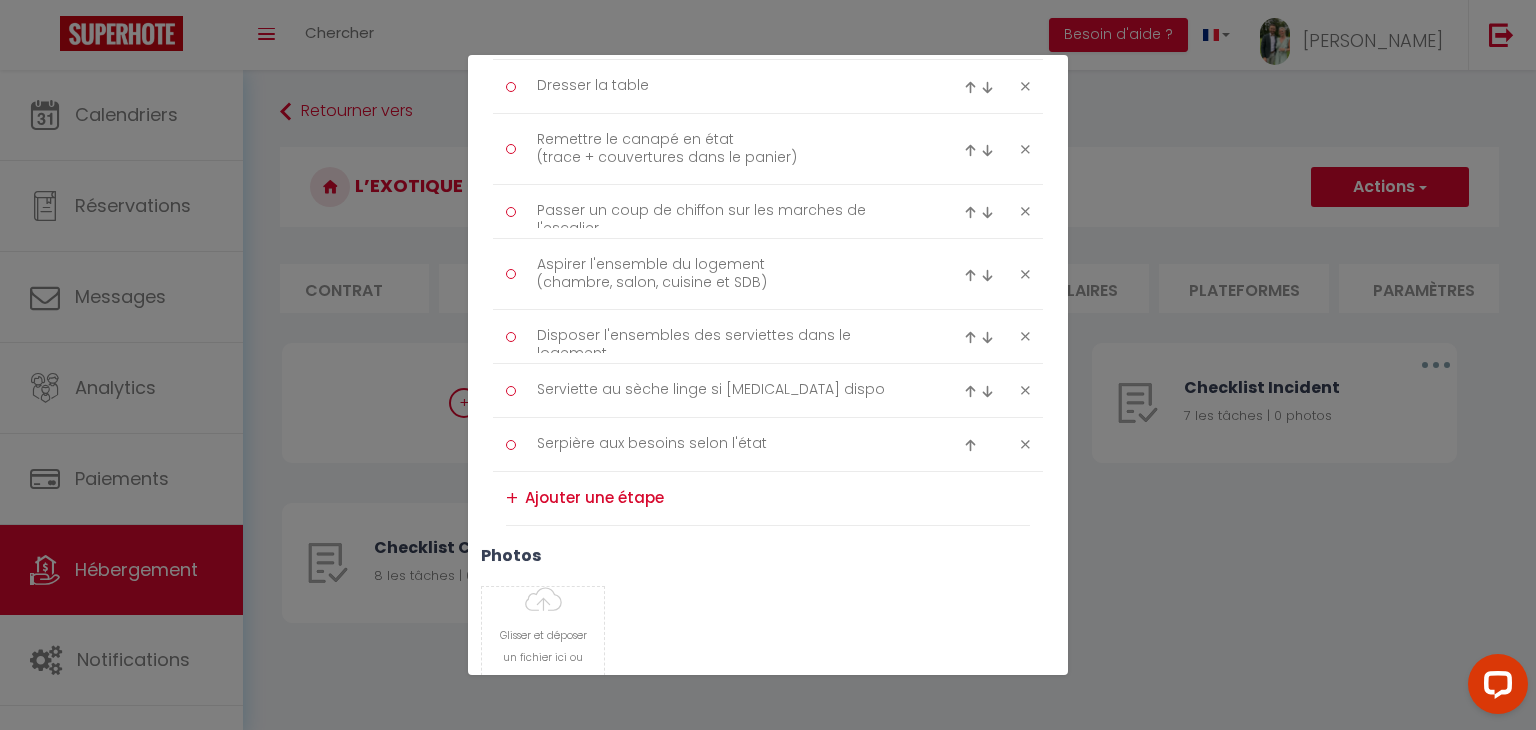 click at bounding box center [970, 391] 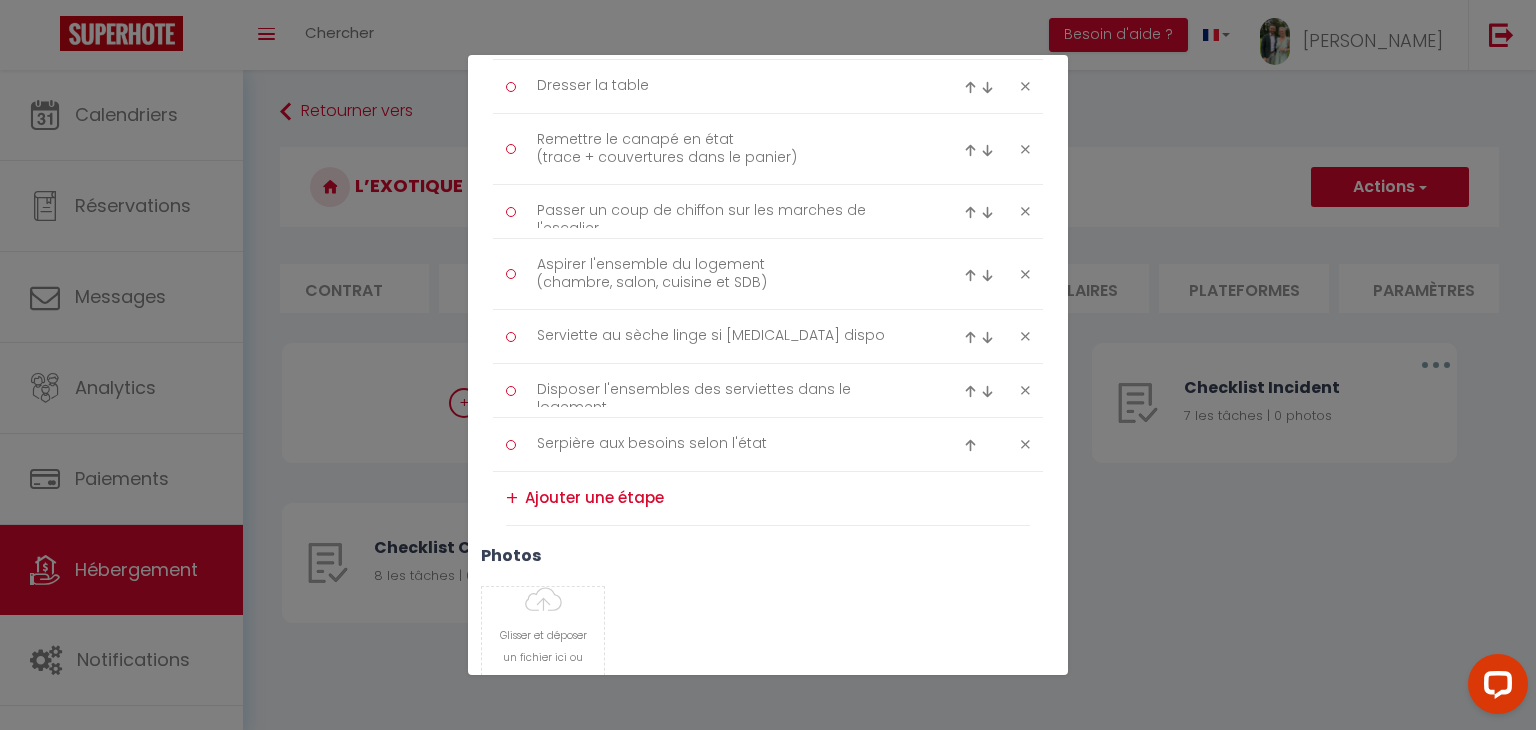 click at bounding box center (970, 337) 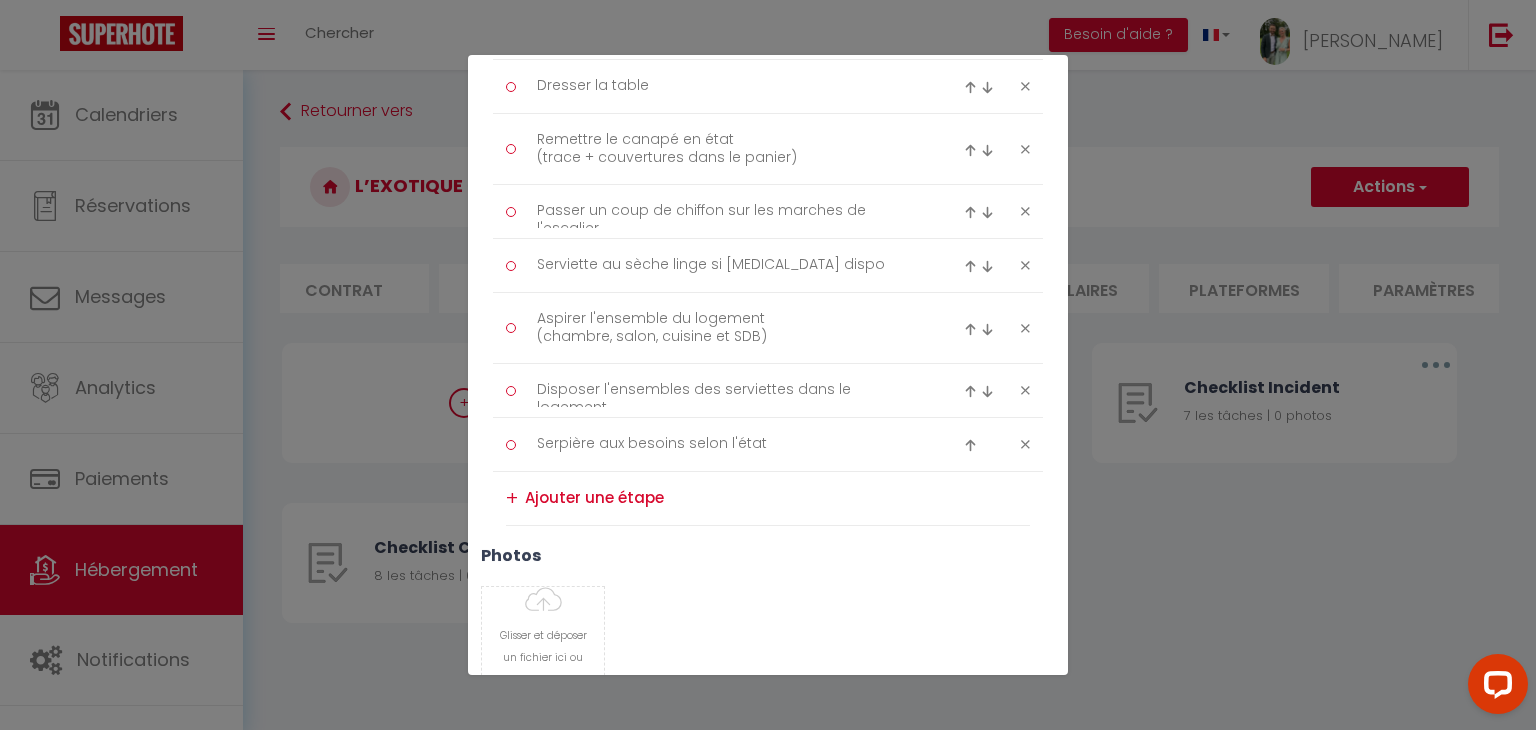click at bounding box center (970, 266) 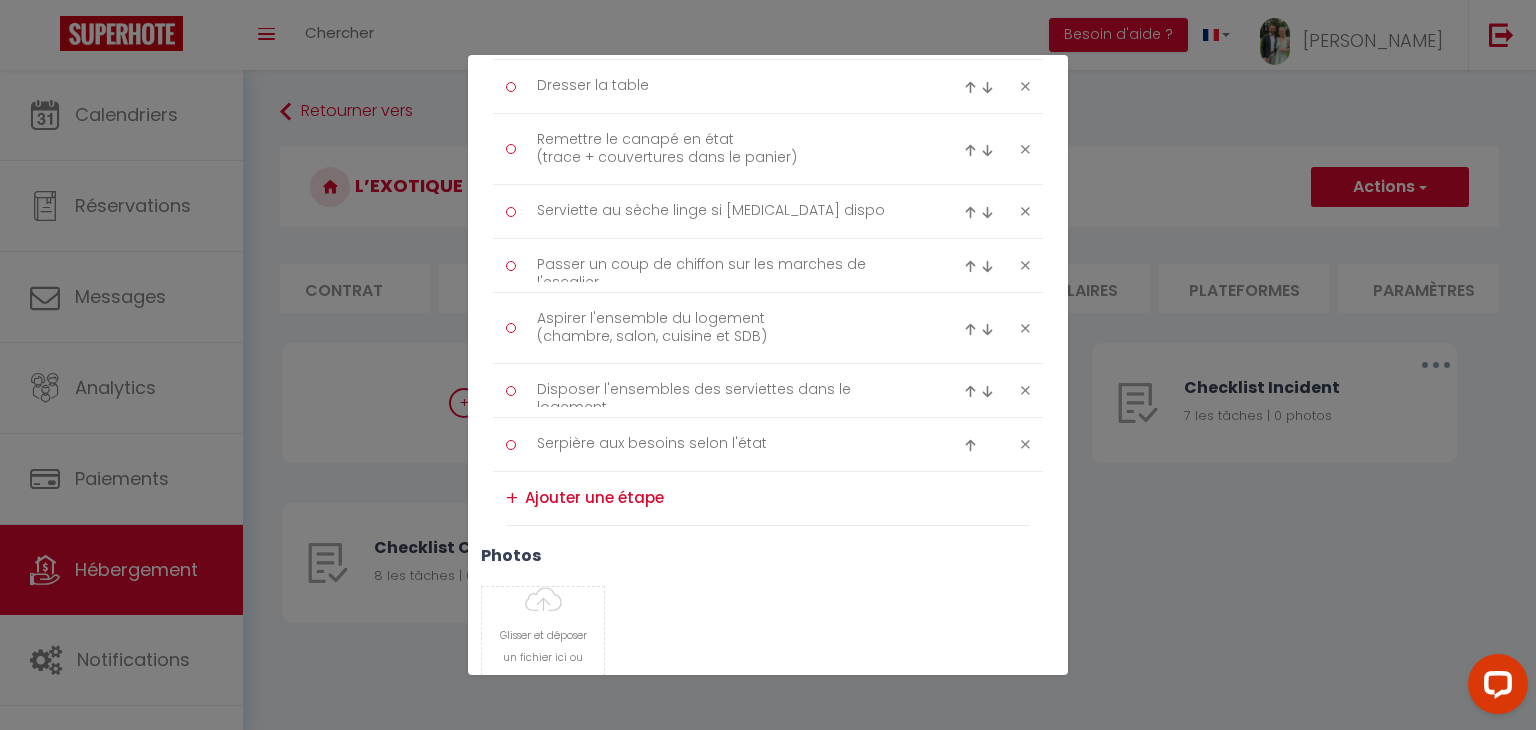 click at bounding box center [970, 212] 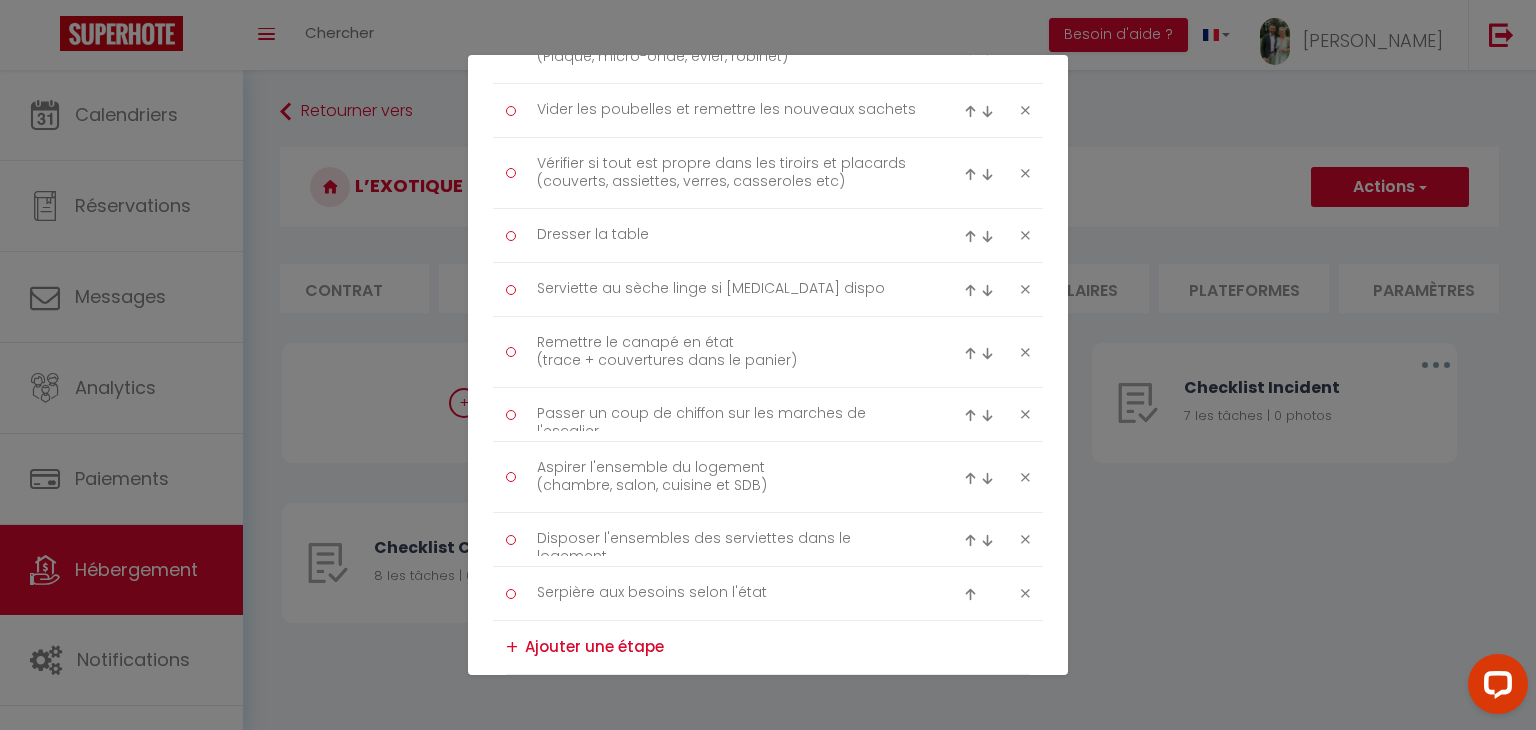 scroll, scrollTop: 667, scrollLeft: 0, axis: vertical 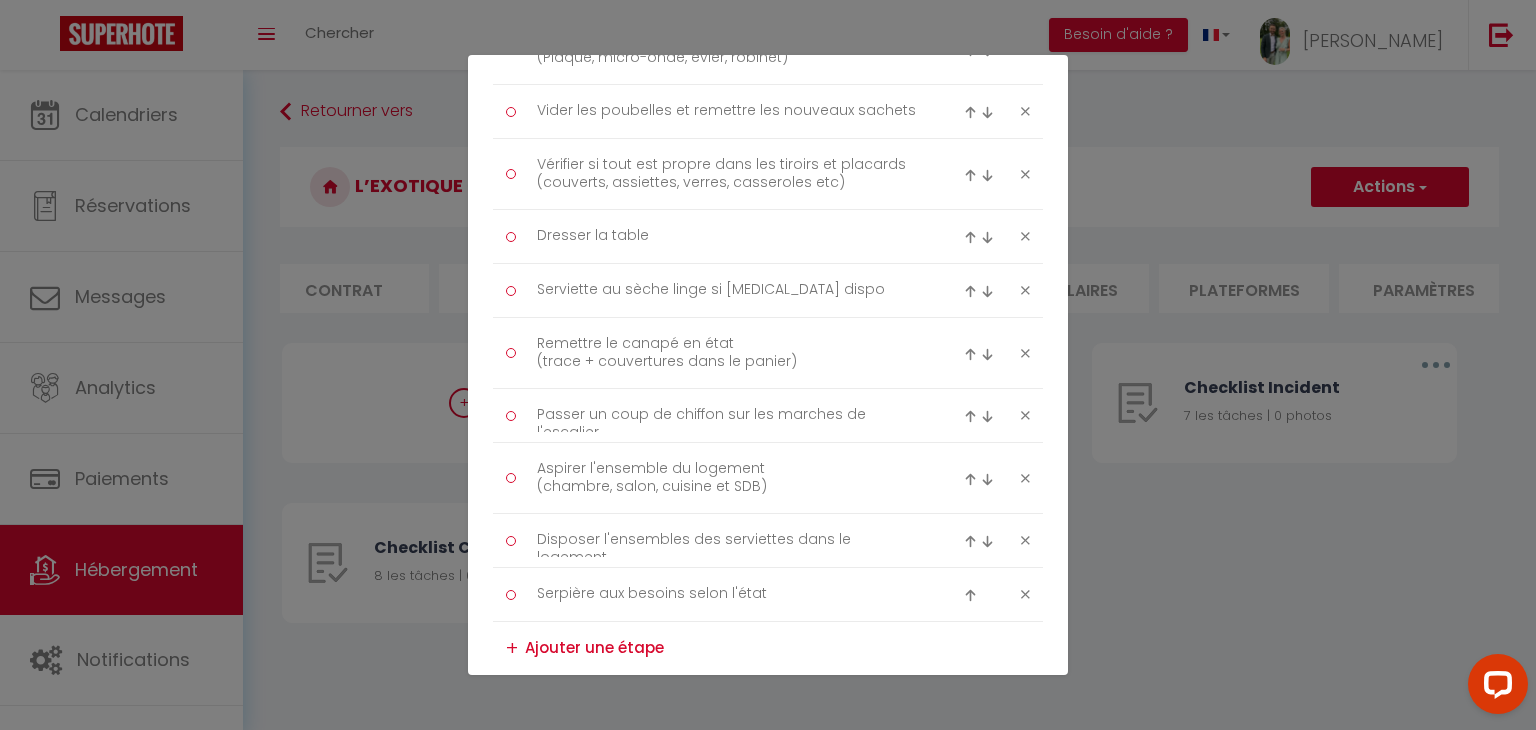 click at bounding box center (970, 291) 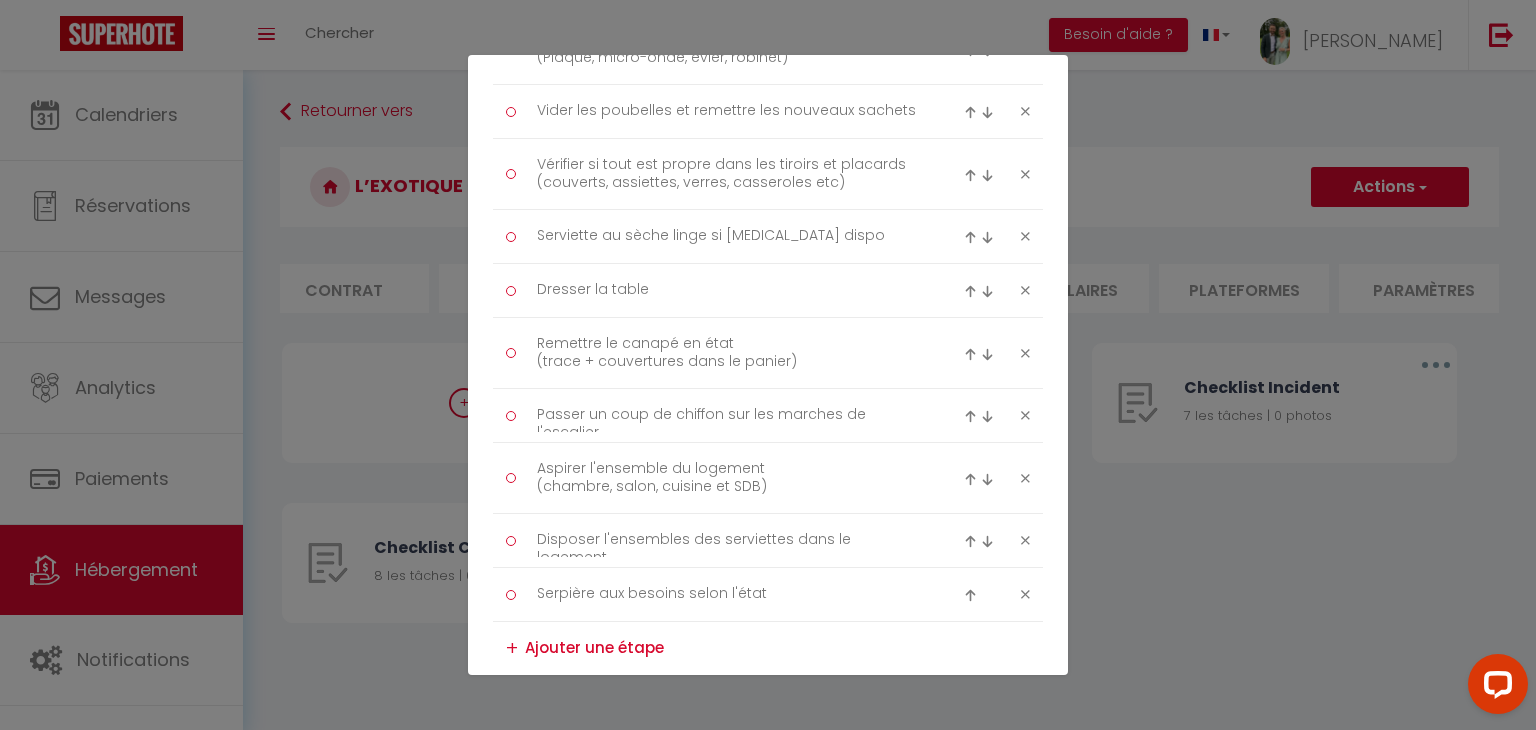 click at bounding box center [970, 237] 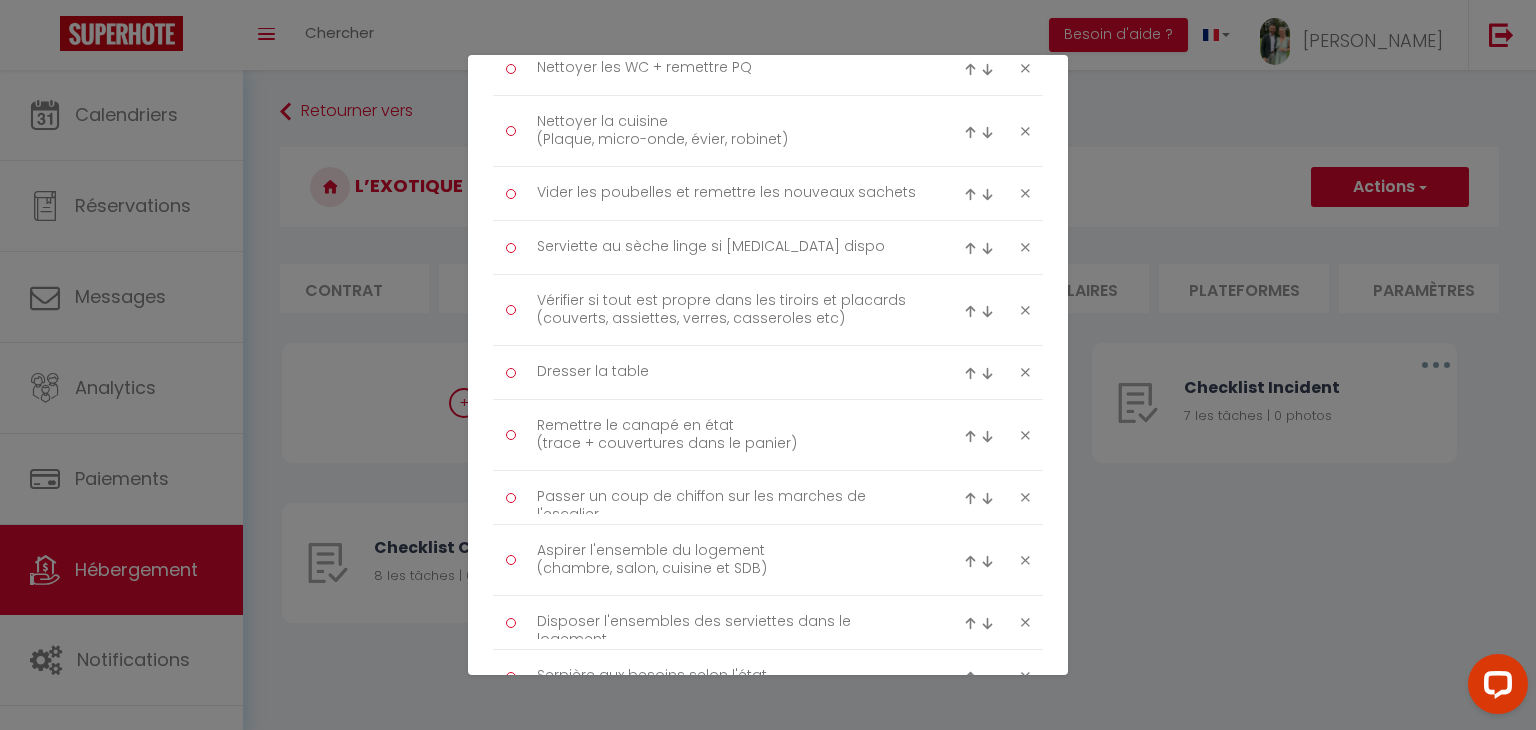 scroll, scrollTop: 577, scrollLeft: 0, axis: vertical 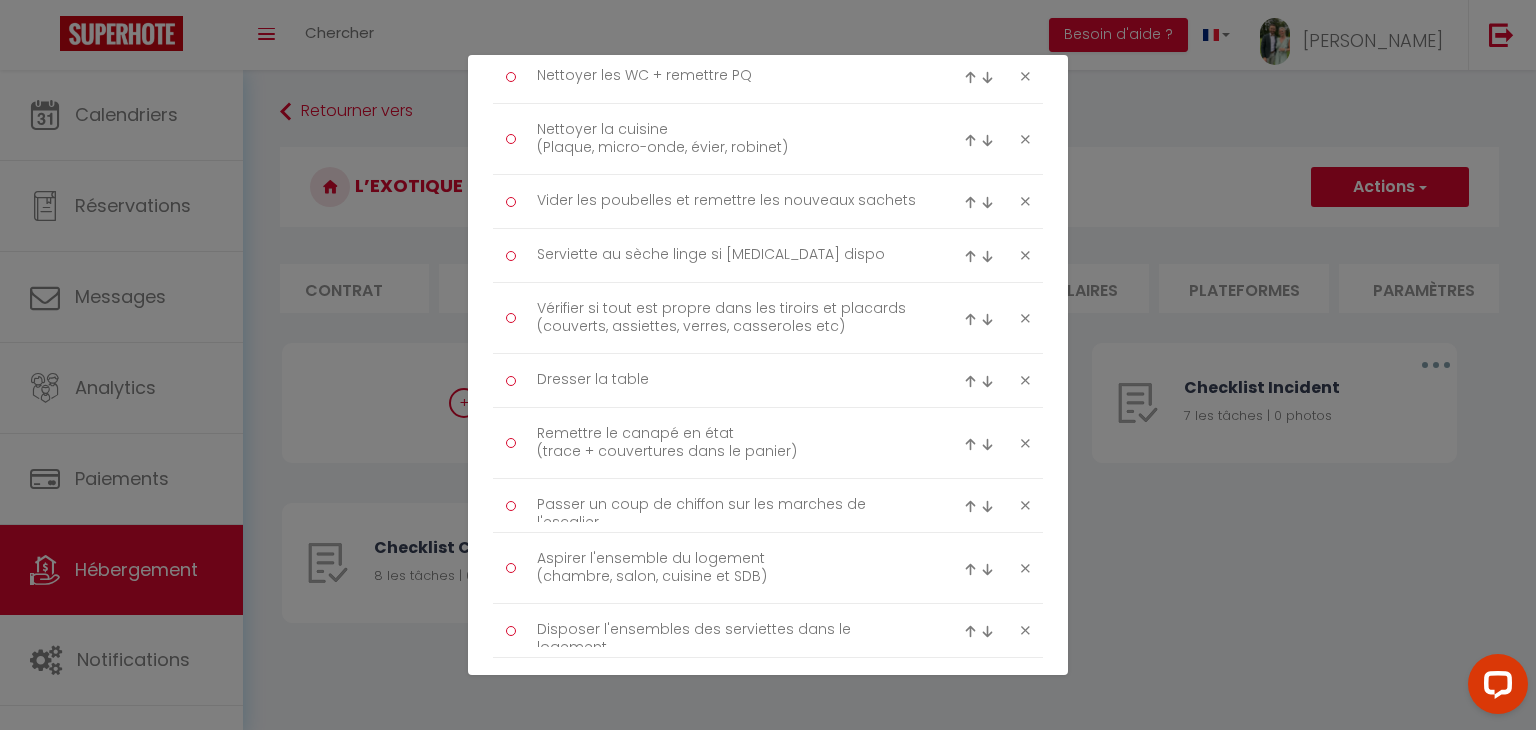 click at bounding box center (970, 256) 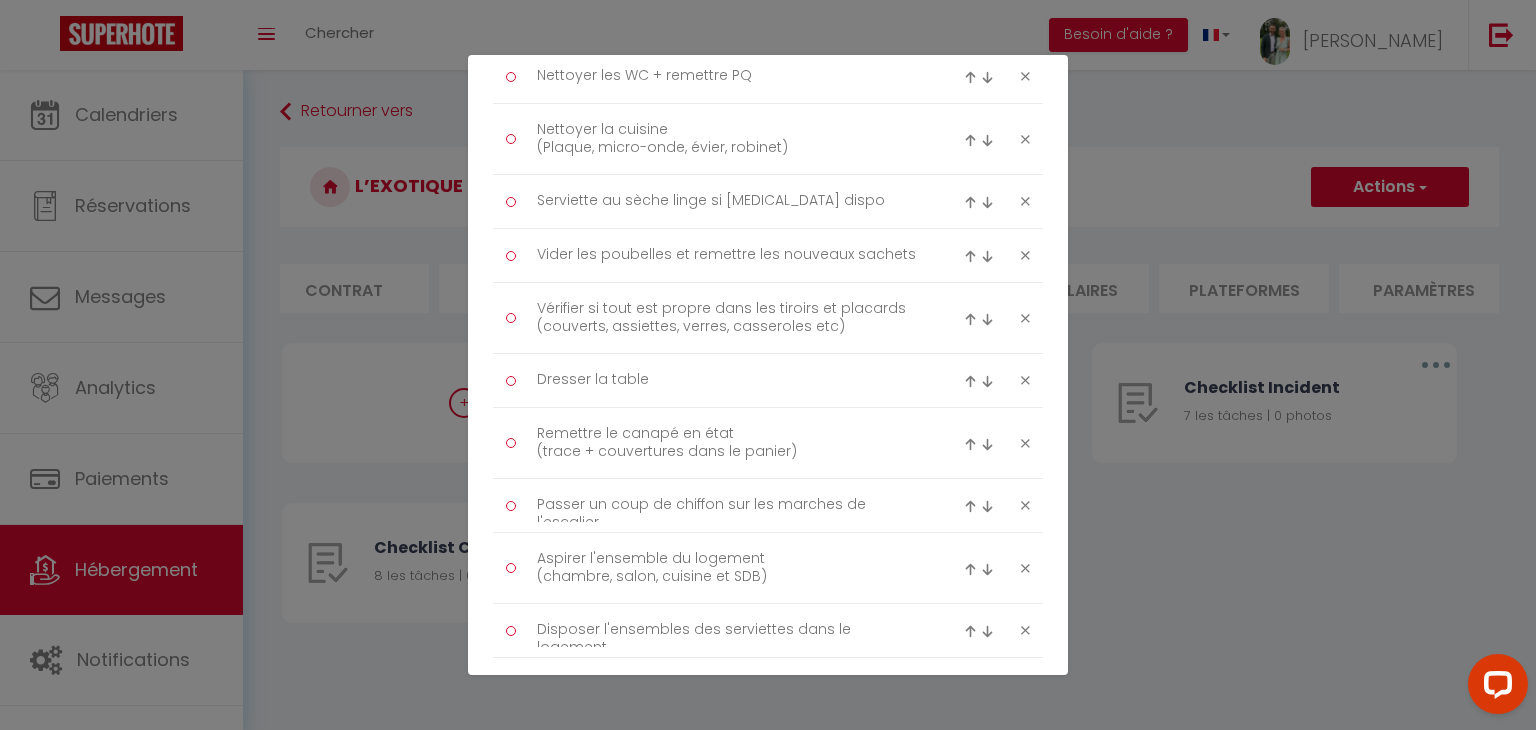 click at bounding box center [970, 202] 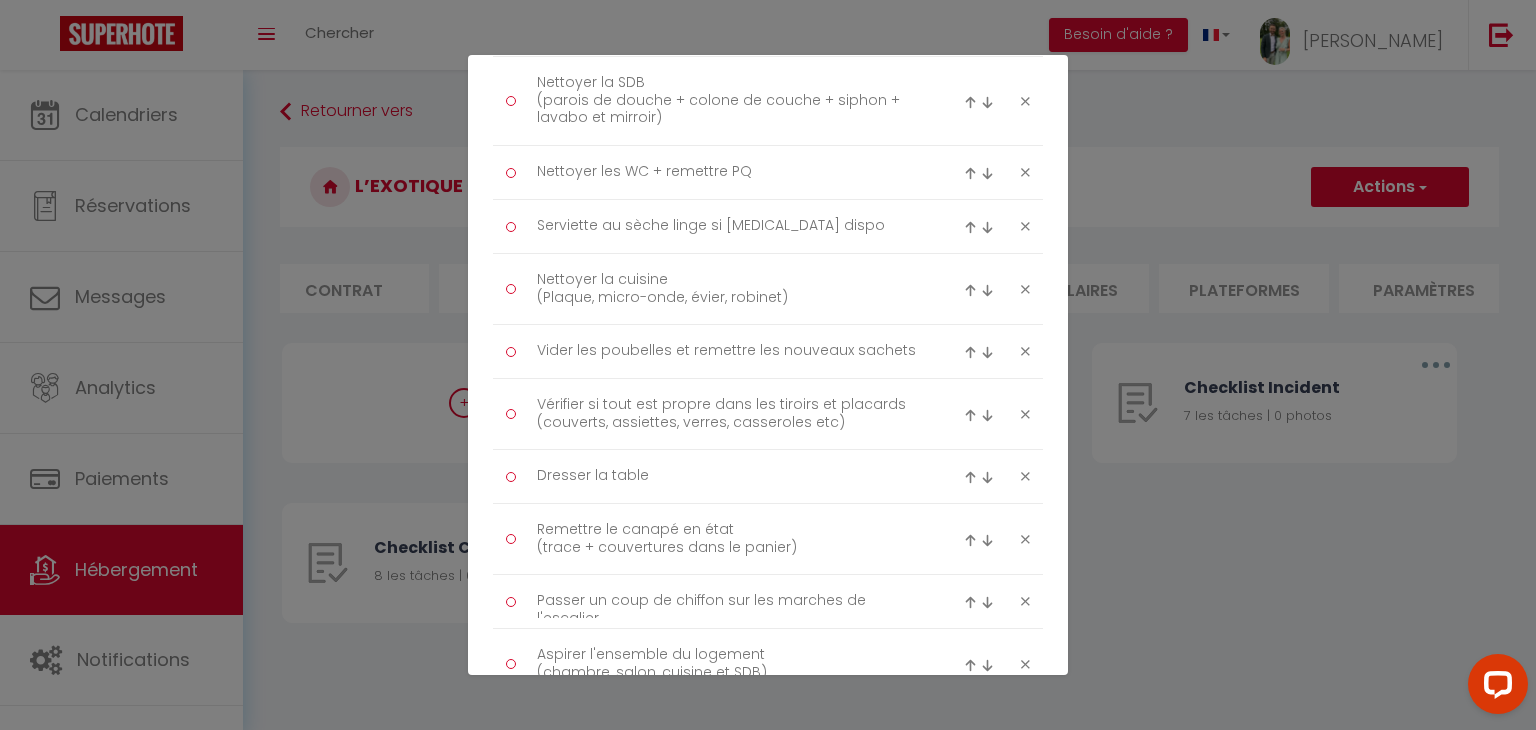 scroll, scrollTop: 480, scrollLeft: 0, axis: vertical 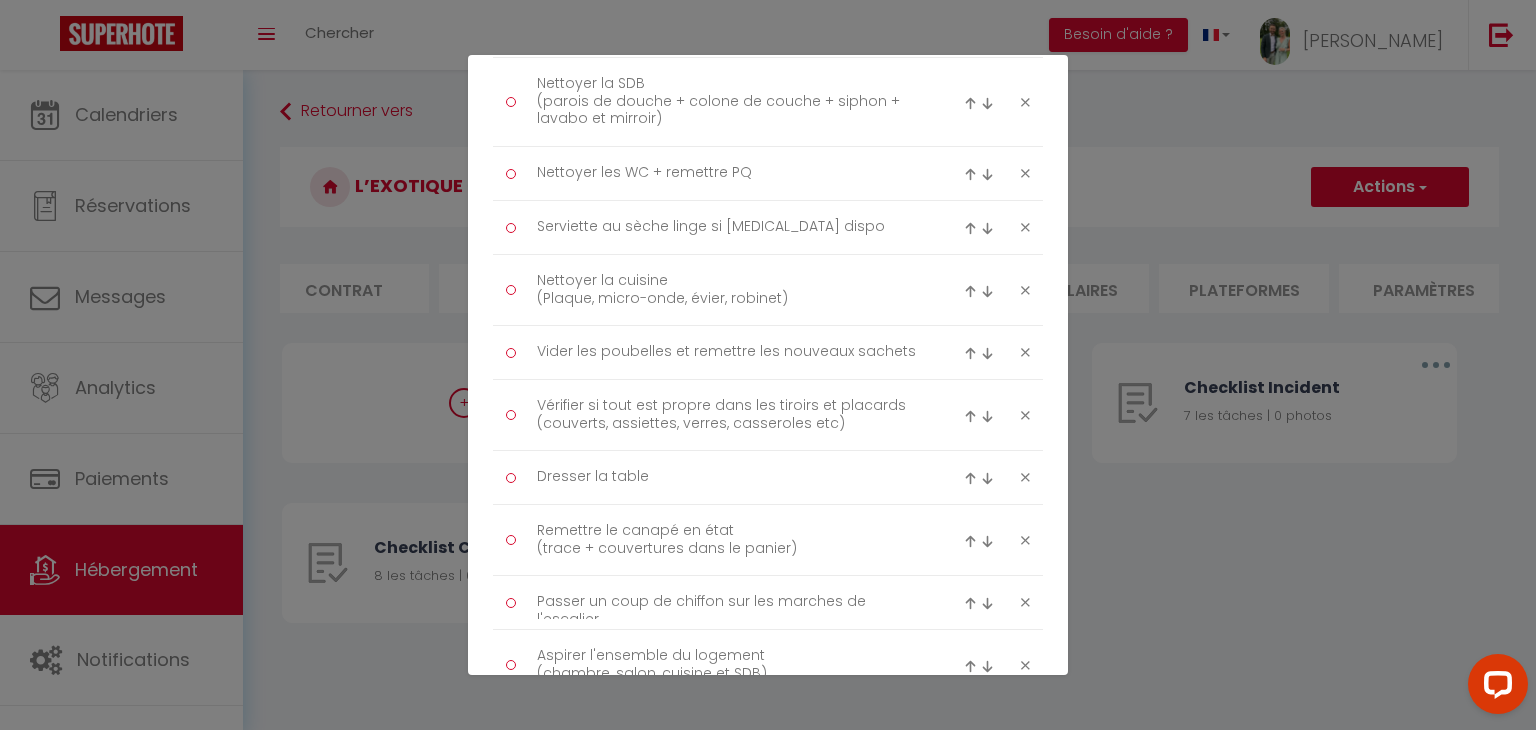 click at bounding box center [970, 228] 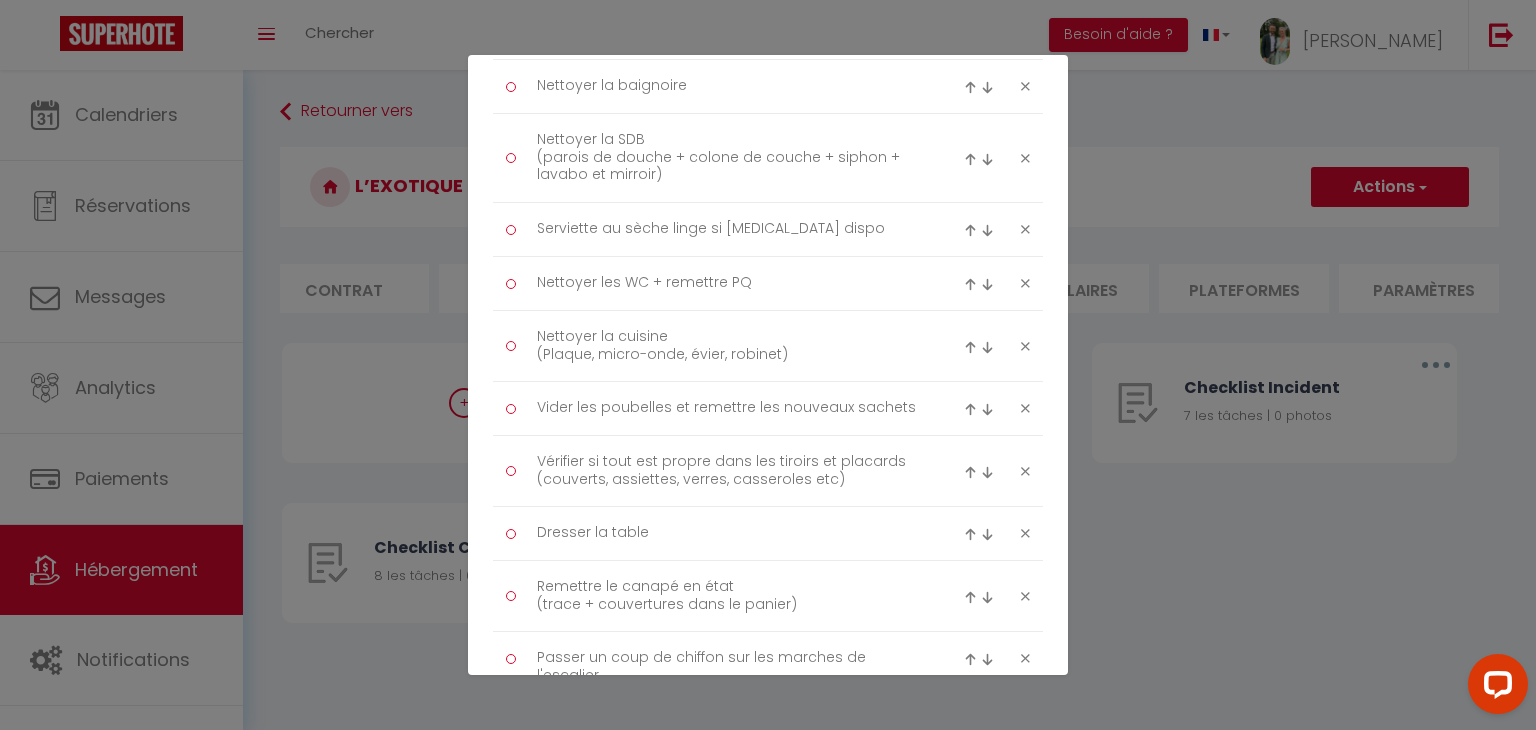 scroll, scrollTop: 423, scrollLeft: 0, axis: vertical 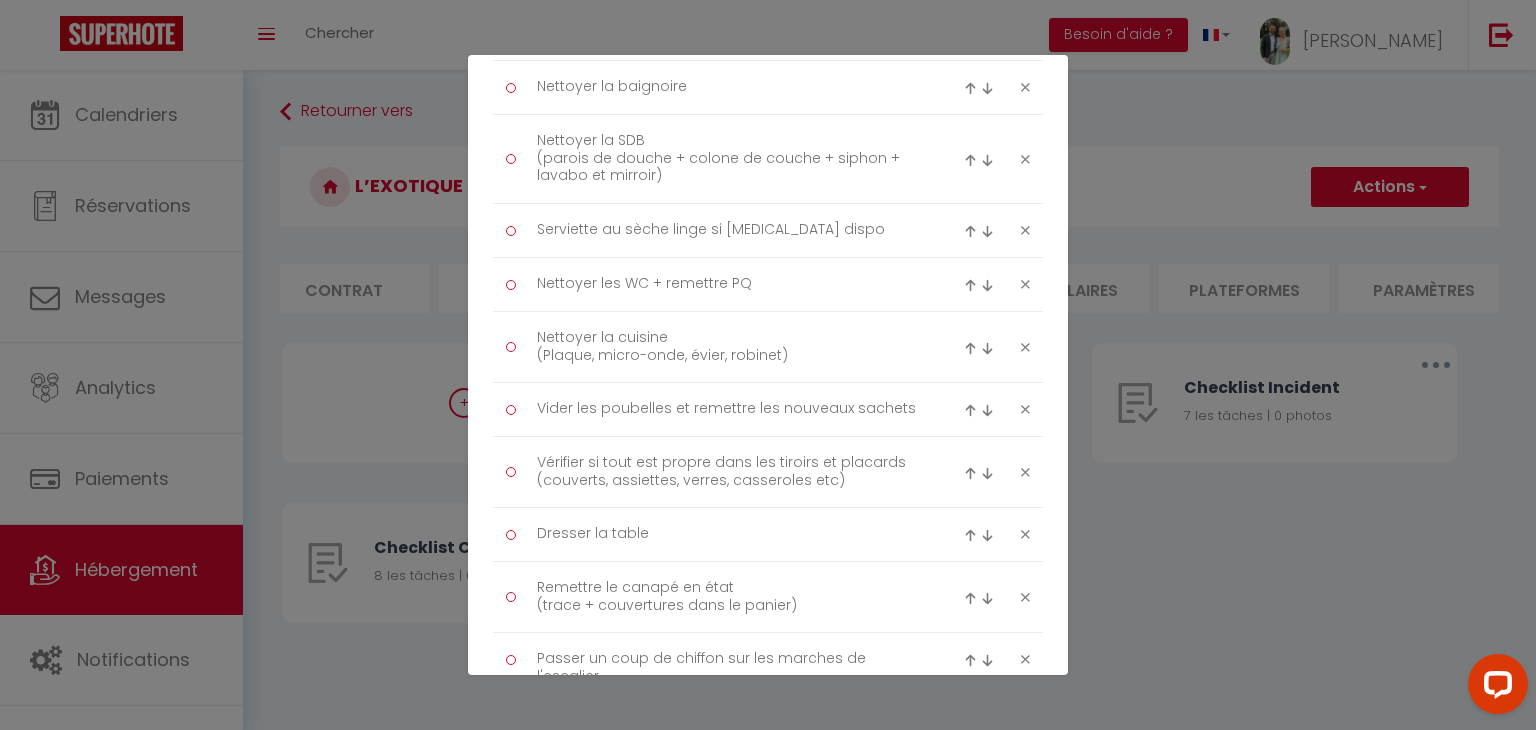 click at bounding box center (982, 231) 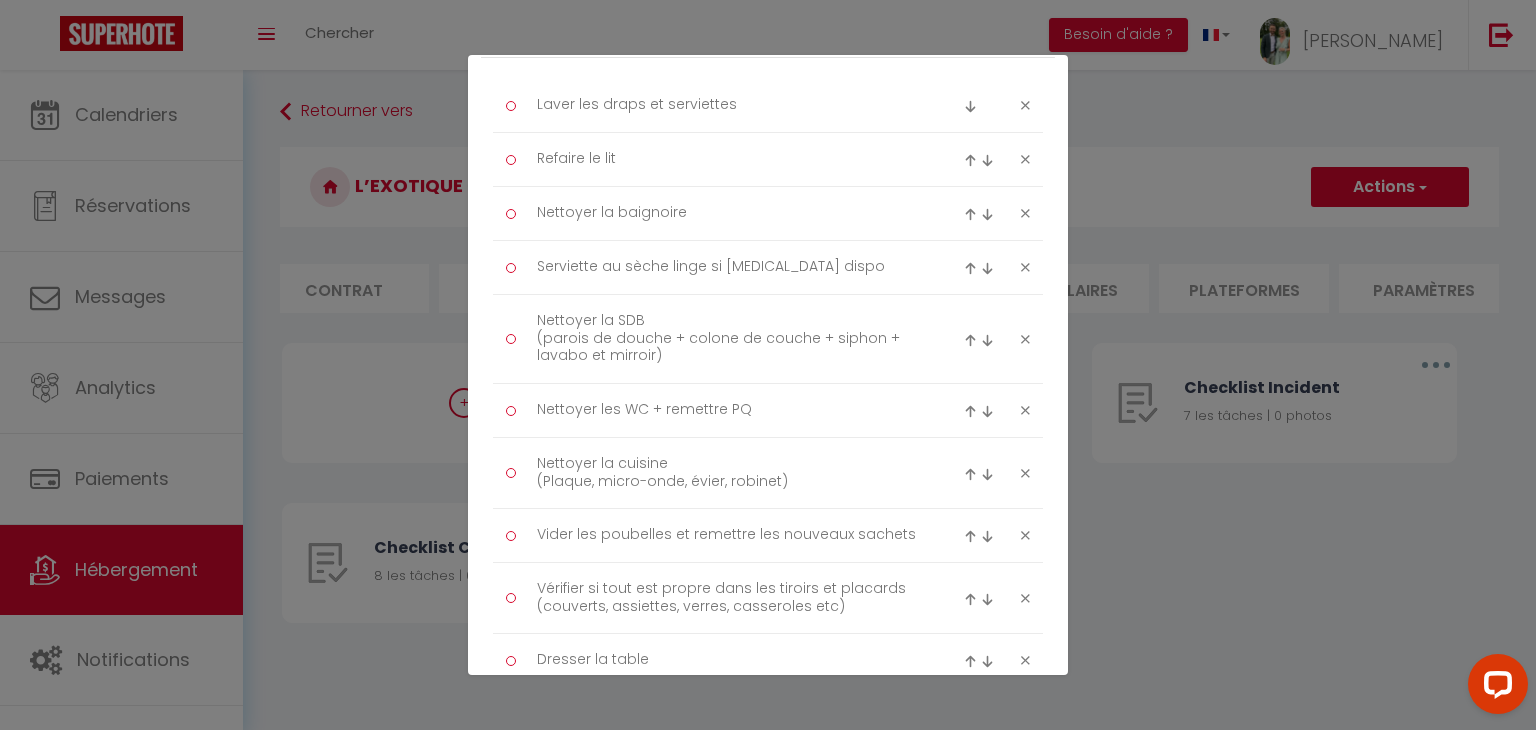 scroll, scrollTop: 282, scrollLeft: 0, axis: vertical 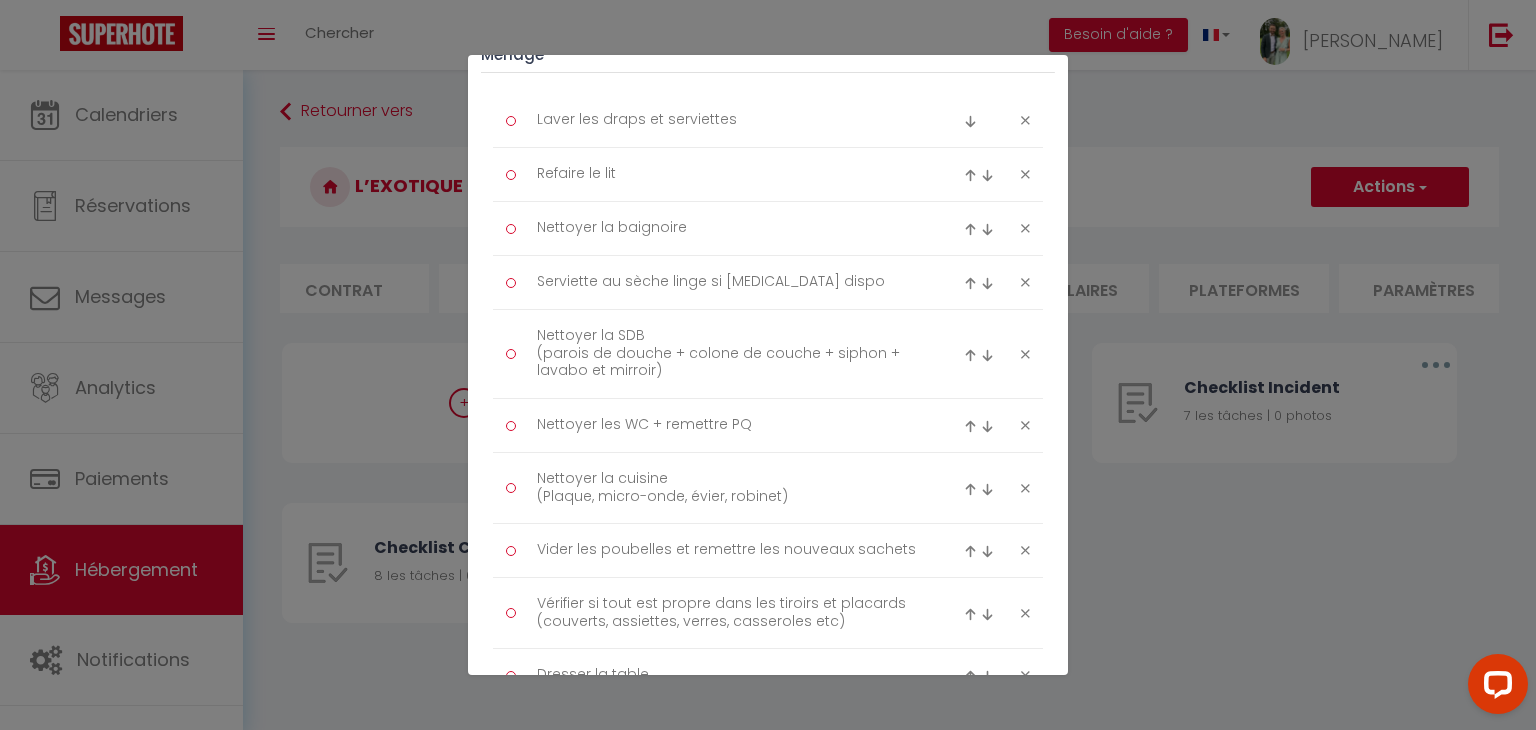 click at bounding box center (970, 283) 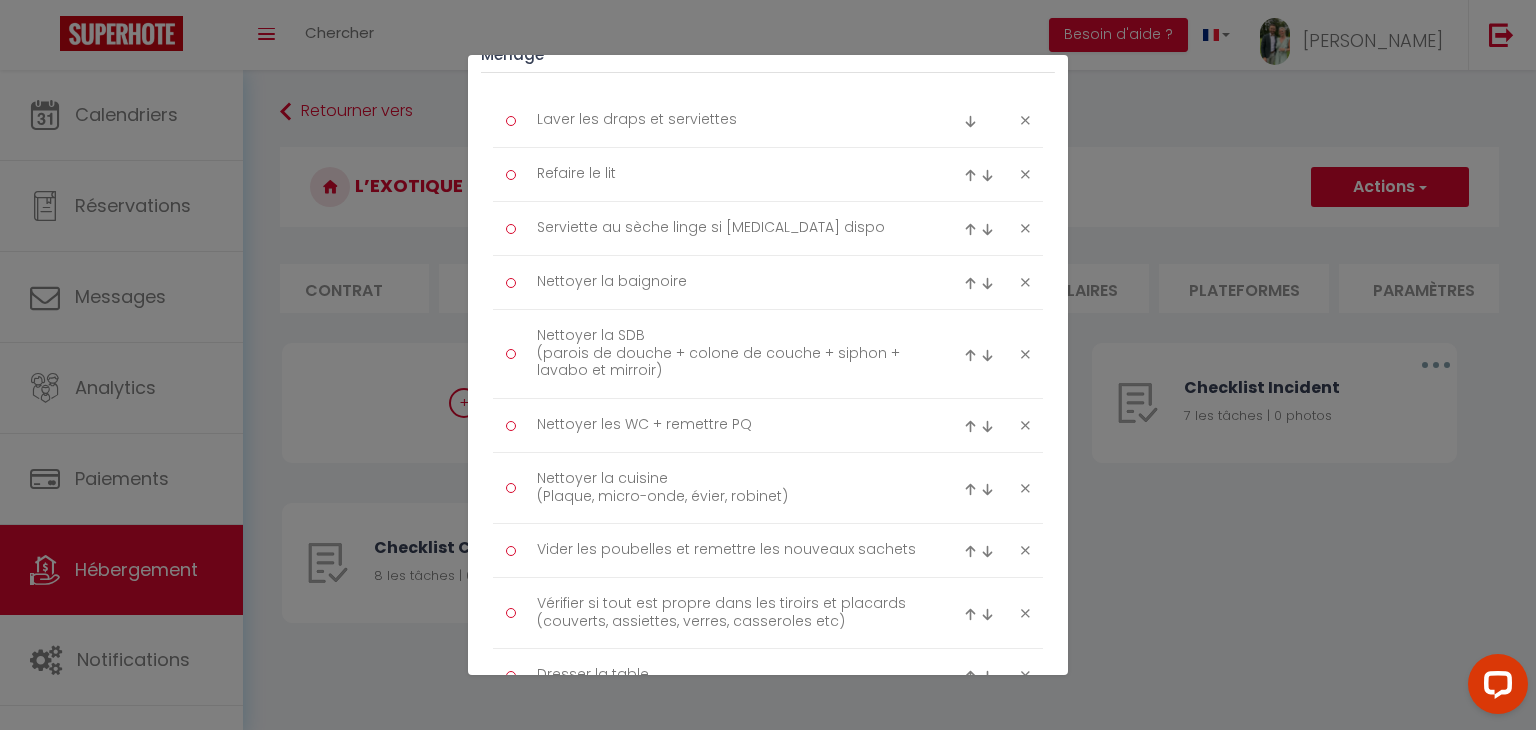 click at bounding box center (970, 229) 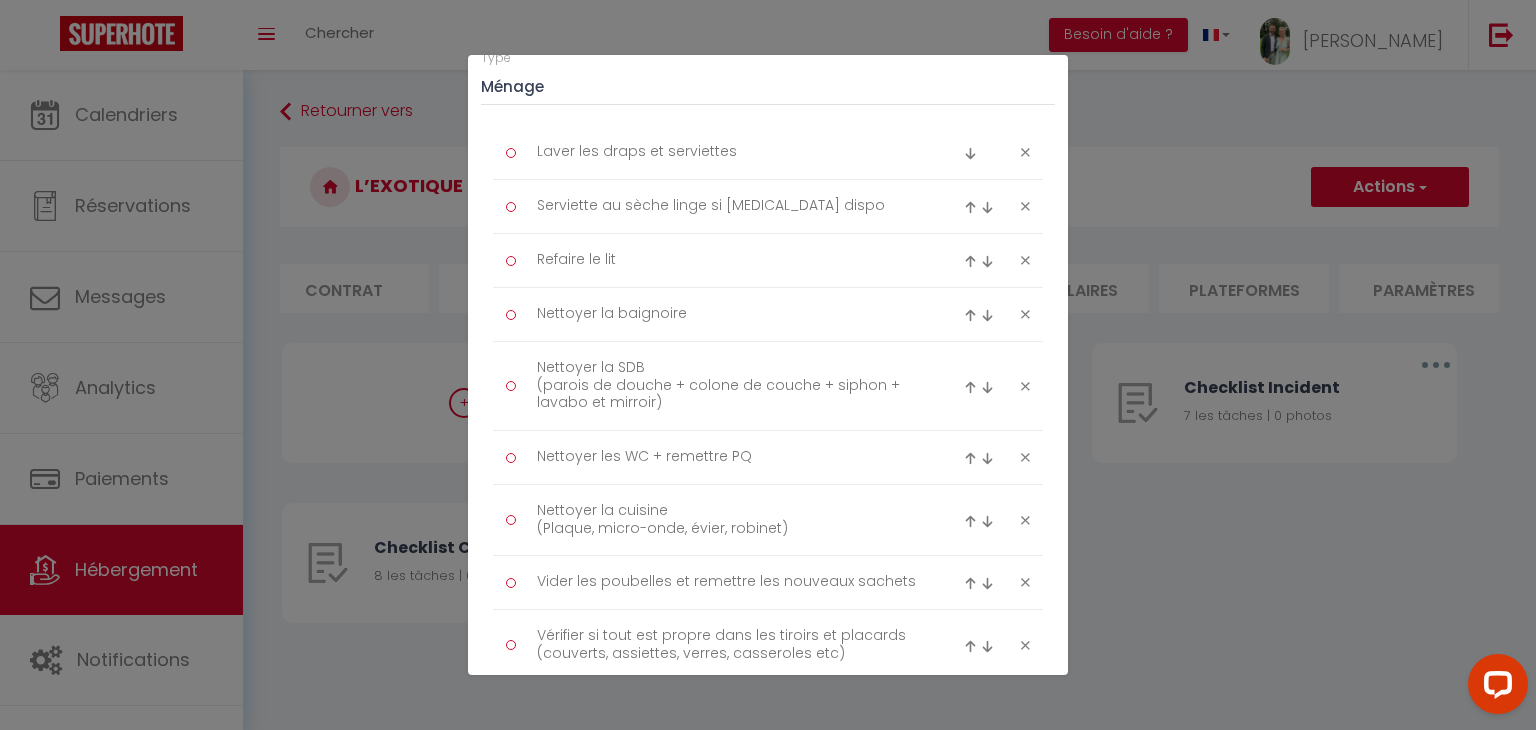 scroll, scrollTop: 235, scrollLeft: 0, axis: vertical 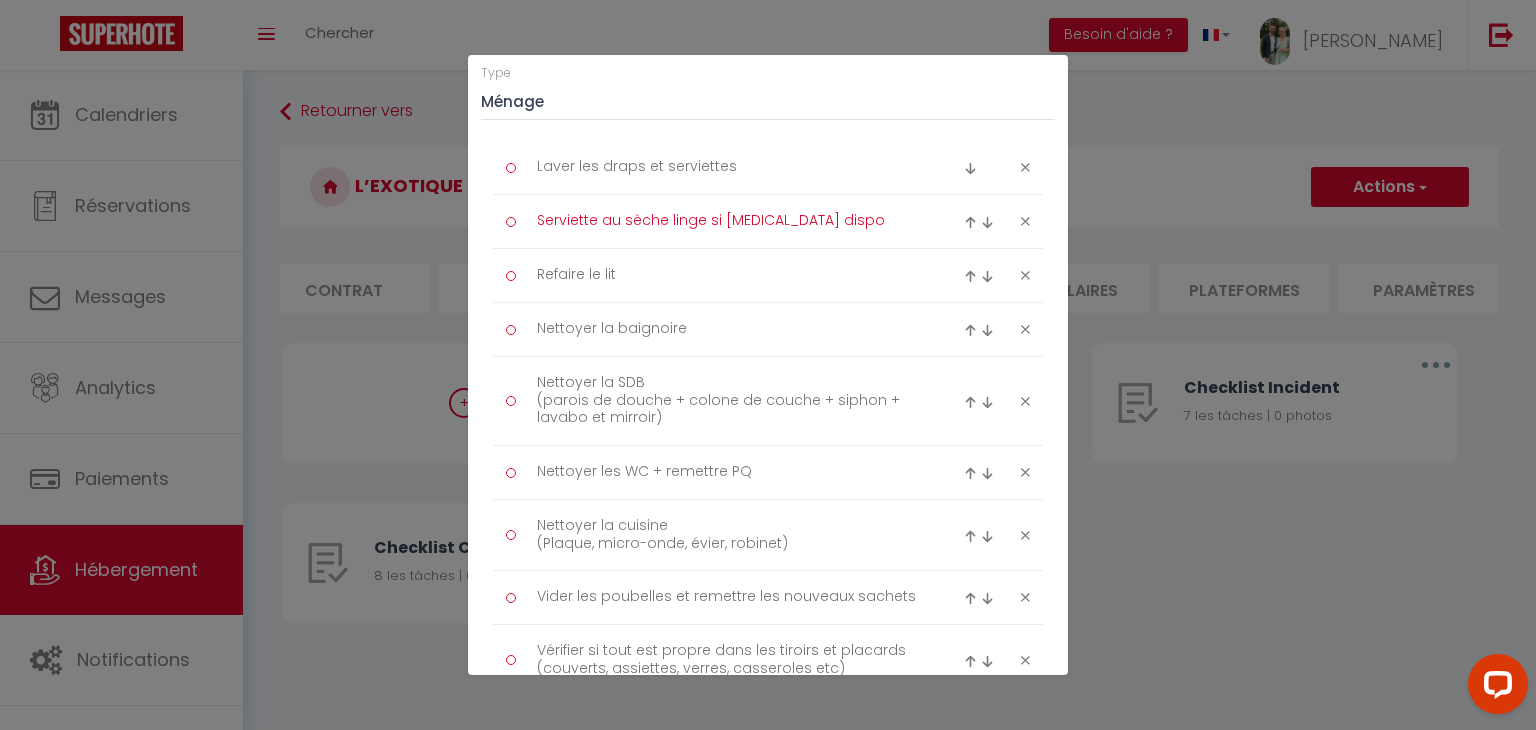 click on "Serviette au sèche linge si [MEDICAL_DATA] dispo" at bounding box center [728, 221] 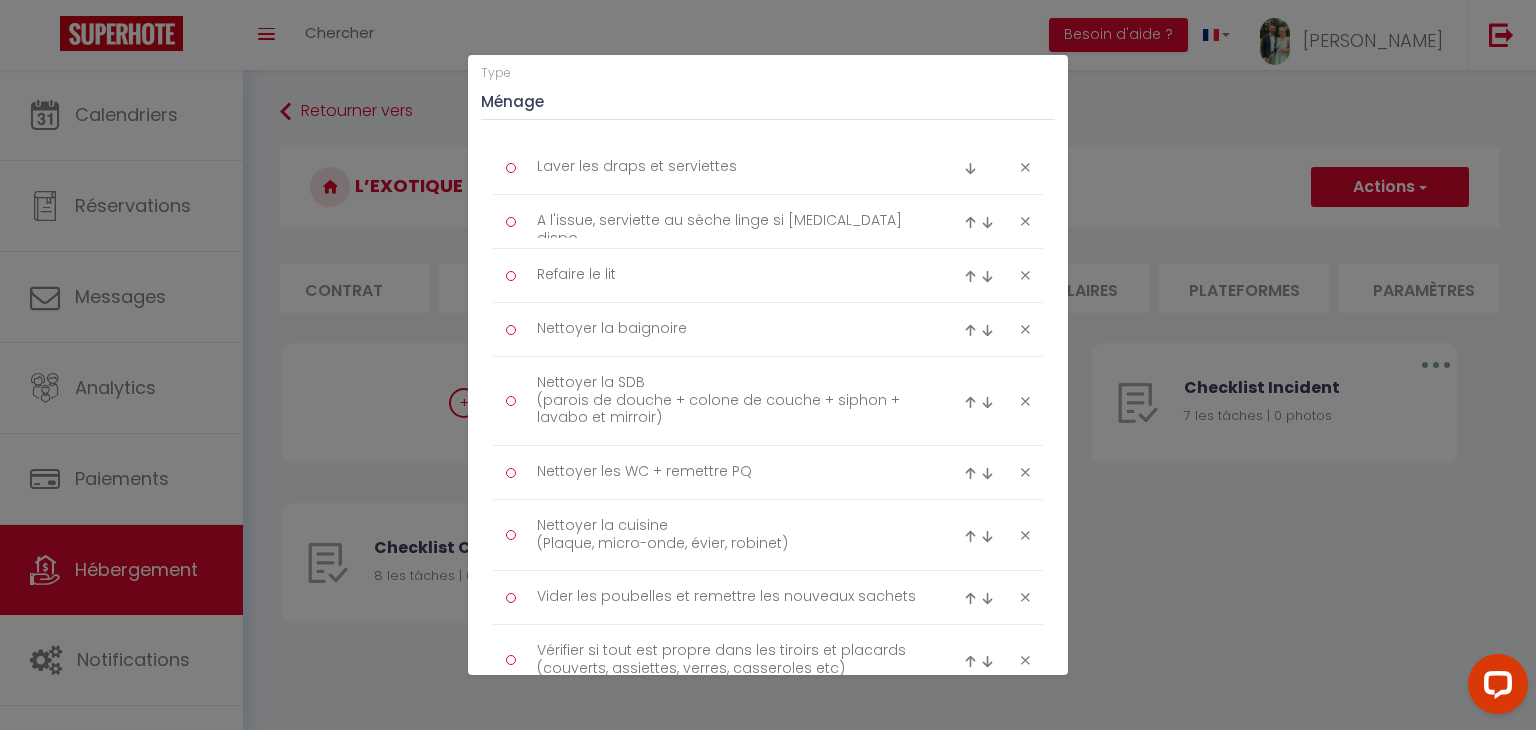 click on "Refaire le lit" at bounding box center [768, 276] 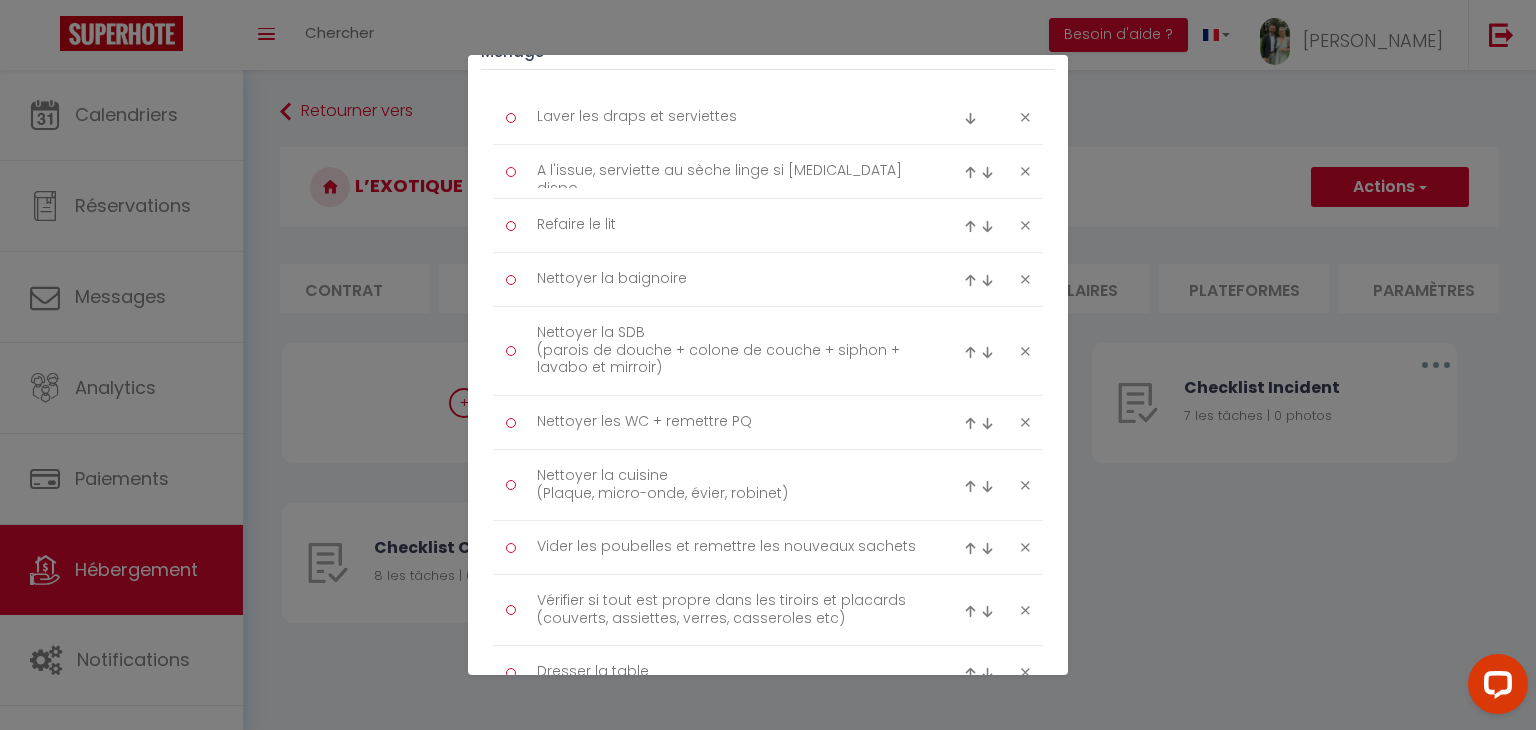 scroll, scrollTop: 283, scrollLeft: 0, axis: vertical 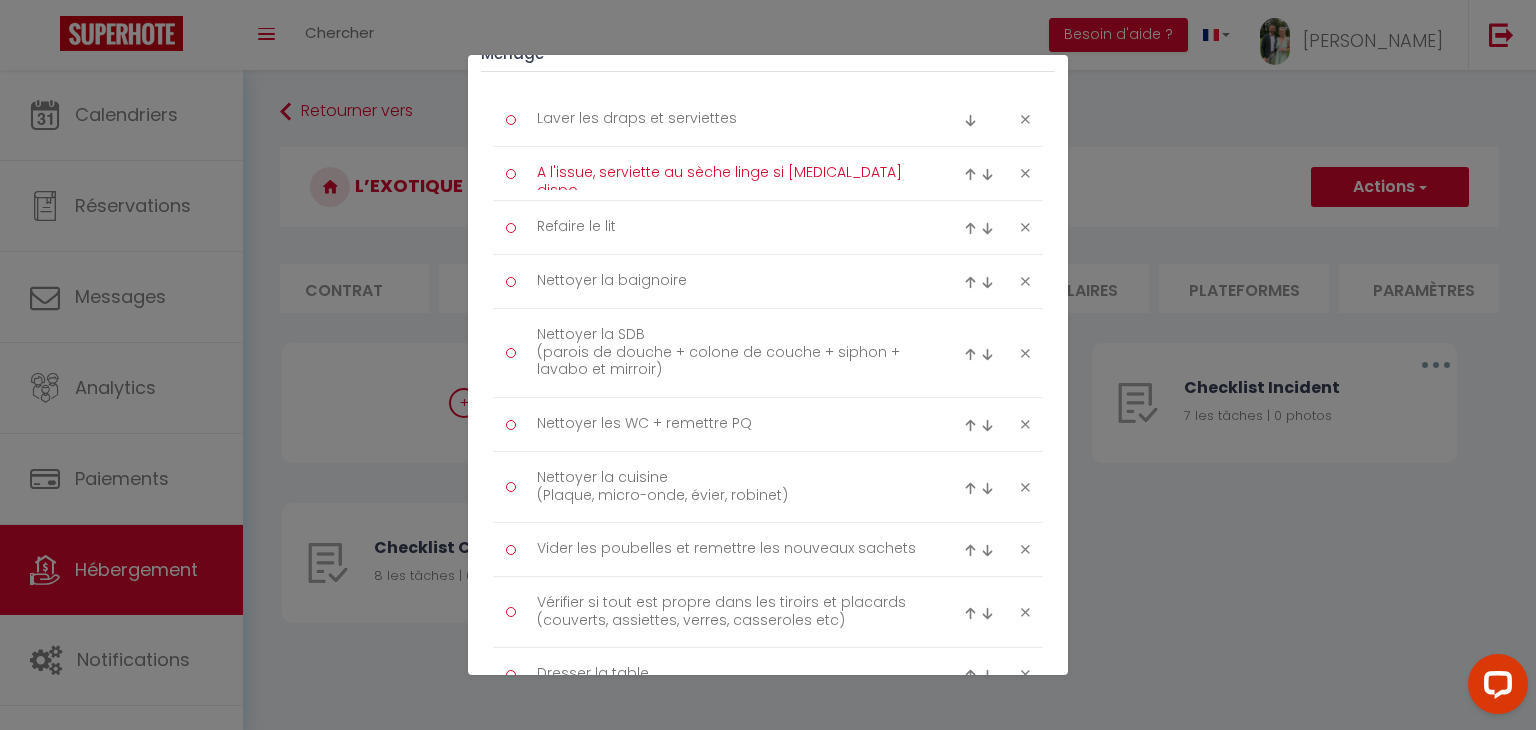 click on "A l'issue, serviette au sèche linge si [MEDICAL_DATA] dispo" at bounding box center (728, 173) 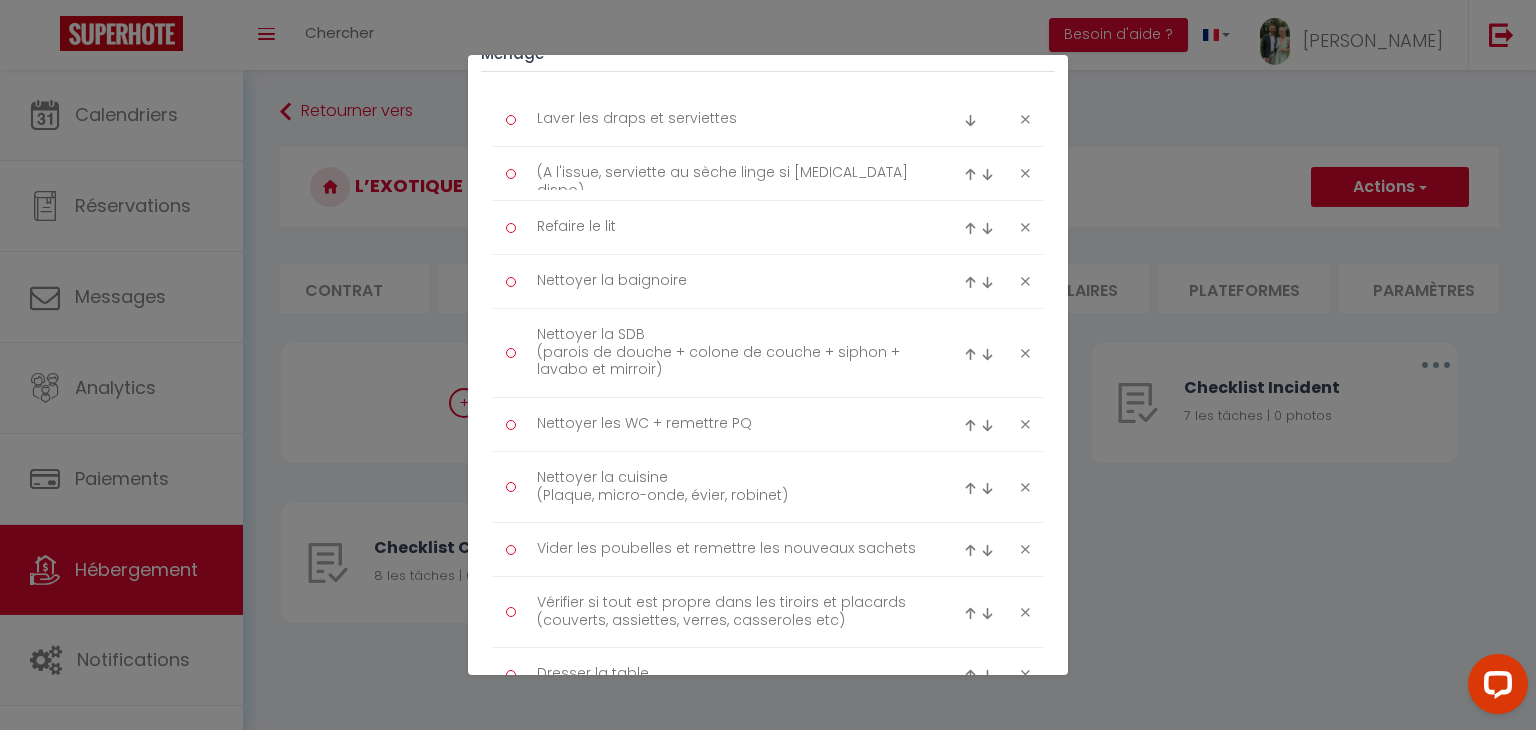 click on "Refaire le lit" at bounding box center (768, 228) 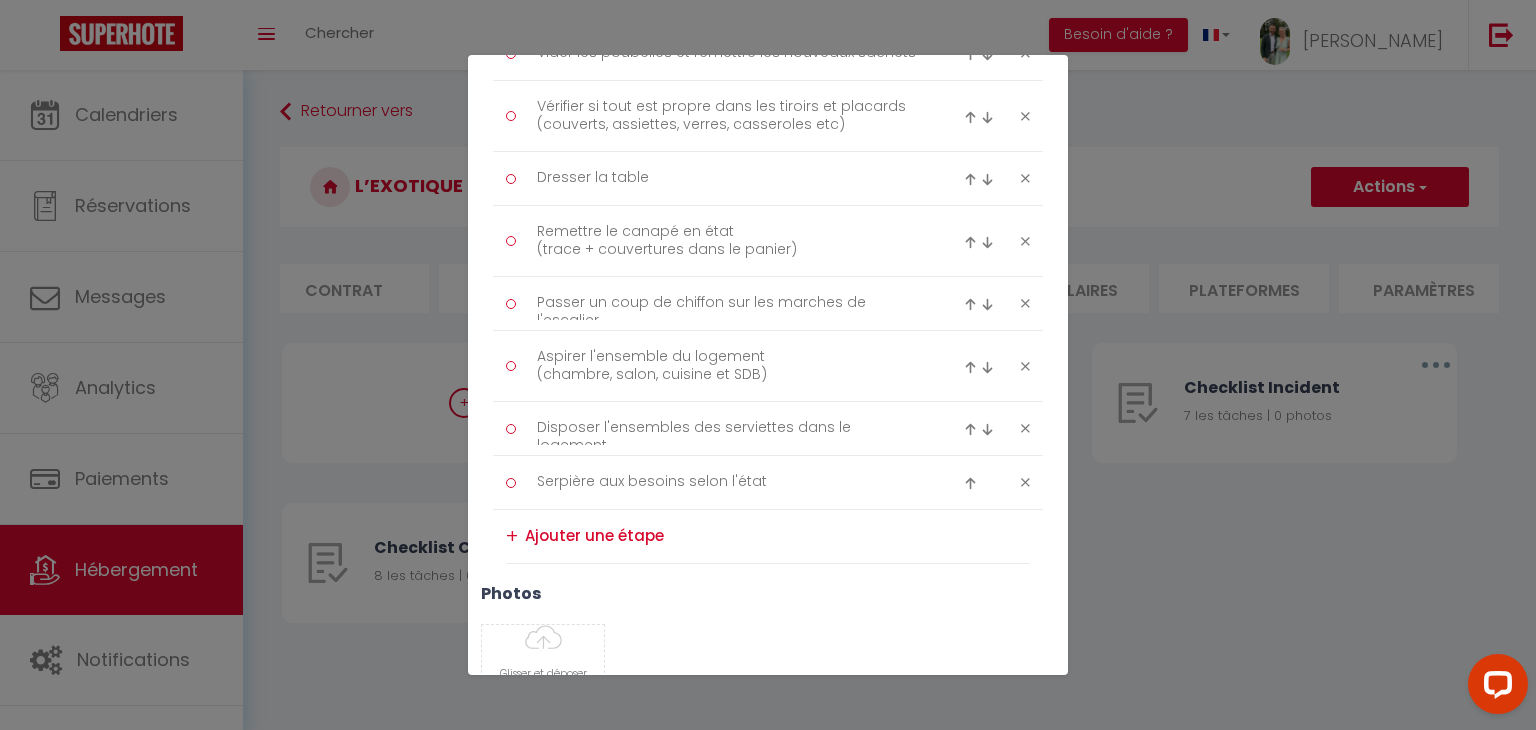 scroll, scrollTop: 903, scrollLeft: 0, axis: vertical 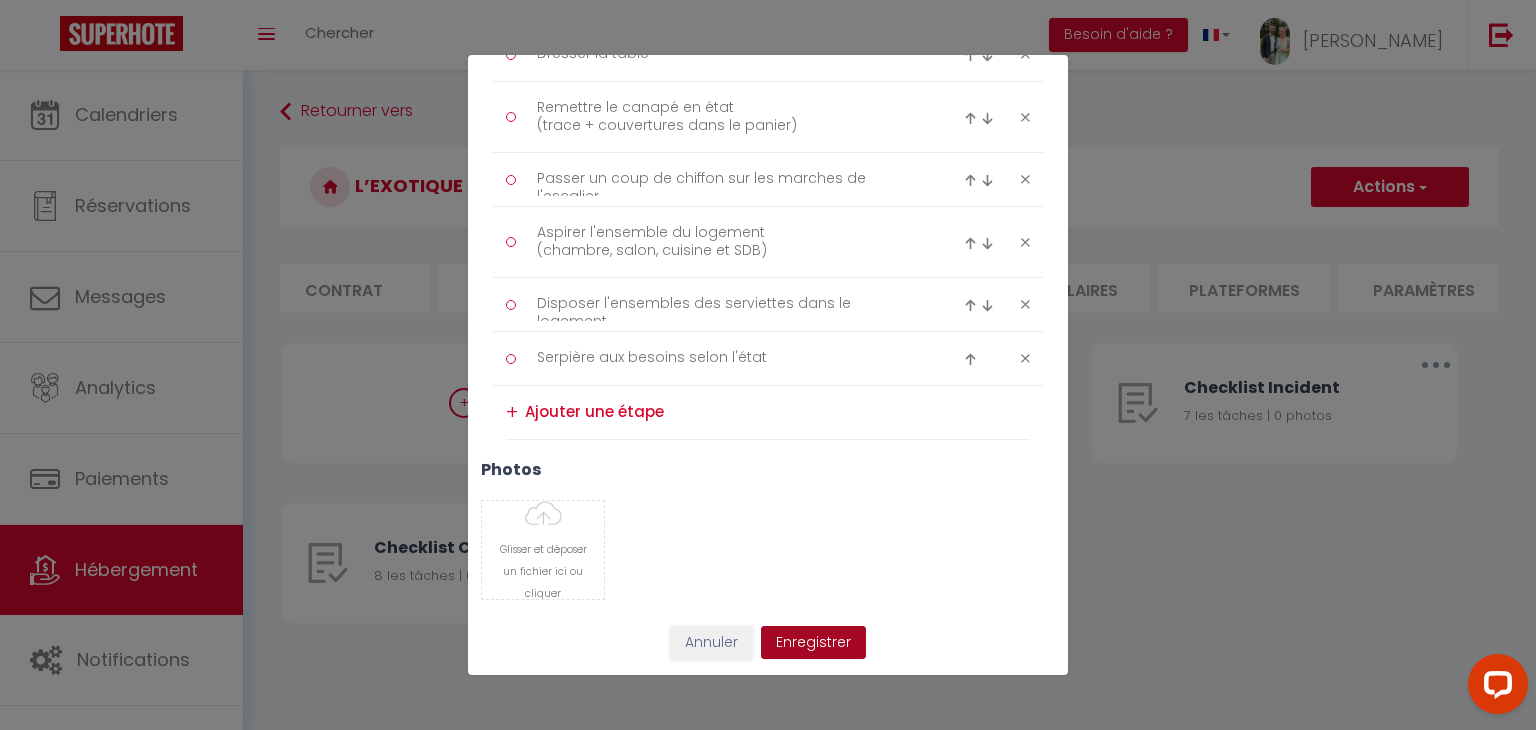 click on "Enregistrer" at bounding box center [813, 643] 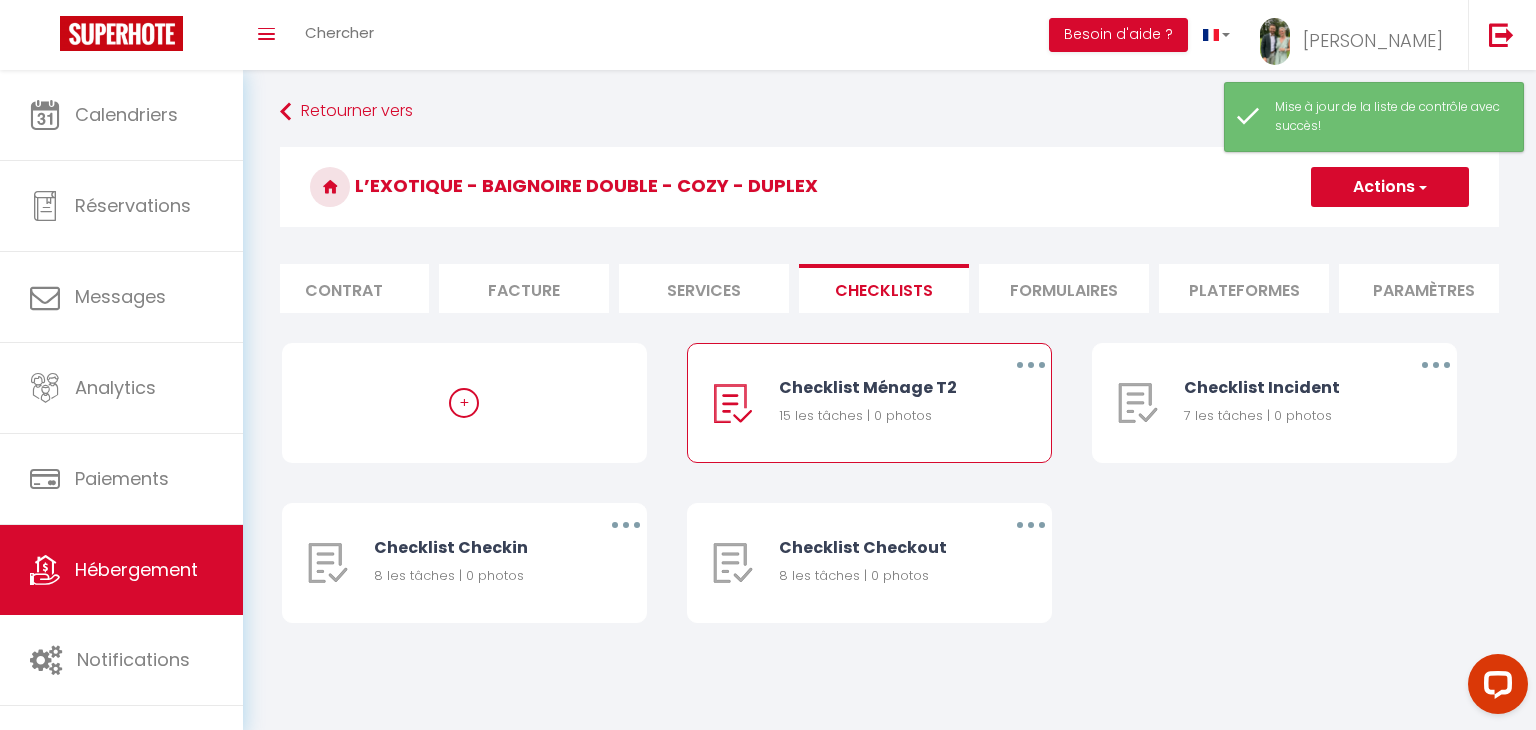click at bounding box center [1031, 365] 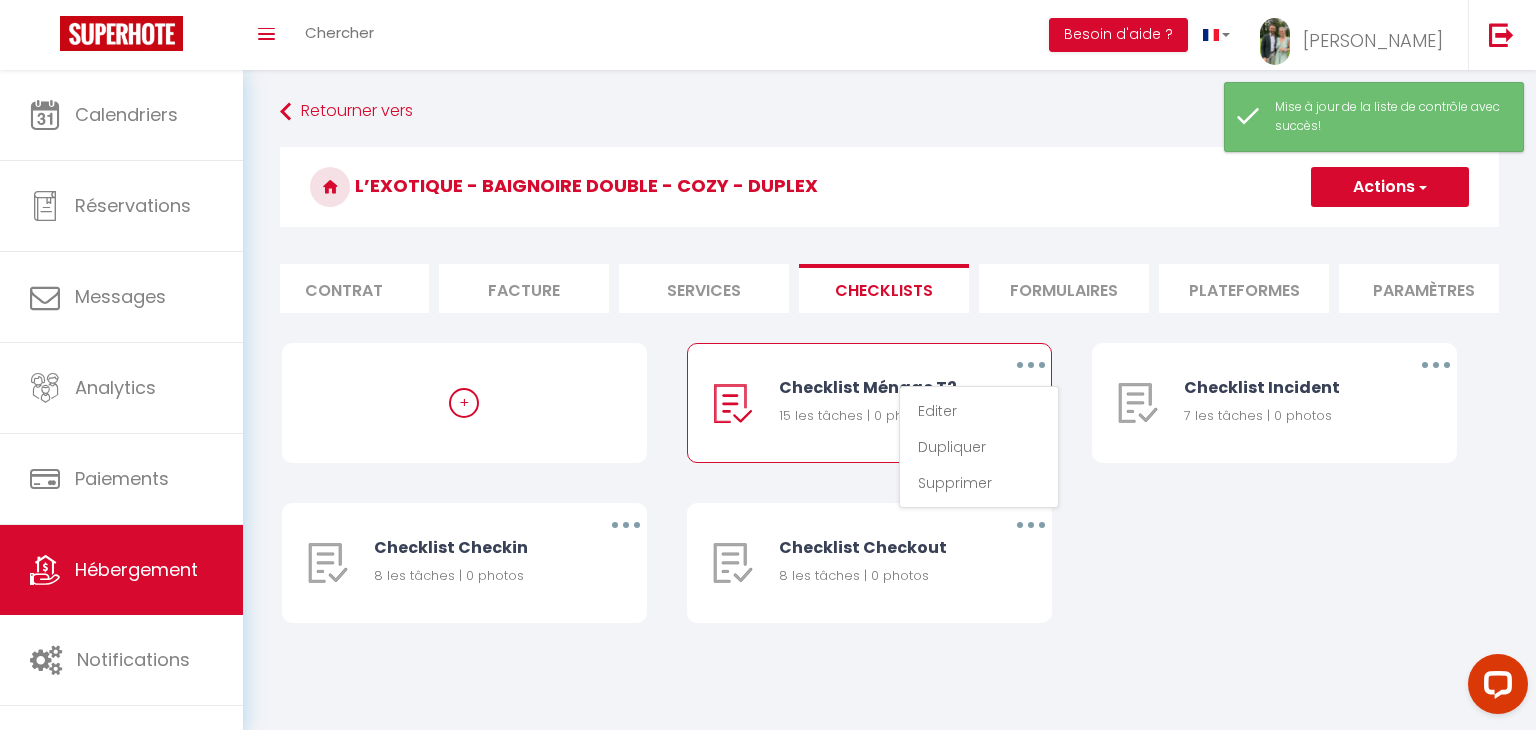 click at bounding box center [1031, 365] 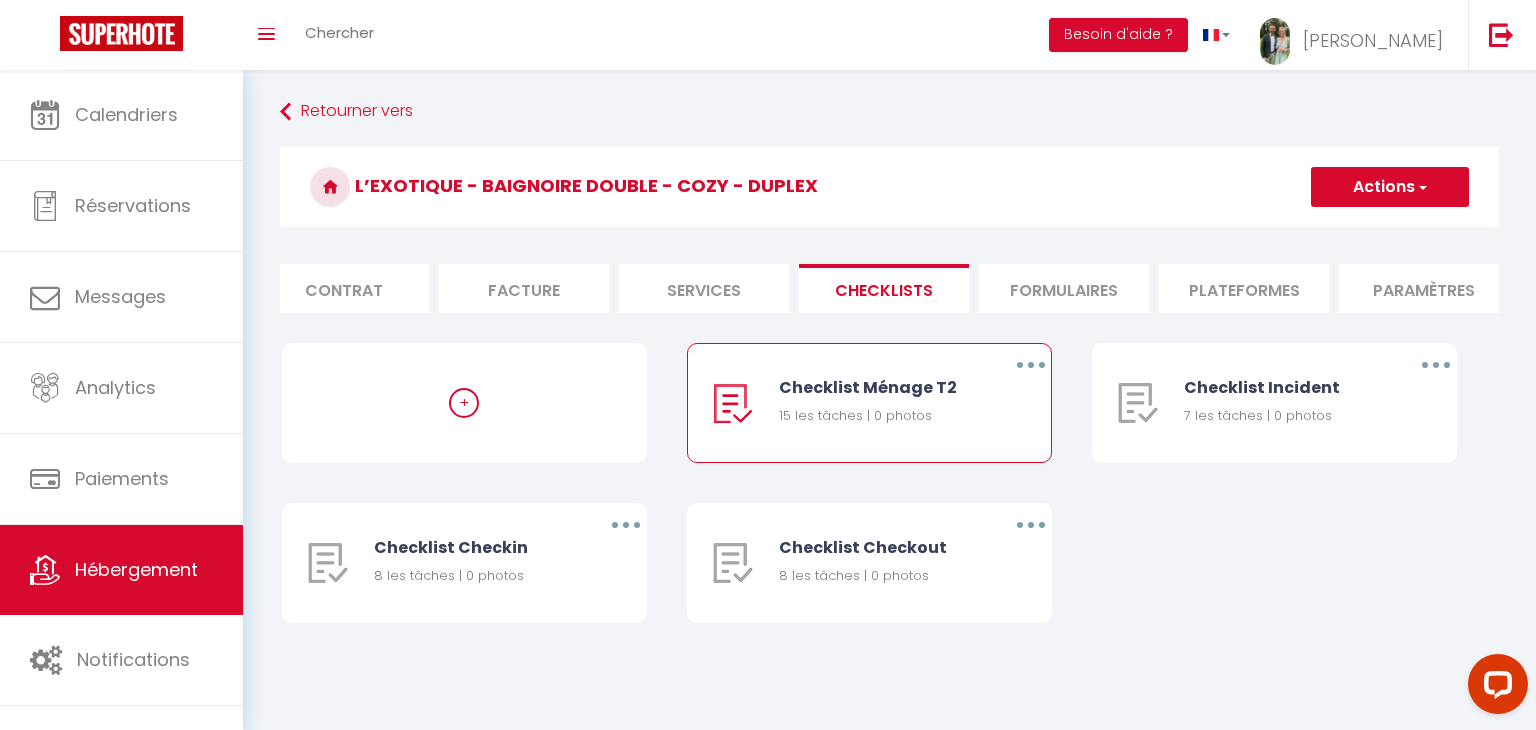 click on "Formulaires" at bounding box center (1064, 288) 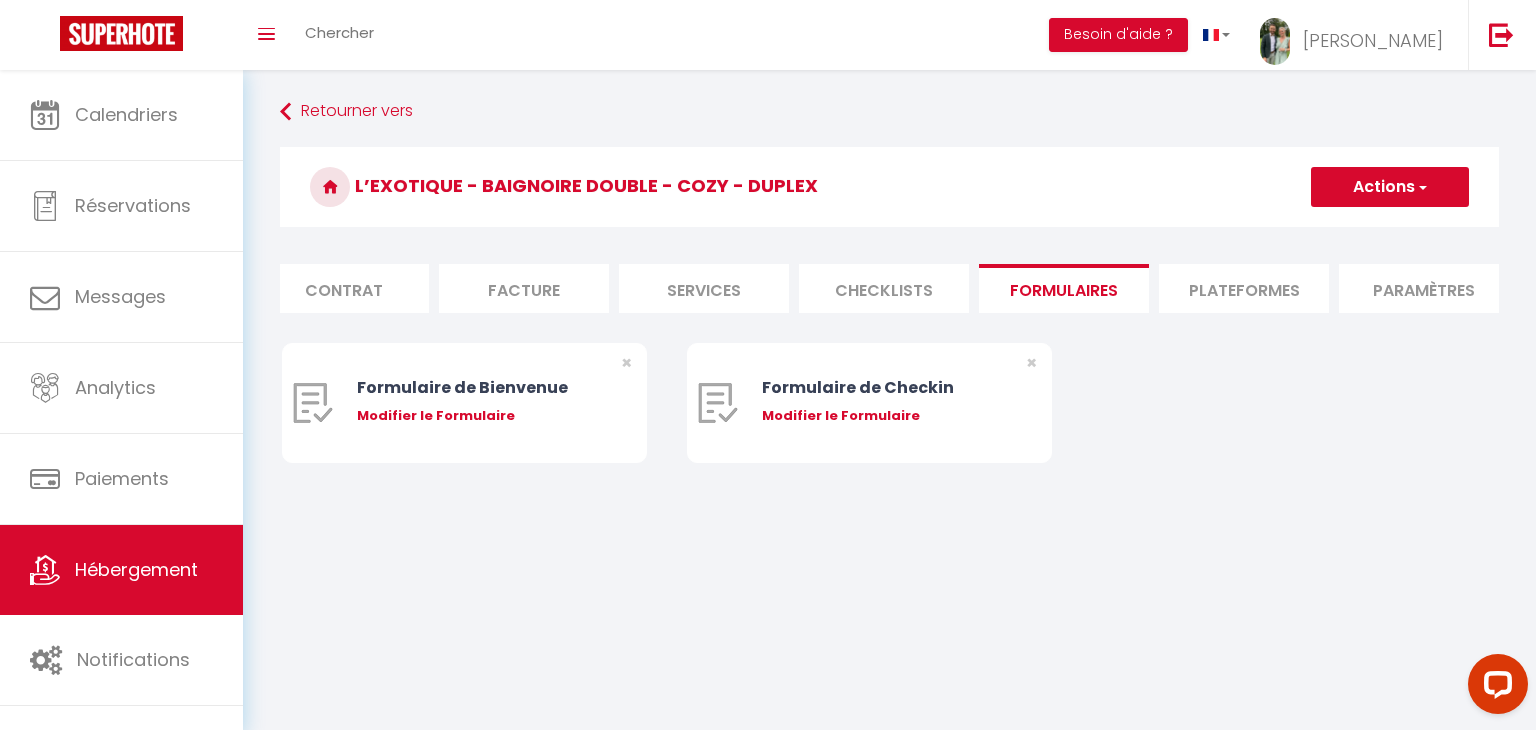 click on "Plateformes" at bounding box center (1244, 288) 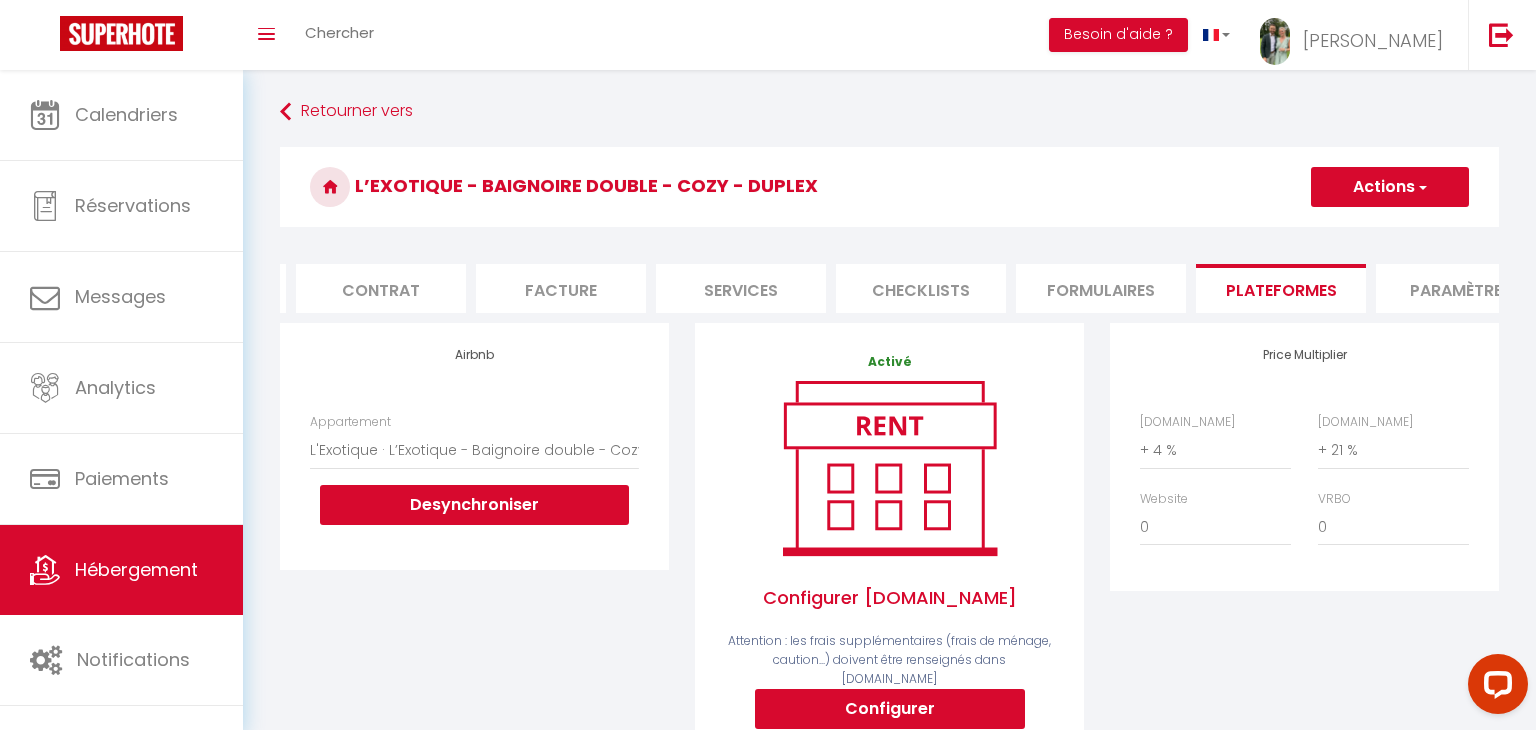 scroll, scrollTop: 0, scrollLeft: 0, axis: both 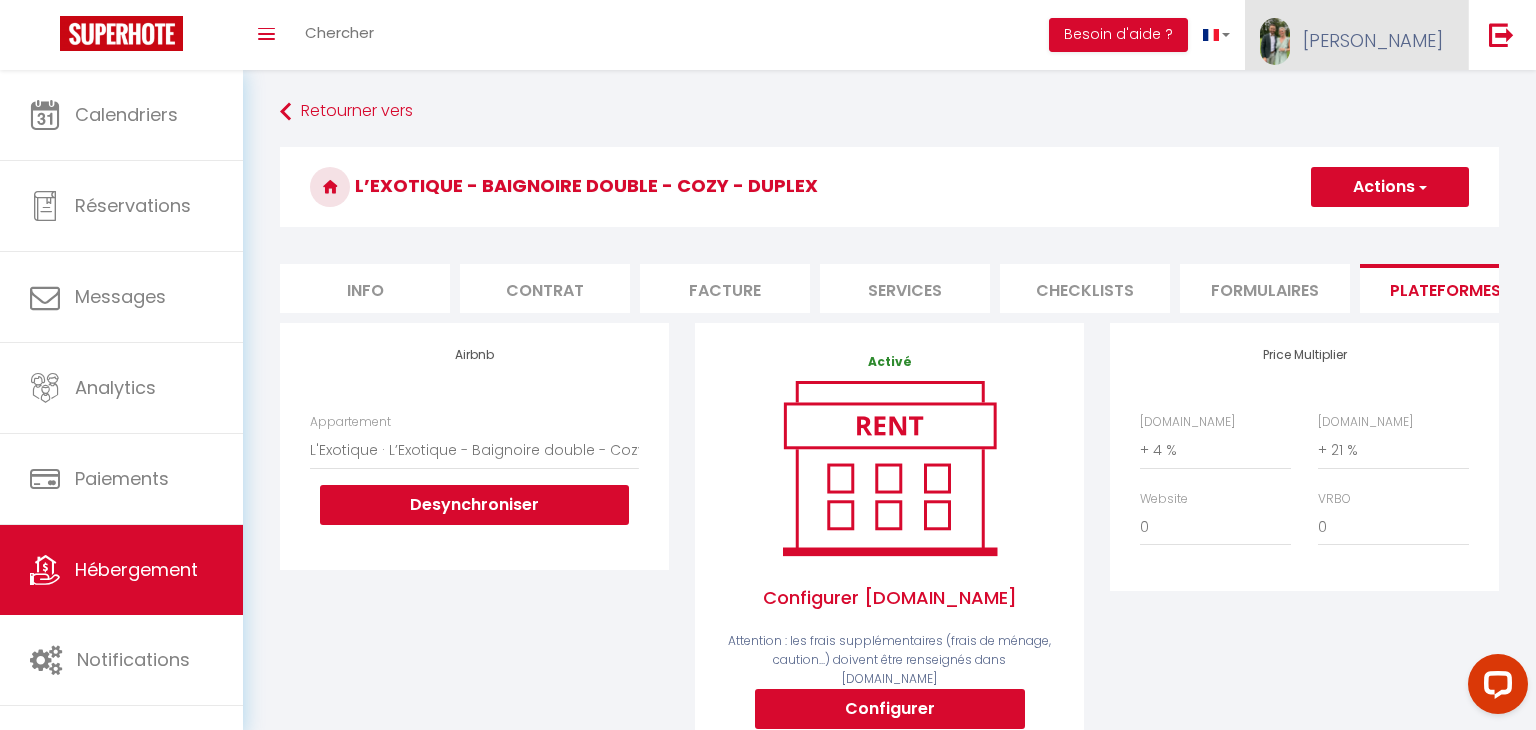 click on "[PERSON_NAME]" at bounding box center (1373, 40) 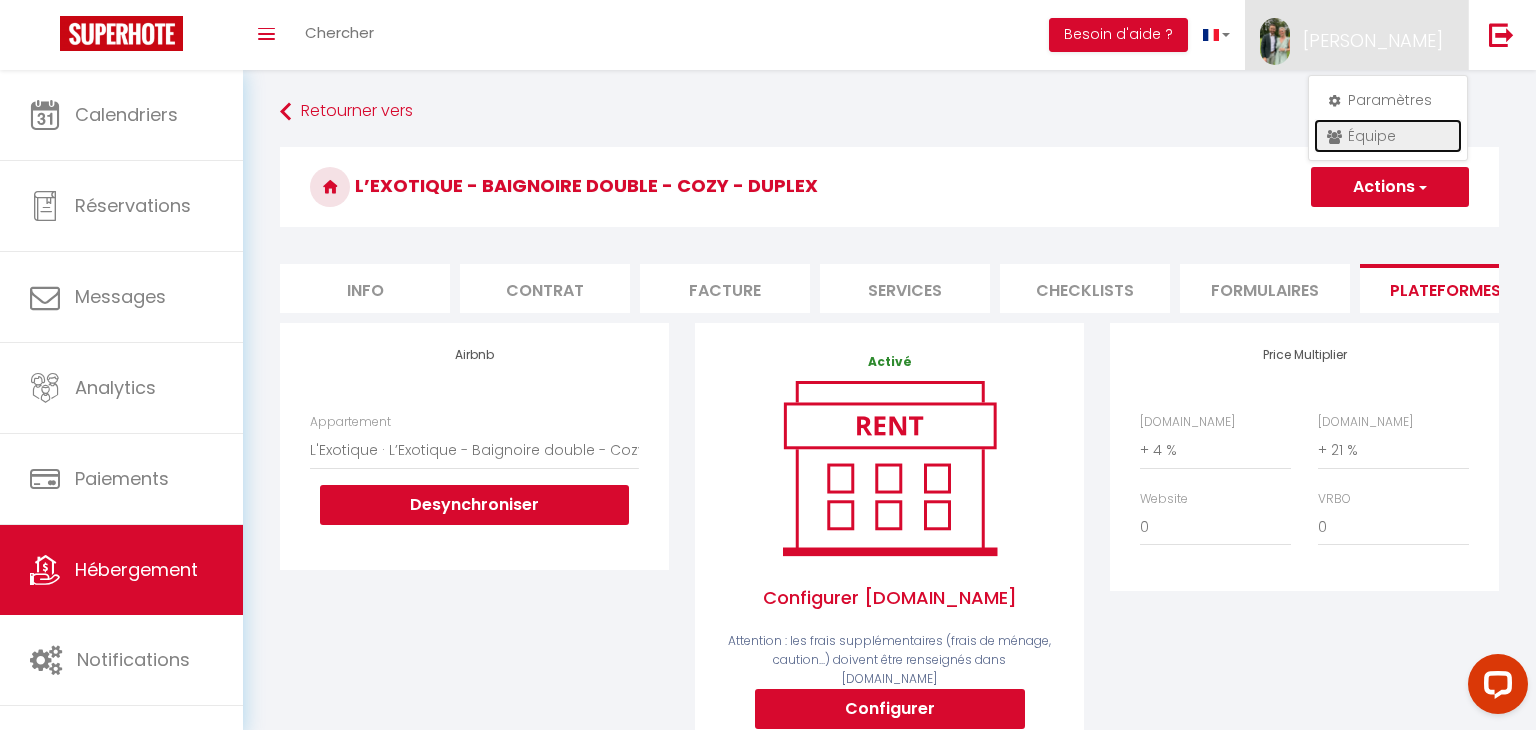 click on "Équipe" at bounding box center (1388, 136) 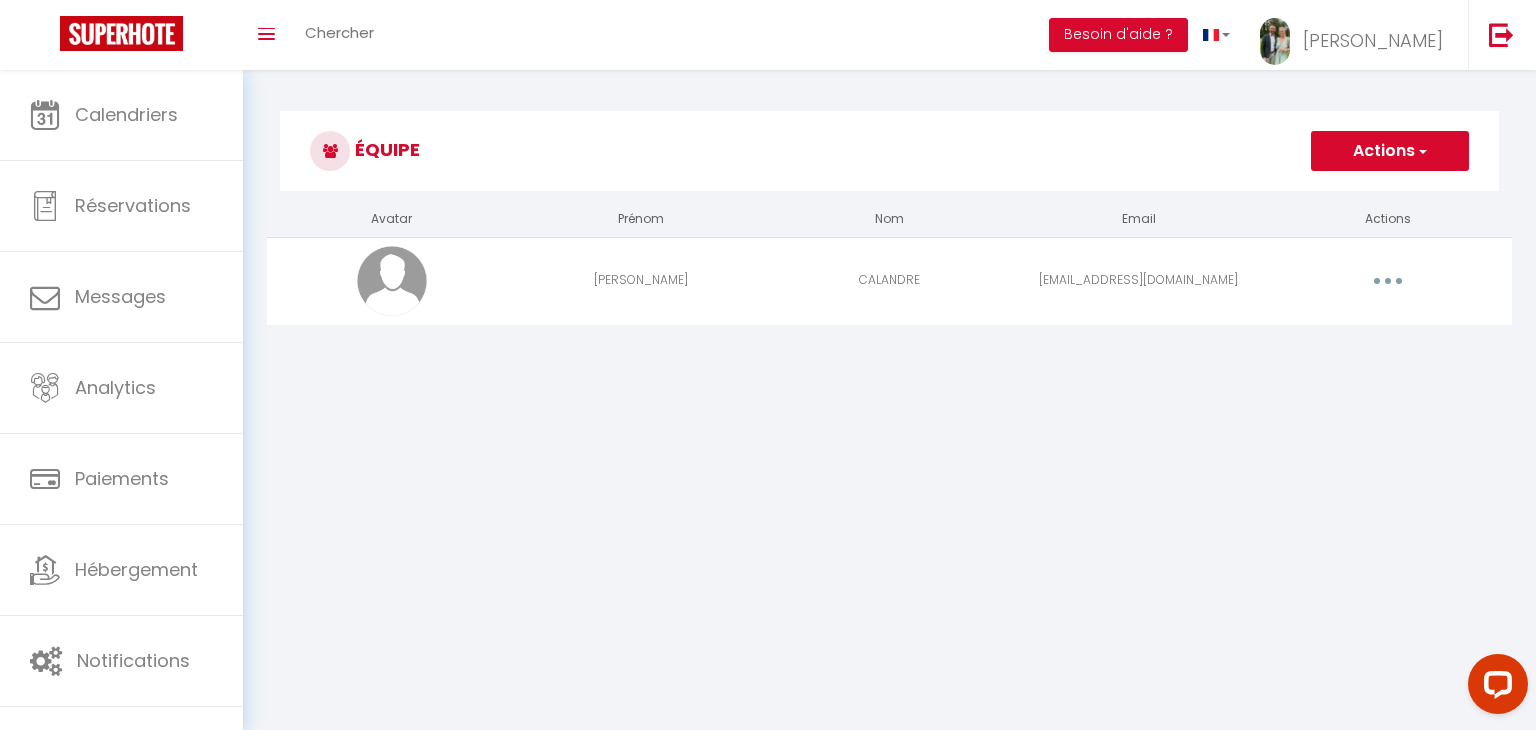 click at bounding box center (1388, 281) 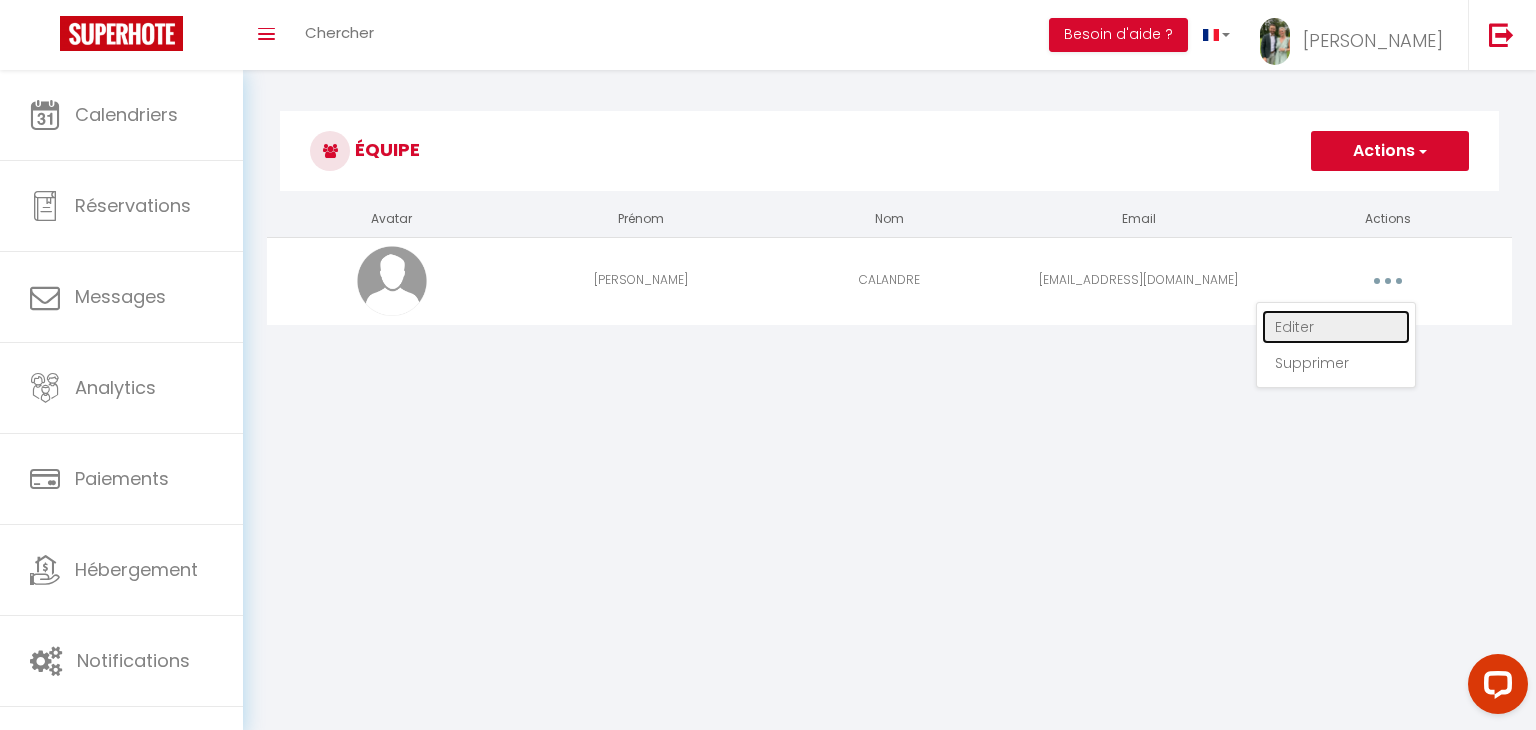 click on "Editer" at bounding box center (1336, 327) 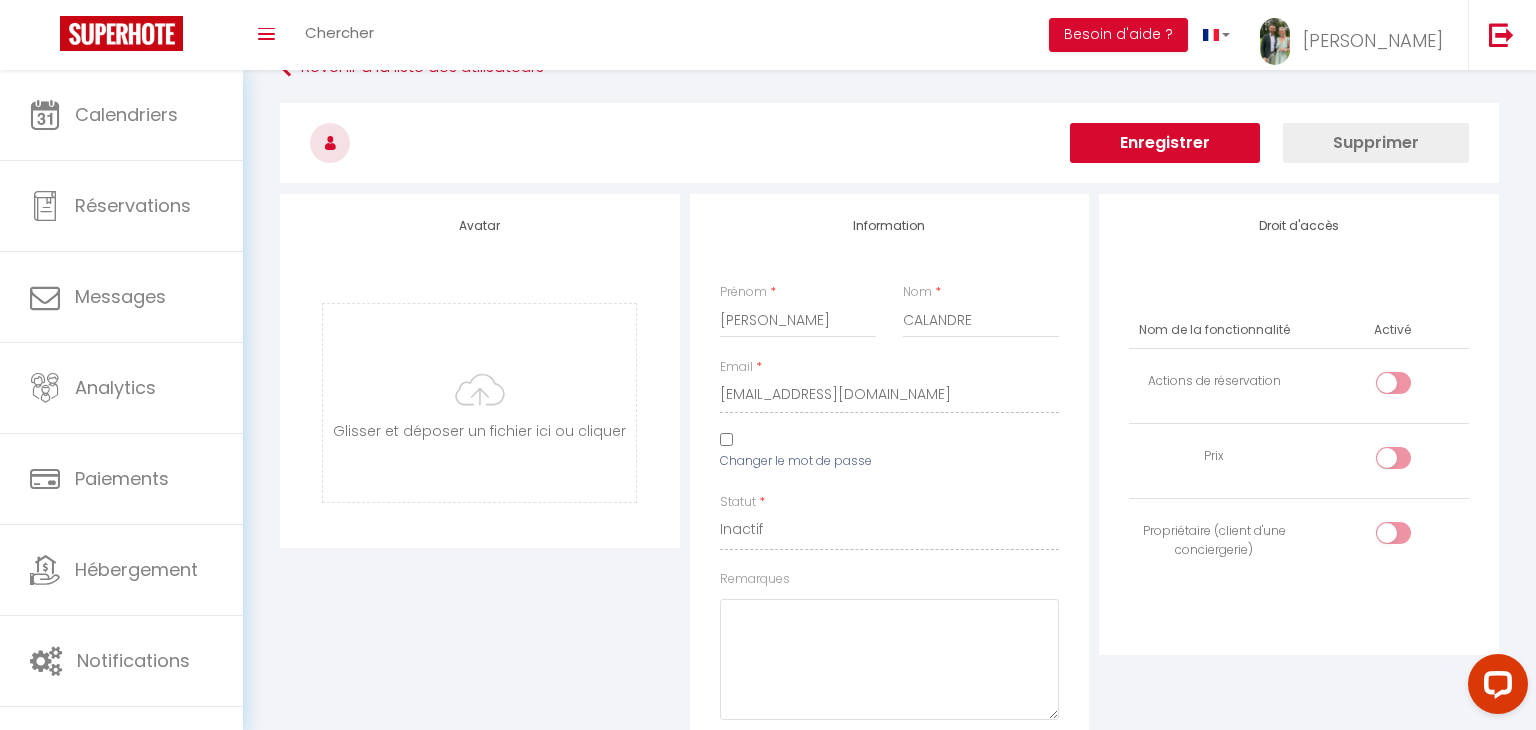 scroll, scrollTop: 47, scrollLeft: 0, axis: vertical 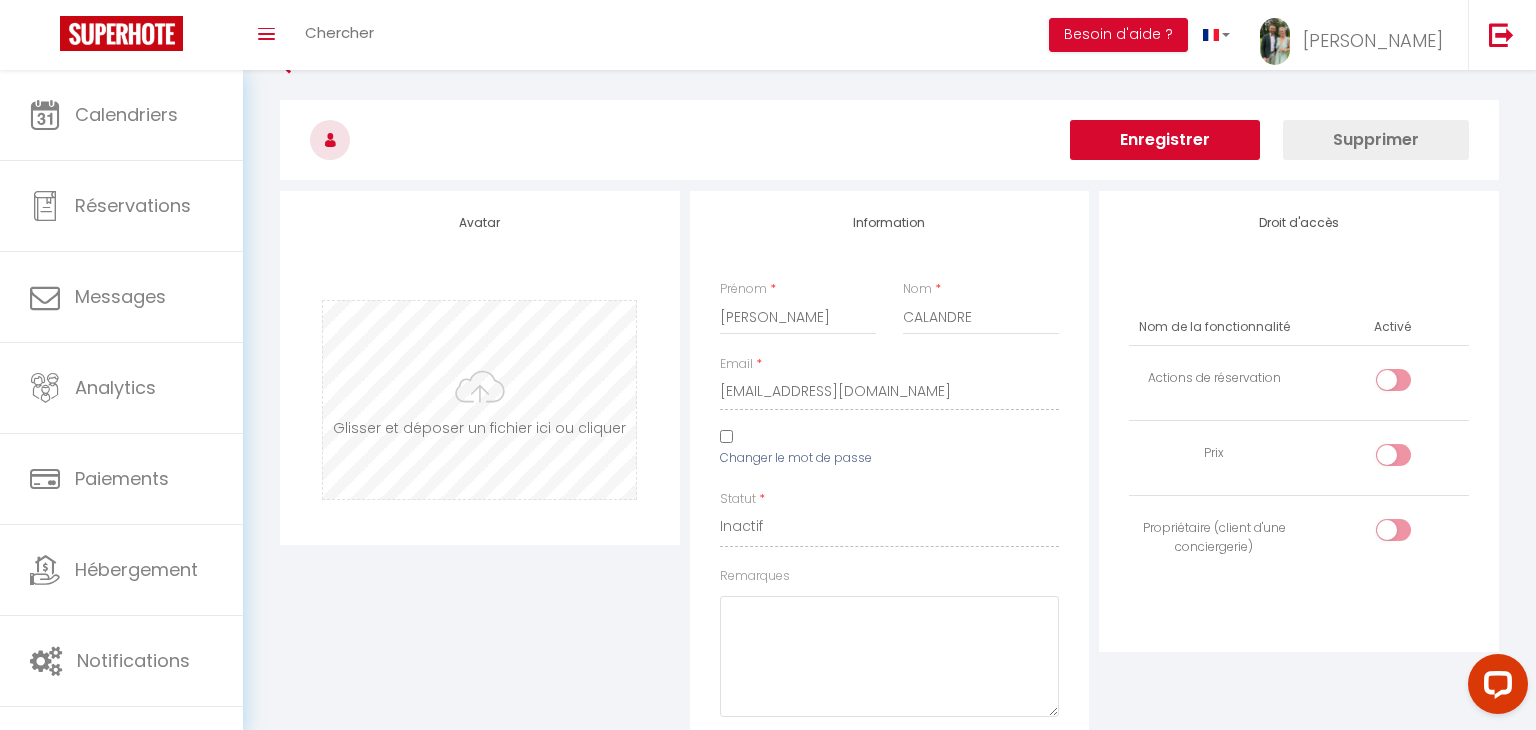 click at bounding box center [479, 400] 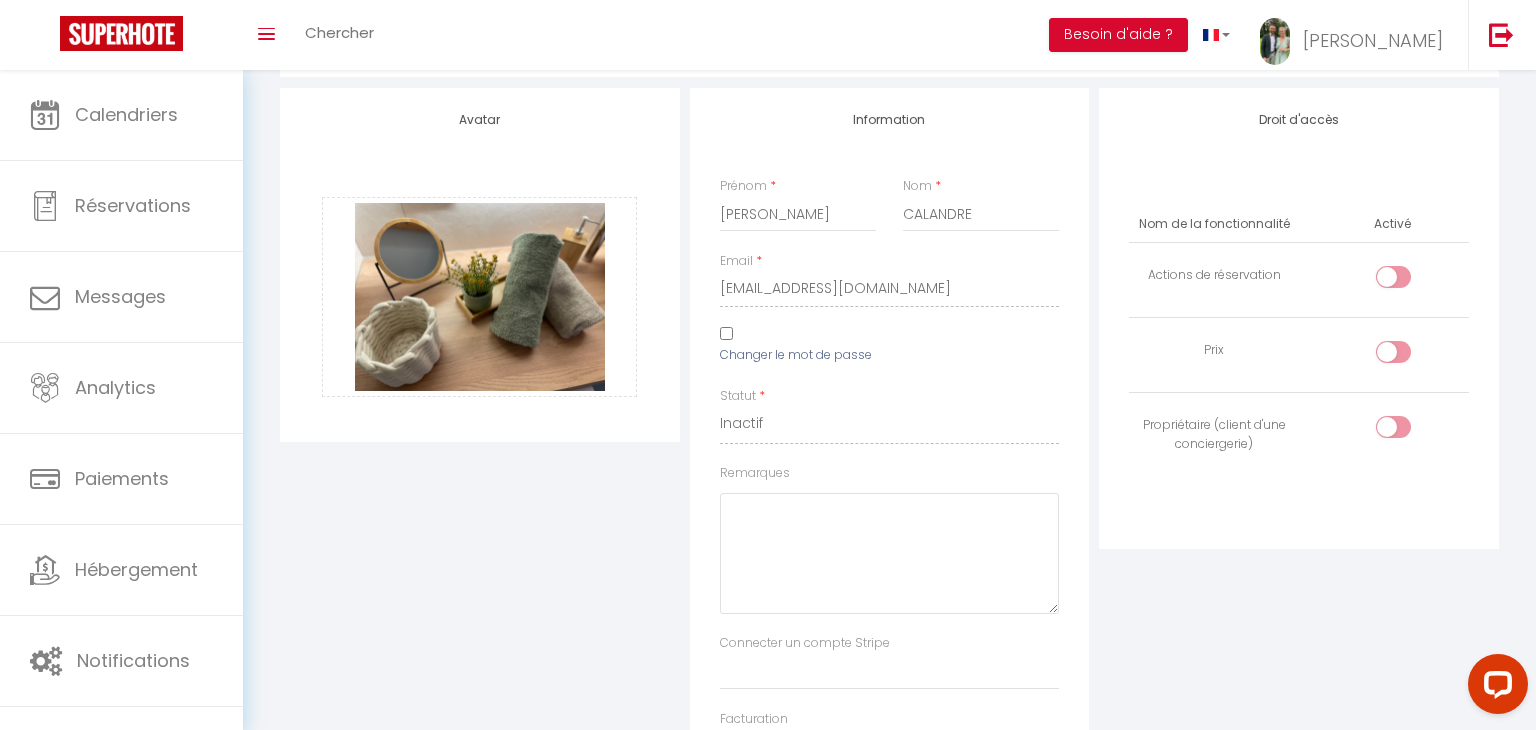 scroll, scrollTop: 155, scrollLeft: 0, axis: vertical 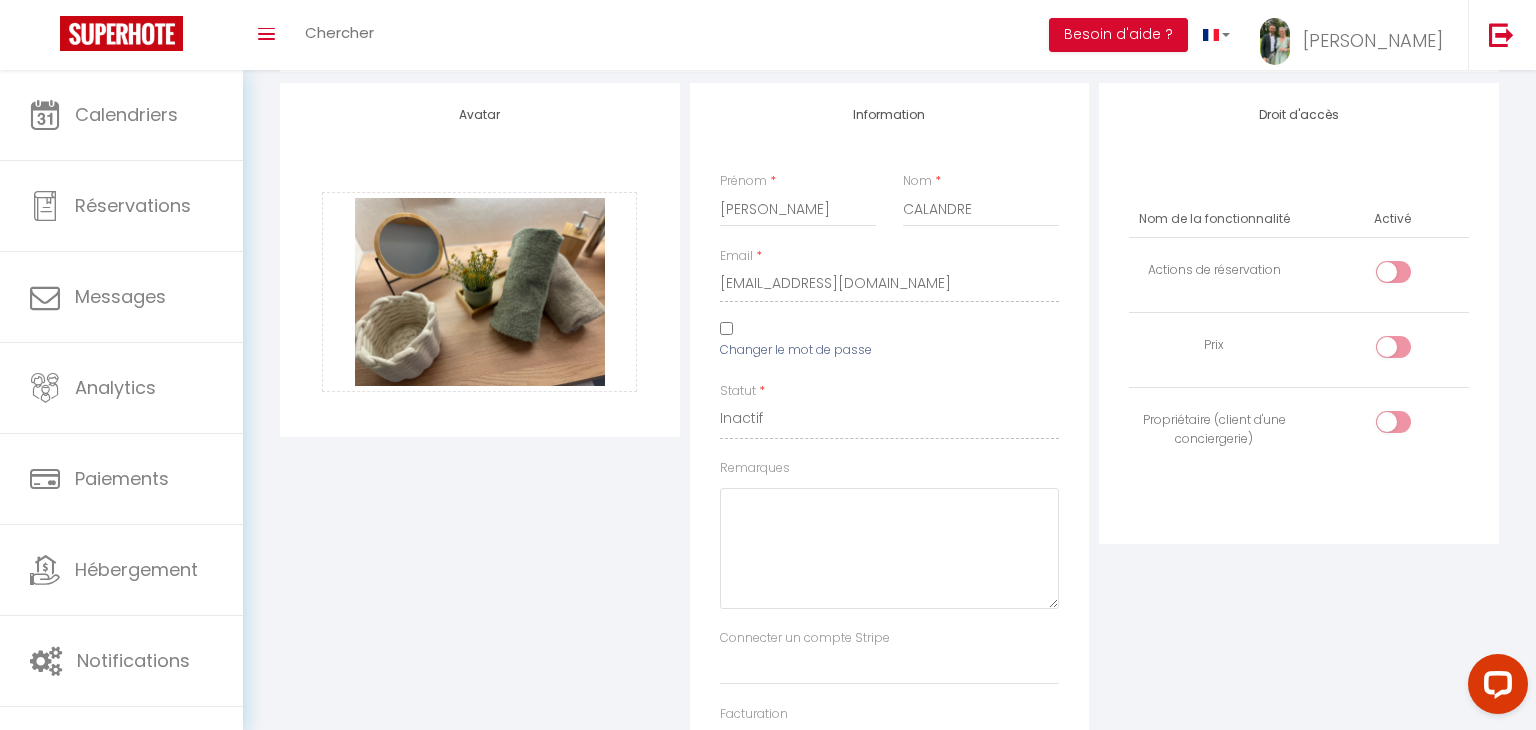 click on "Changer le mot de passe" at bounding box center [726, 328] 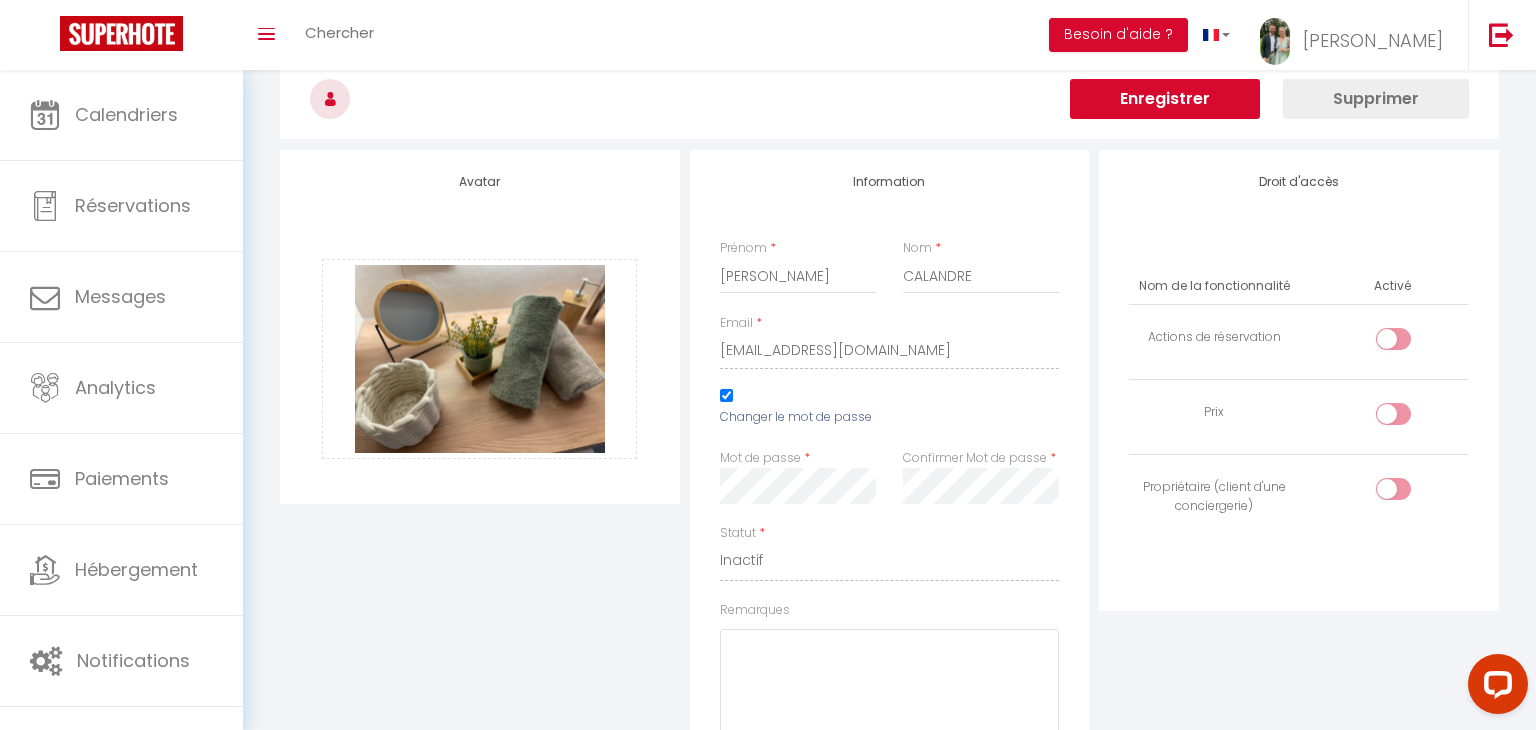 scroll, scrollTop: 0, scrollLeft: 0, axis: both 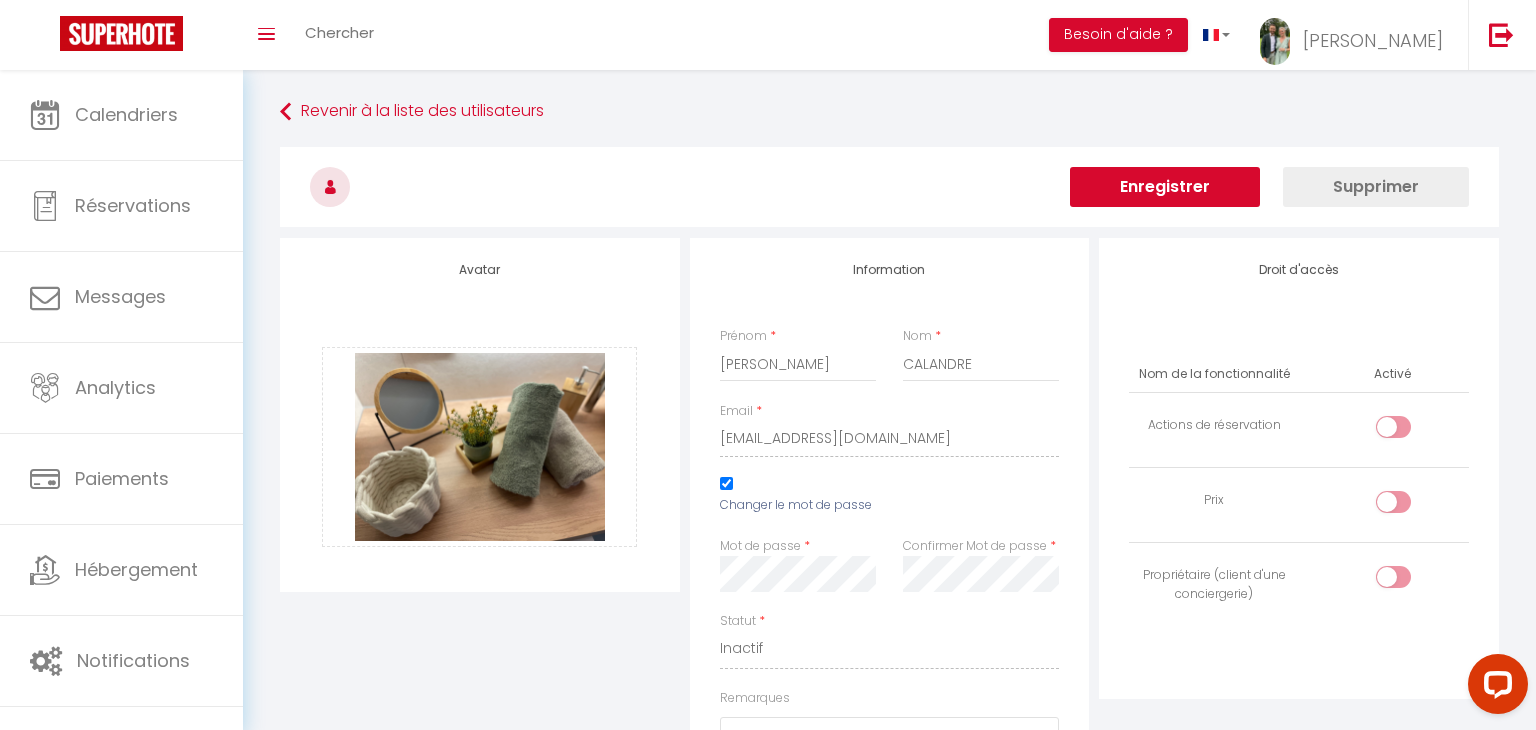 click on "Supprimer" at bounding box center [1376, 187] 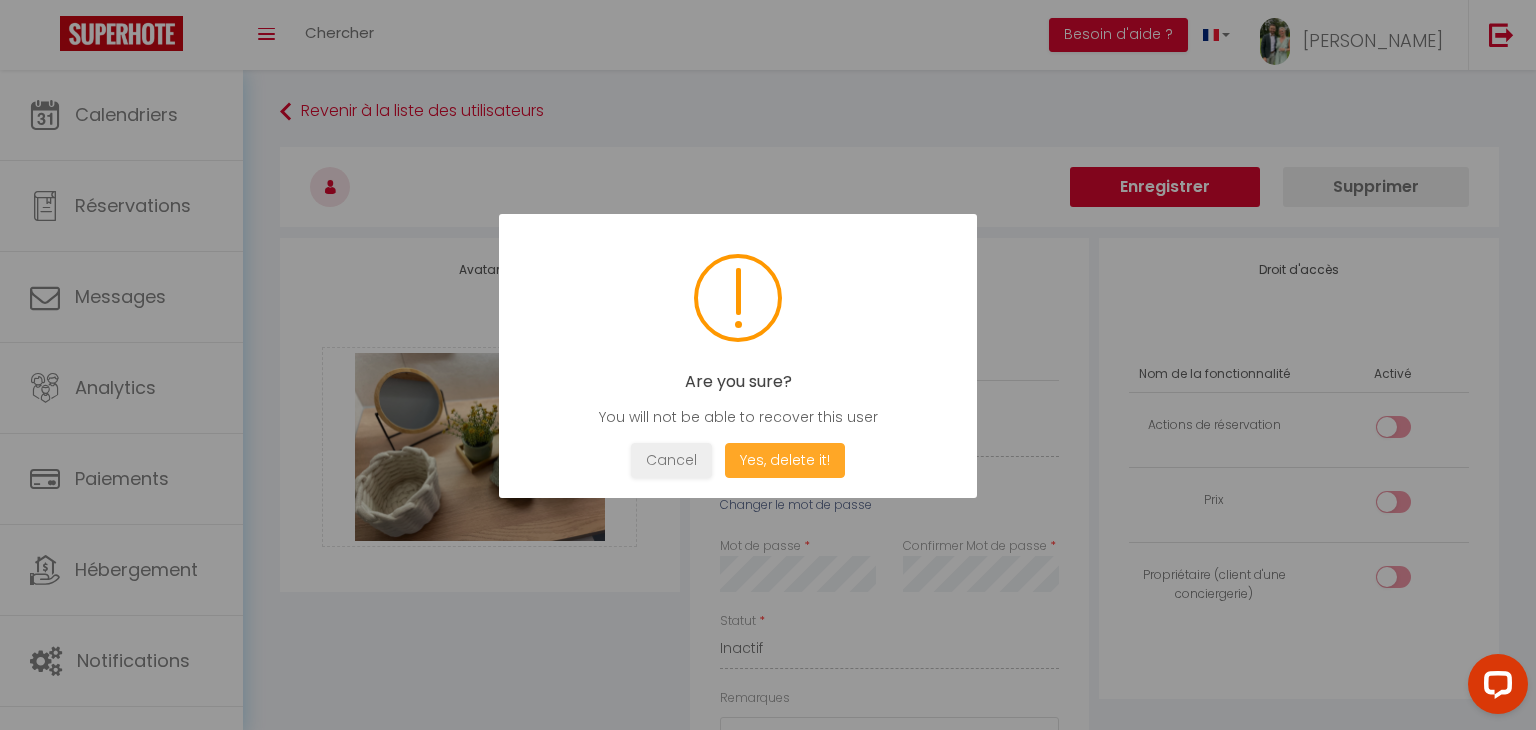 click on "Yes, delete it!" at bounding box center (785, 460) 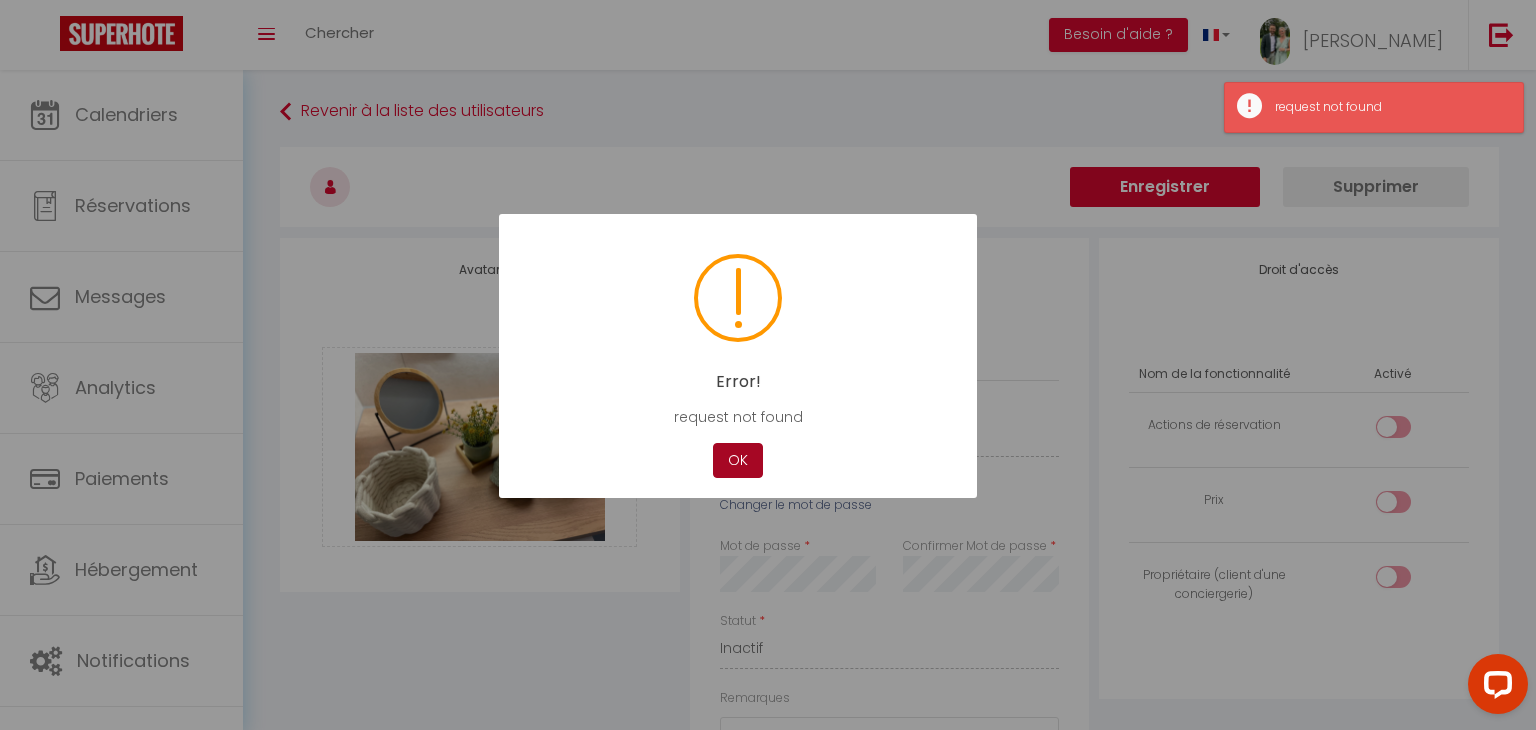 click on "OK" at bounding box center (738, 460) 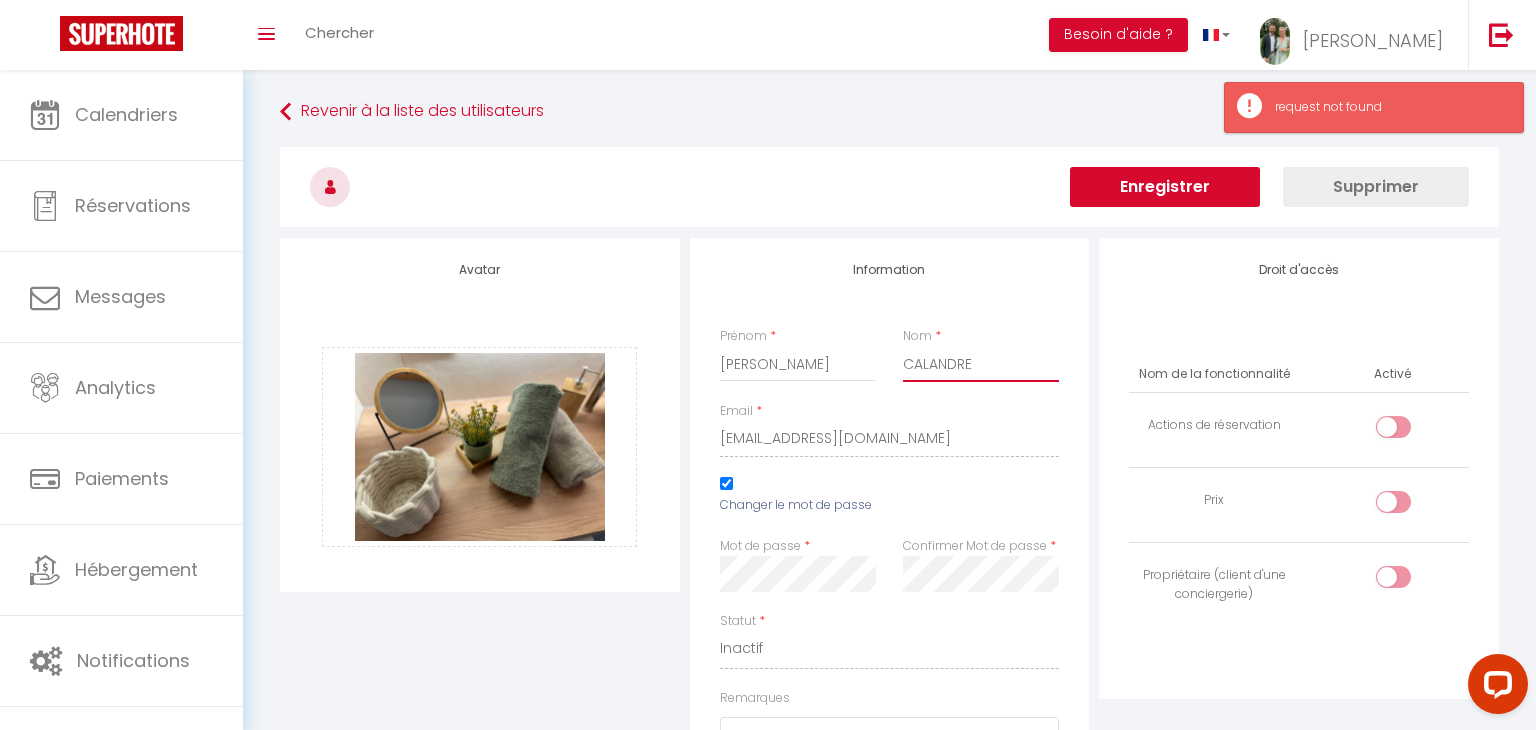 click on "CALANDRE" at bounding box center [981, 364] 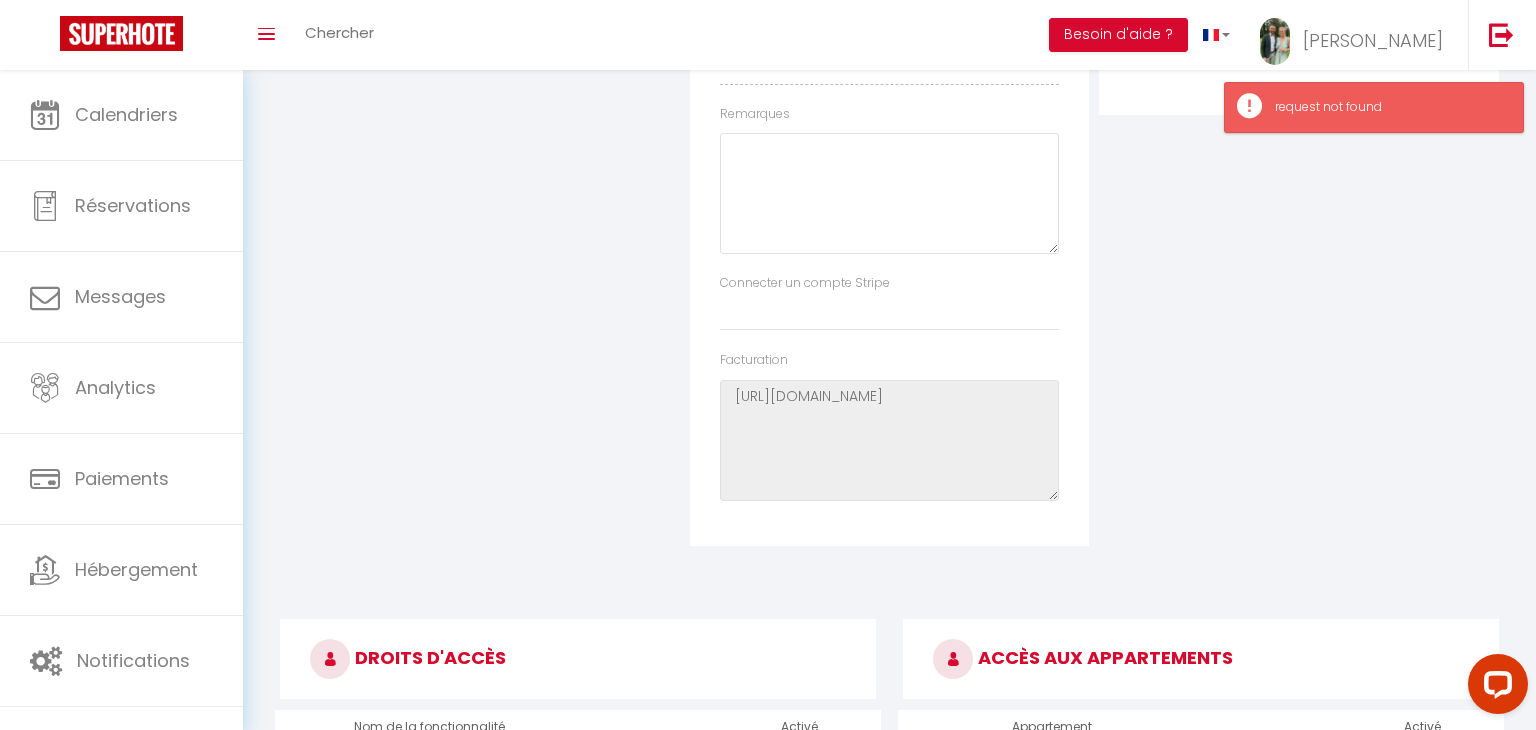 scroll, scrollTop: 0, scrollLeft: 0, axis: both 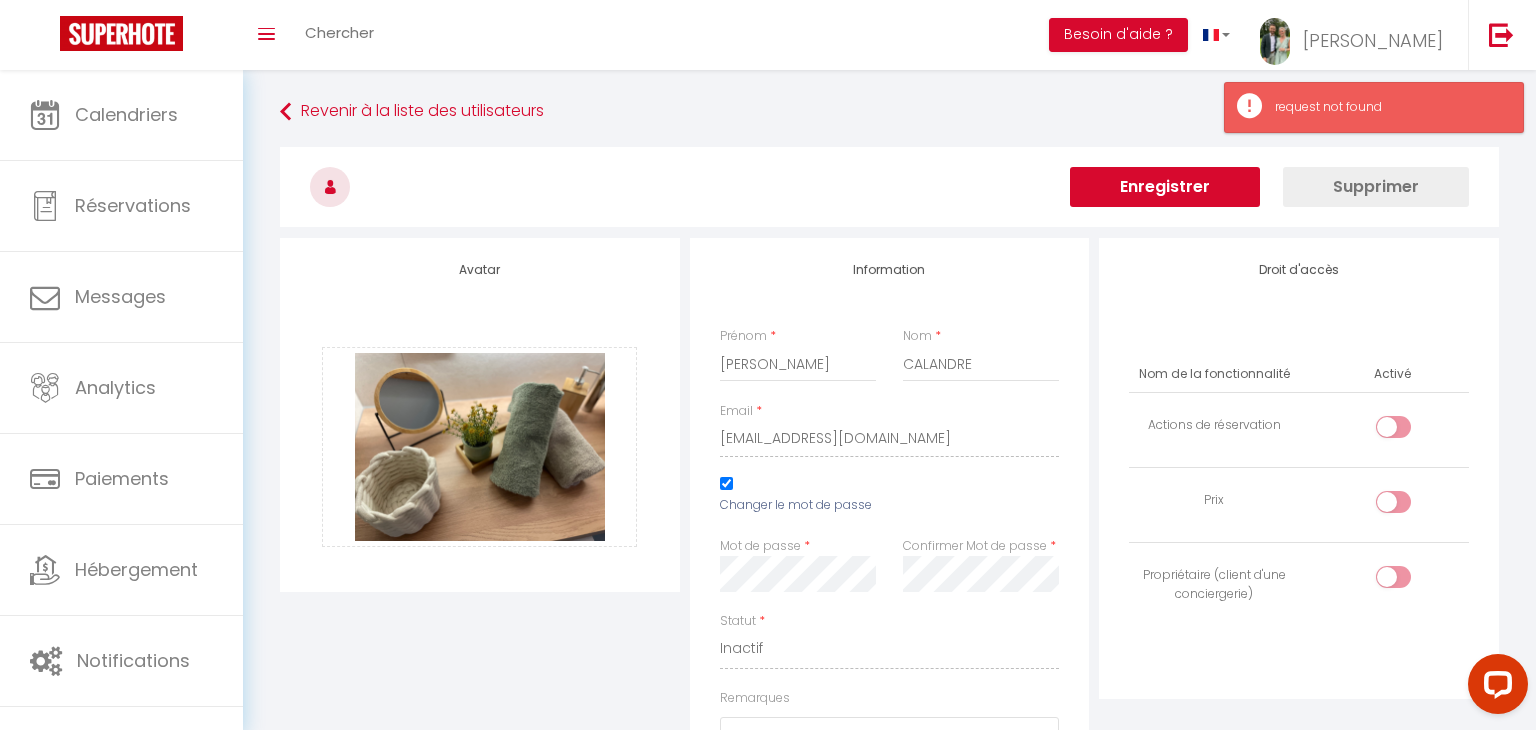 click on "Enregistrer" at bounding box center (1165, 187) 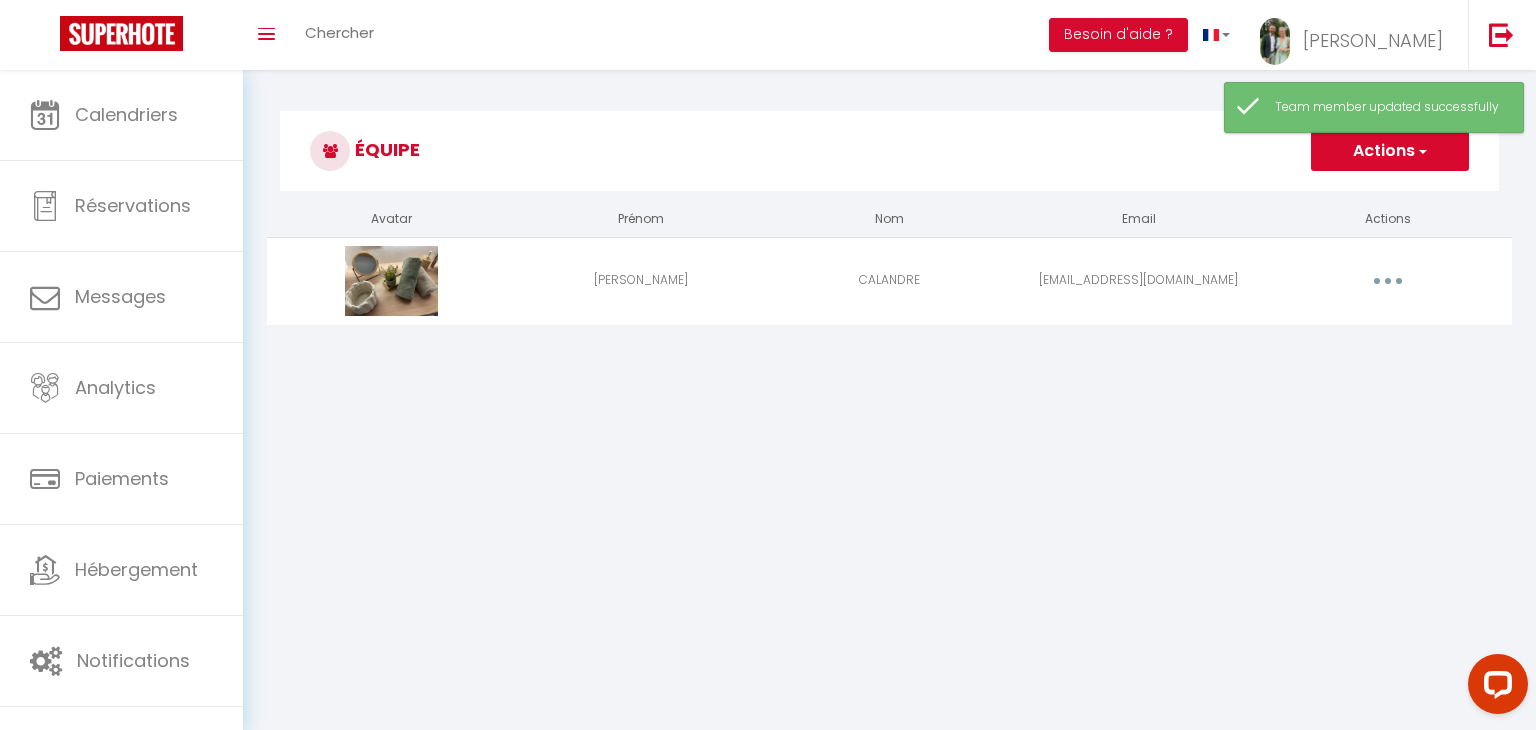 click at bounding box center [1388, 281] 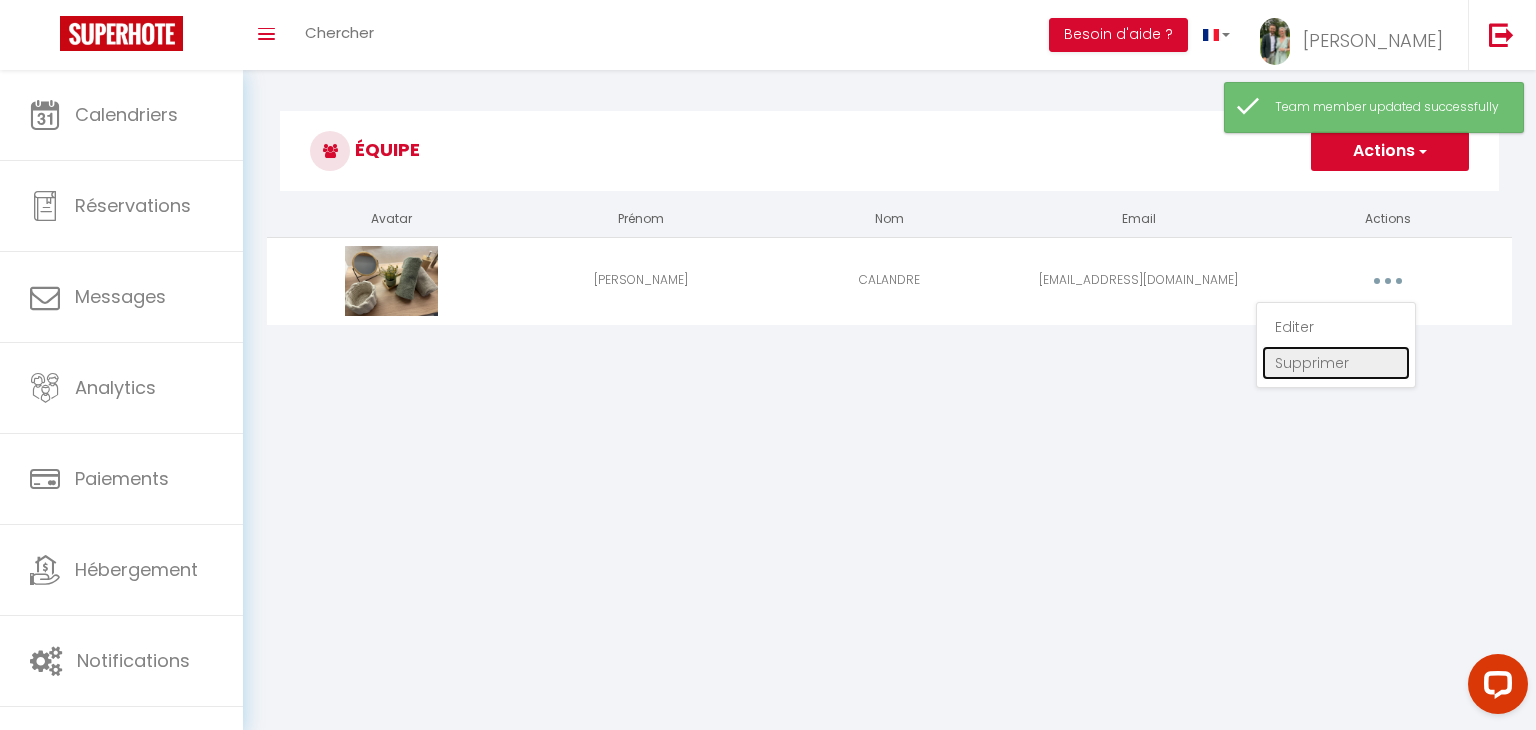 click on "Supprimer" at bounding box center (1336, 363) 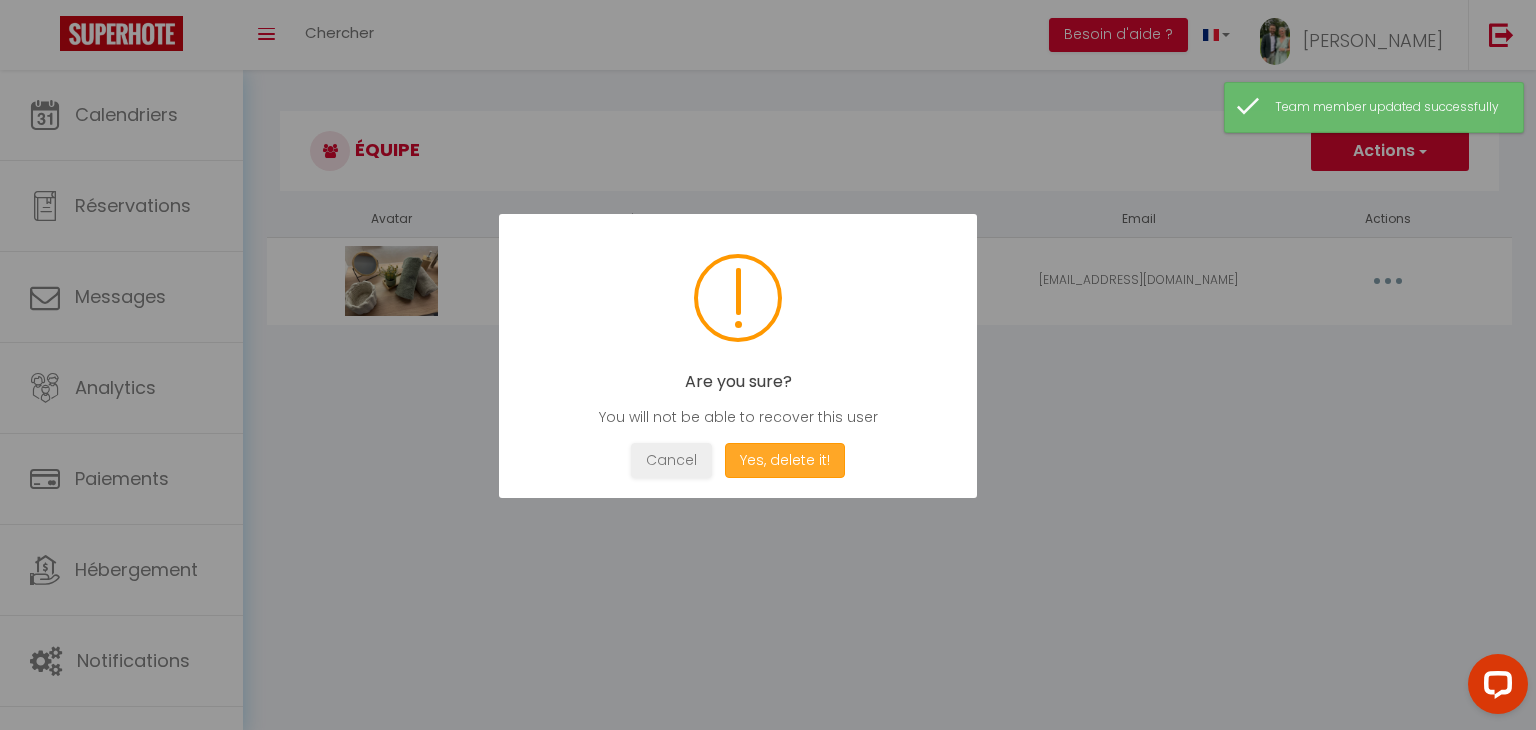 click on "Yes, delete it!" at bounding box center (785, 460) 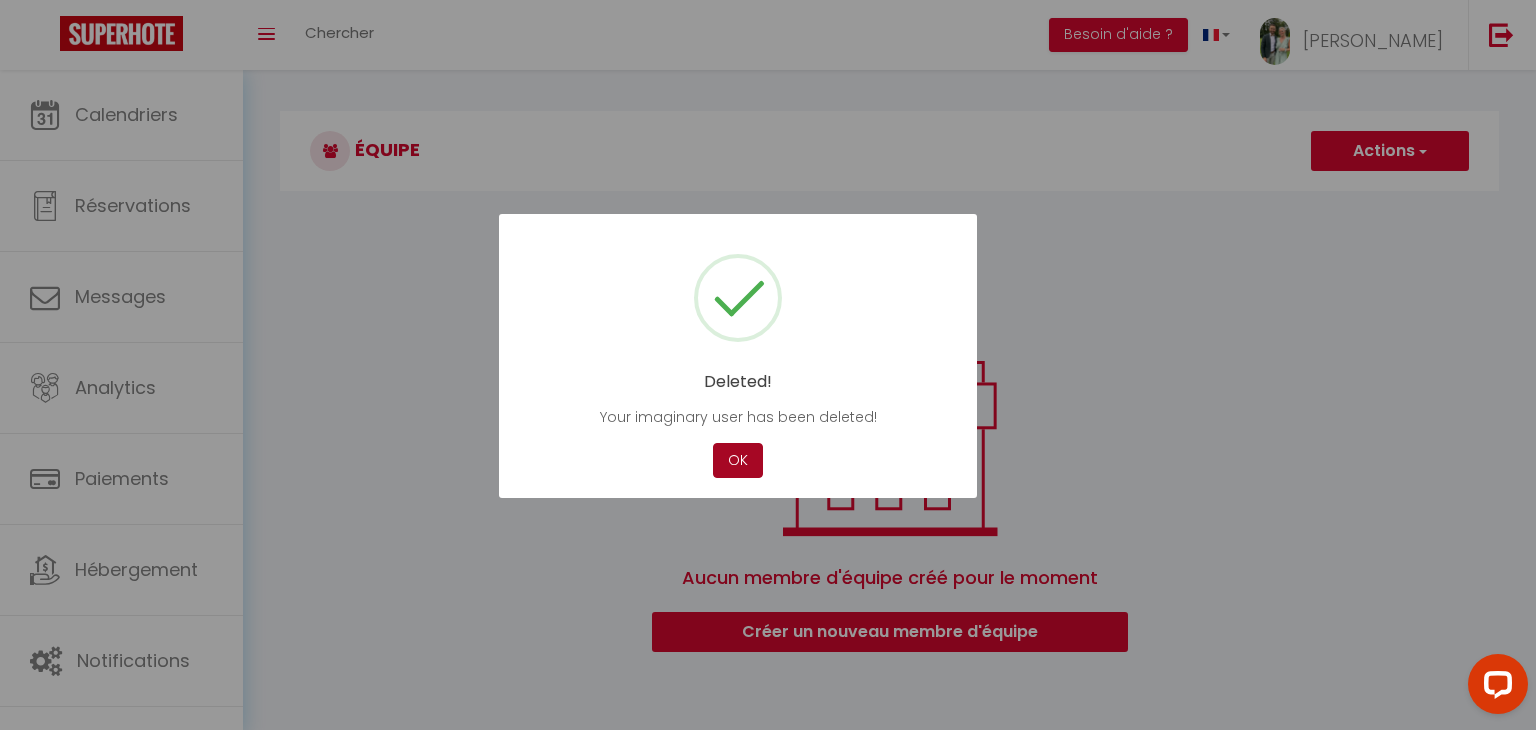 click on "OK" at bounding box center (738, 460) 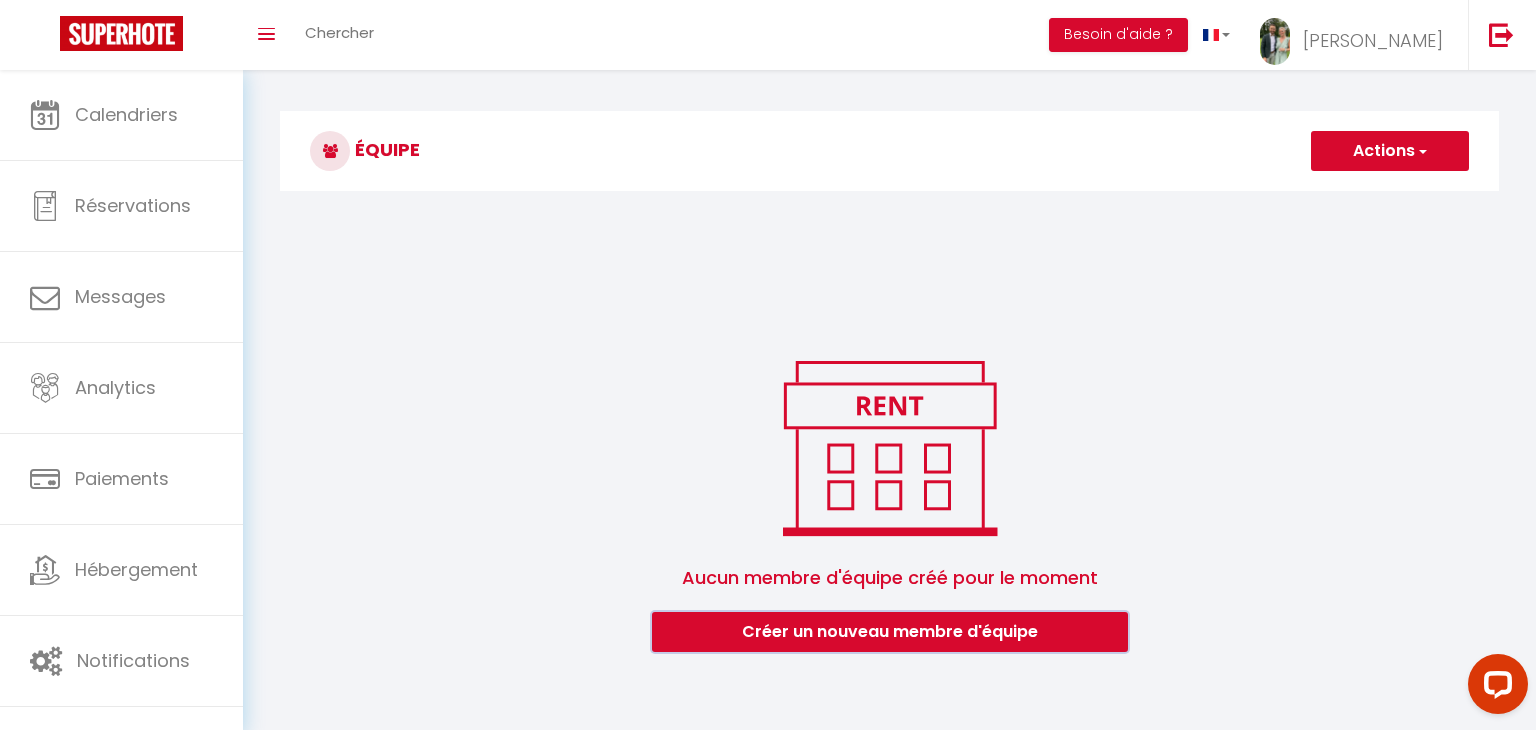 click on "Créer un nouveau membre d'équipe" at bounding box center (890, 632) 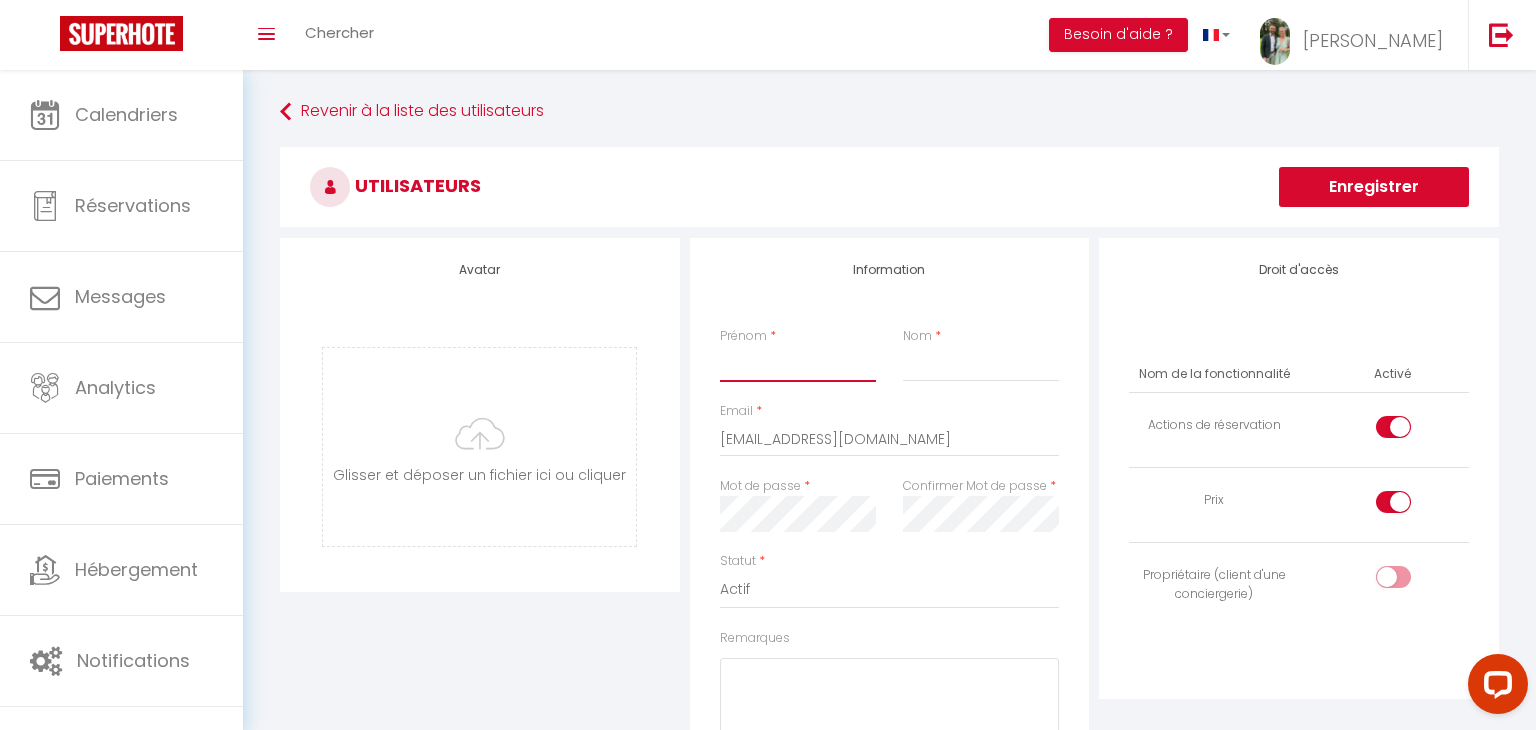 click on "Prénom" at bounding box center [798, 364] 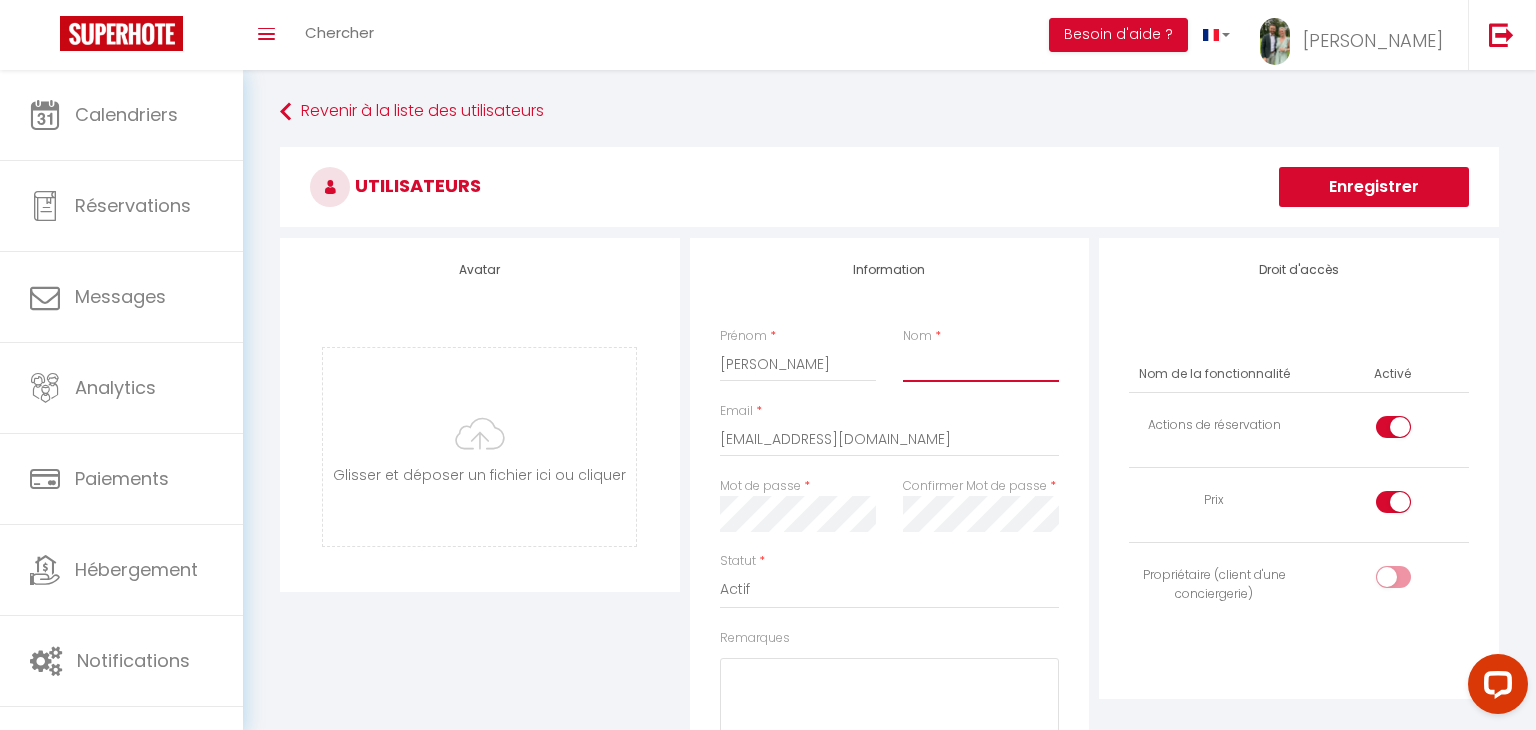 click on "Nom" at bounding box center [981, 364] 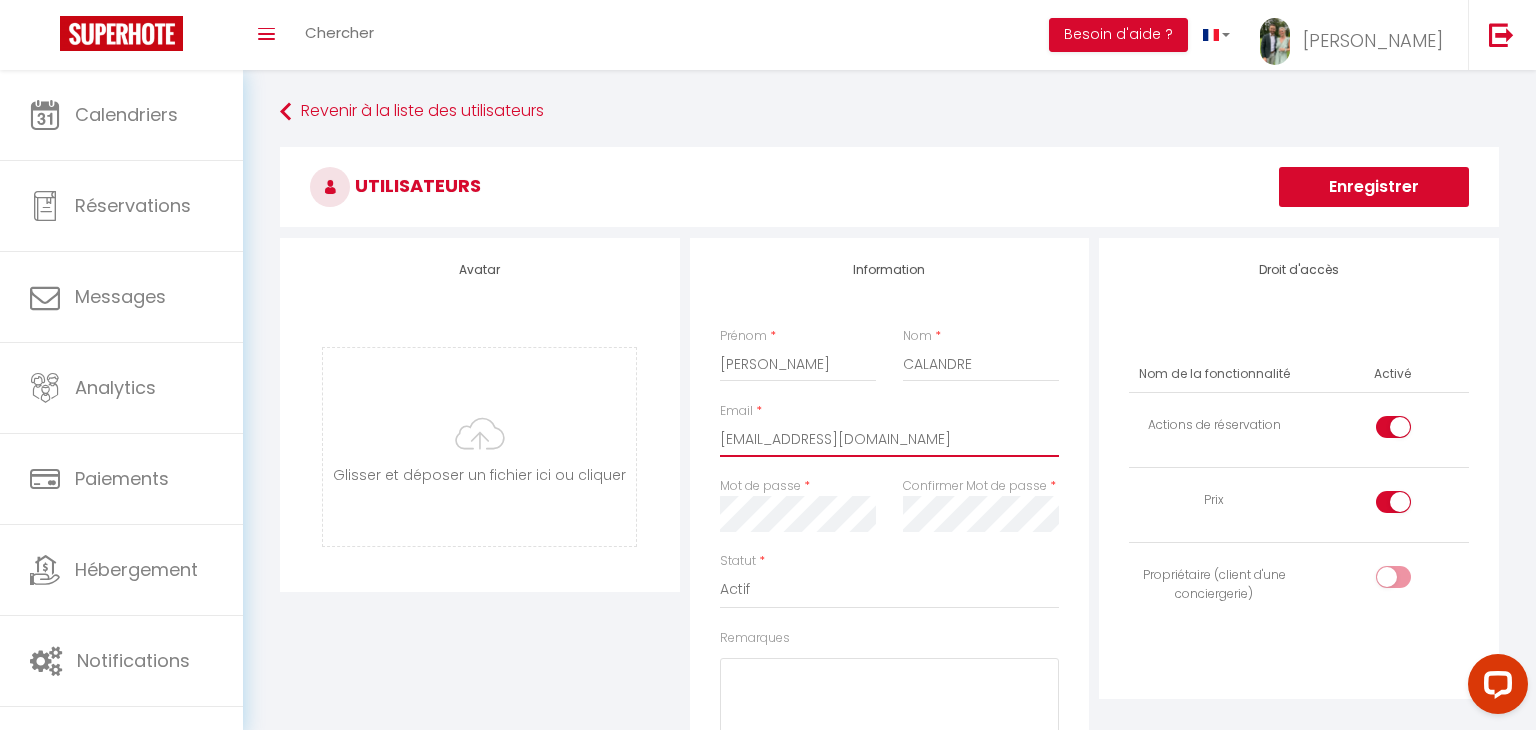 click on "[EMAIL_ADDRESS][DOMAIN_NAME]" at bounding box center [890, 439] 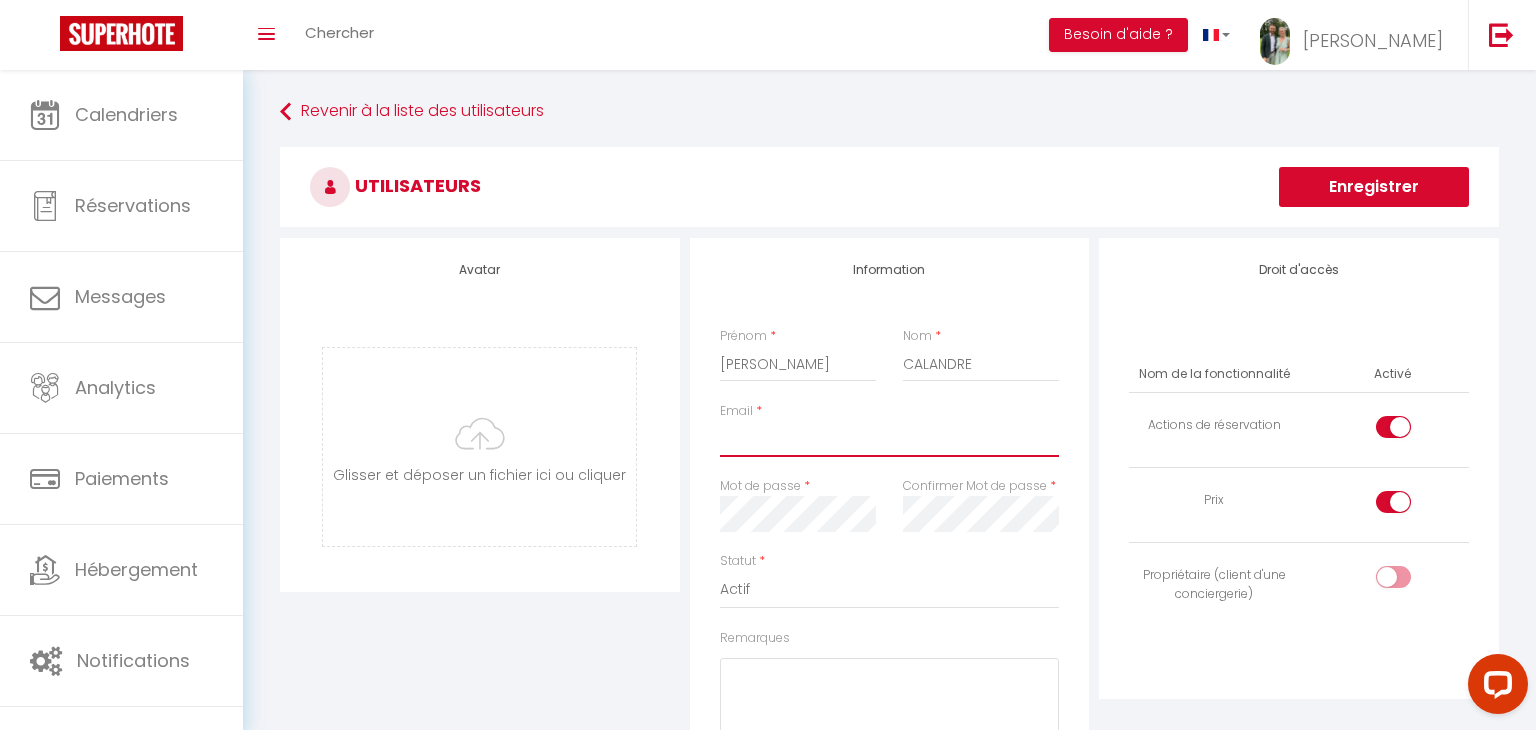 paste on "[EMAIL_ADDRESS][DOMAIN_NAME]" 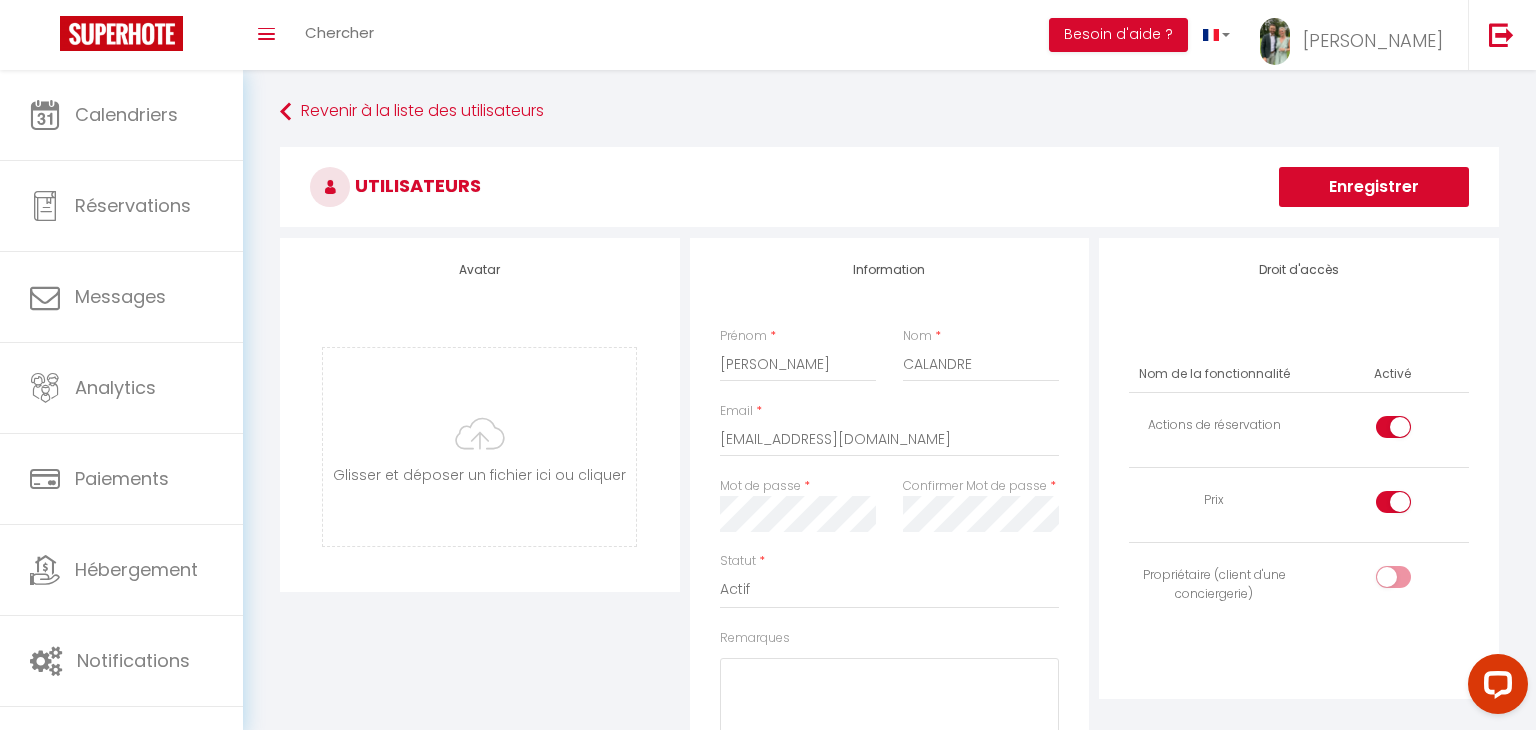 click on "Mot de passe   *" at bounding box center (798, 514) 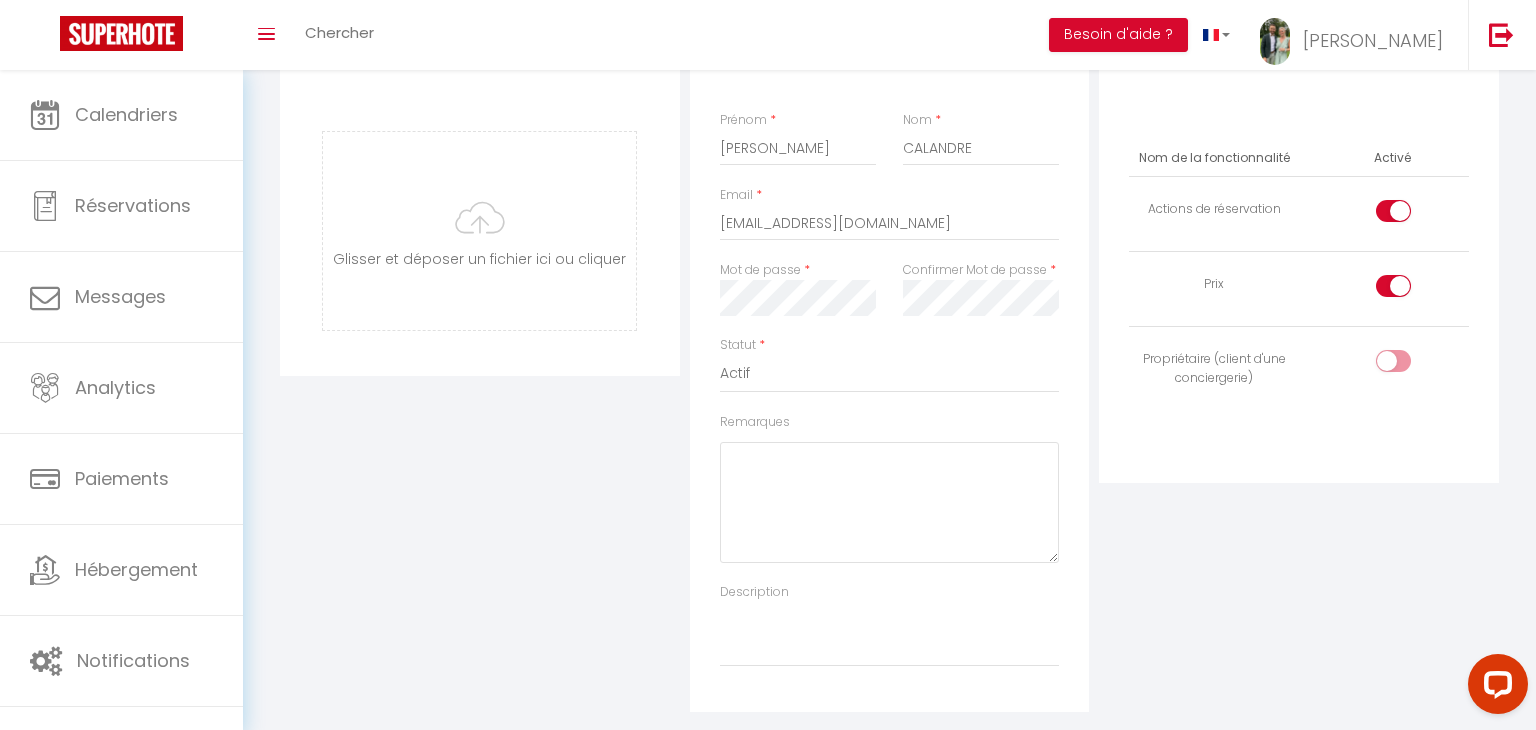 scroll, scrollTop: 220, scrollLeft: 0, axis: vertical 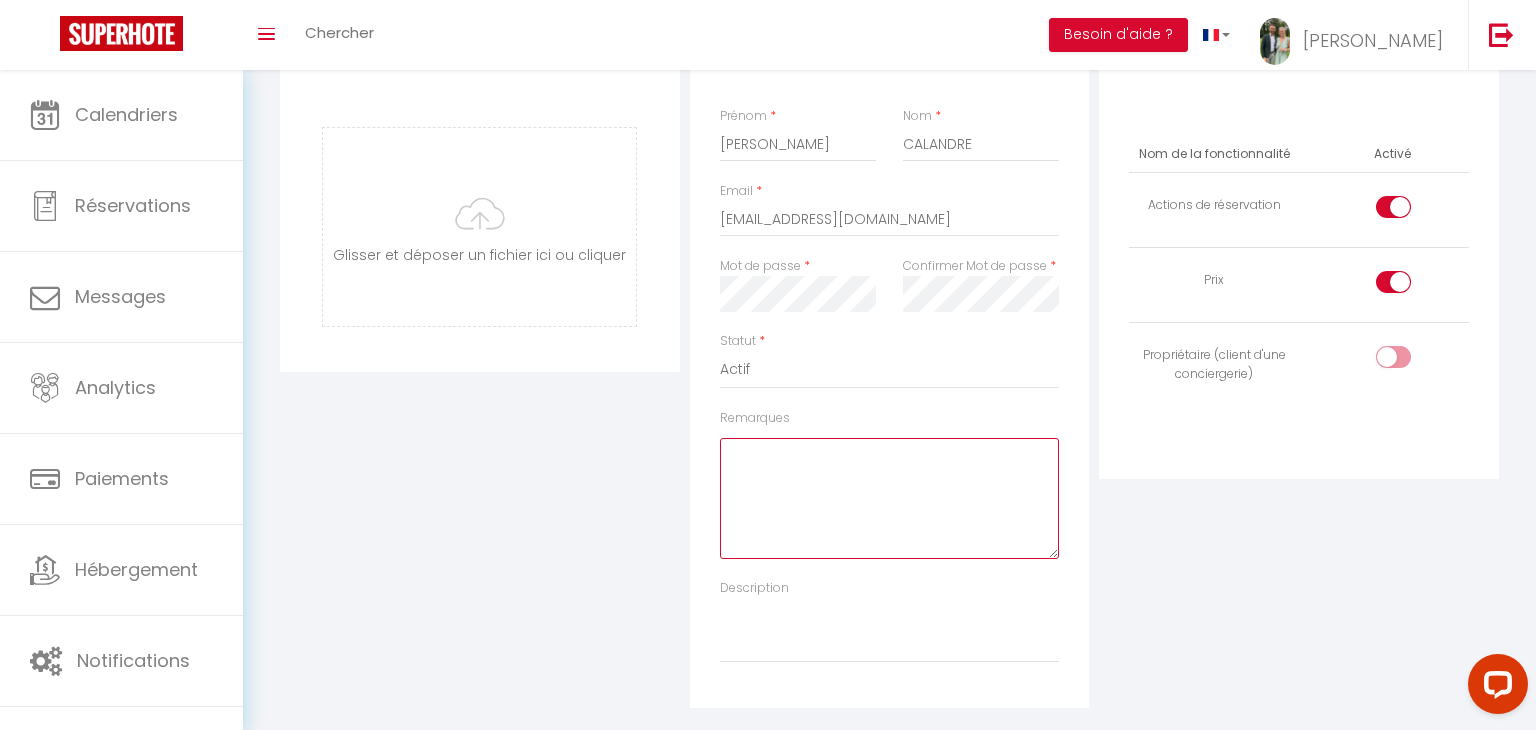 click on "Remarques" at bounding box center [890, 498] 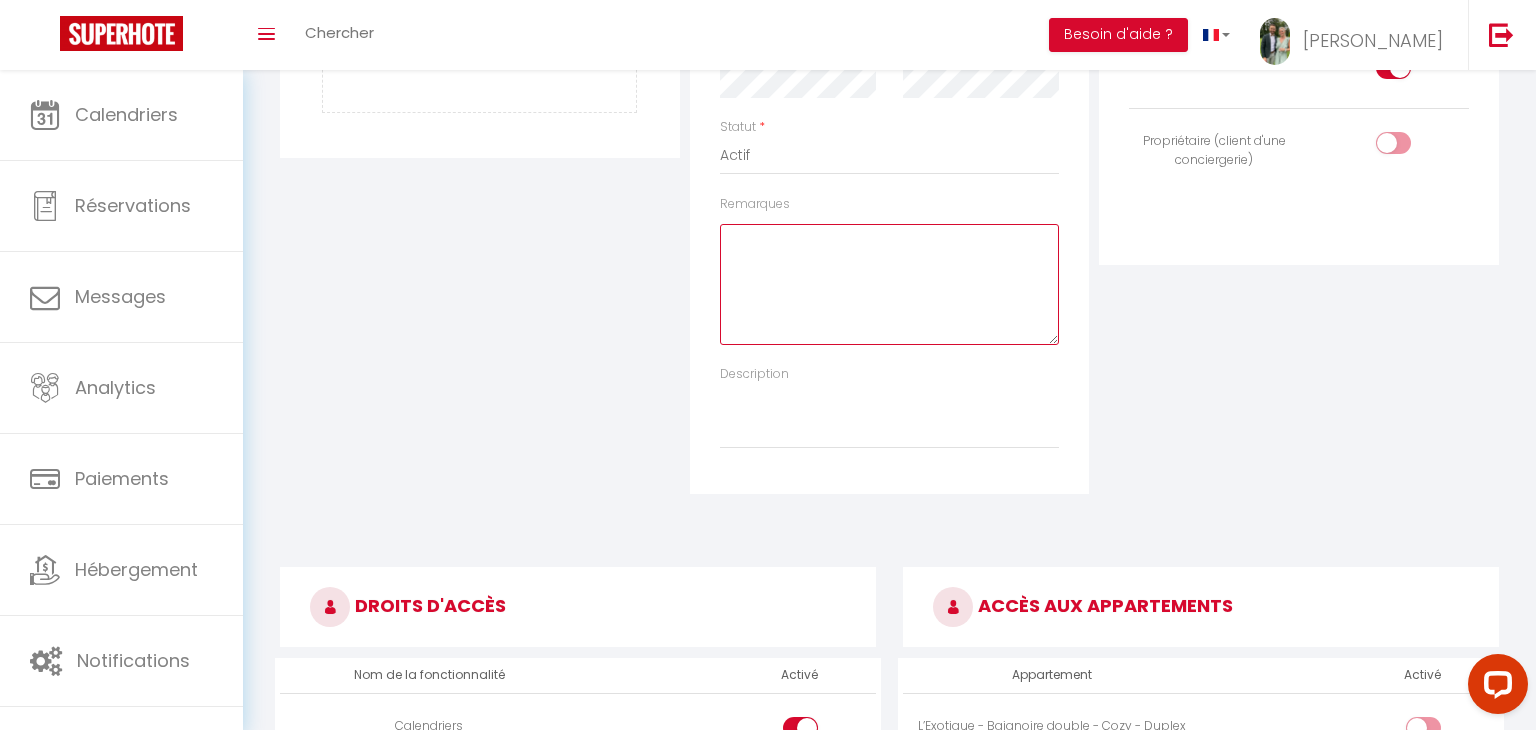 scroll, scrollTop: 452, scrollLeft: 0, axis: vertical 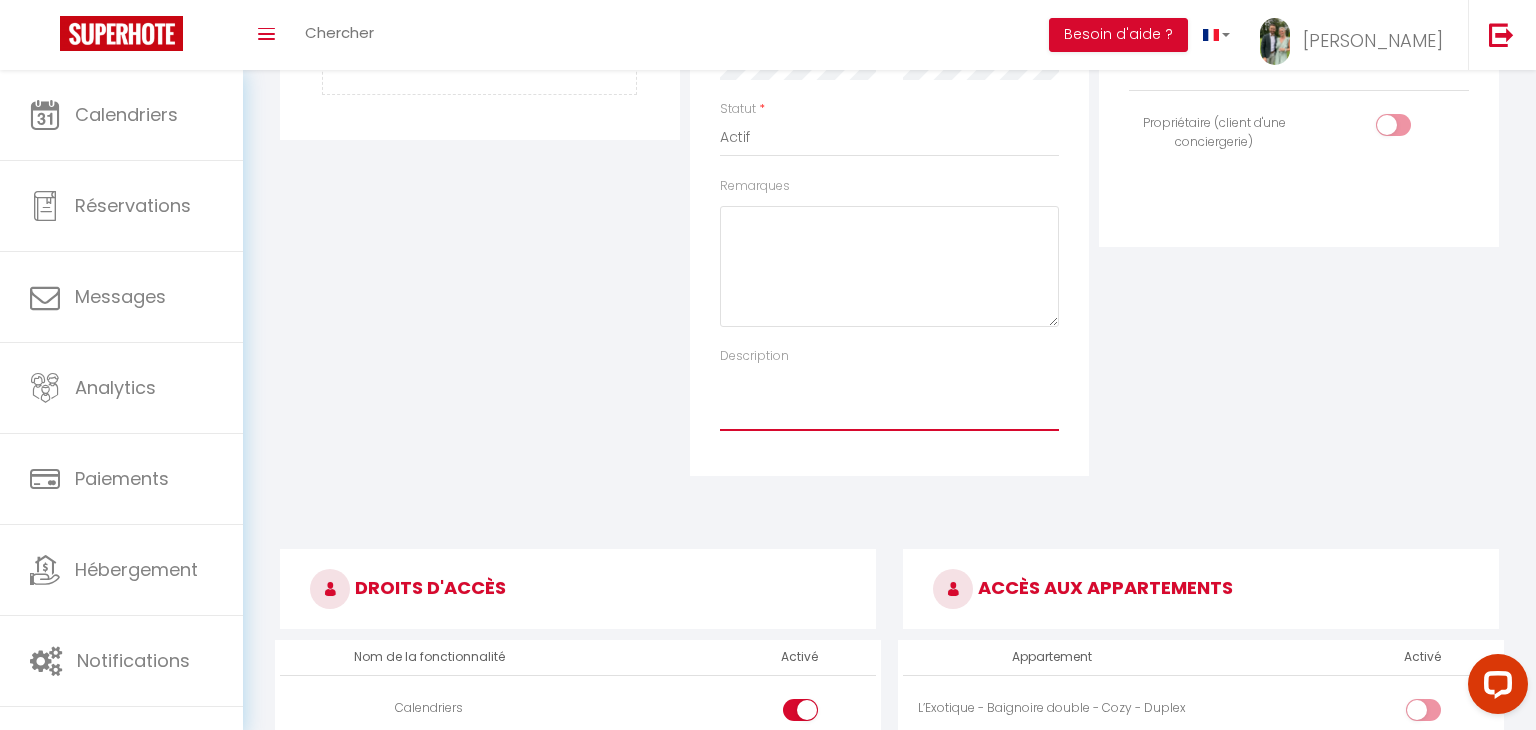 click on "Description" at bounding box center (890, 399) 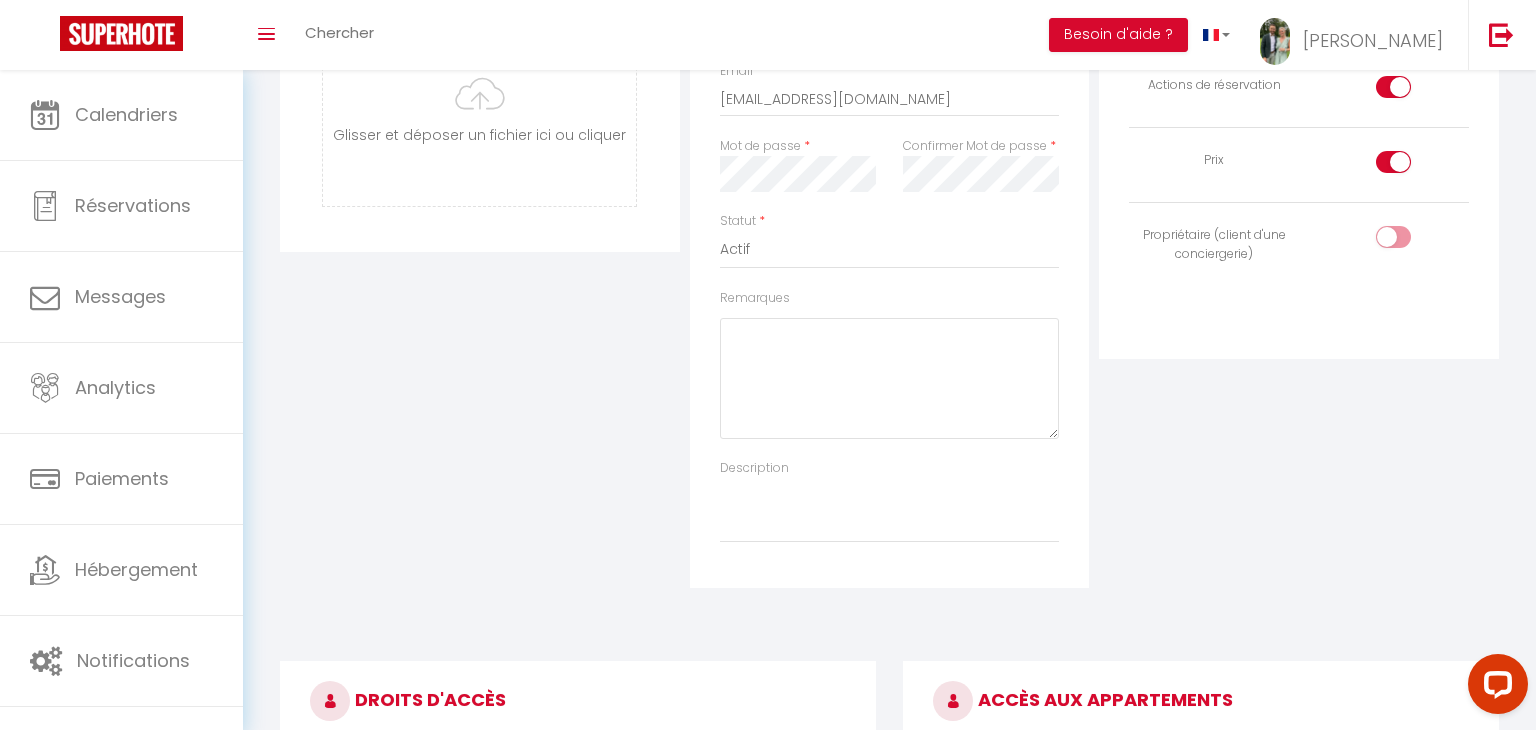 click on "Remarques" at bounding box center (890, 374) 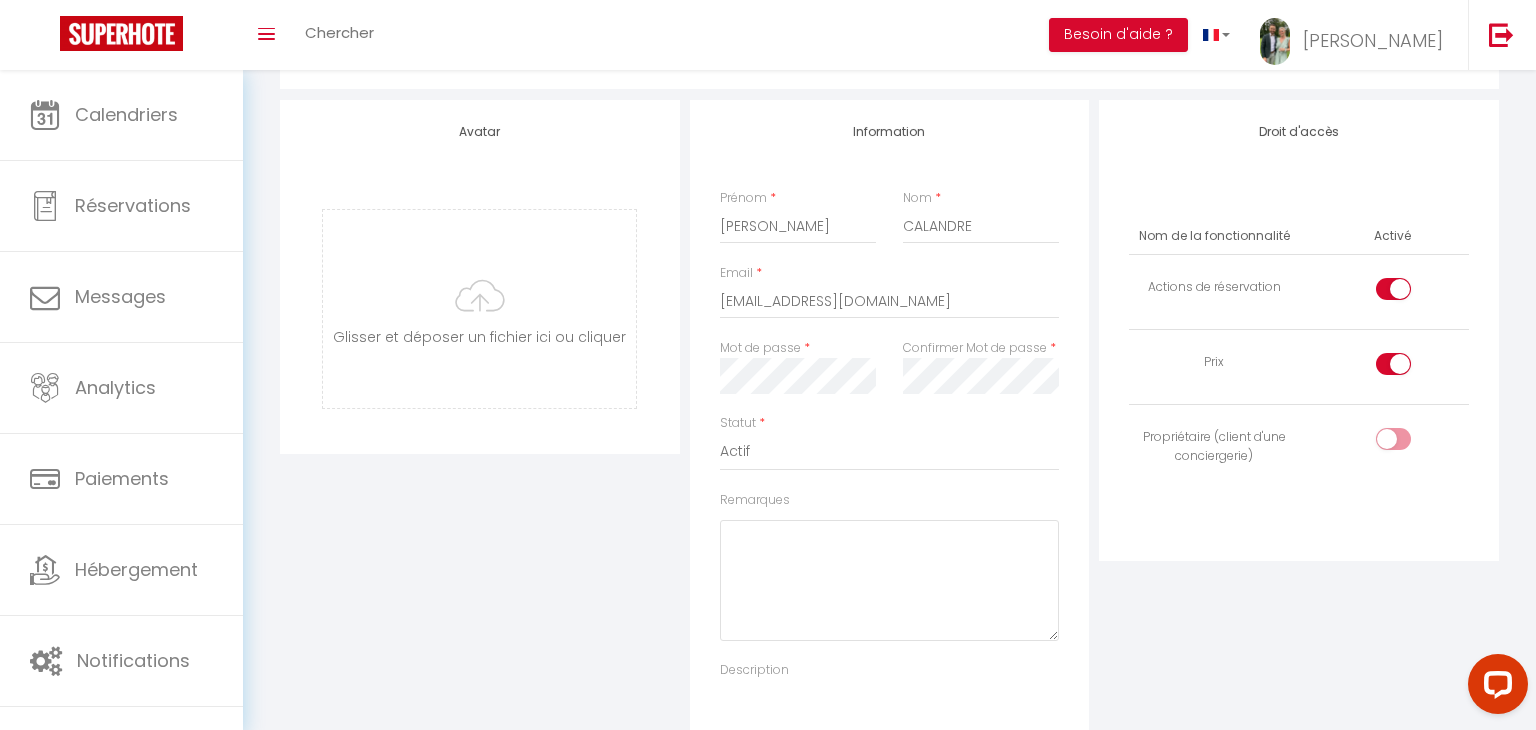 scroll, scrollTop: 124, scrollLeft: 0, axis: vertical 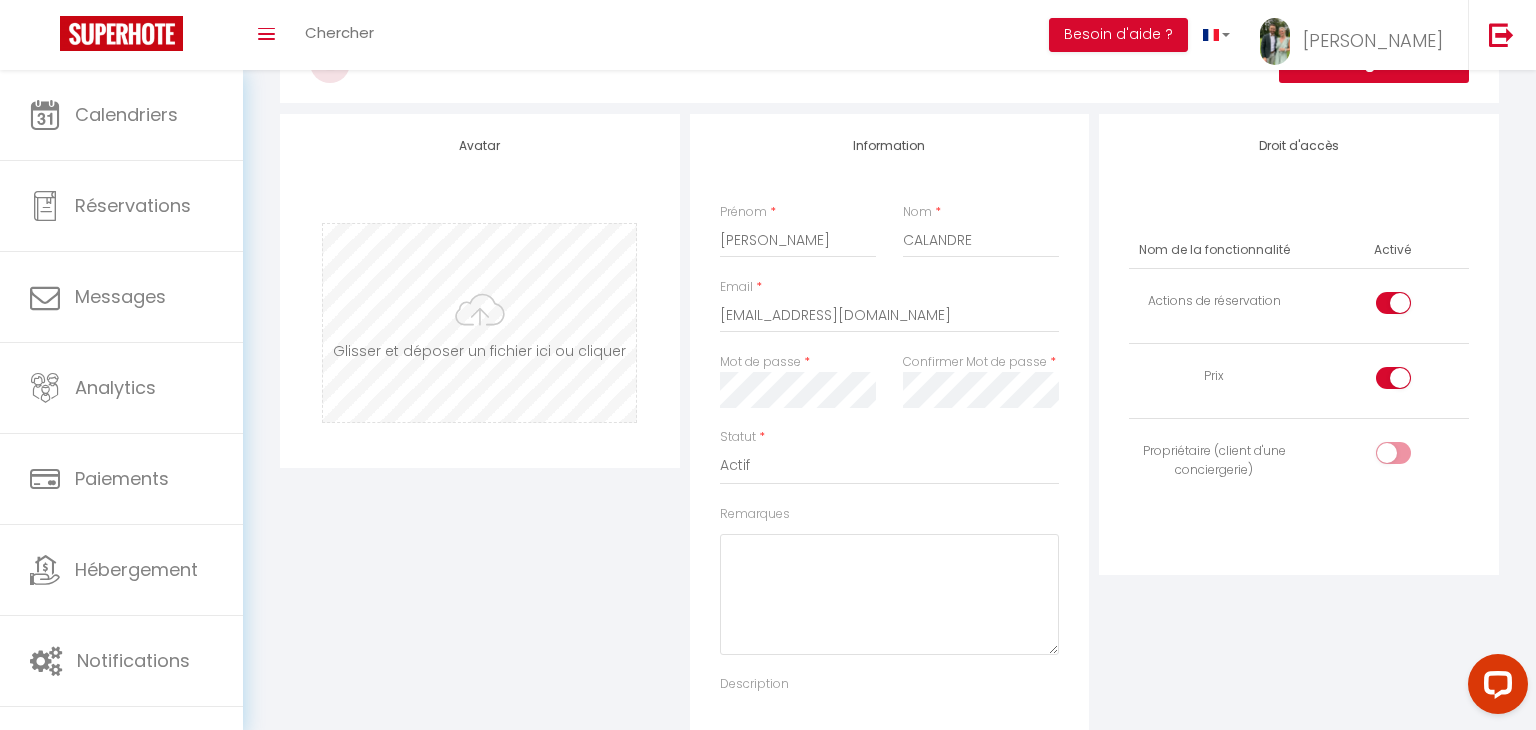 click at bounding box center (479, 323) 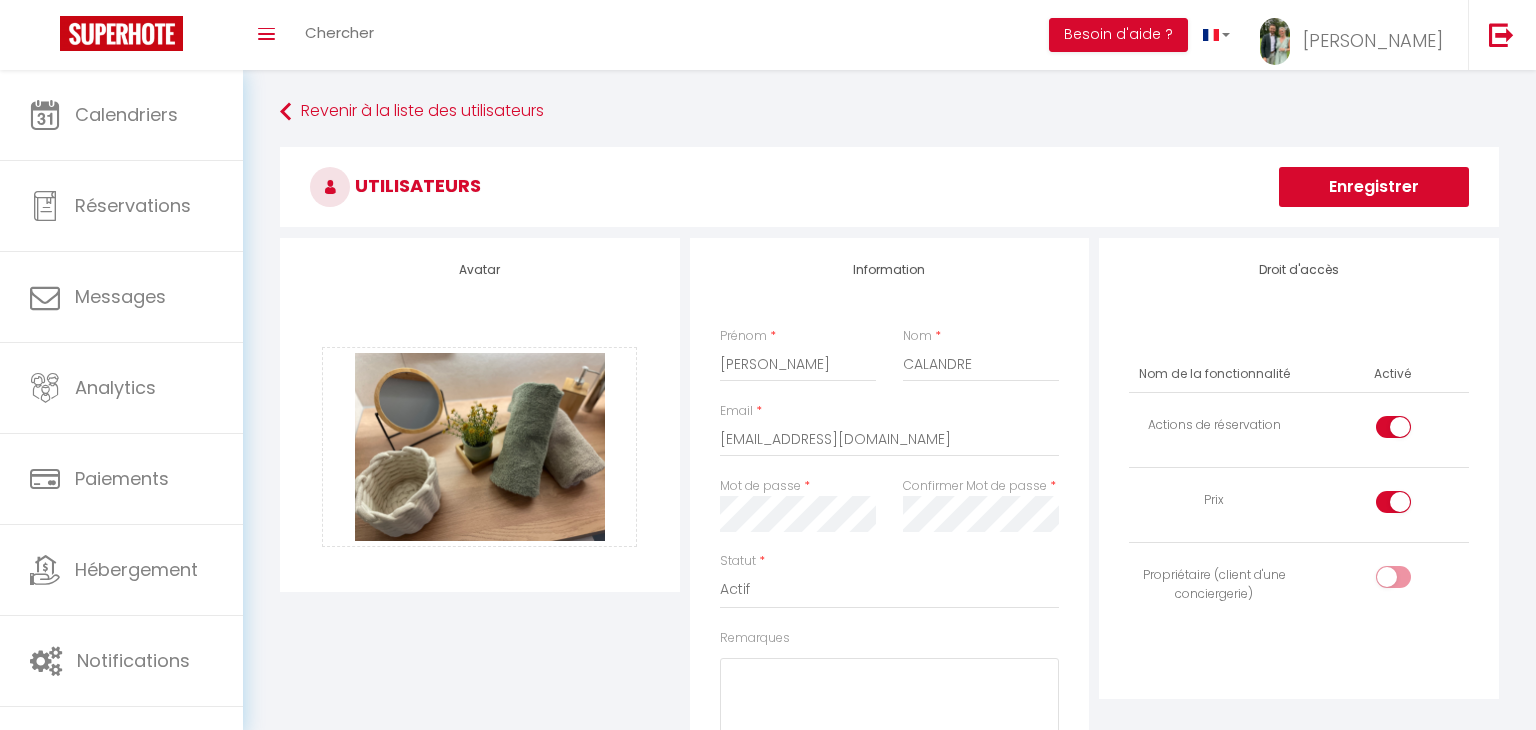 scroll, scrollTop: 124, scrollLeft: 0, axis: vertical 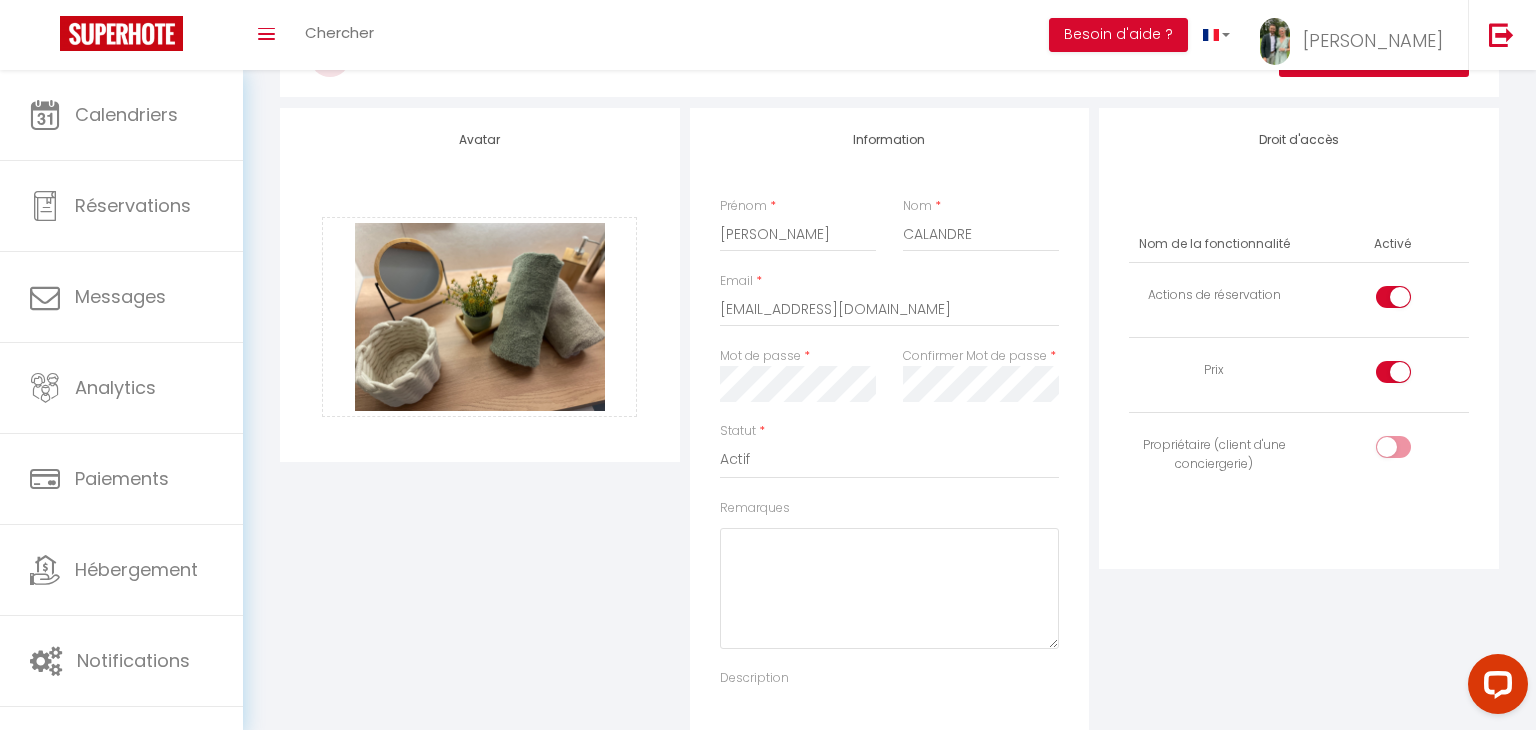 click at bounding box center [1410, 301] 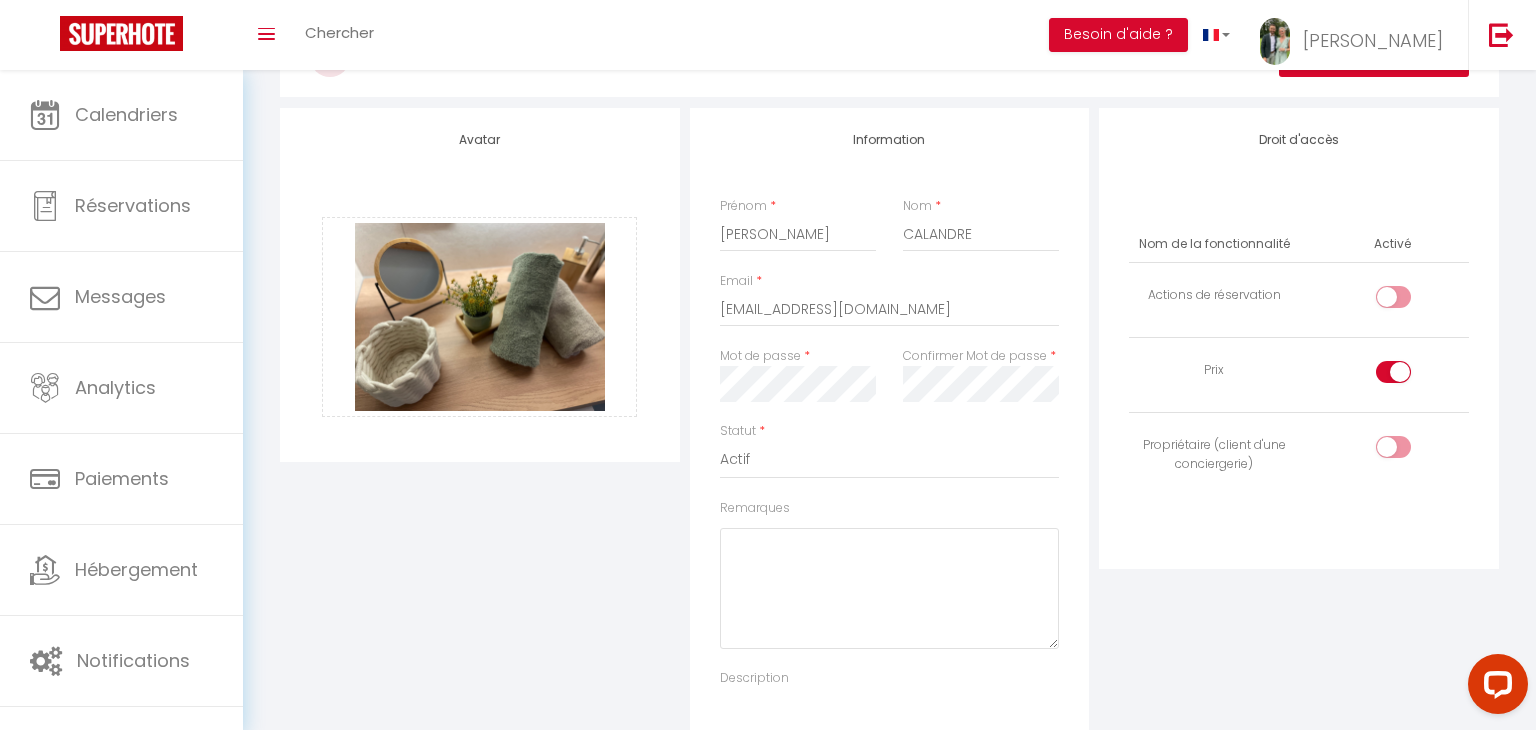 click at bounding box center [1393, 376] 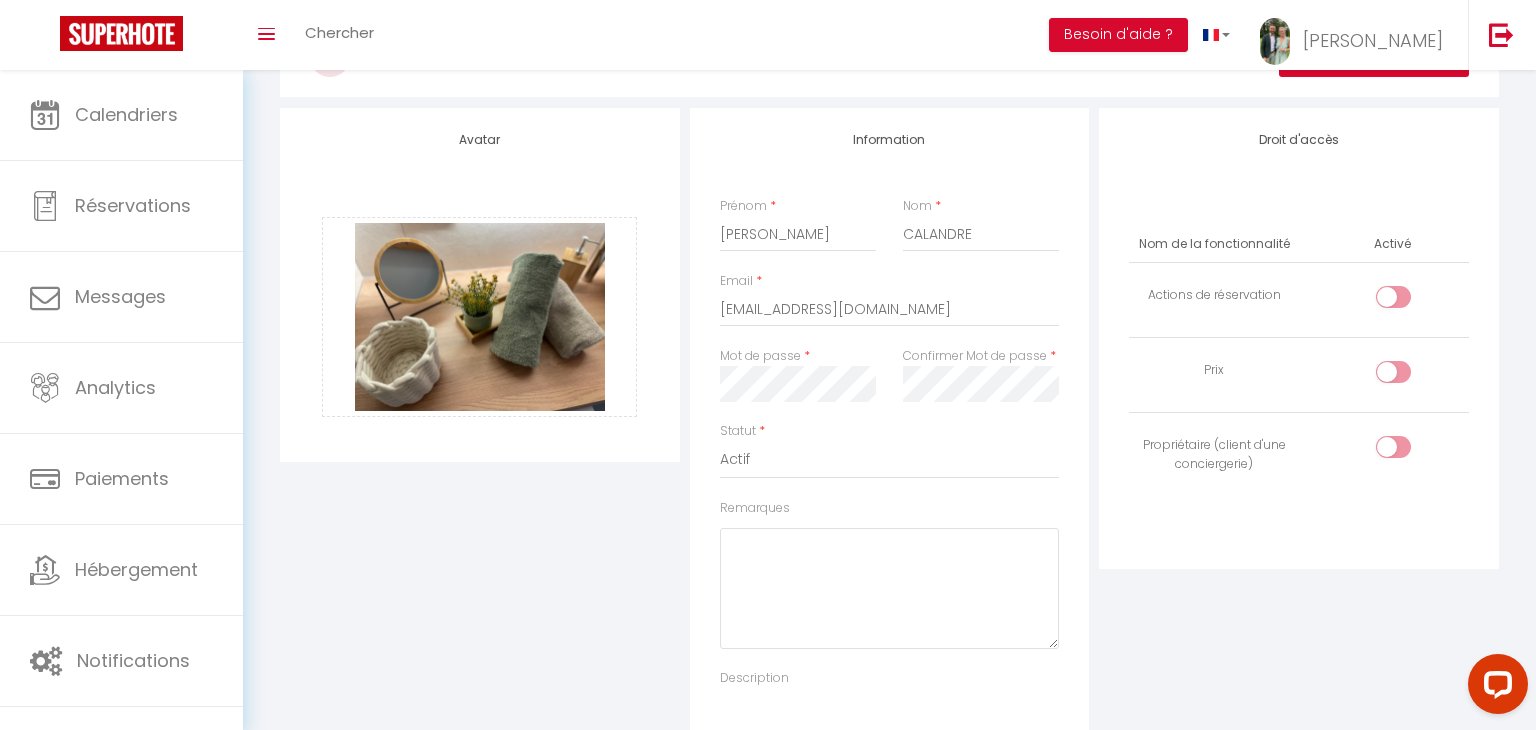 click at bounding box center [1384, 449] 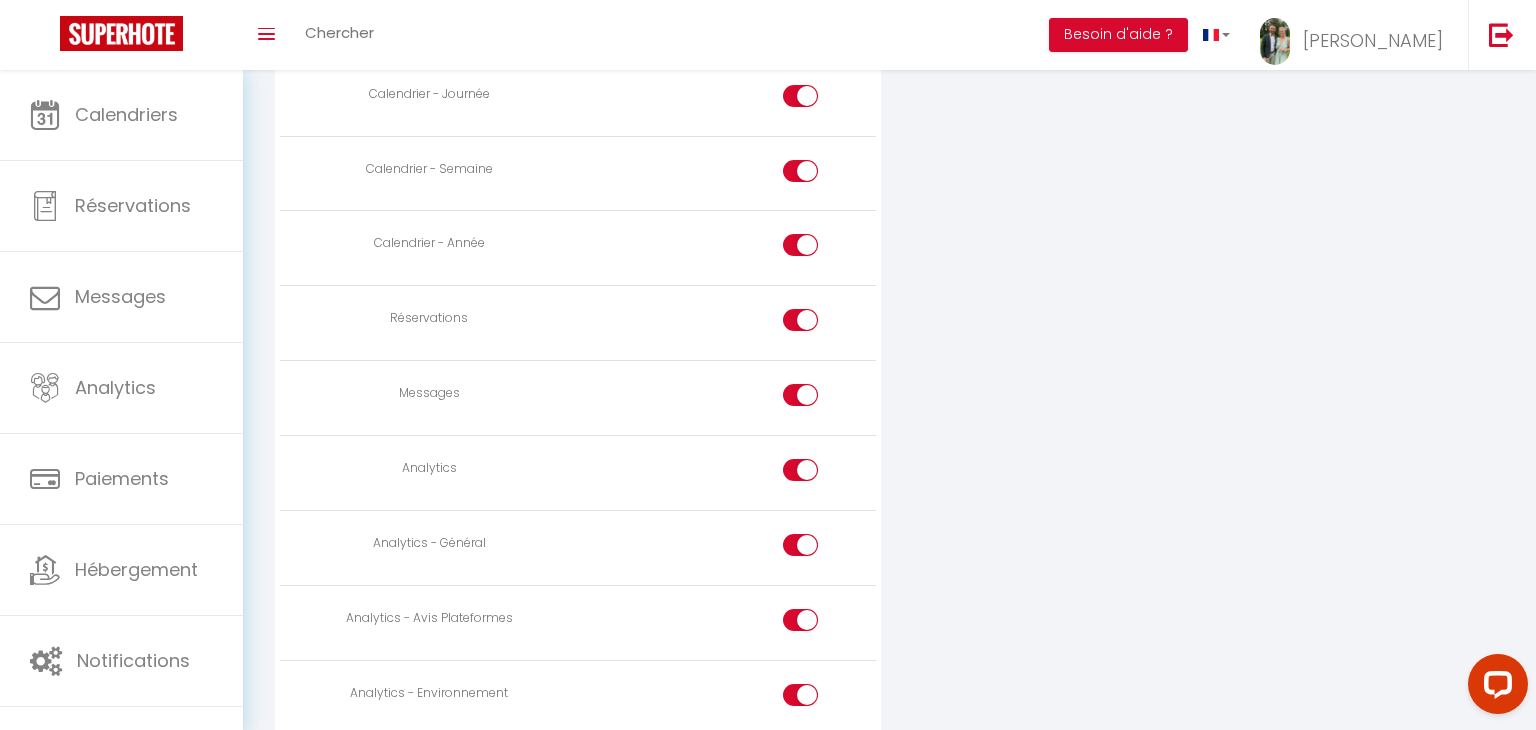 scroll, scrollTop: 1219, scrollLeft: 0, axis: vertical 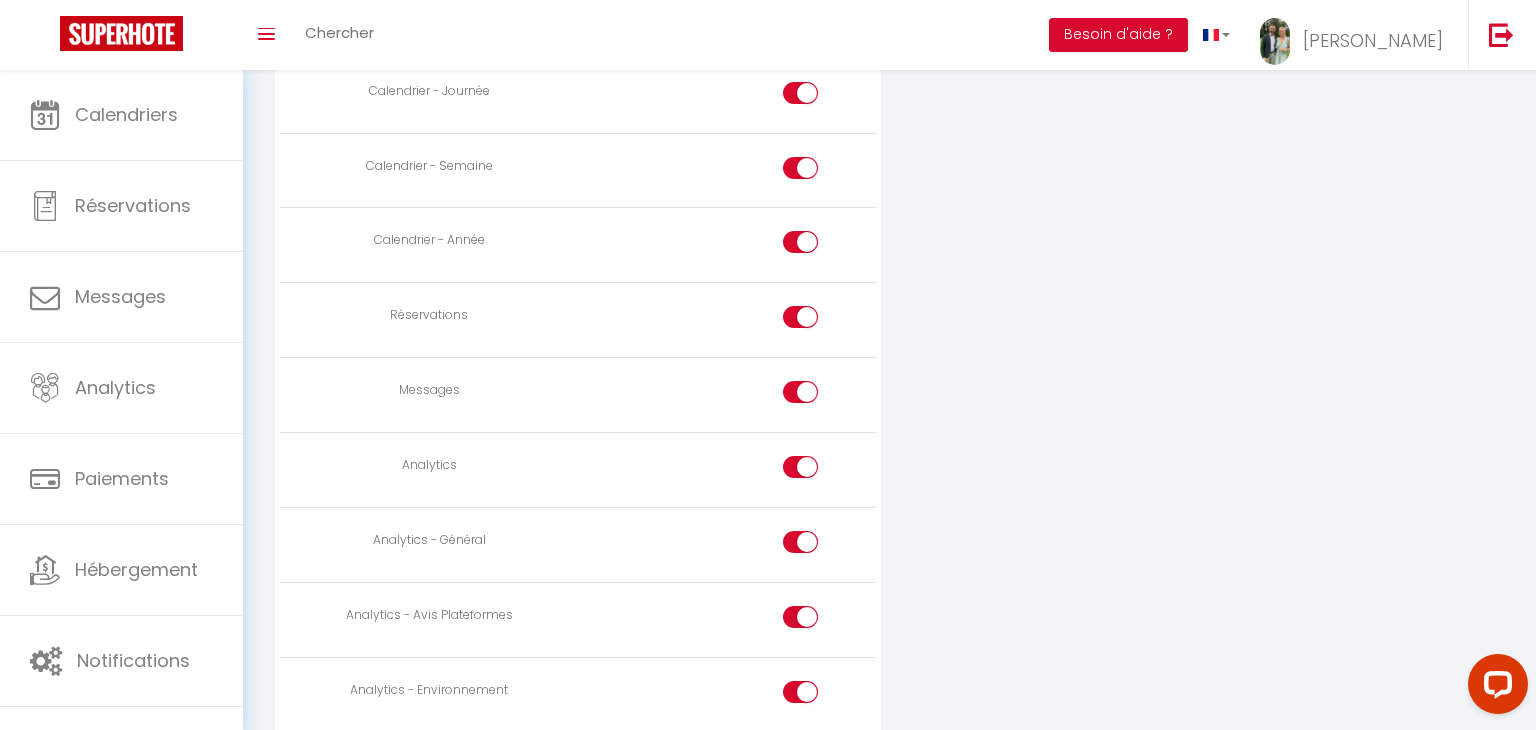 click at bounding box center [818, 471] 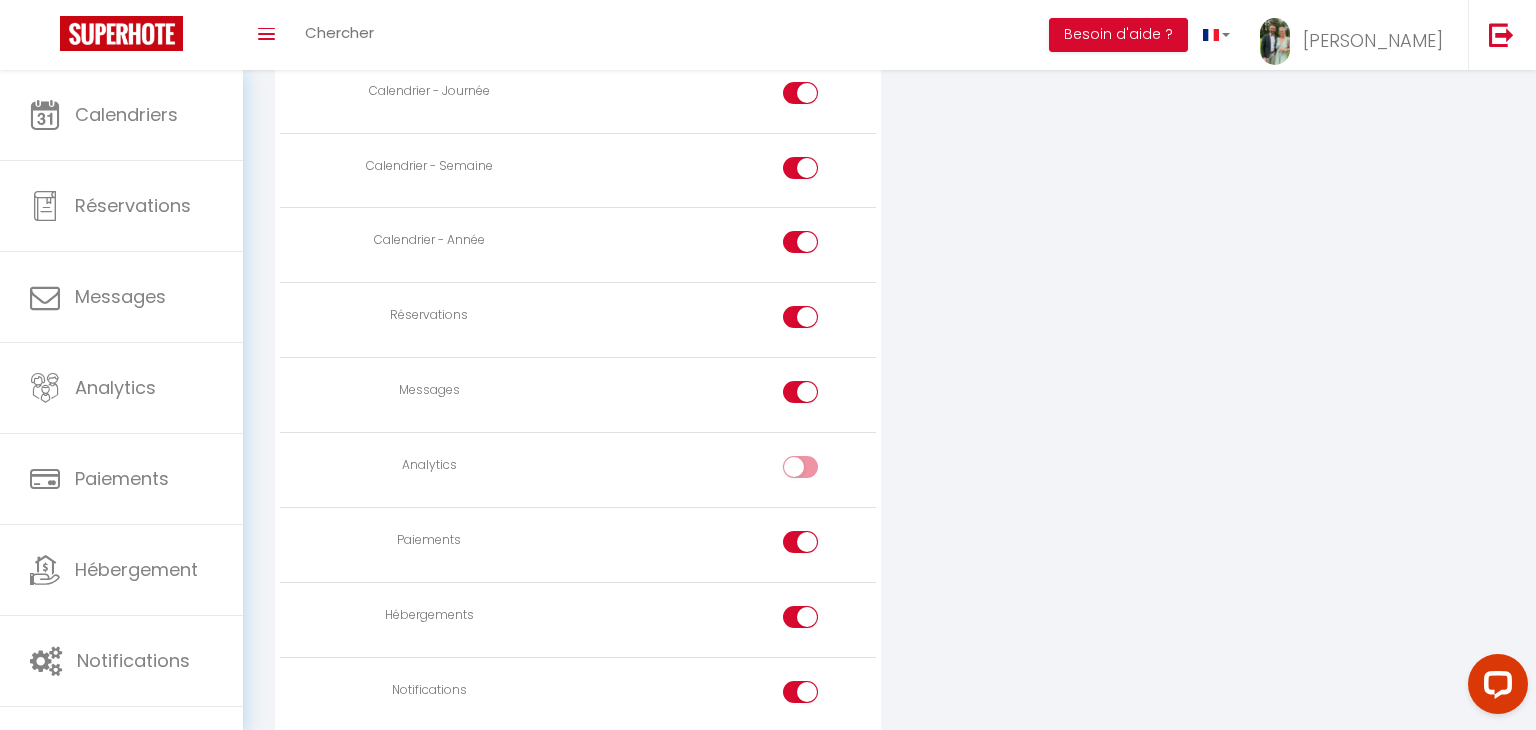 click at bounding box center (818, 546) 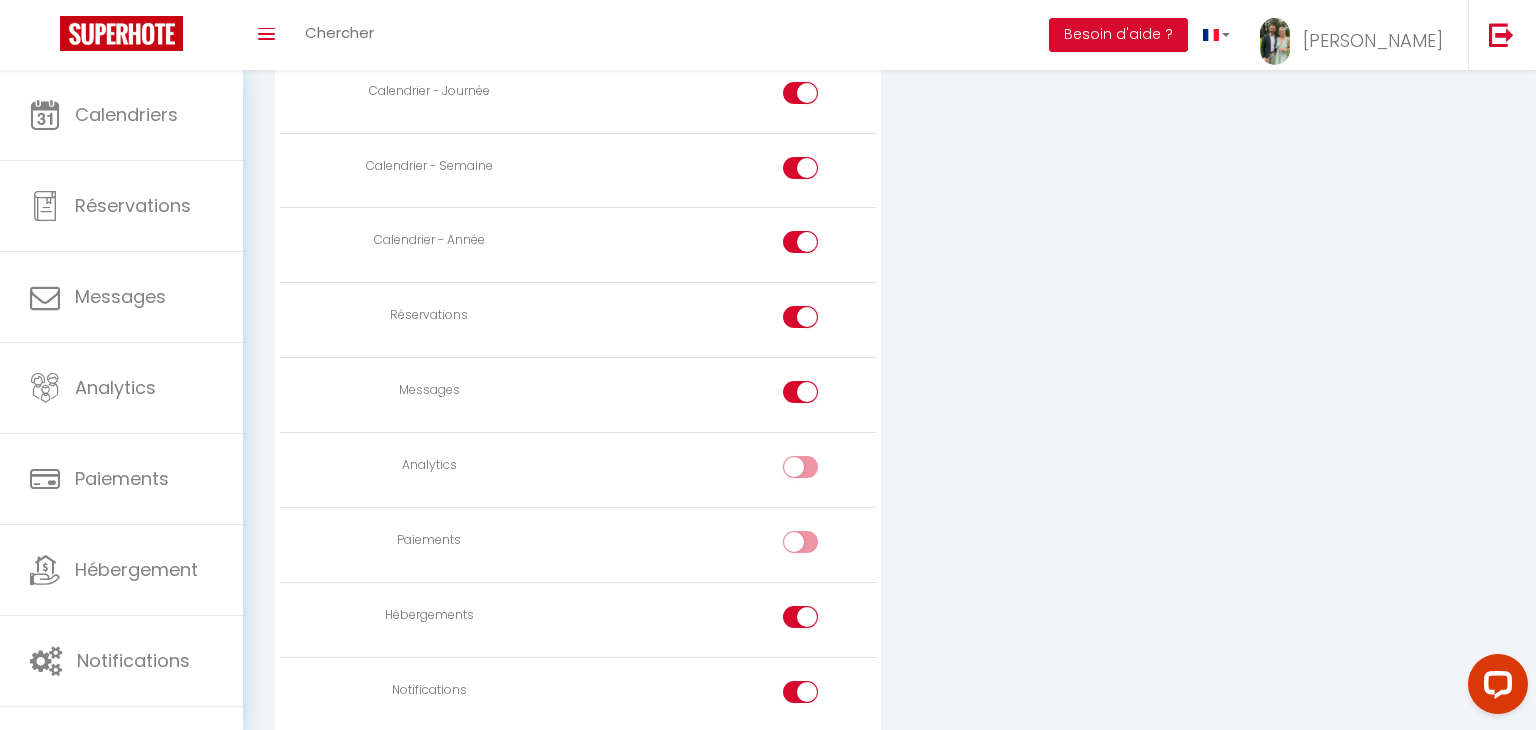 click at bounding box center (818, 621) 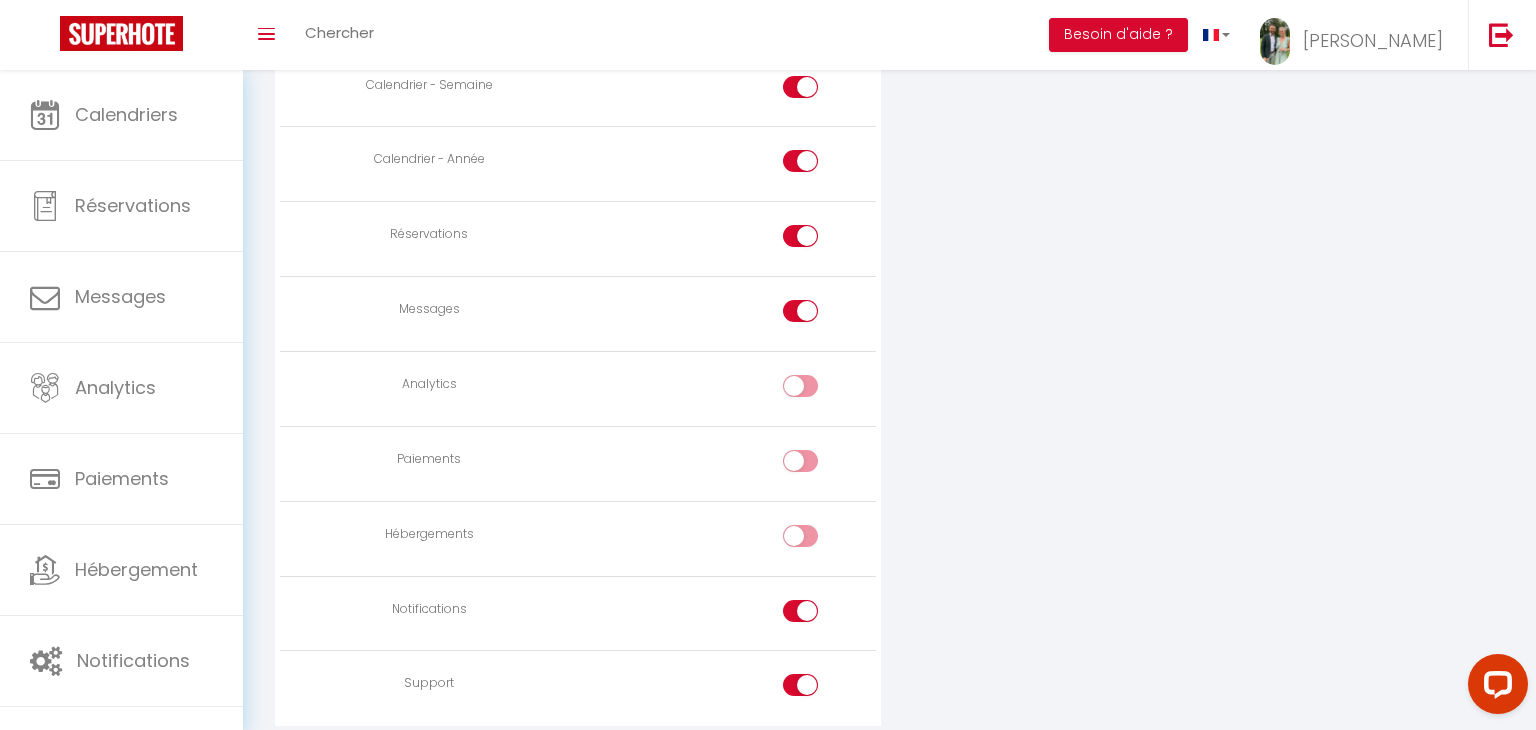 click at bounding box center (818, 615) 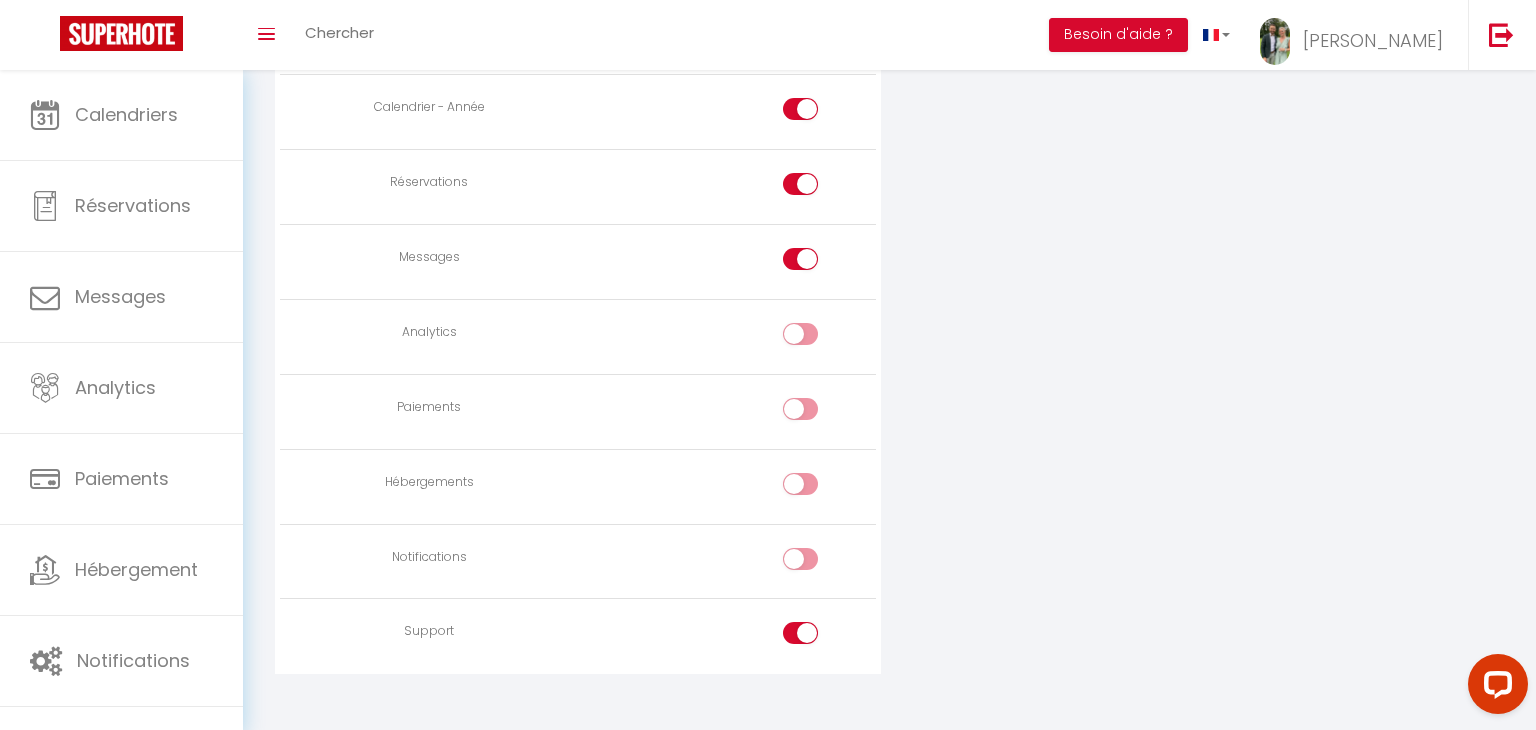 scroll, scrollTop: 1353, scrollLeft: 0, axis: vertical 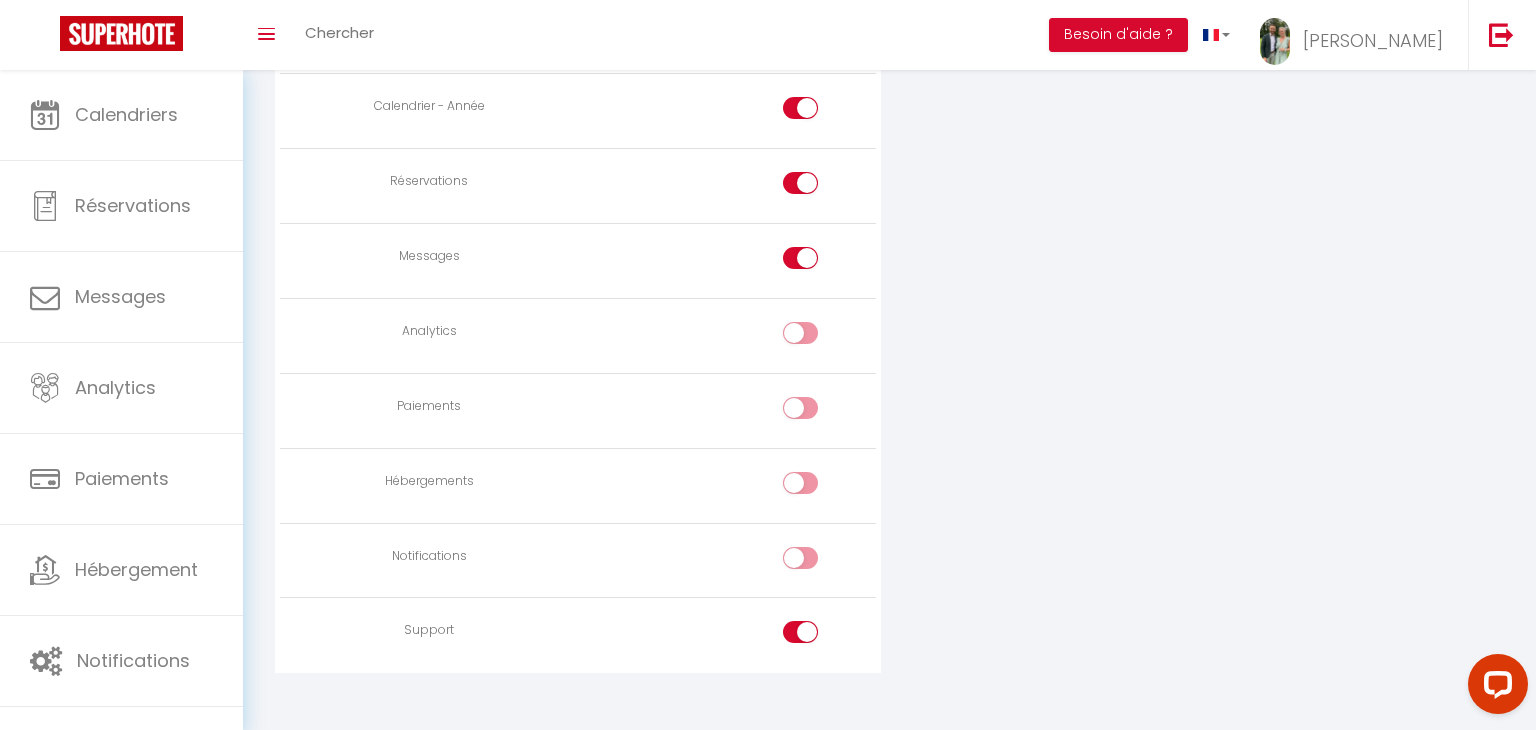 click at bounding box center [818, 636] 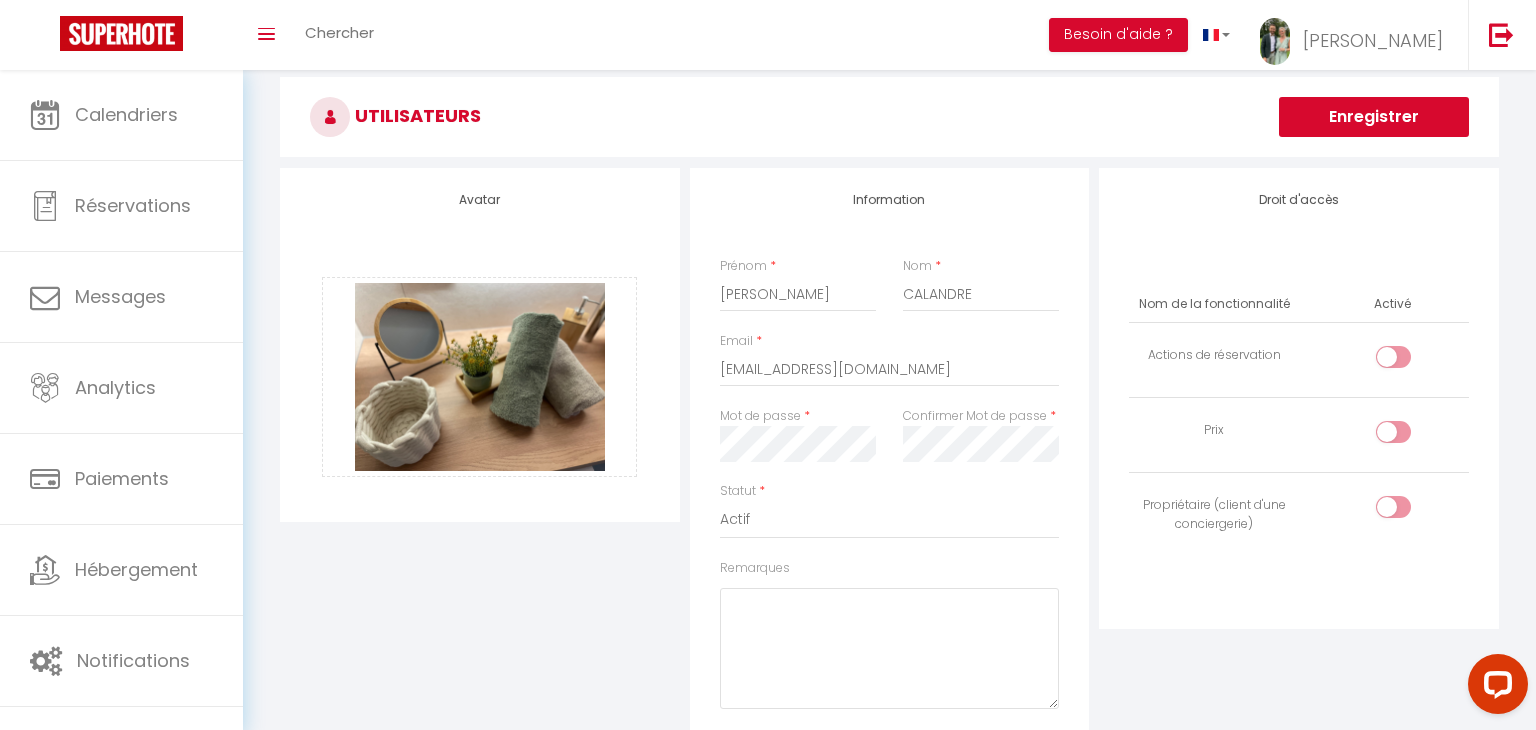 scroll, scrollTop: 0, scrollLeft: 0, axis: both 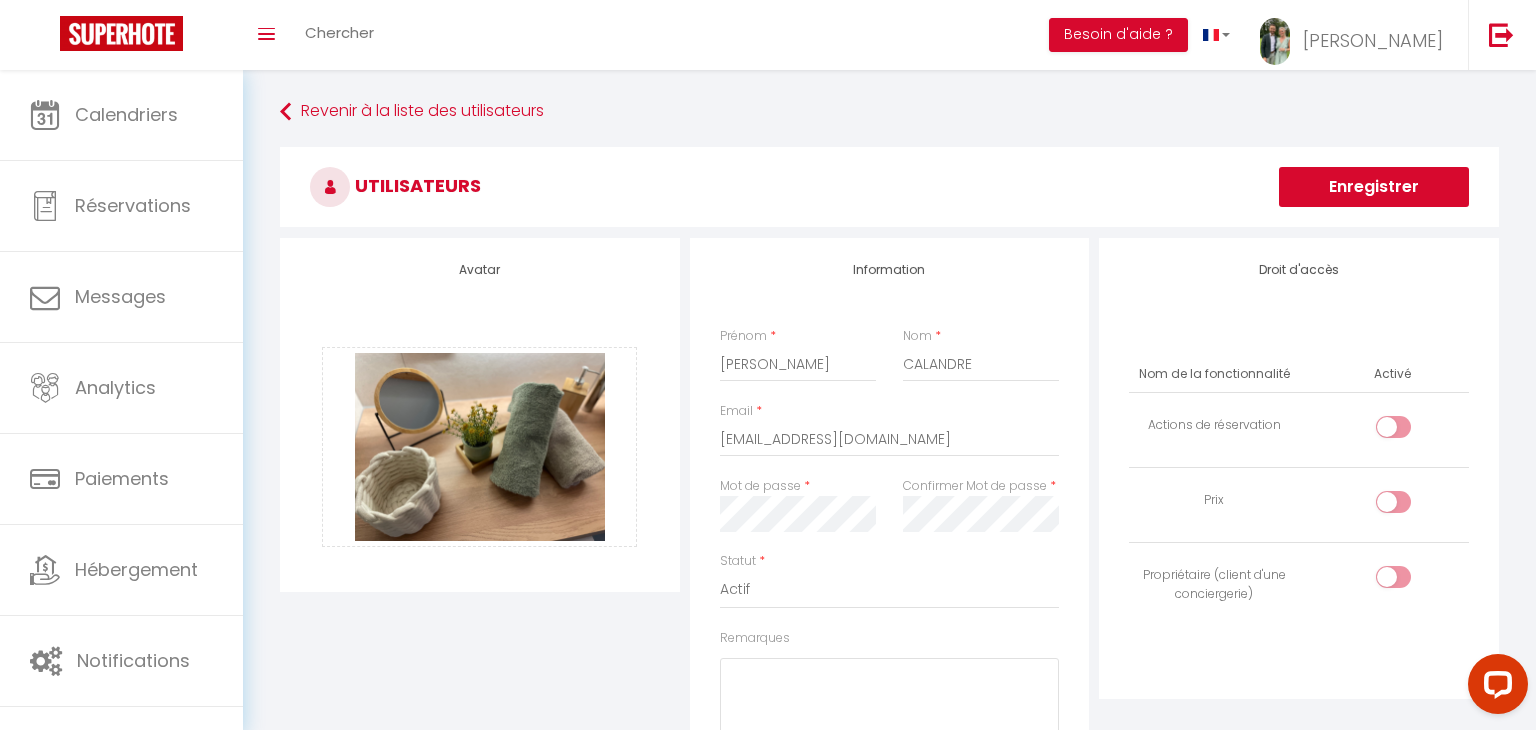 click on "Enregistrer" at bounding box center (1374, 187) 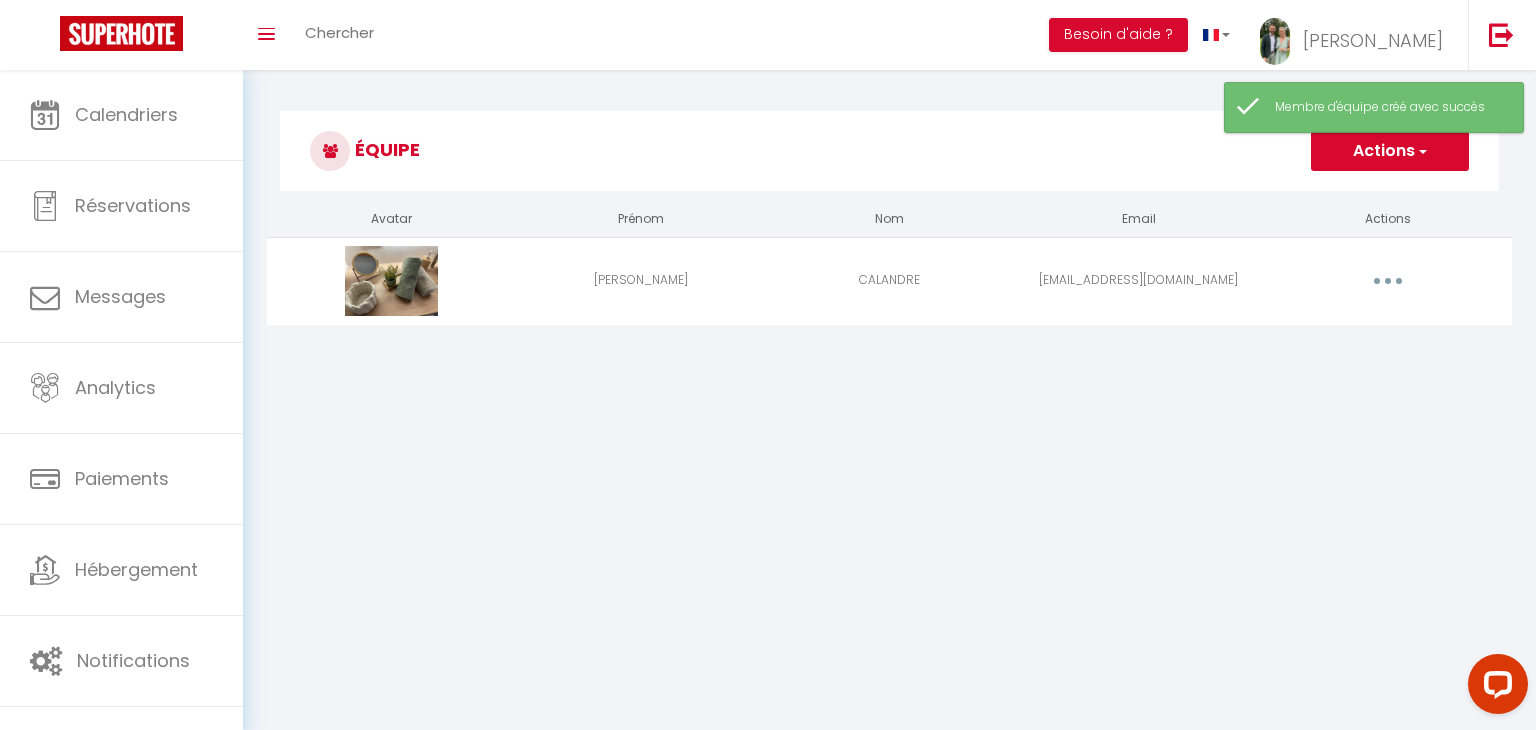 click at bounding box center (1388, 281) 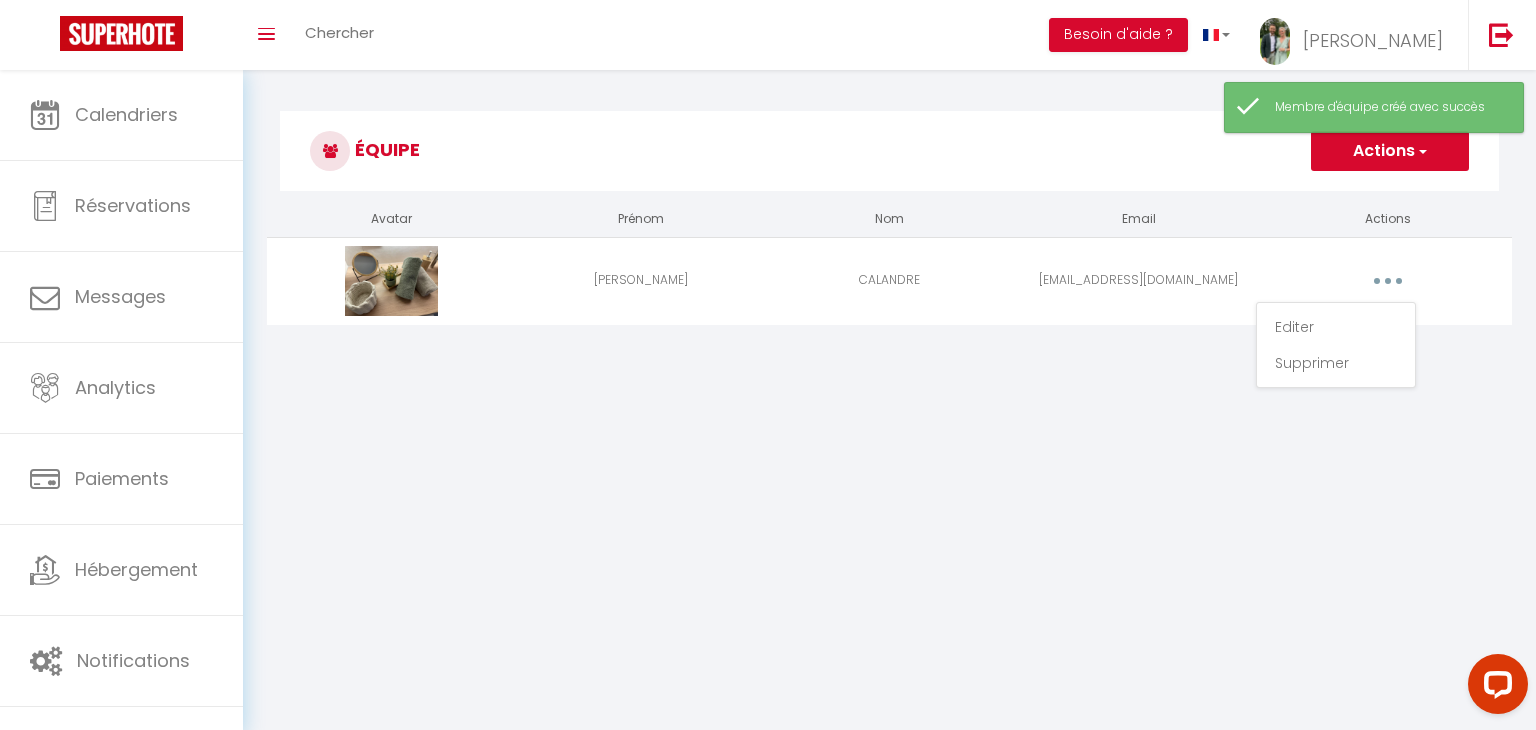 click at bounding box center [1388, 281] 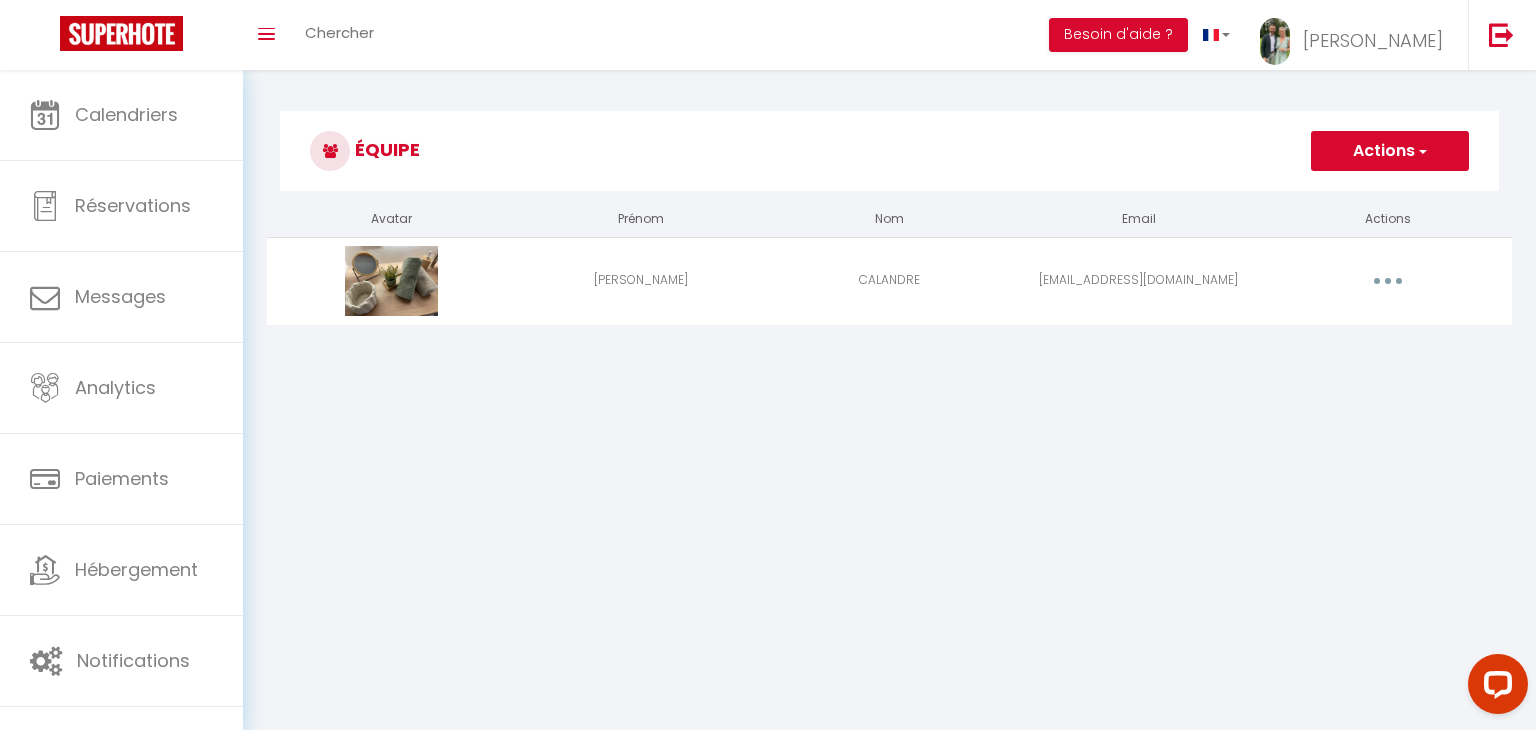 click at bounding box center (1388, 281) 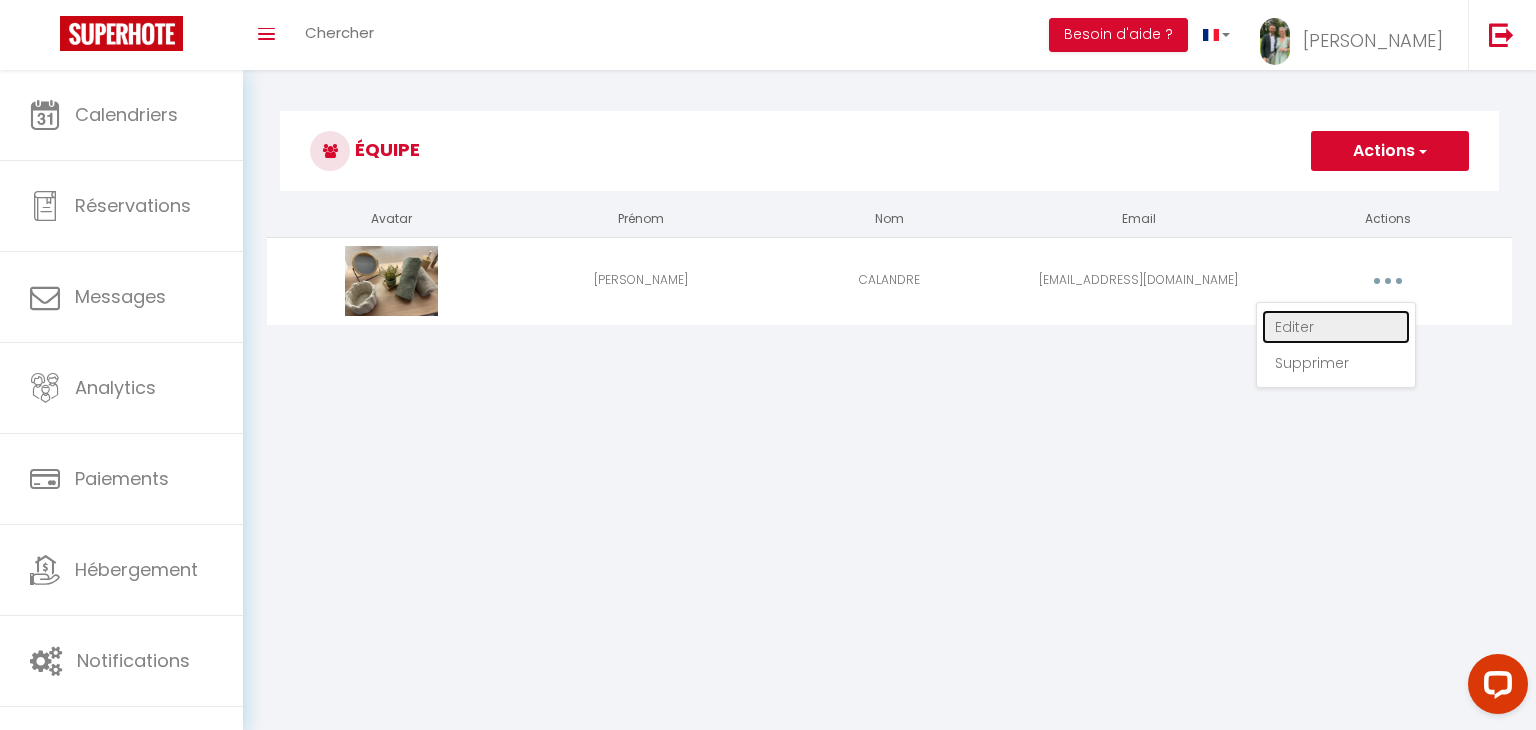 click on "Editer" at bounding box center [1336, 327] 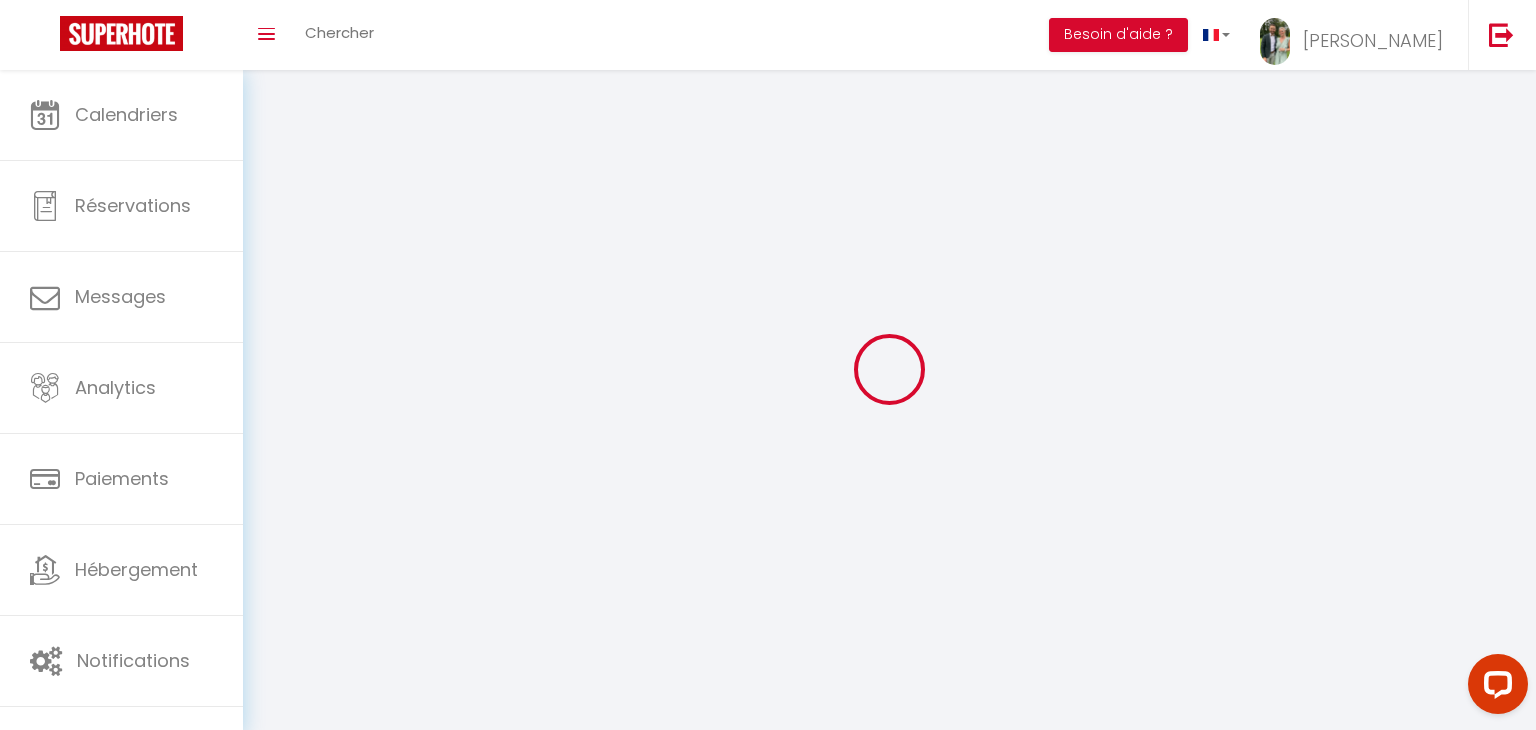 type on "[PERSON_NAME]" 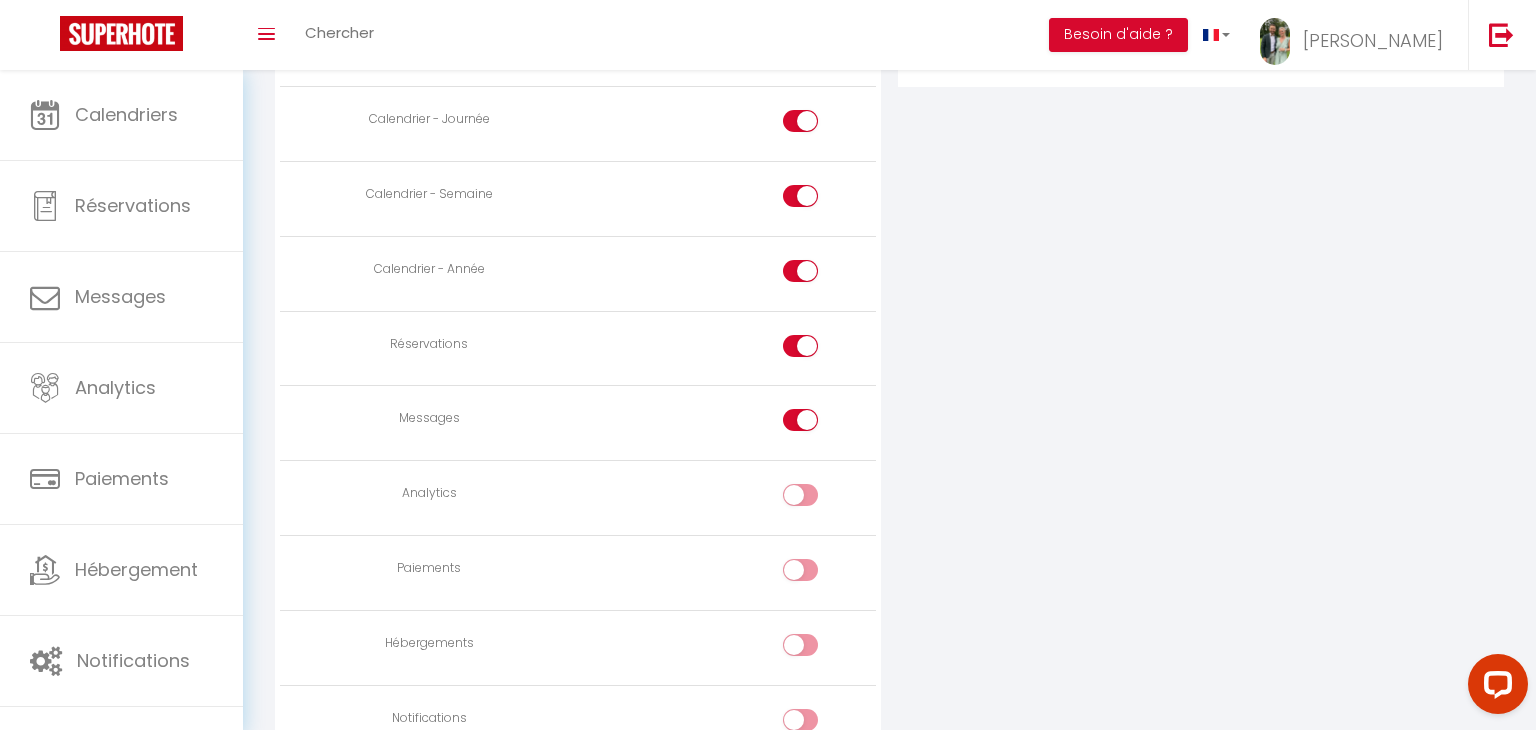 scroll, scrollTop: 1503, scrollLeft: 0, axis: vertical 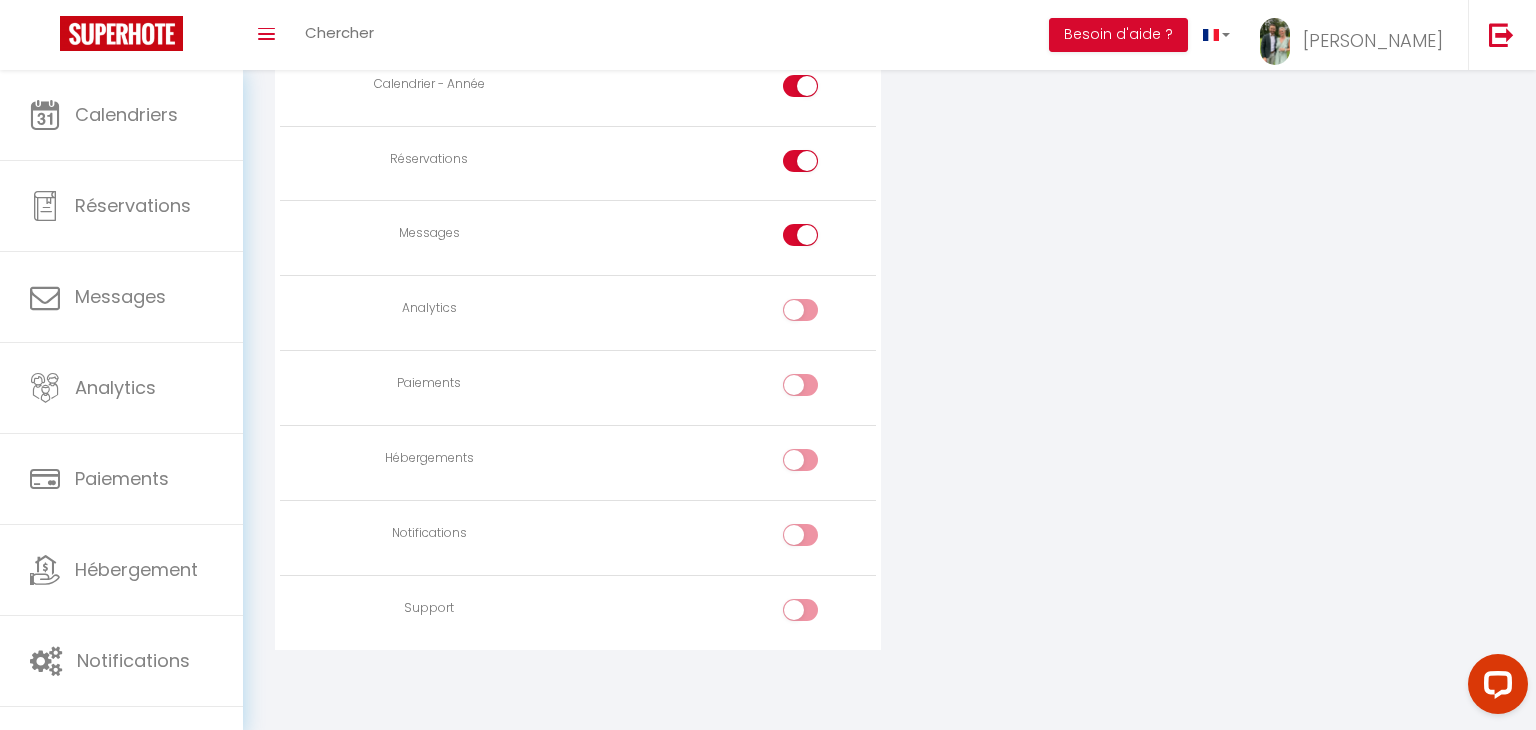 click at bounding box center (818, 239) 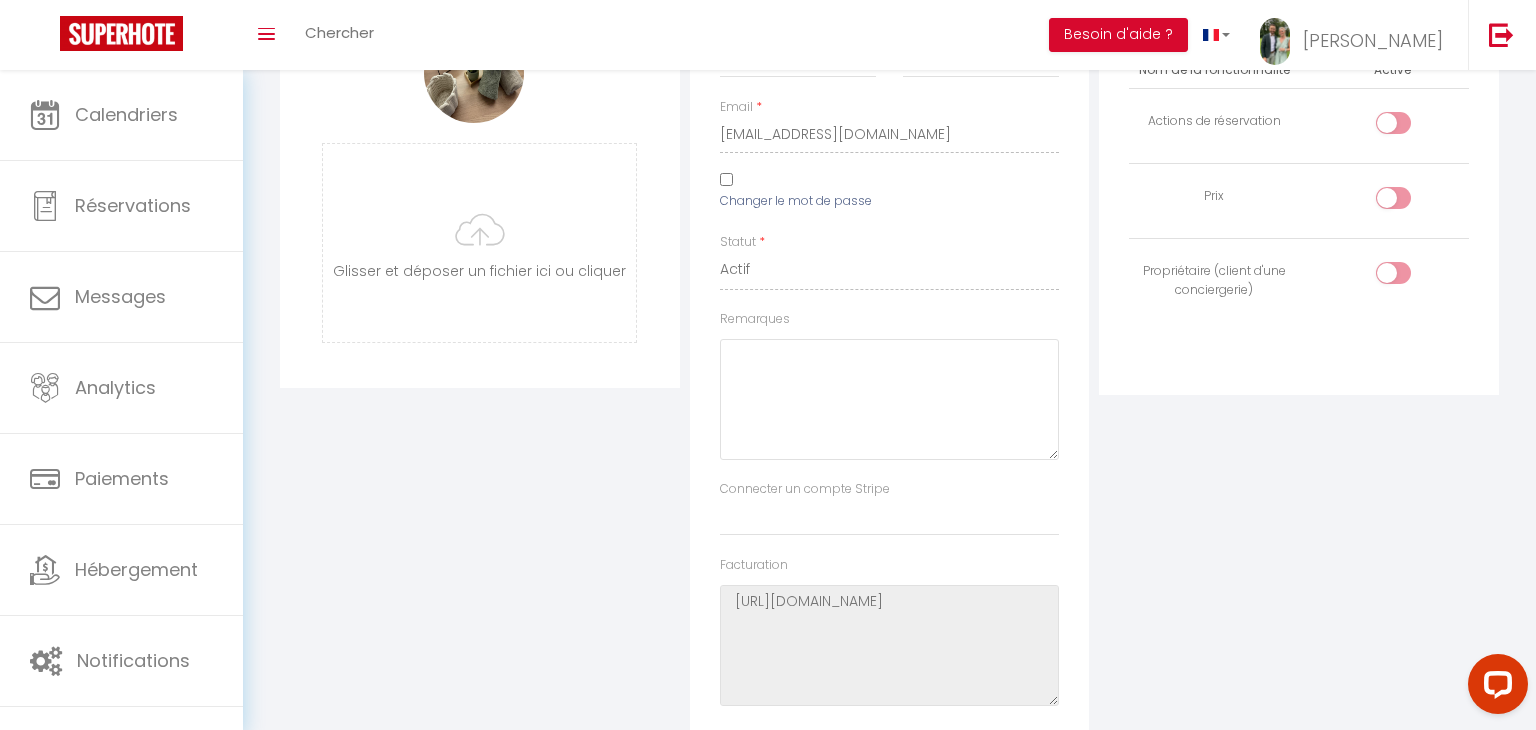 scroll, scrollTop: 0, scrollLeft: 0, axis: both 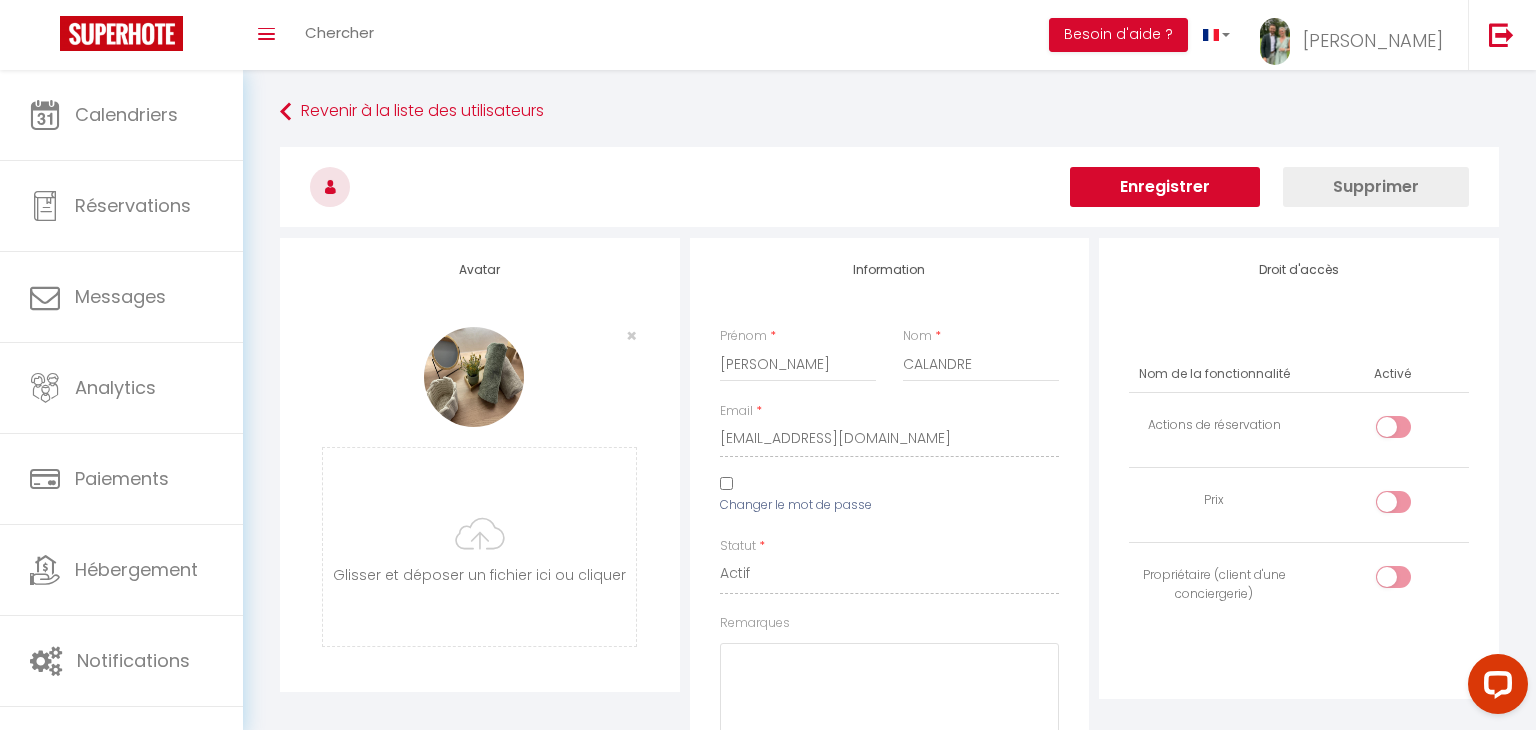 click on "Enregistrer" at bounding box center (1165, 187) 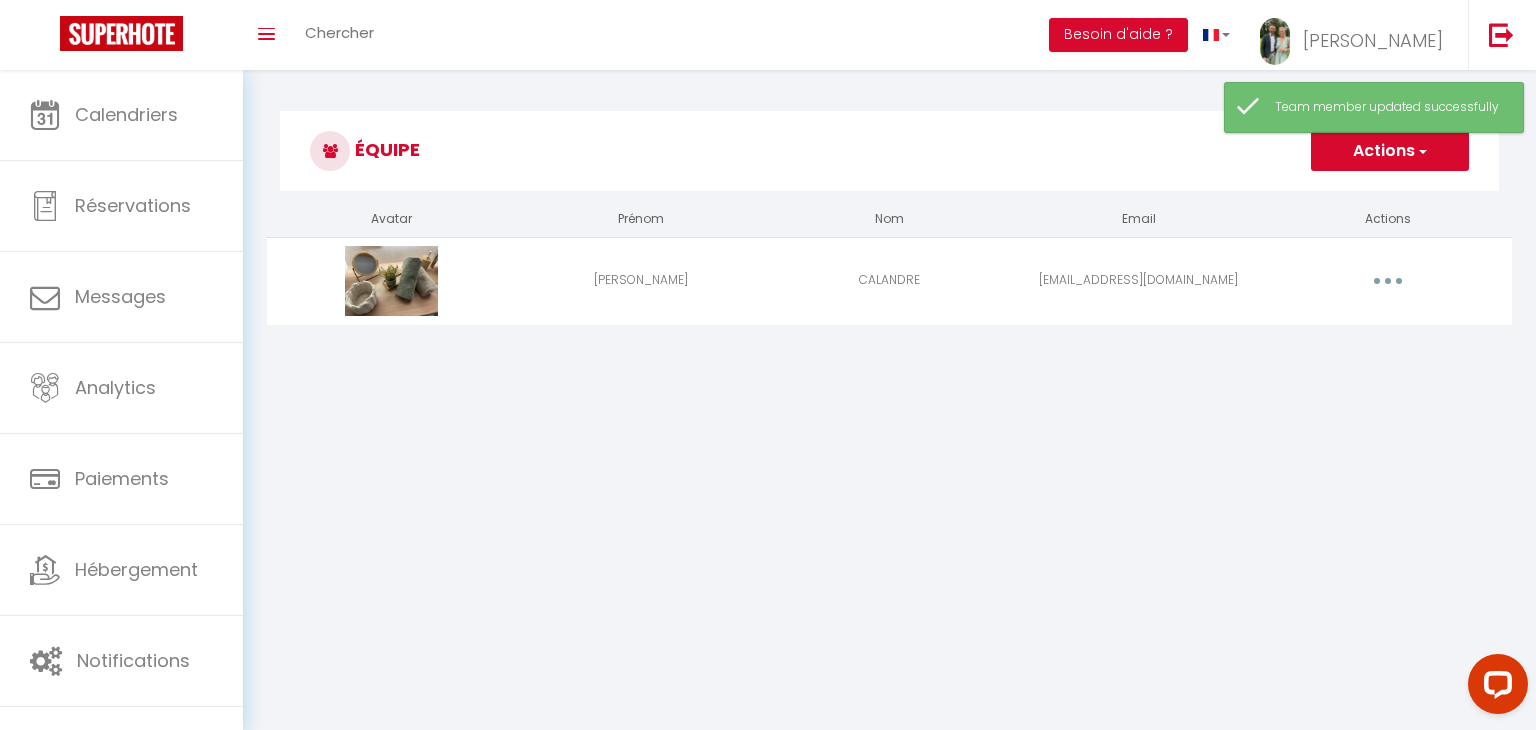 click at bounding box center [1388, 281] 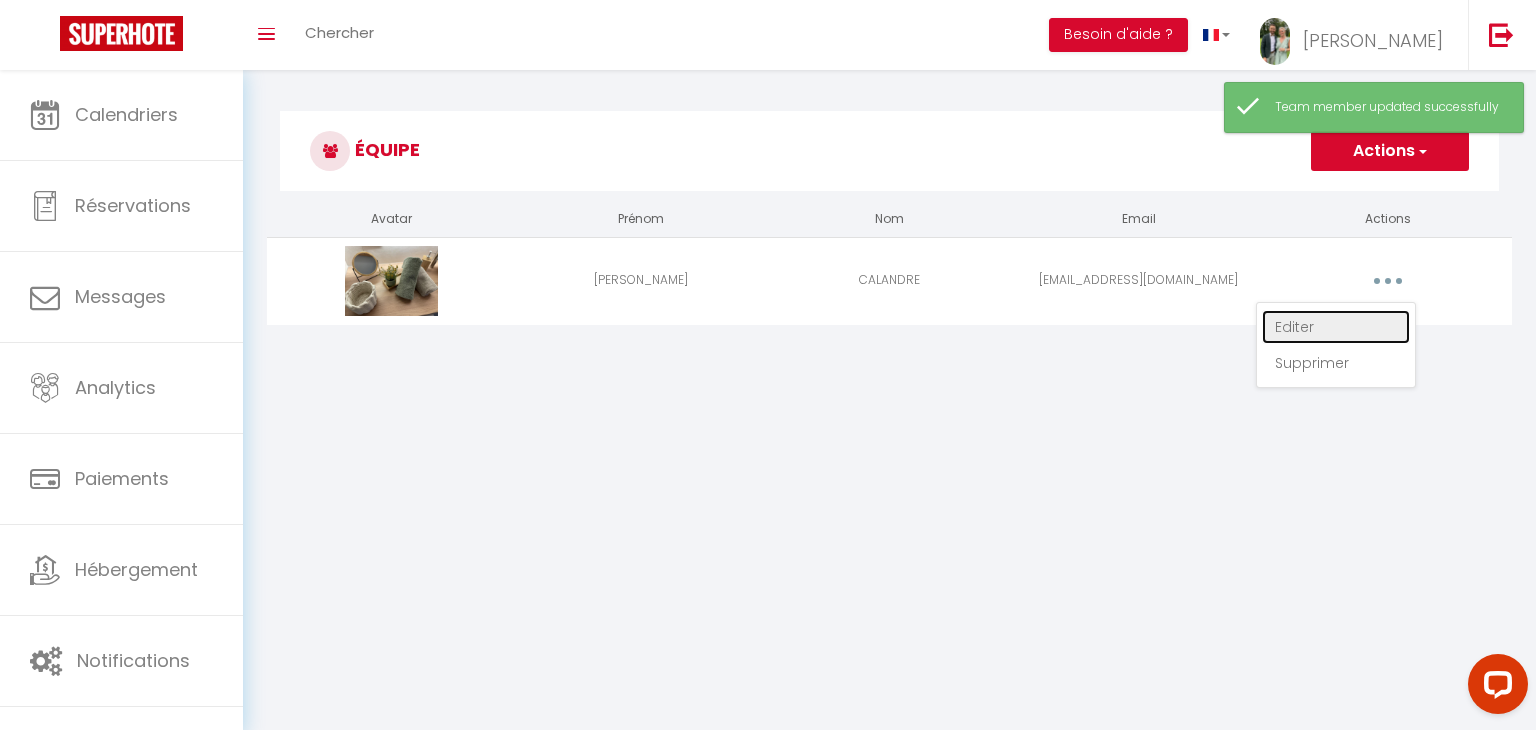 click on "Editer" at bounding box center [1336, 327] 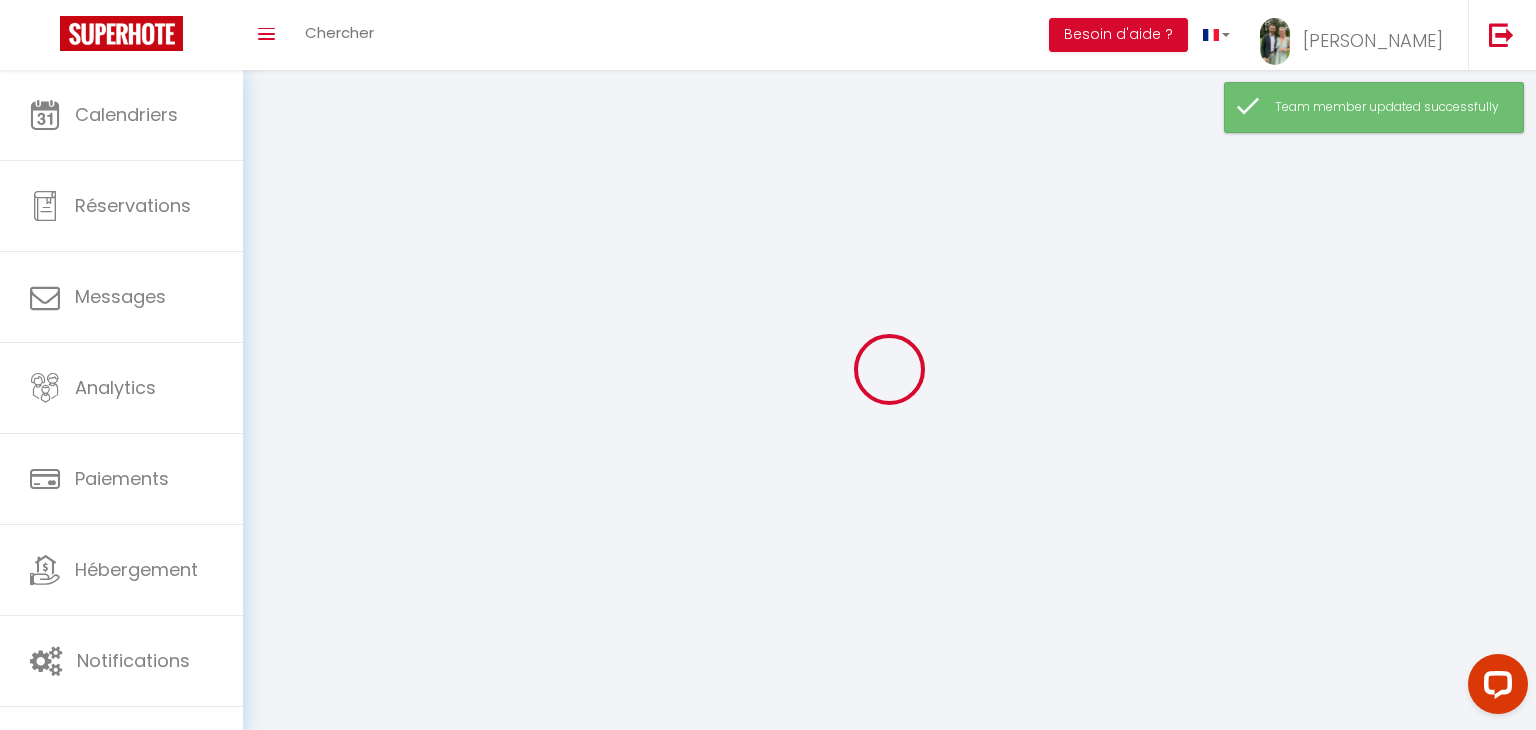 type on "[EMAIL_ADDRESS][DOMAIN_NAME]" 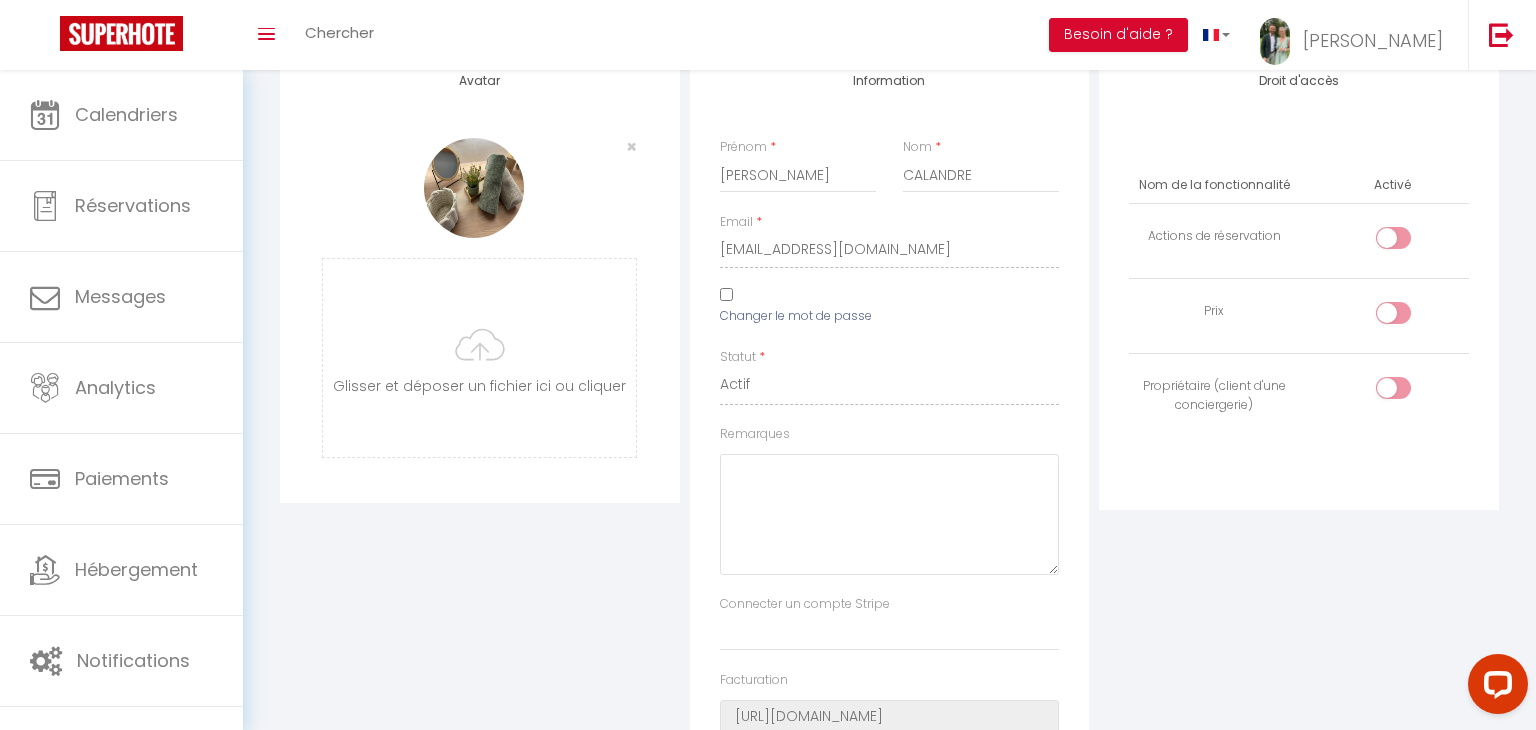 scroll, scrollTop: 0, scrollLeft: 0, axis: both 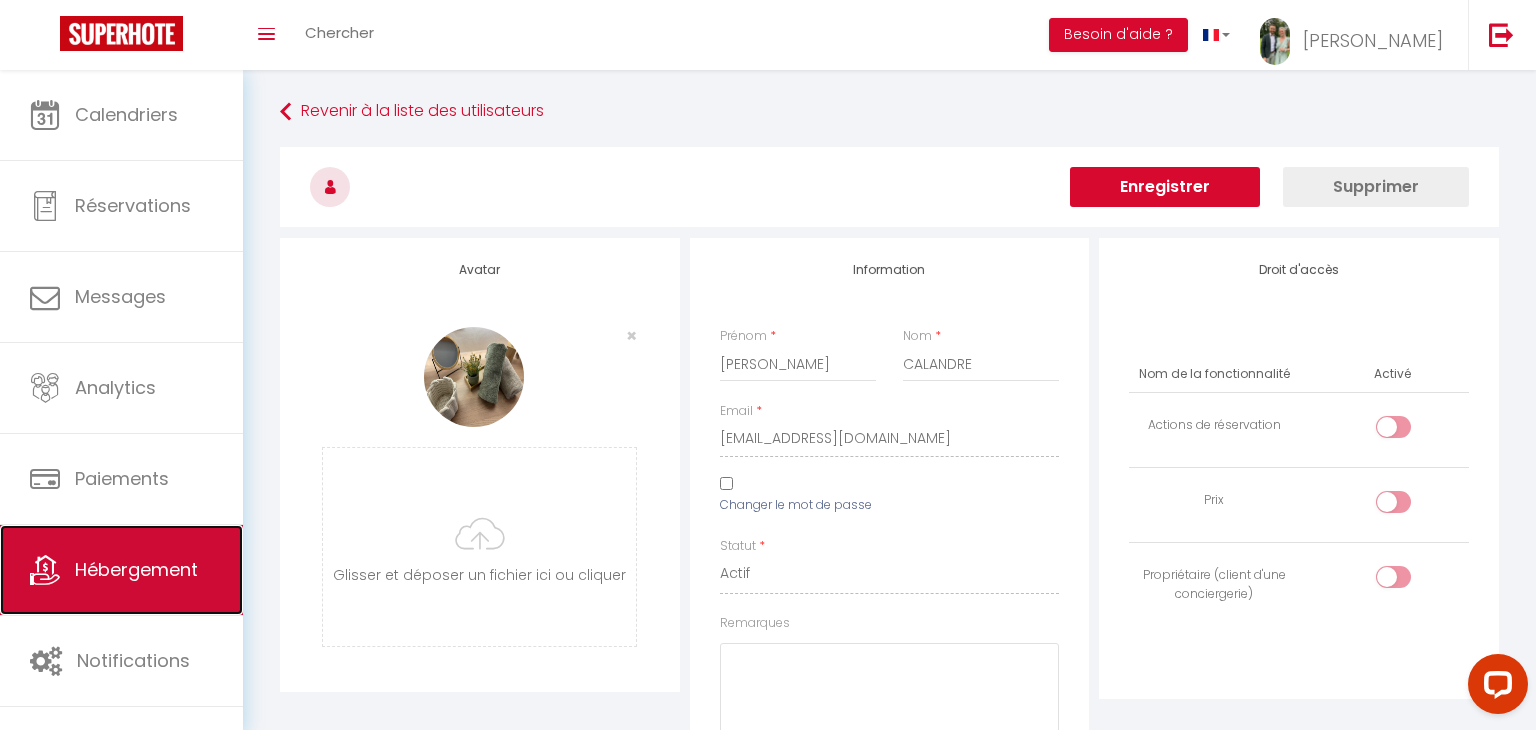 click on "Hébergement" at bounding box center (136, 569) 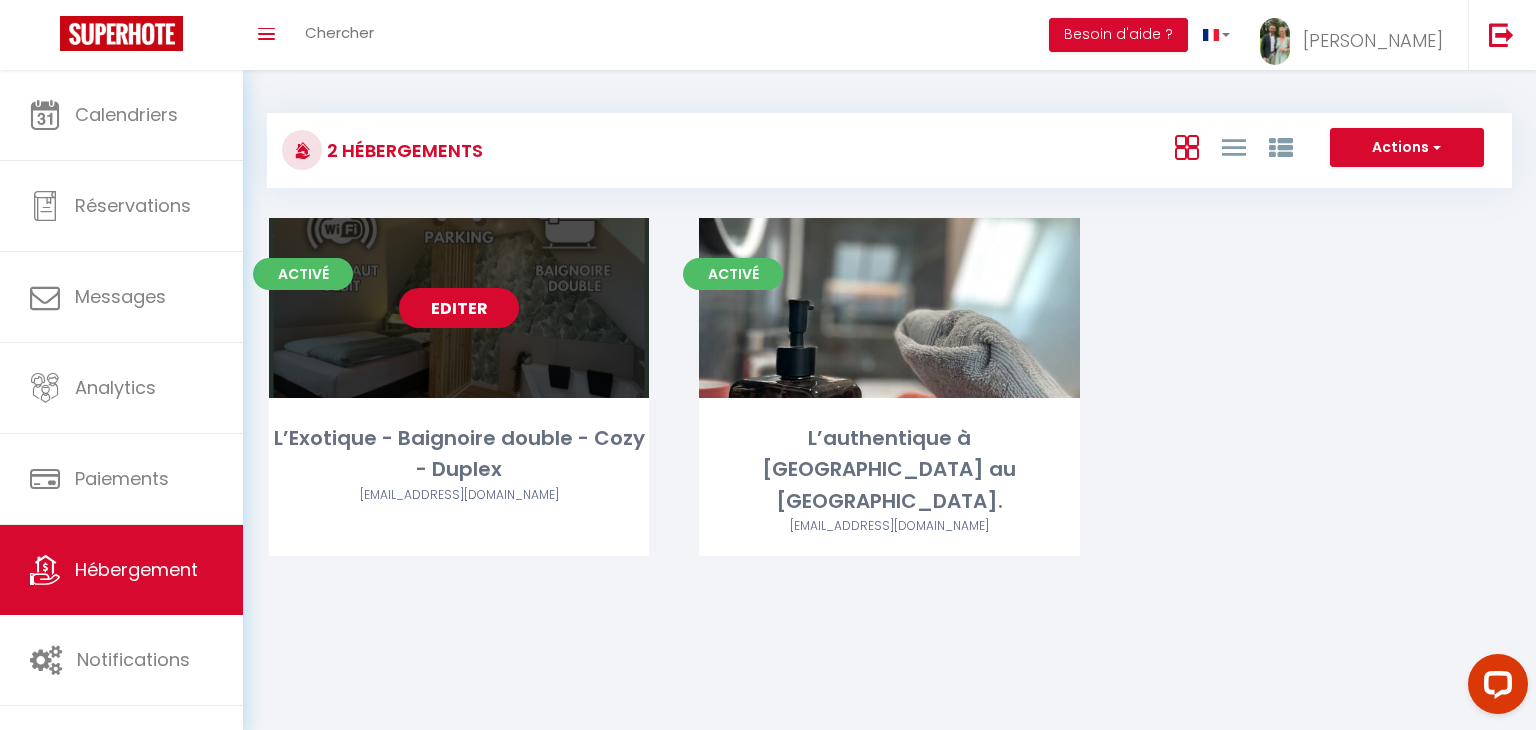 click on "Editer" at bounding box center (459, 308) 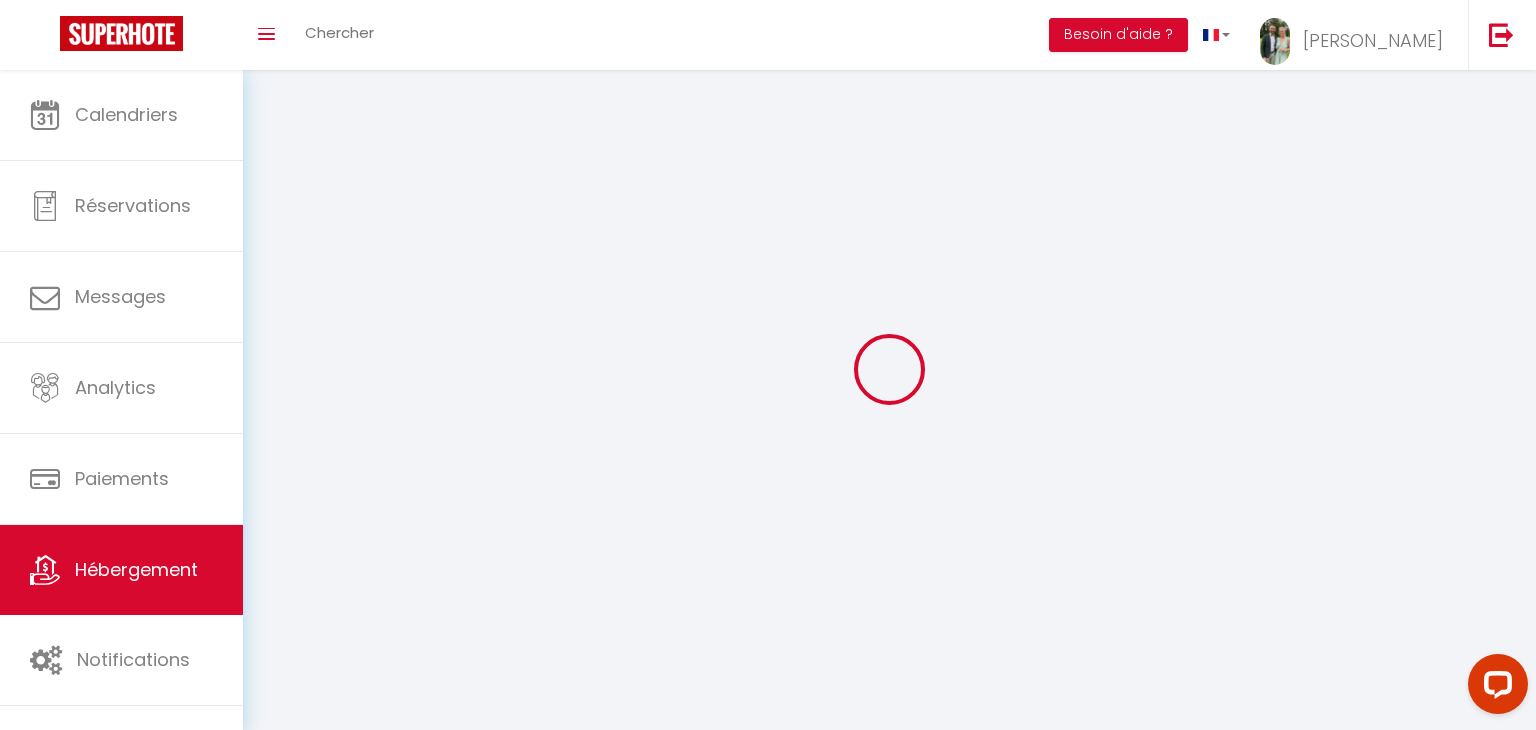 select on "1" 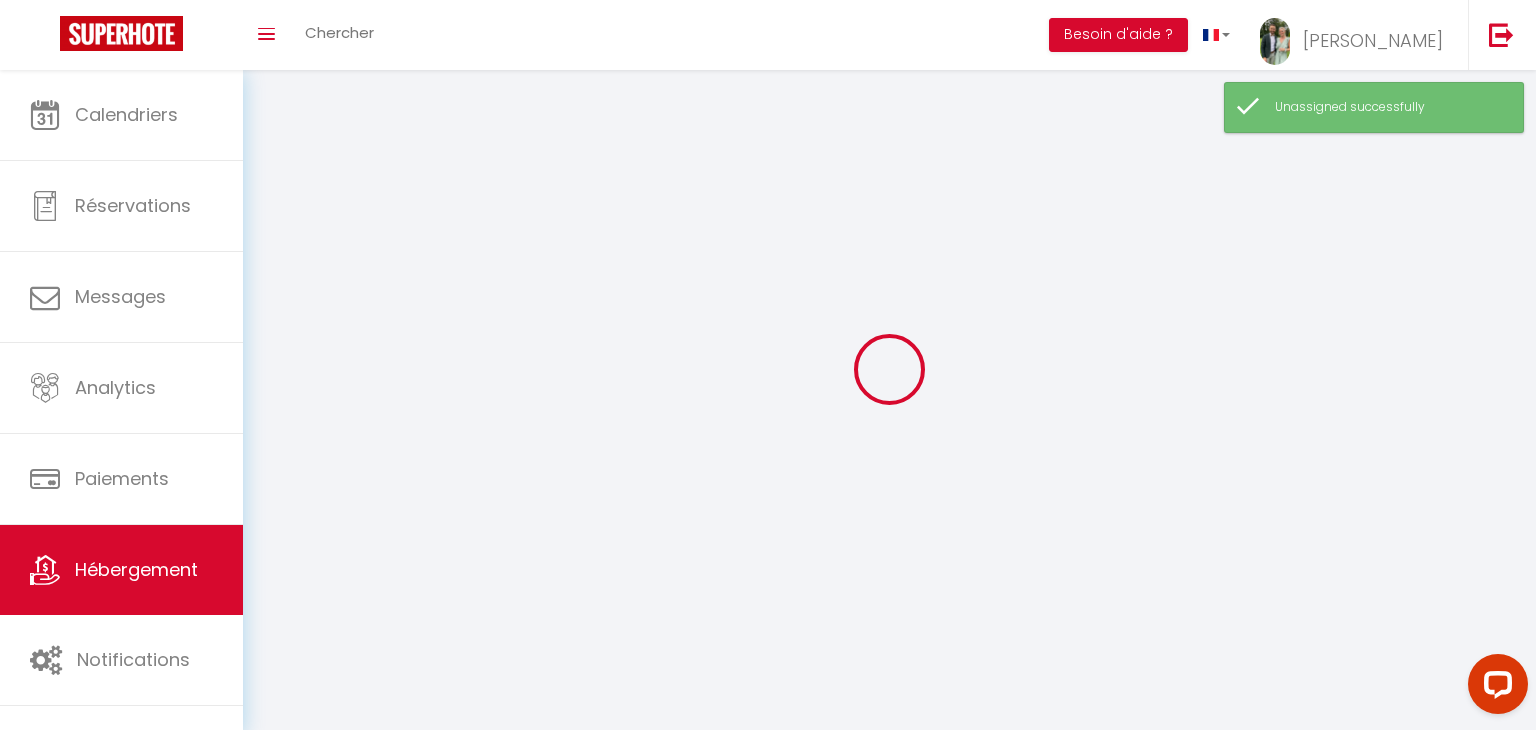 select 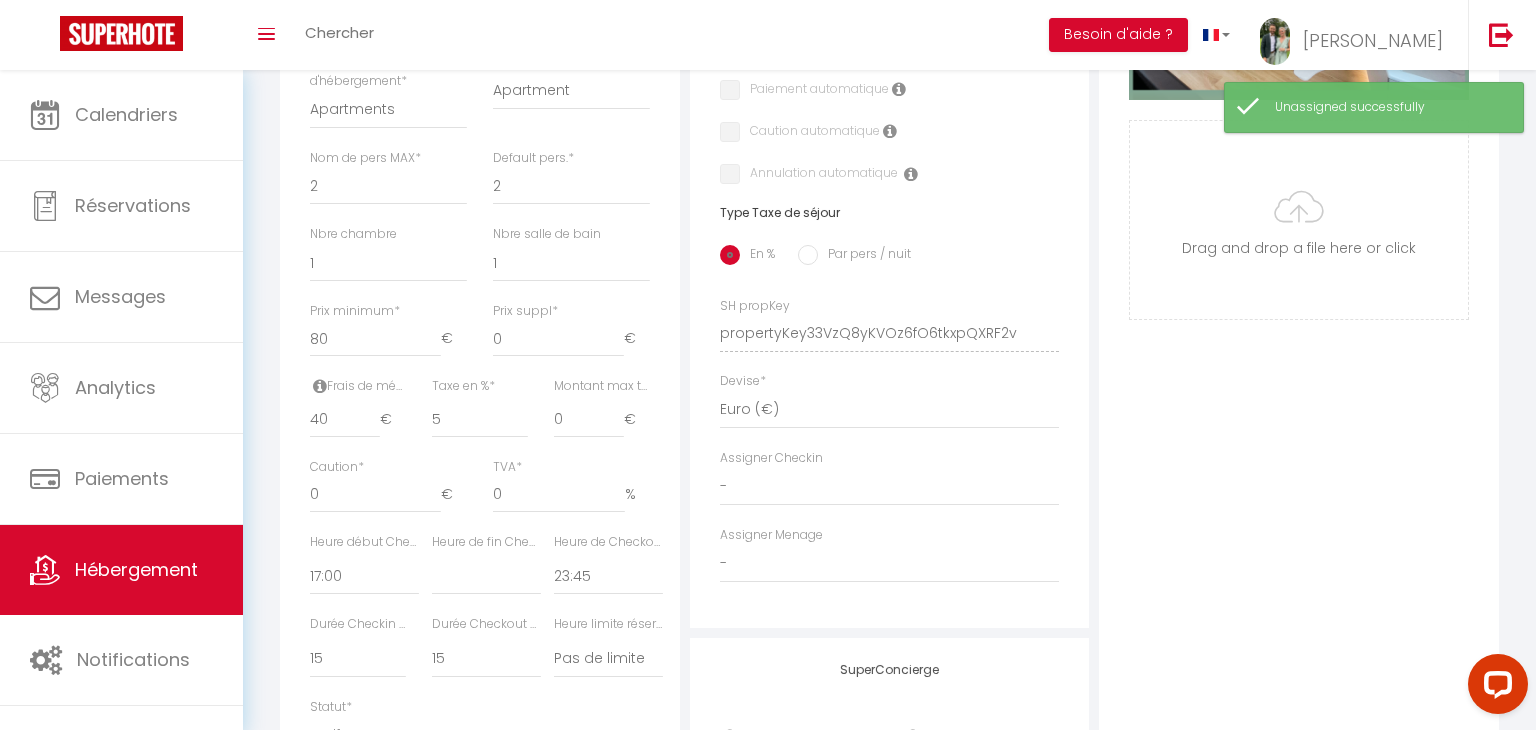 scroll, scrollTop: 679, scrollLeft: 0, axis: vertical 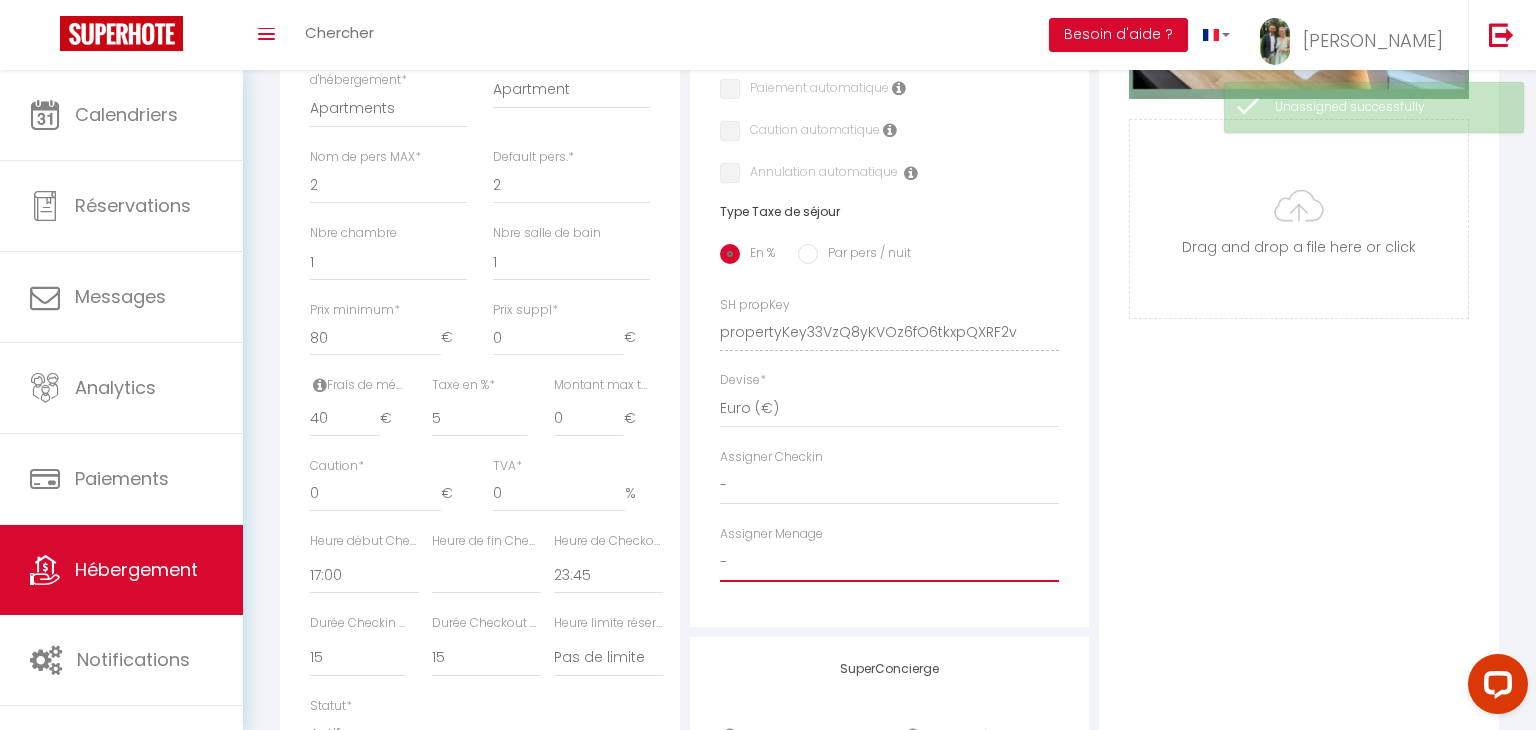 click on "-
Fiona CALANDRE" at bounding box center (890, 563) 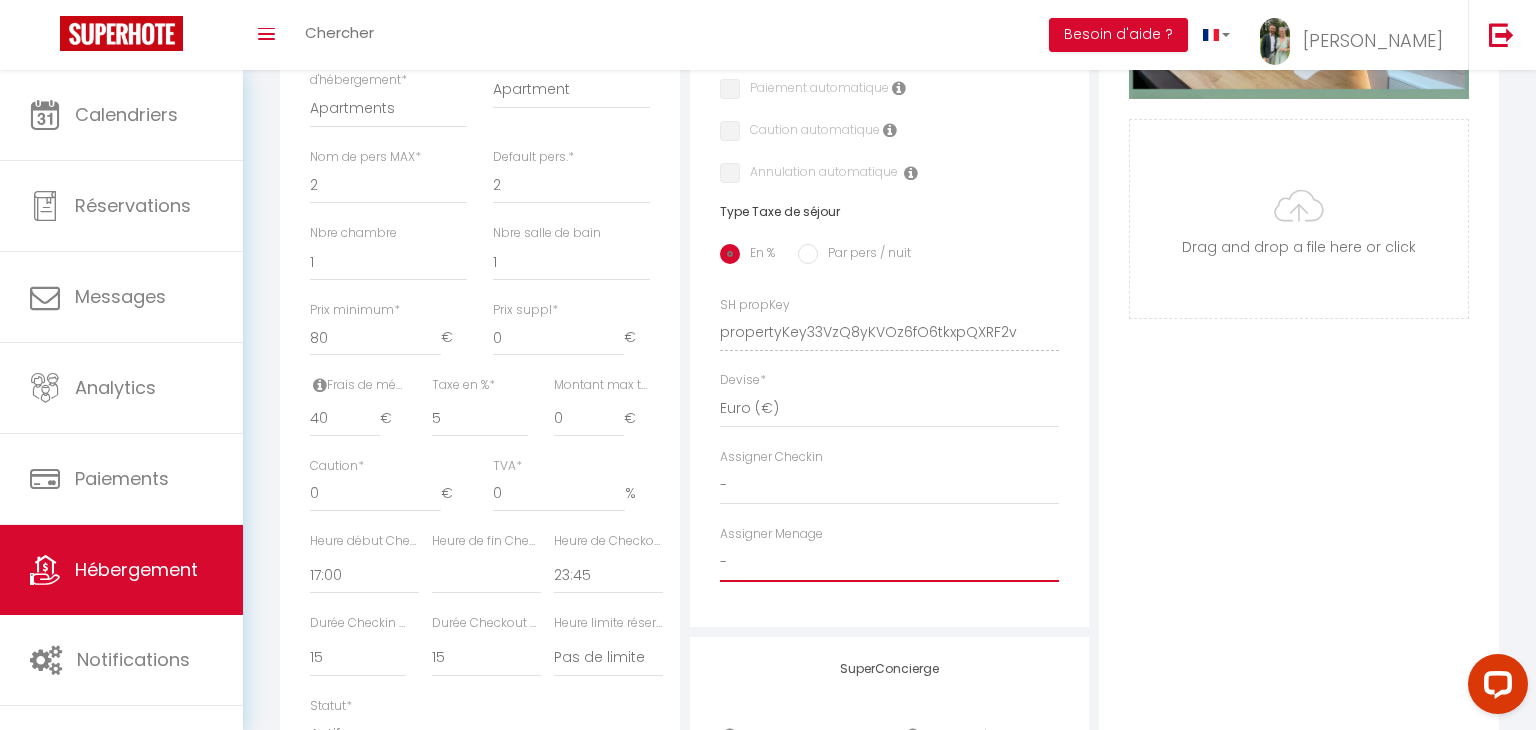 select on "49710" 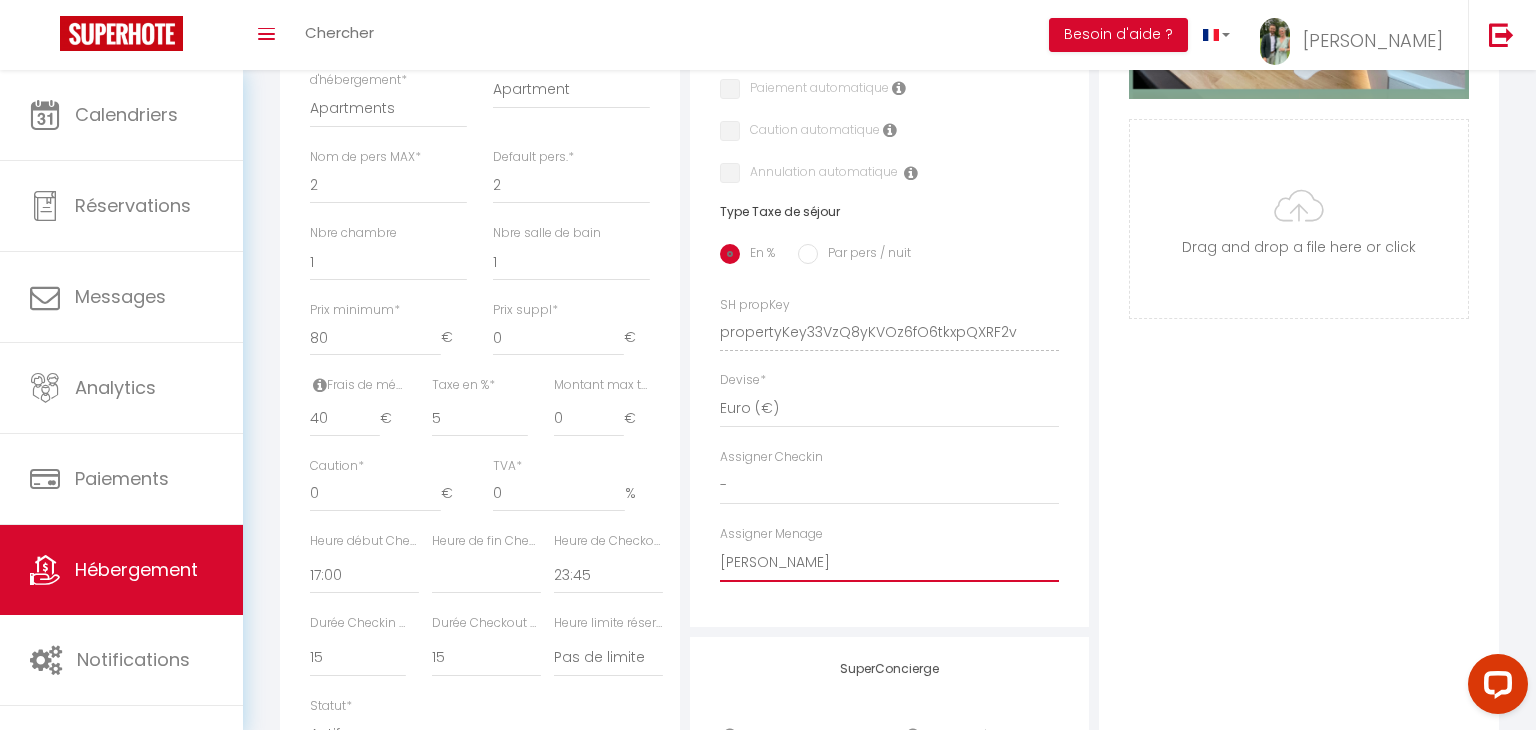 click on "-
Fiona CALANDRE" at bounding box center (890, 563) 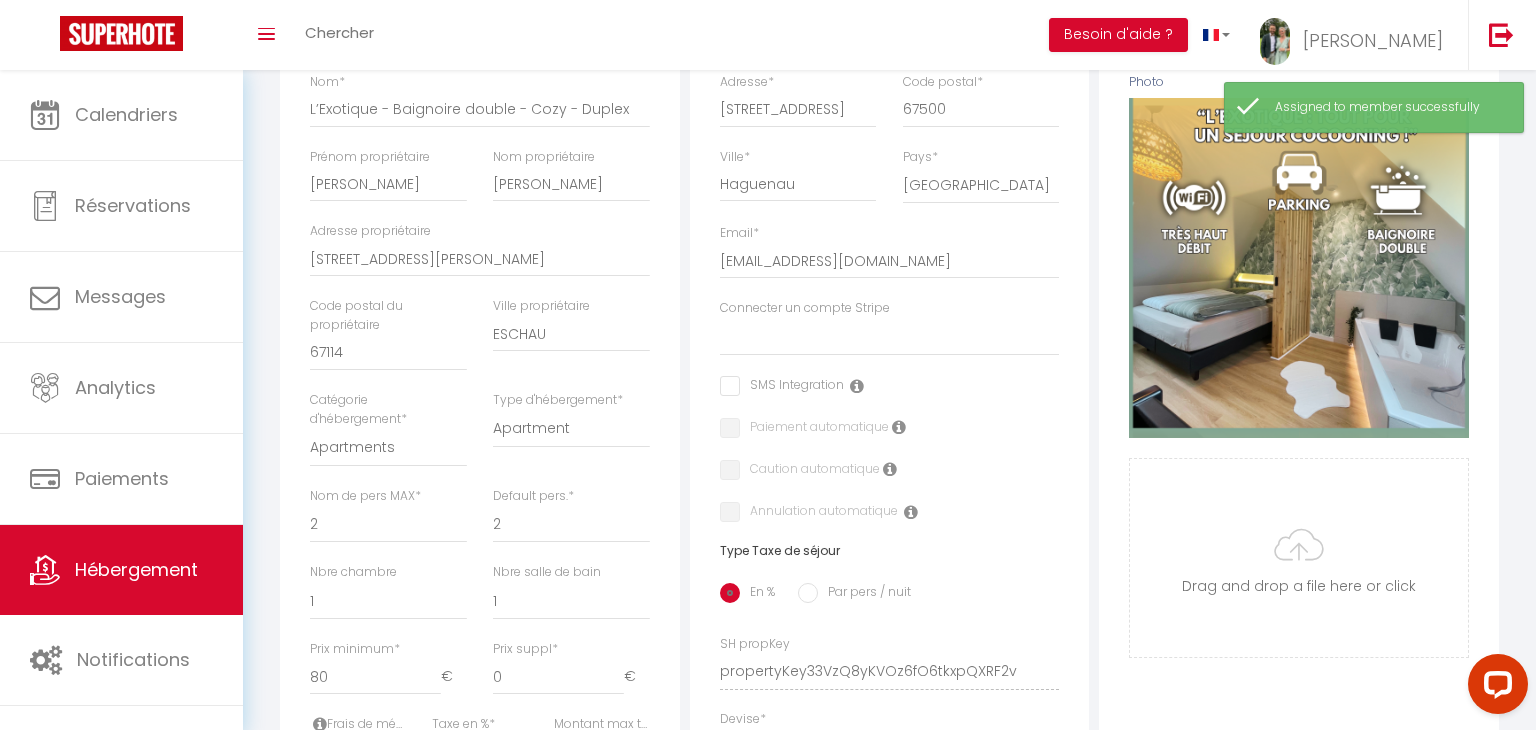 scroll, scrollTop: 0, scrollLeft: 0, axis: both 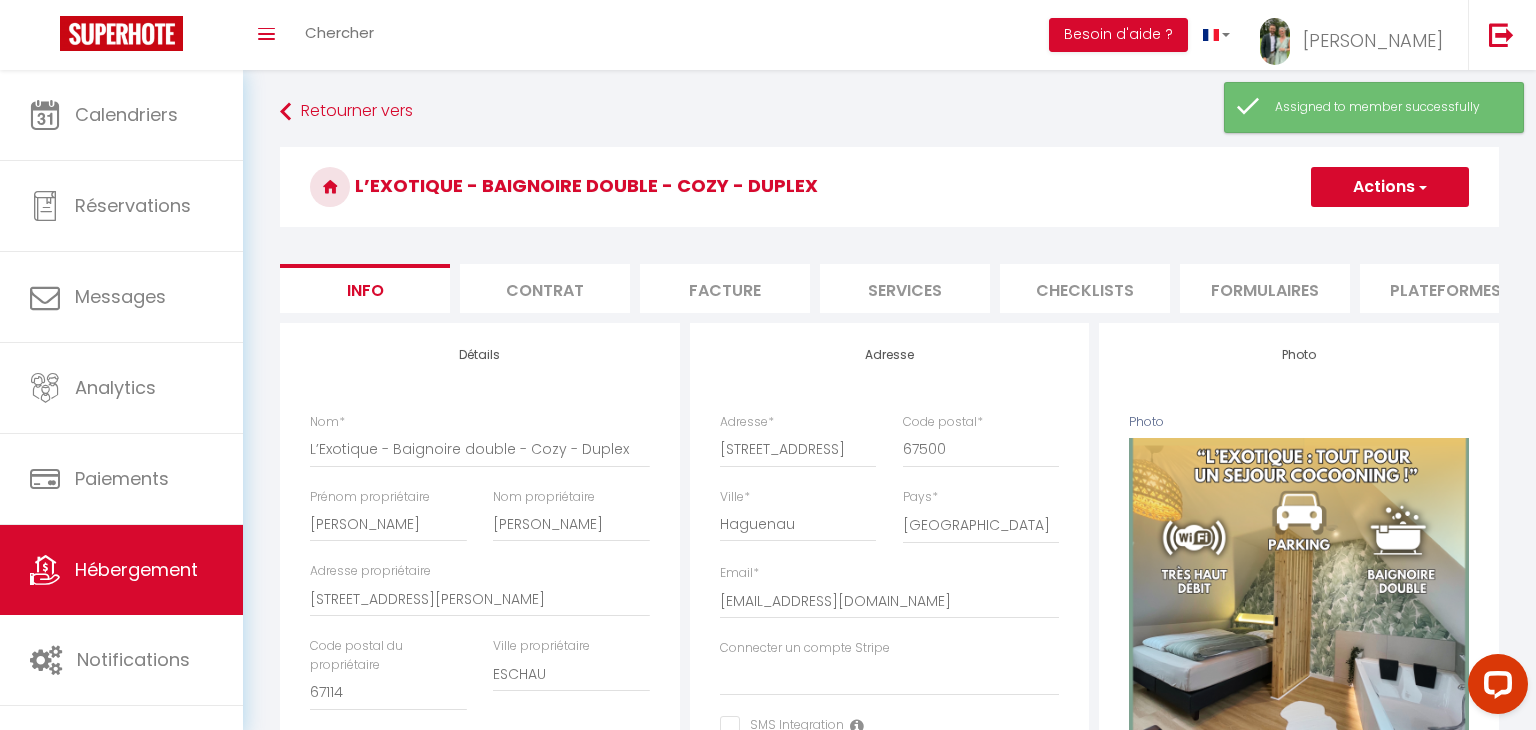click on "Actions" at bounding box center (1390, 187) 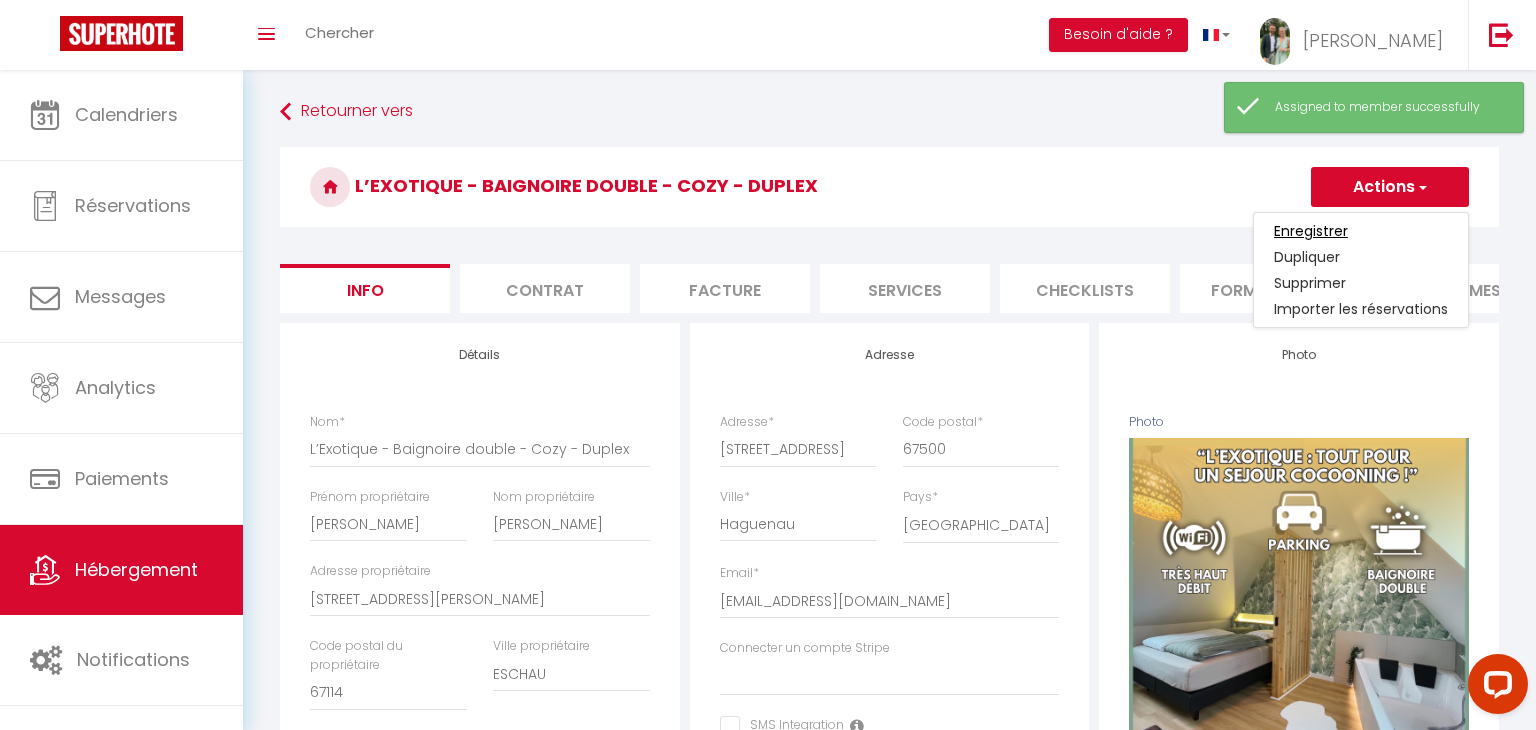 click on "Enregistrer" at bounding box center [1311, 231] 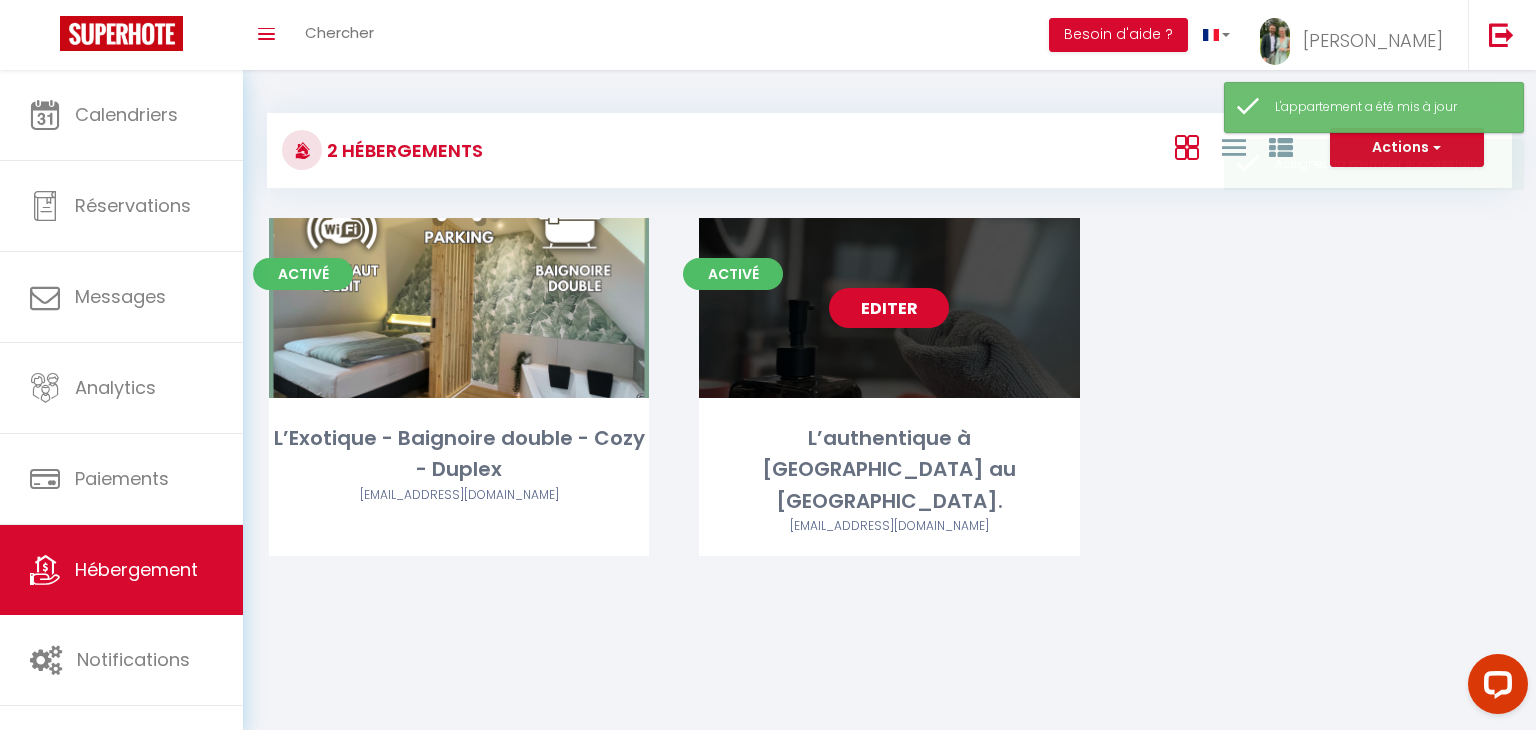 click on "Editer" at bounding box center (889, 308) 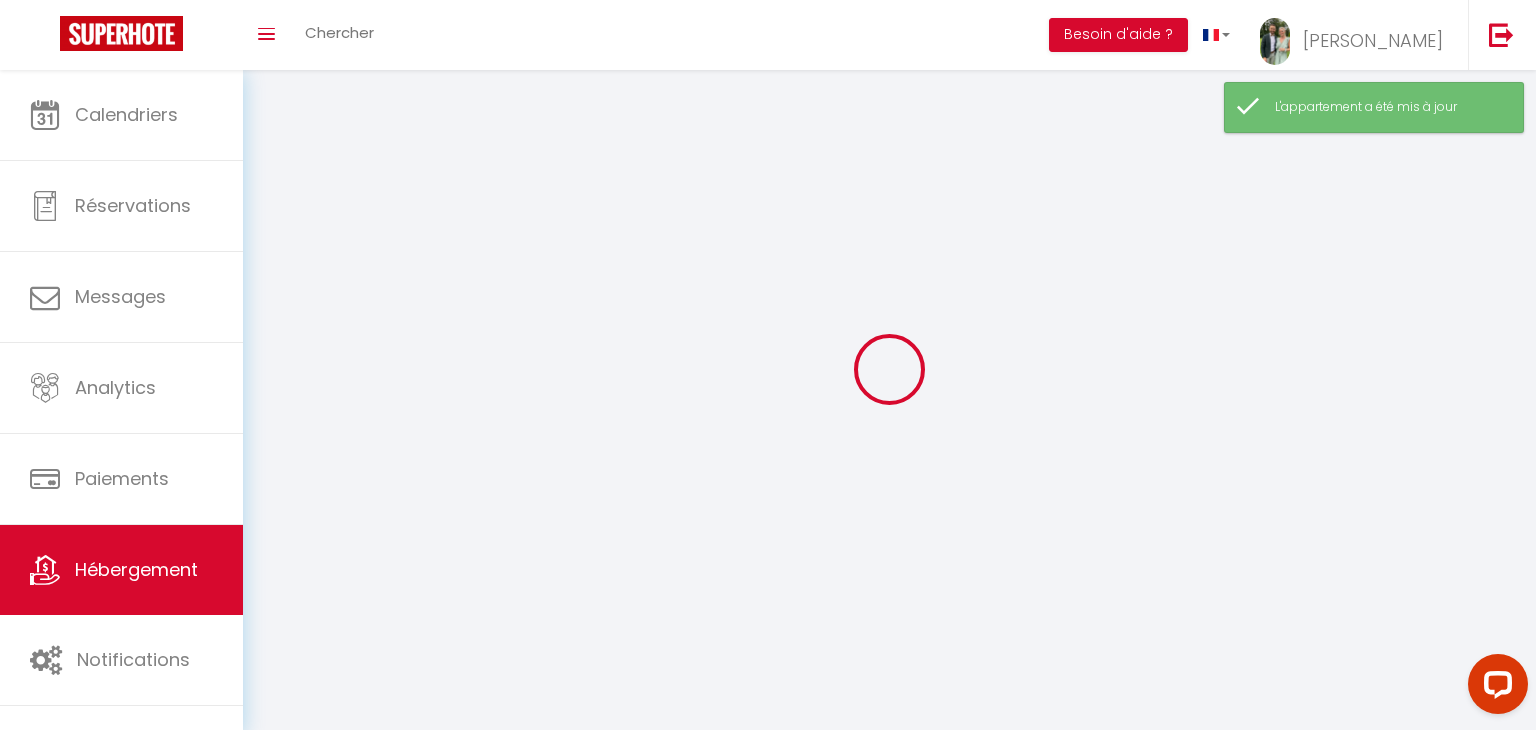 select 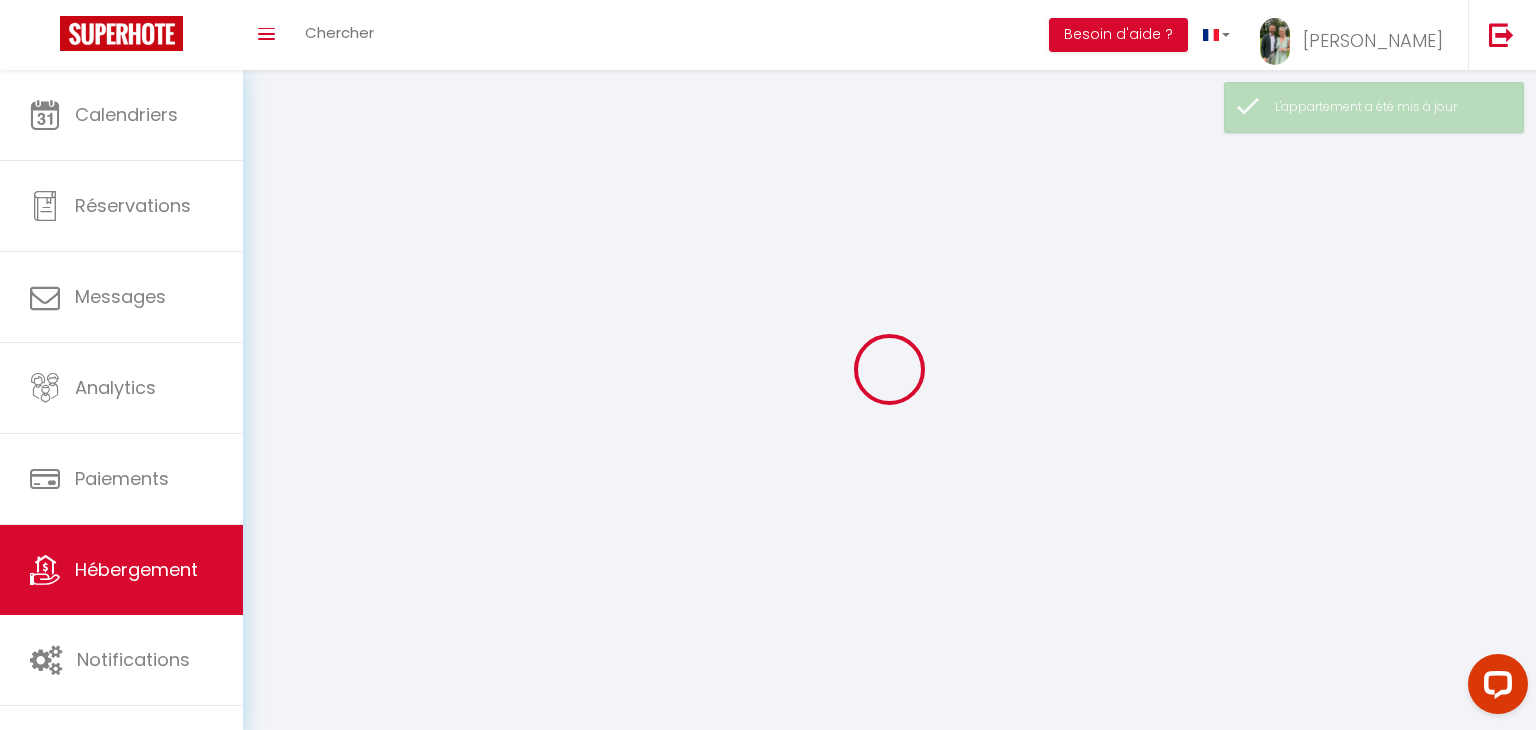 type on "L’authentique à [GEOGRAPHIC_DATA] au [GEOGRAPHIC_DATA]." 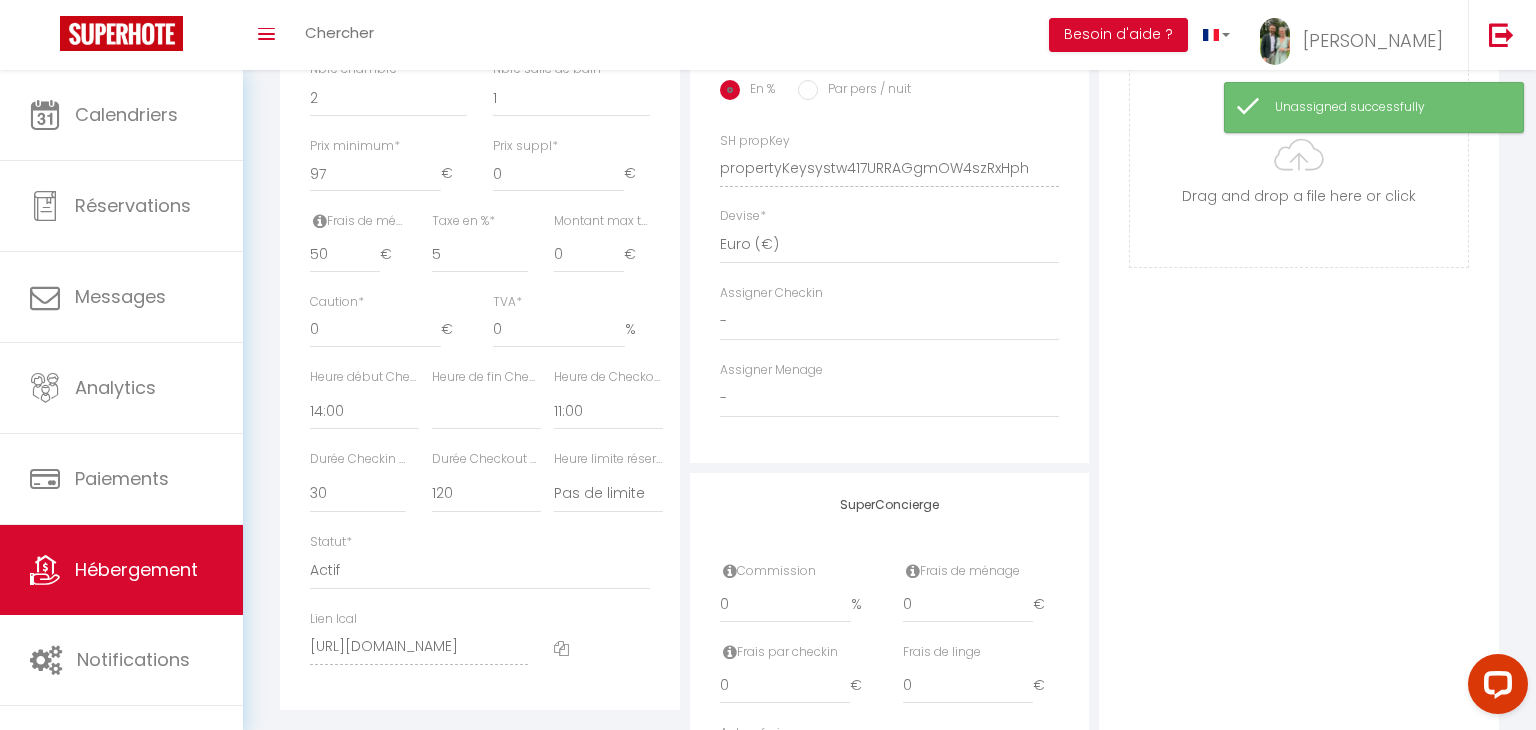 scroll, scrollTop: 848, scrollLeft: 0, axis: vertical 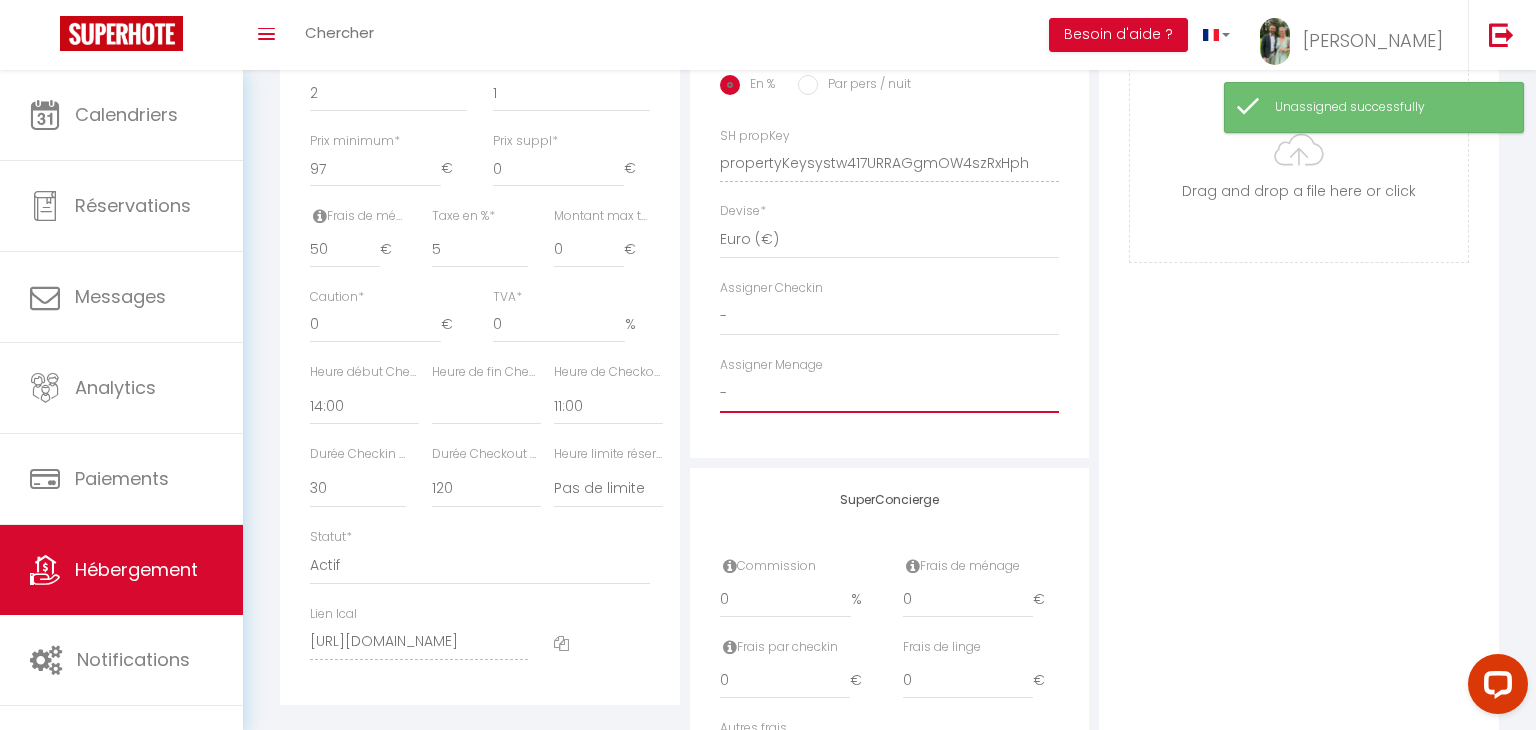 click on "-
Fiona CALANDRE" at bounding box center [890, 394] 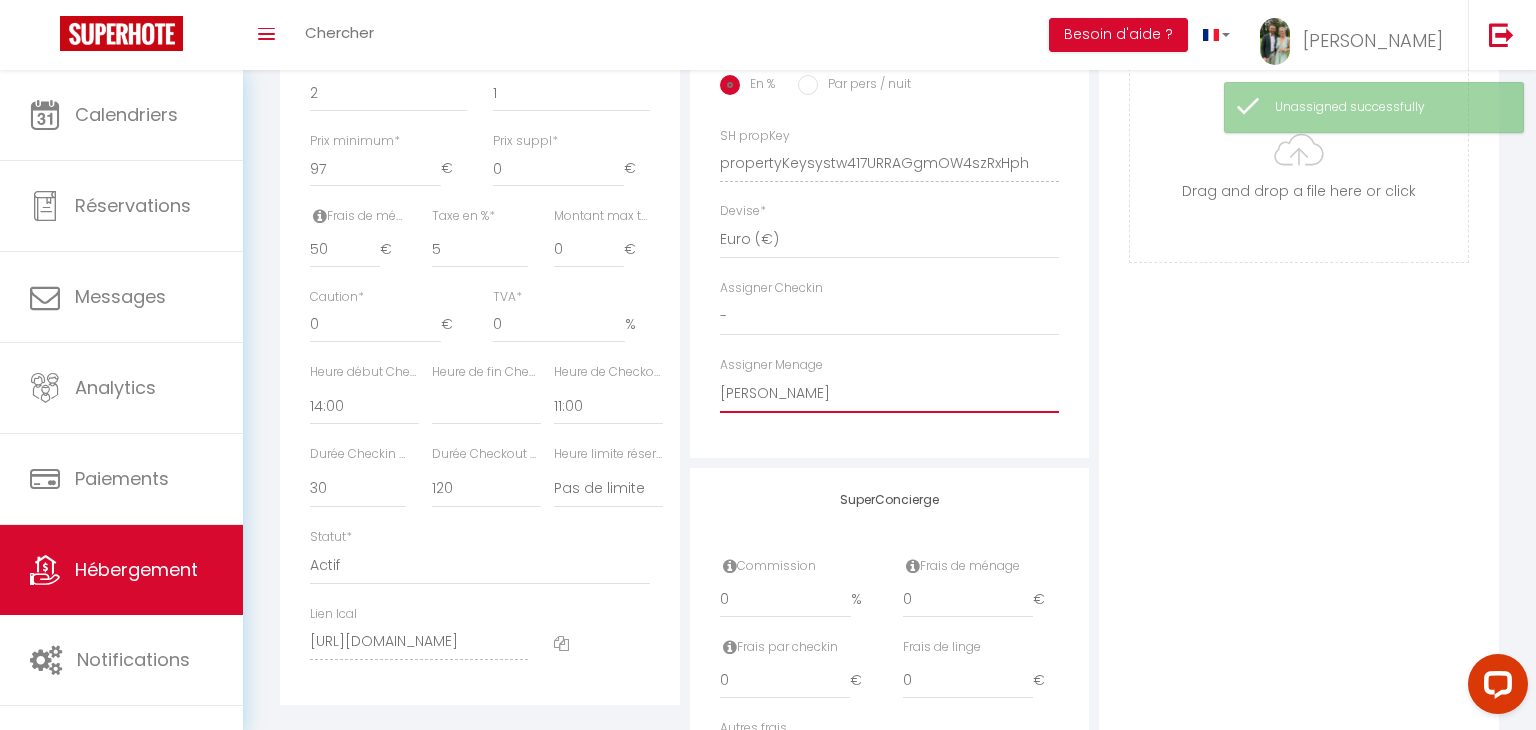 click on "-
Fiona CALANDRE" at bounding box center [890, 394] 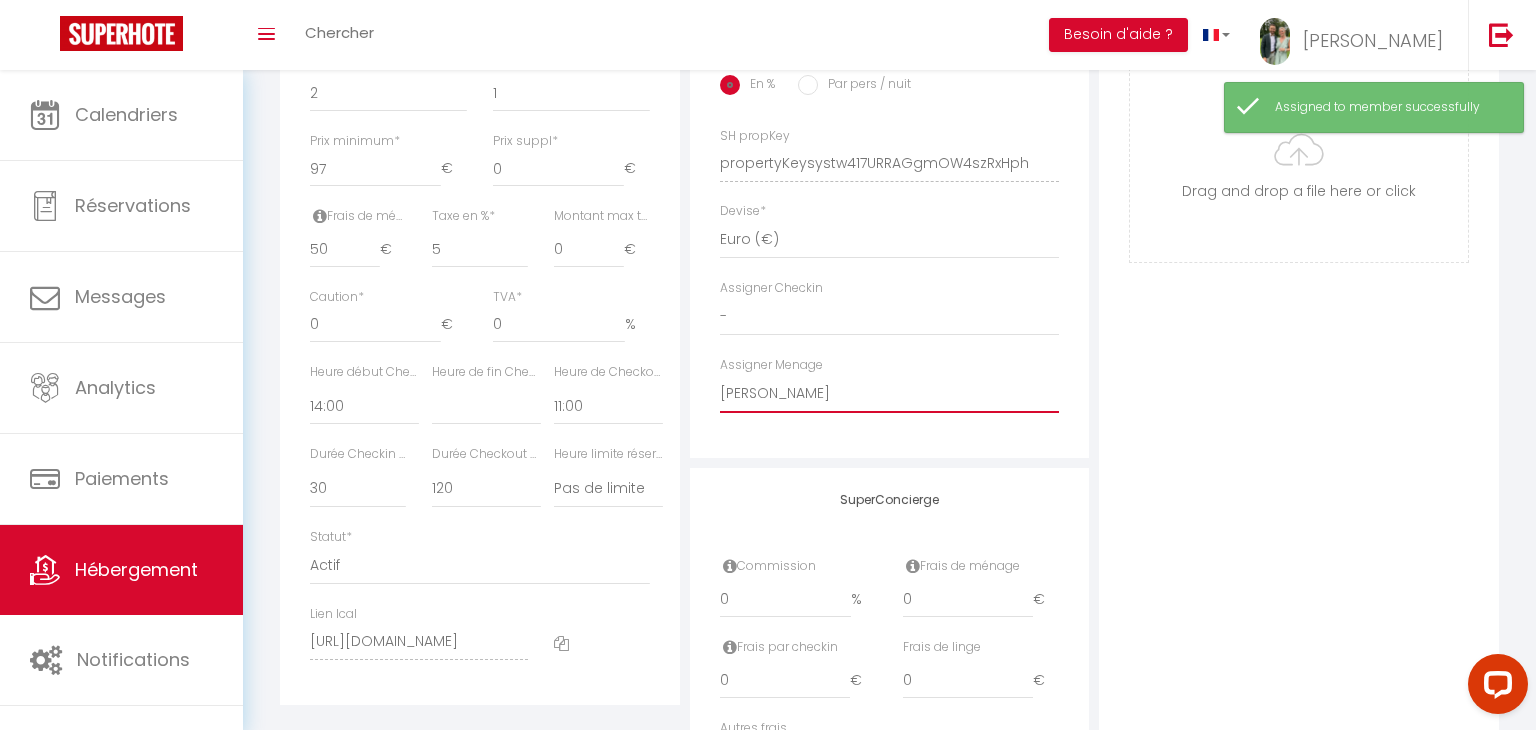 scroll, scrollTop: 0, scrollLeft: 0, axis: both 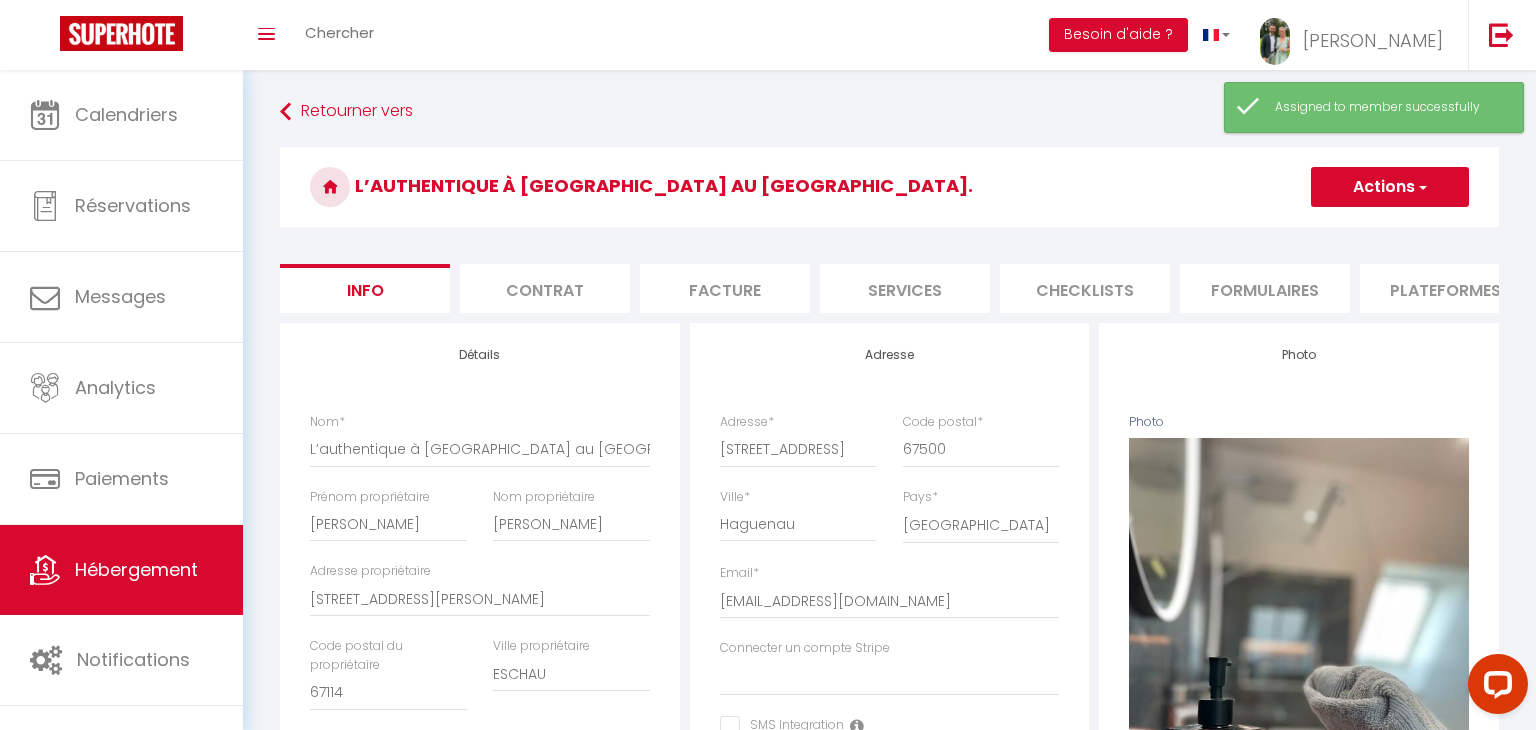 click on "L’authentique à [GEOGRAPHIC_DATA] au [GEOGRAPHIC_DATA]." at bounding box center [889, 187] 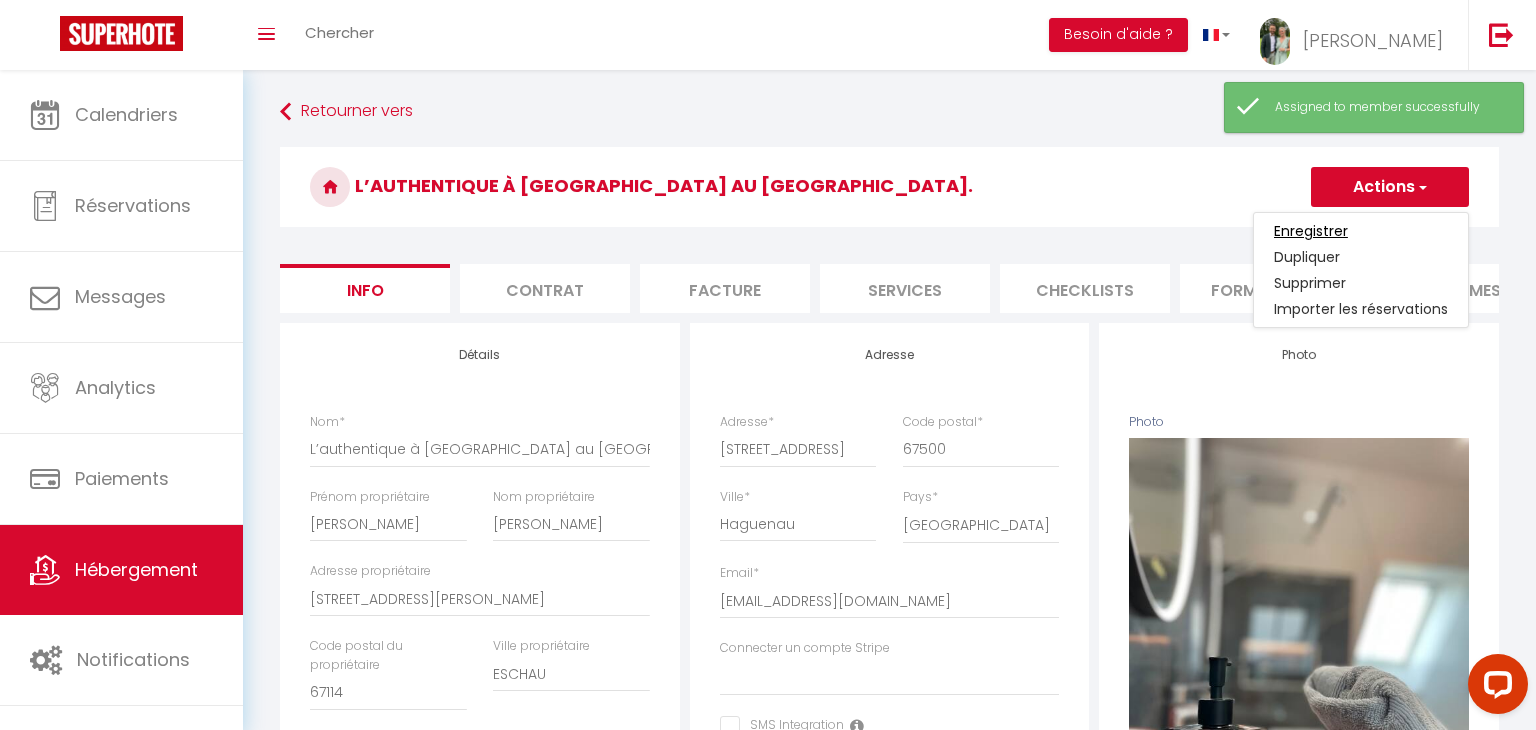 click on "Enregistrer" at bounding box center [1311, 231] 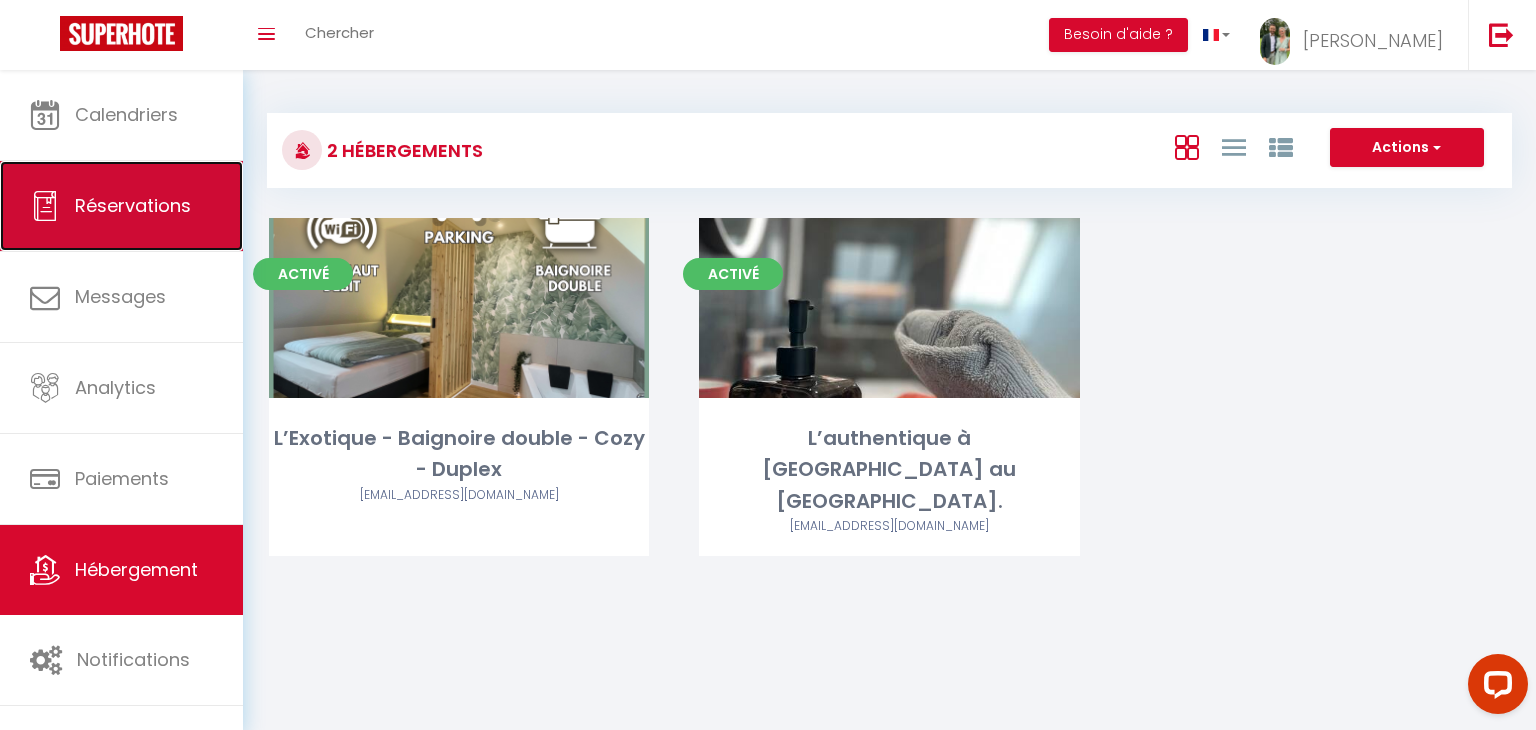 click on "Réservations" at bounding box center (121, 206) 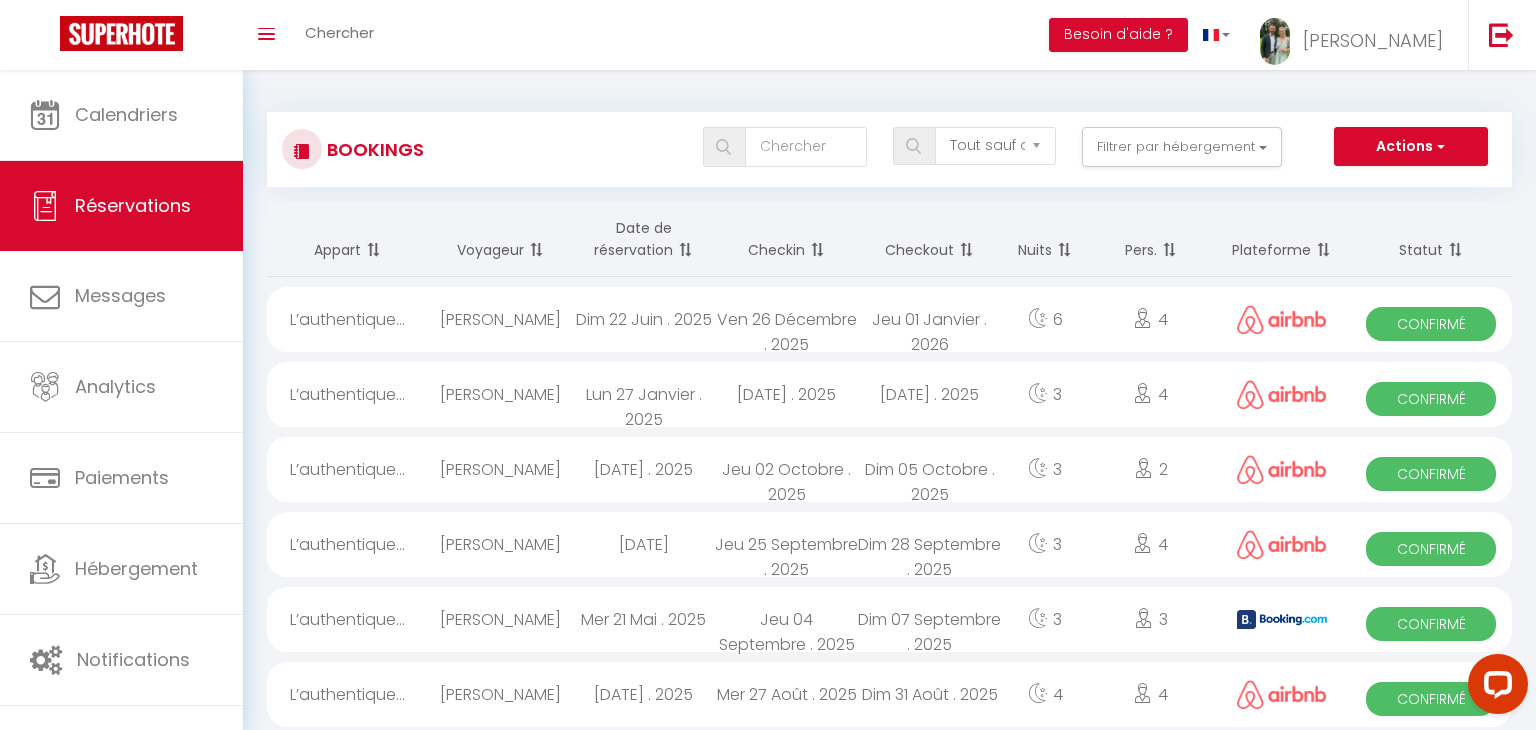 scroll, scrollTop: 0, scrollLeft: 0, axis: both 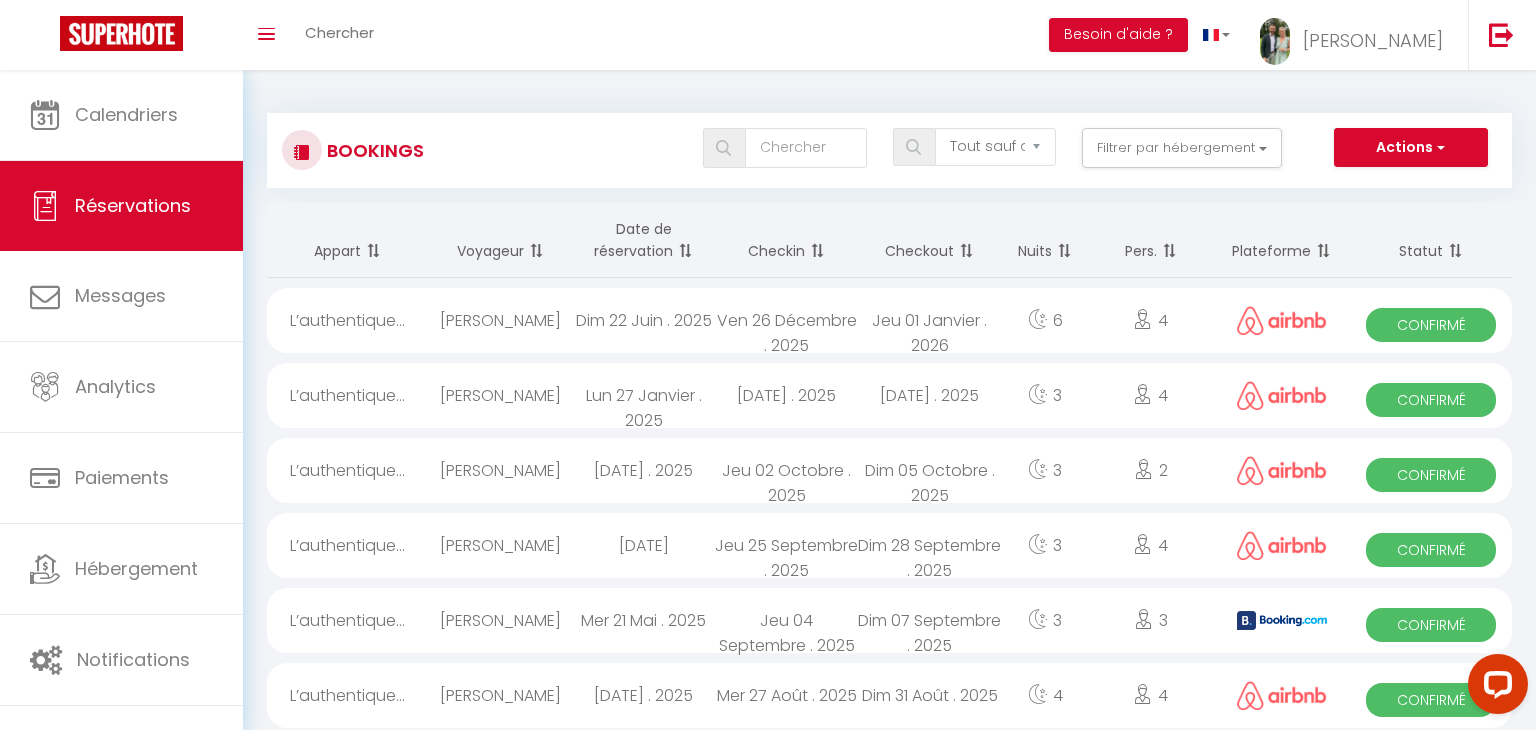 click at bounding box center (683, 251) 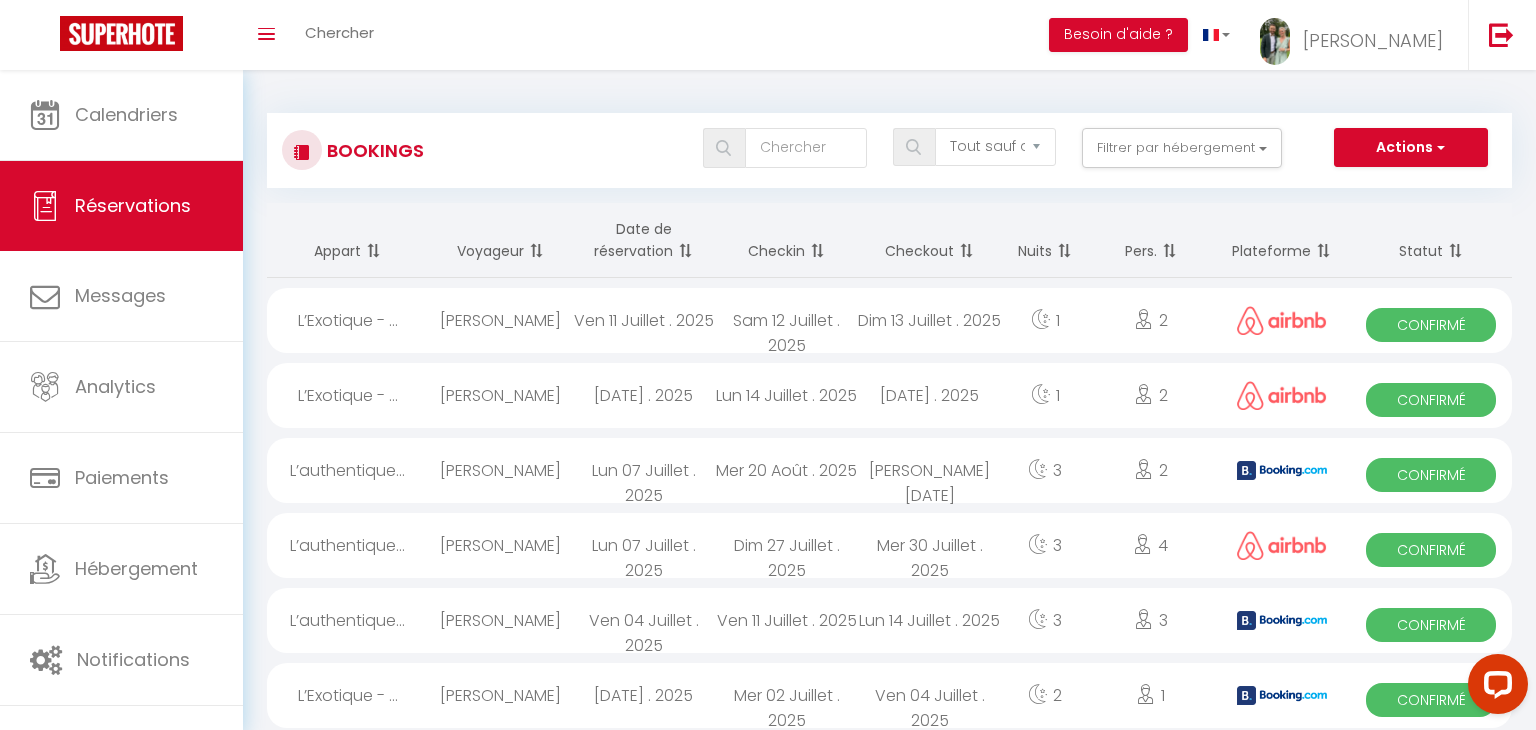 click at bounding box center (815, 251) 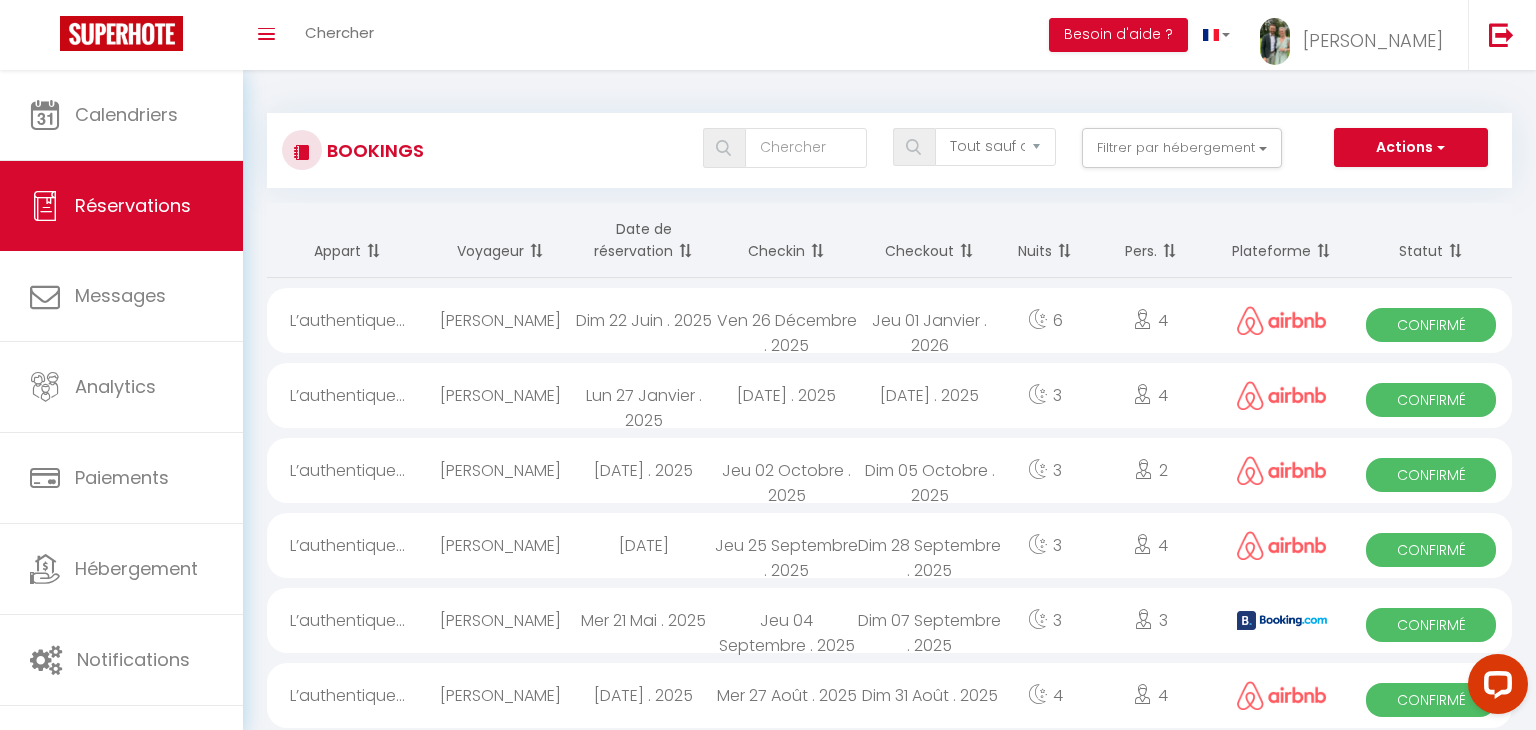 click at bounding box center (815, 251) 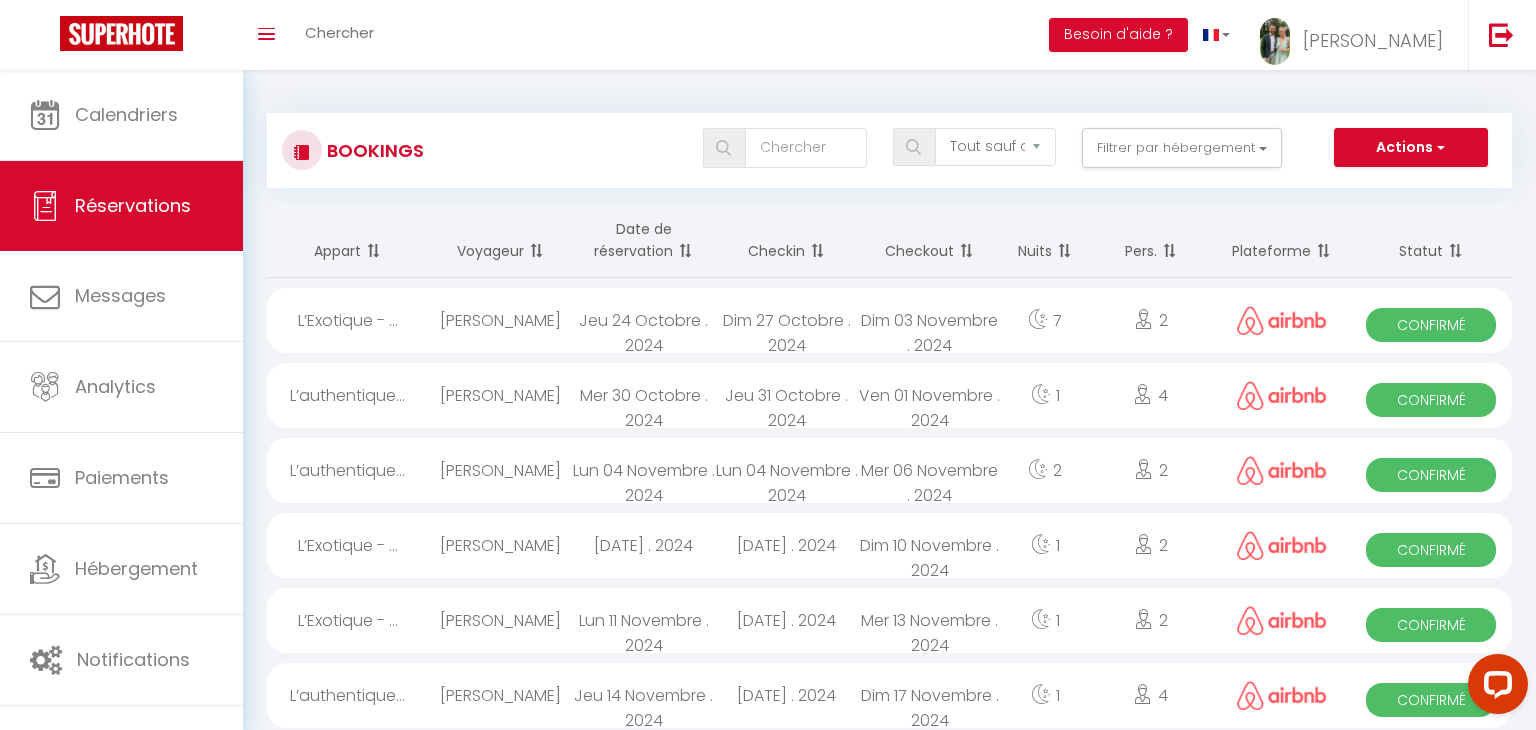click on "Checkin" at bounding box center (786, 240) 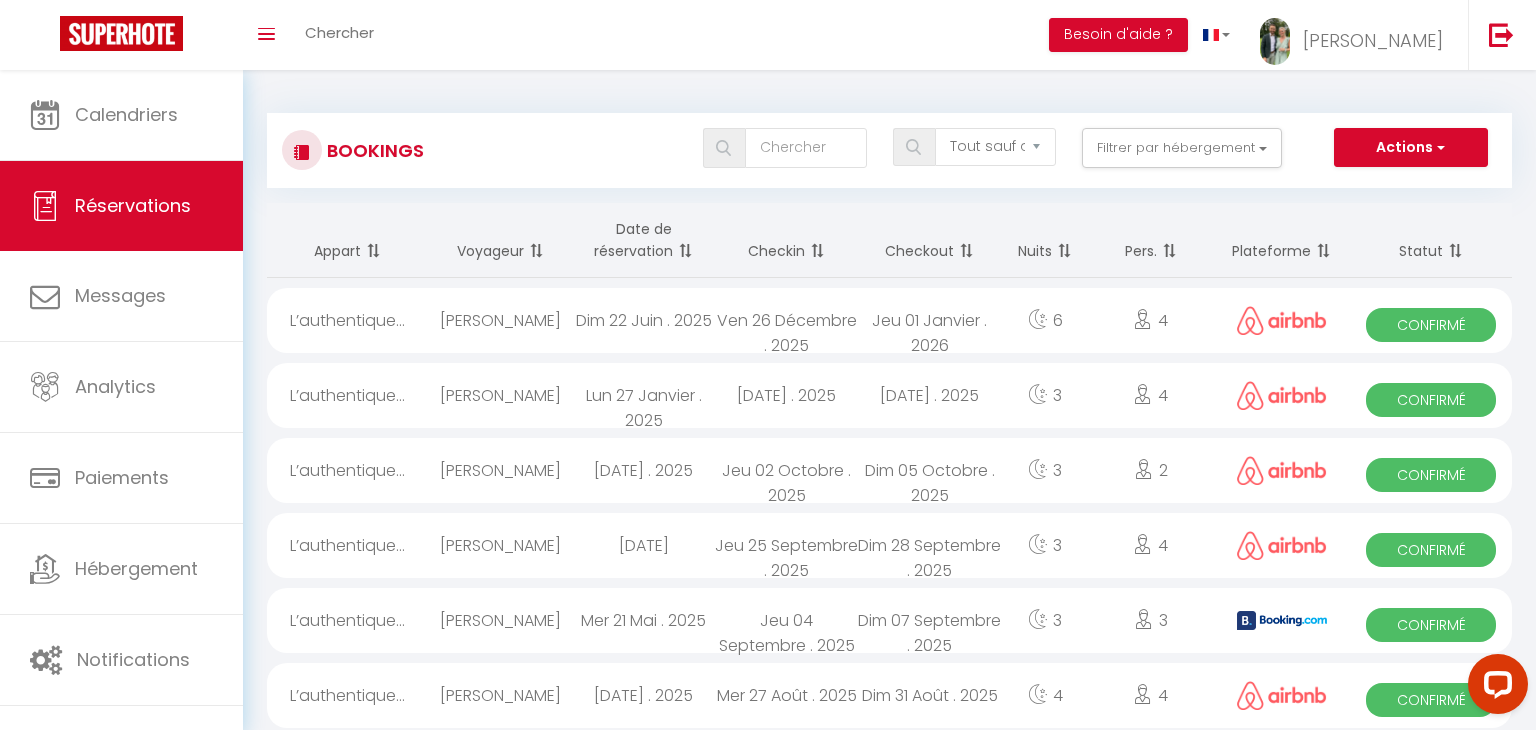 click on "Checkin" at bounding box center (786, 240) 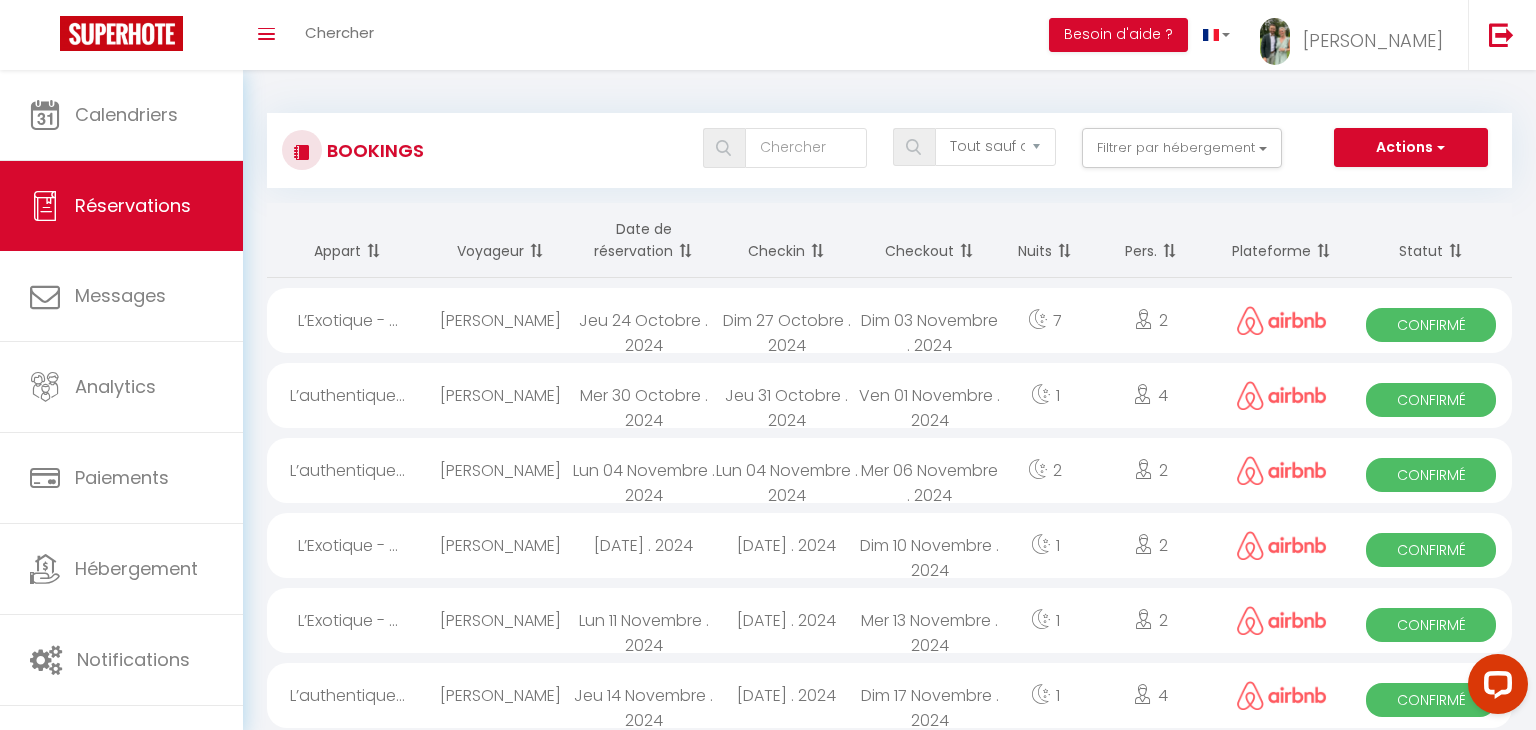 click at bounding box center [683, 251] 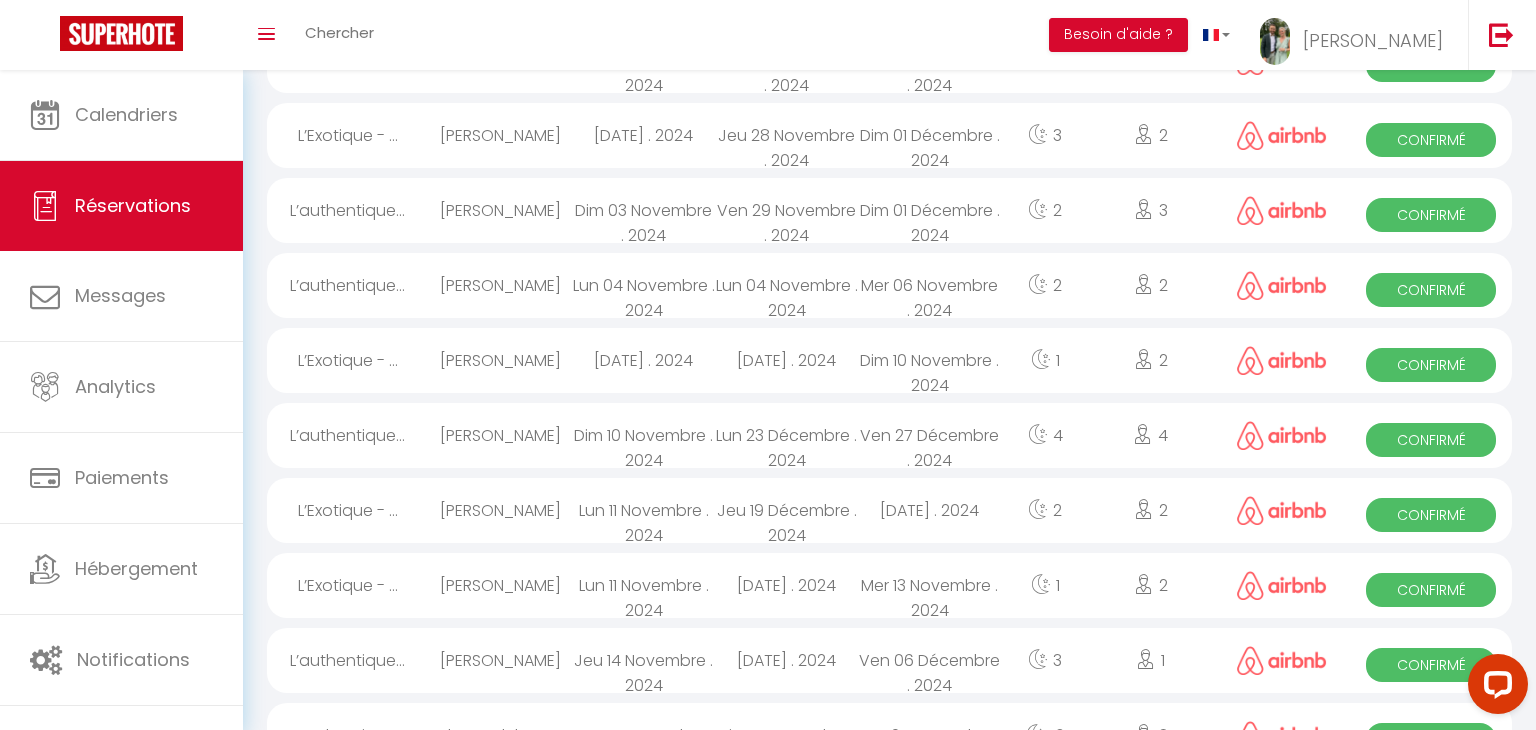 scroll, scrollTop: 0, scrollLeft: 0, axis: both 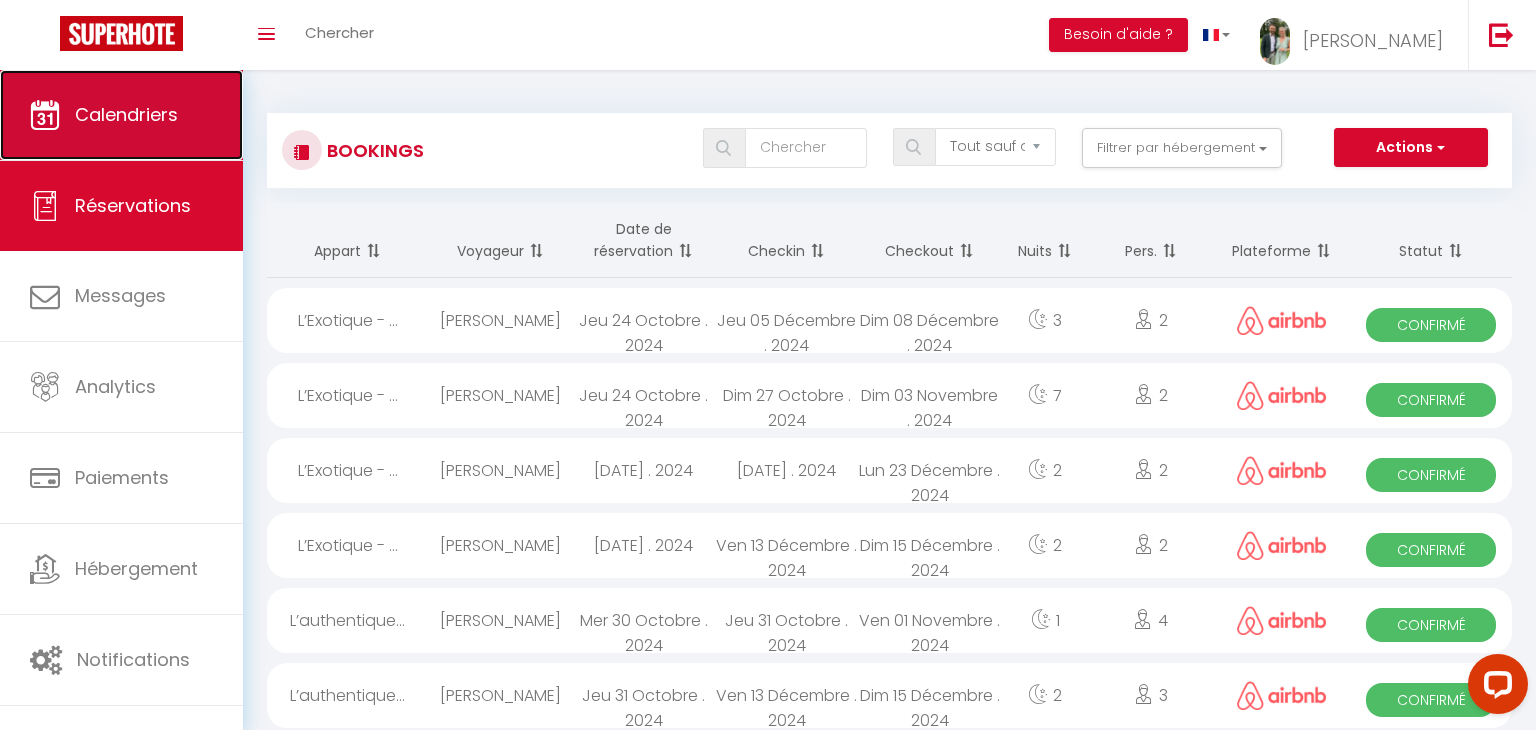 click on "Calendriers" at bounding box center (121, 115) 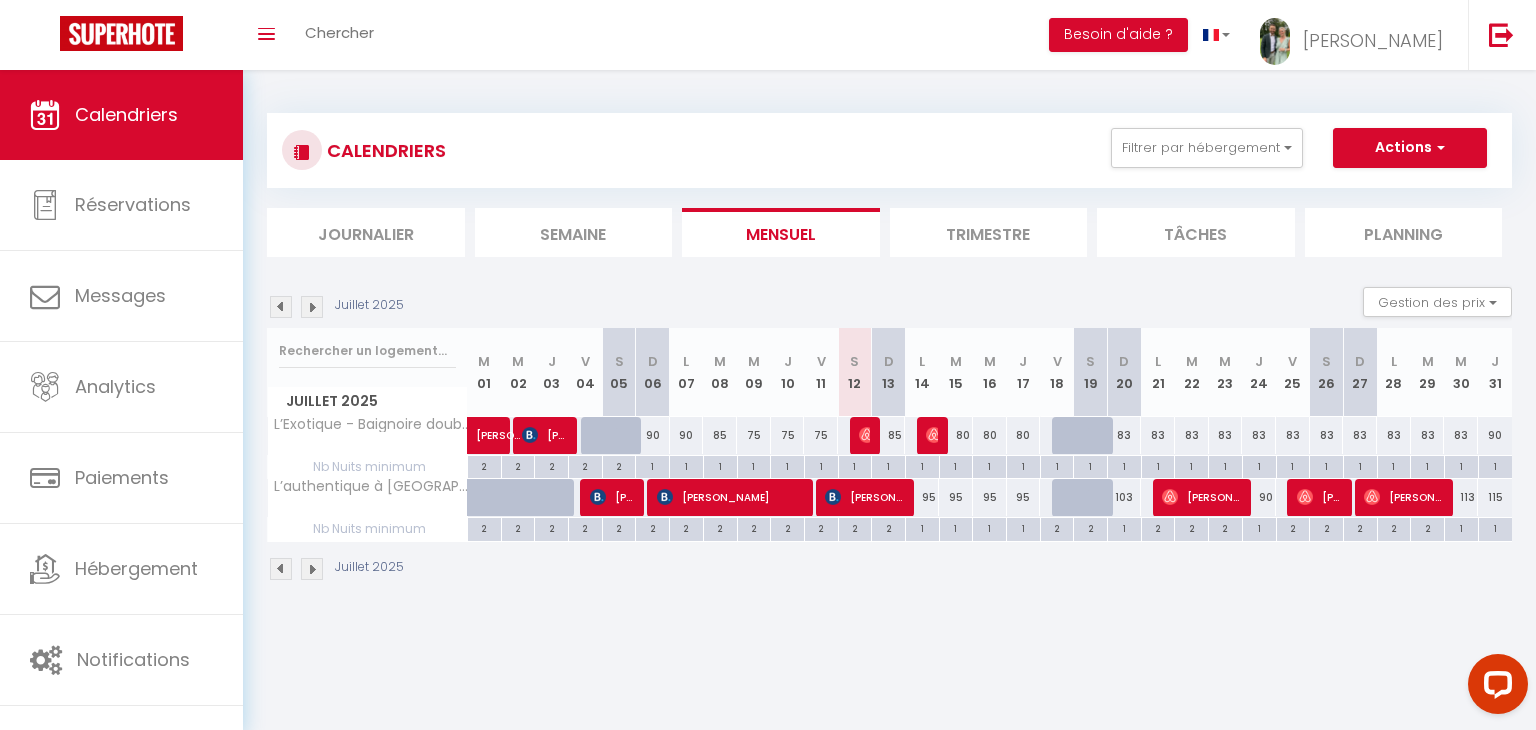 click on "Tâches" at bounding box center (1196, 232) 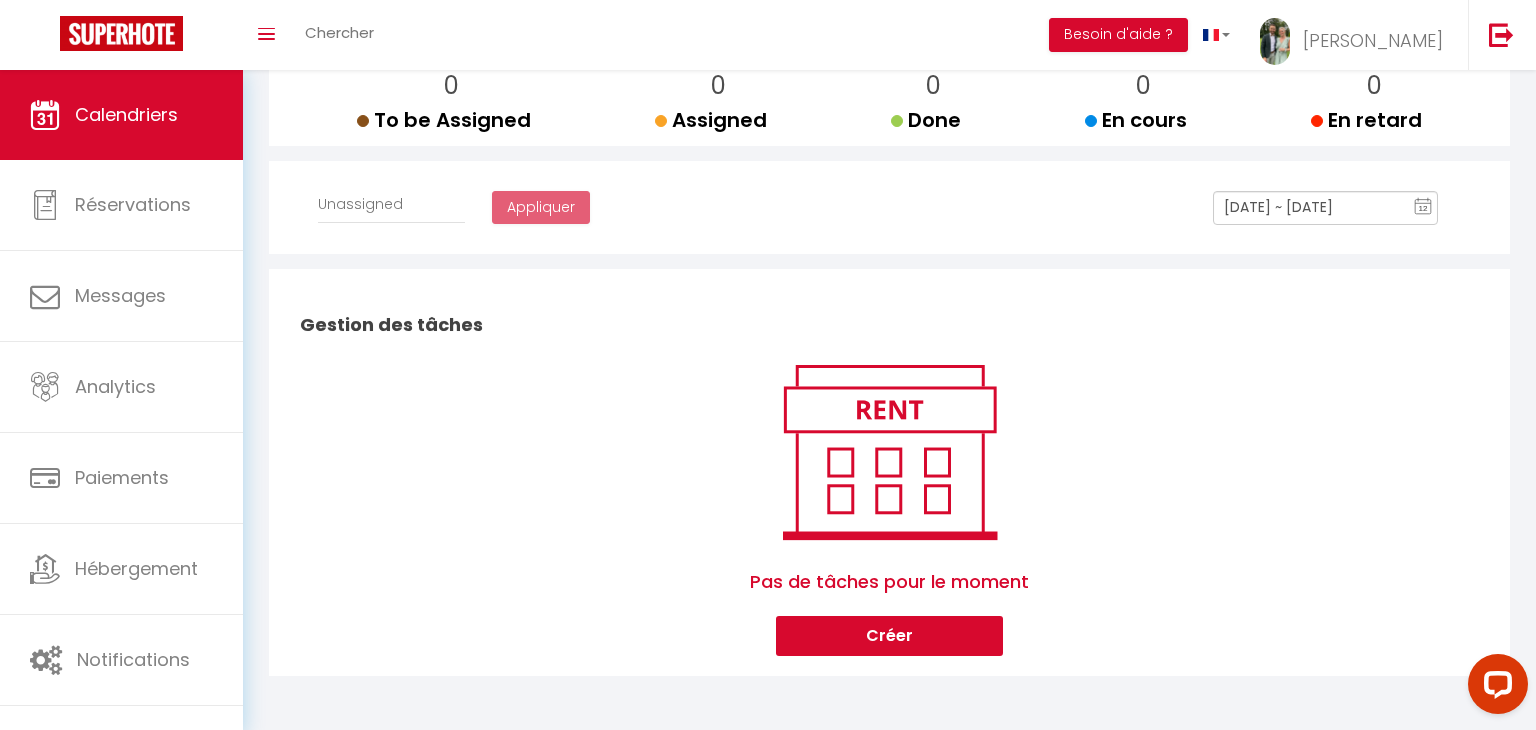 scroll, scrollTop: 0, scrollLeft: 0, axis: both 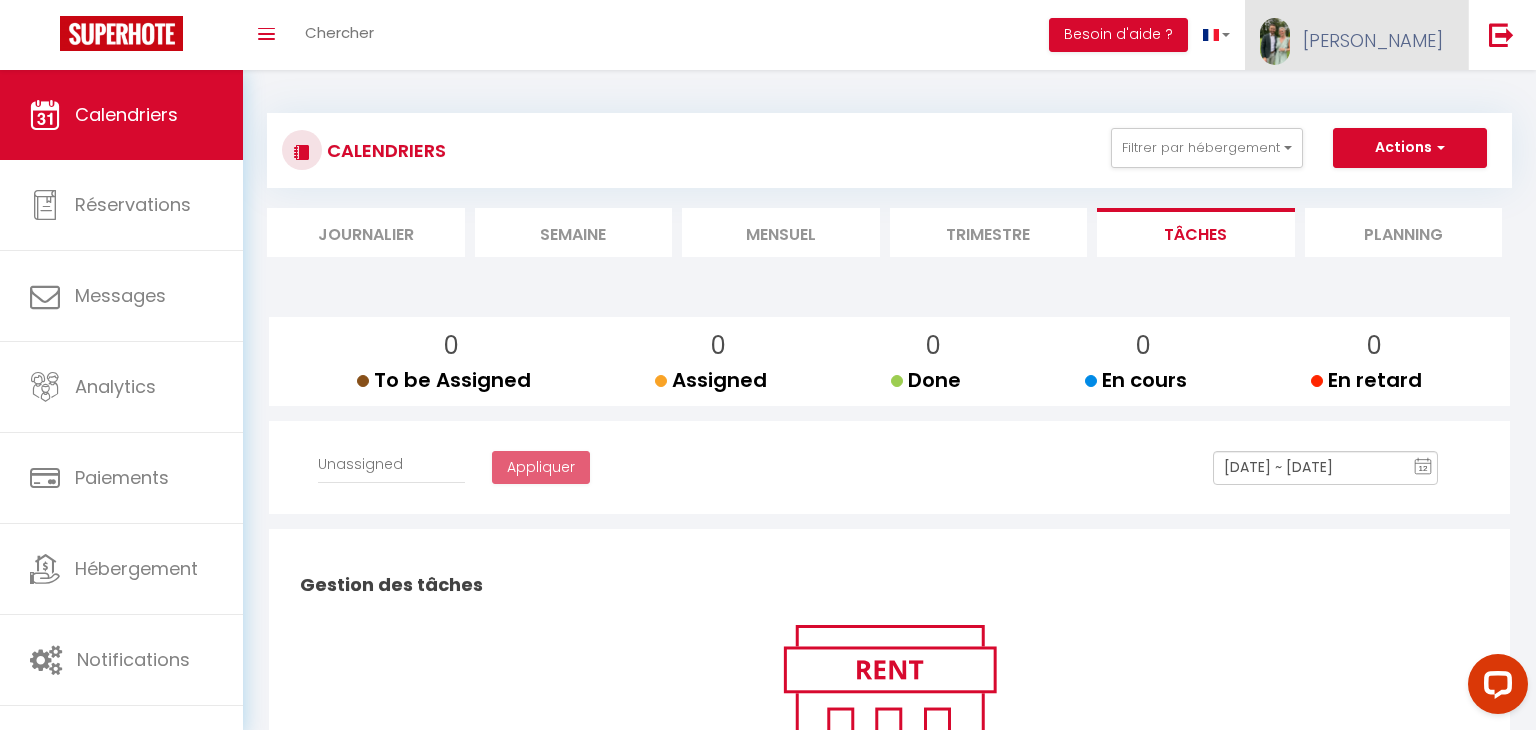click on "[PERSON_NAME]" at bounding box center (1373, 40) 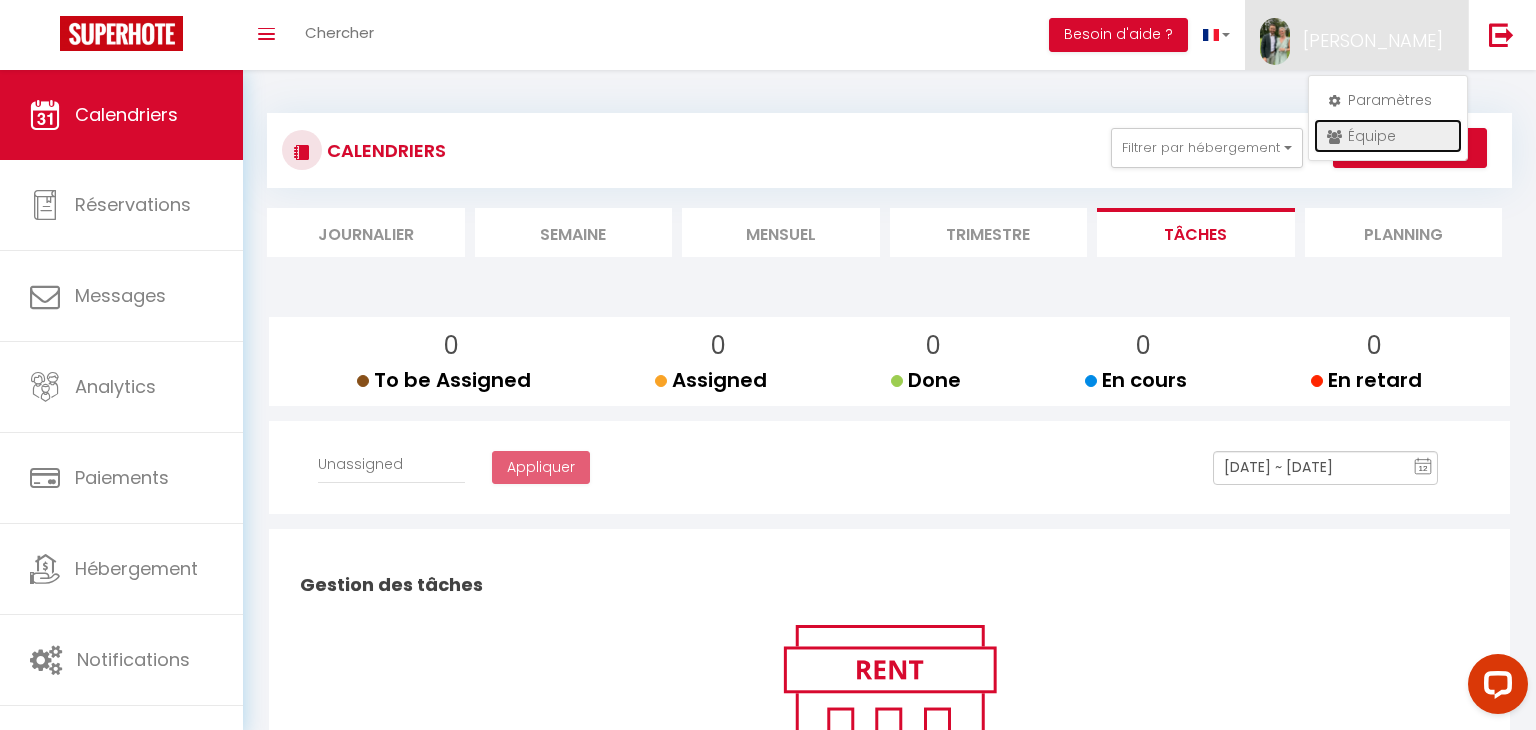 click on "Équipe" at bounding box center [1388, 136] 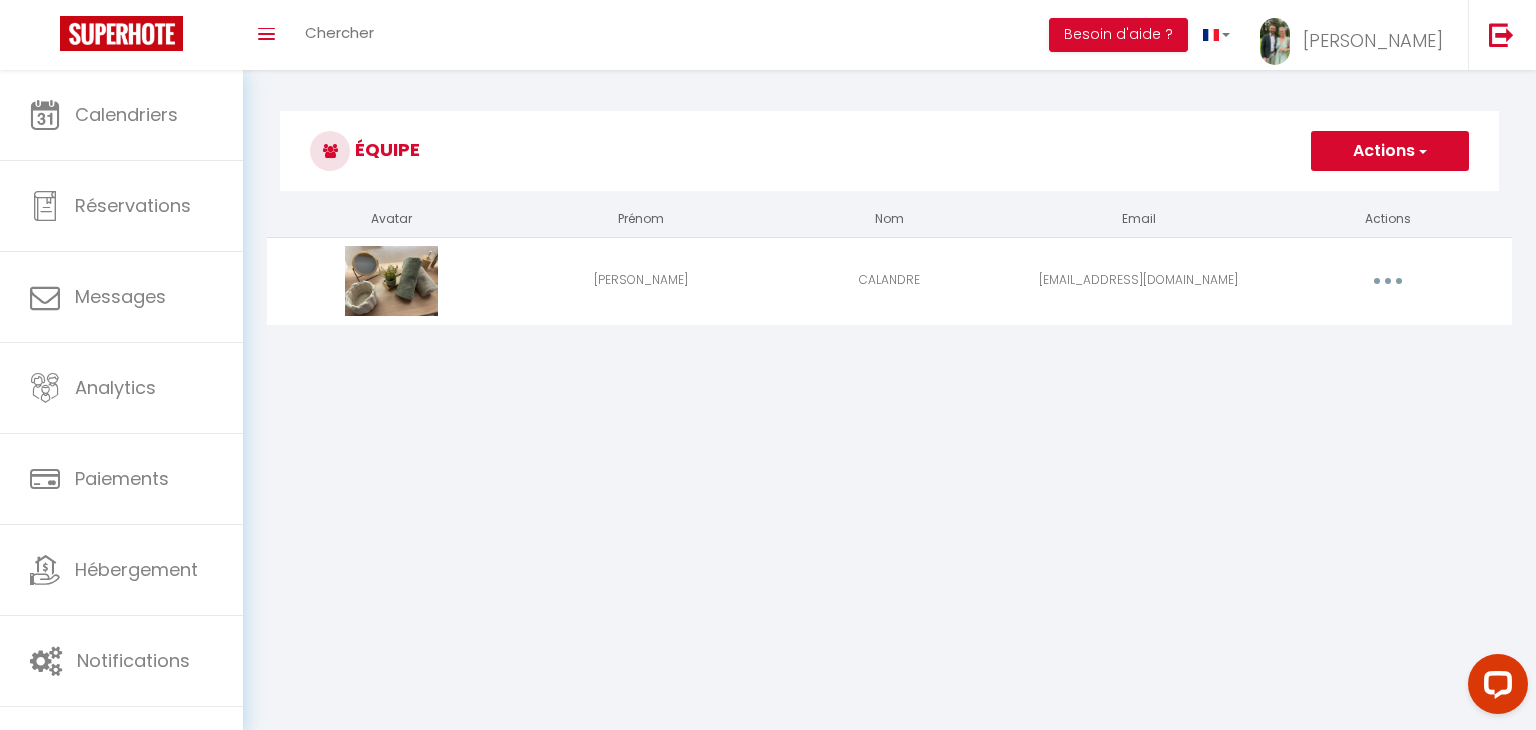 click at bounding box center [1388, 281] 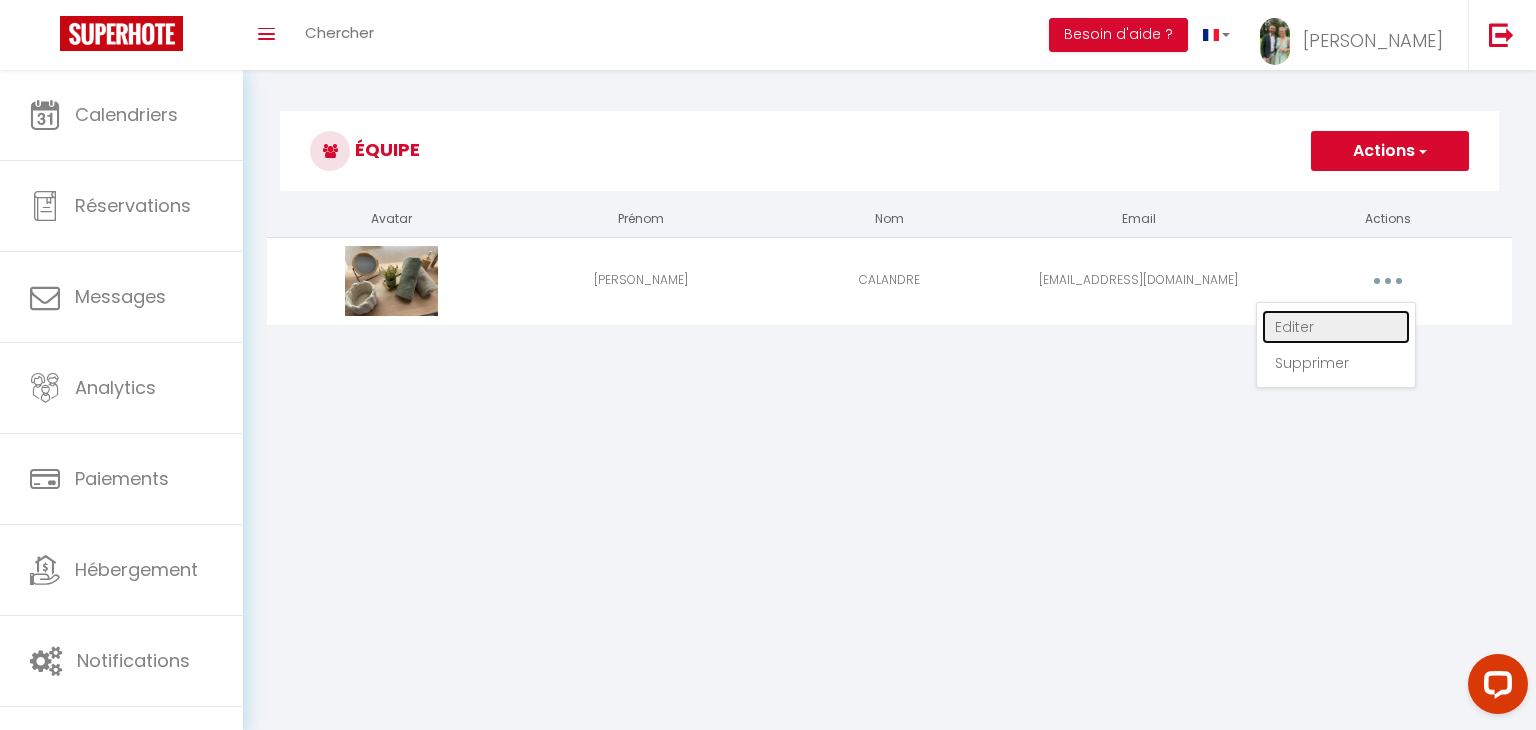 click on "Editer" at bounding box center (1336, 327) 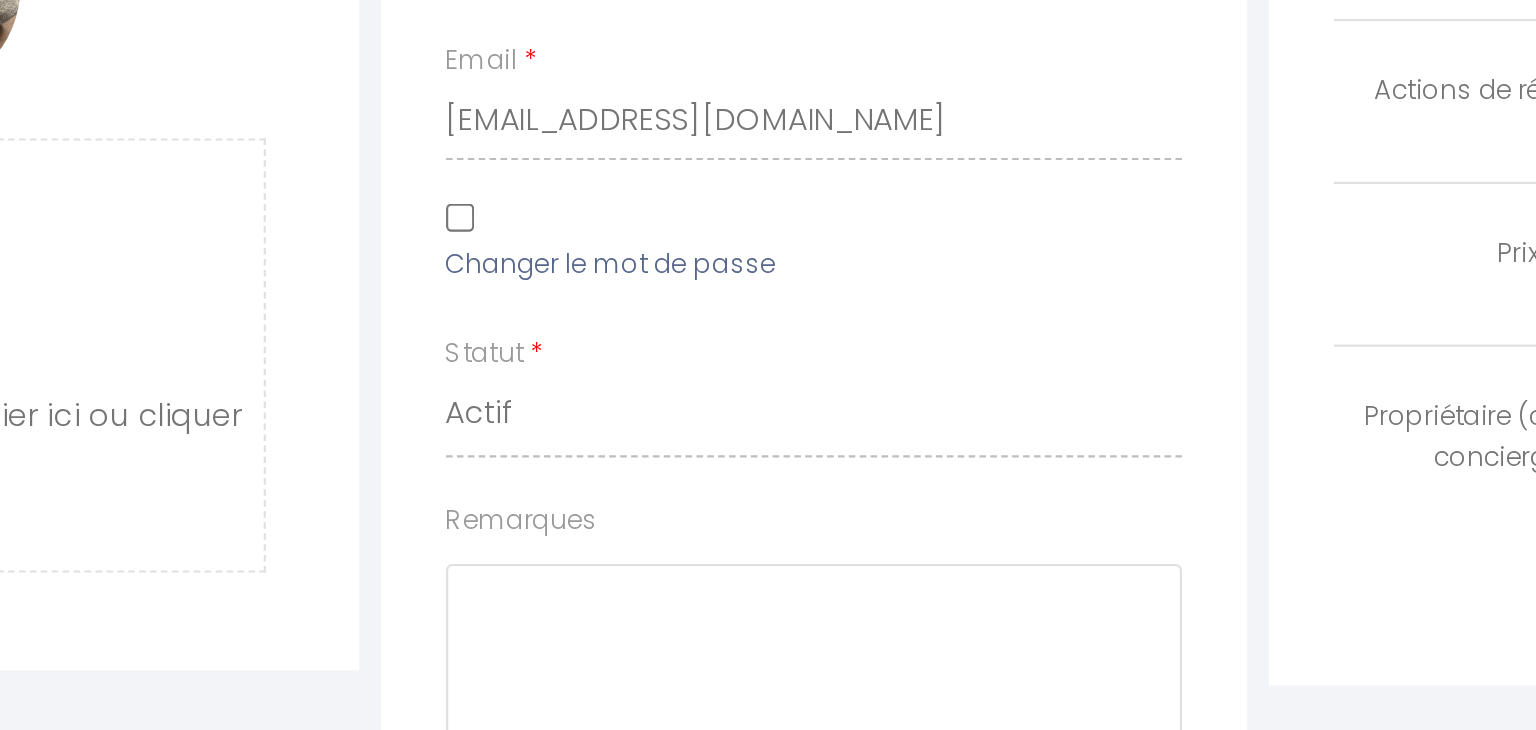 click on "Changer le mot de passe" at bounding box center [726, 483] 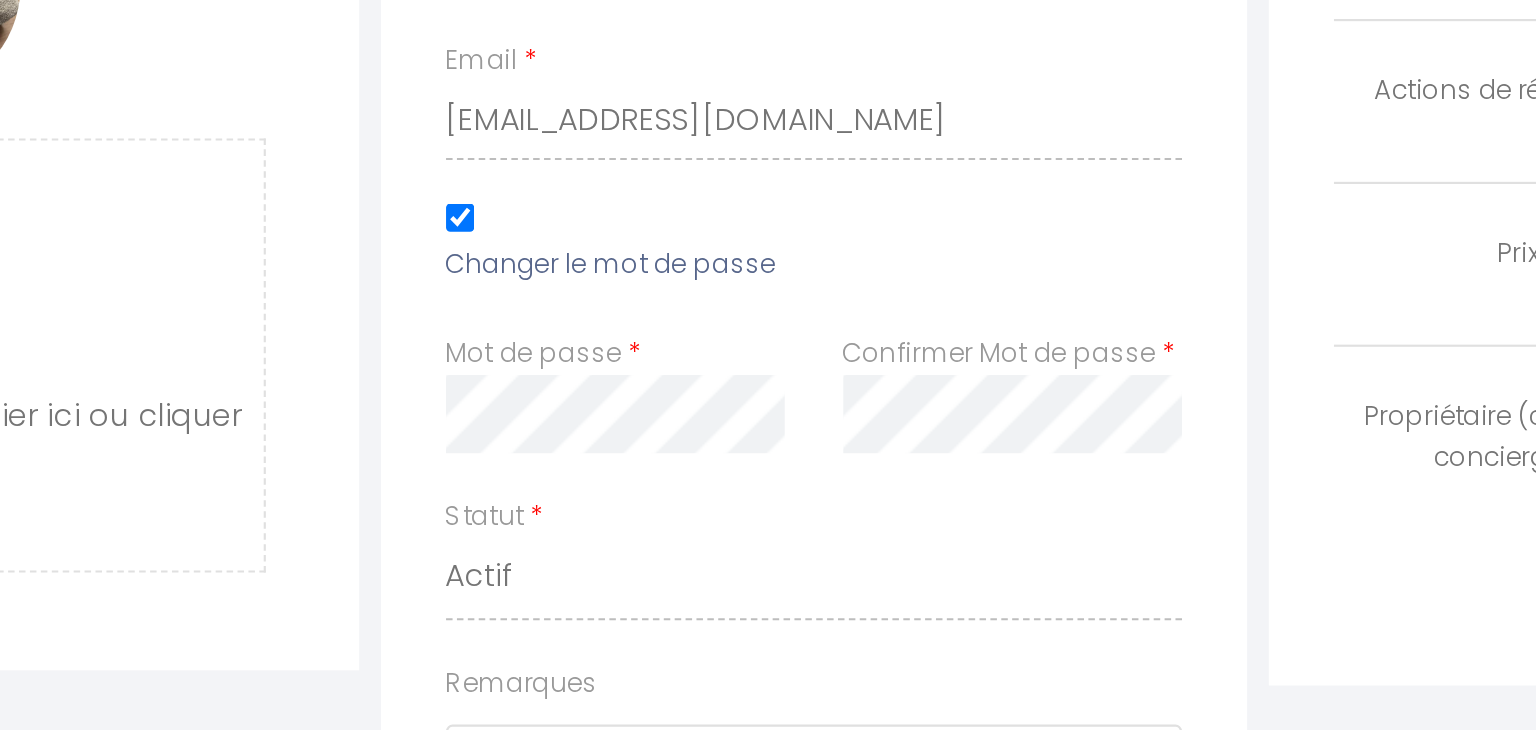 scroll, scrollTop: 0, scrollLeft: 0, axis: both 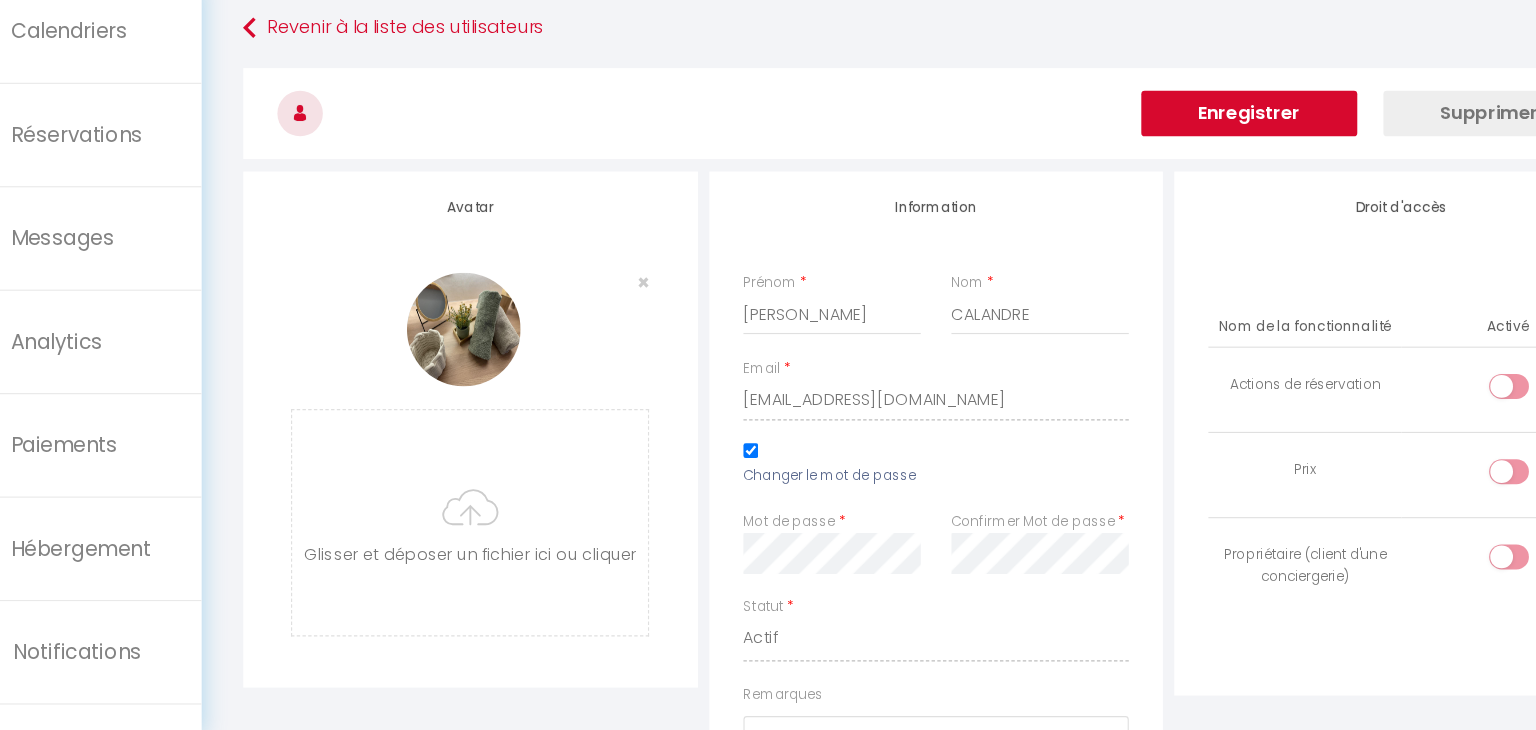 click on "Enregistrer" at bounding box center (1165, 187) 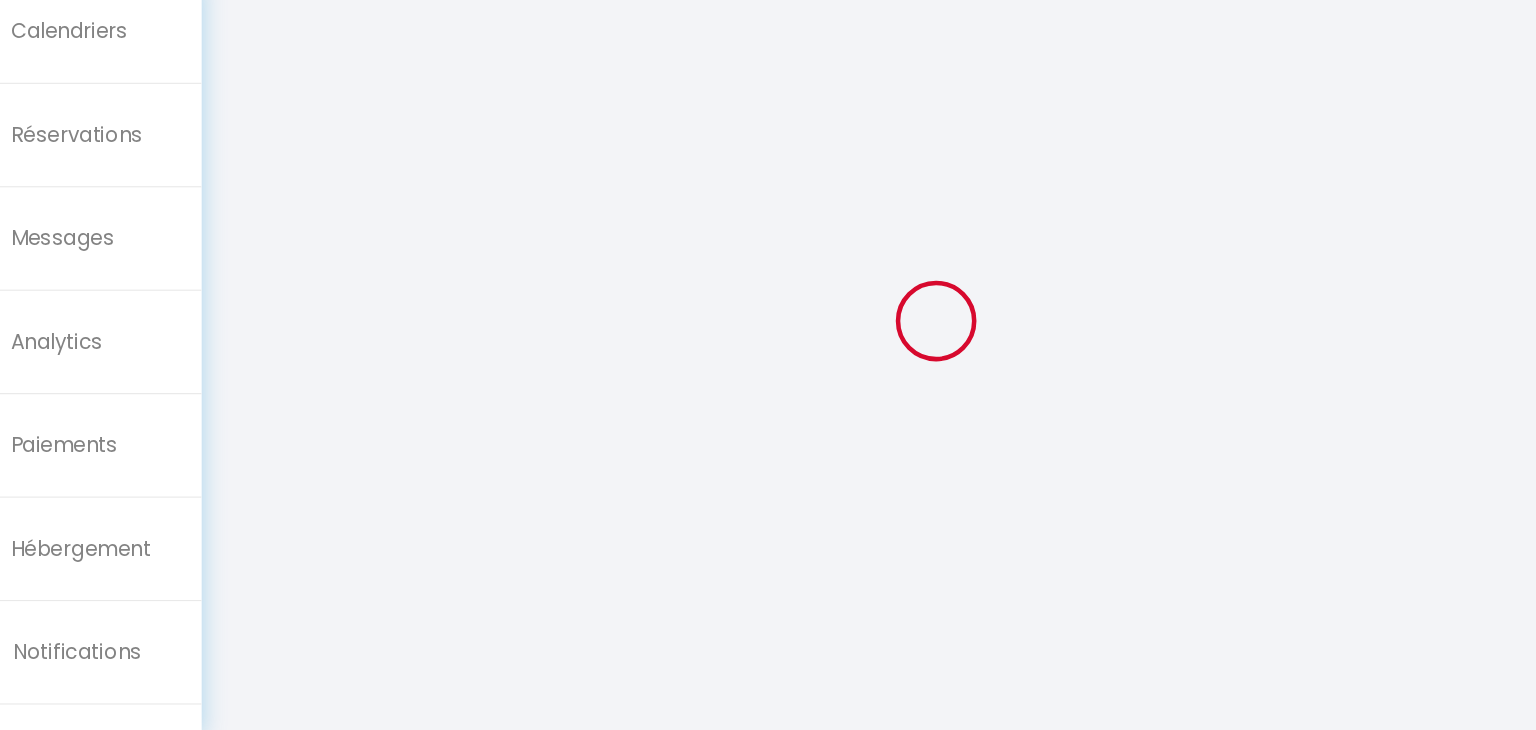 scroll, scrollTop: 70, scrollLeft: 0, axis: vertical 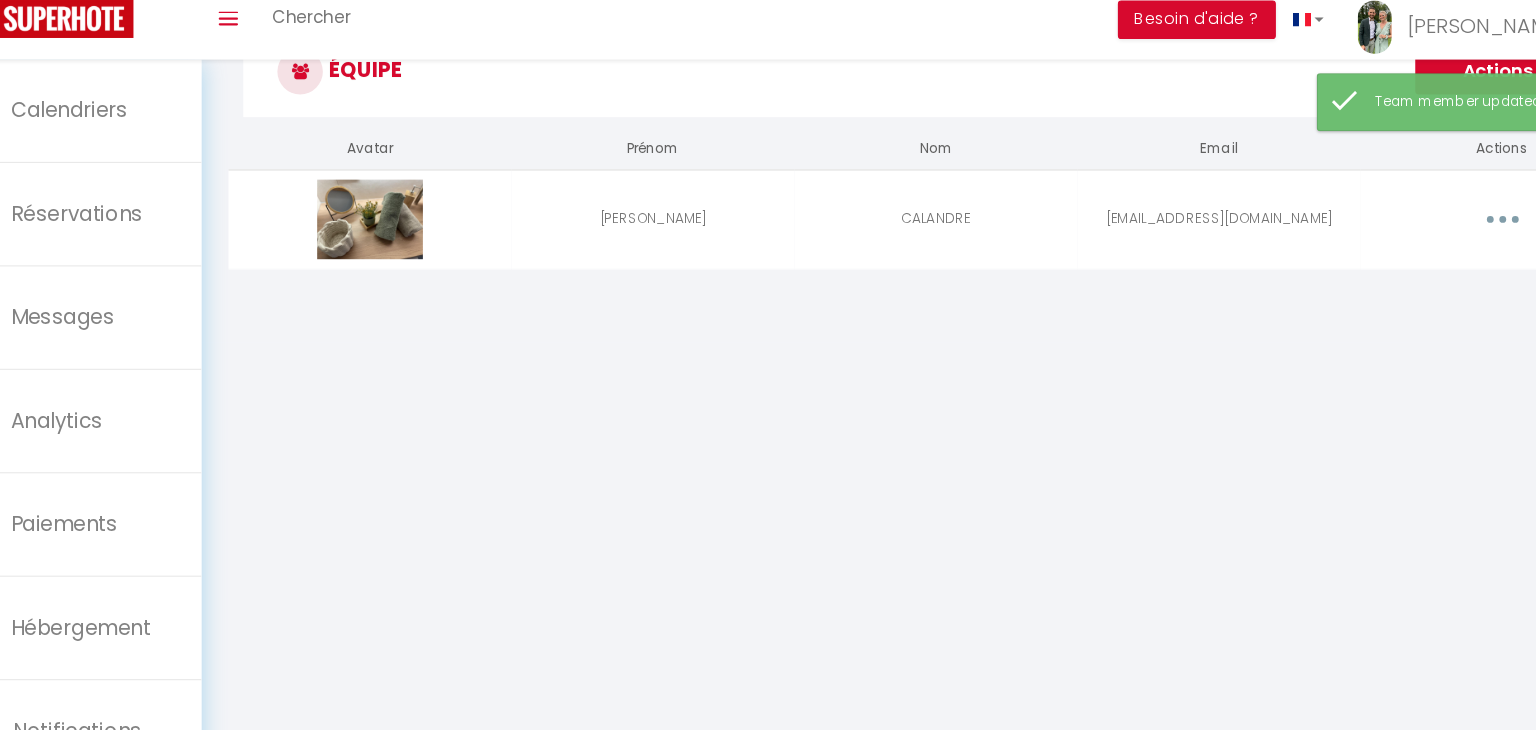 click at bounding box center (1388, 211) 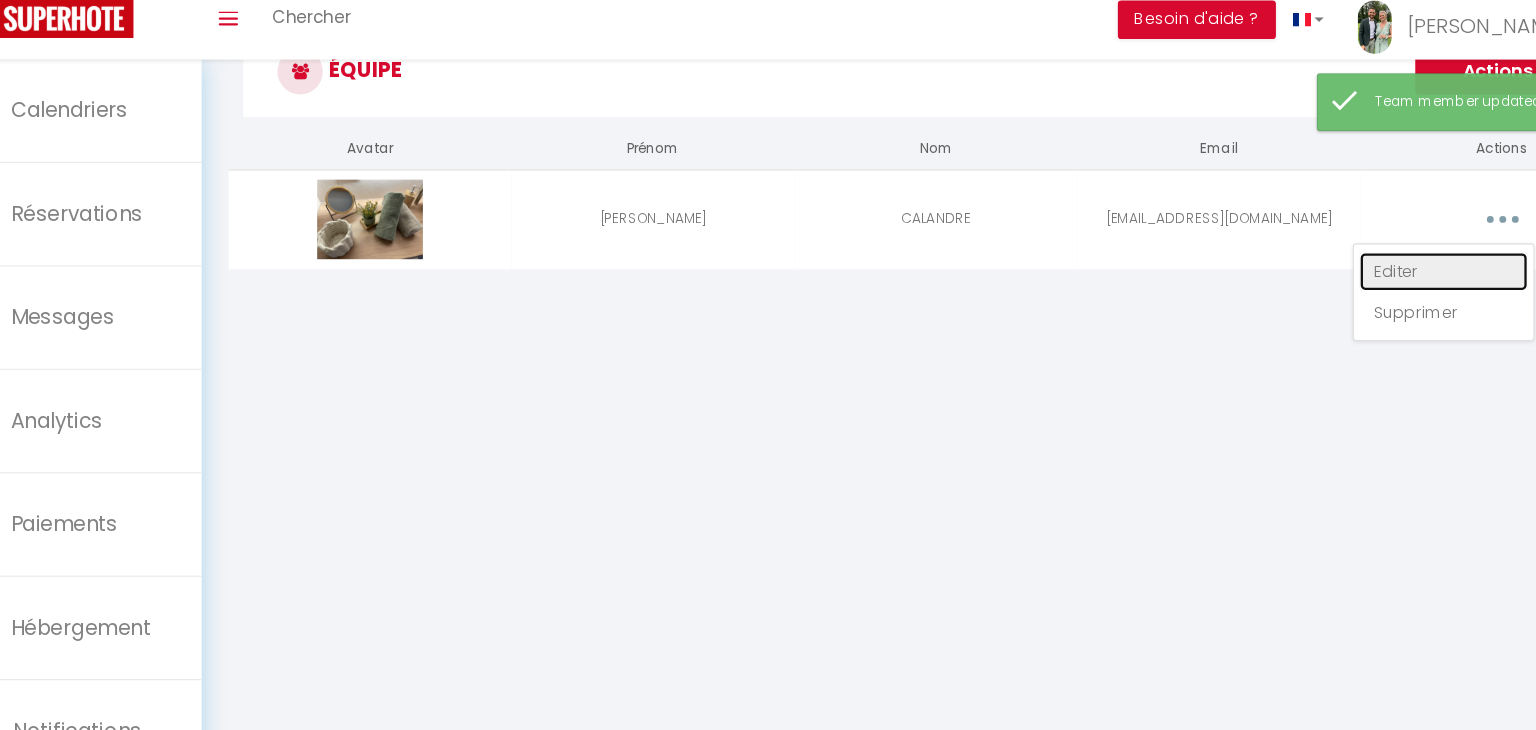 click on "Editer" at bounding box center [1336, 257] 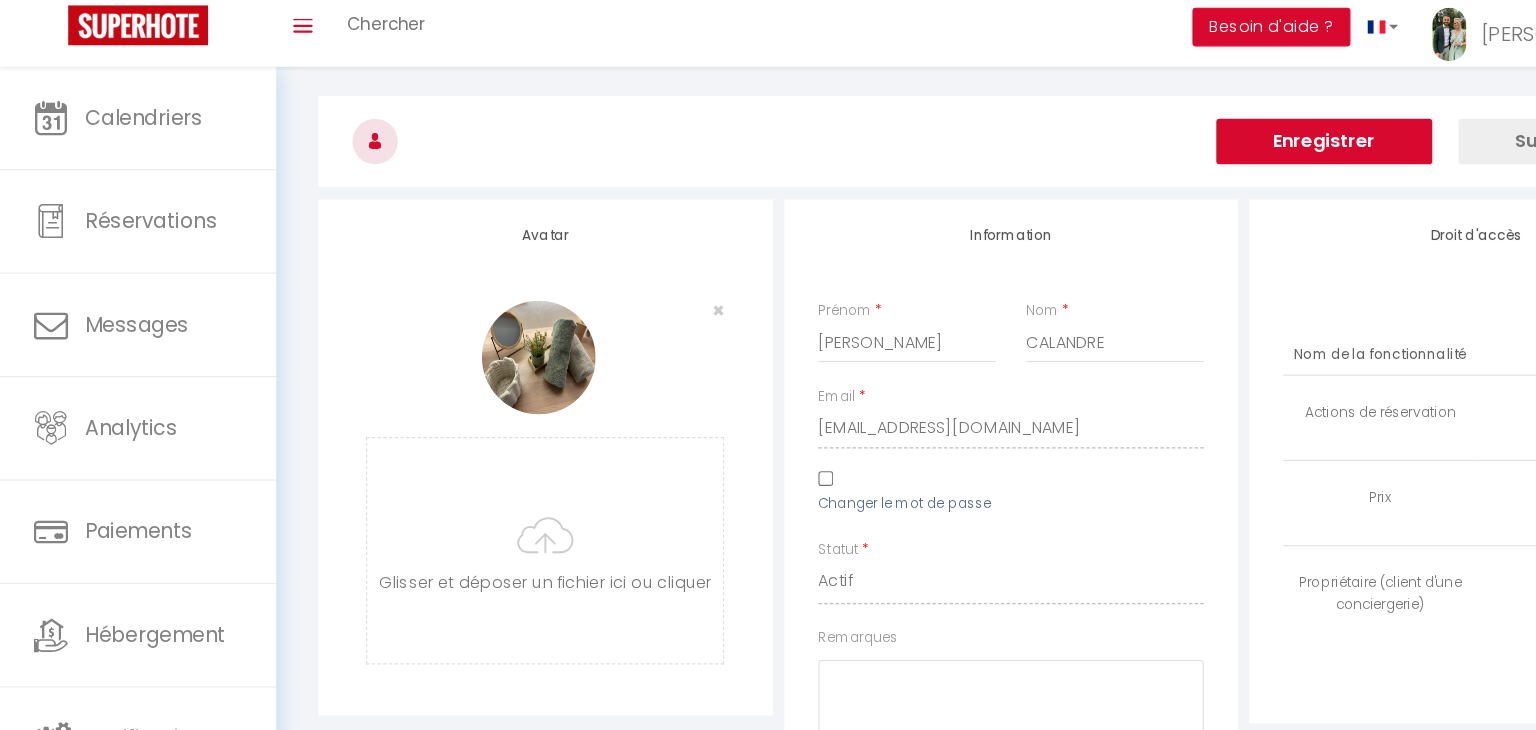 scroll, scrollTop: 51, scrollLeft: 0, axis: vertical 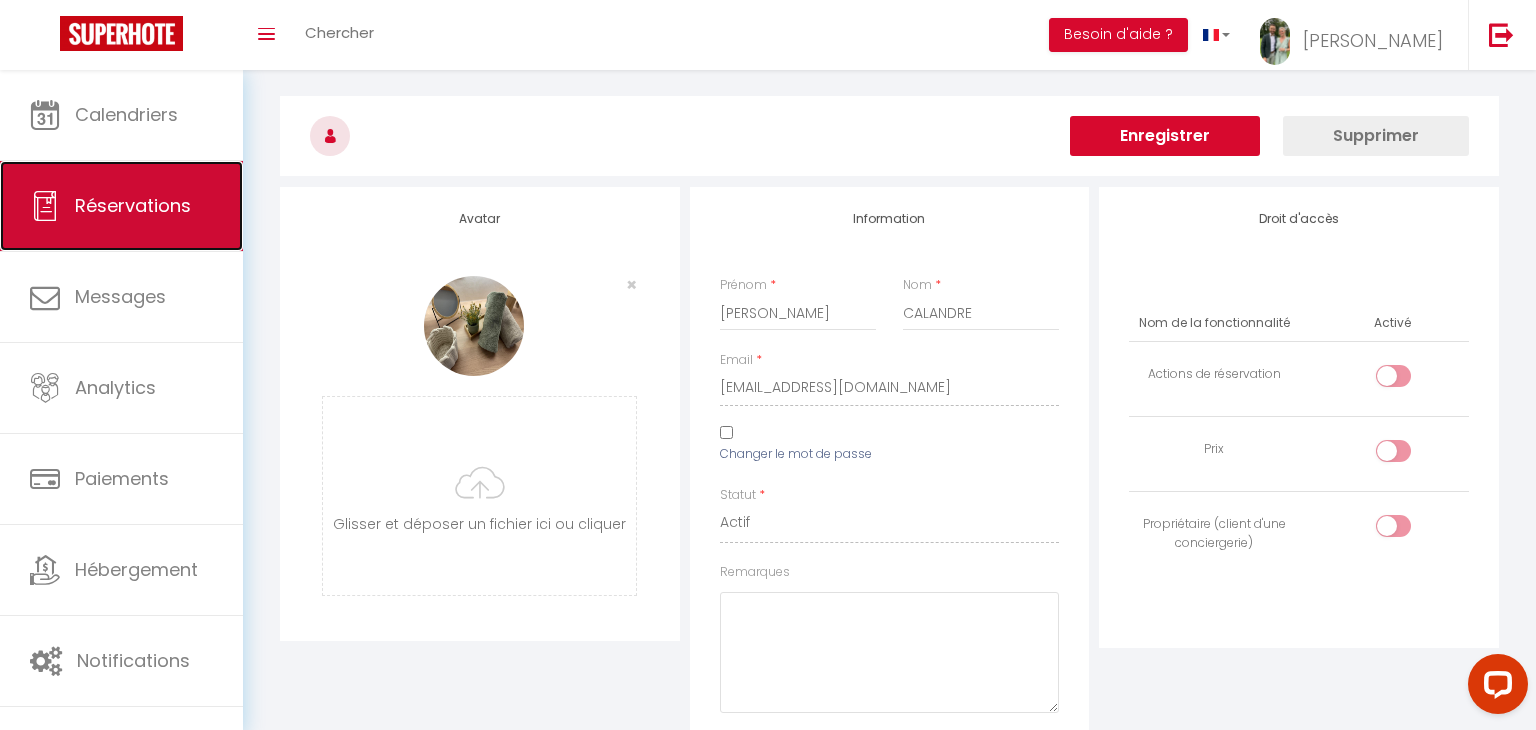 click on "Réservations" at bounding box center (121, 206) 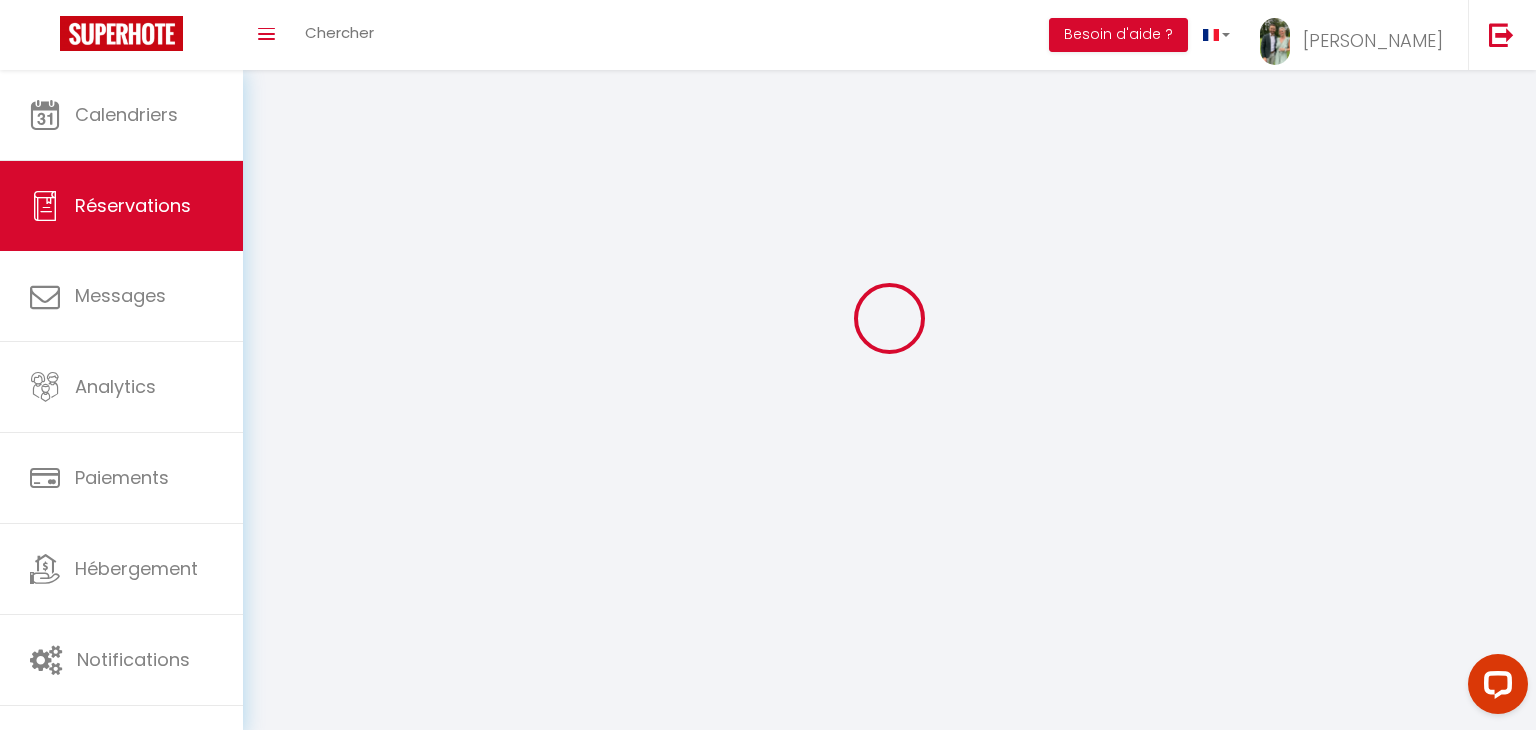 scroll, scrollTop: 0, scrollLeft: 0, axis: both 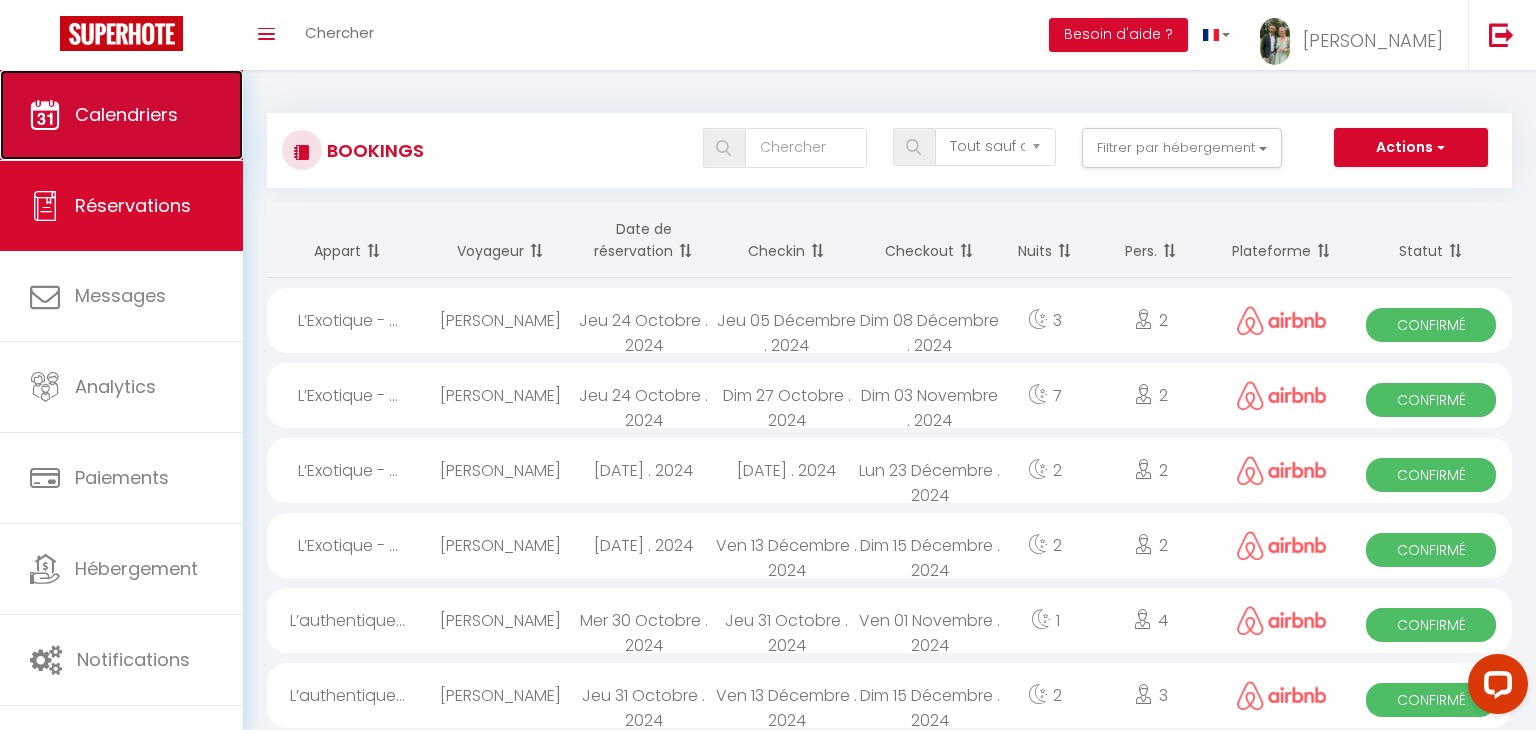 click on "Calendriers" at bounding box center (121, 115) 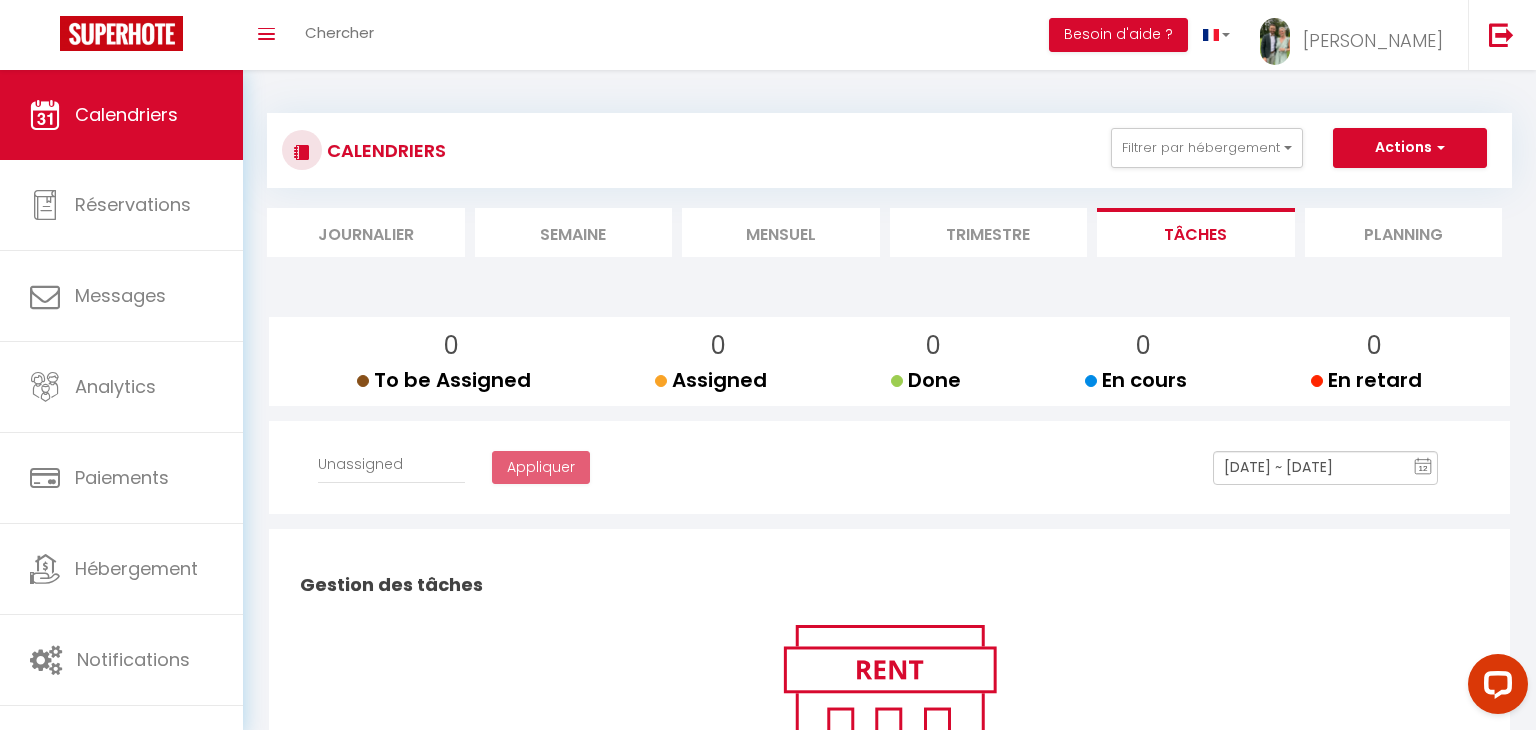 click on "Mensuel" at bounding box center [781, 232] 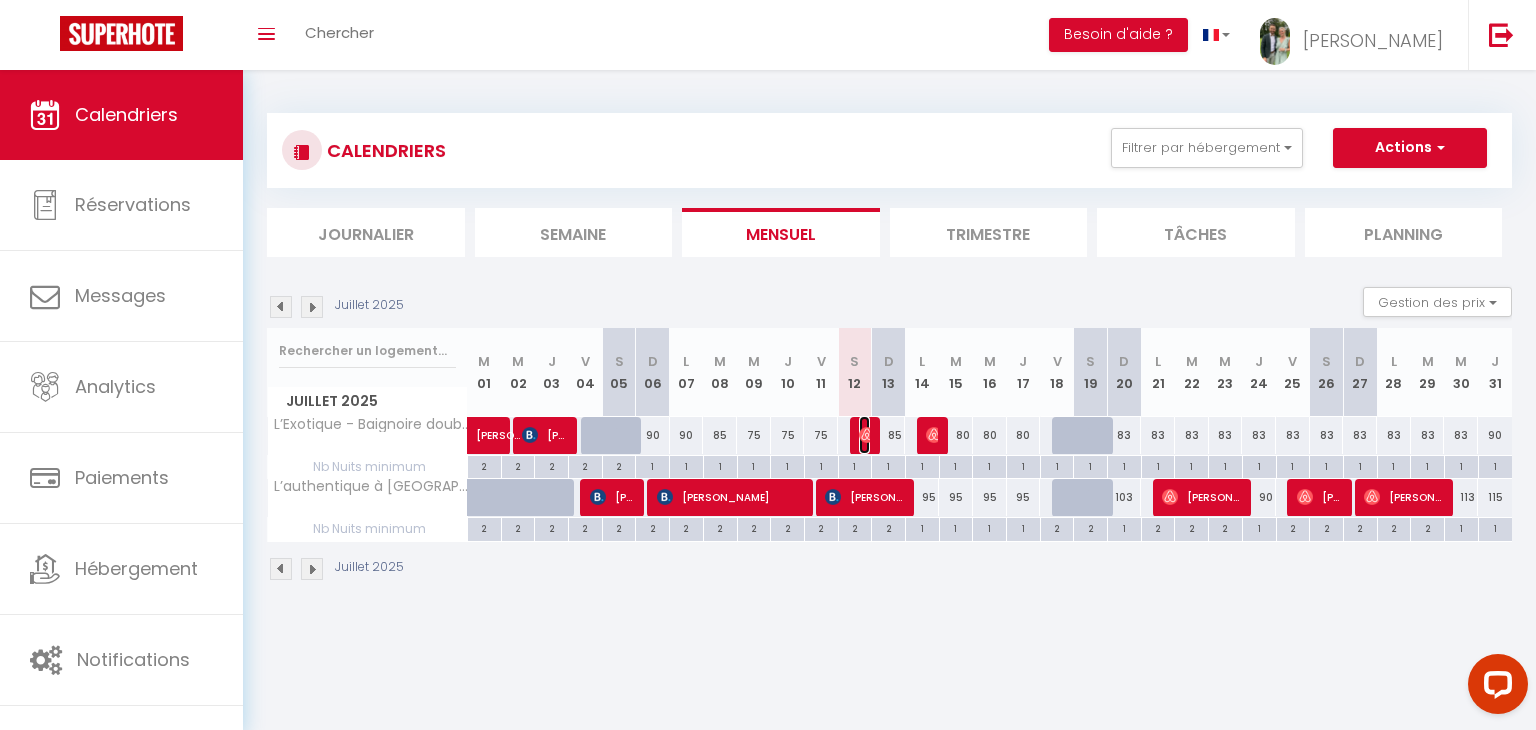 click at bounding box center [867, 435] 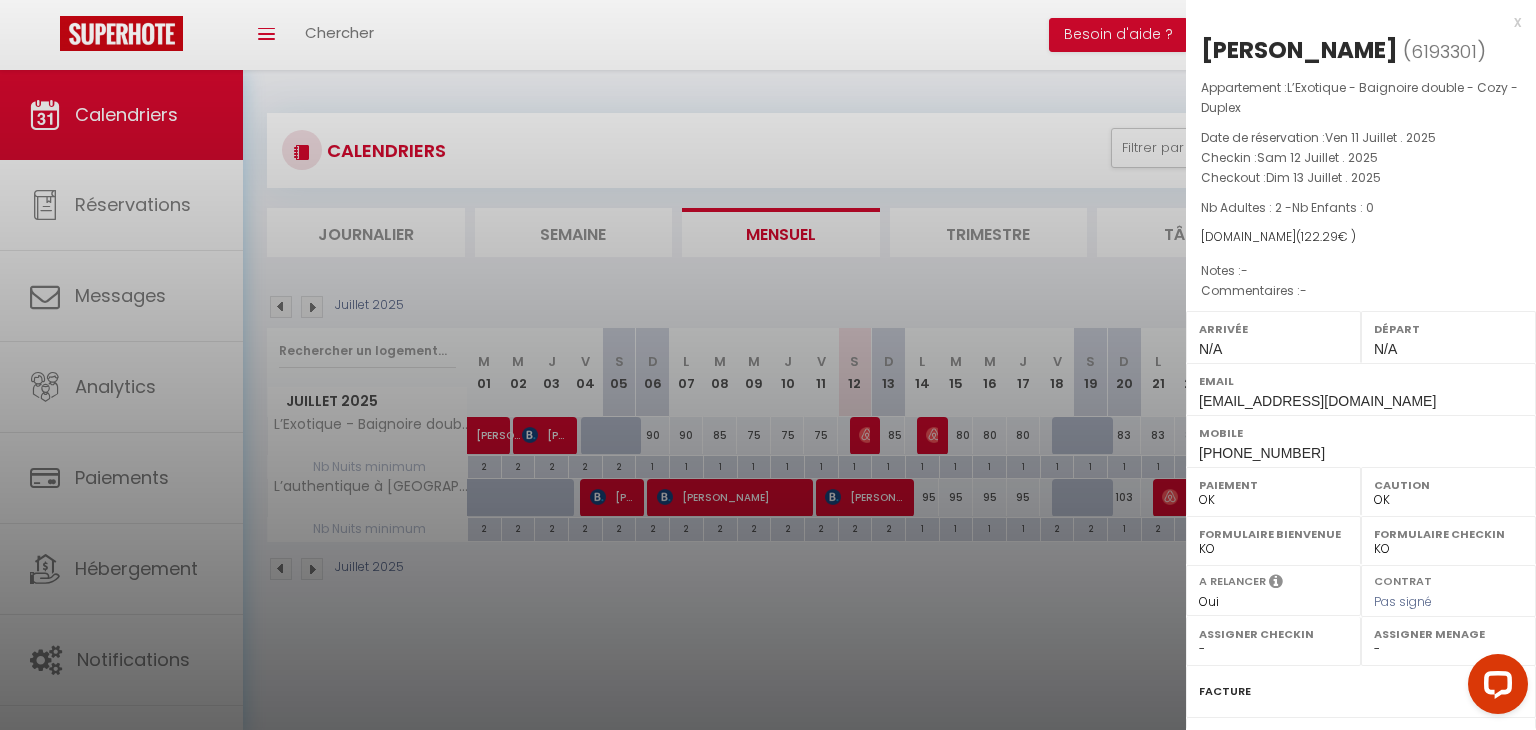 click on "-
Fiona CALANDRE" at bounding box center (1448, 649) 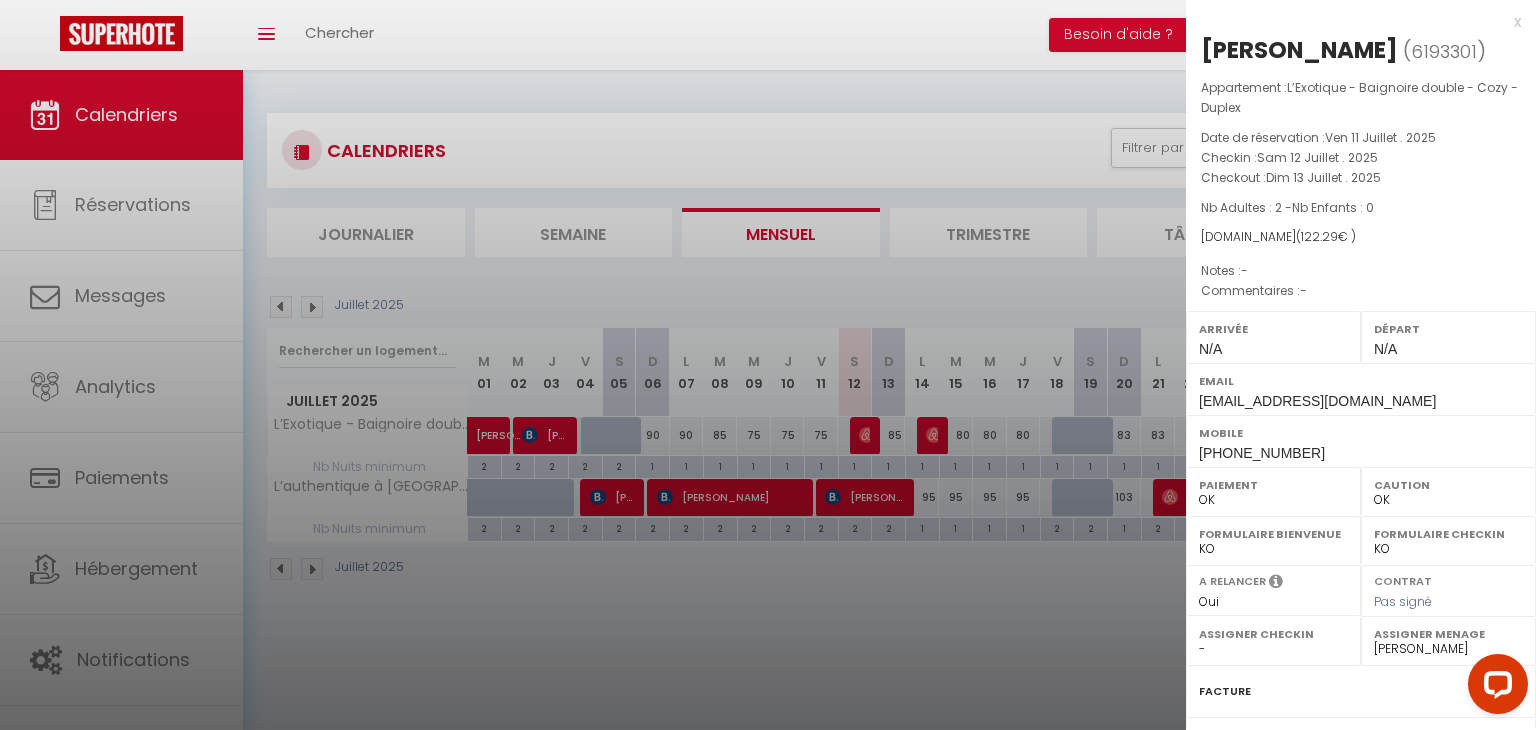 click on "-
Fiona CALANDRE" at bounding box center [1448, 649] 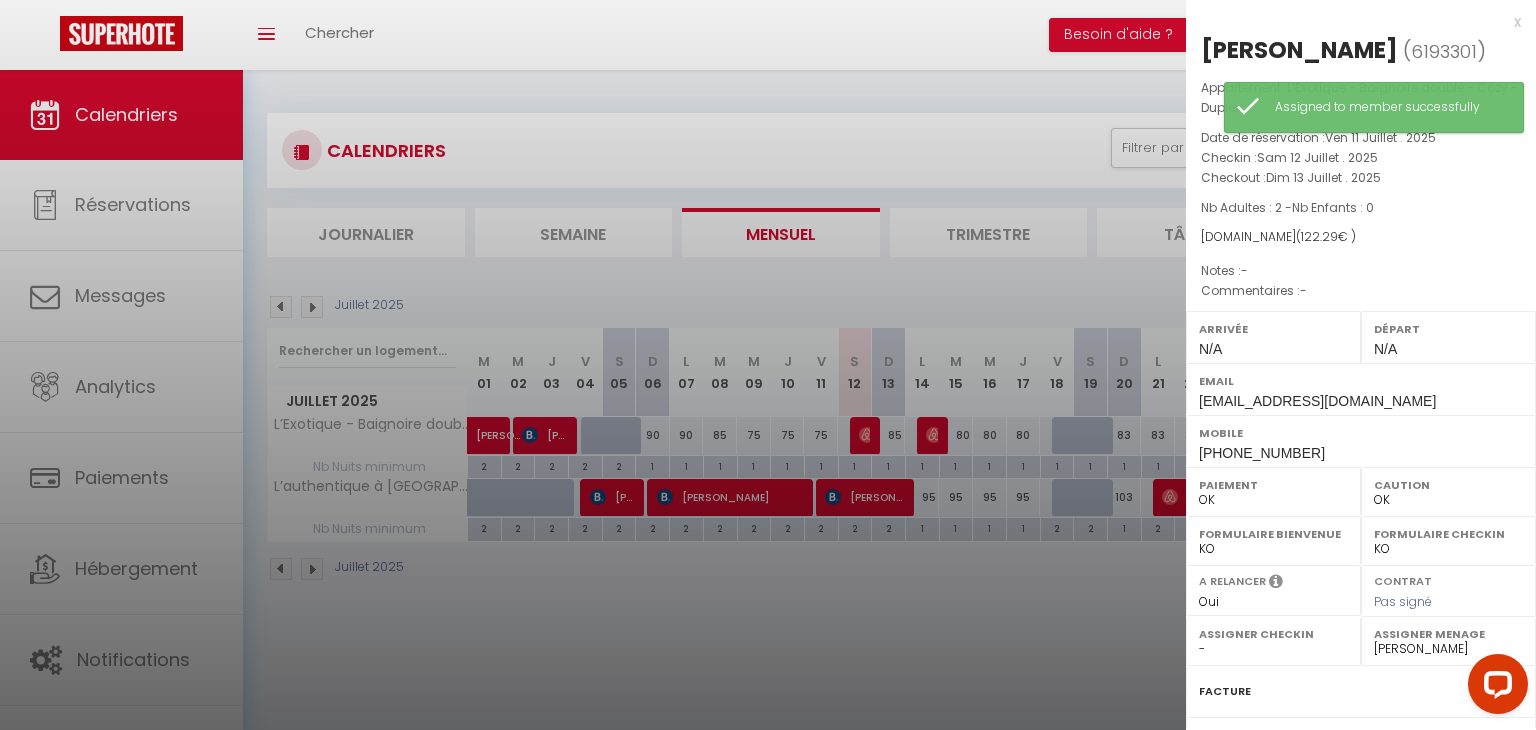 scroll, scrollTop: 218, scrollLeft: 0, axis: vertical 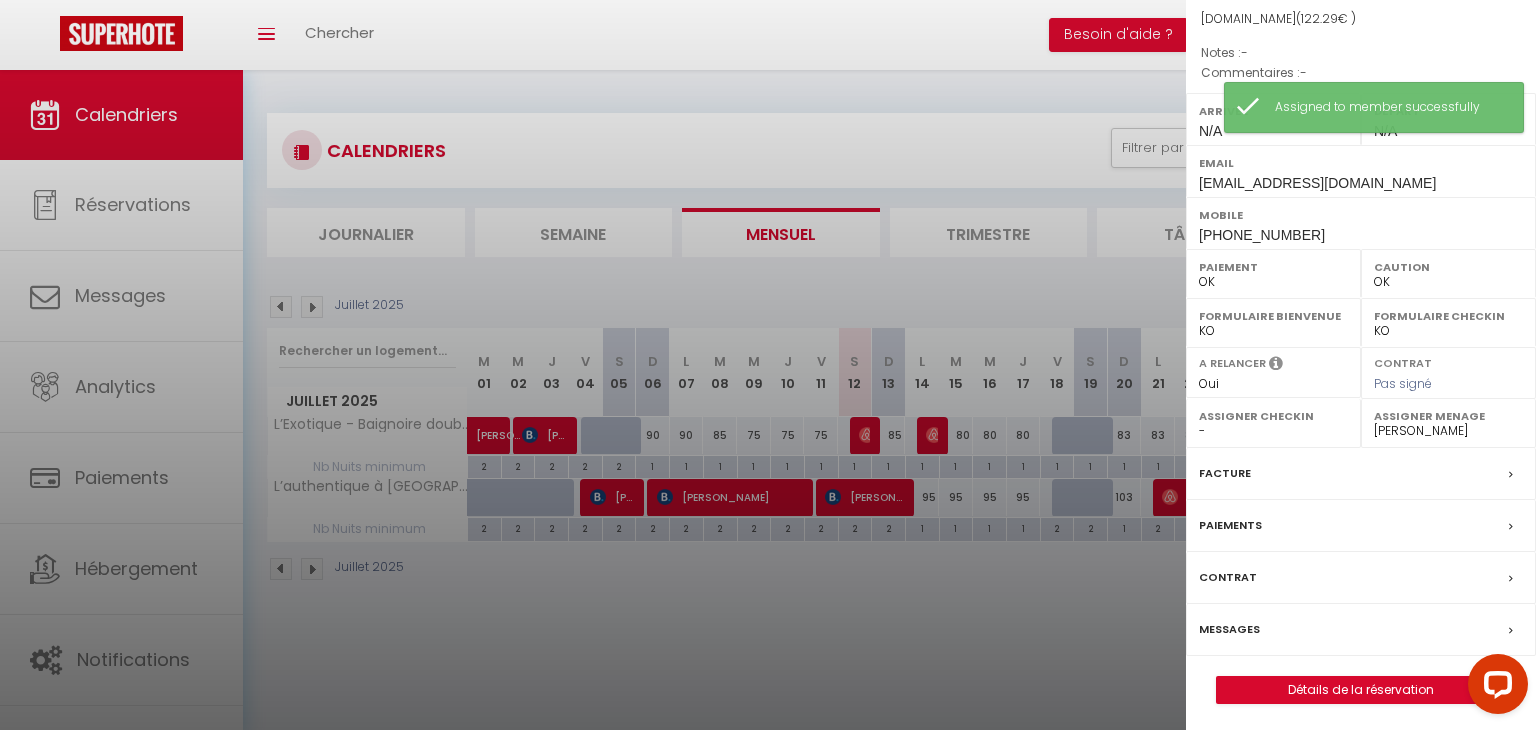 click at bounding box center [768, 365] 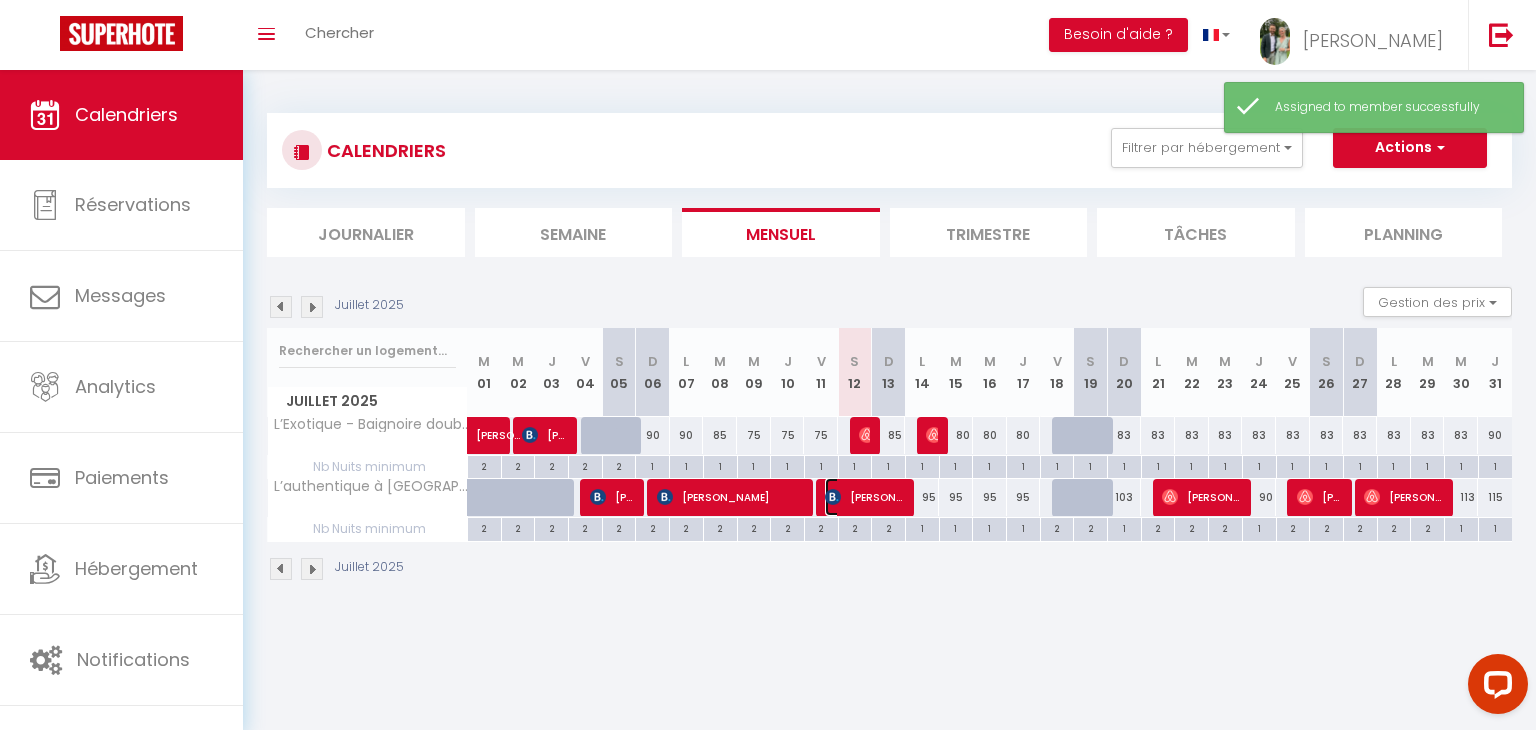 click on "[PERSON_NAME]" at bounding box center [864, 497] 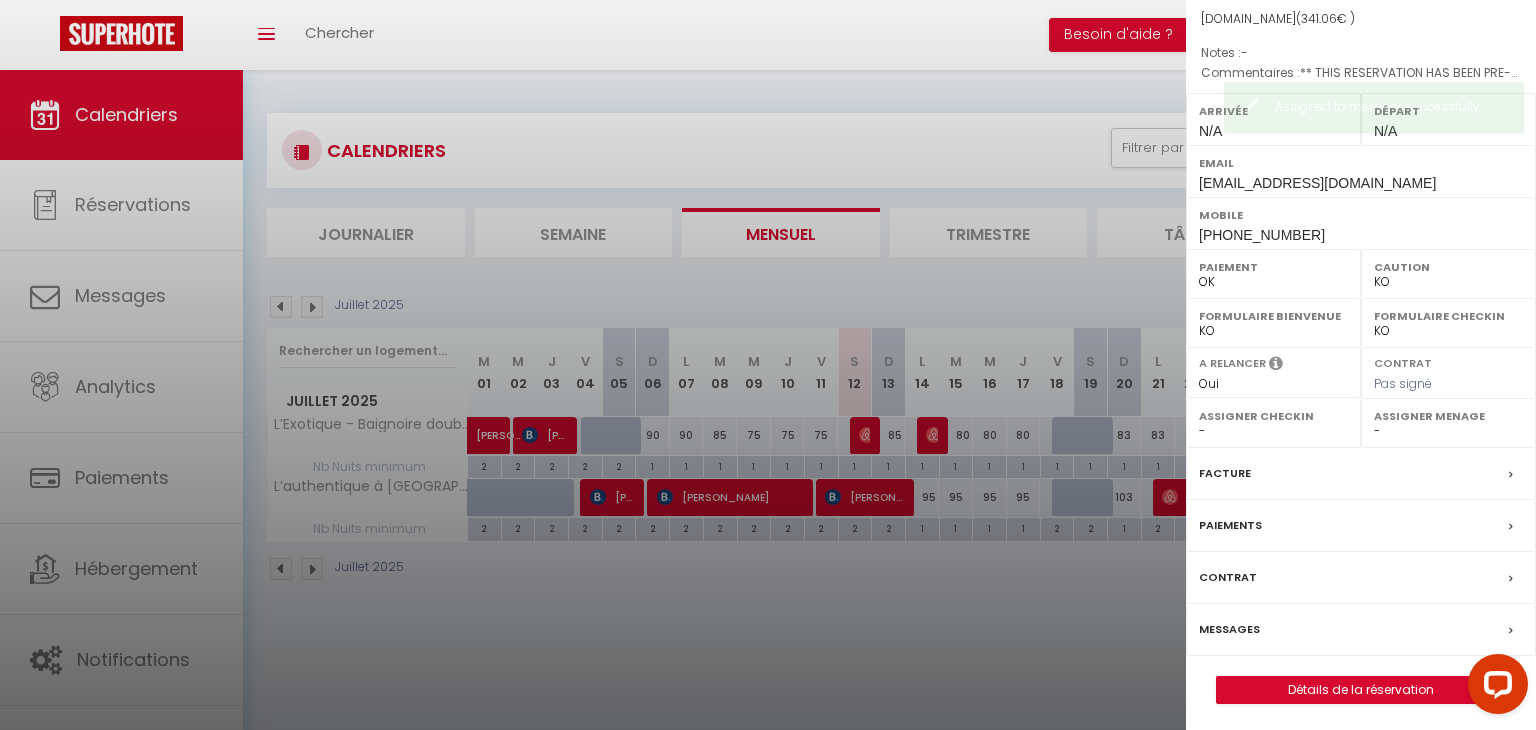click on "Messages" at bounding box center [1361, 630] 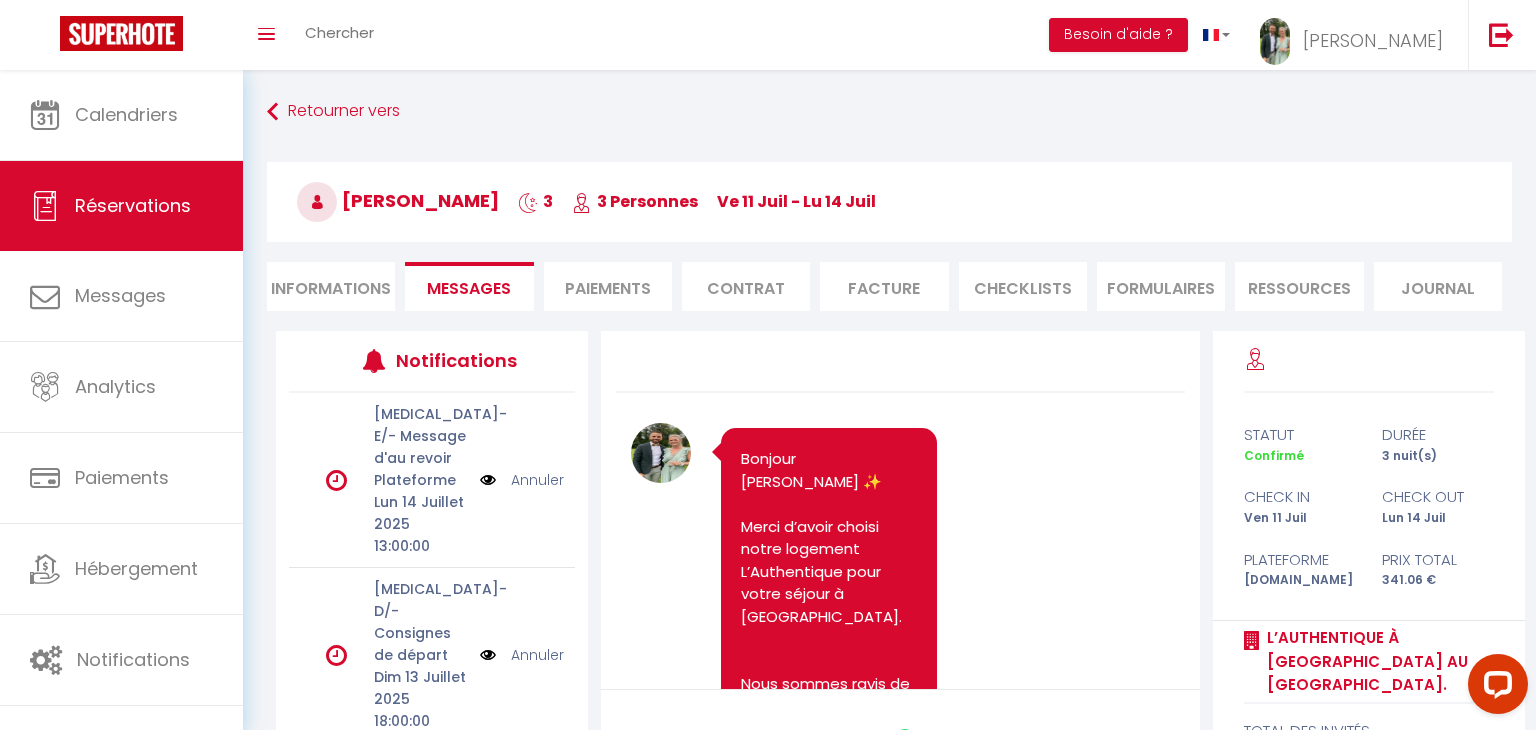 scroll, scrollTop: 7449, scrollLeft: 0, axis: vertical 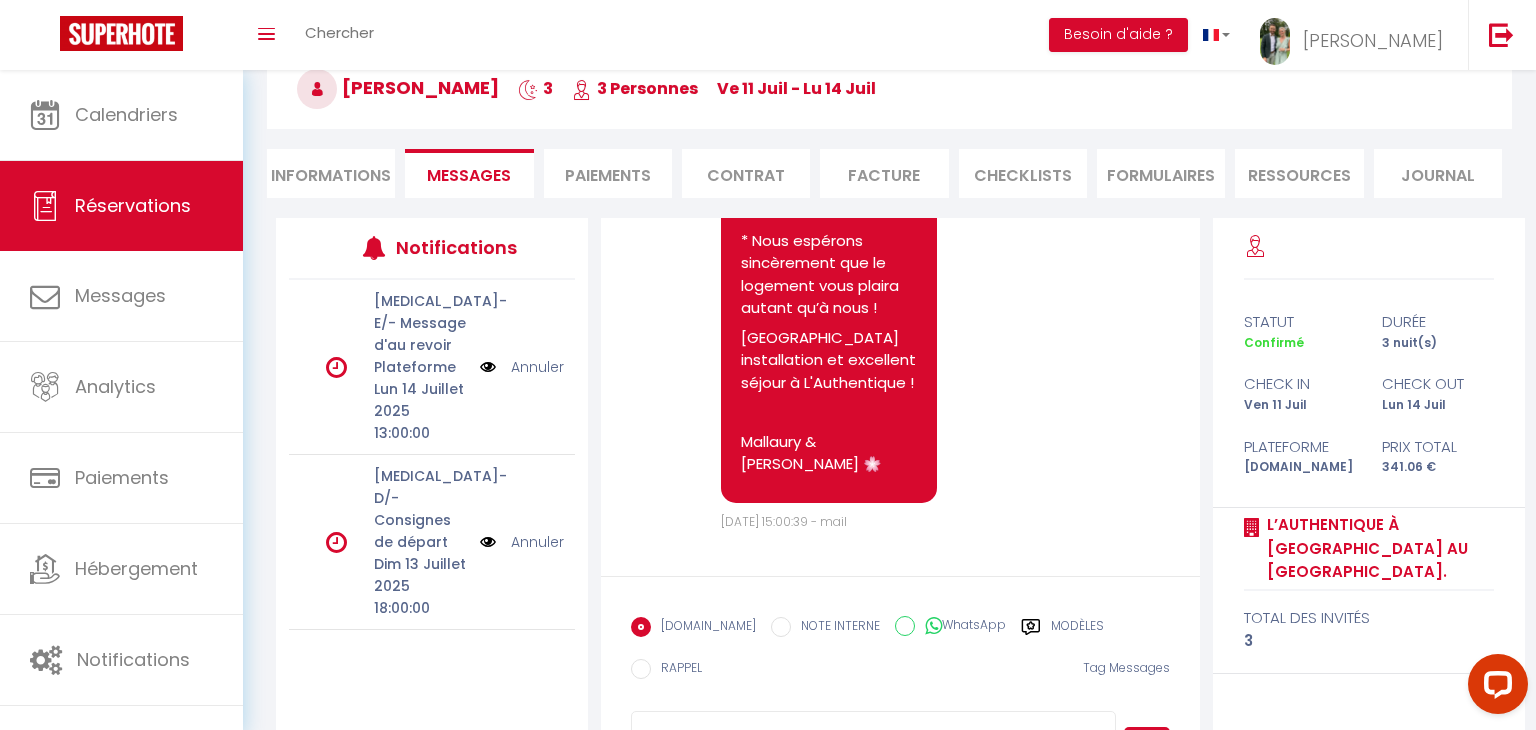click on "Contrat" at bounding box center (746, 173) 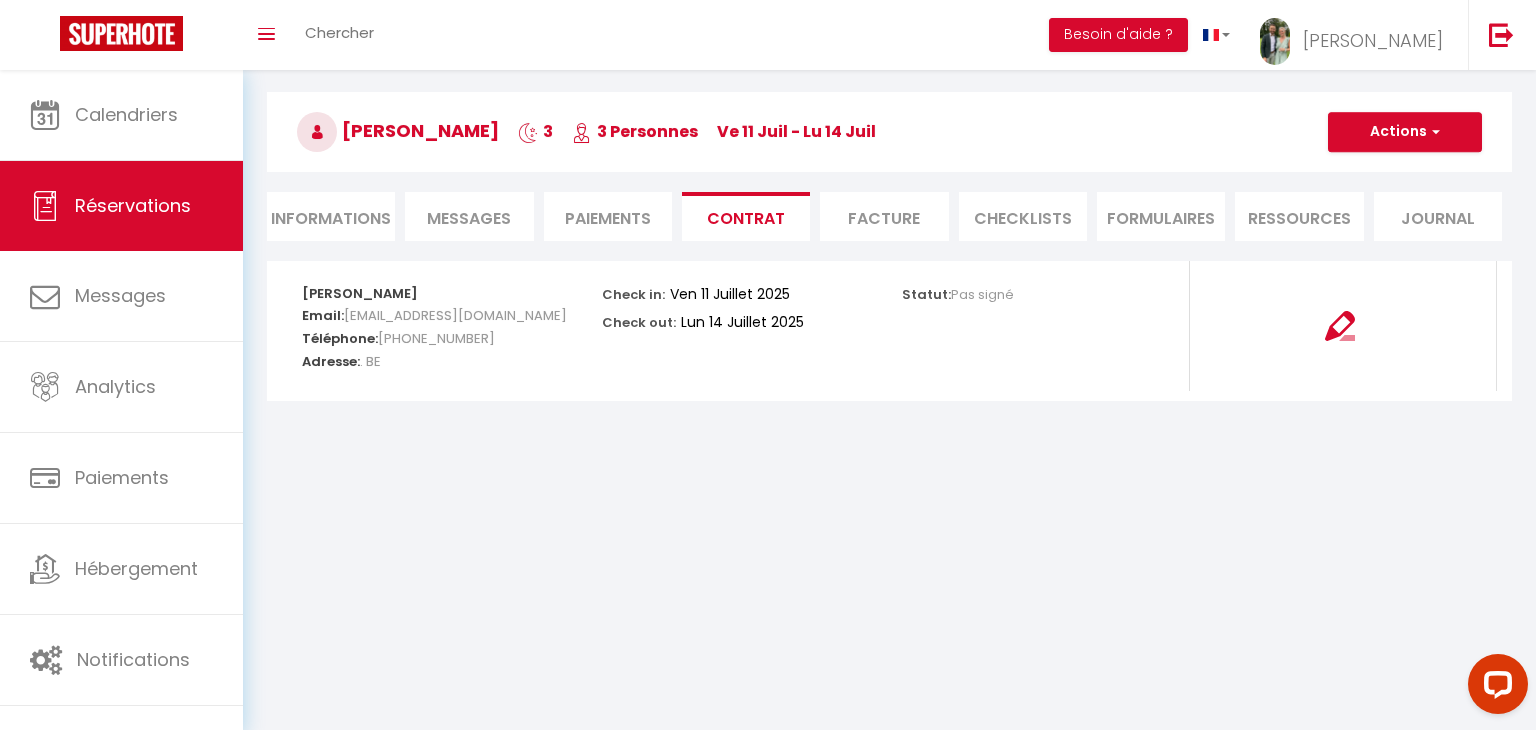 scroll, scrollTop: 70, scrollLeft: 0, axis: vertical 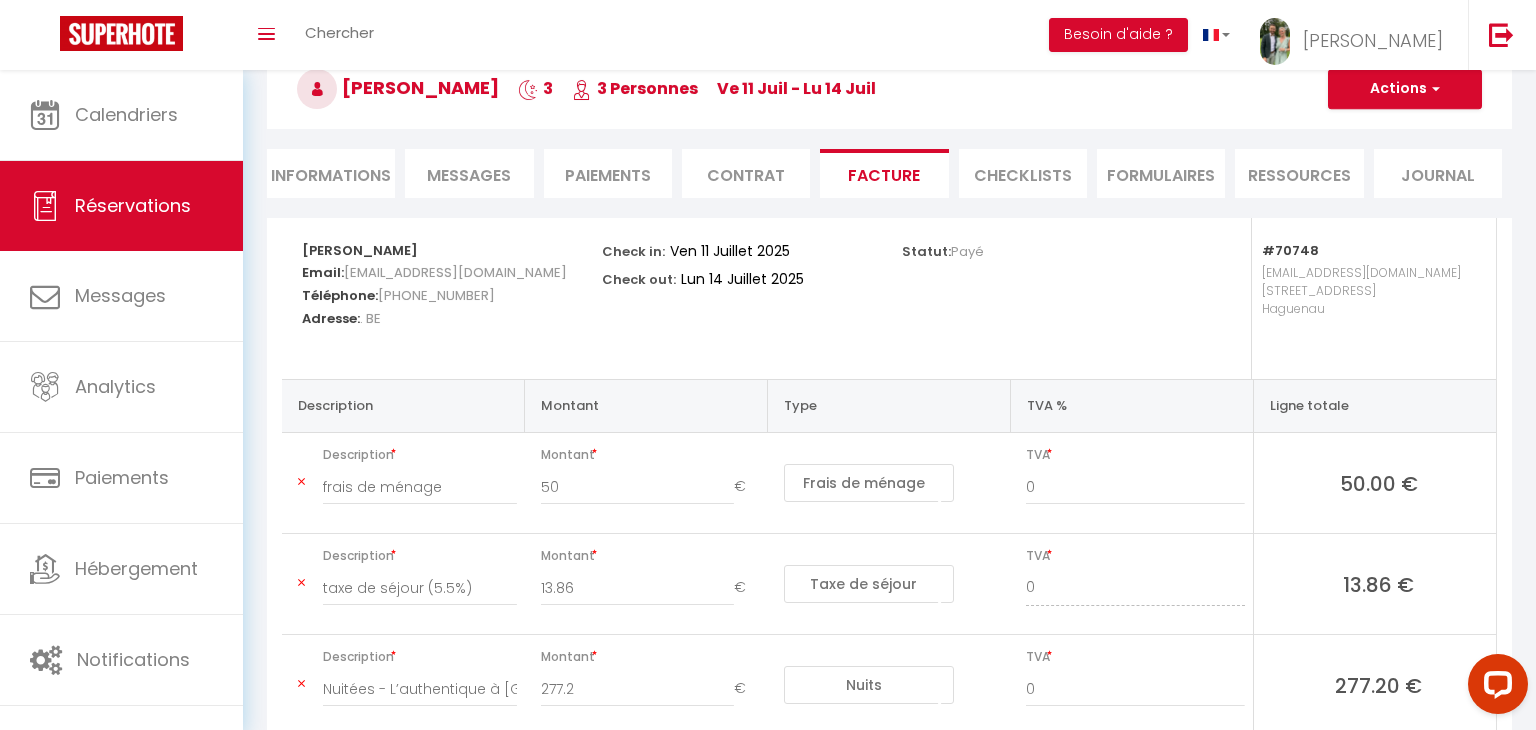 click on "CHECKLISTS" at bounding box center (1023, 173) 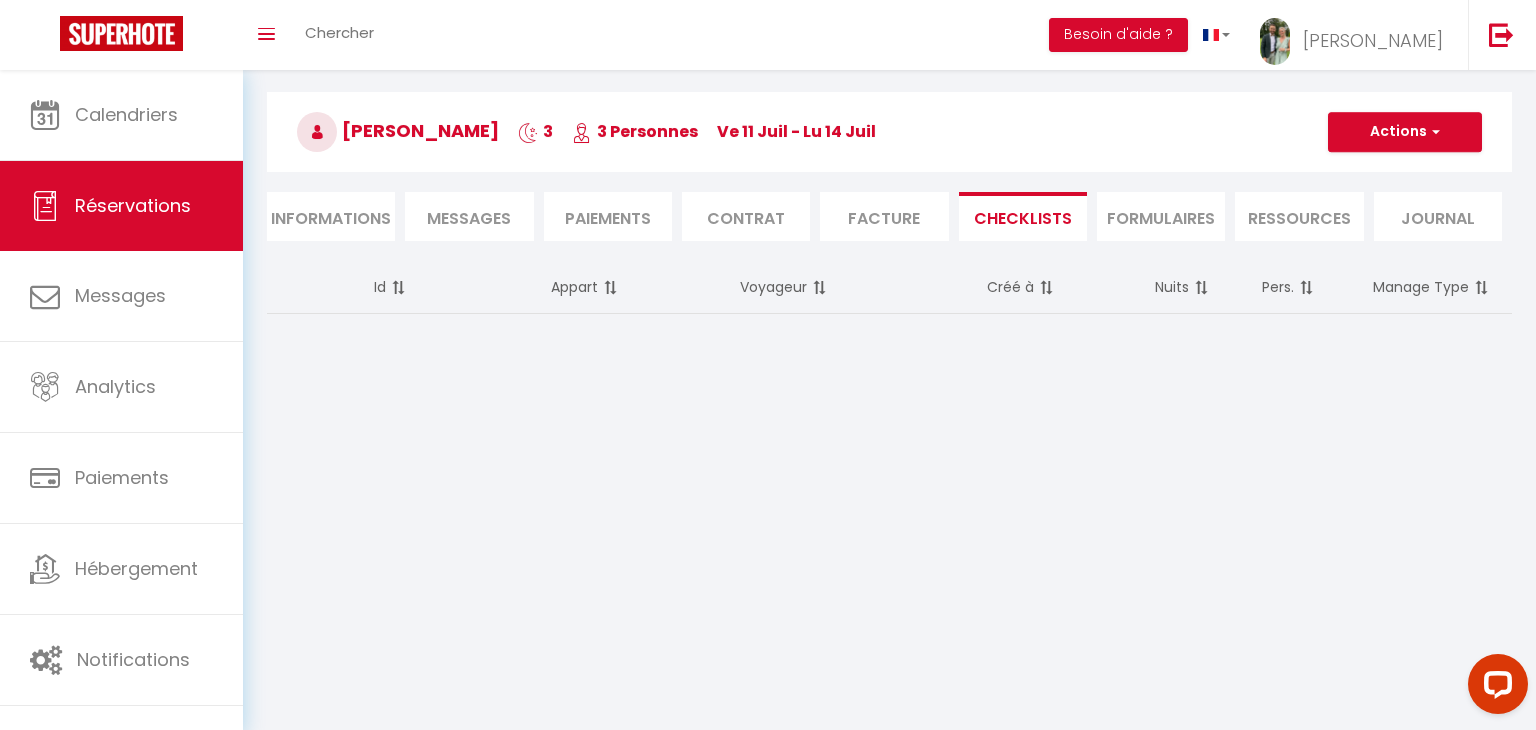 scroll, scrollTop: 70, scrollLeft: 0, axis: vertical 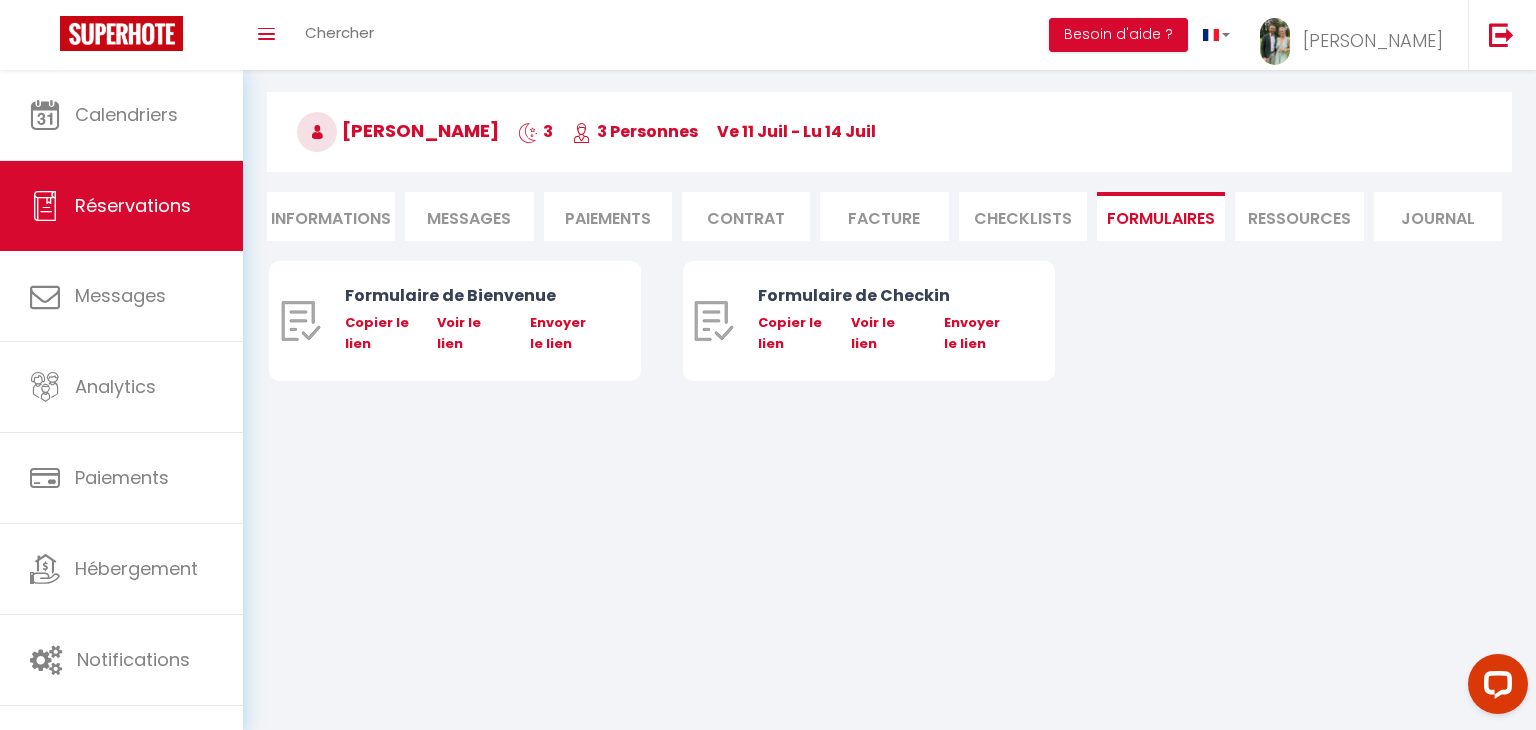 click on "Ressources" at bounding box center [1299, 216] 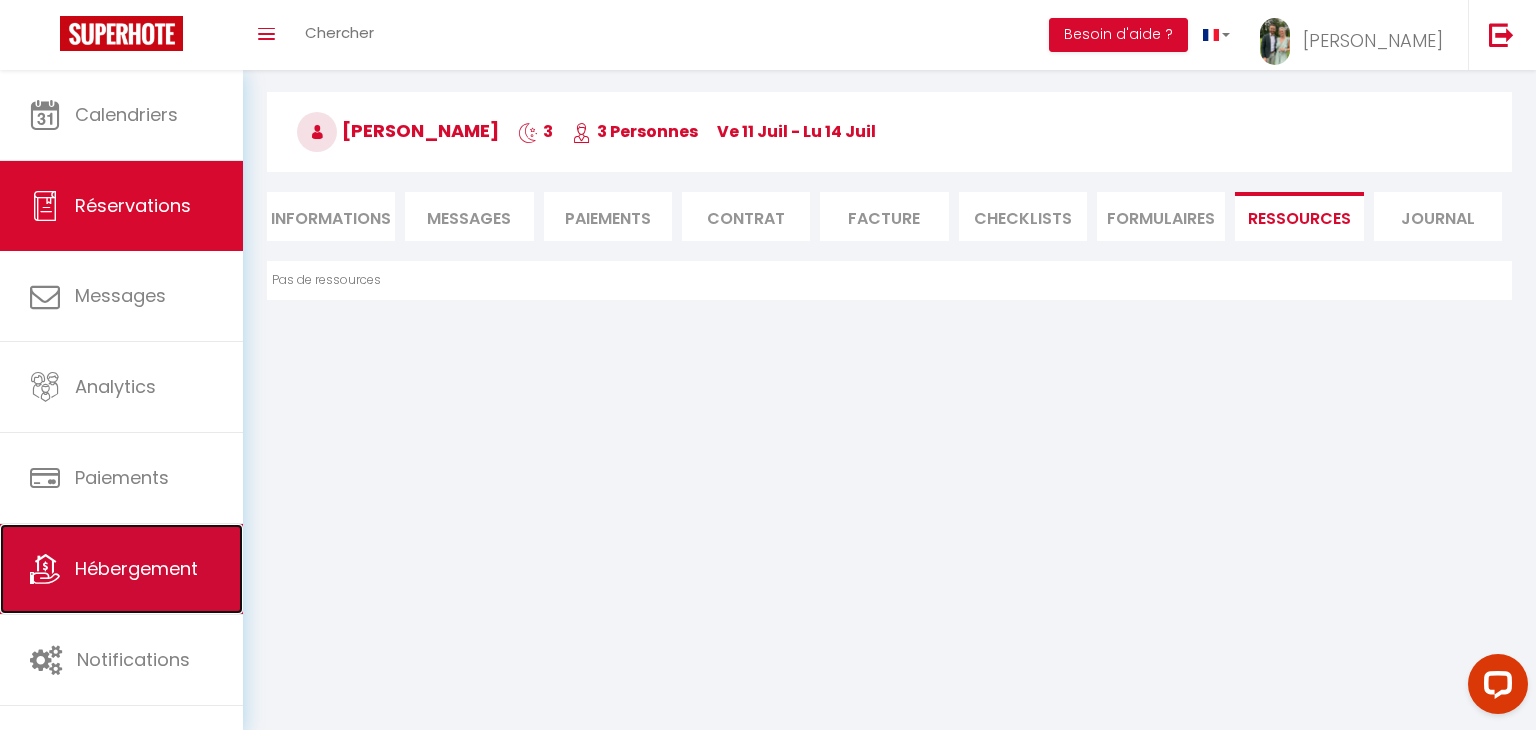 click on "Hébergement" at bounding box center (121, 569) 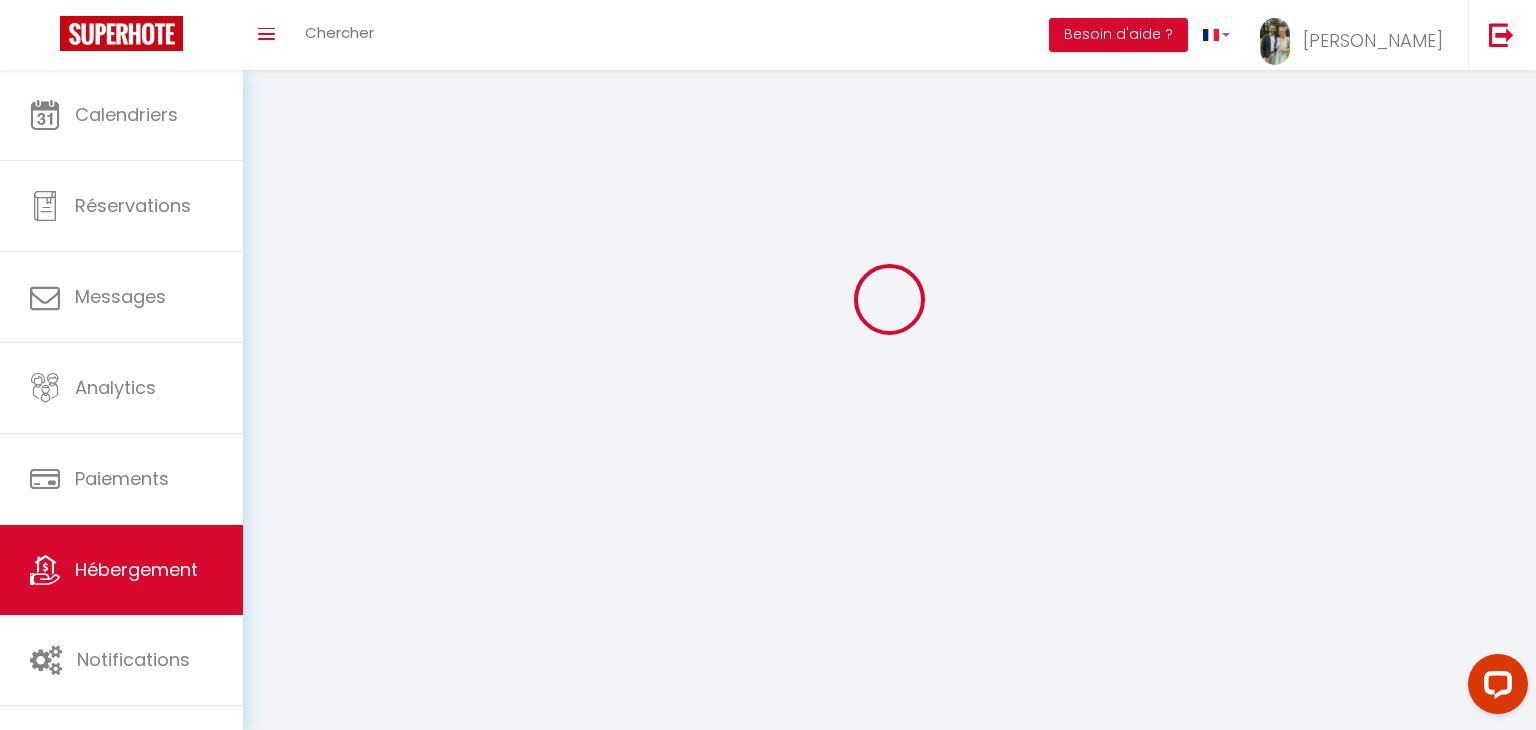 scroll, scrollTop: 0, scrollLeft: 0, axis: both 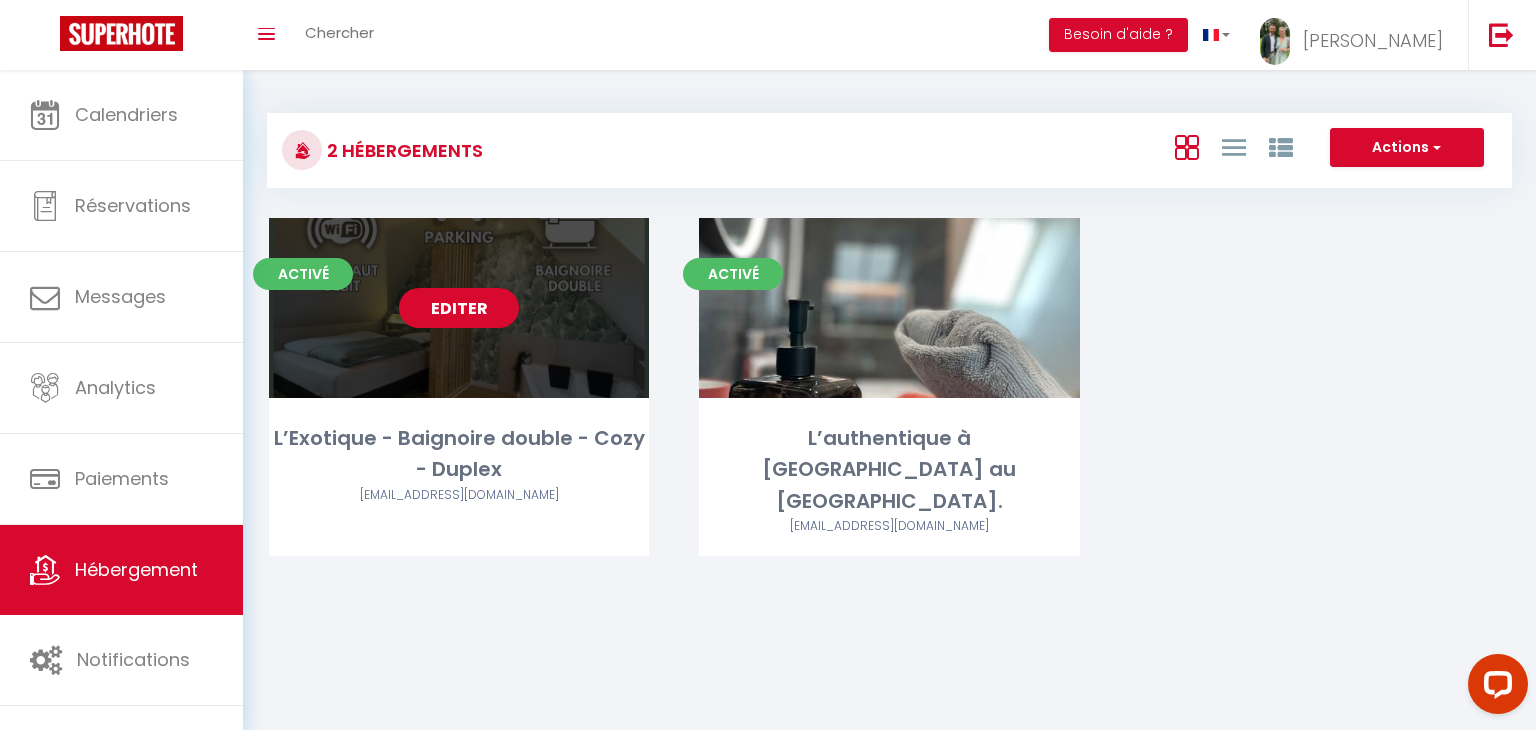click on "Editer" at bounding box center [459, 308] 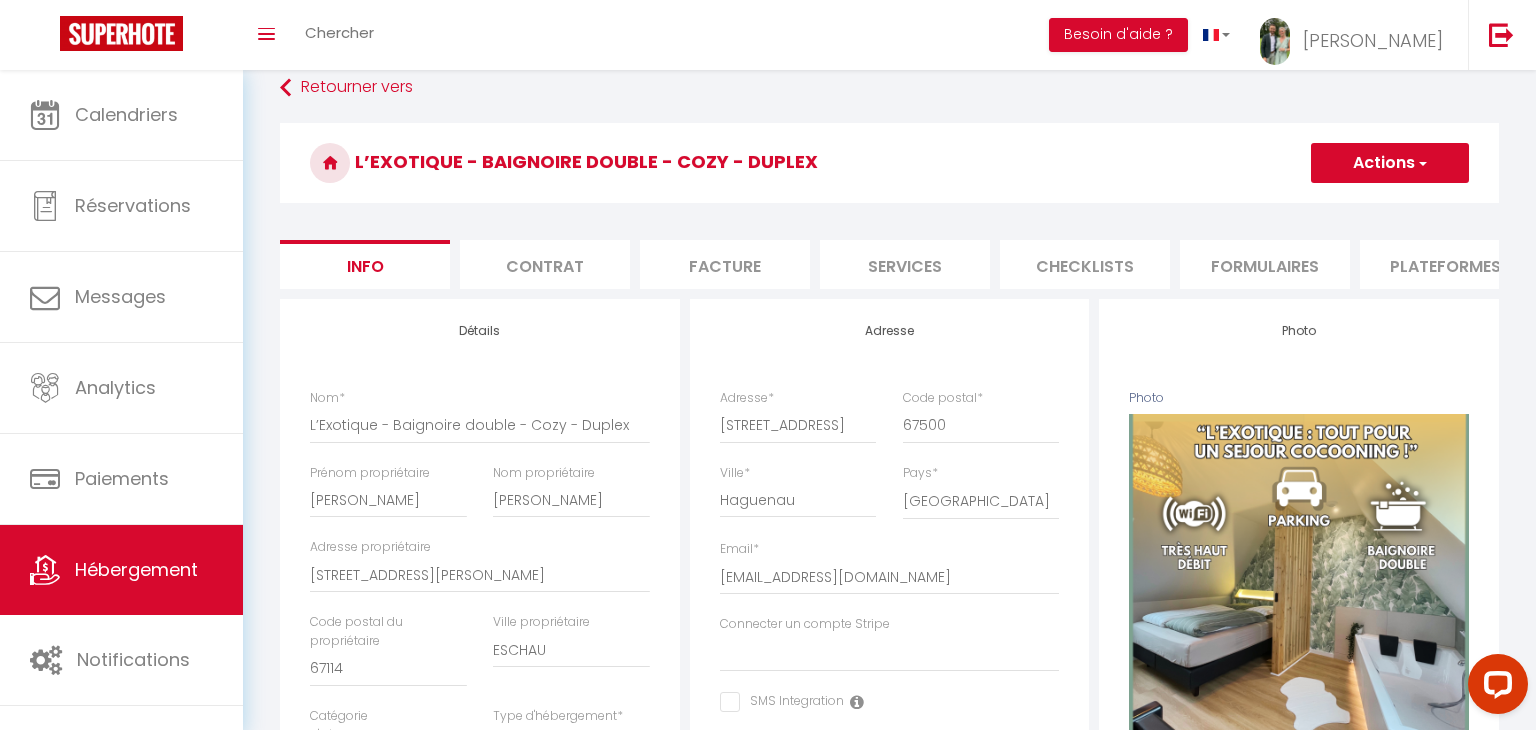scroll, scrollTop: 0, scrollLeft: 0, axis: both 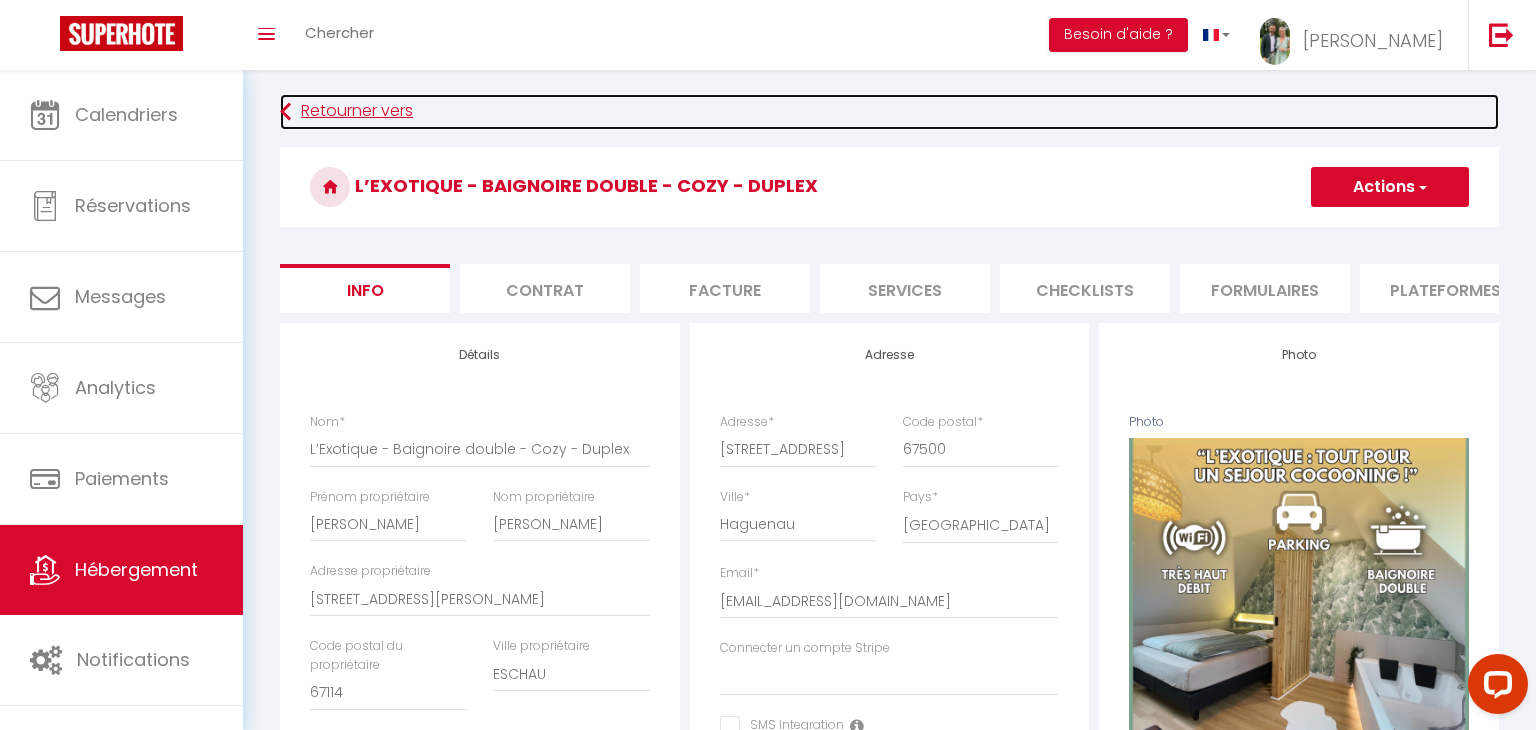 click on "Retourner vers" at bounding box center [889, 112] 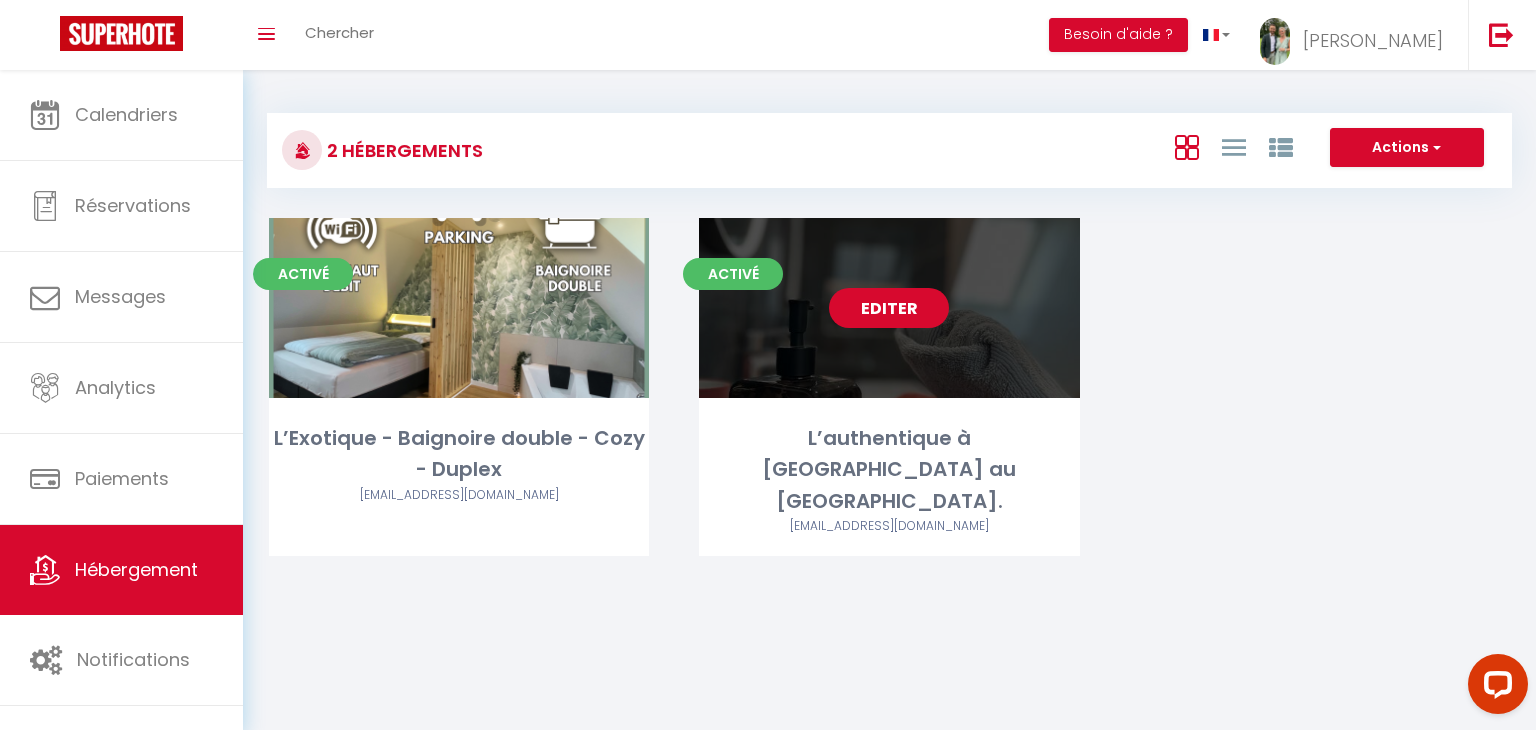 click on "Editer" at bounding box center (889, 308) 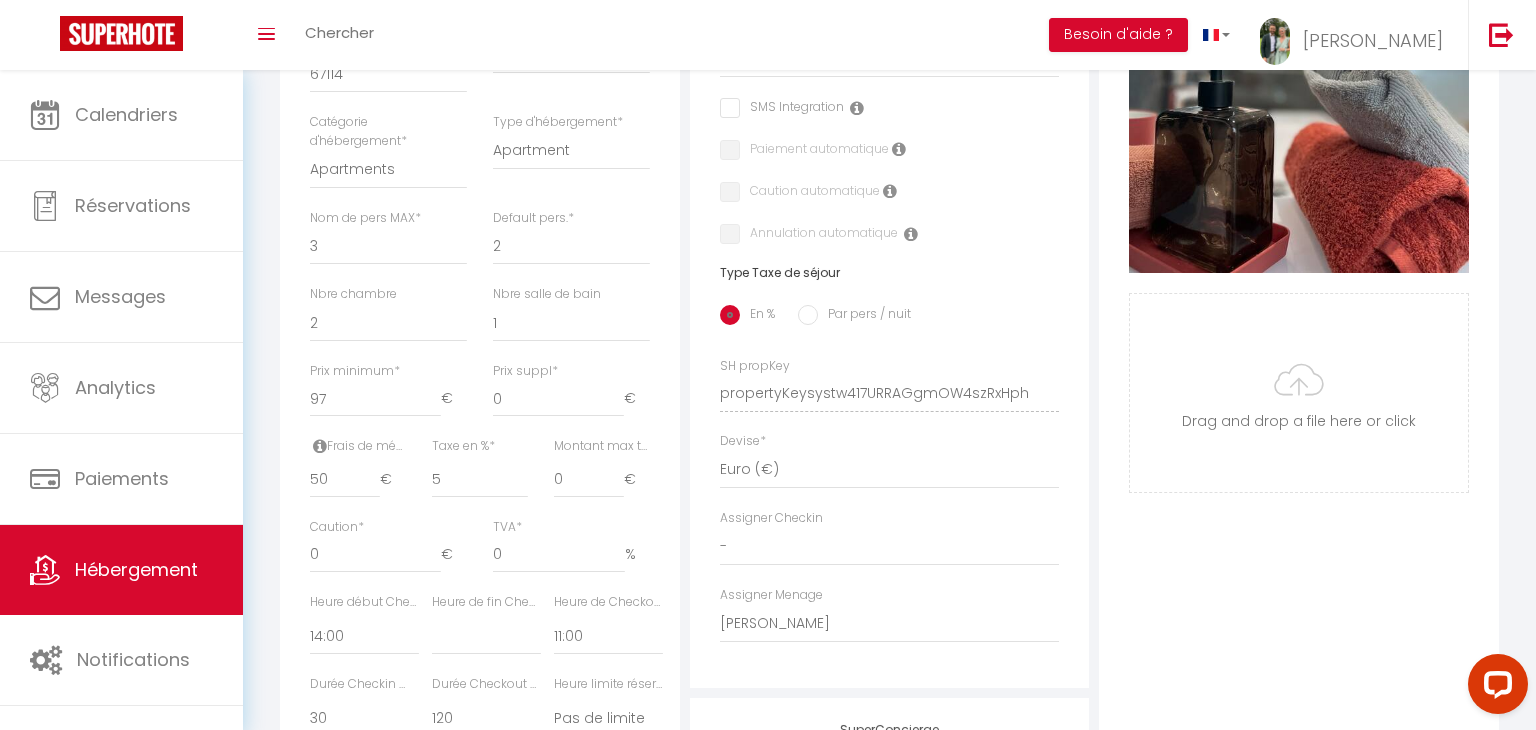 scroll, scrollTop: 0, scrollLeft: 0, axis: both 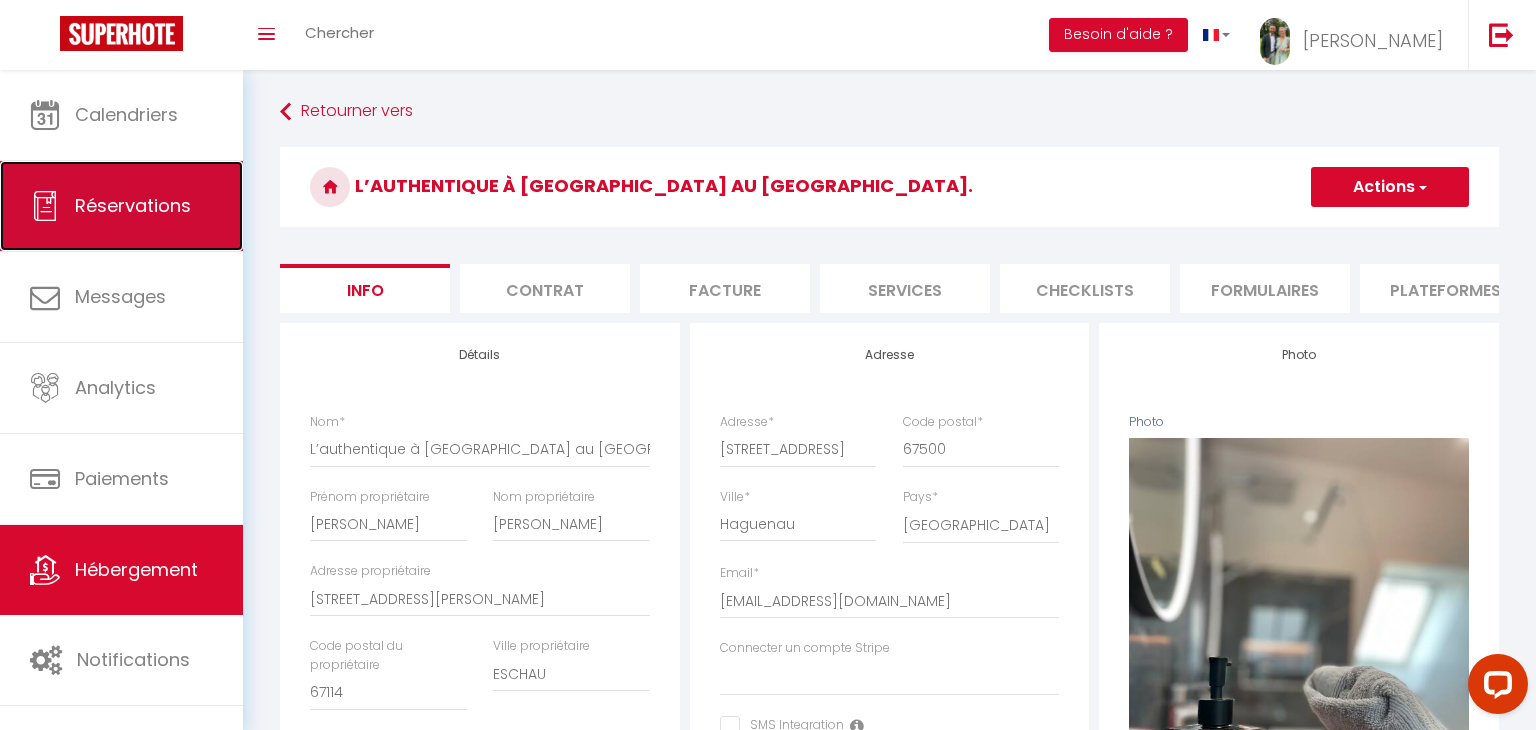 click on "Réservations" at bounding box center (121, 206) 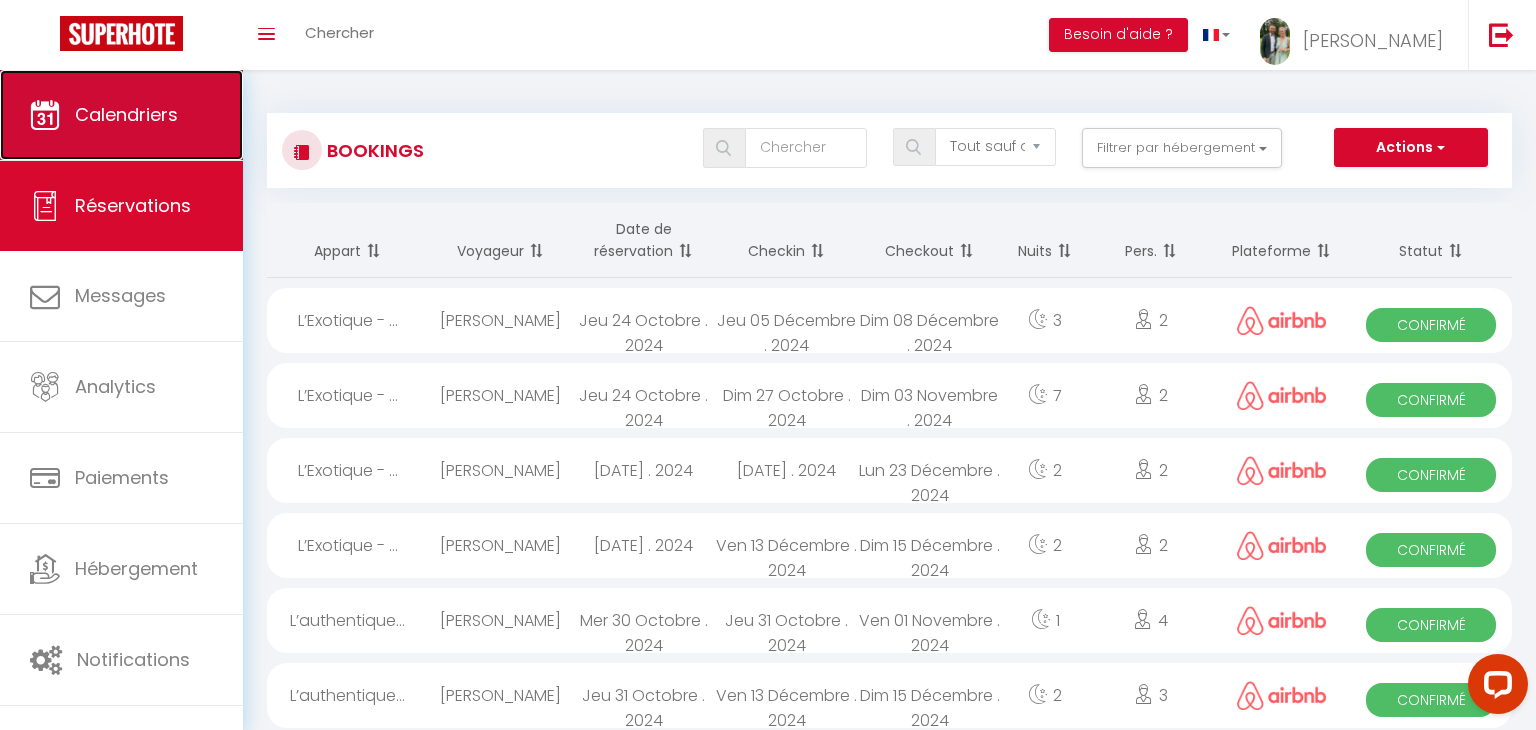 click on "Calendriers" at bounding box center [121, 115] 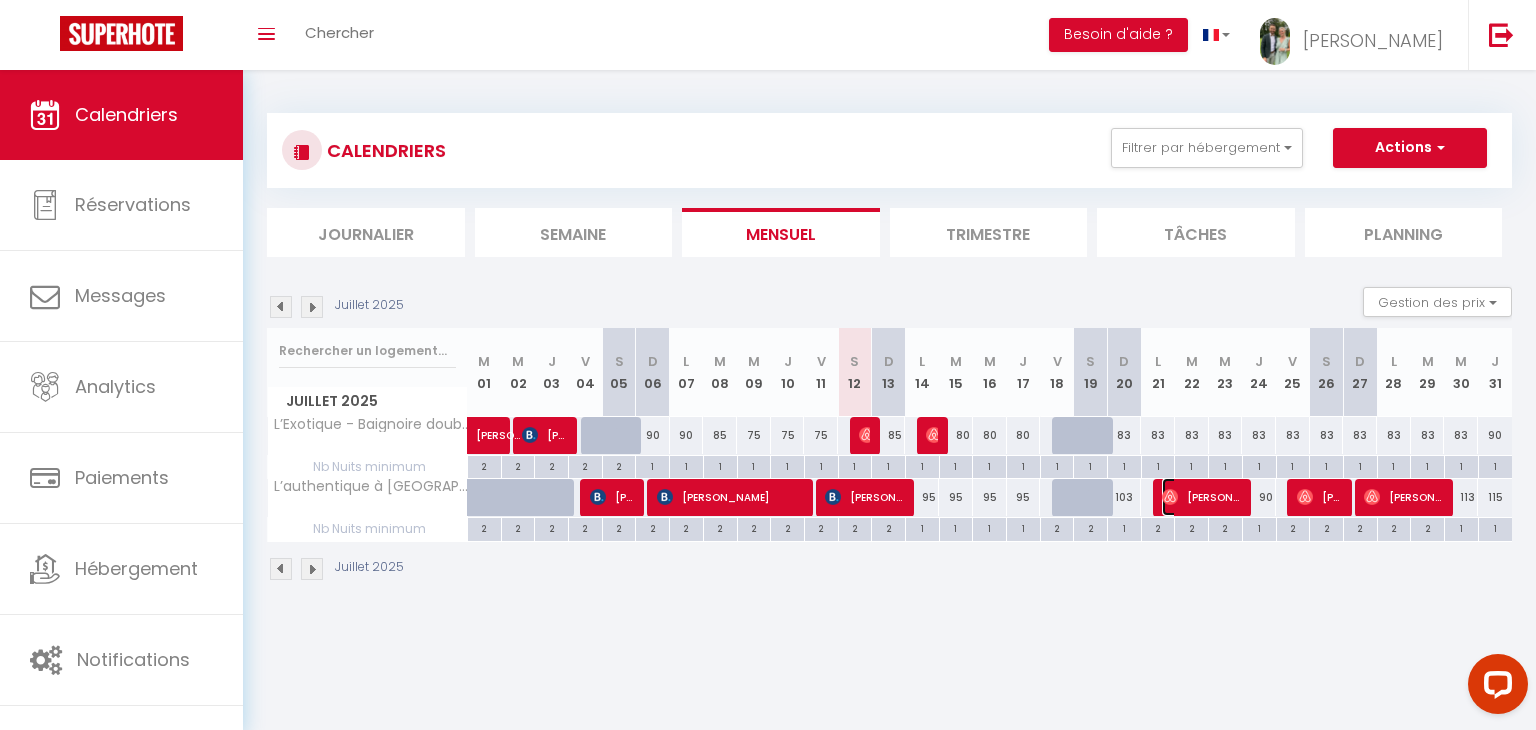 click on "[PERSON_NAME]" at bounding box center (1201, 497) 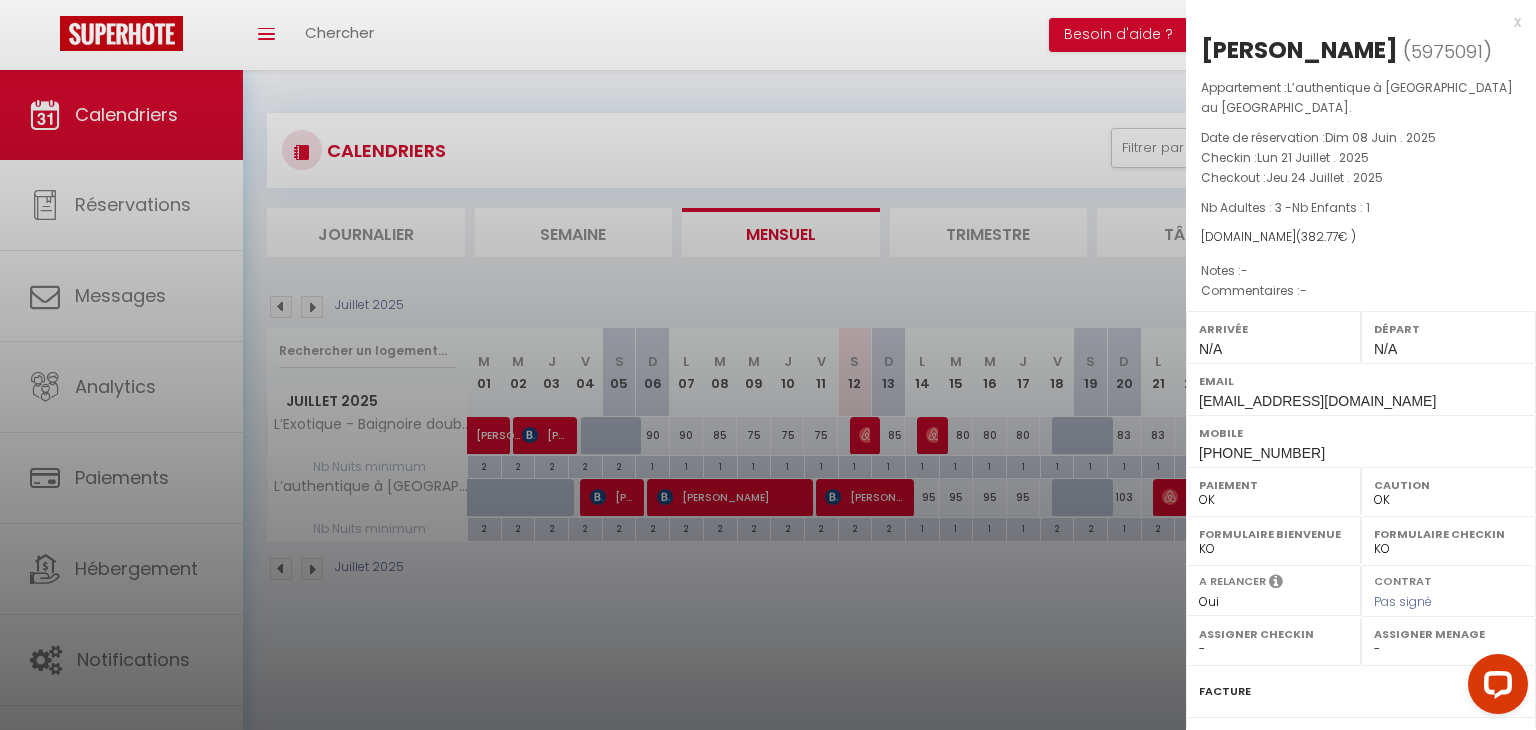 click at bounding box center [768, 365] 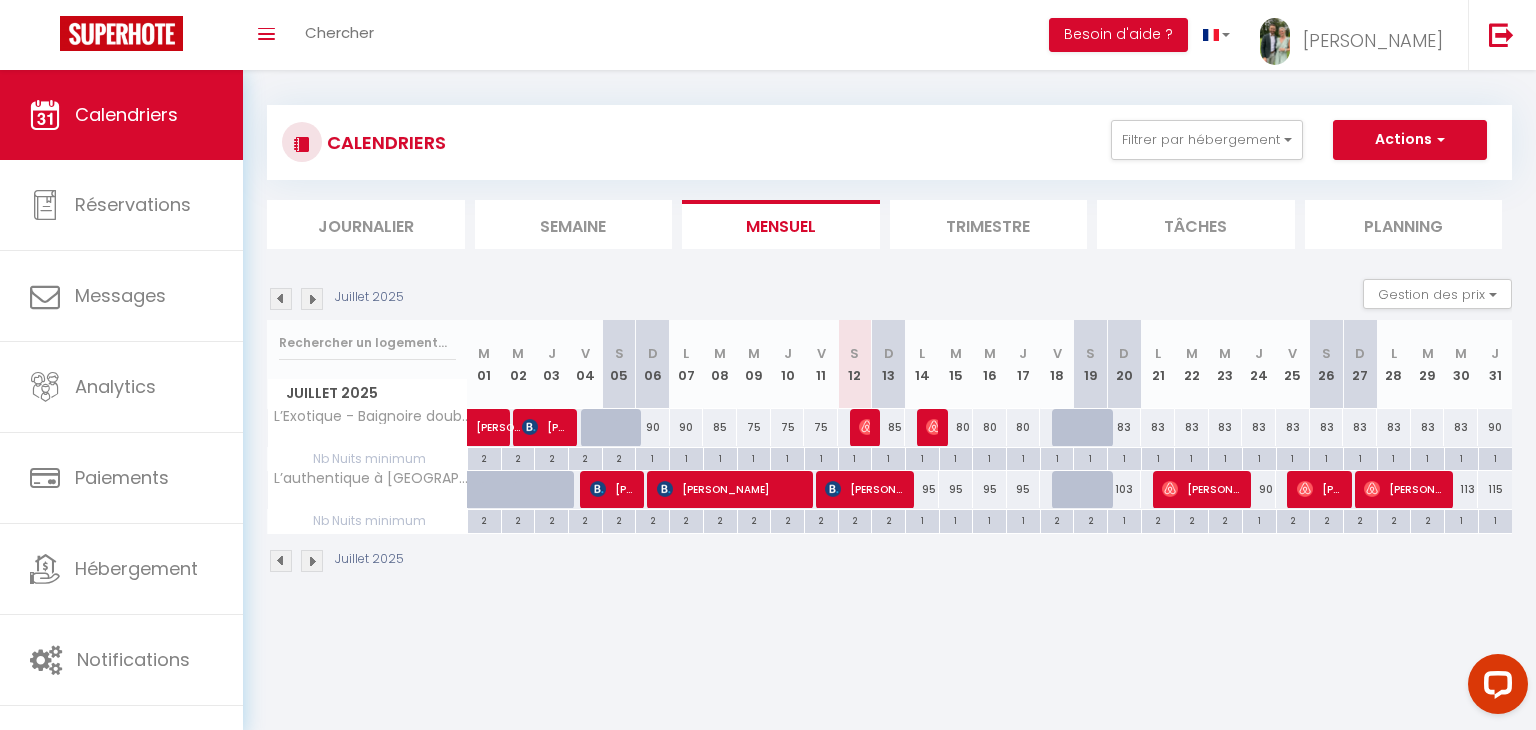 scroll, scrollTop: 8, scrollLeft: 0, axis: vertical 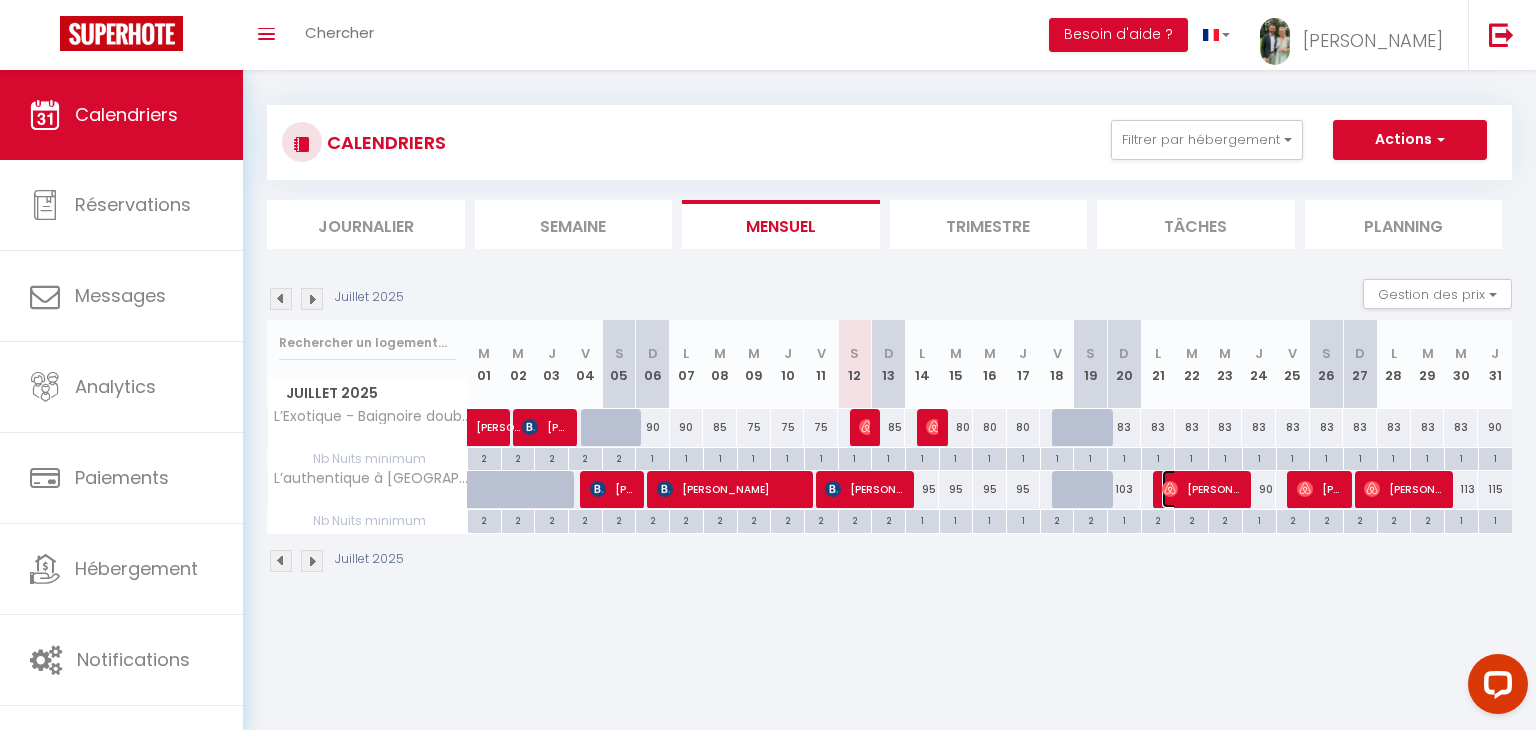 click on "[PERSON_NAME]" at bounding box center (1201, 489) 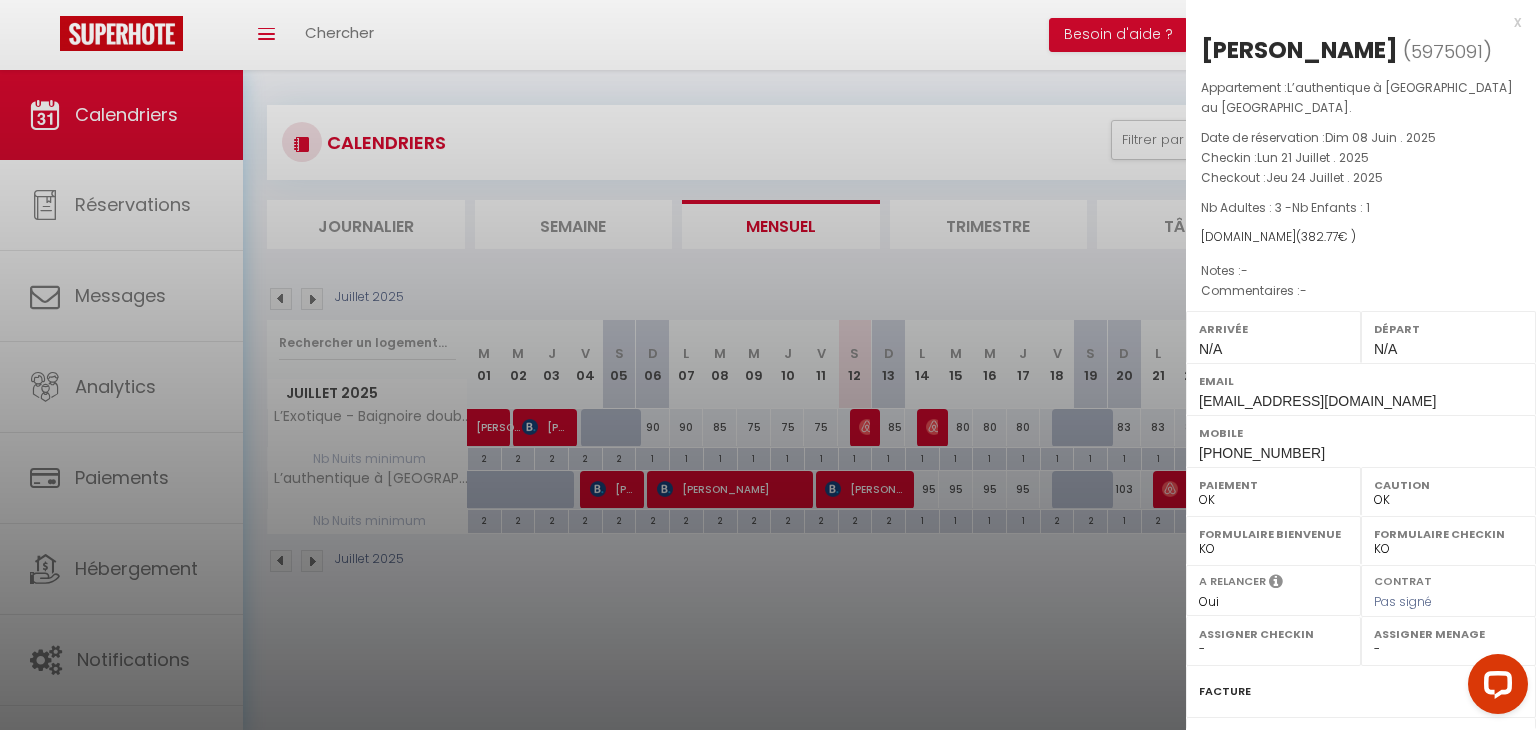 click on "-
Fiona CALANDRE" at bounding box center [1448, 649] 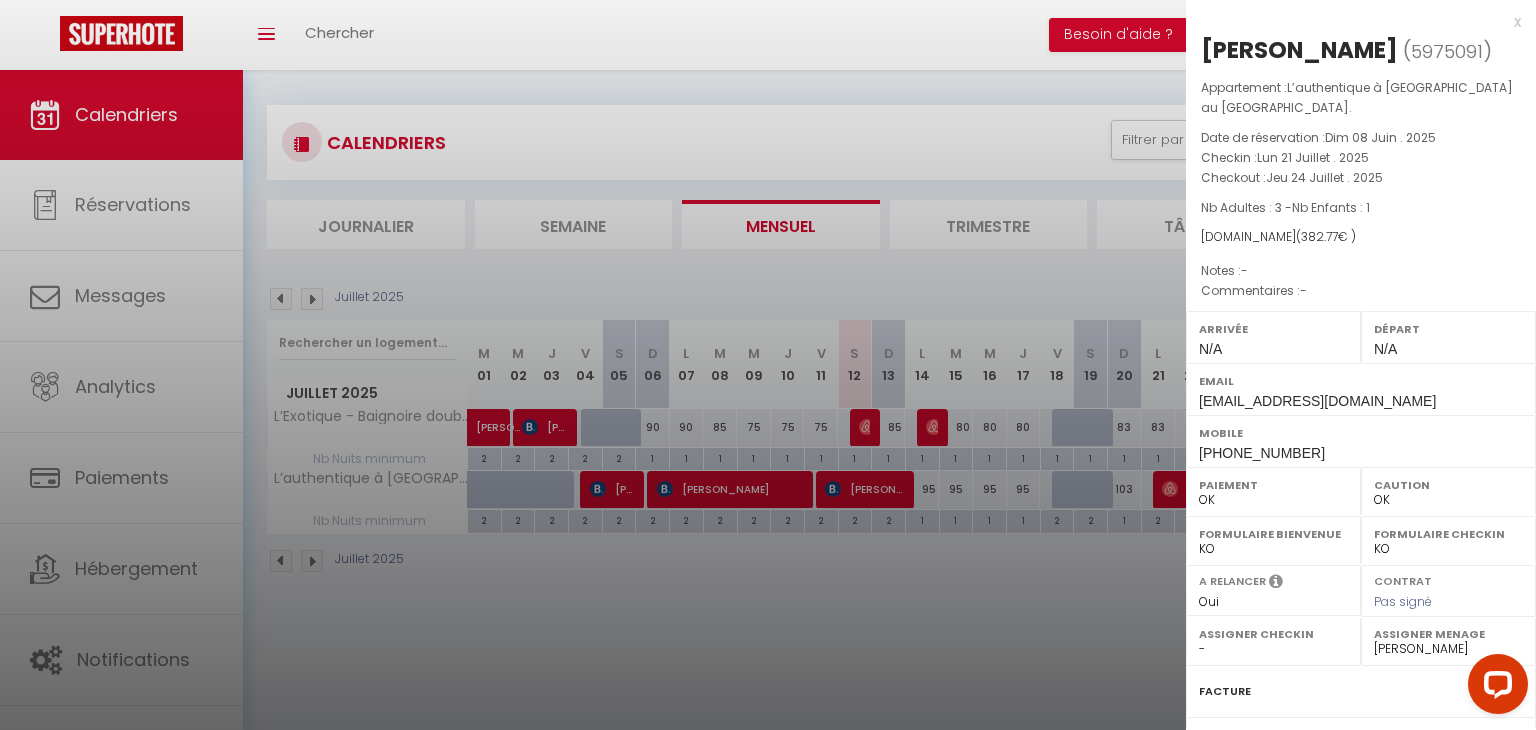 click on "-
Fiona CALANDRE" at bounding box center (1448, 649) 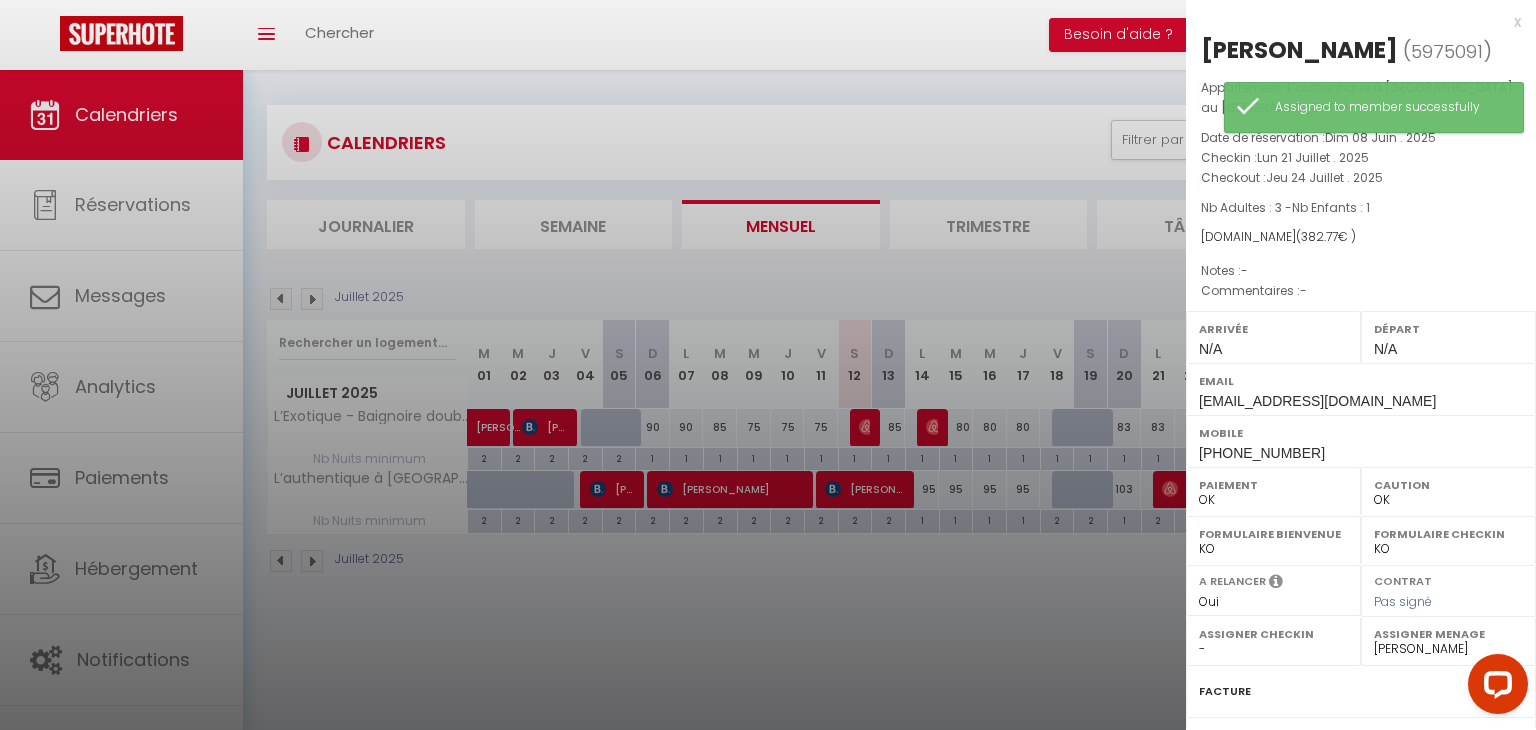 click at bounding box center [768, 365] 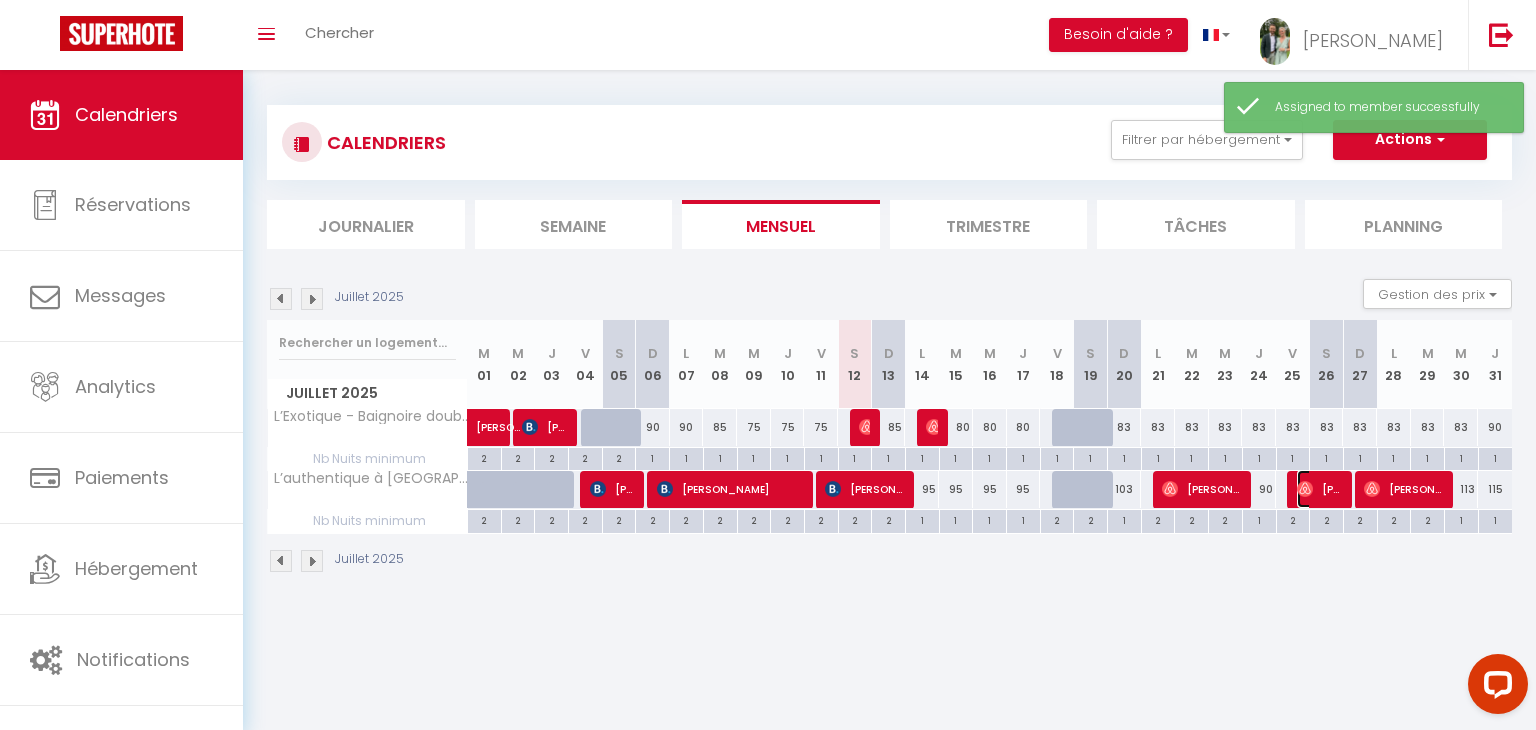 click on "[PERSON_NAME]" at bounding box center (1319, 489) 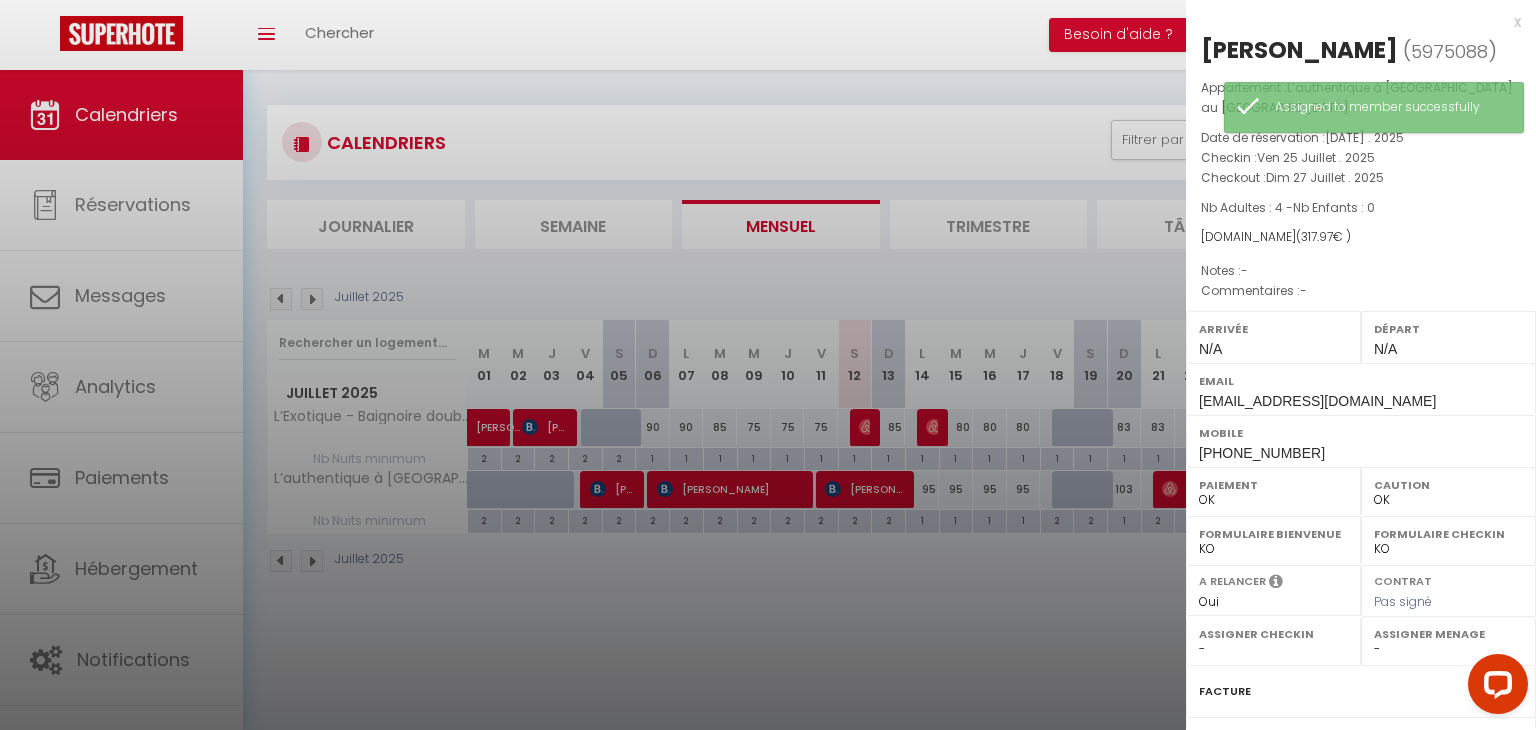 click on "-
Fiona CALANDRE" at bounding box center [1448, 649] 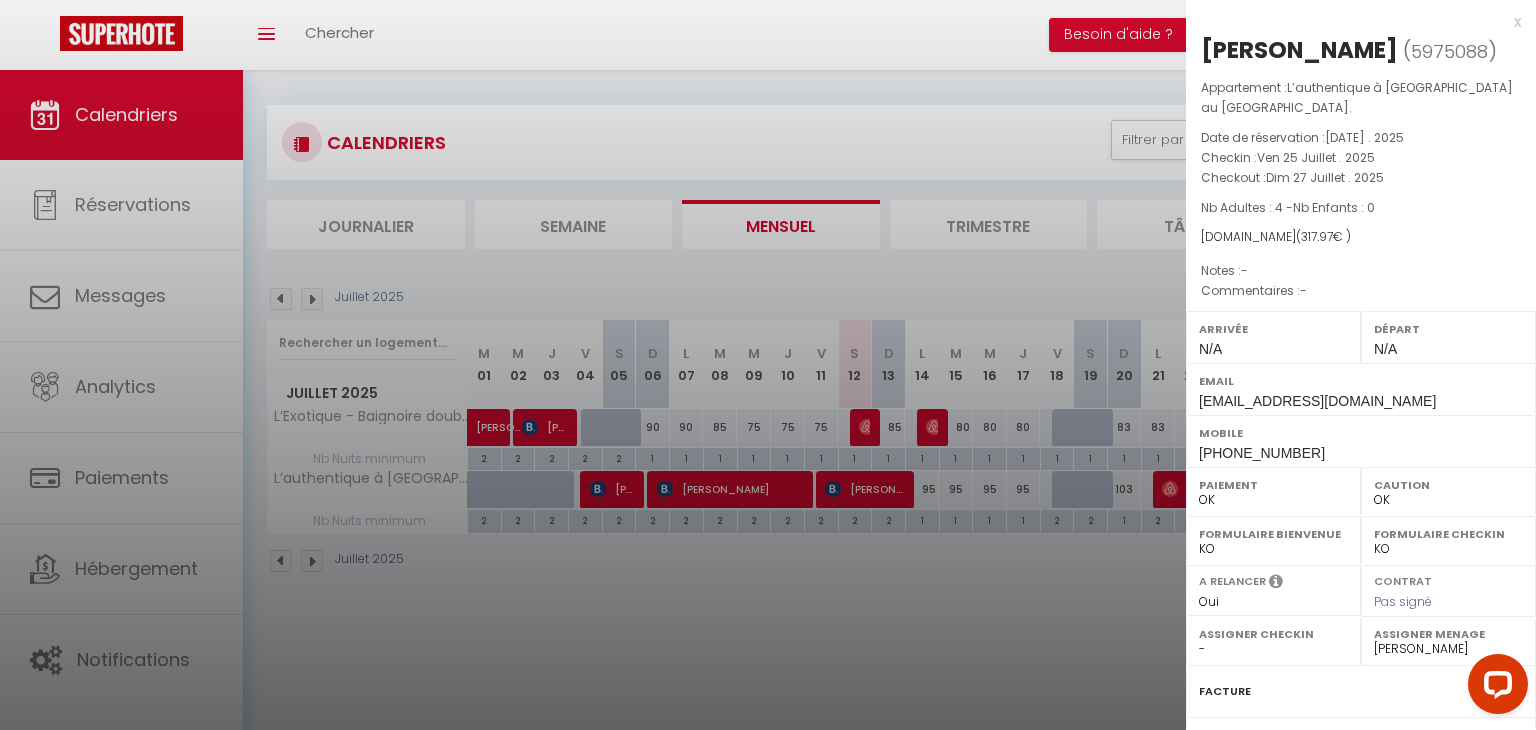 click on "-
Fiona CALANDRE" at bounding box center (1448, 649) 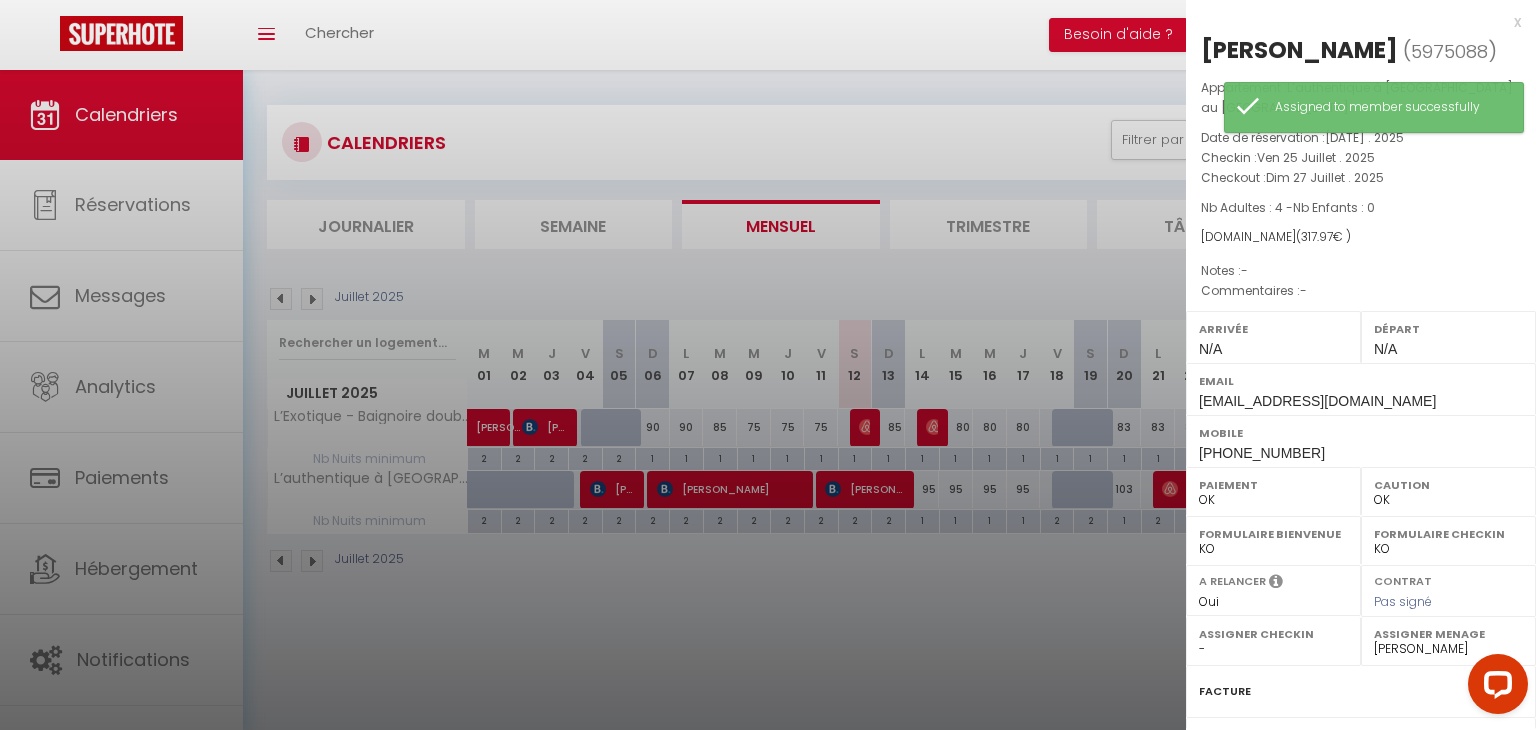 click at bounding box center (768, 365) 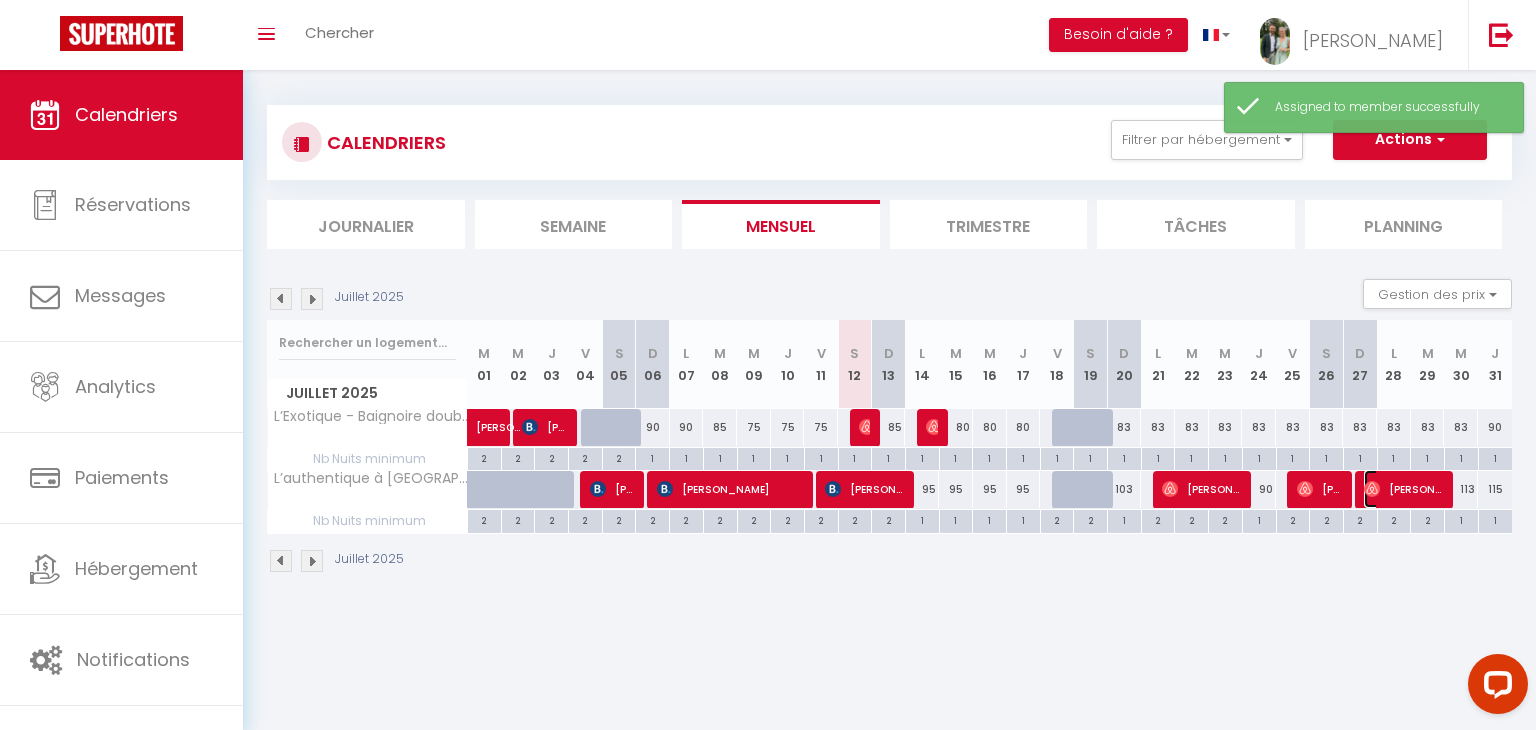 click on "[PERSON_NAME]" at bounding box center [1403, 489] 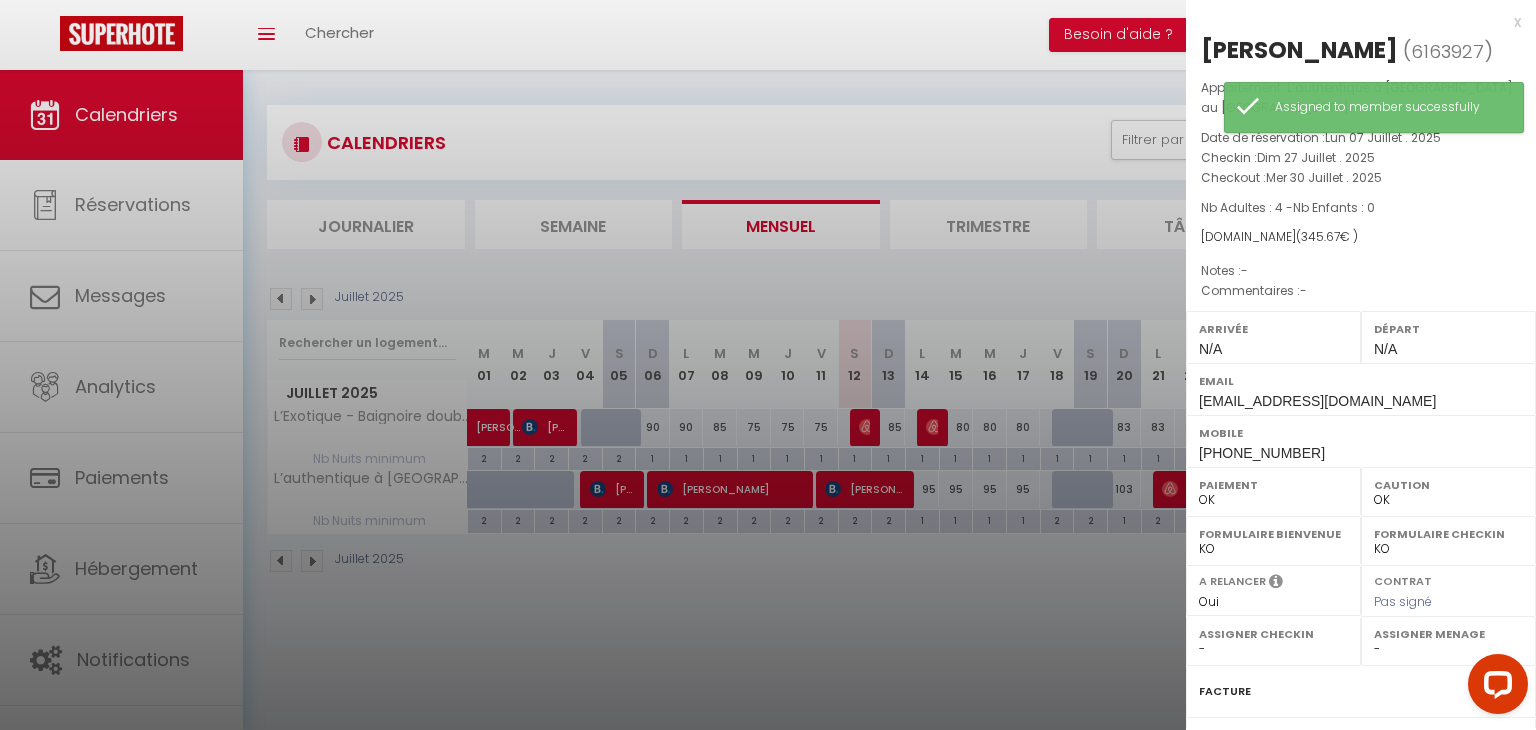click on "-
Fiona CALANDRE" at bounding box center (1448, 649) 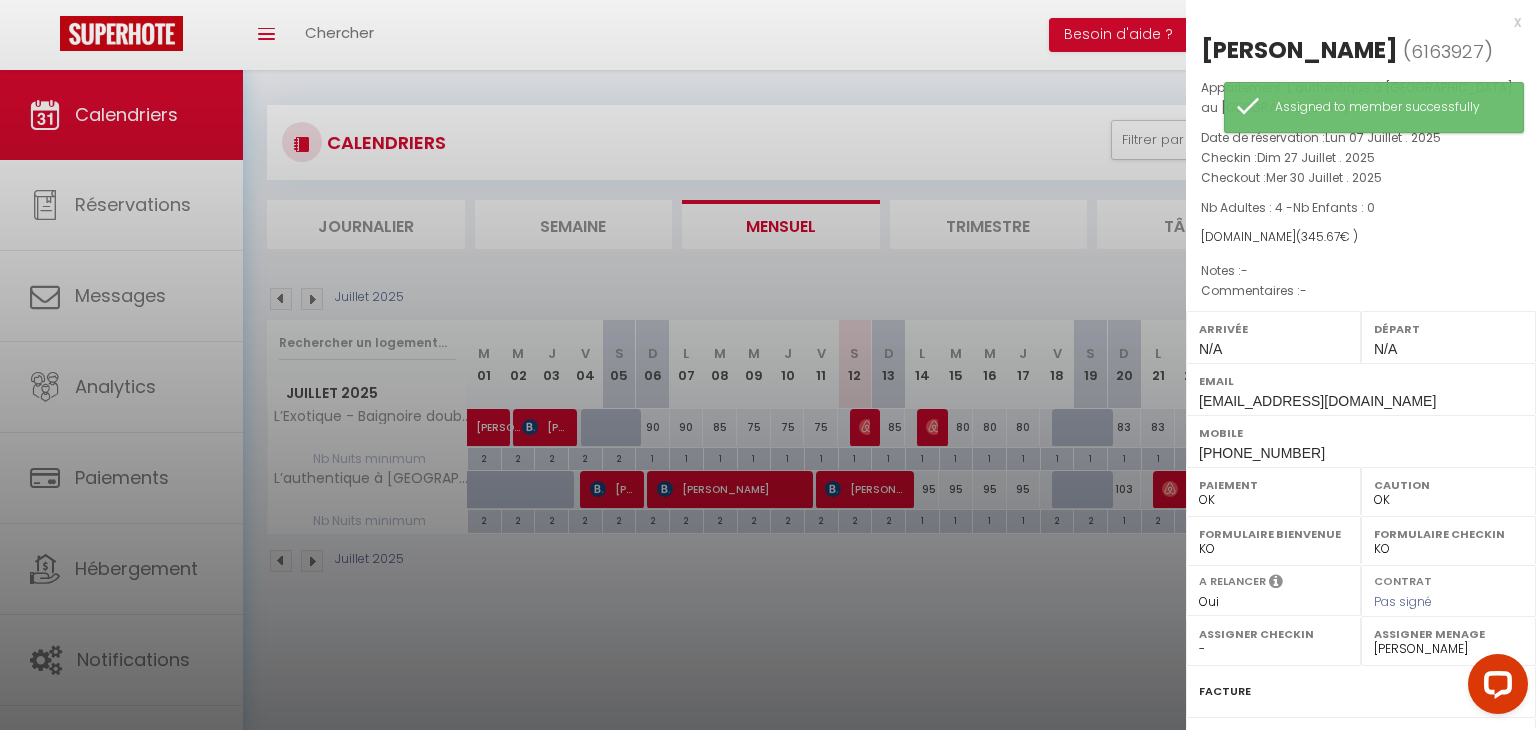 click on "-
Fiona CALANDRE" at bounding box center [1448, 649] 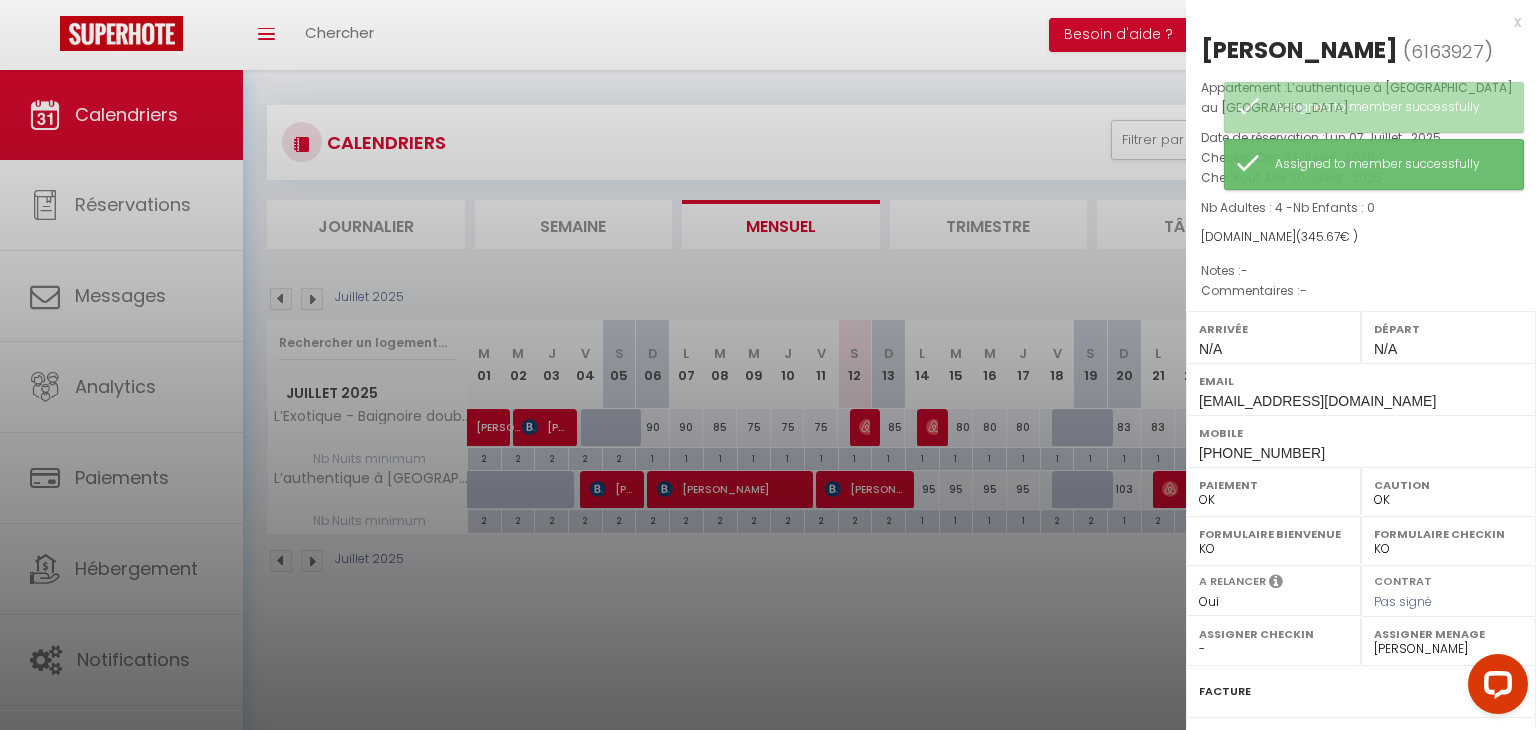 click at bounding box center (768, 365) 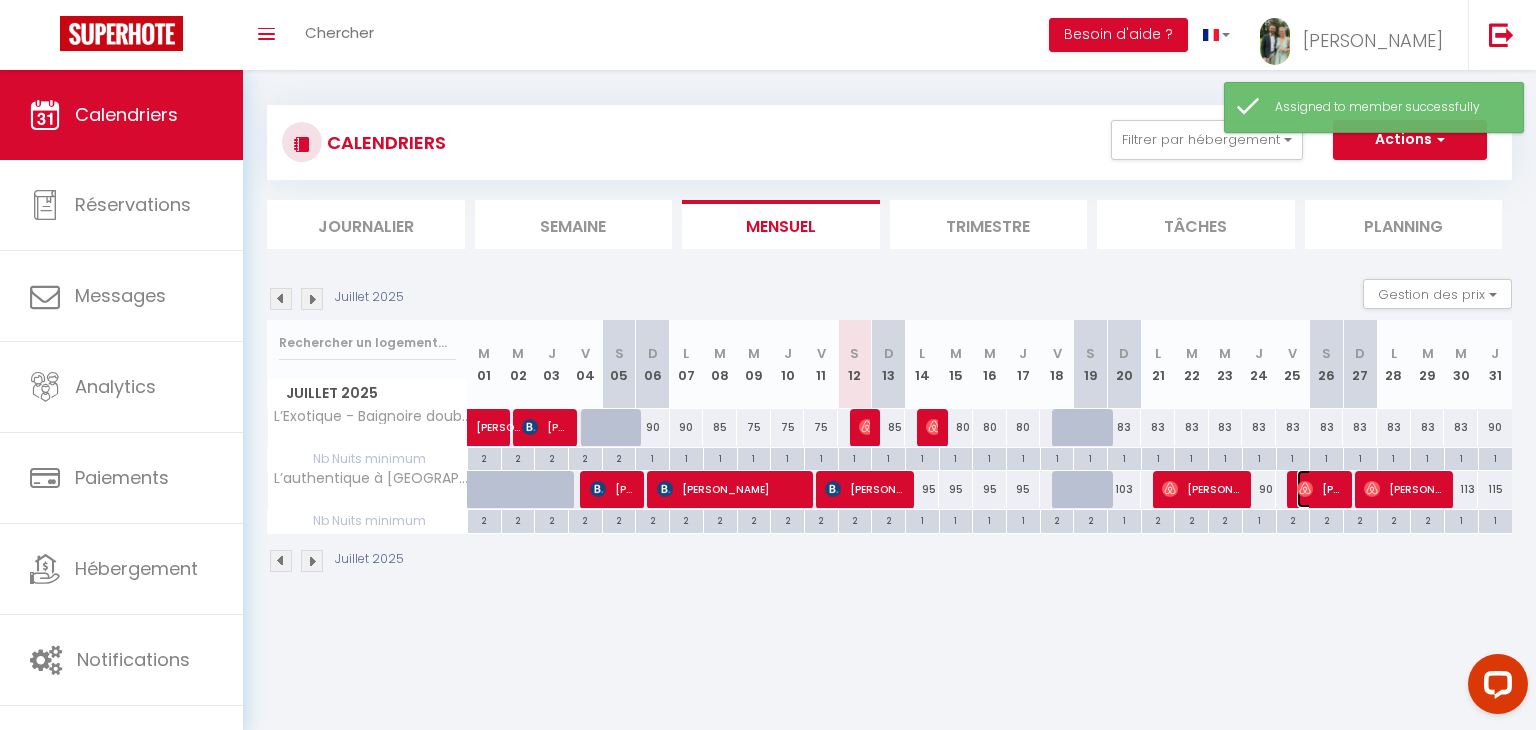 click on "[PERSON_NAME]" at bounding box center (1319, 489) 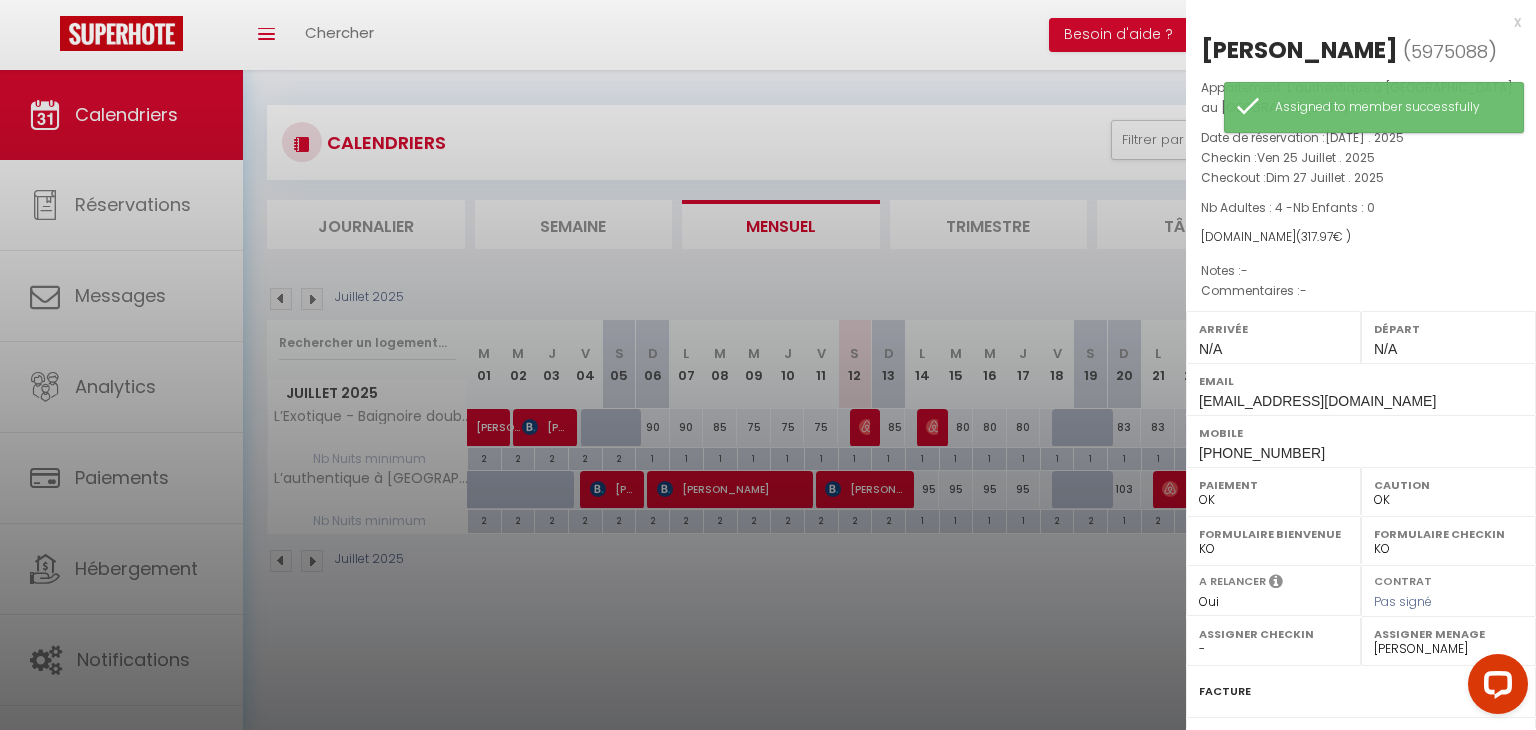 click at bounding box center [768, 365] 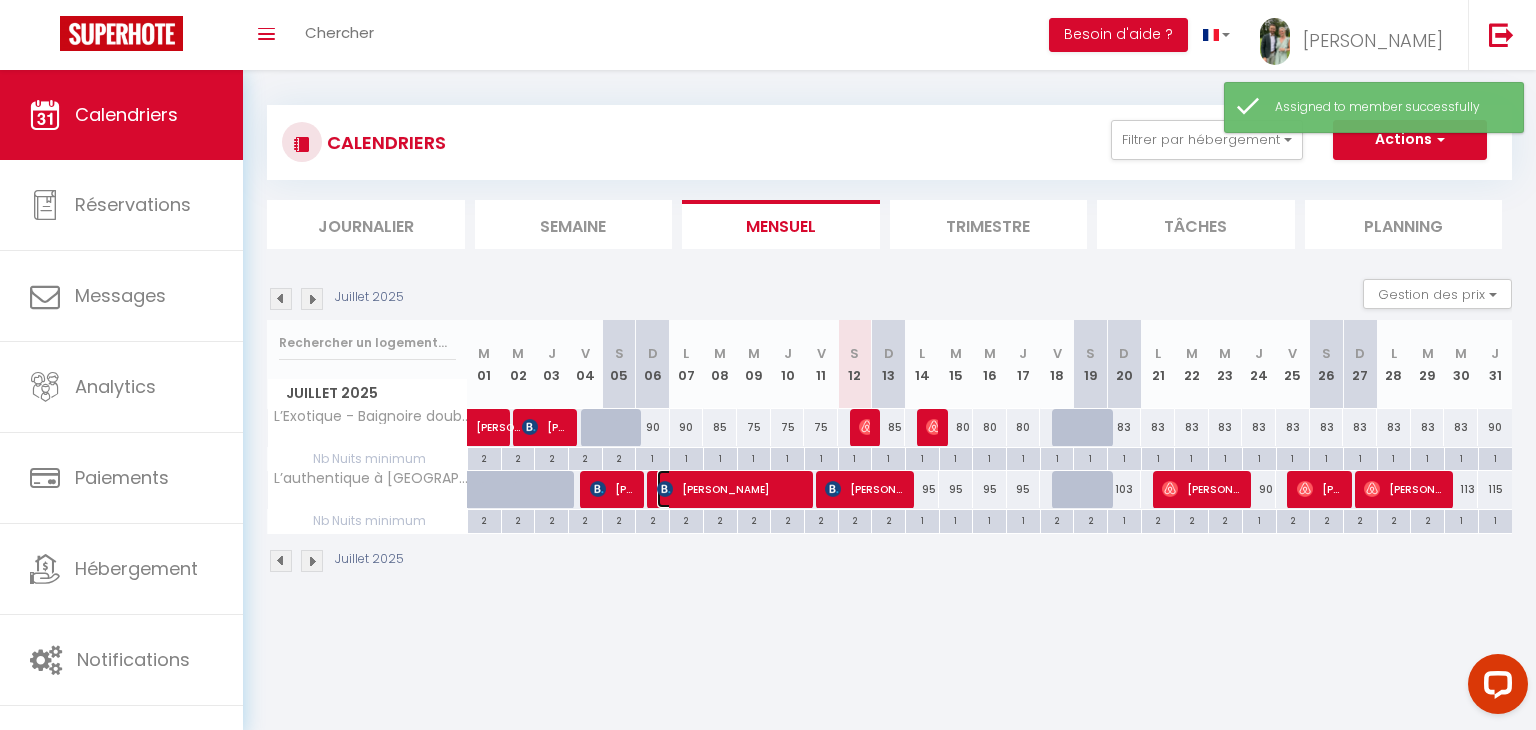 click on "[PERSON_NAME]" at bounding box center [730, 489] 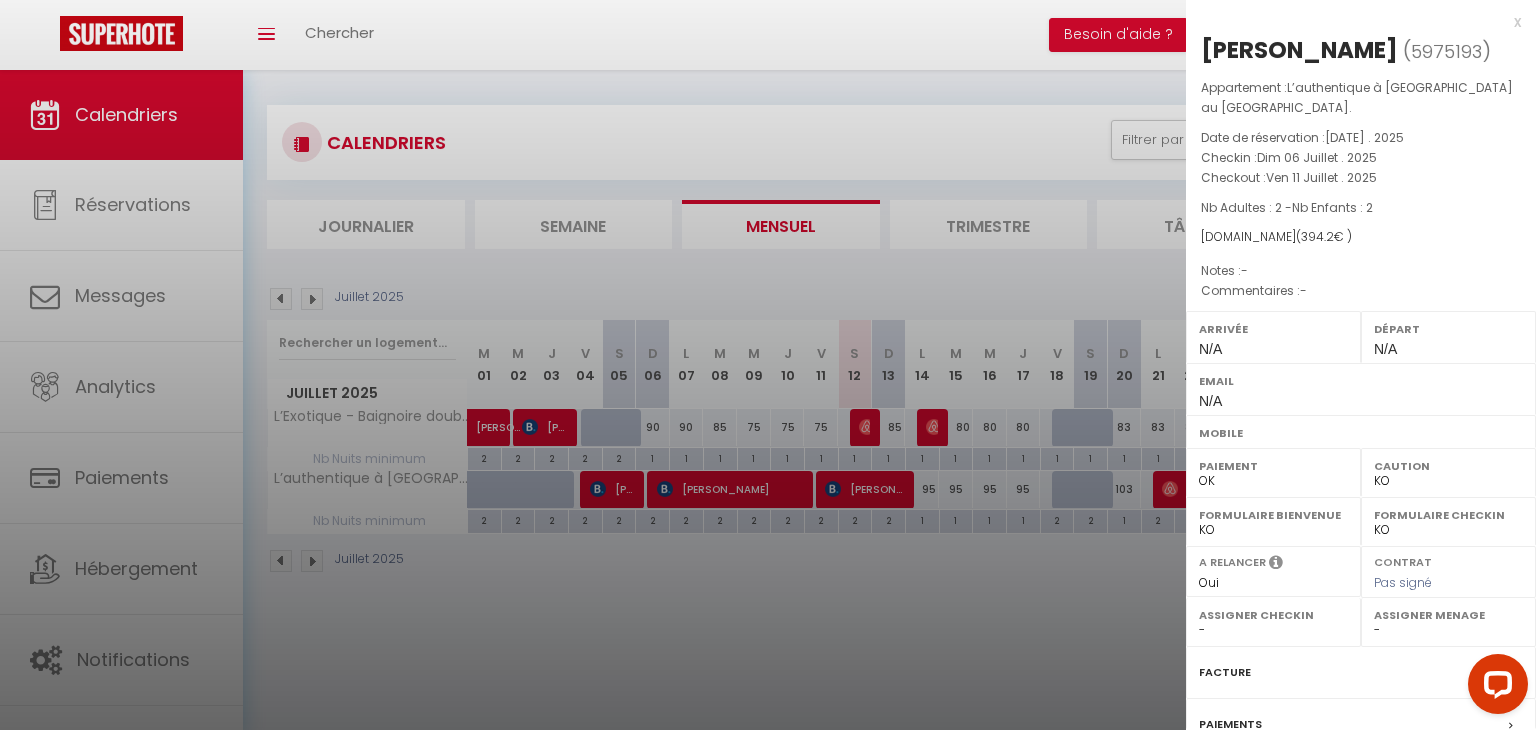 click on "-
Fiona CALANDRE" at bounding box center (1273, 630) 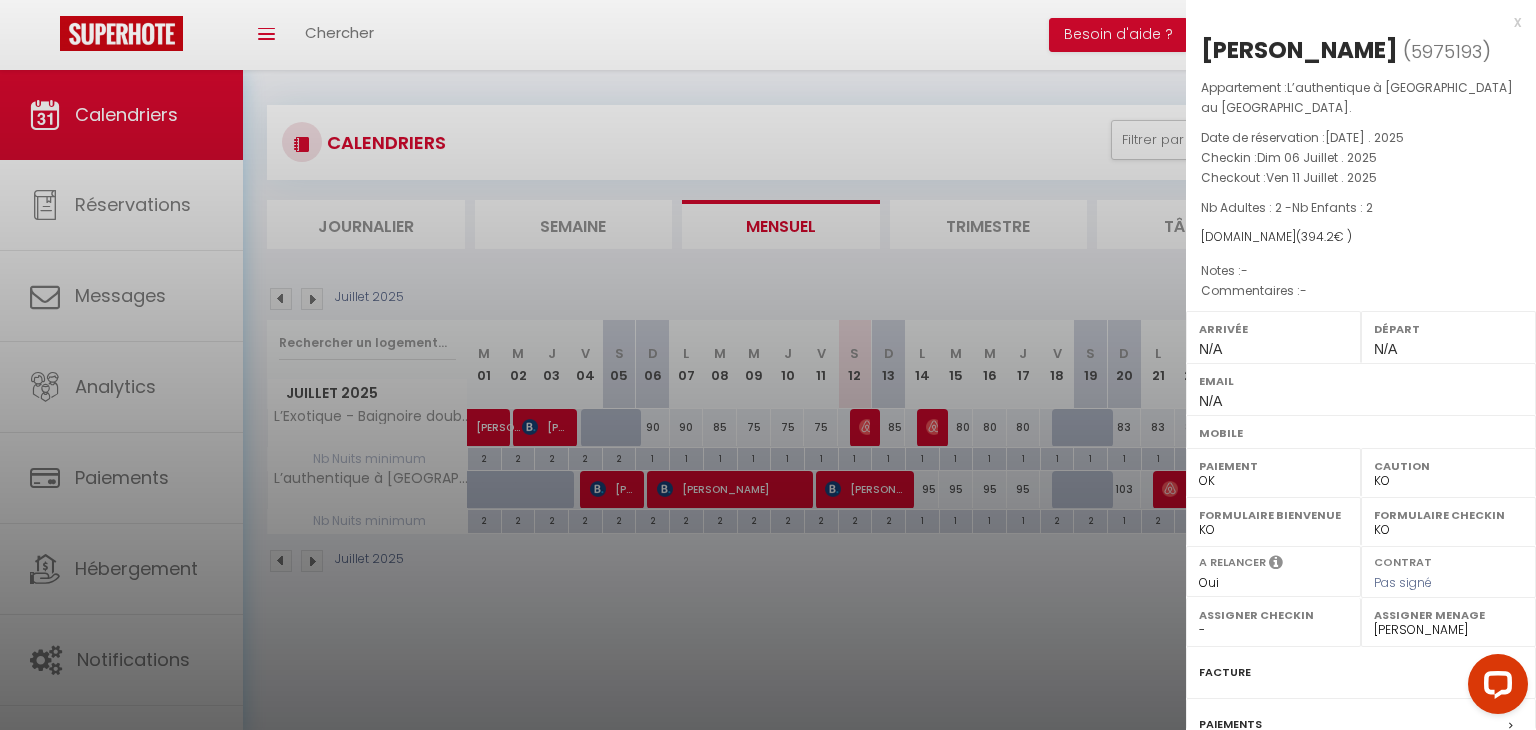 click on "-
Fiona CALANDRE" at bounding box center [1448, 630] 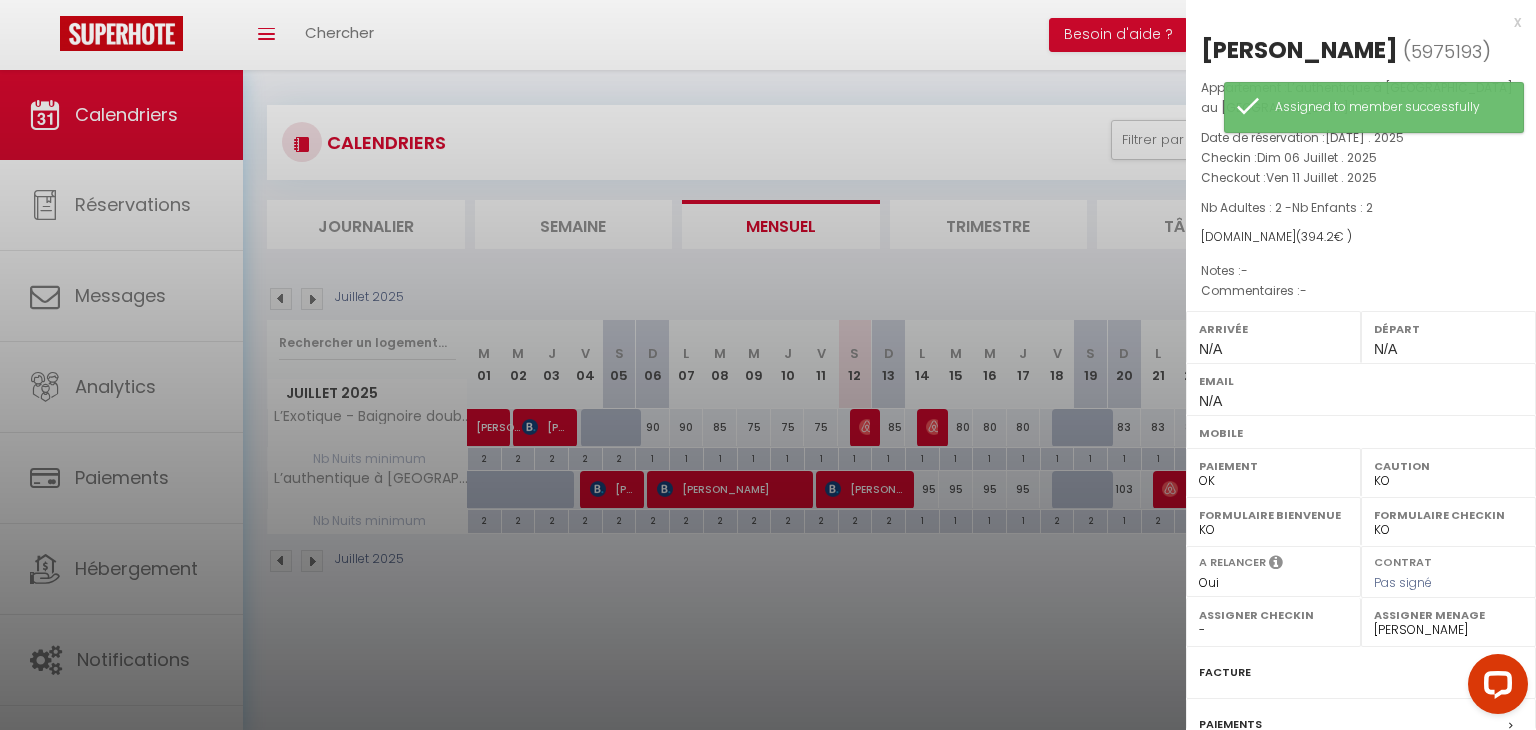click at bounding box center [768, 365] 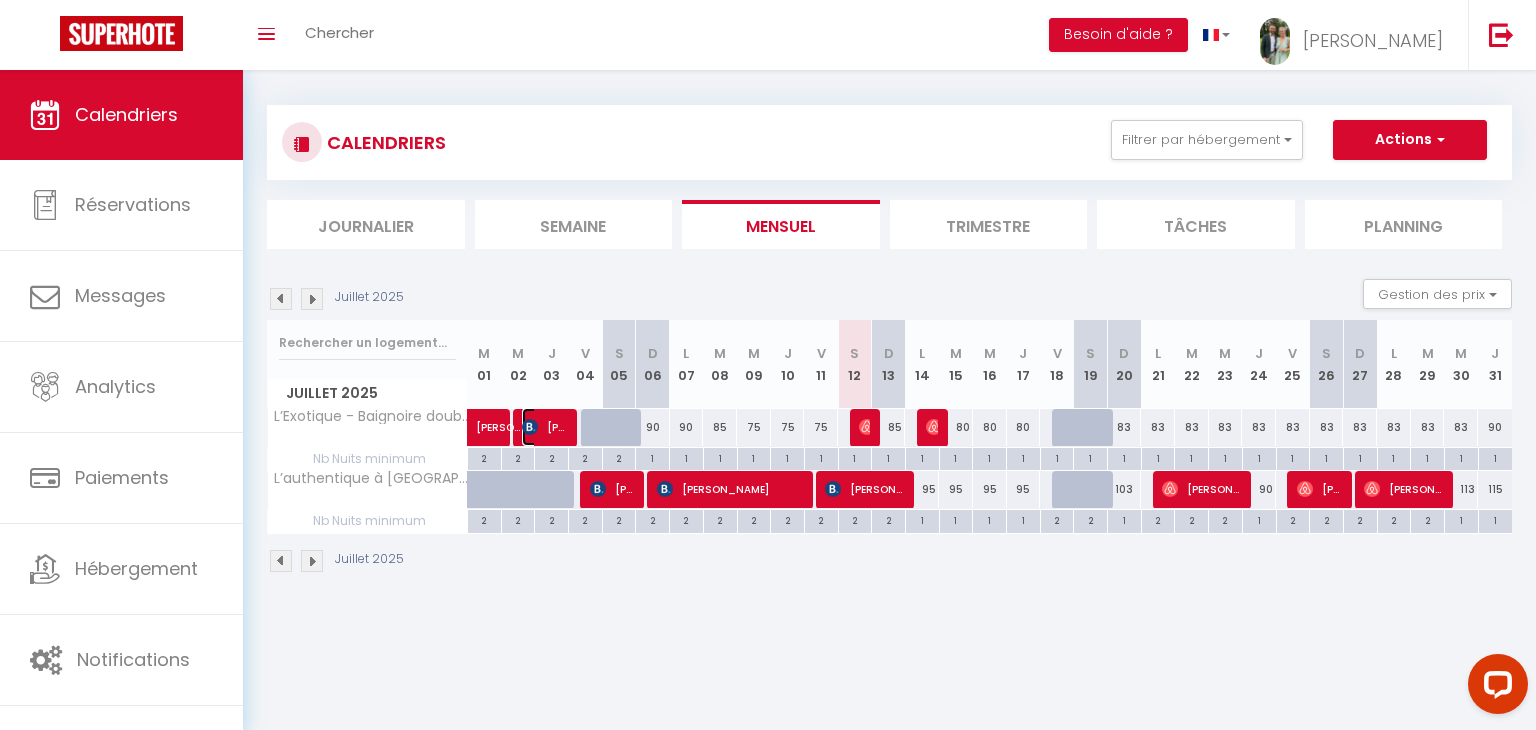 click at bounding box center (530, 427) 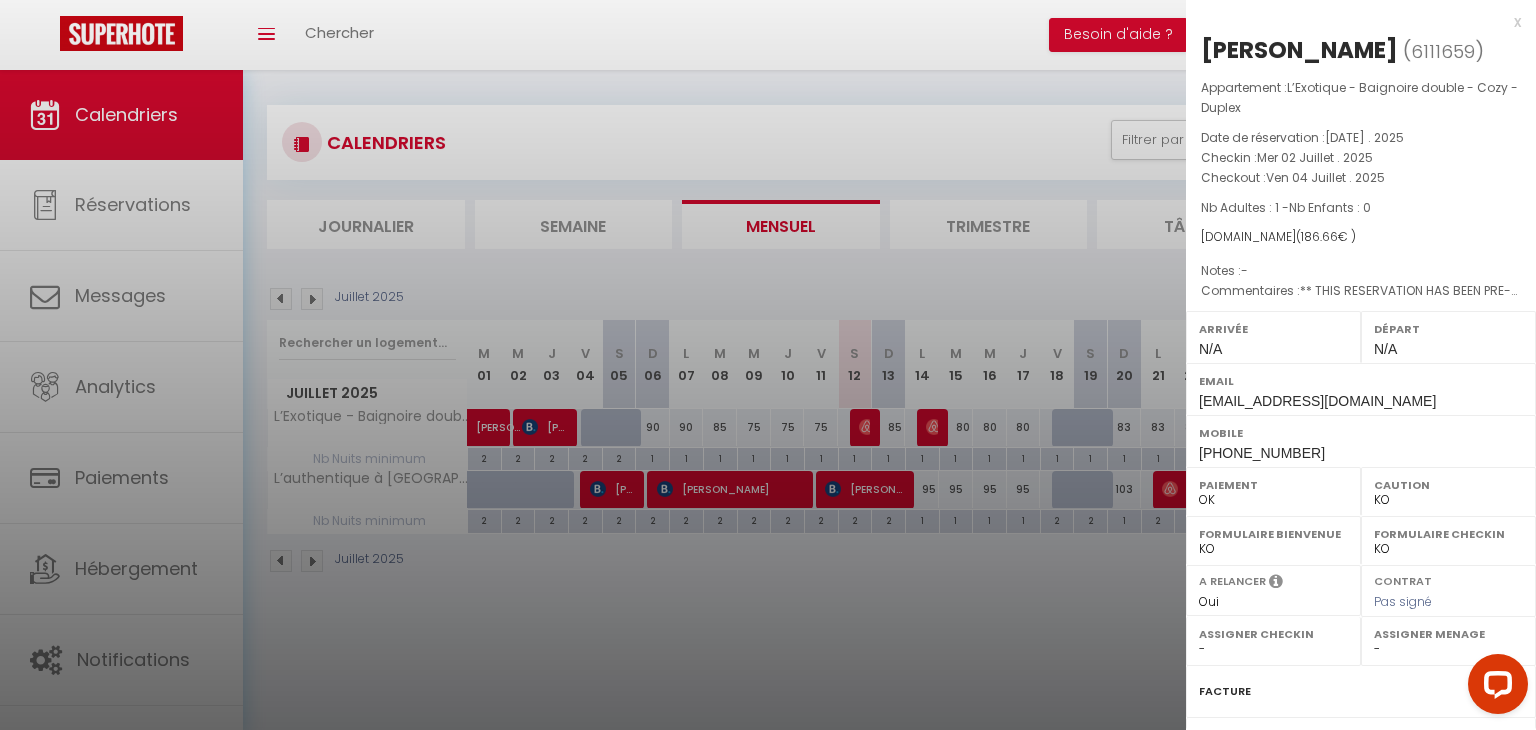 click on "Assigner Menage" at bounding box center (1448, 634) 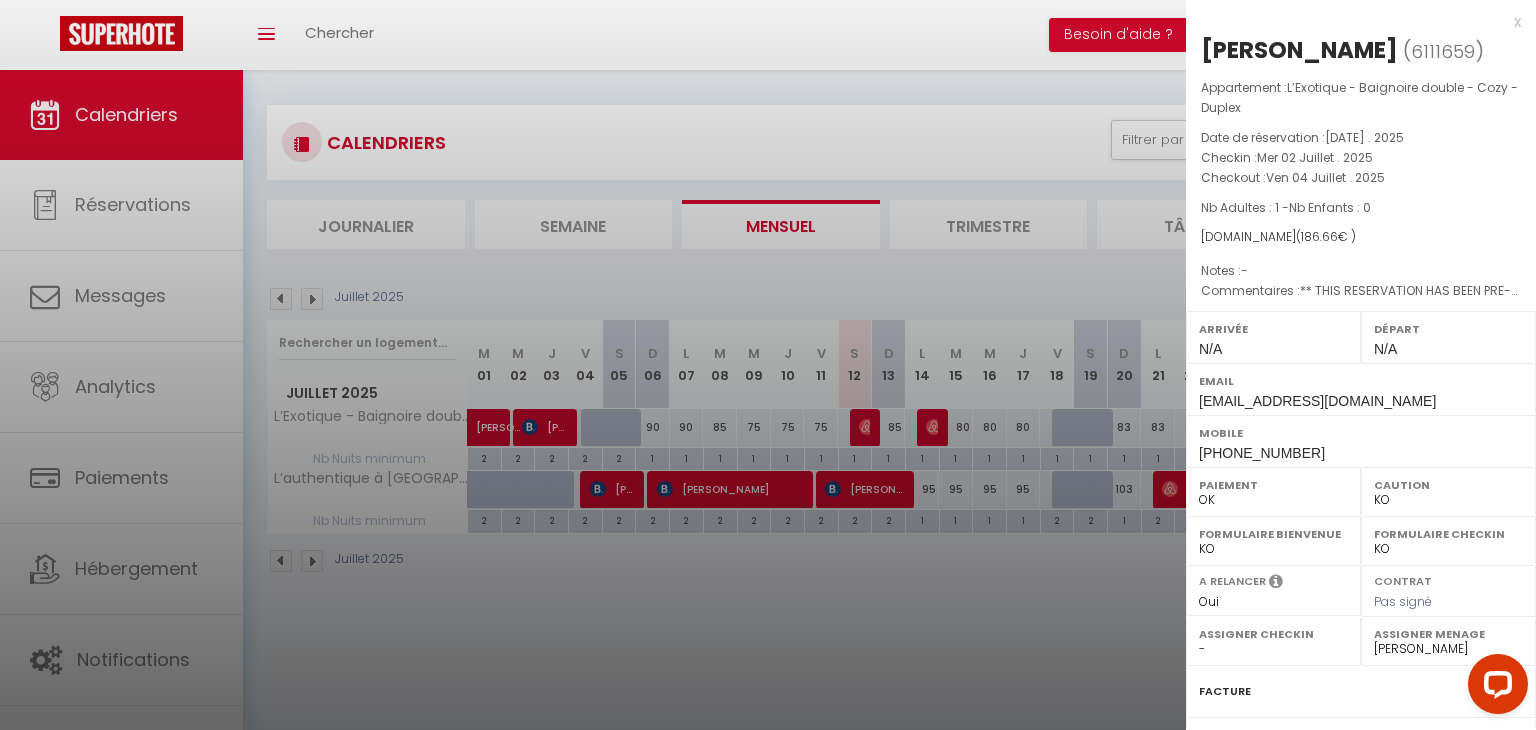 click on "-
Fiona CALANDRE" at bounding box center (1448, 649) 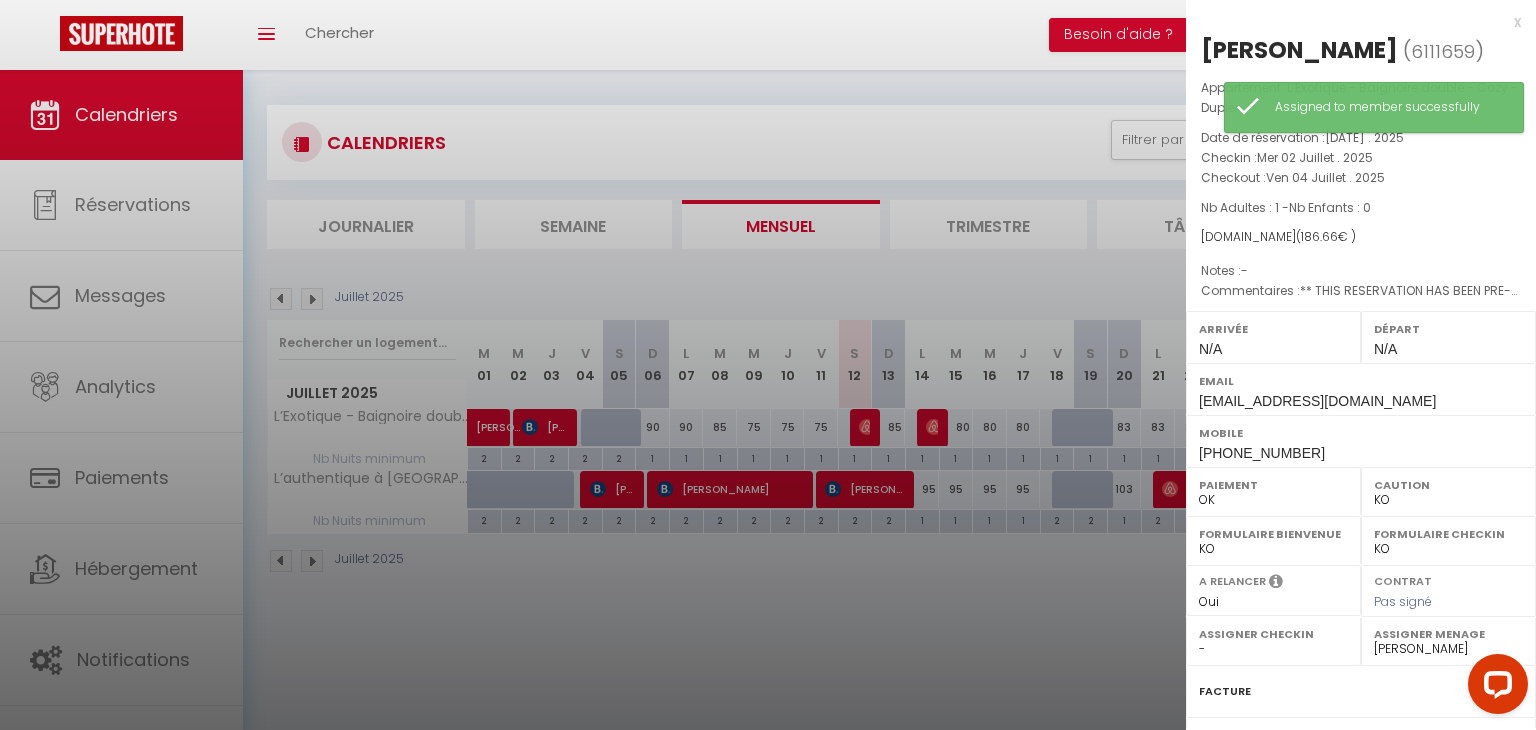 click at bounding box center (768, 365) 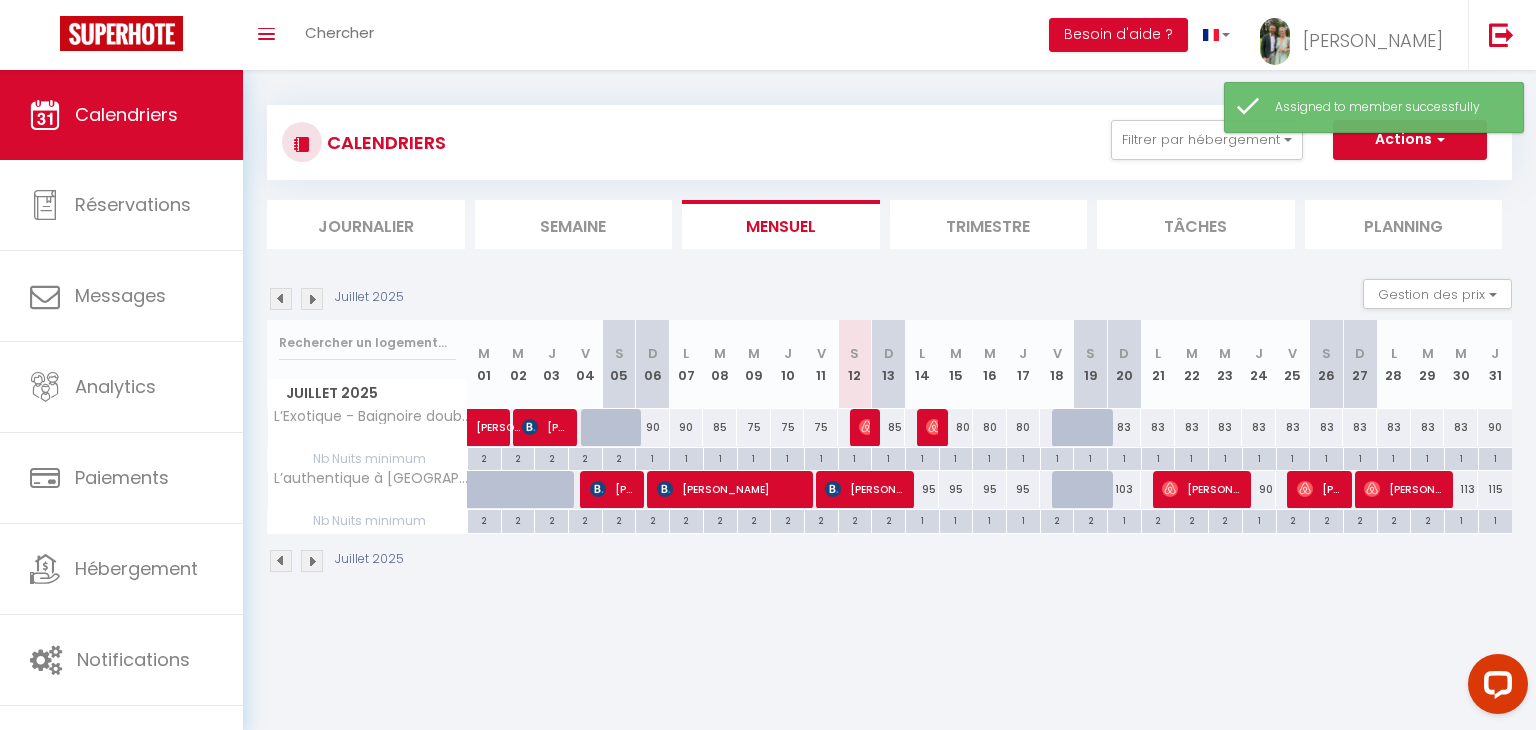 click on "Tâches" at bounding box center [1196, 224] 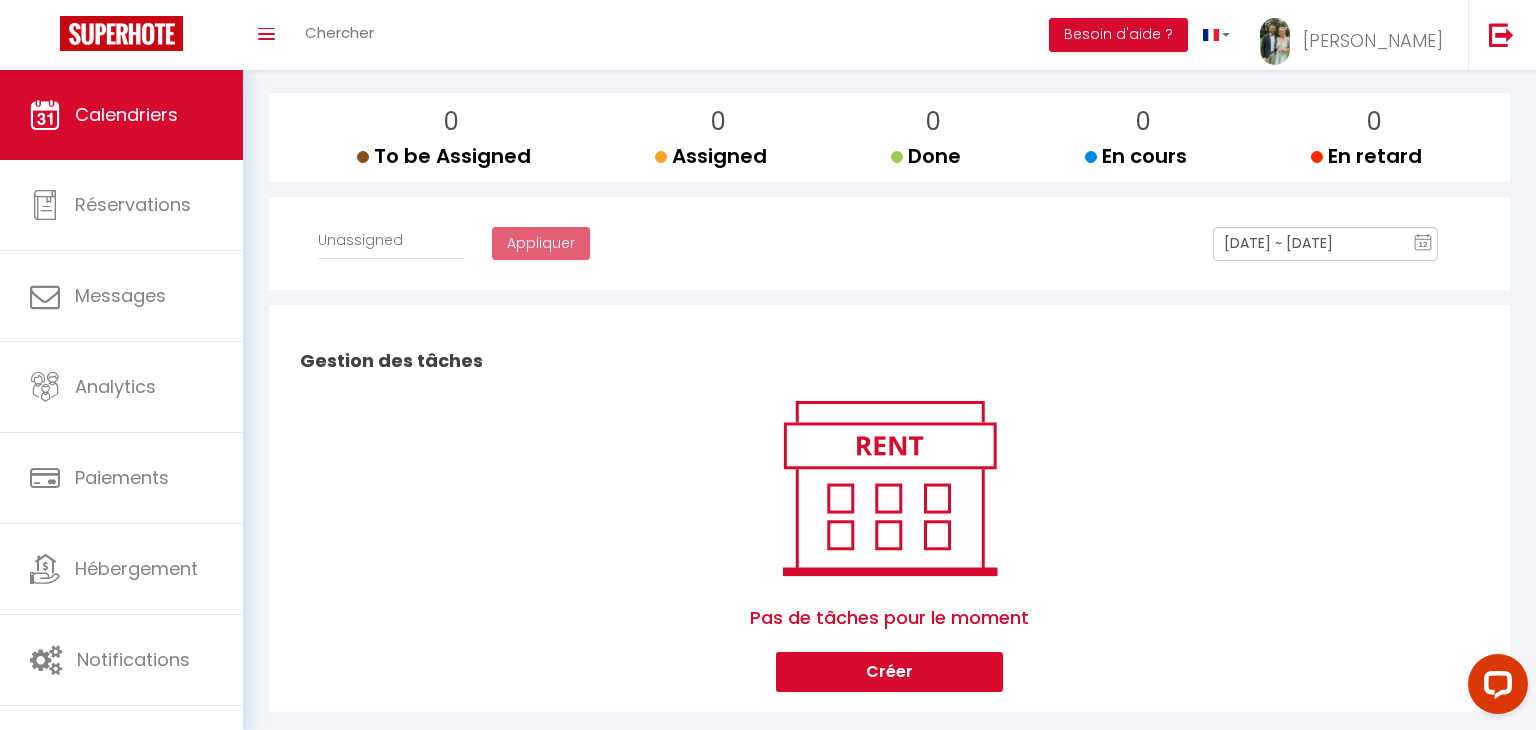 scroll, scrollTop: 260, scrollLeft: 0, axis: vertical 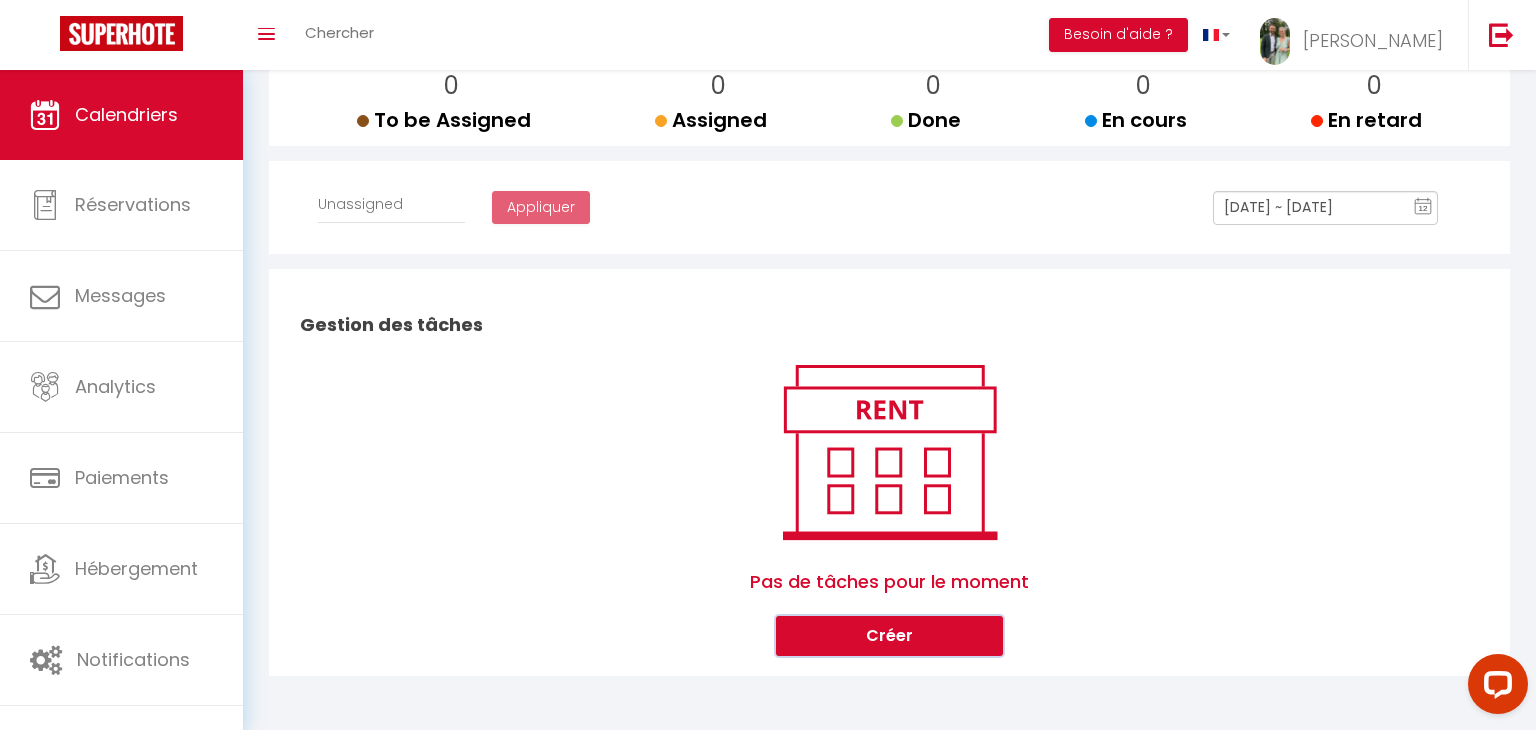 click on "Créer" at bounding box center [889, 636] 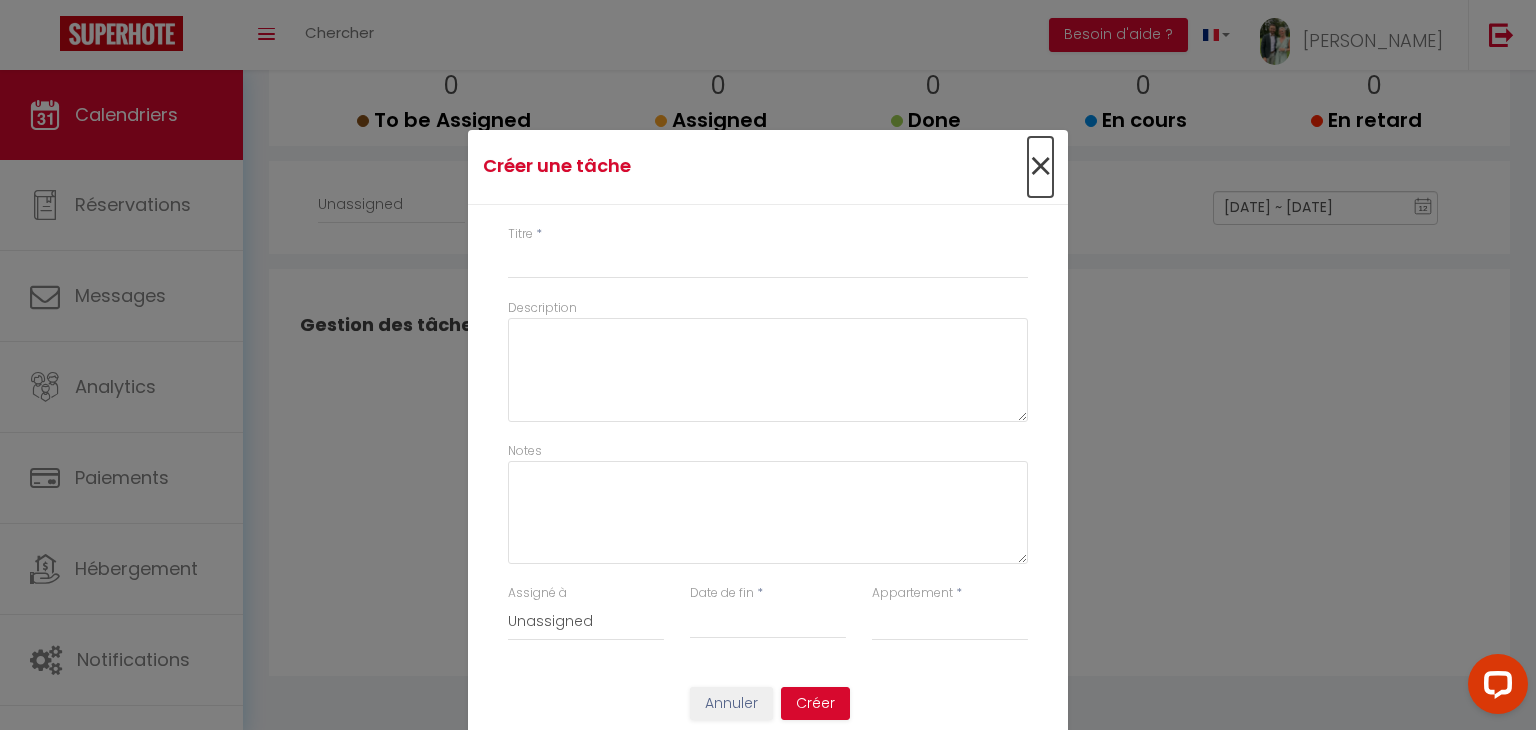 click on "×" at bounding box center [1040, 167] 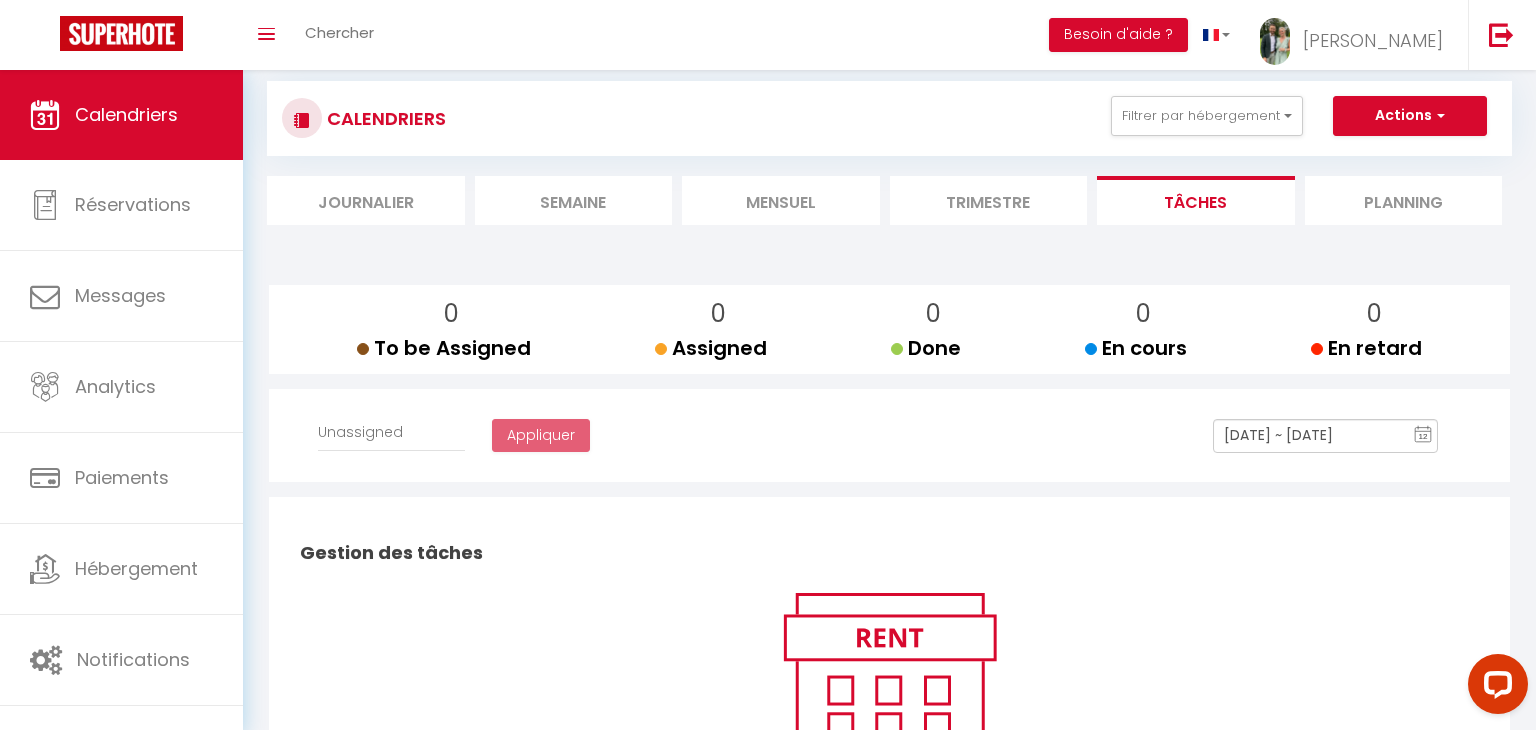 scroll, scrollTop: 0, scrollLeft: 0, axis: both 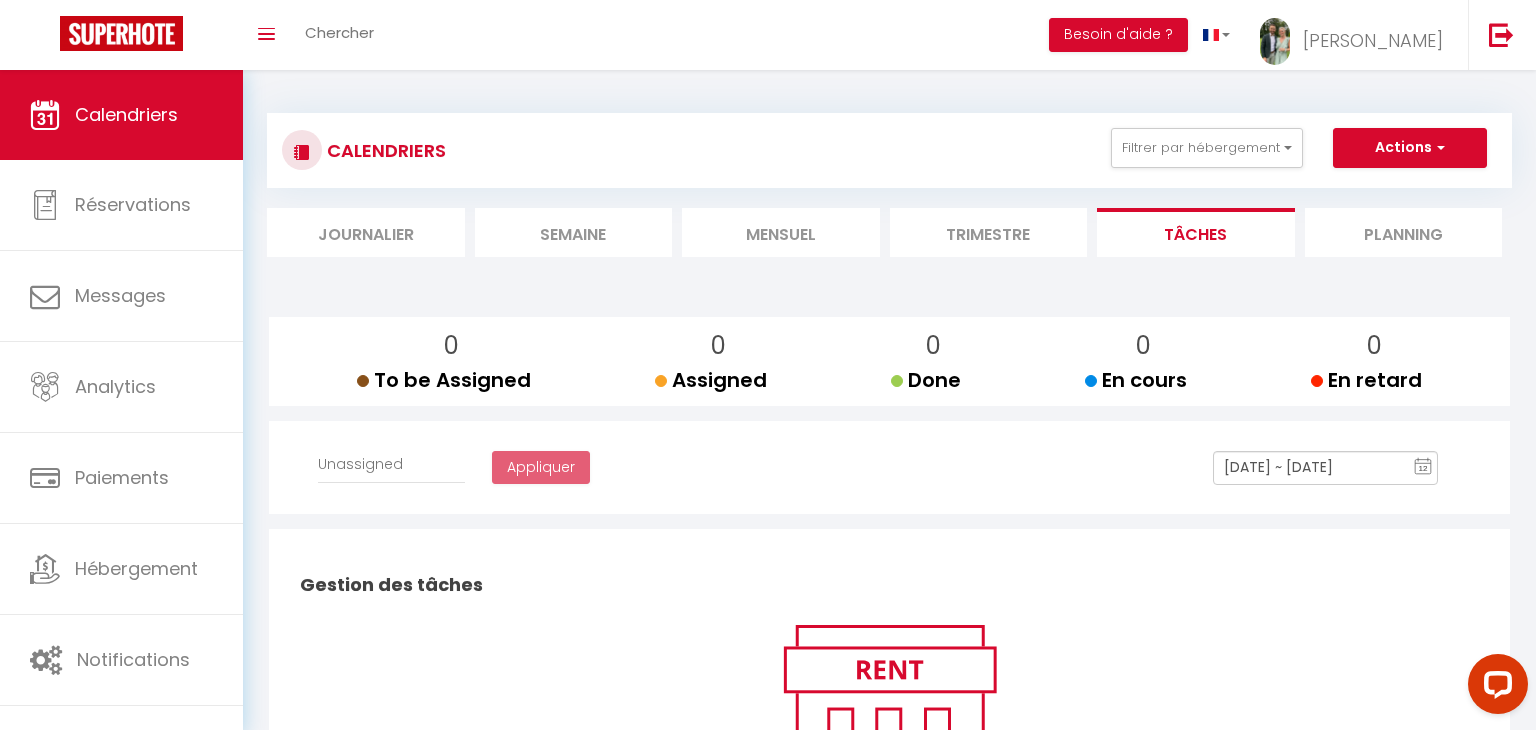 click on "Planning" at bounding box center [1404, 232] 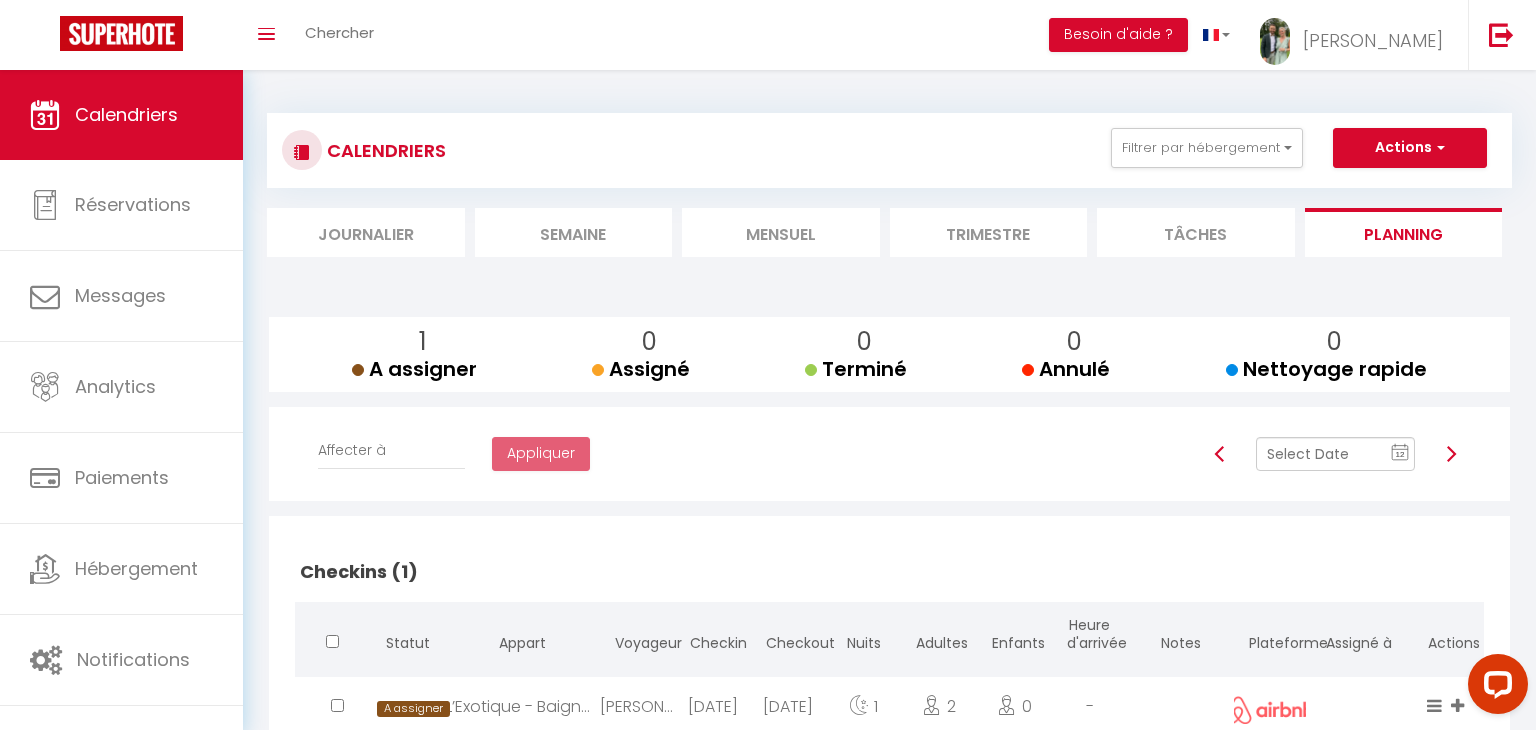 scroll, scrollTop: 137, scrollLeft: 0, axis: vertical 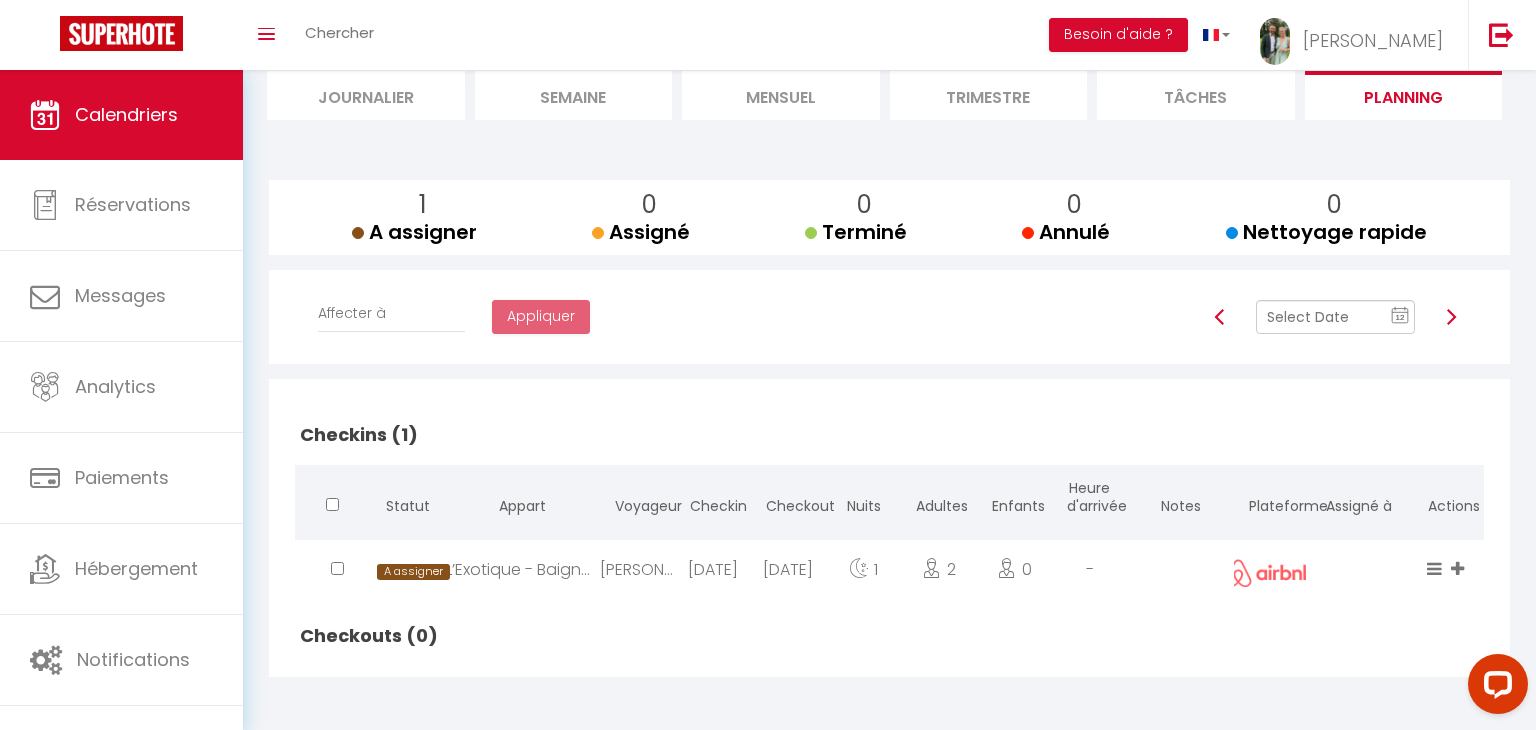 click on "2025-07-12" at bounding box center (712, 572) 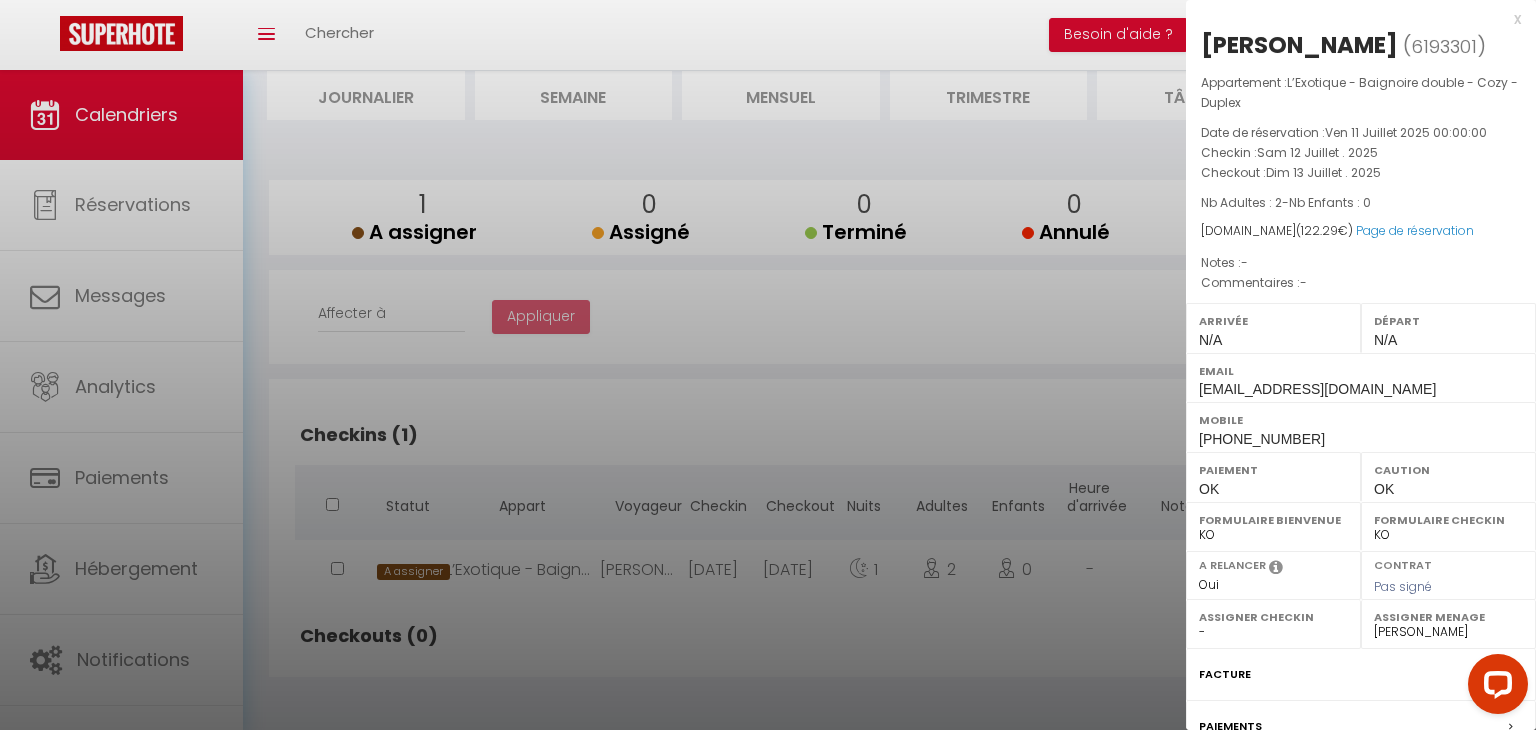 click at bounding box center [768, 365] 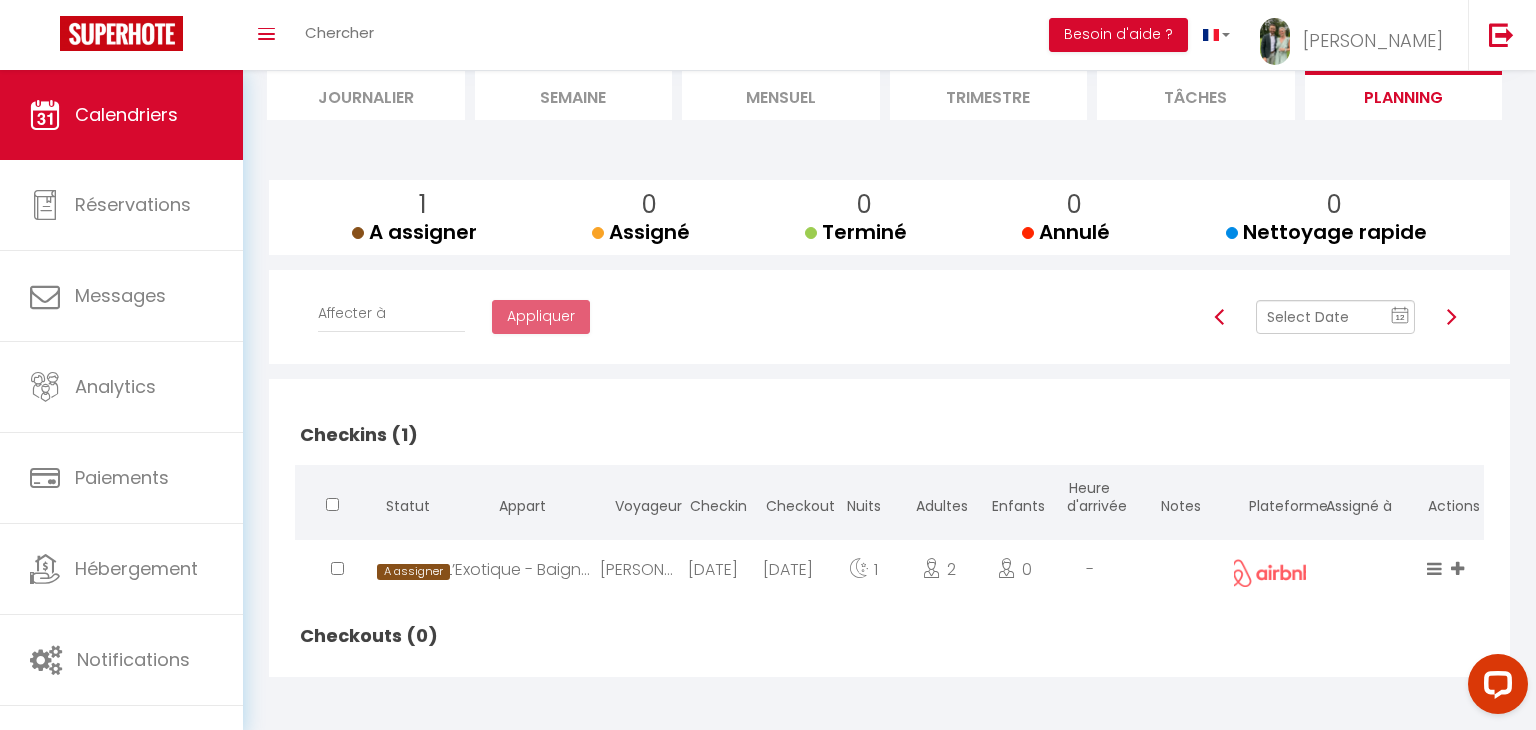 click at bounding box center [1457, 568] 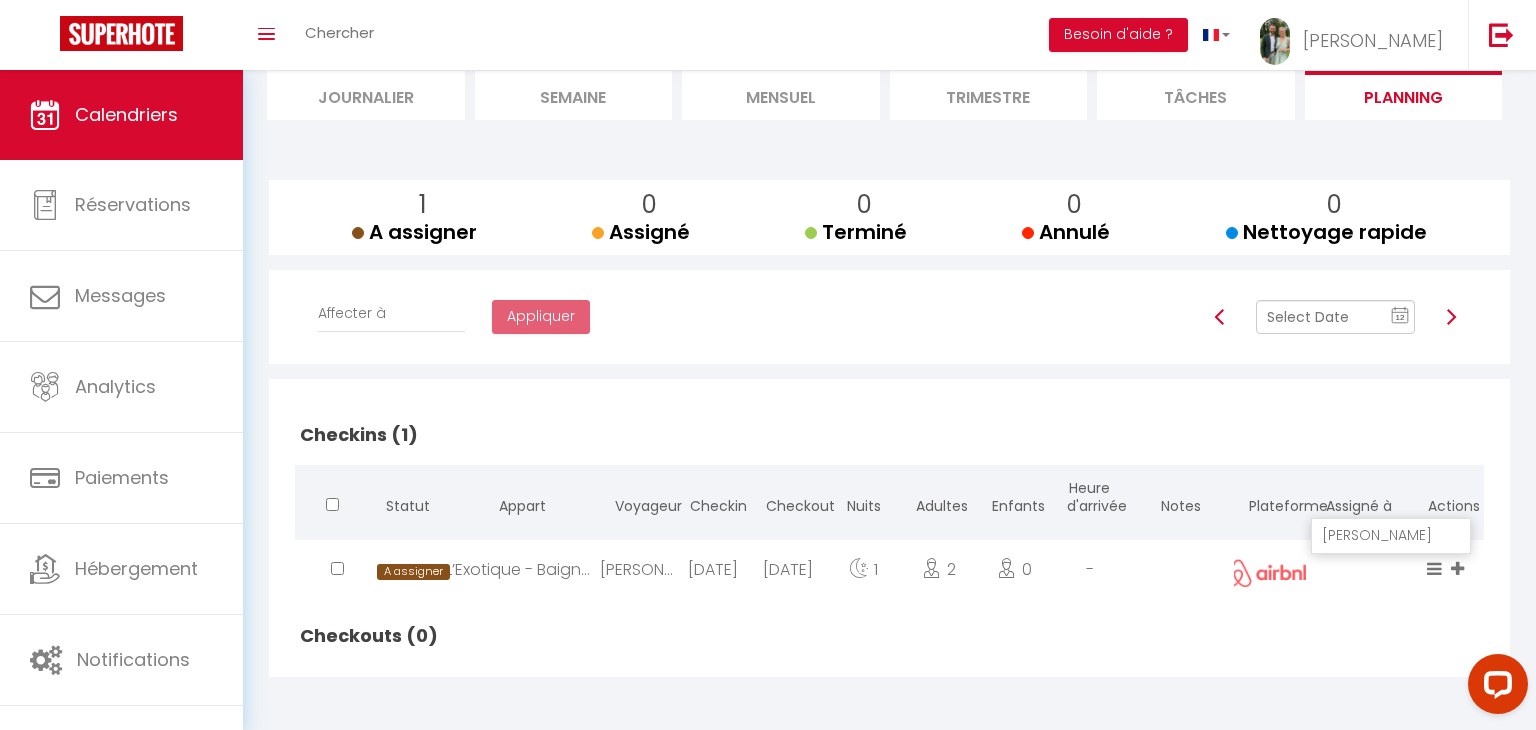 click on "[PERSON_NAME]" at bounding box center [1391, 536] 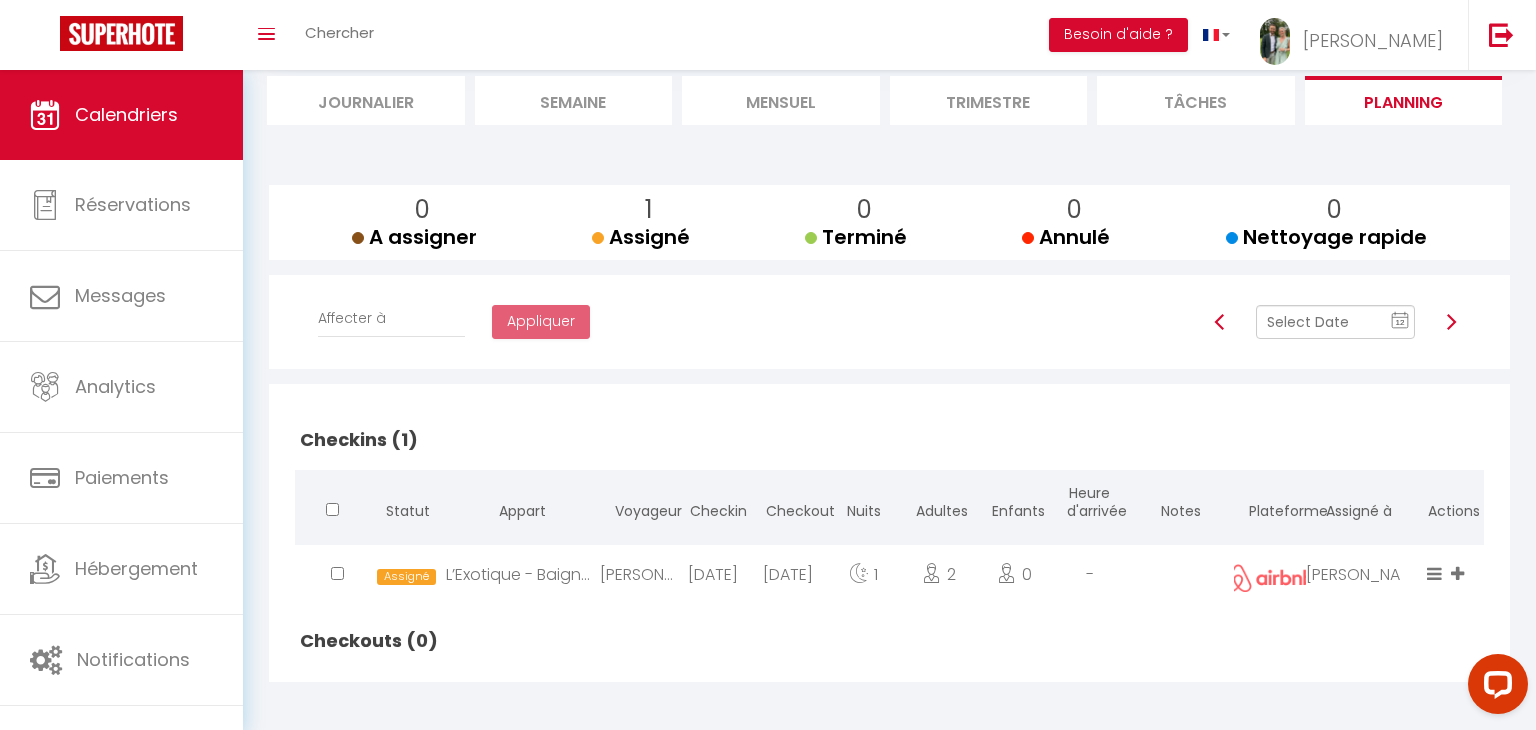 scroll, scrollTop: 137, scrollLeft: 0, axis: vertical 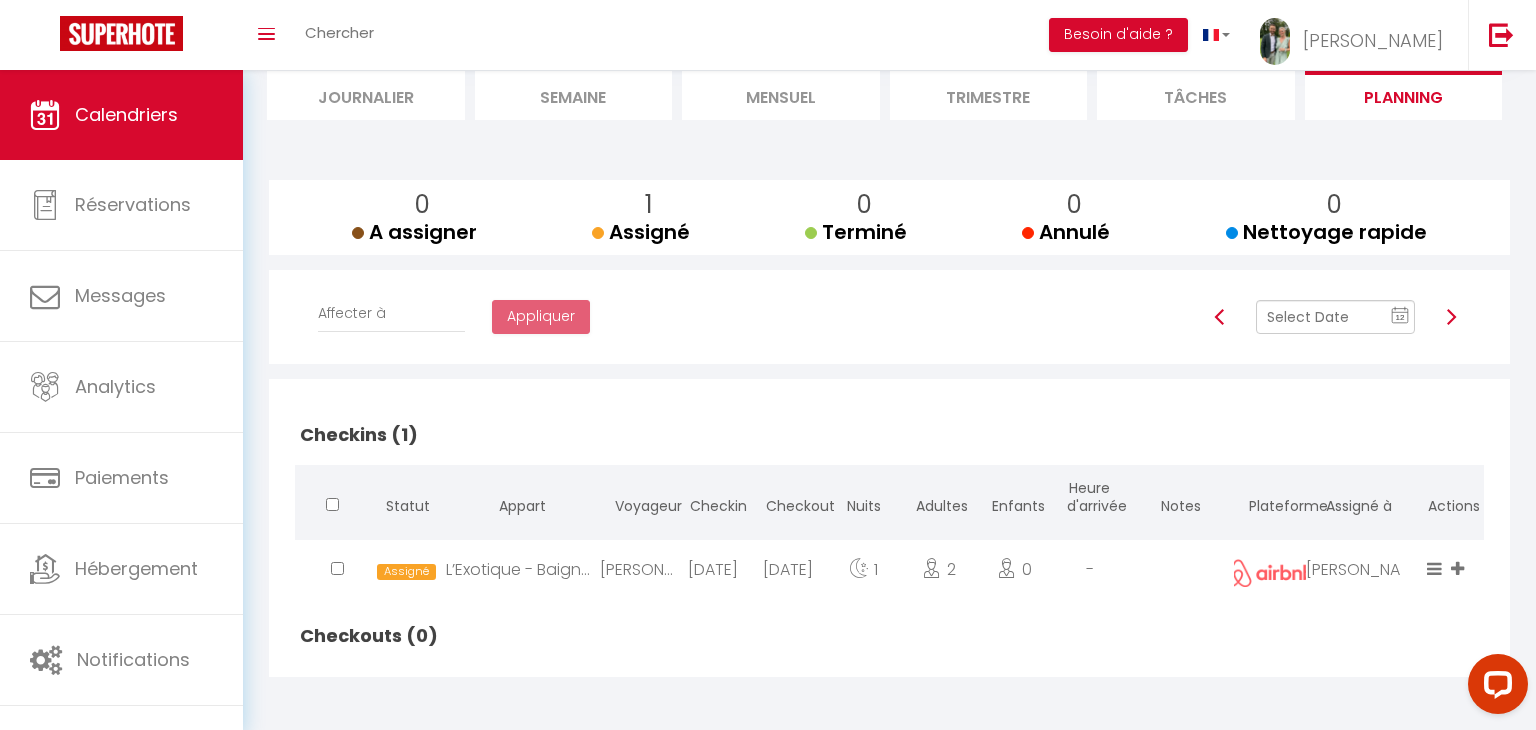 click on "L’Exotique - Baignoire double - Cozy - Duplex" at bounding box center (523, 572) 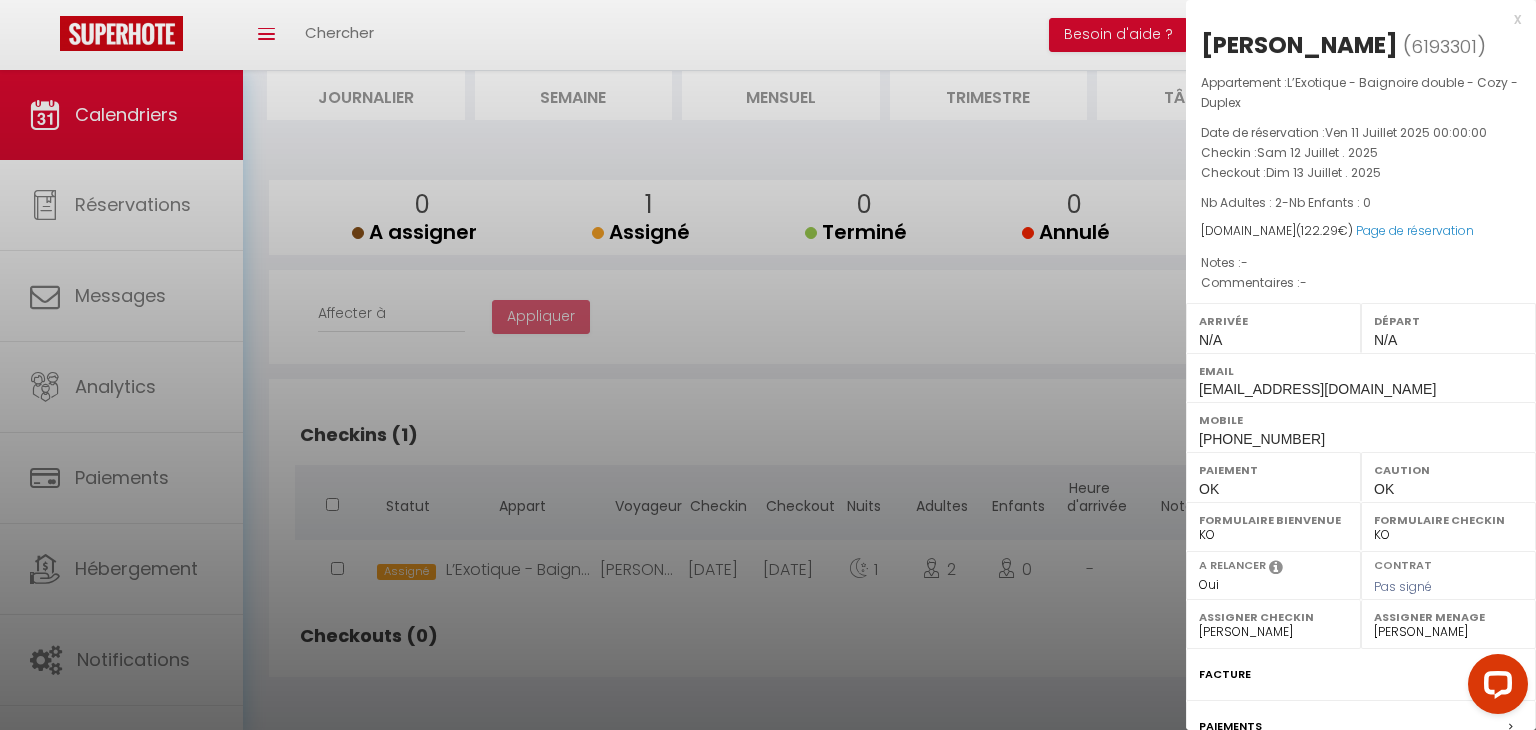 click on "-   Fiona CALANDRE" at bounding box center [1273, 632] 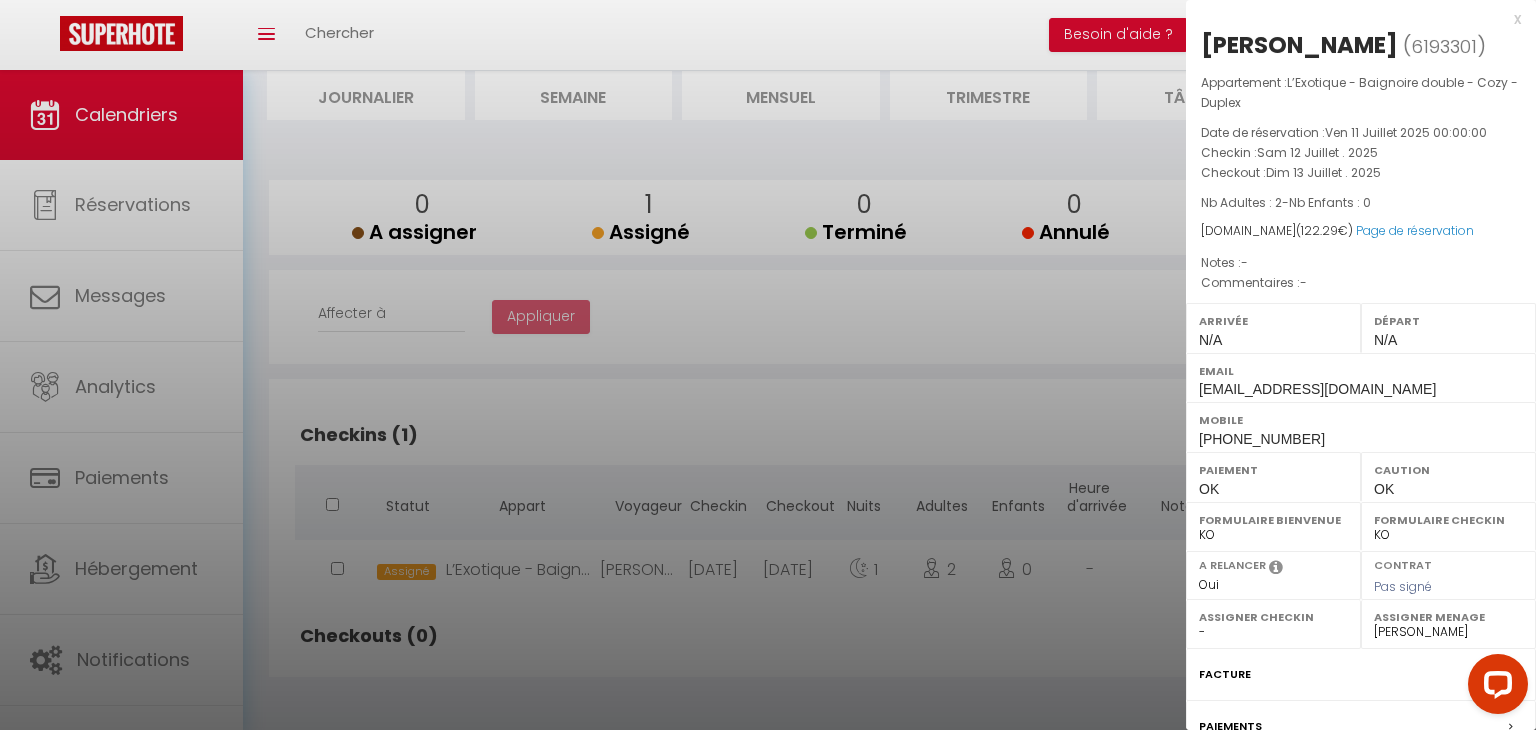 click on "-   Fiona CALANDRE" at bounding box center (1273, 632) 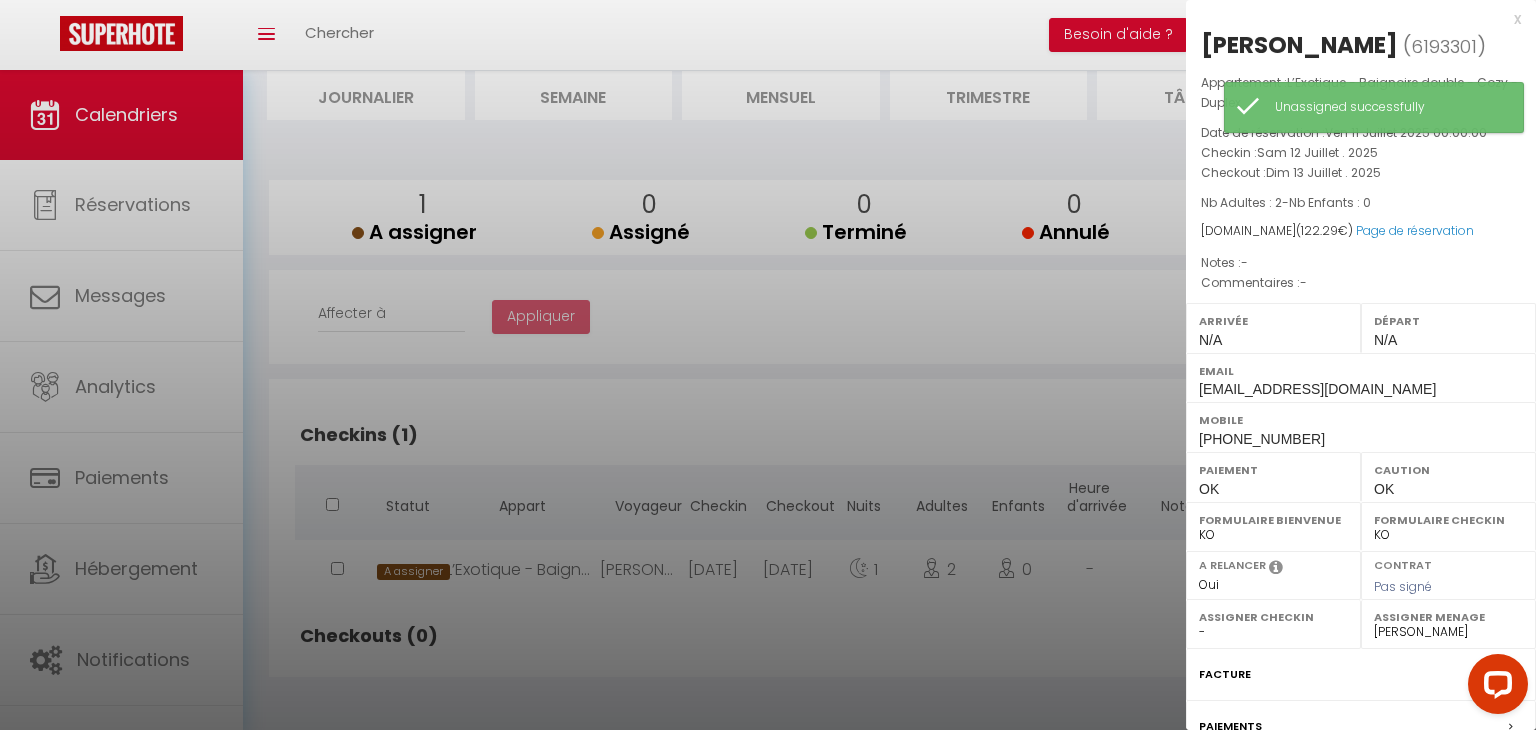 click at bounding box center [768, 365] 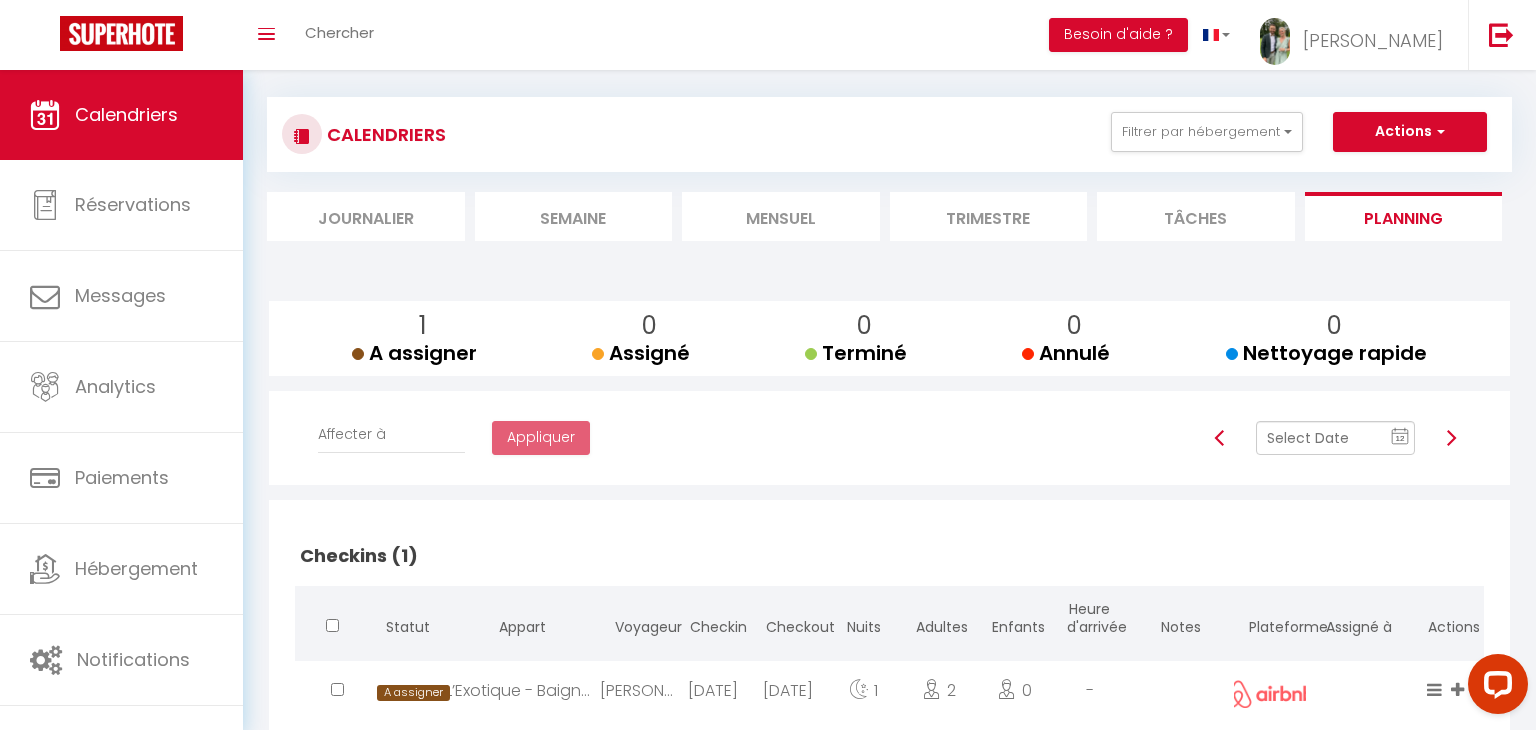 scroll, scrollTop: 0, scrollLeft: 0, axis: both 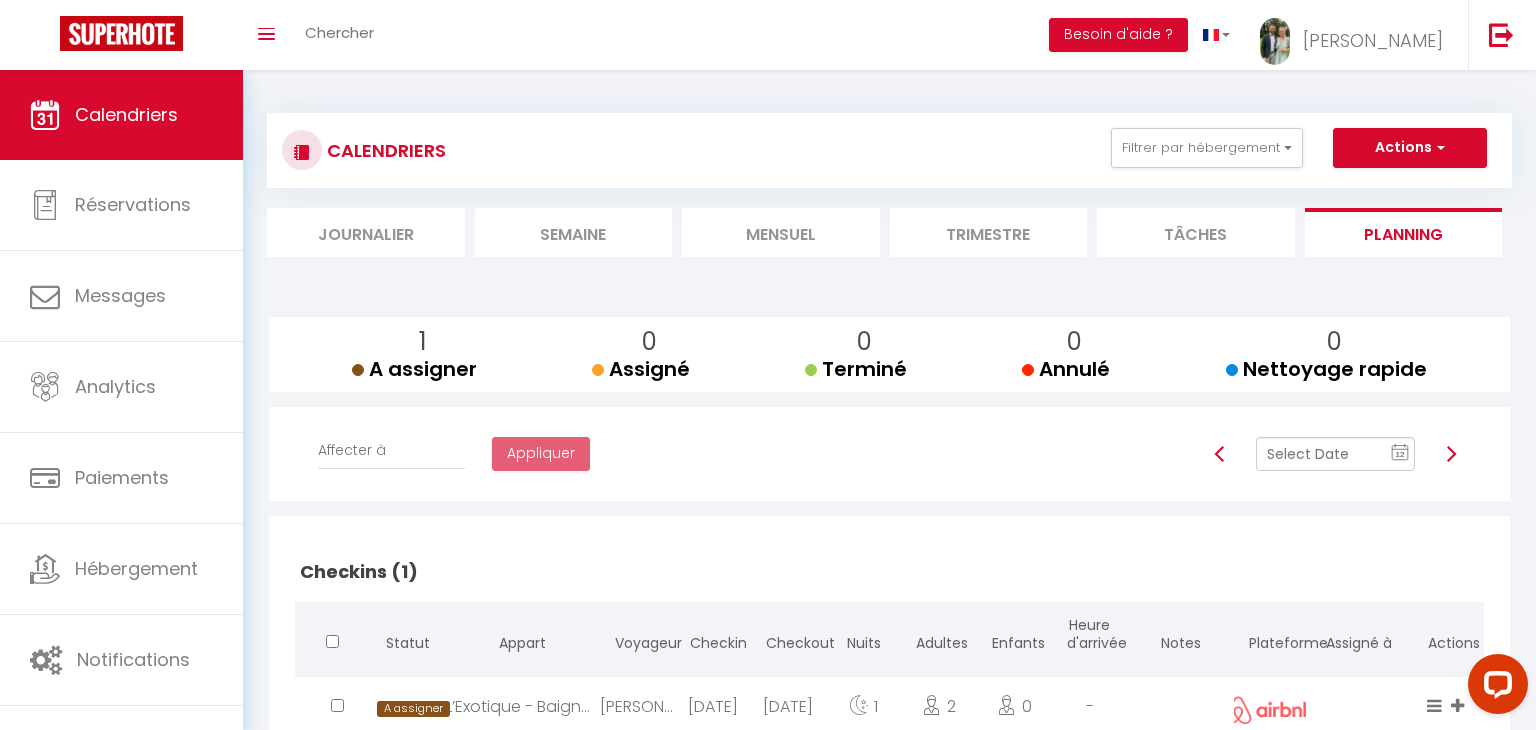 click on "Tâches" at bounding box center [1196, 232] 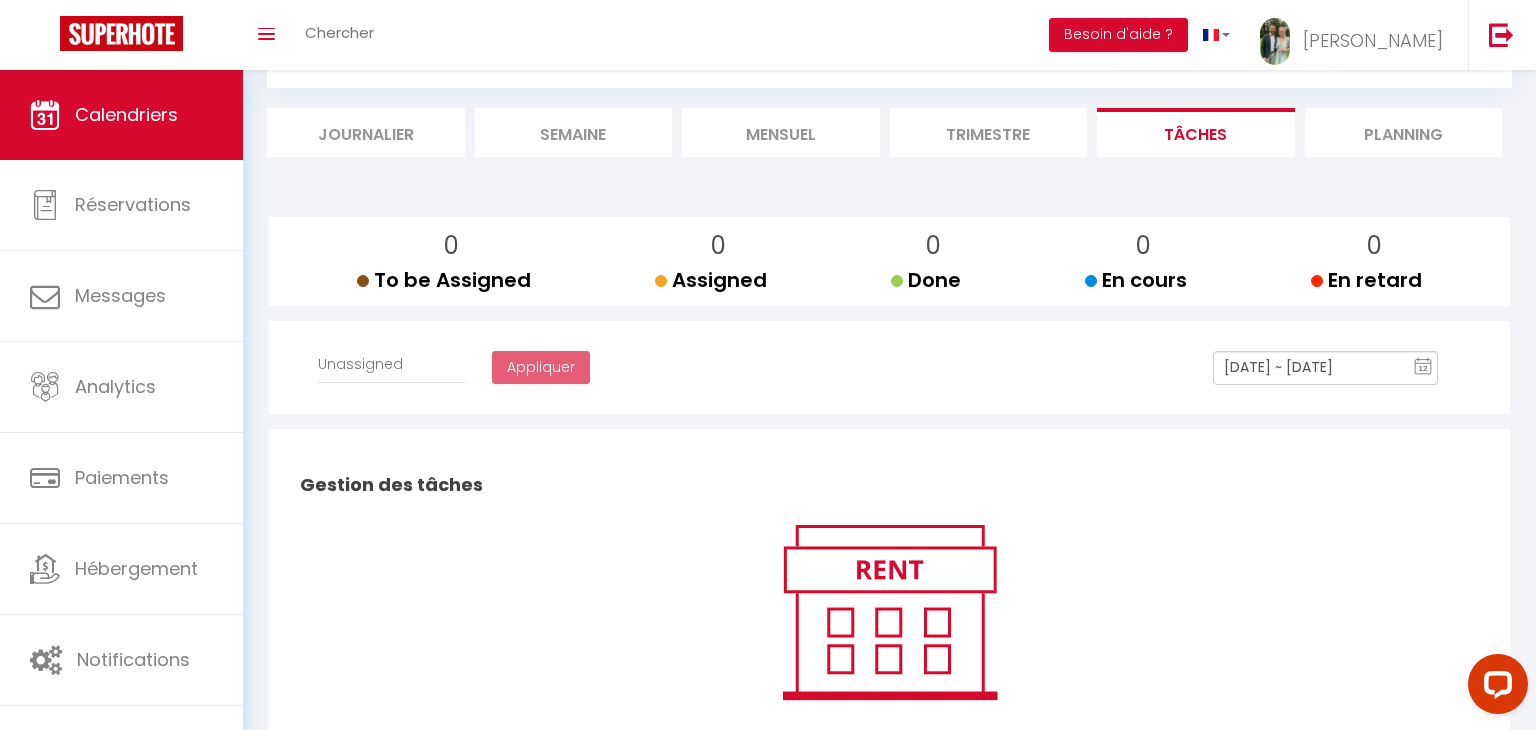 scroll, scrollTop: 97, scrollLeft: 0, axis: vertical 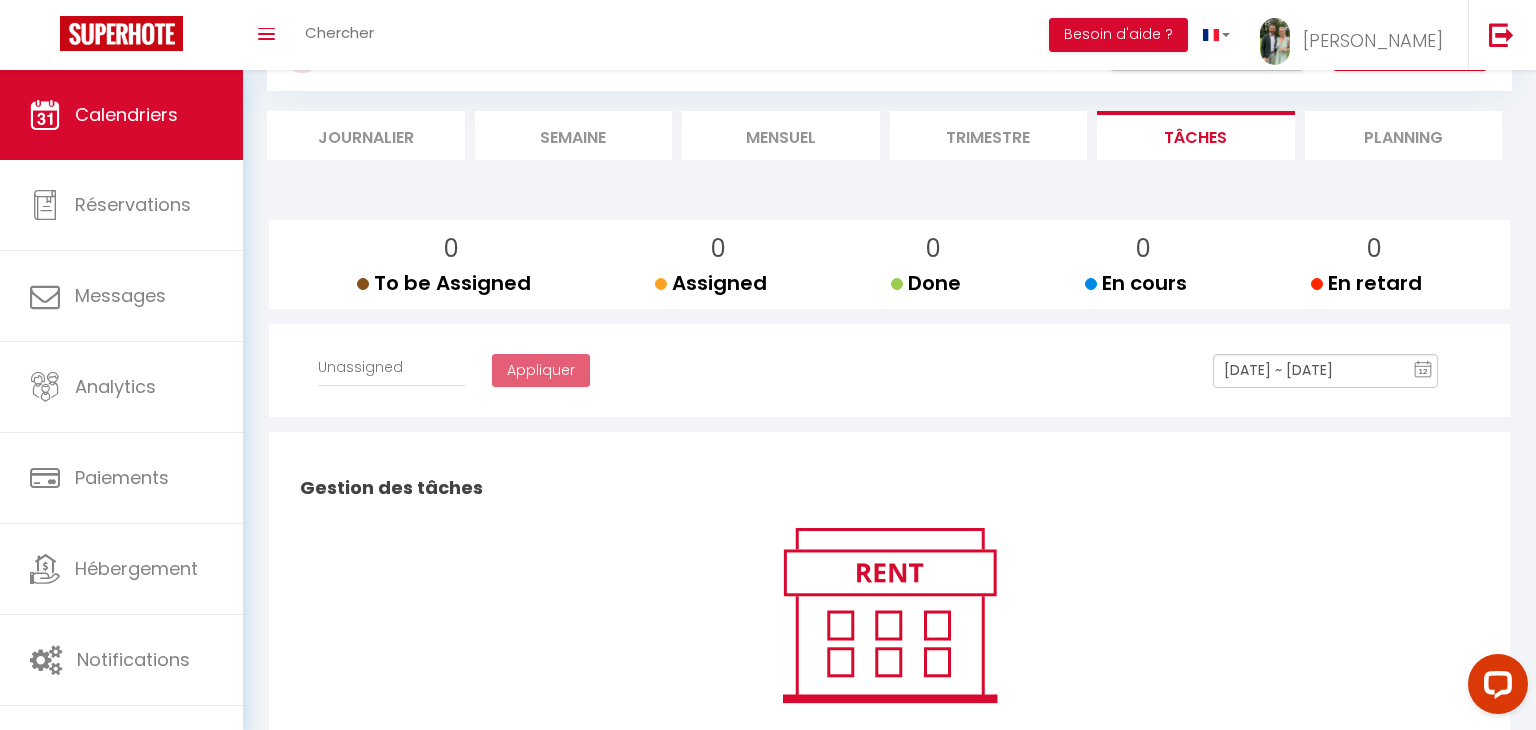 click on "Jul 12, 2025 ~ Jul 12, 2026" at bounding box center [1325, 371] 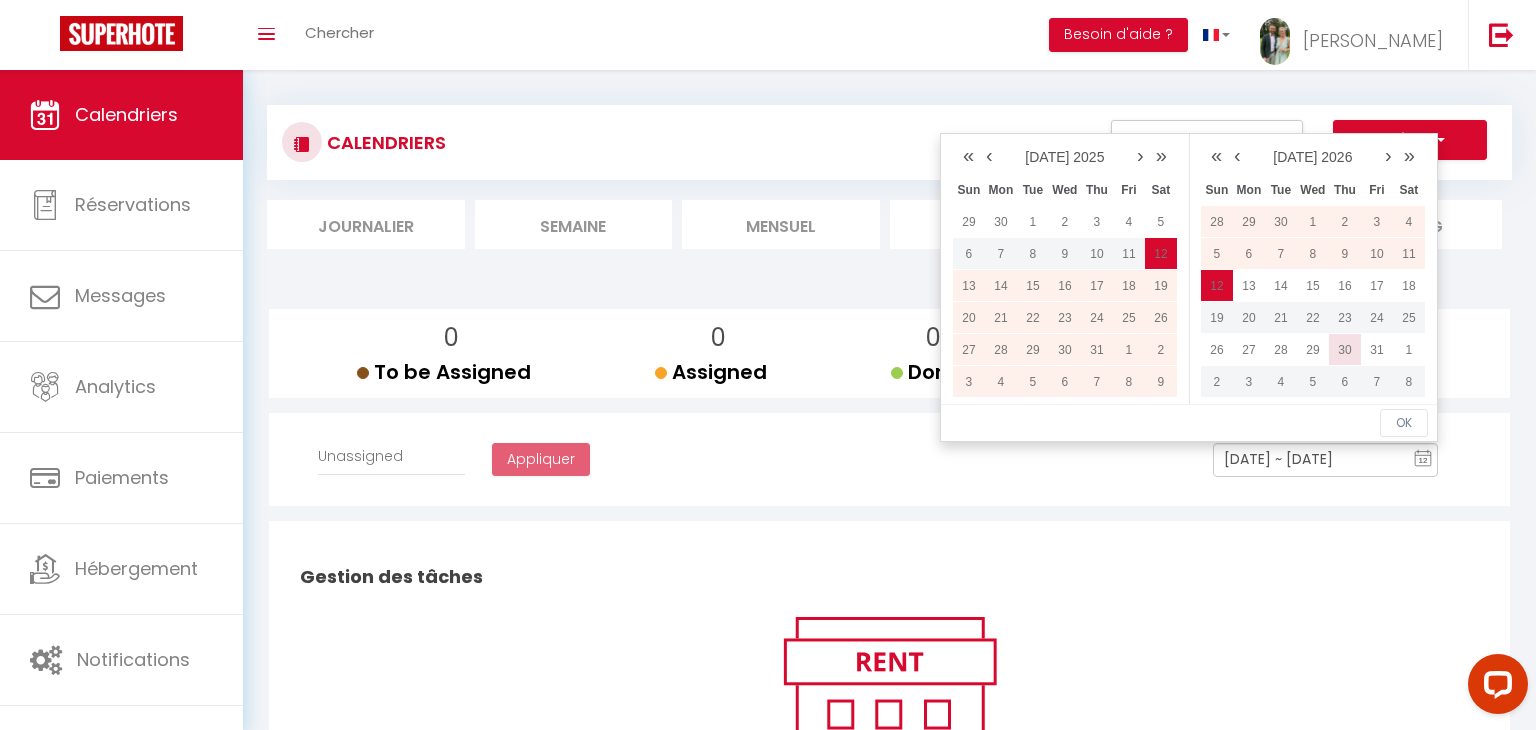scroll, scrollTop: 3, scrollLeft: 0, axis: vertical 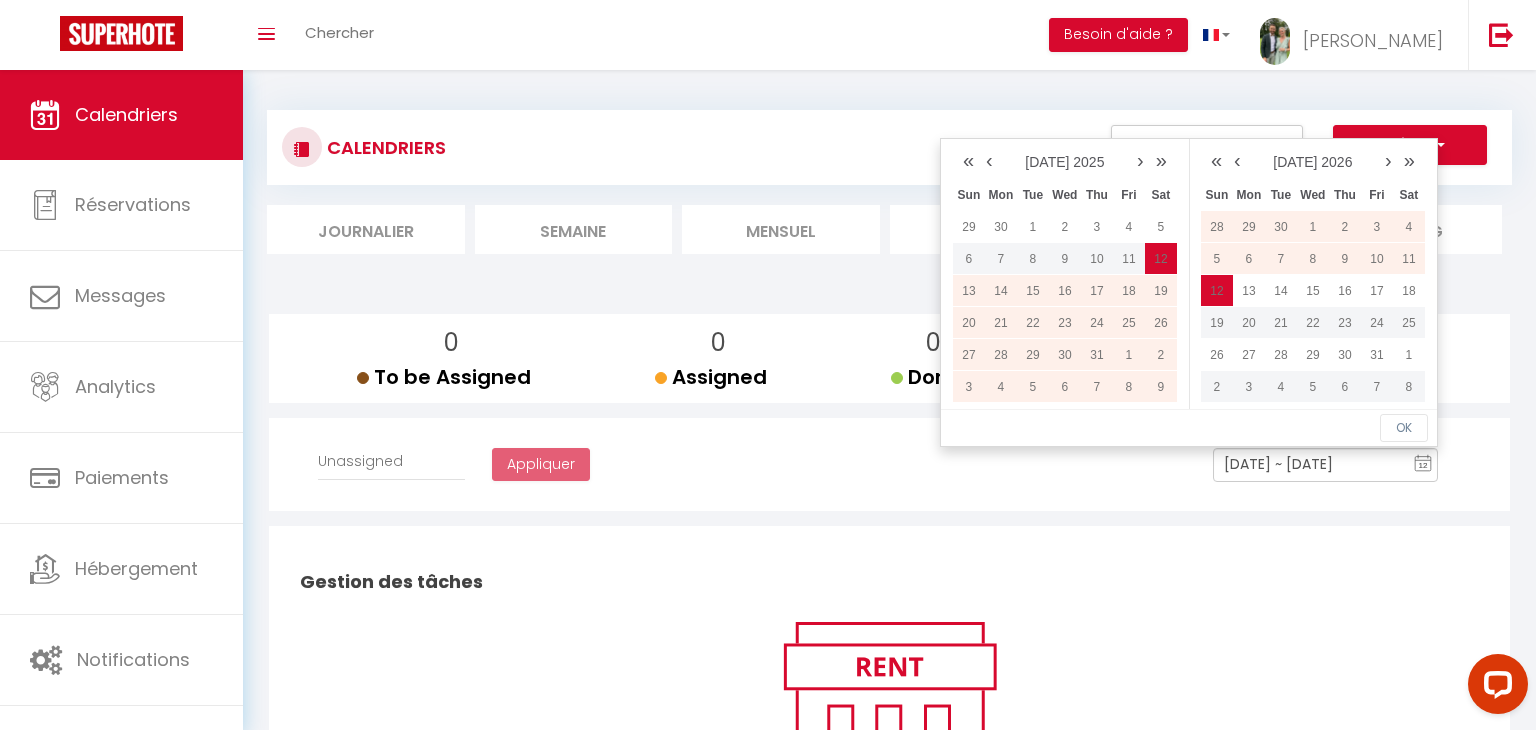 click on "Affecter à   Unassigned   Fiona CALANDRE
Appliquer
Jul 12, 2025 ~ Jul 12, 2026           12       «   ‹   »   ›   Jul   2025   2020 ~ 2030   Jul 12, 2025   Sun Mon Tue Wed Thu Fri Sat 29 30 1 2 3 4 5 6 7 8 9 10 11 12 13 14 15 16 17 18 19 20 21 22 23 24 25 26 27 28 29 30 31 1 2 3 4 5 6 7 8 9   2020 2021 2022 2023 2024 2025 2026 2027 2028 2029   Jan Feb Mar Apr May Jun Jul Aug Sep Oct Nov Dec   00 01 02 03 04 05 06 07 08 09 10 11 12 13 14 15 16 17 18 19 20 21 22 23 00 01 02 03 04 05 06 07 08 09 10 11 12 13 14 15 16 17 18 19 20 21 22 23 24 25 26 27 28 29 30 31 32 33 34 35 36 37 38 39 40 41 42 43 44 45 46 47 48 49 50 51 52 53 54 55 56 57 58 59 00 01 02 03 04 05 06 07 08 09 10 11 12 13 14 15 16 17 18 19 20 21 22 23 24 25 26 27 28 29 30 31 32 33 34 35 36 37 38 39 40 41 42 43 44 45 46 47 48 49 50 51 52 53 54 55 56 57 58 59   «   ‹   »   ›   Jul   2026   2020 ~ 2030   Jul 12, 2026   Sun Mon Tue Wed Thu Fri Sat 28 29 30 1 2 3 4 5 6 7 8 9 10 11 12" at bounding box center [889, 472] 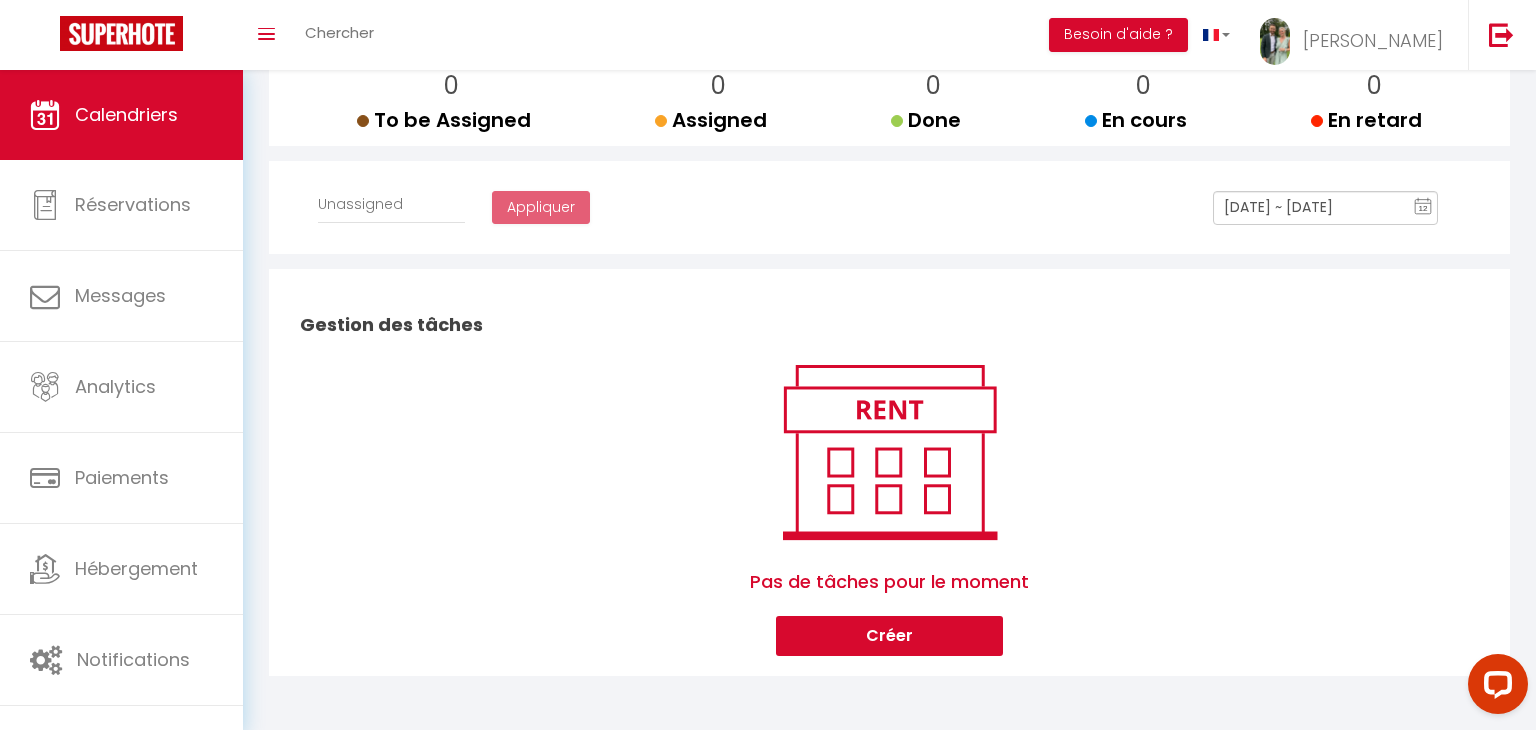 scroll, scrollTop: 0, scrollLeft: 0, axis: both 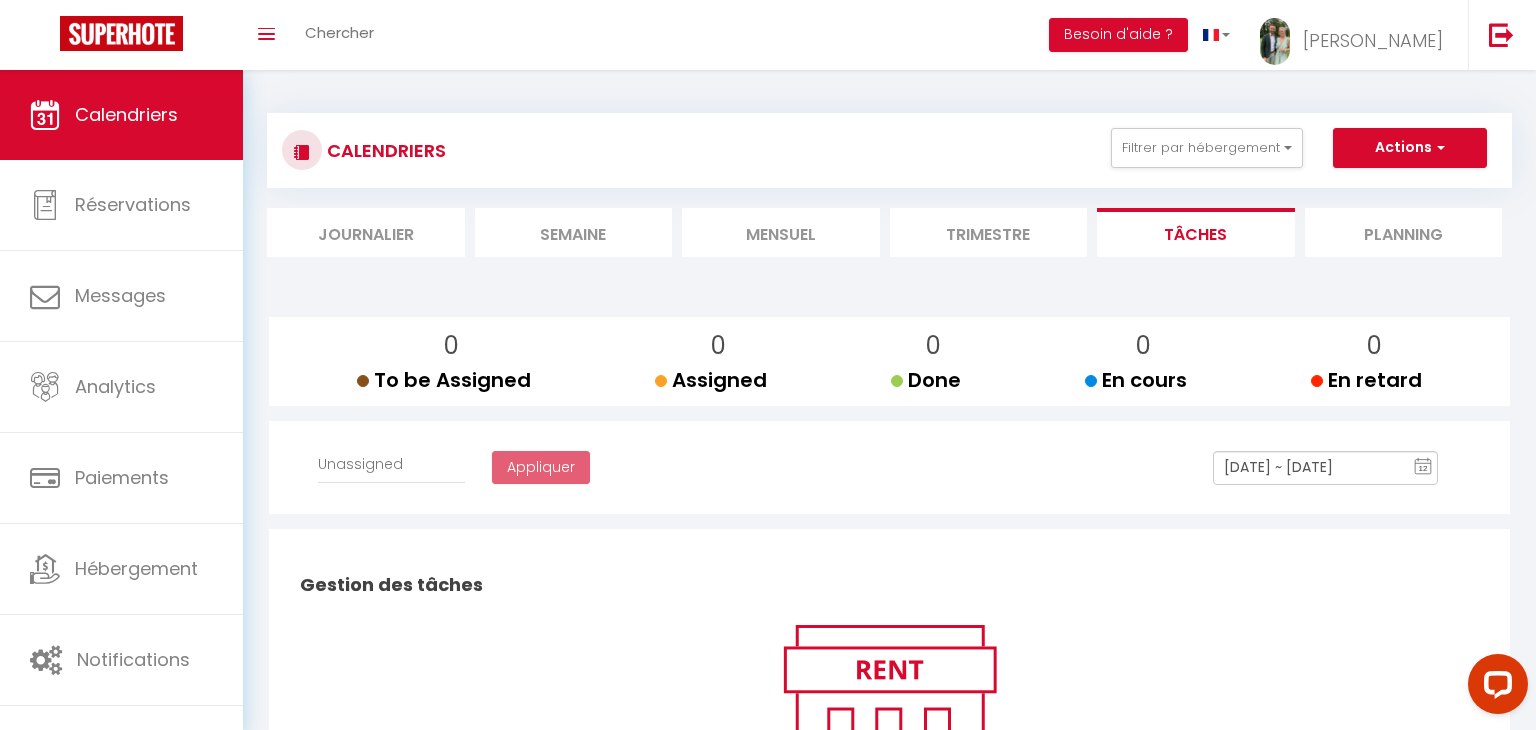 click on "Planning" at bounding box center [1404, 232] 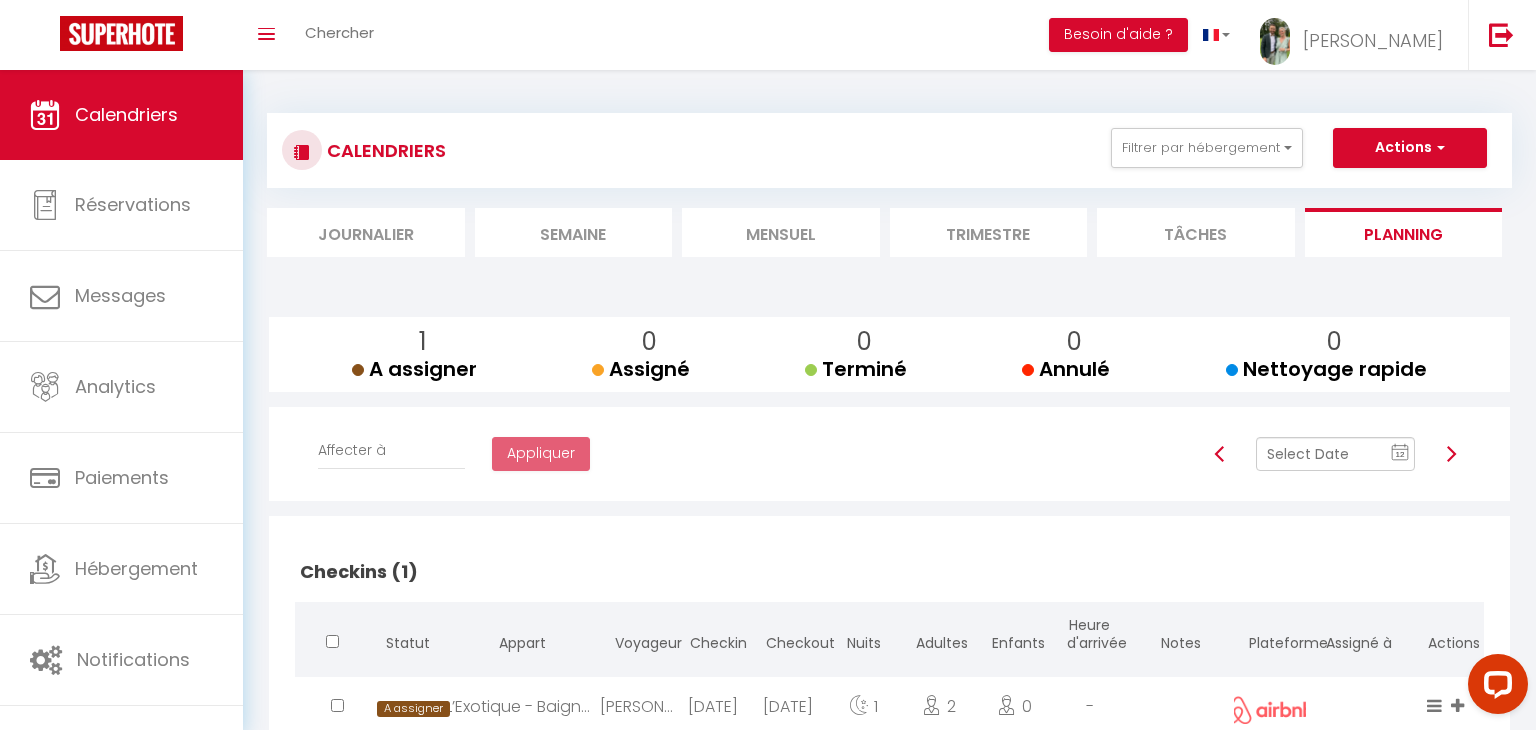 scroll, scrollTop: 137, scrollLeft: 0, axis: vertical 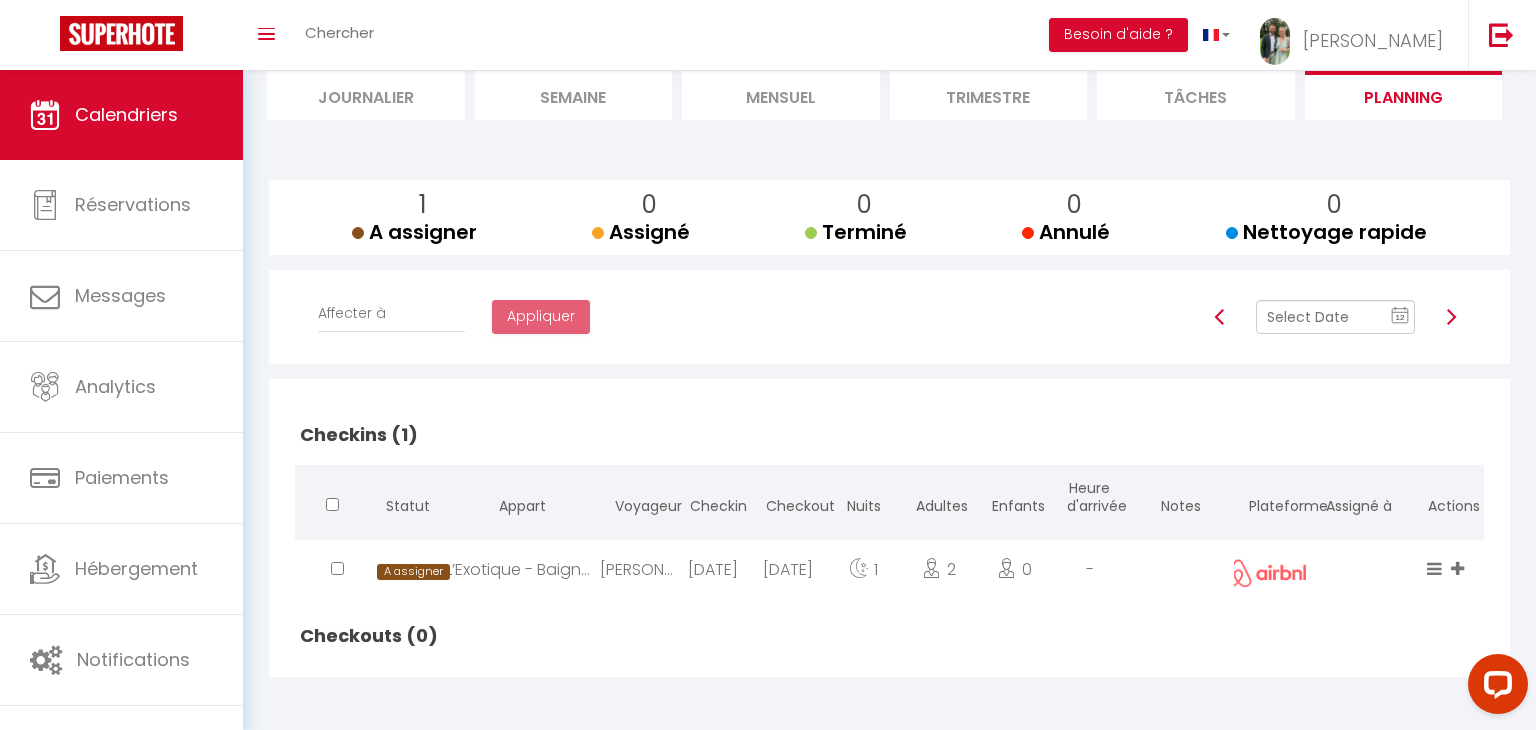 click on "Assigné à" at bounding box center (1359, 500) 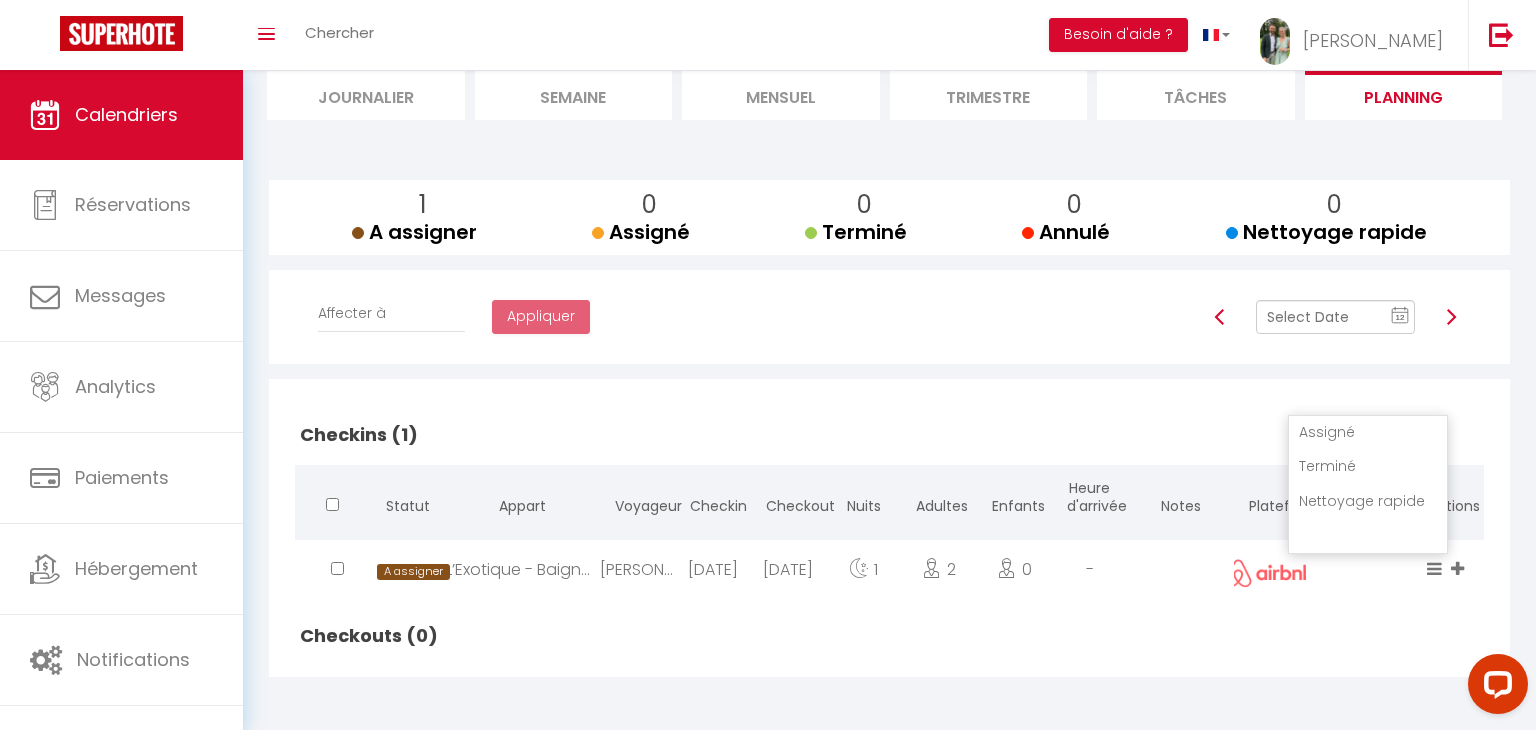 click on "Nettoyage rapide" at bounding box center (1368, 502) 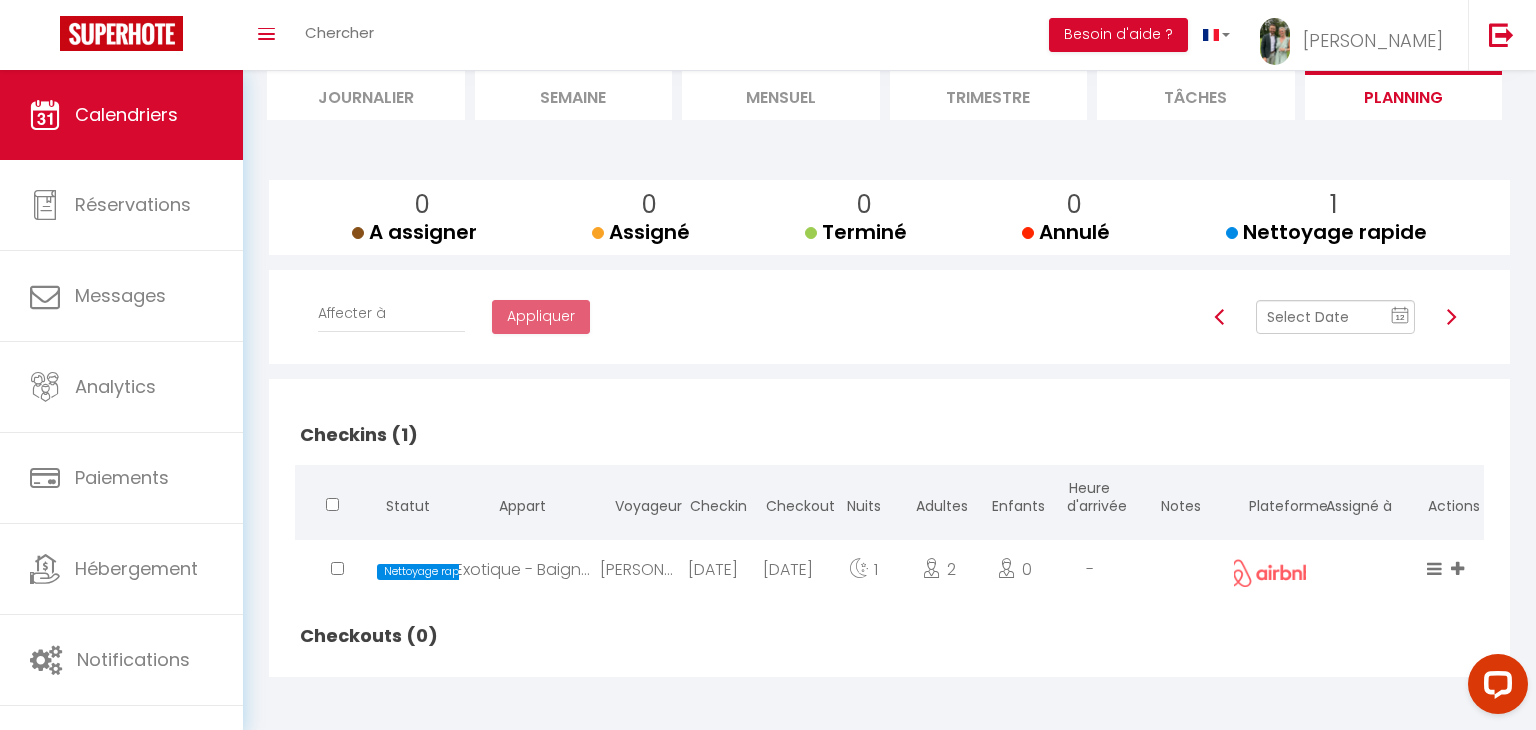 click on "Assigné
Terminé
Nettoyage rapide" at bounding box center [1437, 592] 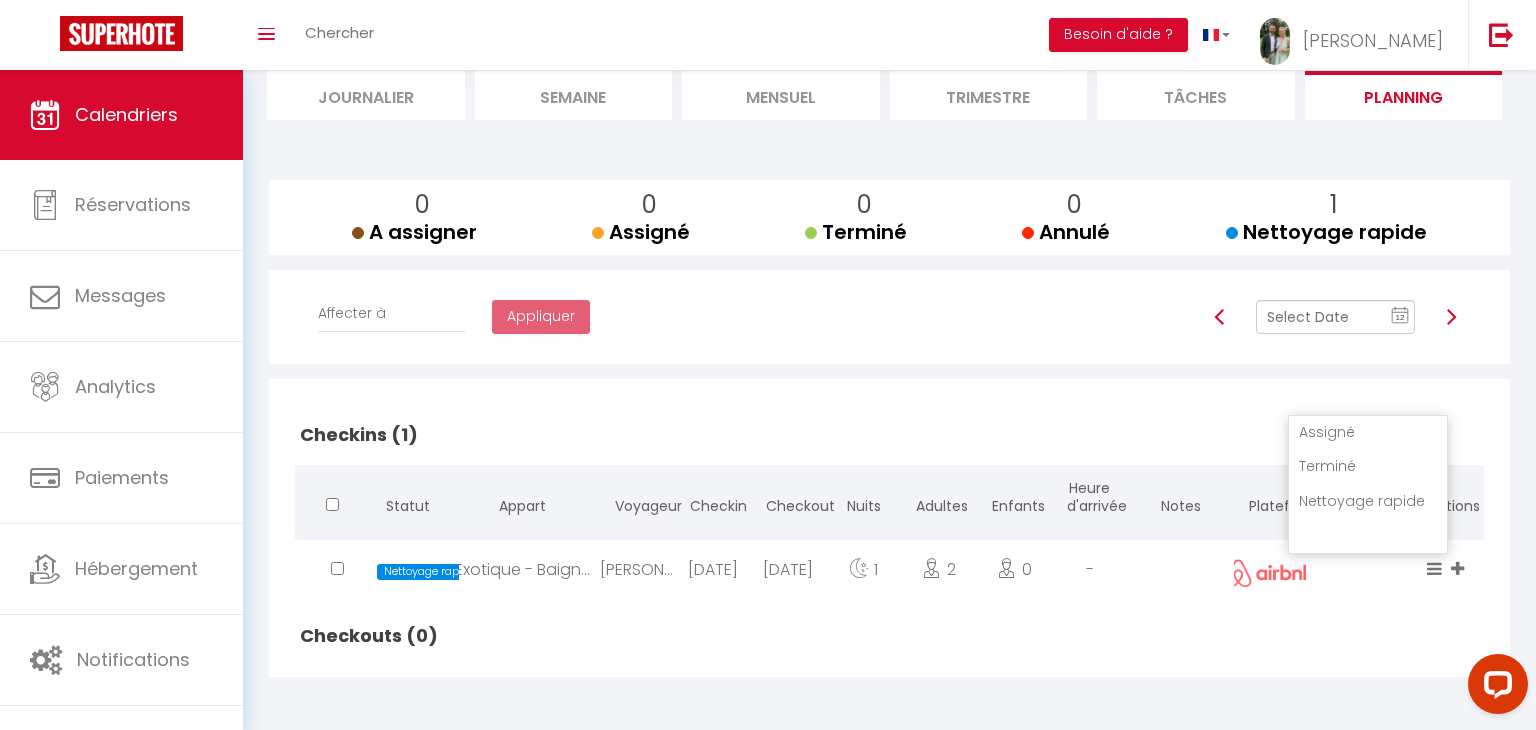 click on "Assigné" at bounding box center [1368, 433] 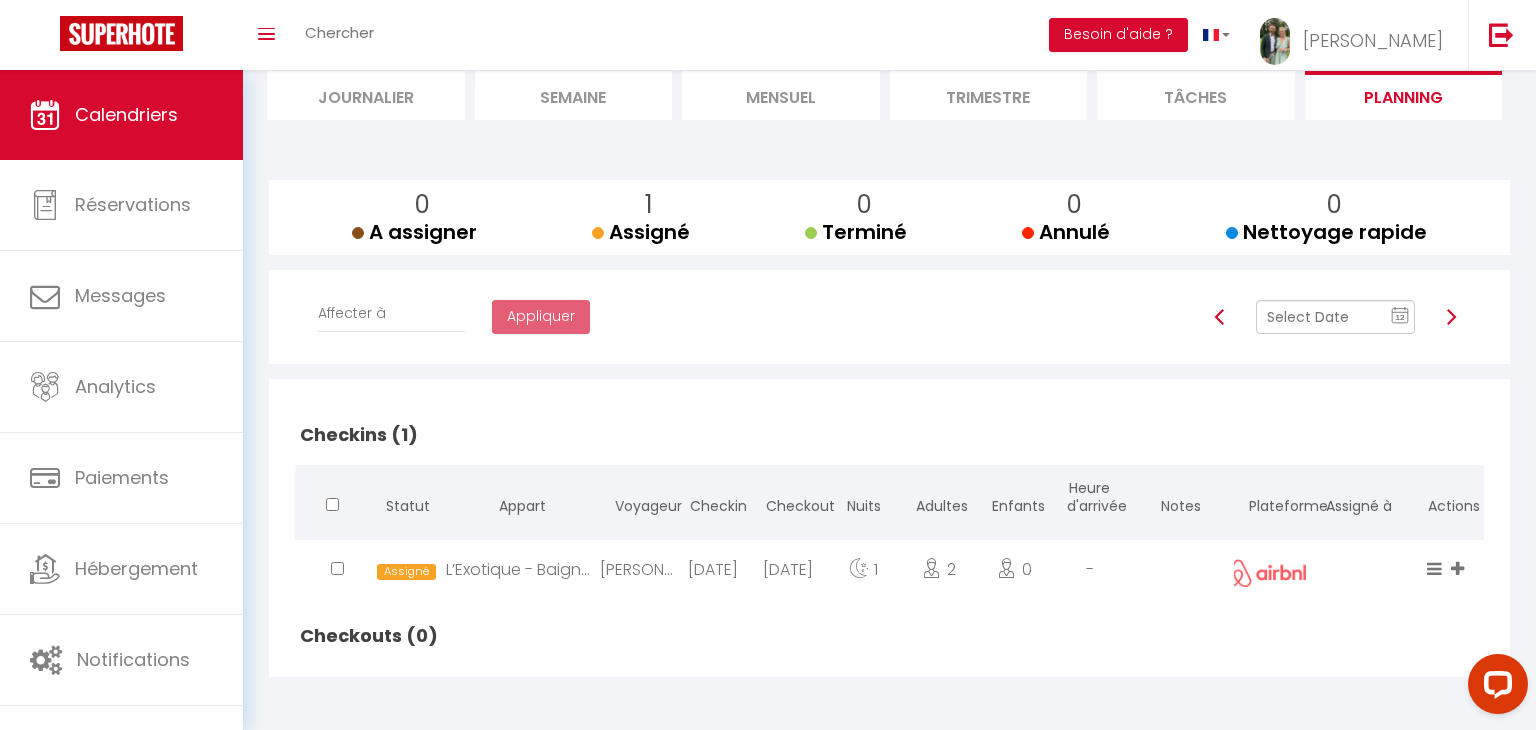 click at bounding box center [1460, 569] 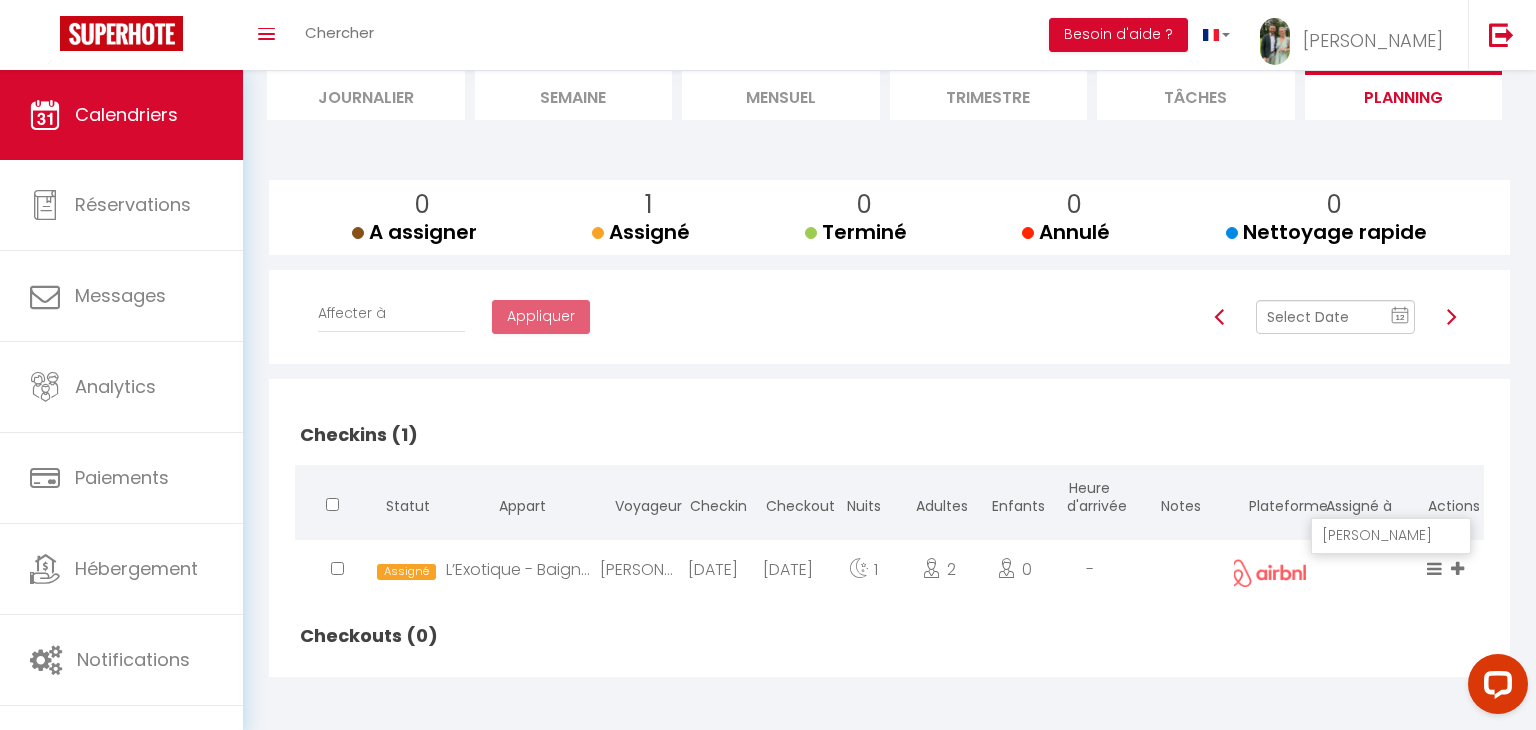click at bounding box center (1460, 569) 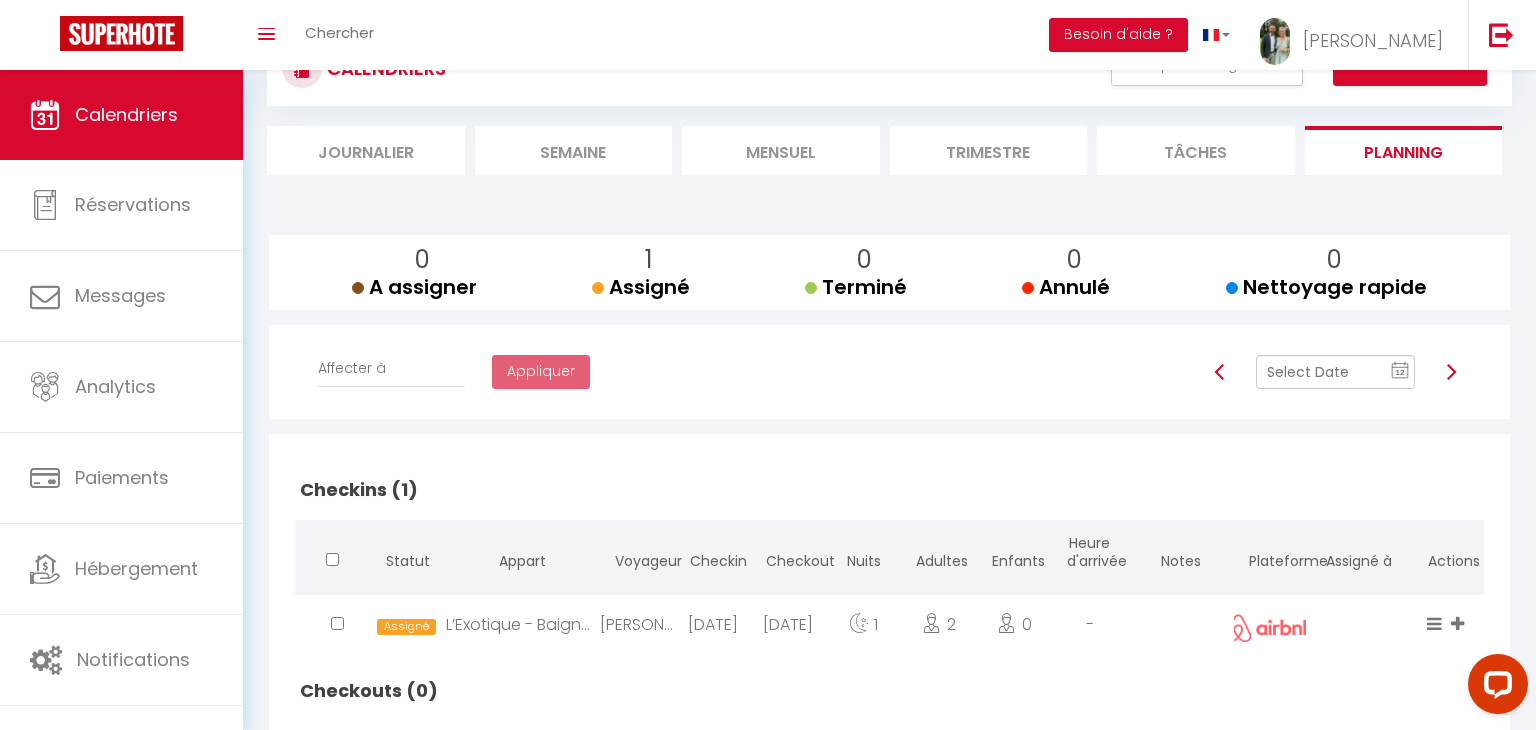 scroll, scrollTop: 137, scrollLeft: 0, axis: vertical 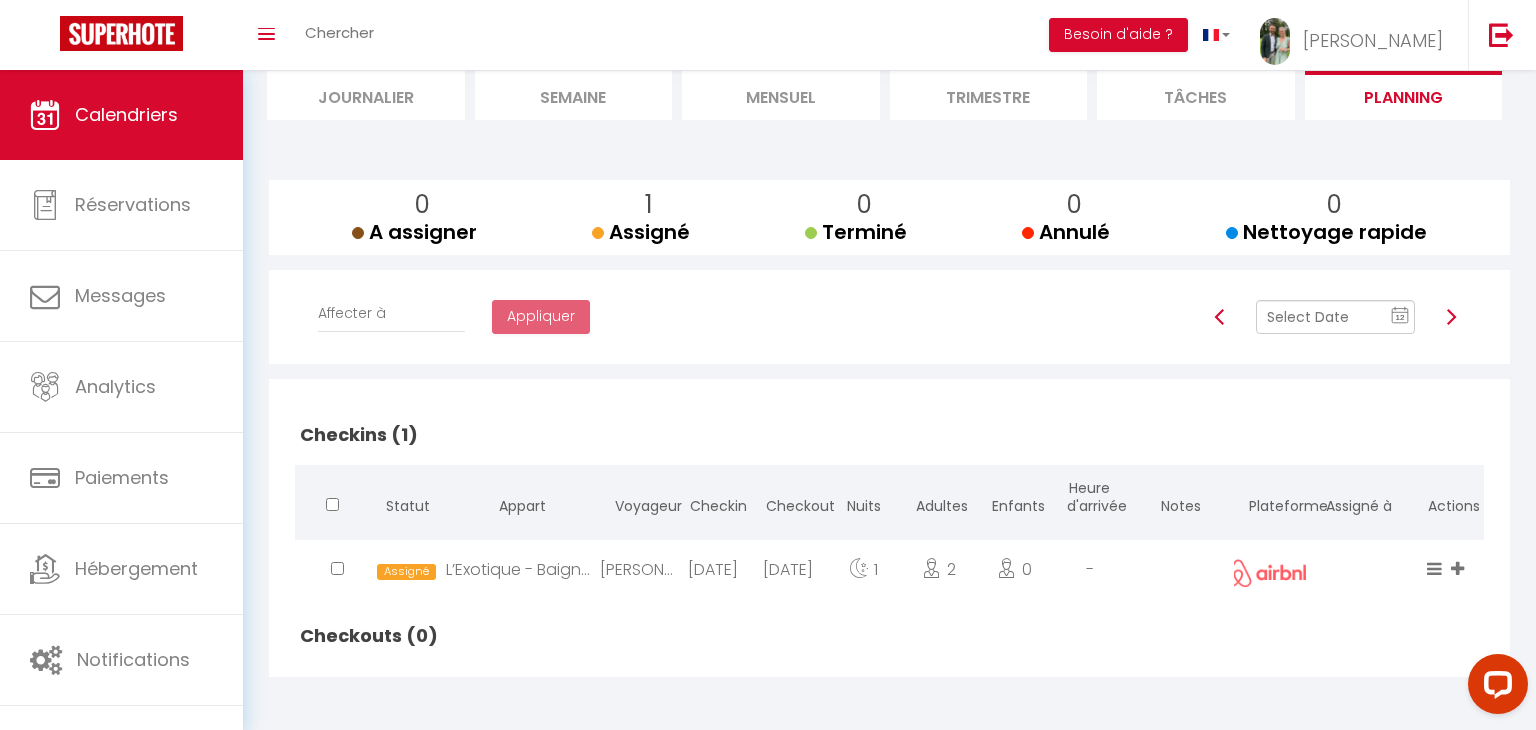 click on "Mensuel" at bounding box center [781, 95] 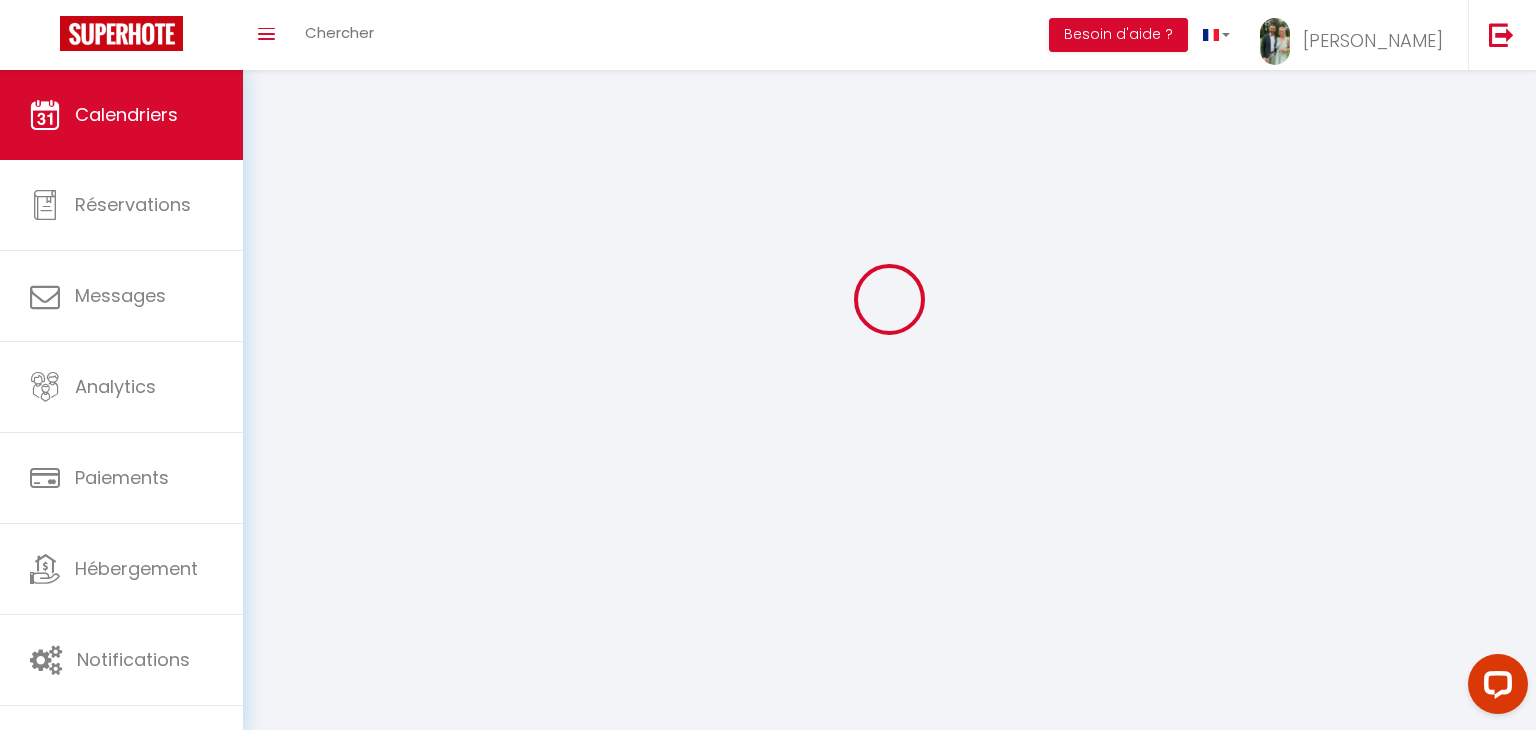 scroll, scrollTop: 70, scrollLeft: 0, axis: vertical 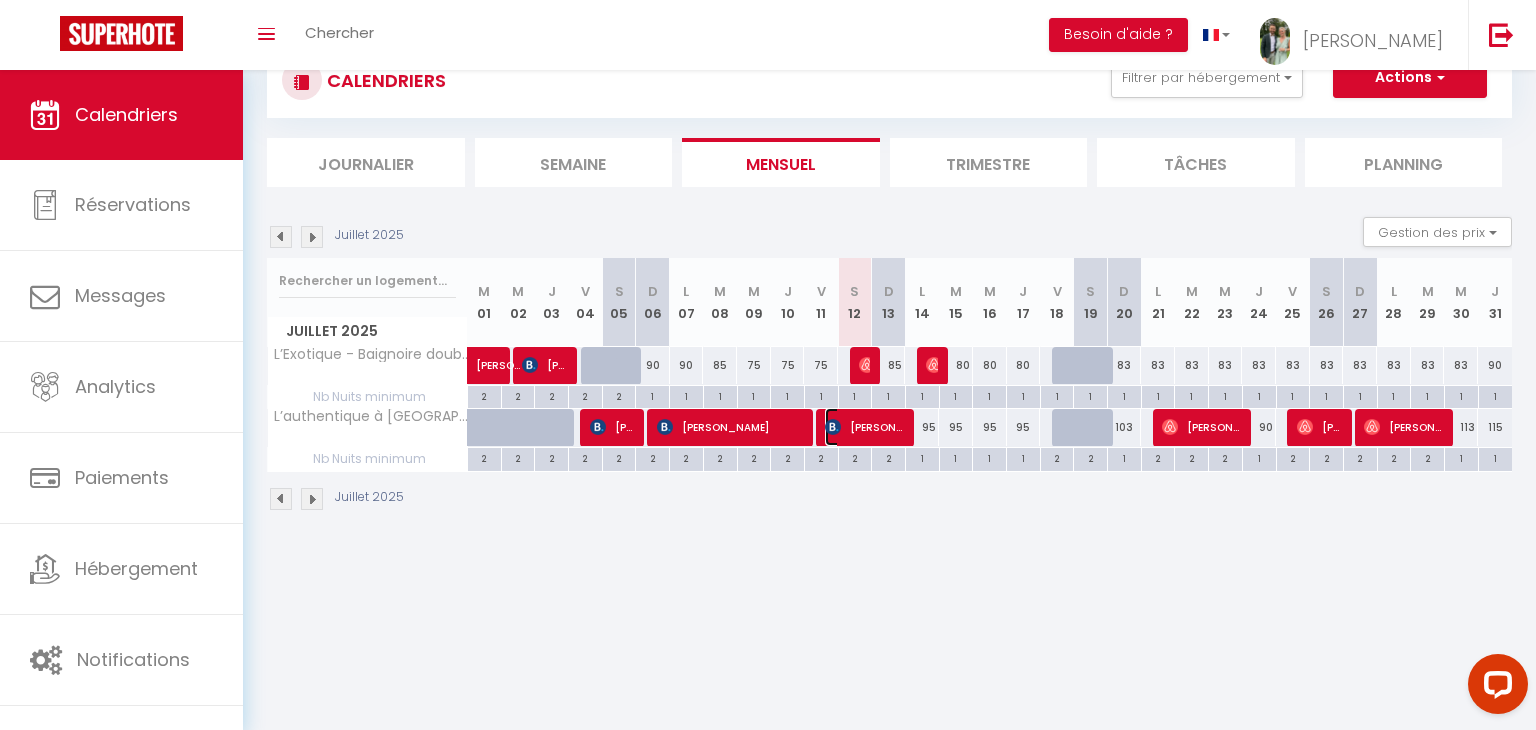 click on "[PERSON_NAME]" at bounding box center (864, 427) 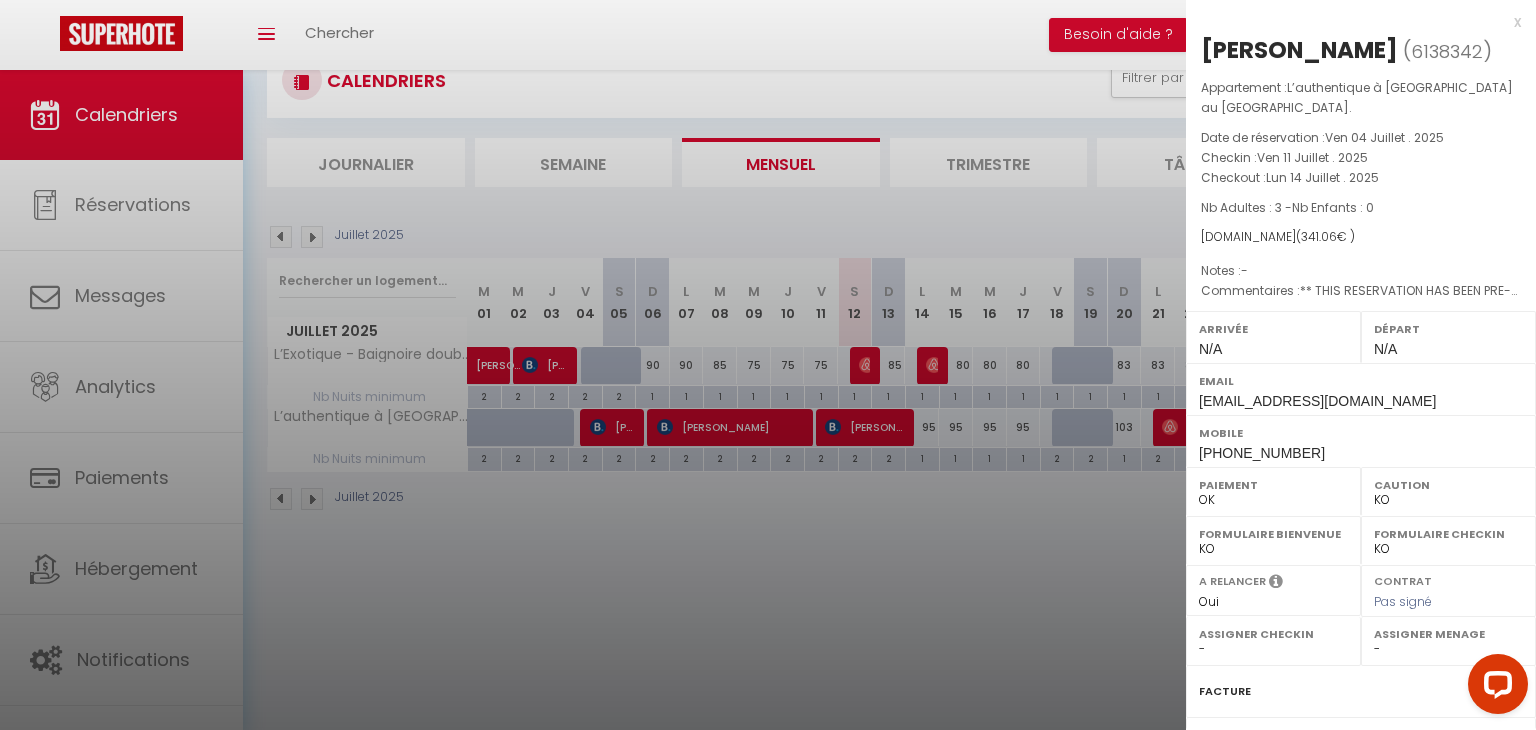 click on "-
Fiona CALANDRE" at bounding box center (1448, 649) 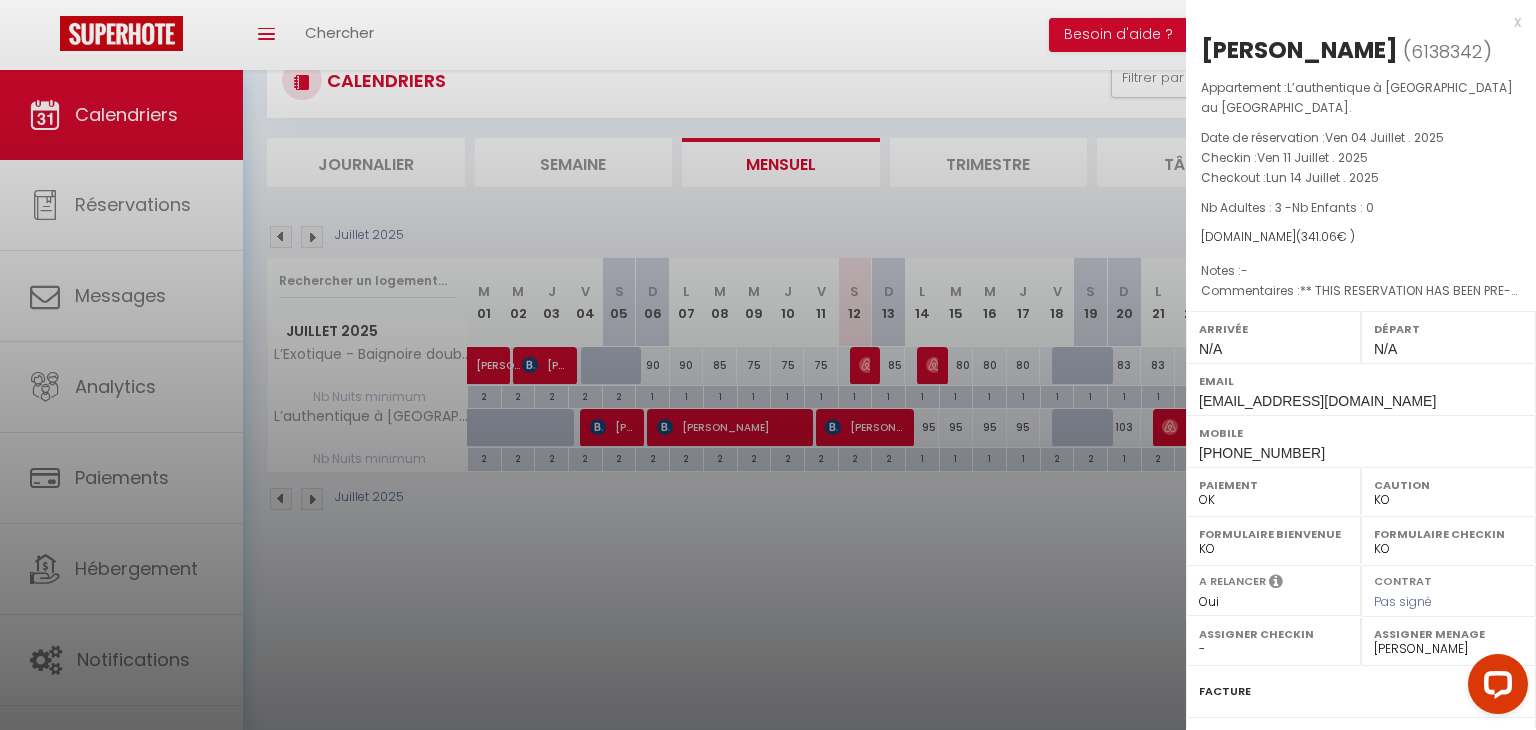 click on "-
Fiona CALANDRE" at bounding box center (1448, 649) 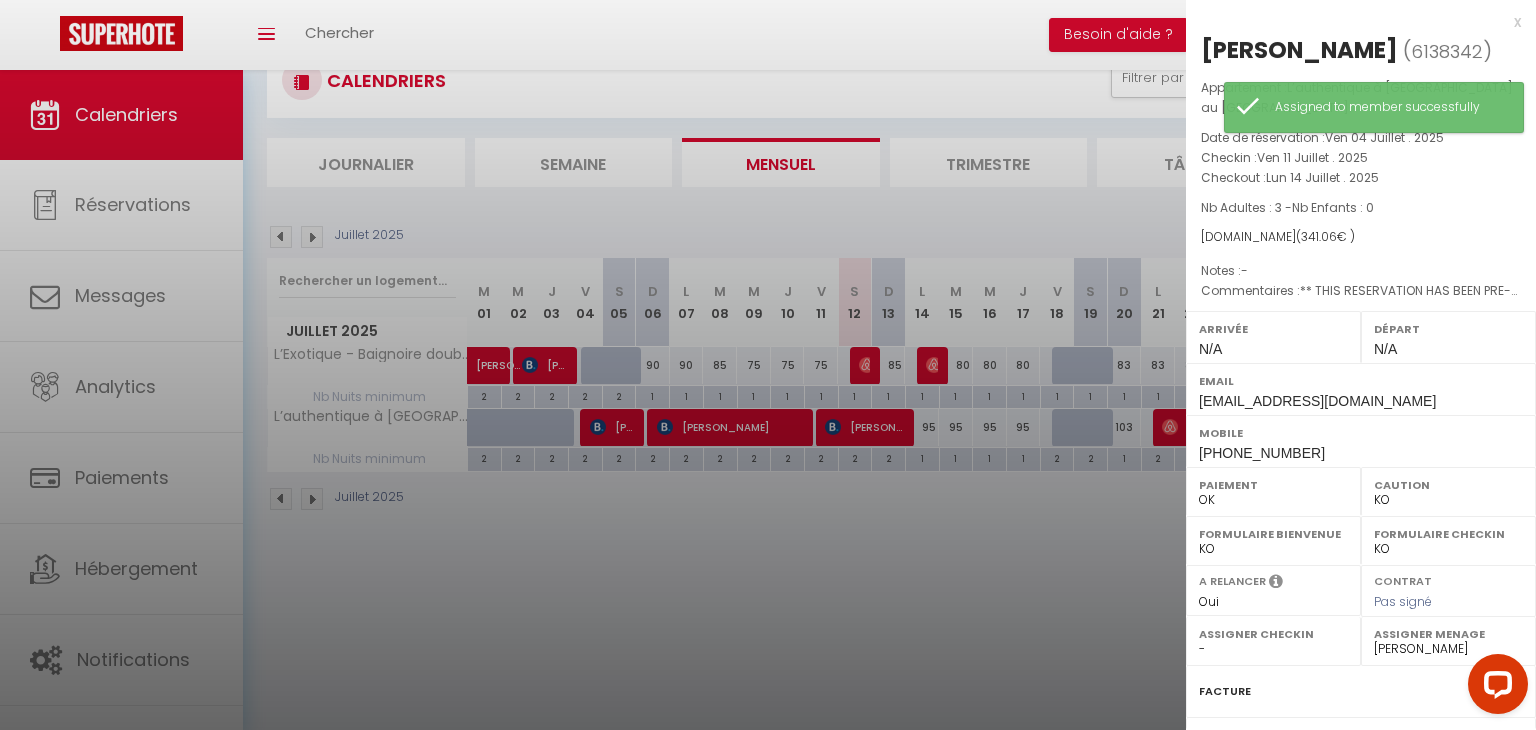 click at bounding box center [768, 365] 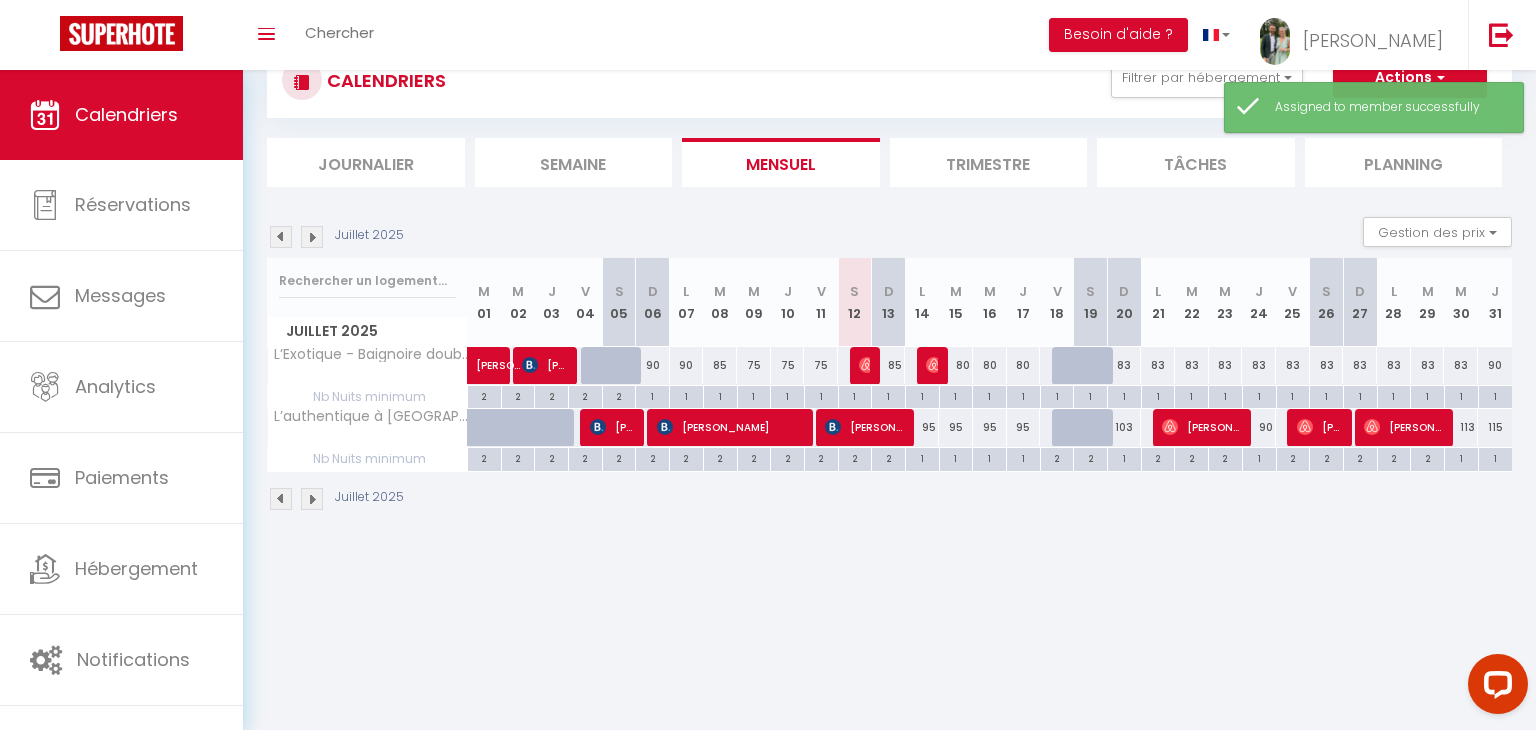 click on "85" at bounding box center [889, 365] 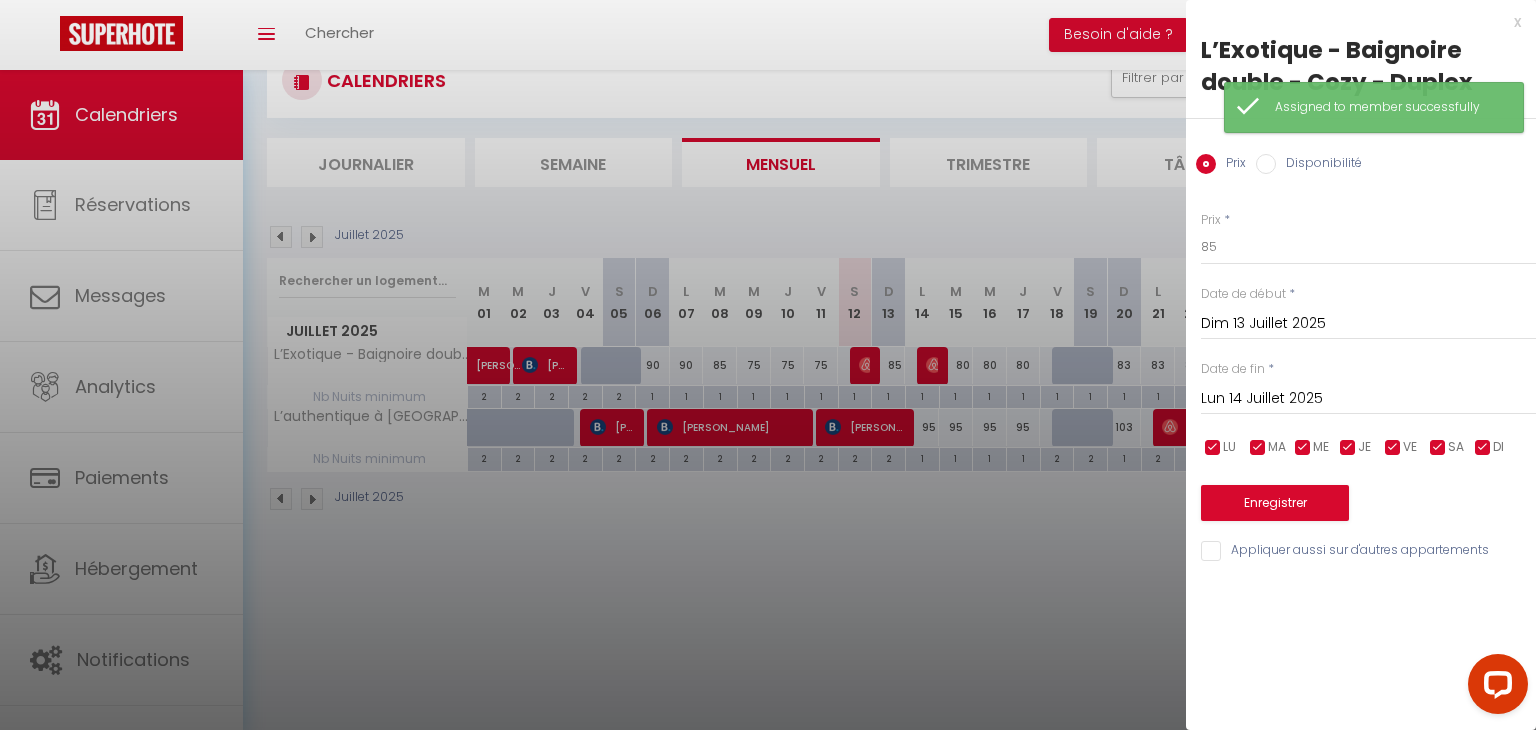 click at bounding box center (768, 365) 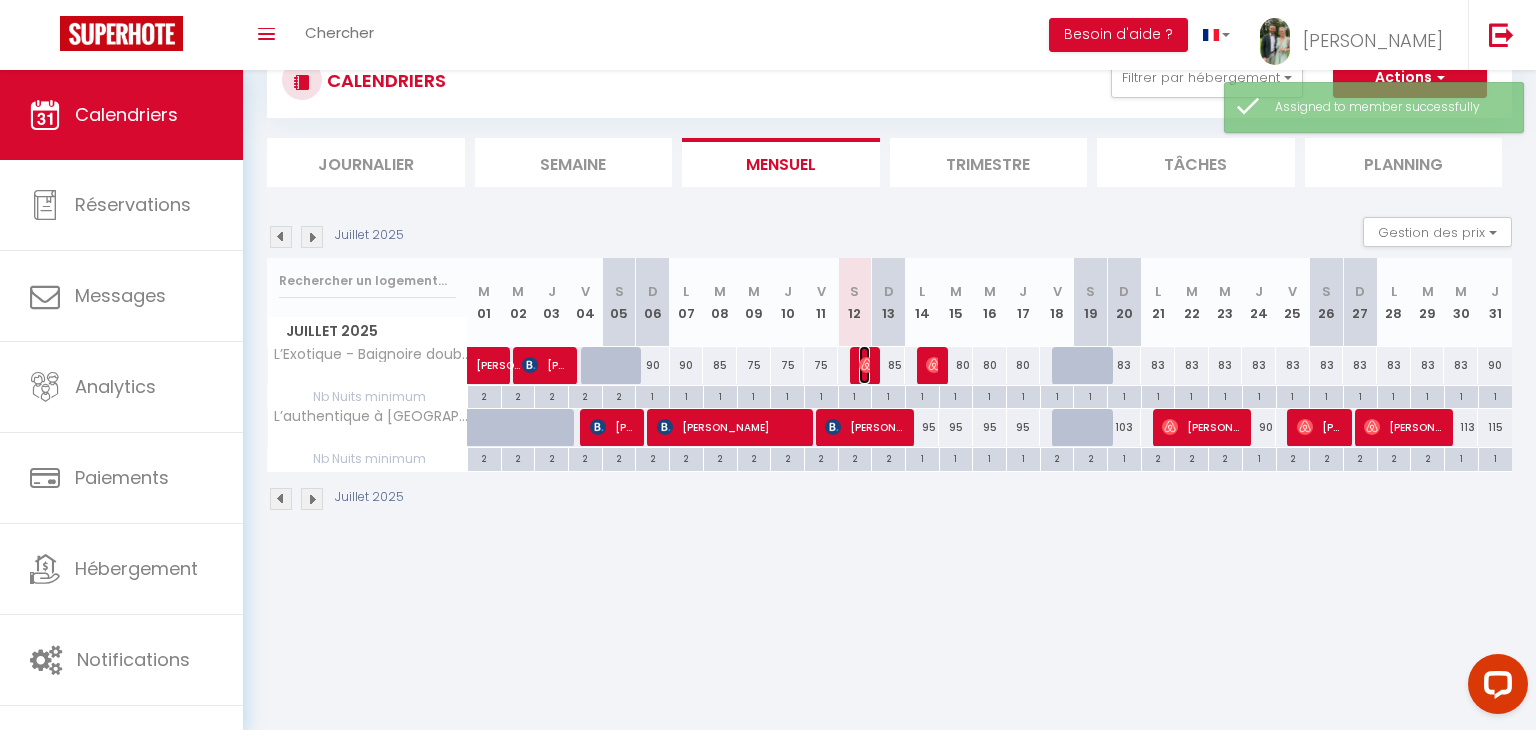 click at bounding box center (867, 365) 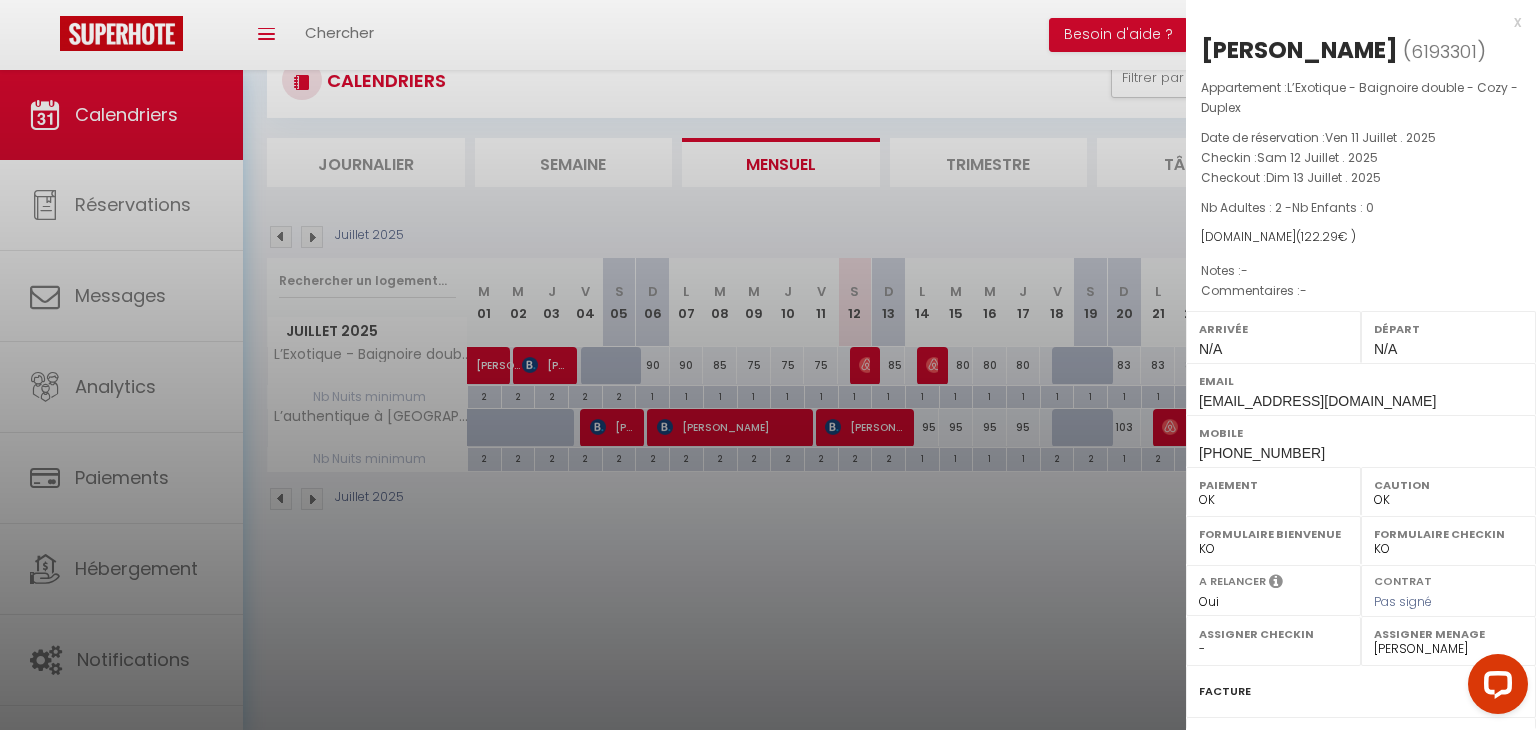 click at bounding box center [768, 365] 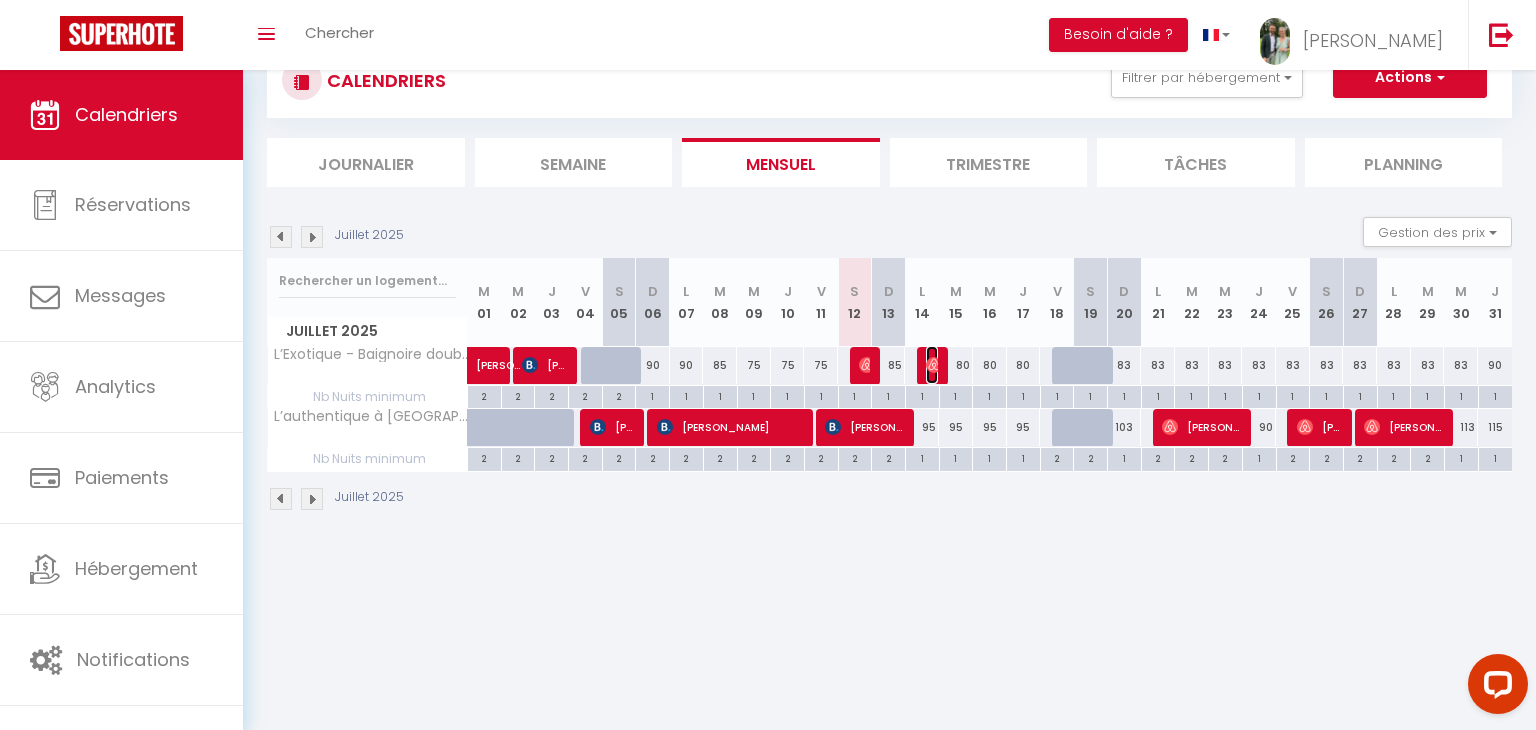 click at bounding box center [934, 365] 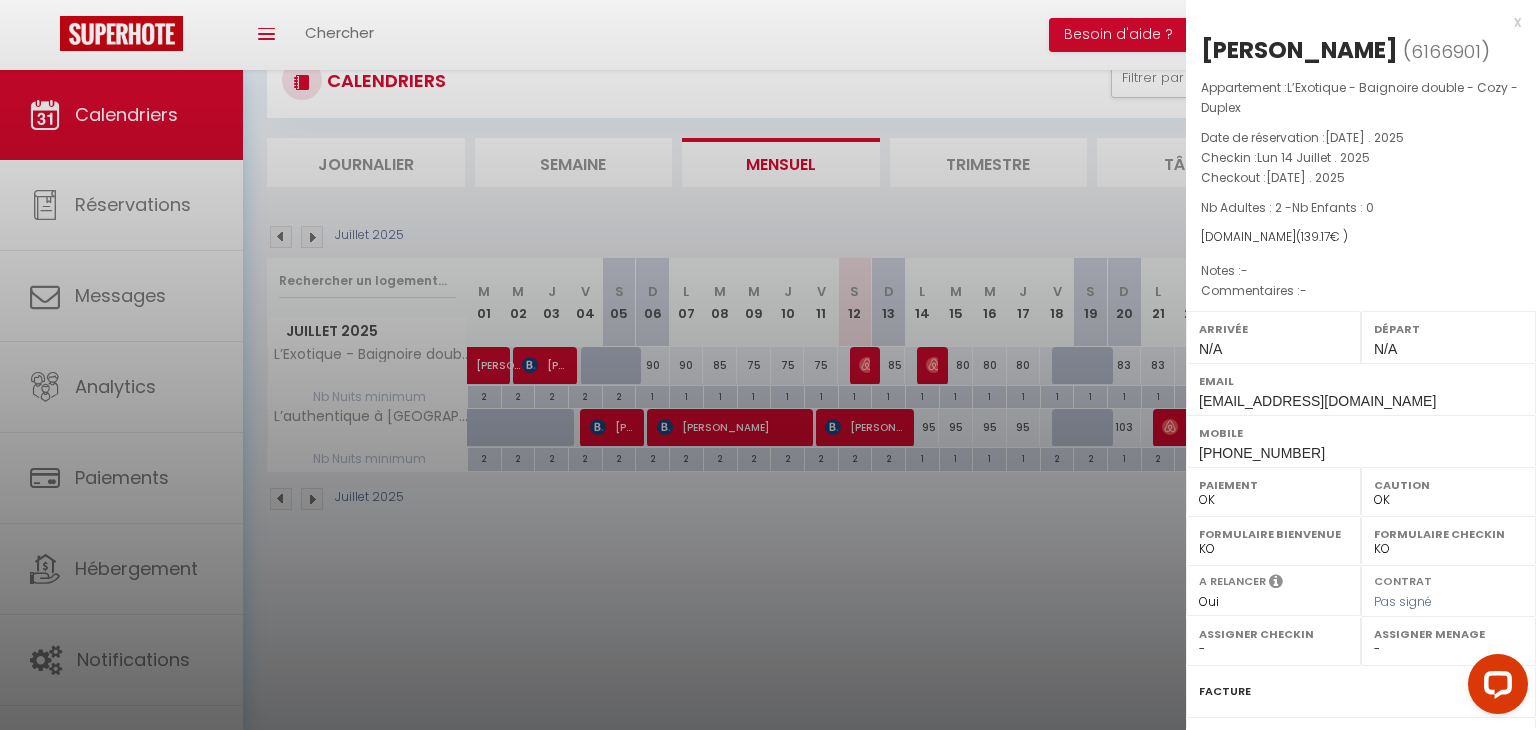 click on "-
Fiona CALANDRE" at bounding box center (1448, 649) 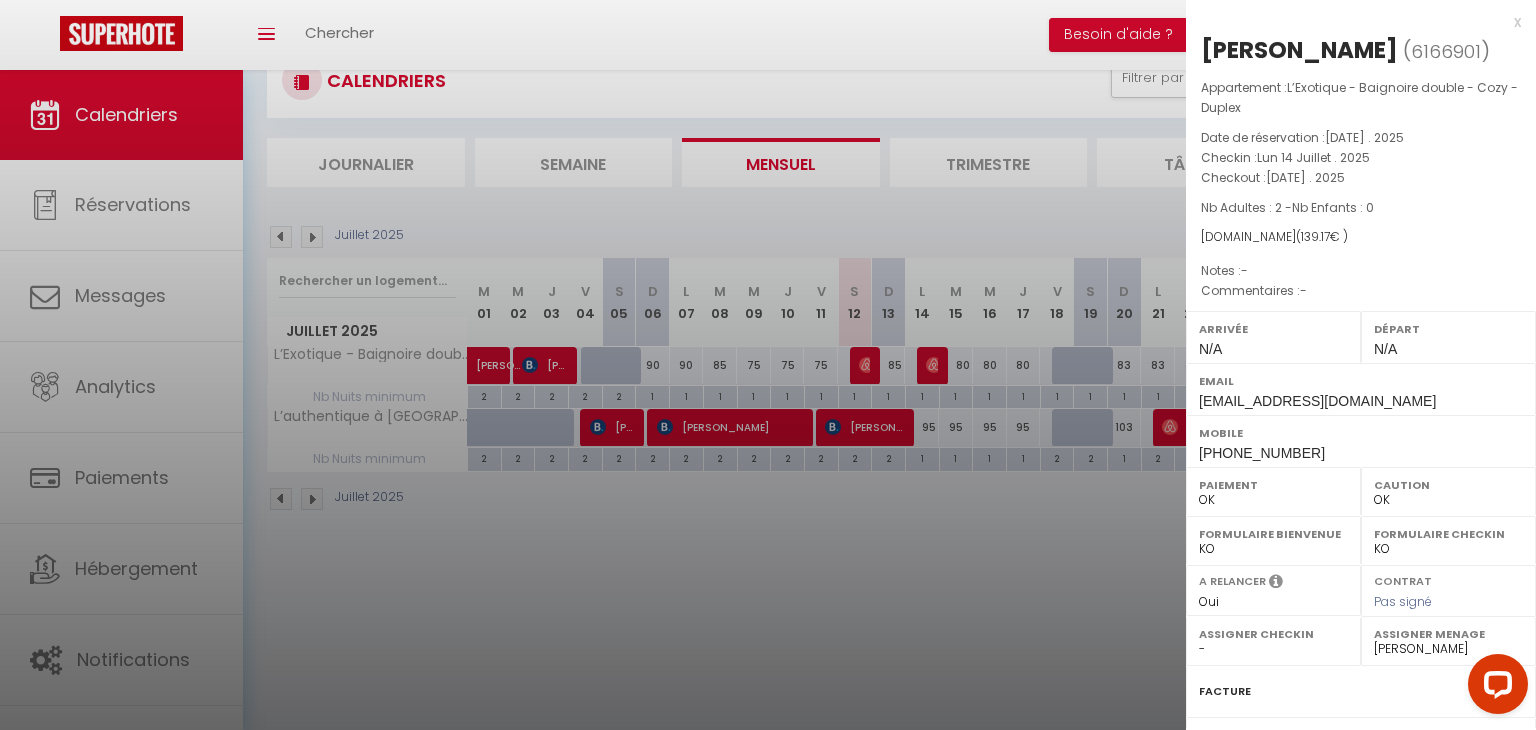 click on "-
Fiona CALANDRE" at bounding box center [1448, 649] 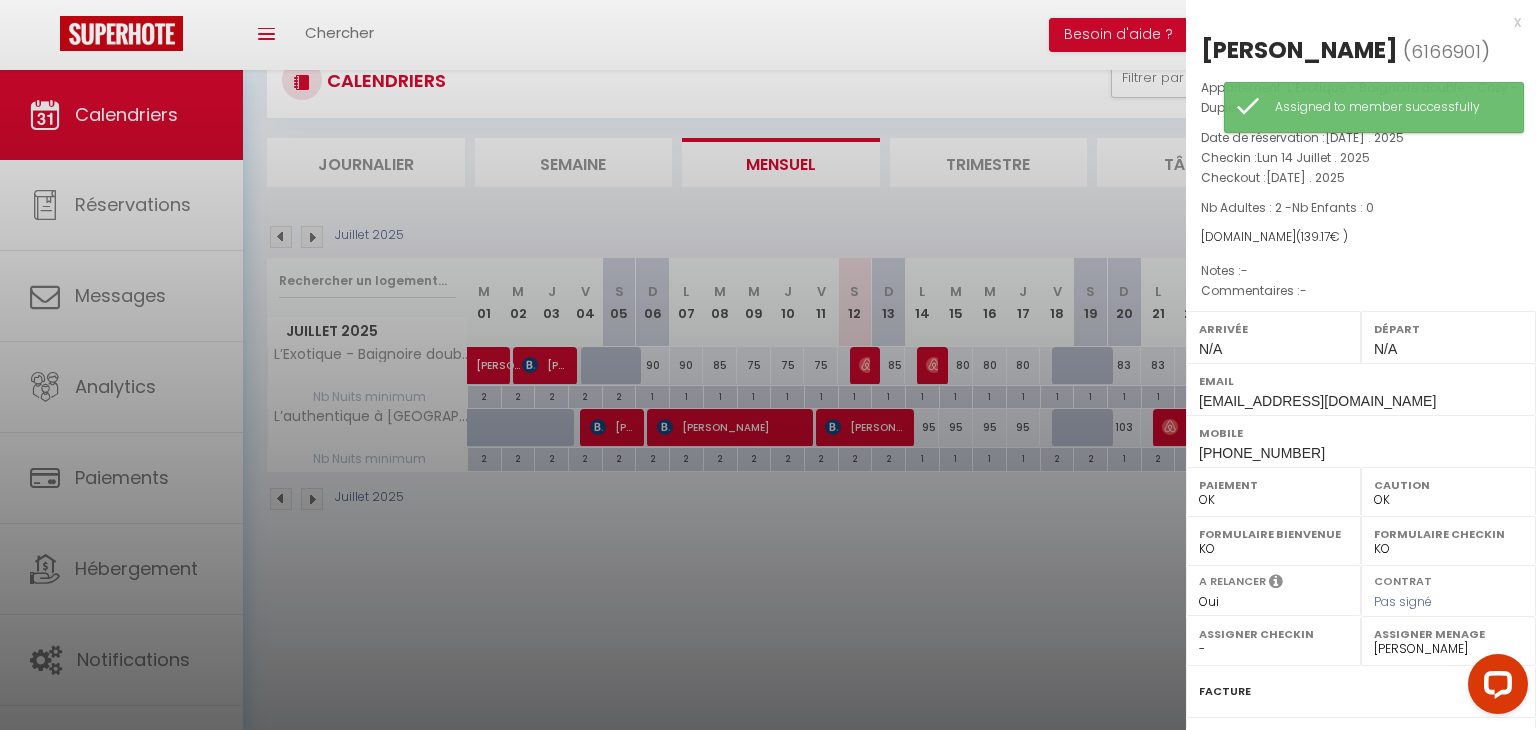click at bounding box center [768, 365] 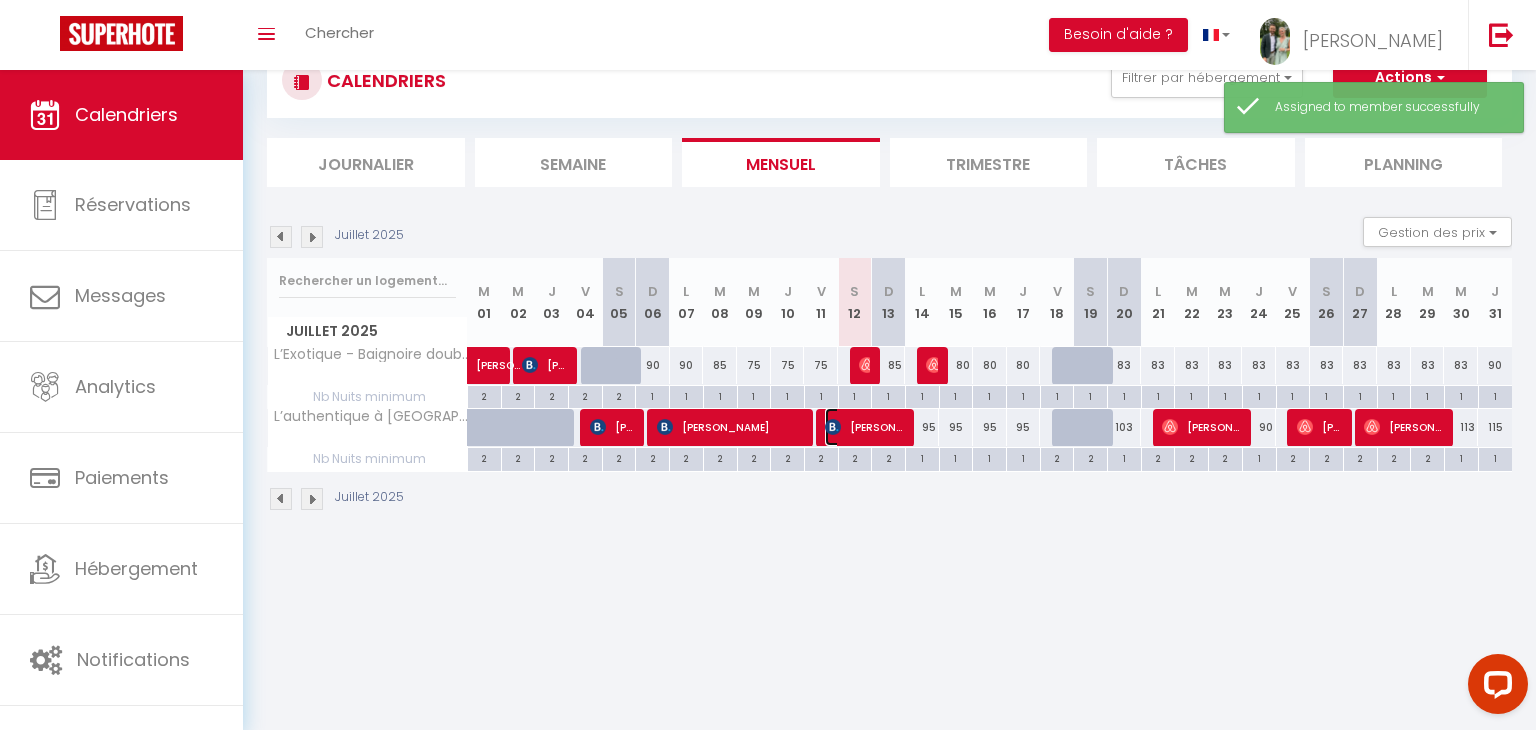 click on "[PERSON_NAME]" at bounding box center (864, 427) 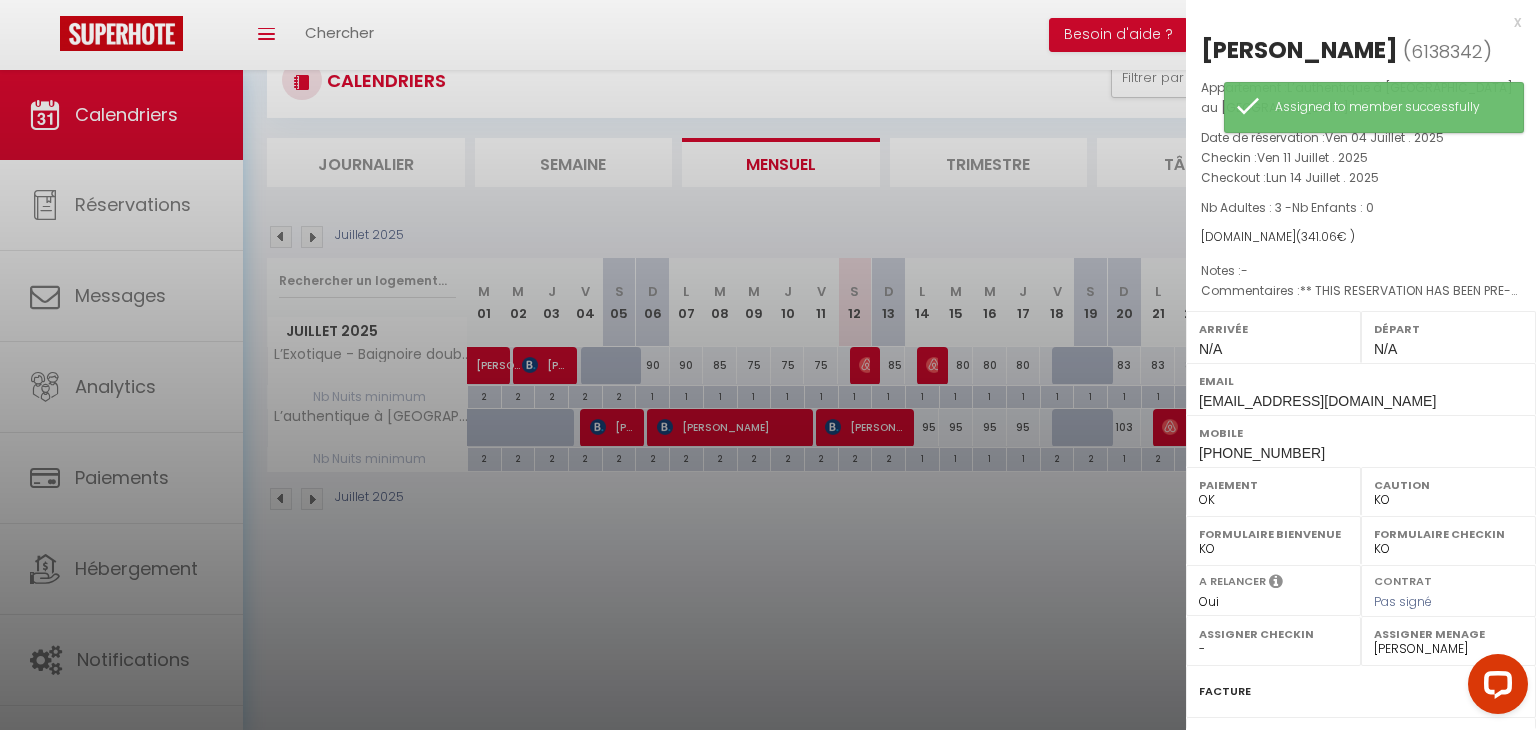 click at bounding box center [768, 365] 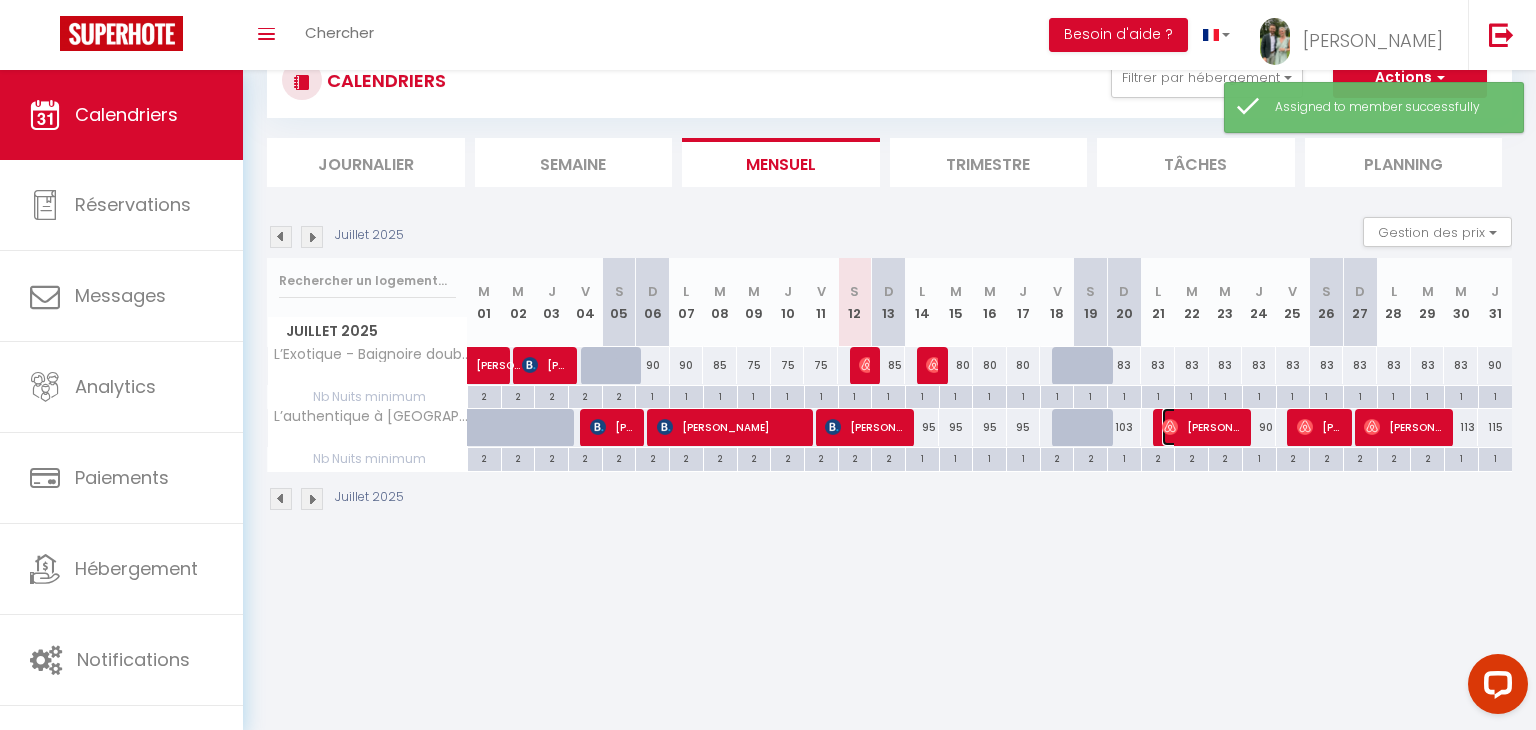 click on "[PERSON_NAME]" at bounding box center (1201, 427) 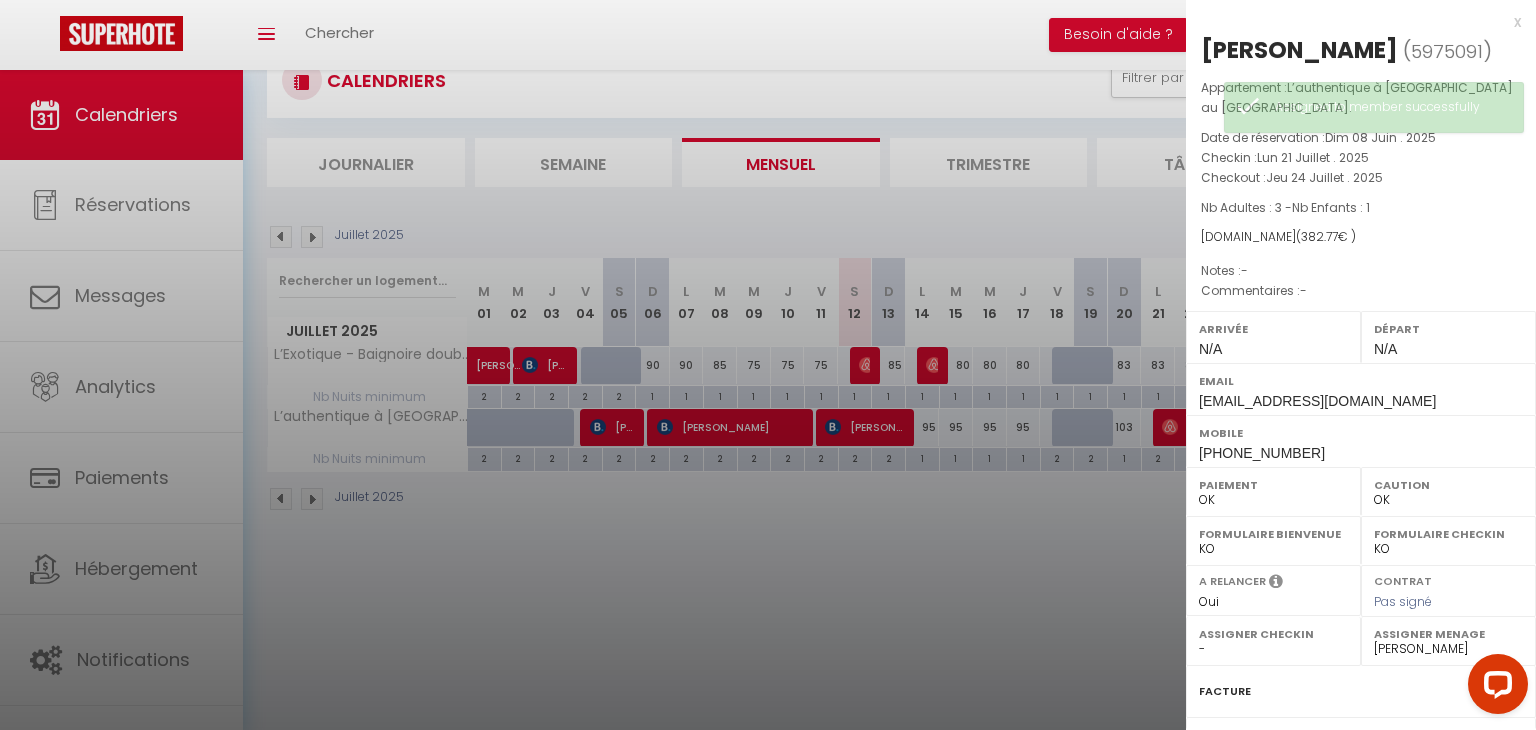 click at bounding box center (768, 365) 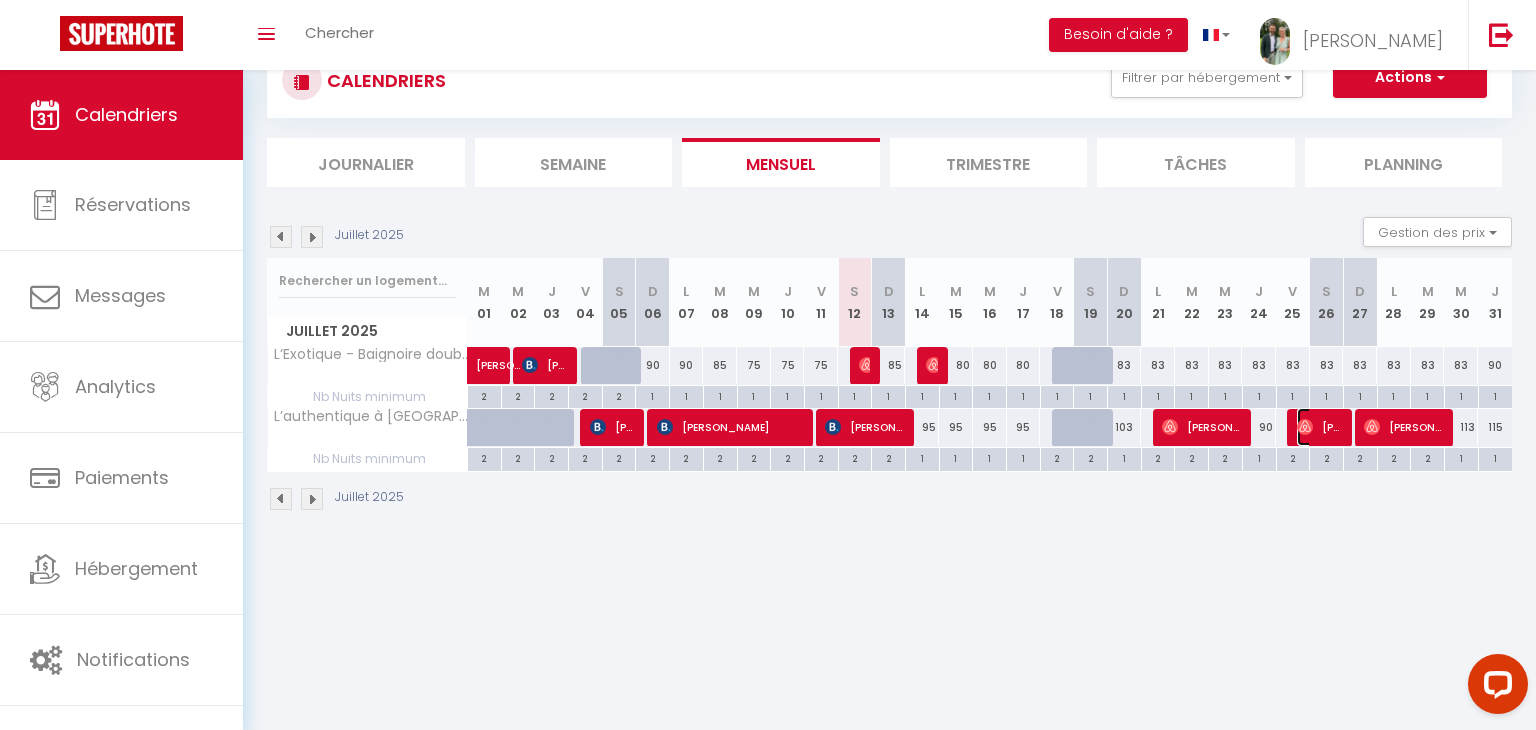 click on "[PERSON_NAME]" at bounding box center (1319, 427) 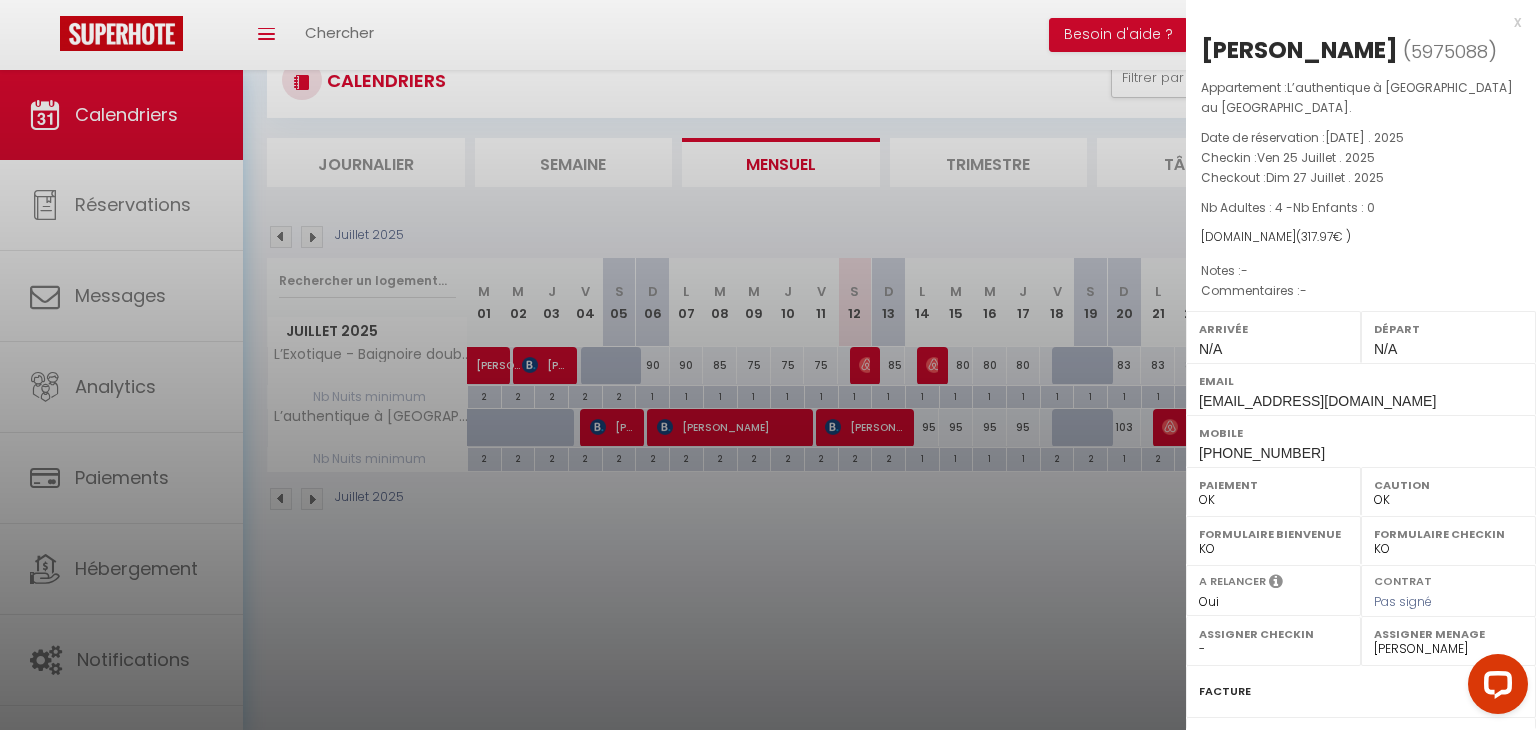 click at bounding box center (768, 365) 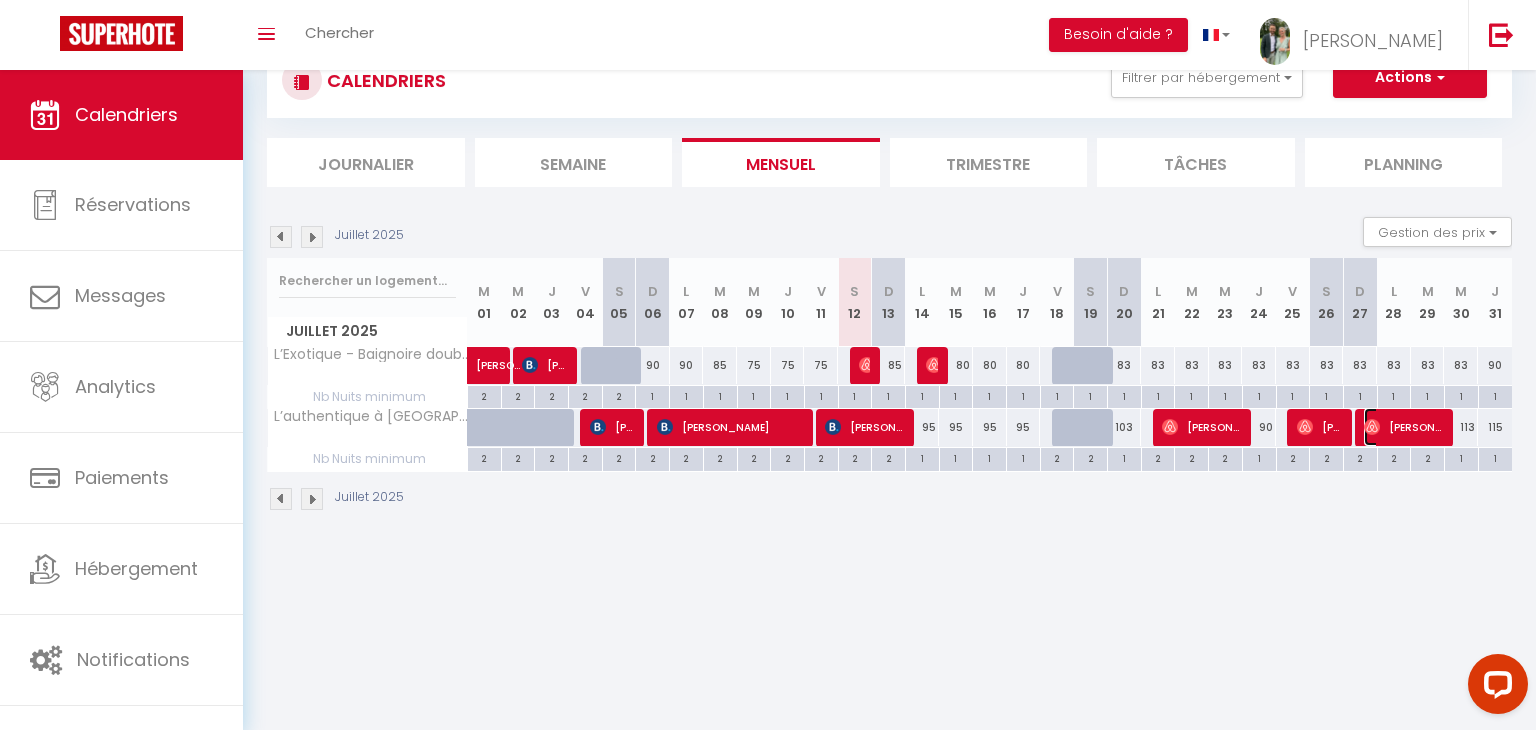 click on "[PERSON_NAME]" at bounding box center [1403, 427] 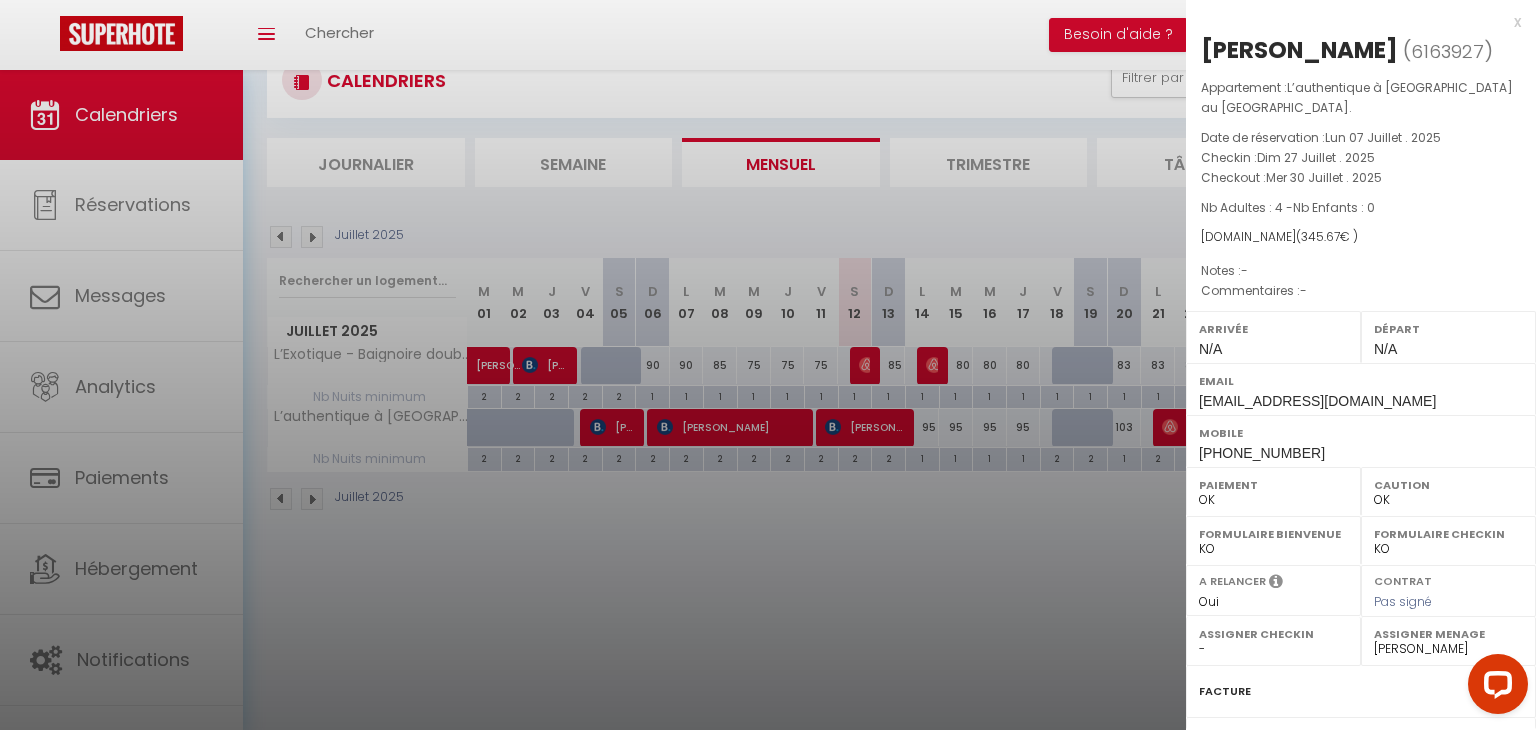 click at bounding box center [768, 365] 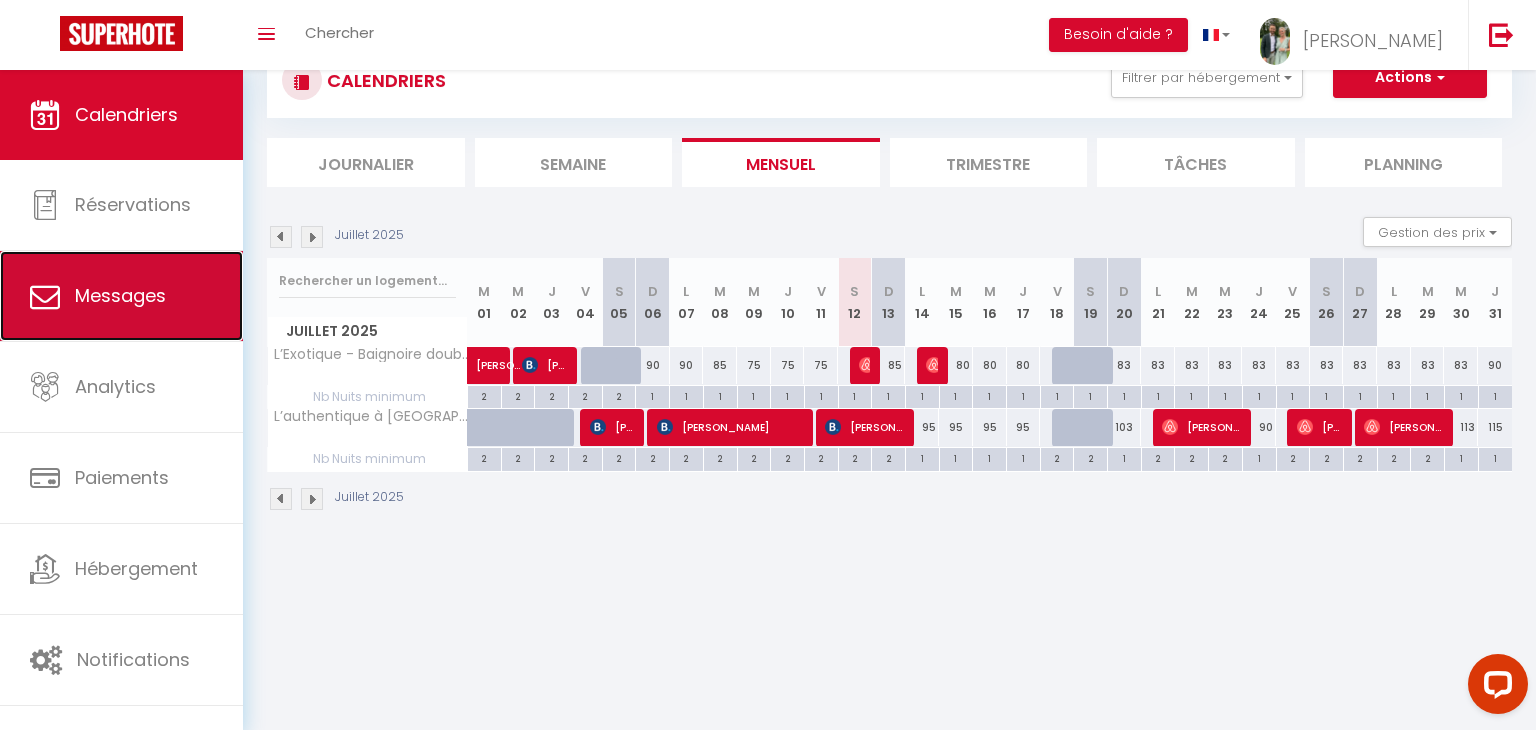 click on "Messages" at bounding box center [121, 296] 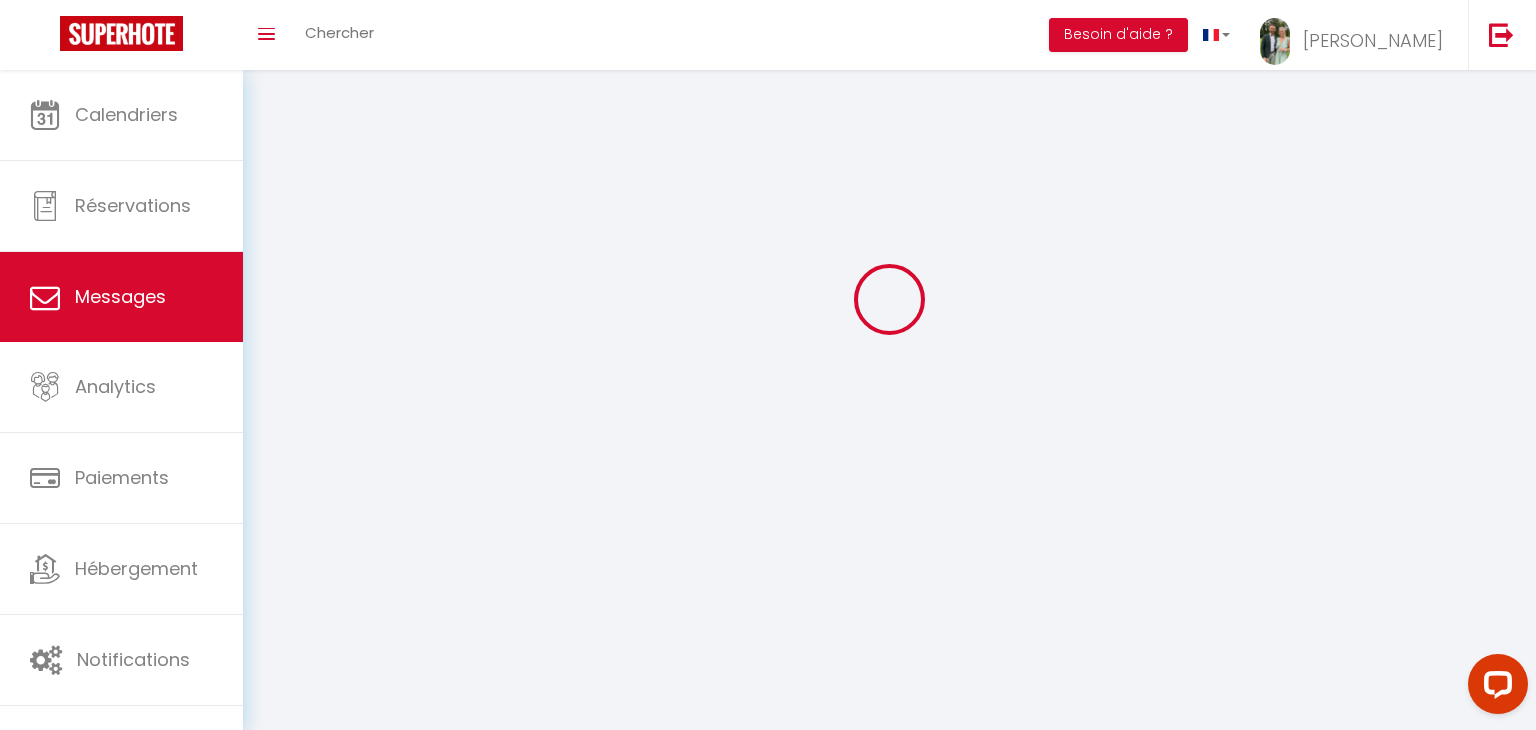 scroll, scrollTop: 0, scrollLeft: 0, axis: both 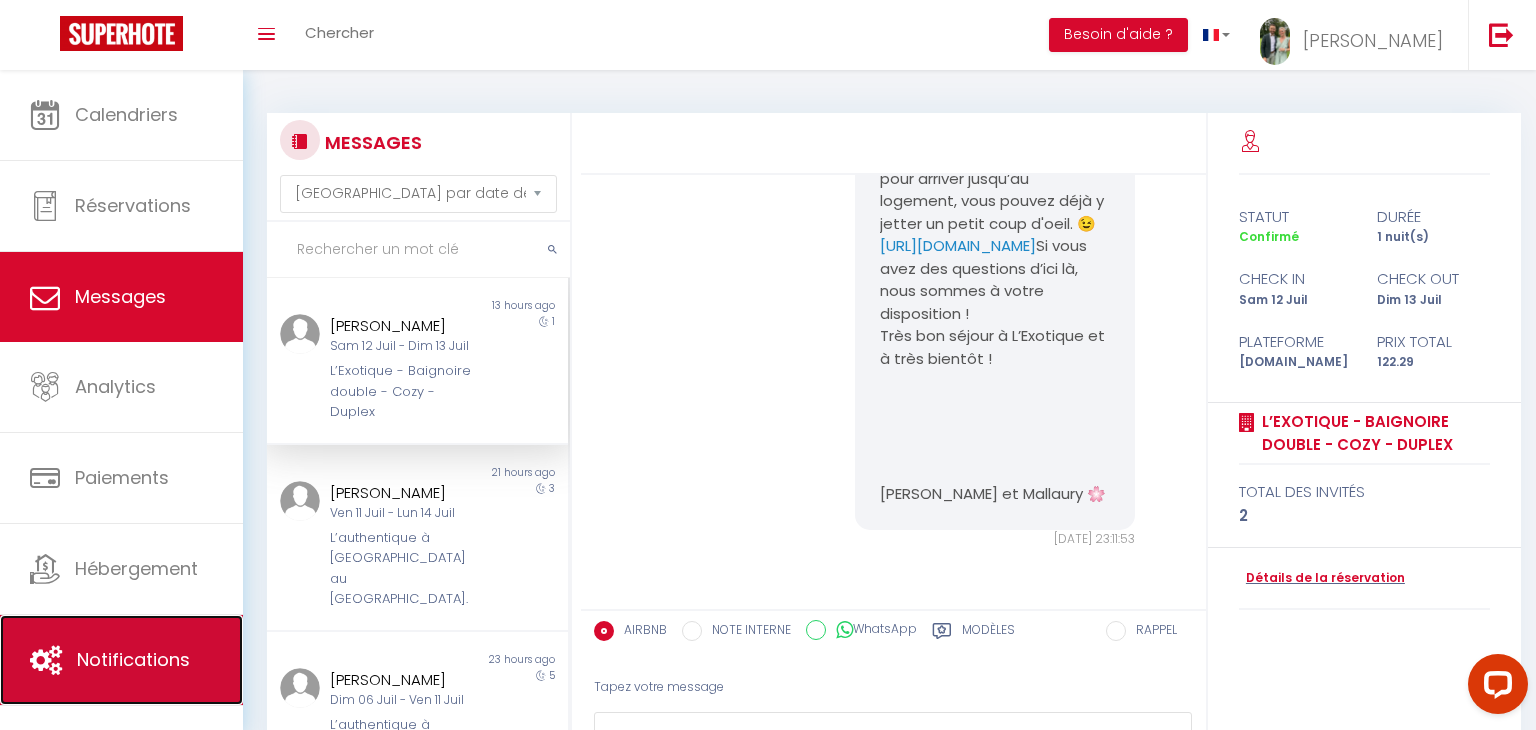 click on "Notifications" at bounding box center (121, 660) 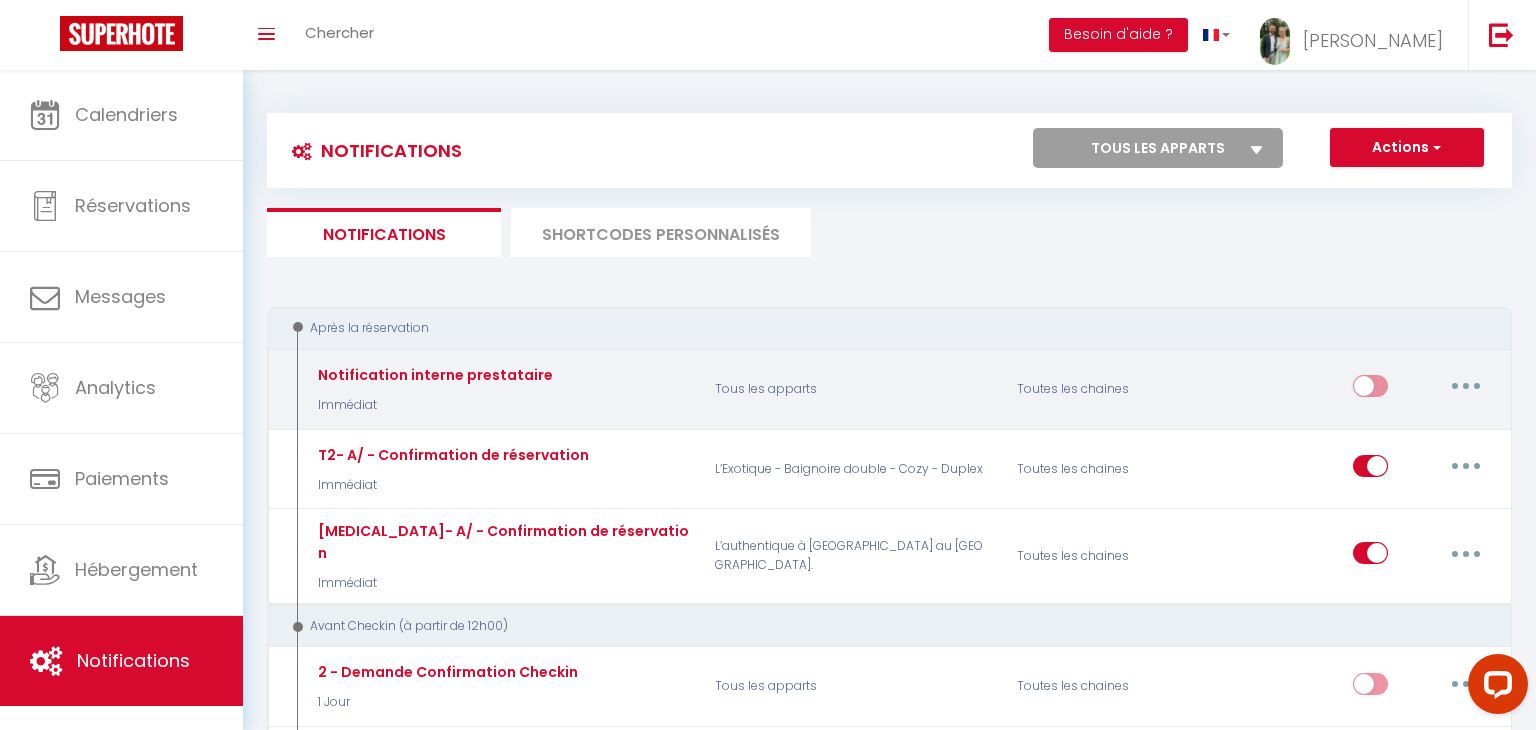 click at bounding box center (1466, 386) 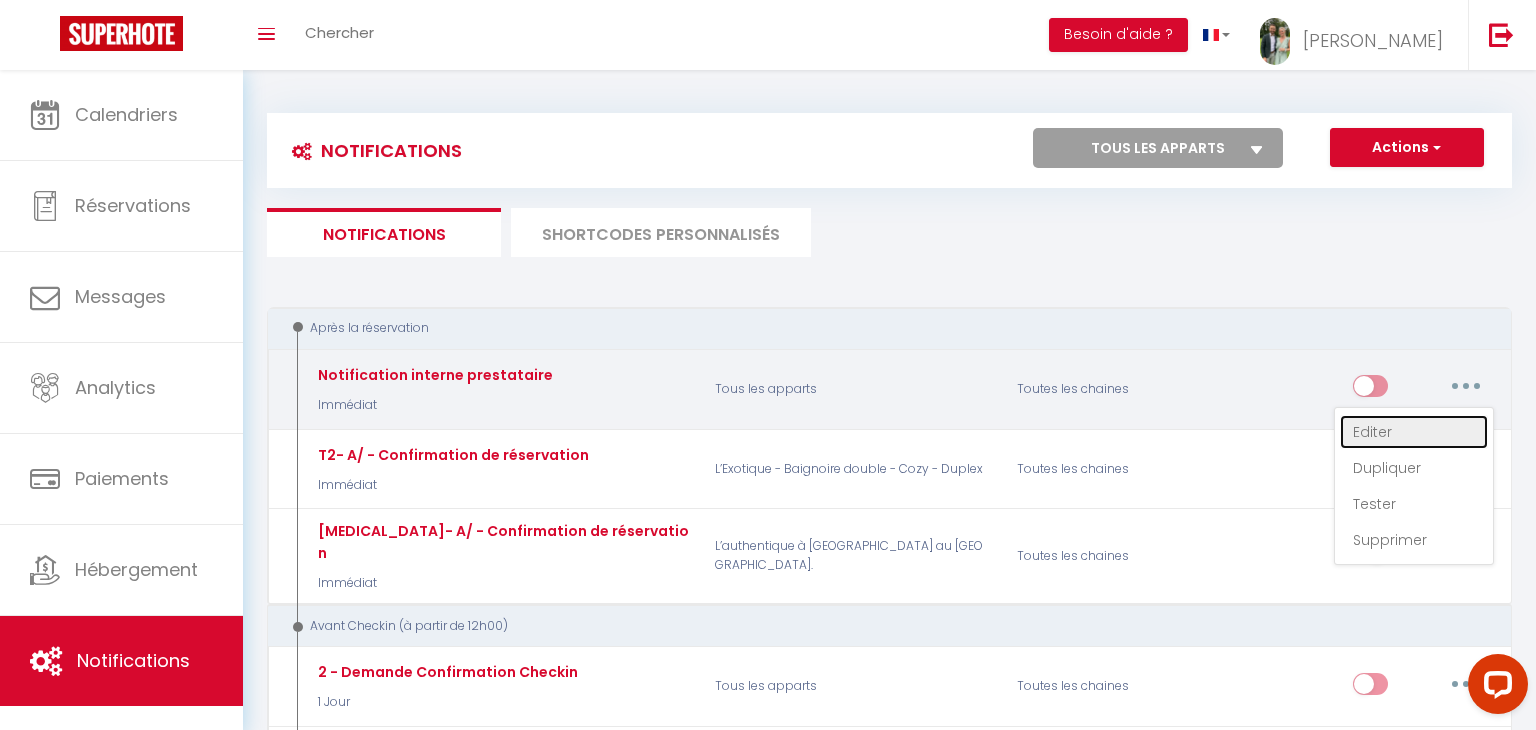 click on "Editer" at bounding box center (1414, 432) 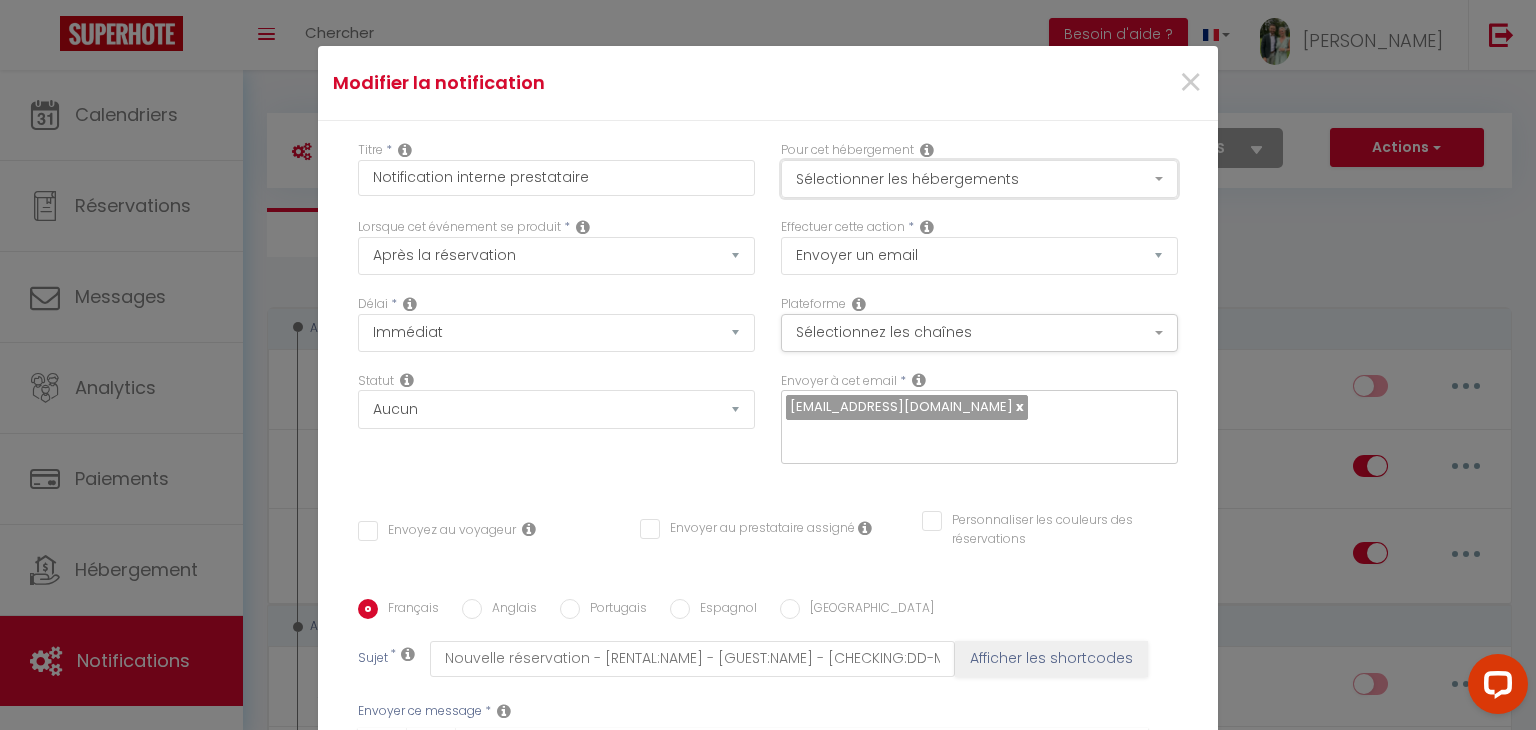 click on "Sélectionner les hébergements" at bounding box center [979, 179] 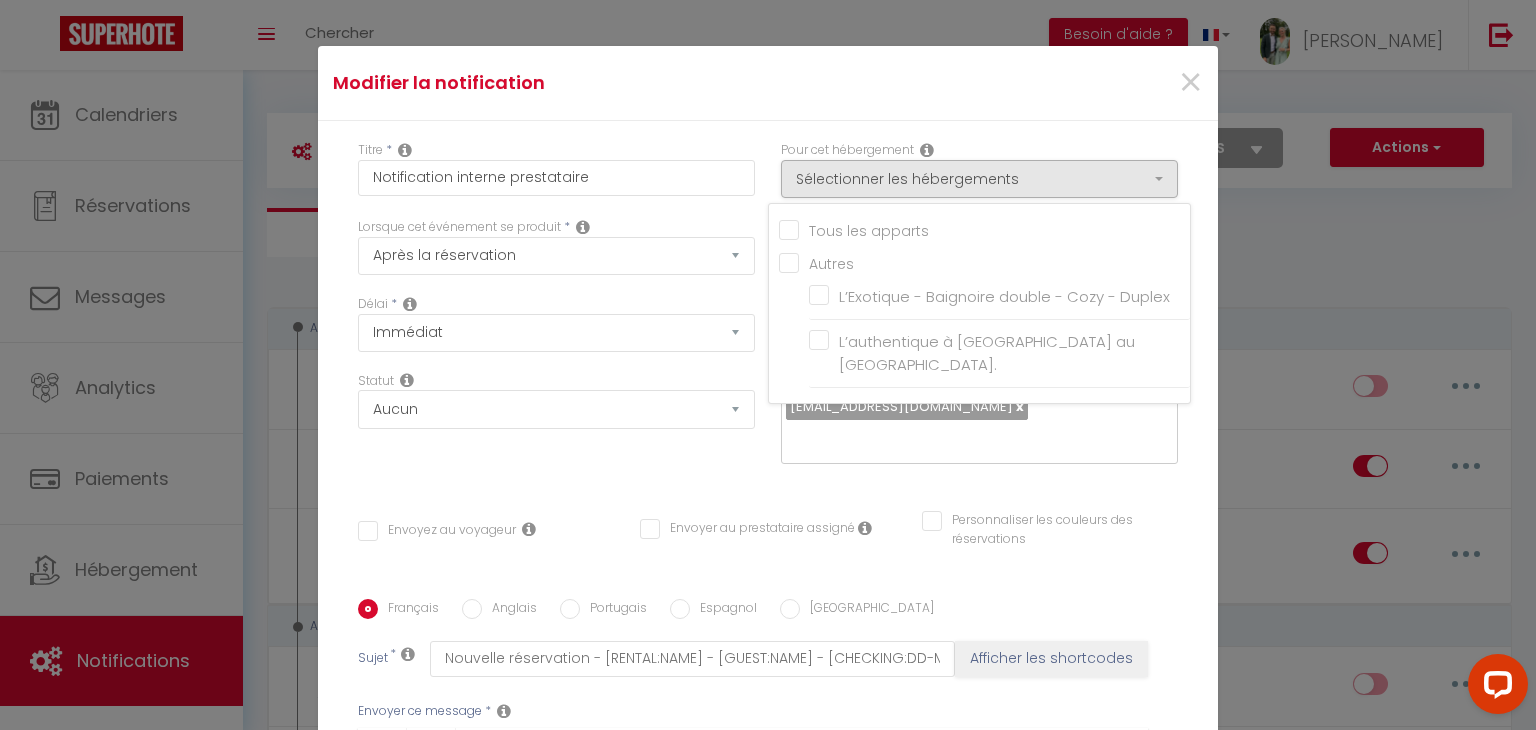 click on "Tous les apparts" at bounding box center [984, 229] 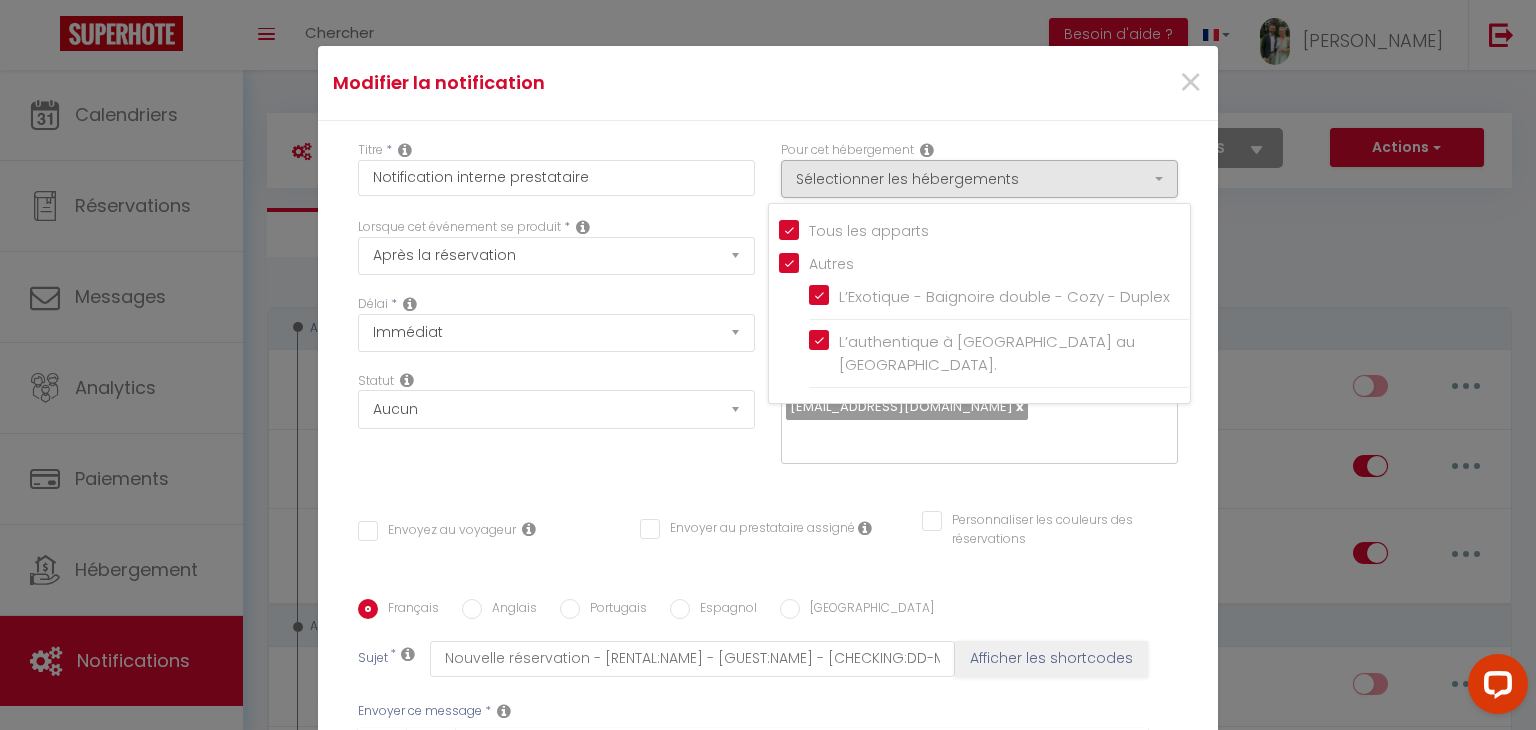 click on "Statut     Aucun   Si la réservation est payée   Si réservation non payée   Si la caution a été prise   Si caution non payée" at bounding box center (556, 428) 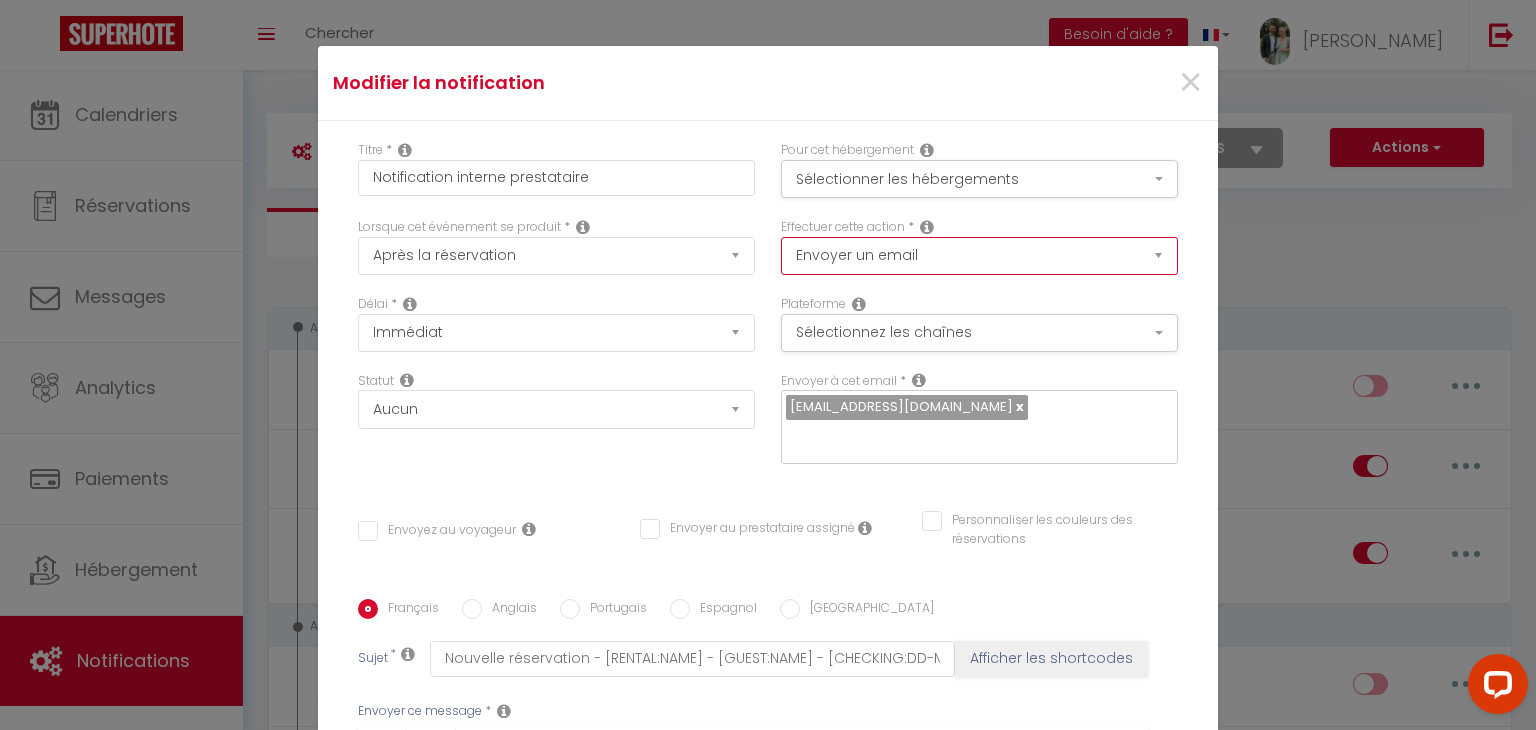 click on "Envoyer un email   Envoyer un SMS   Envoyer une notification push" at bounding box center [979, 256] 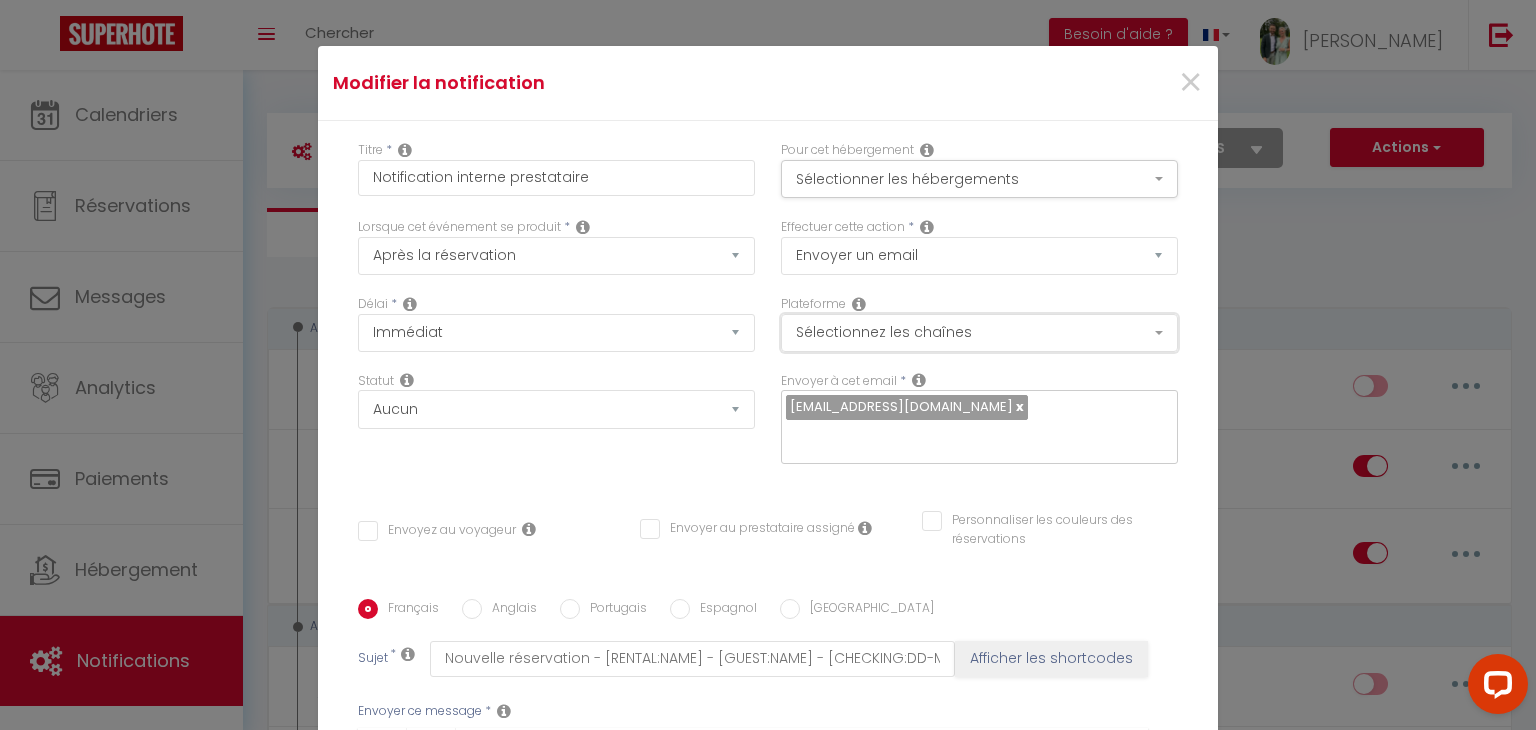 click on "Sélectionnez les chaînes" at bounding box center [979, 333] 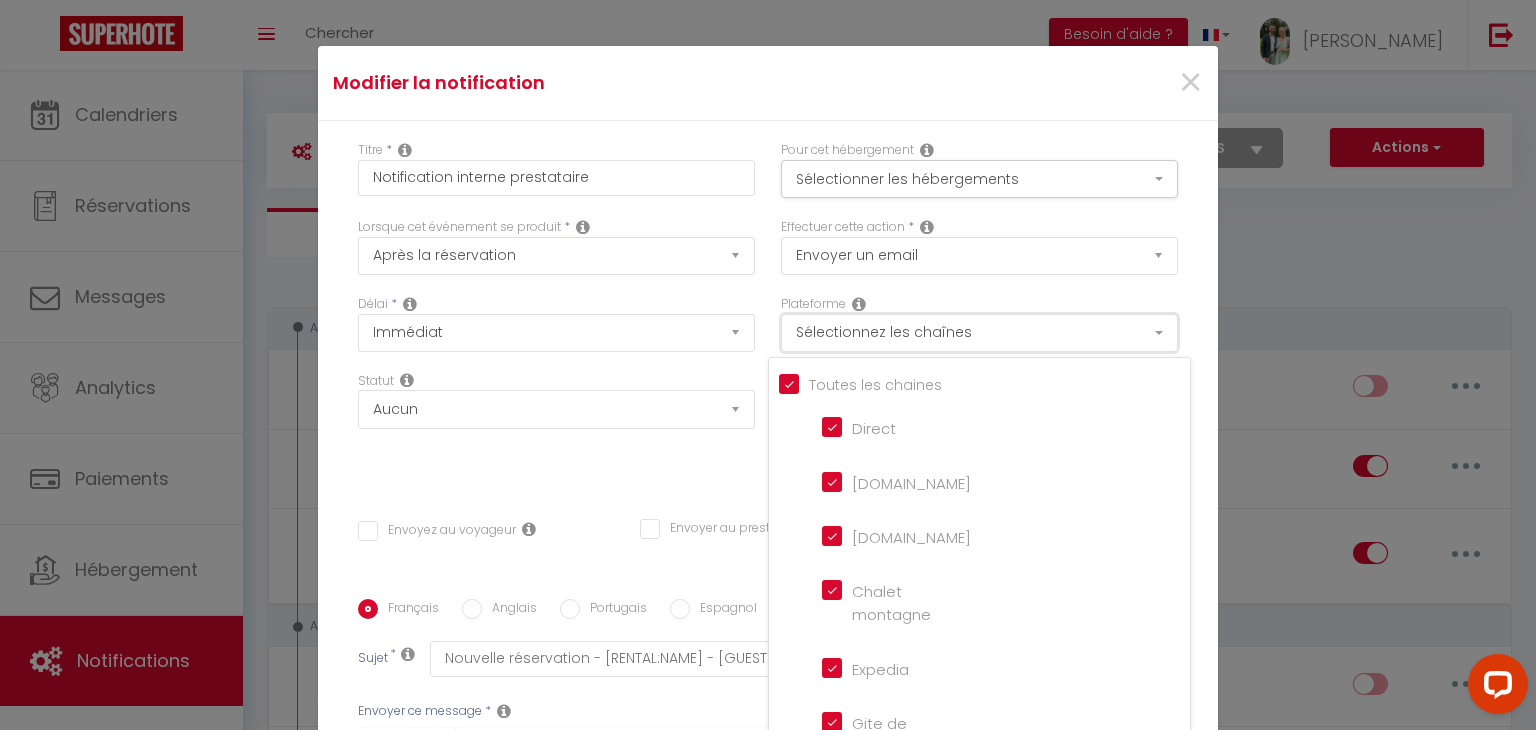 click on "Sélectionnez les chaînes" at bounding box center [979, 333] 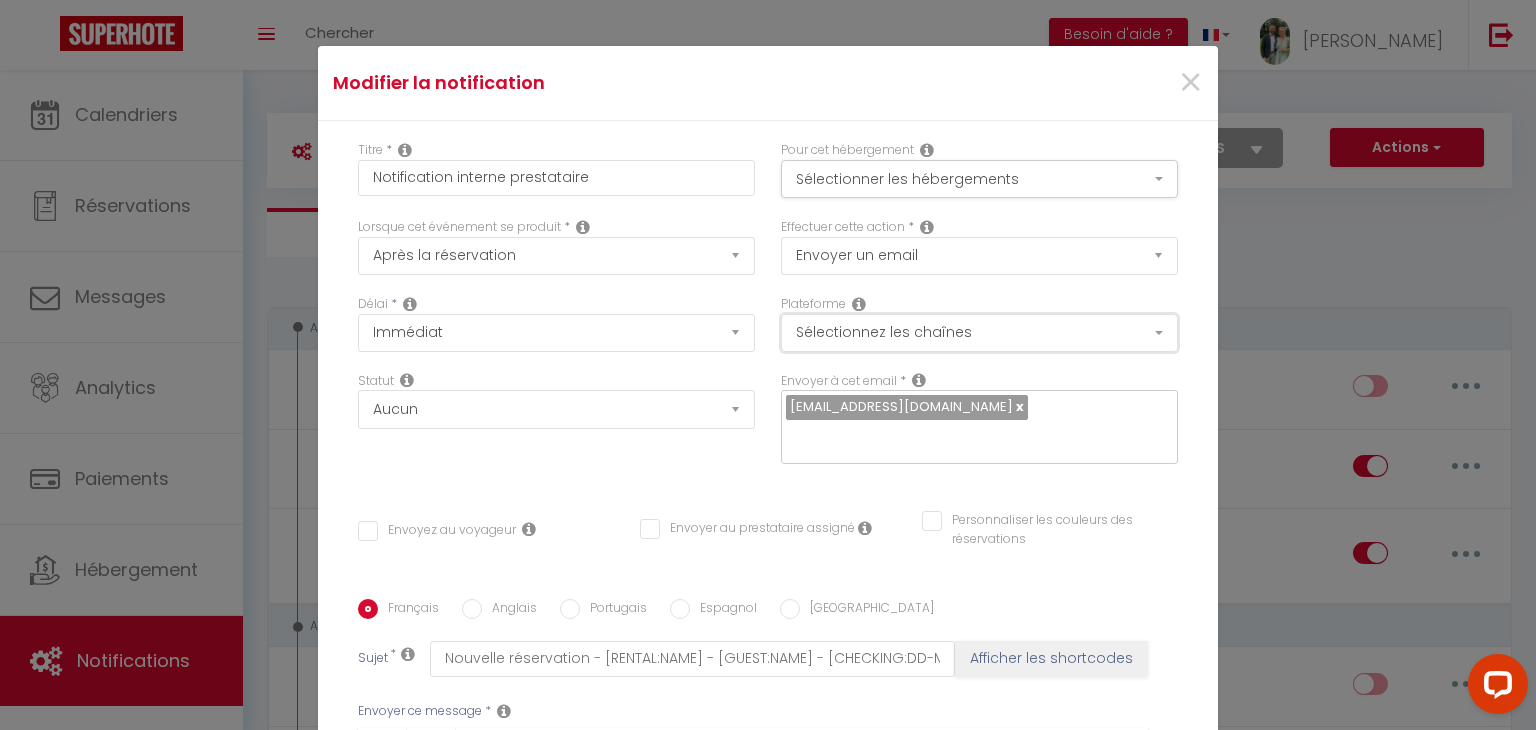 click on "Sélectionnez les chaînes" at bounding box center [979, 333] 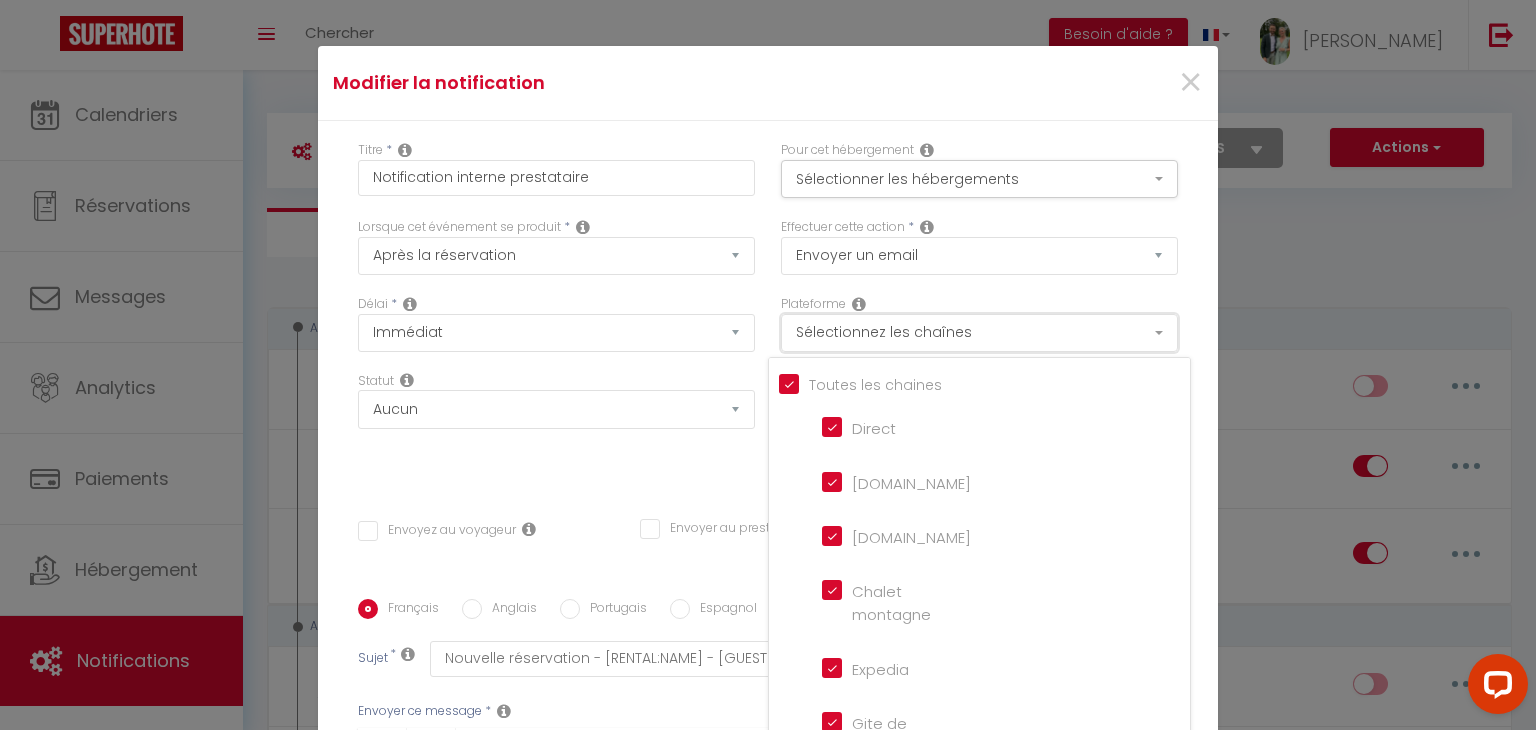 click on "Sélectionnez les chaînes" at bounding box center [979, 333] 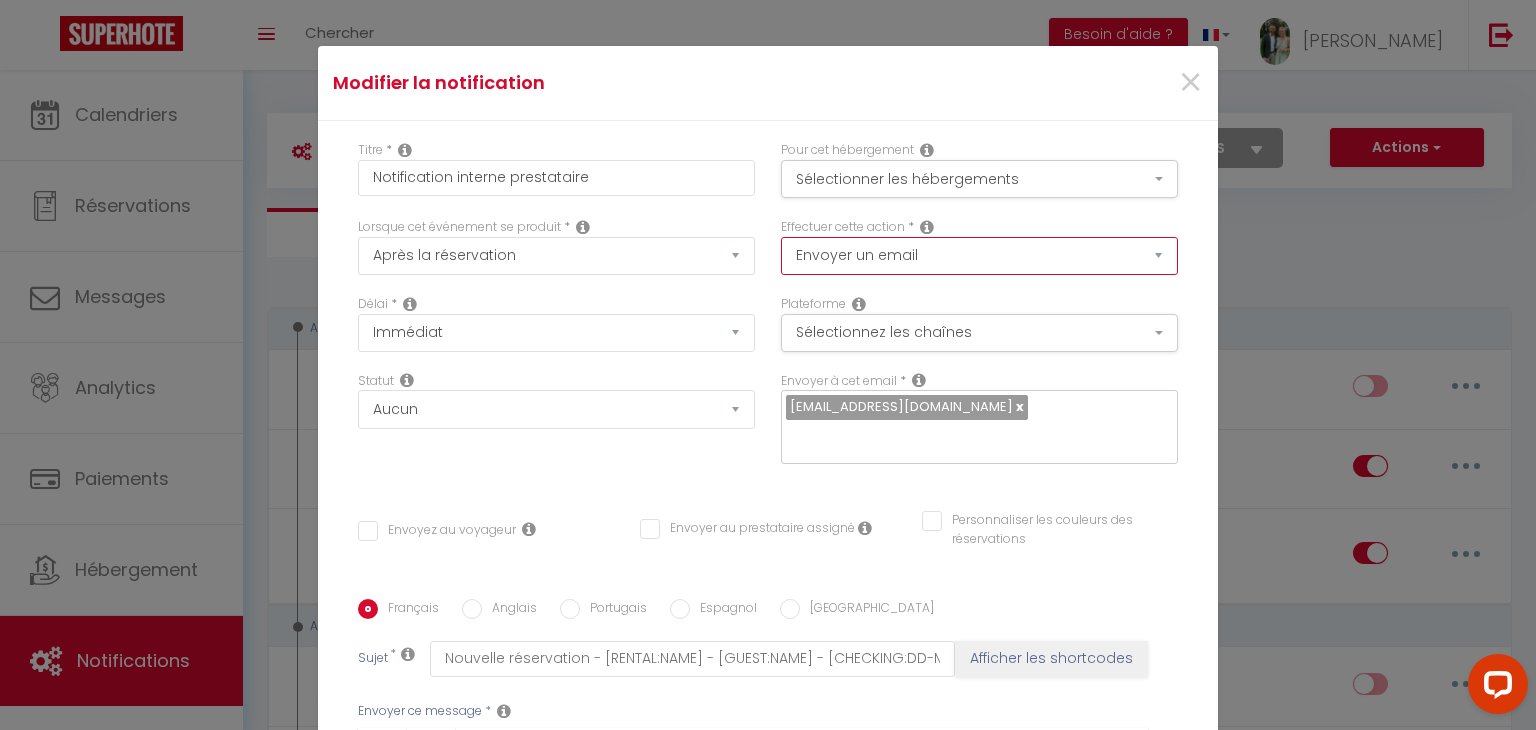 click on "Envoyer un email   Envoyer un SMS   Envoyer une notification push" at bounding box center (979, 256) 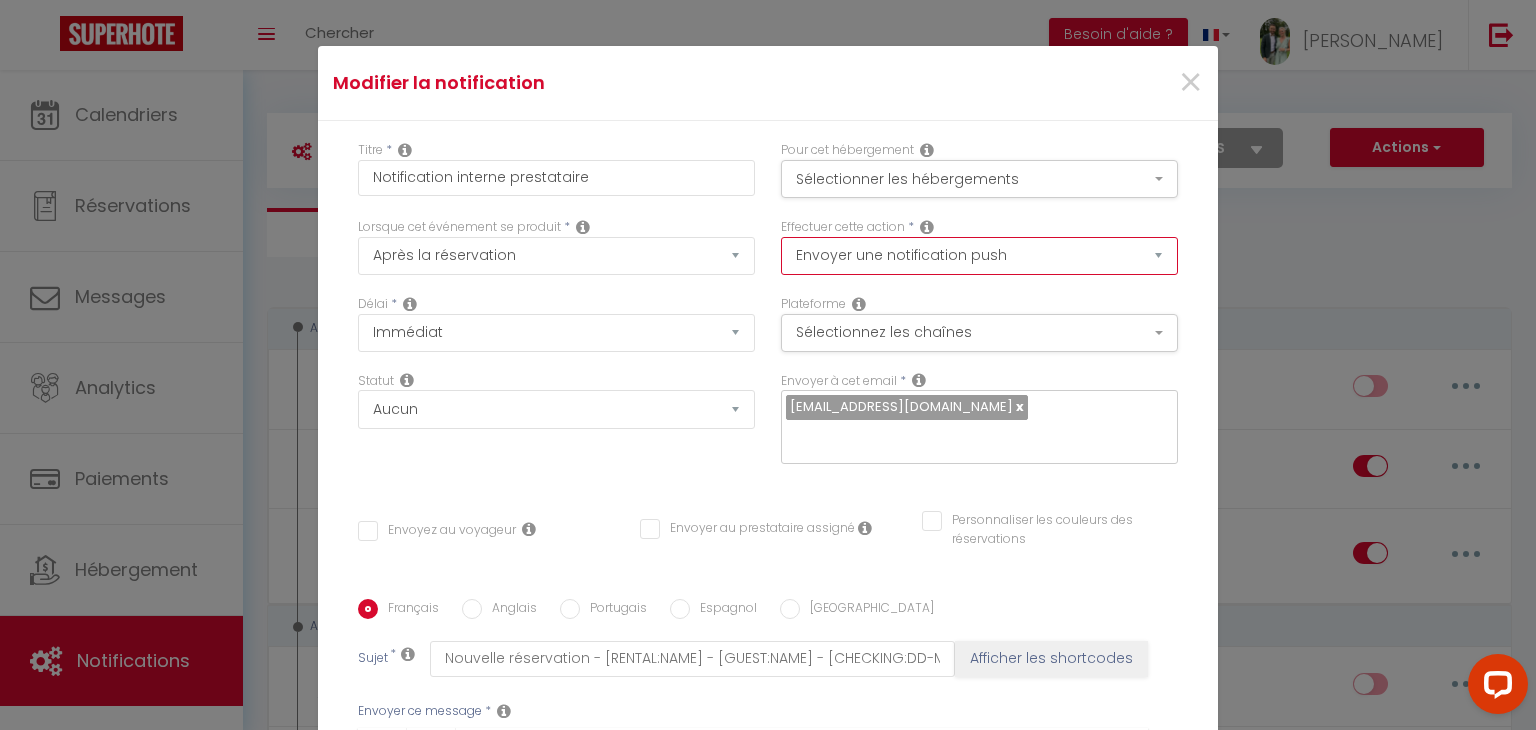 click on "Envoyer un email   Envoyer un SMS   Envoyer une notification push" at bounding box center [979, 256] 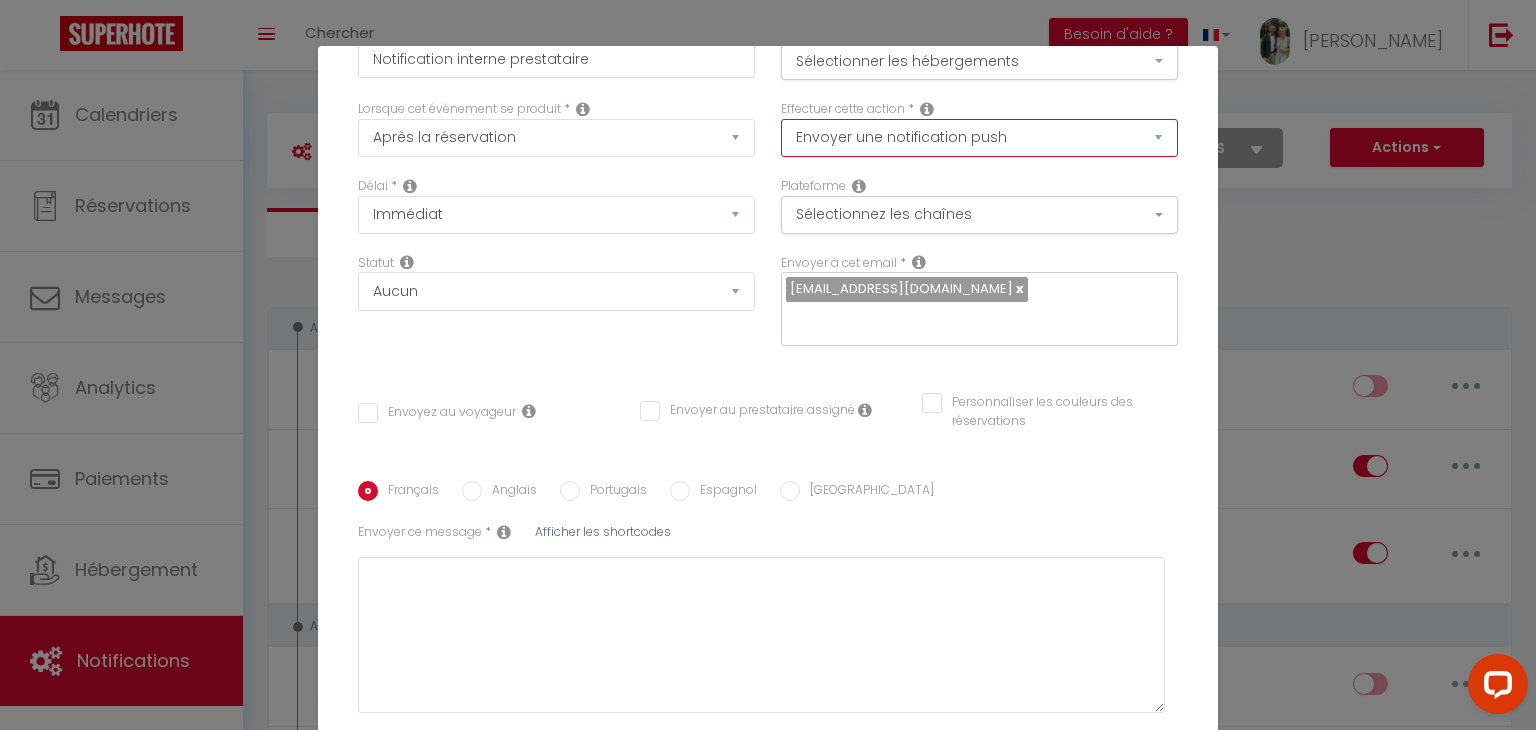 scroll, scrollTop: 119, scrollLeft: 0, axis: vertical 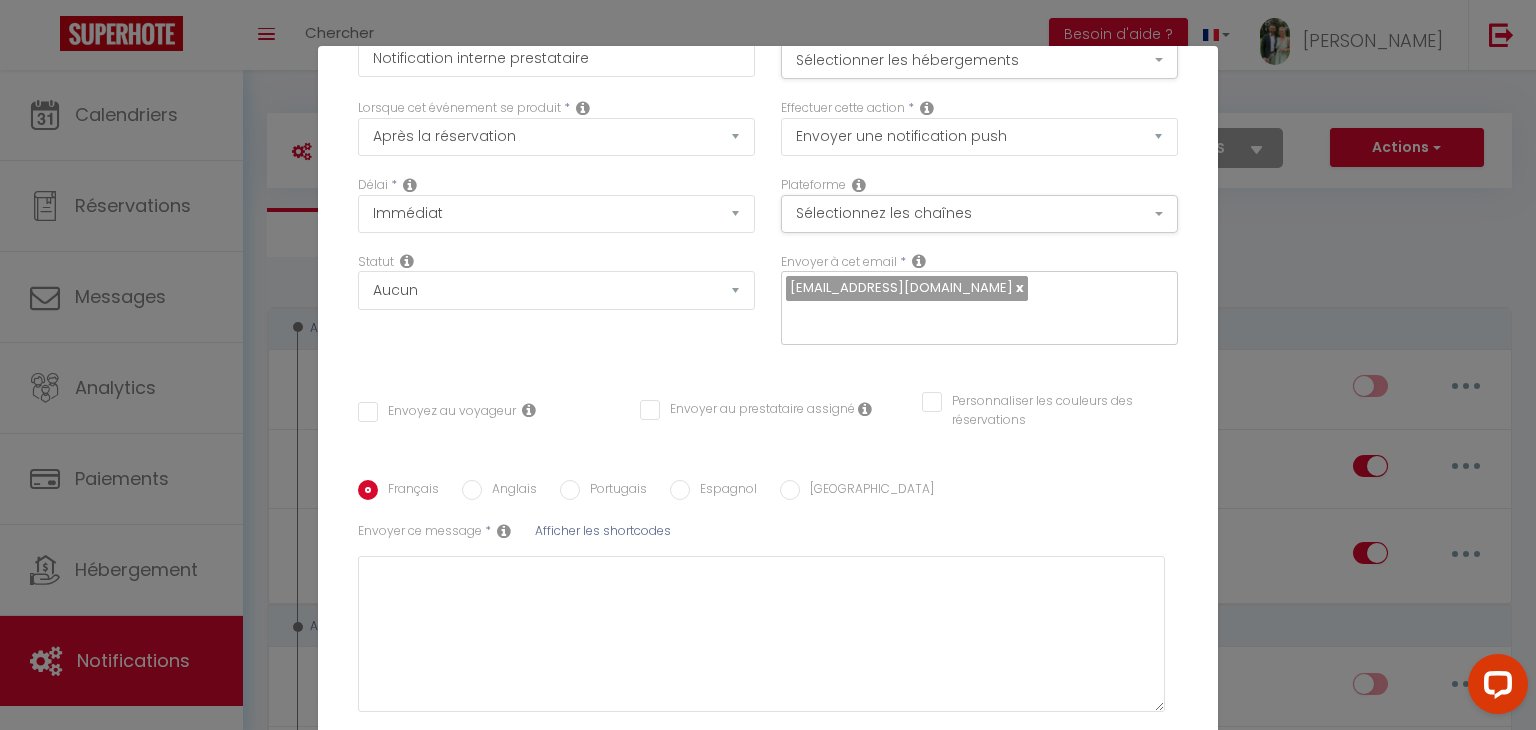 click on "Envoyer au prestataire assigné" at bounding box center (747, 410) 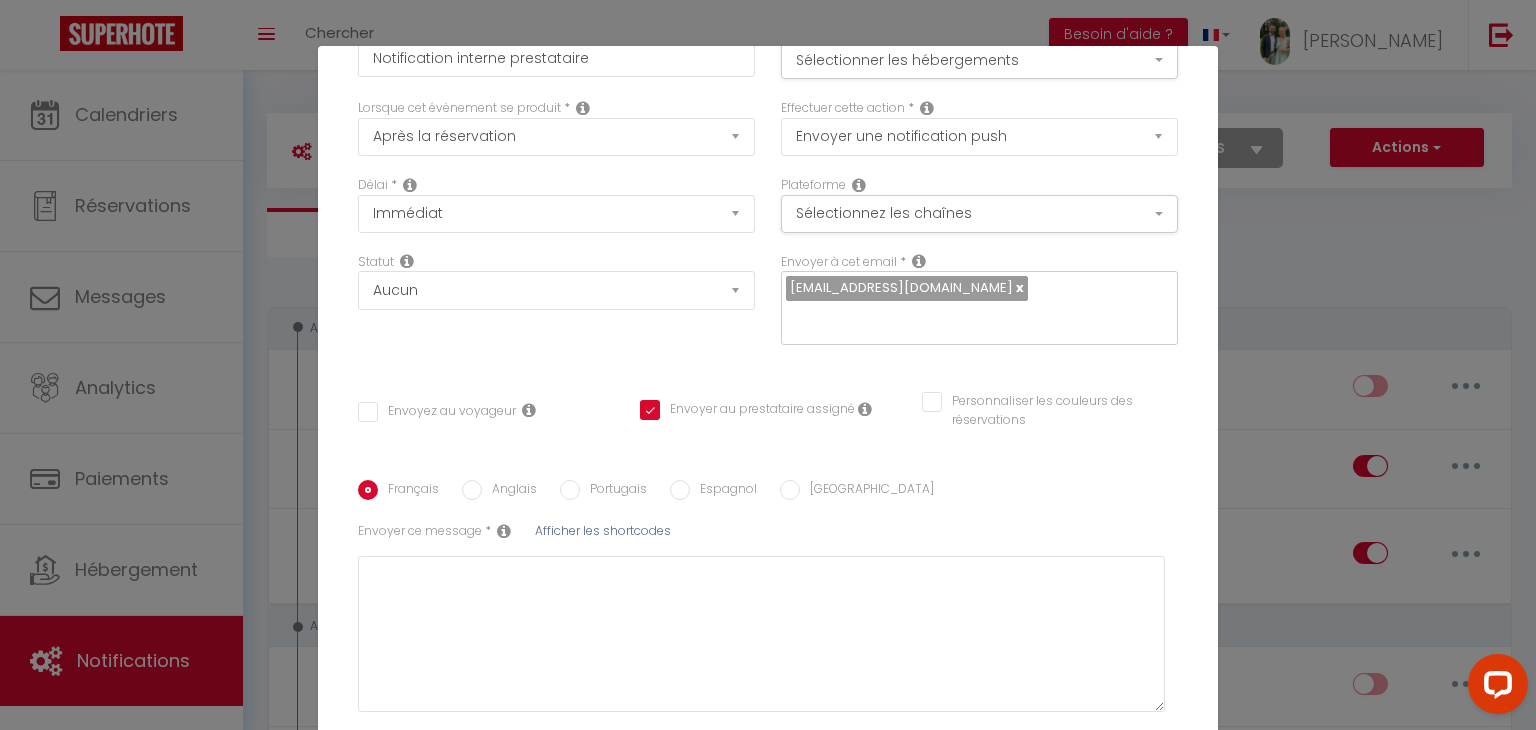 click at bounding box center [865, 409] 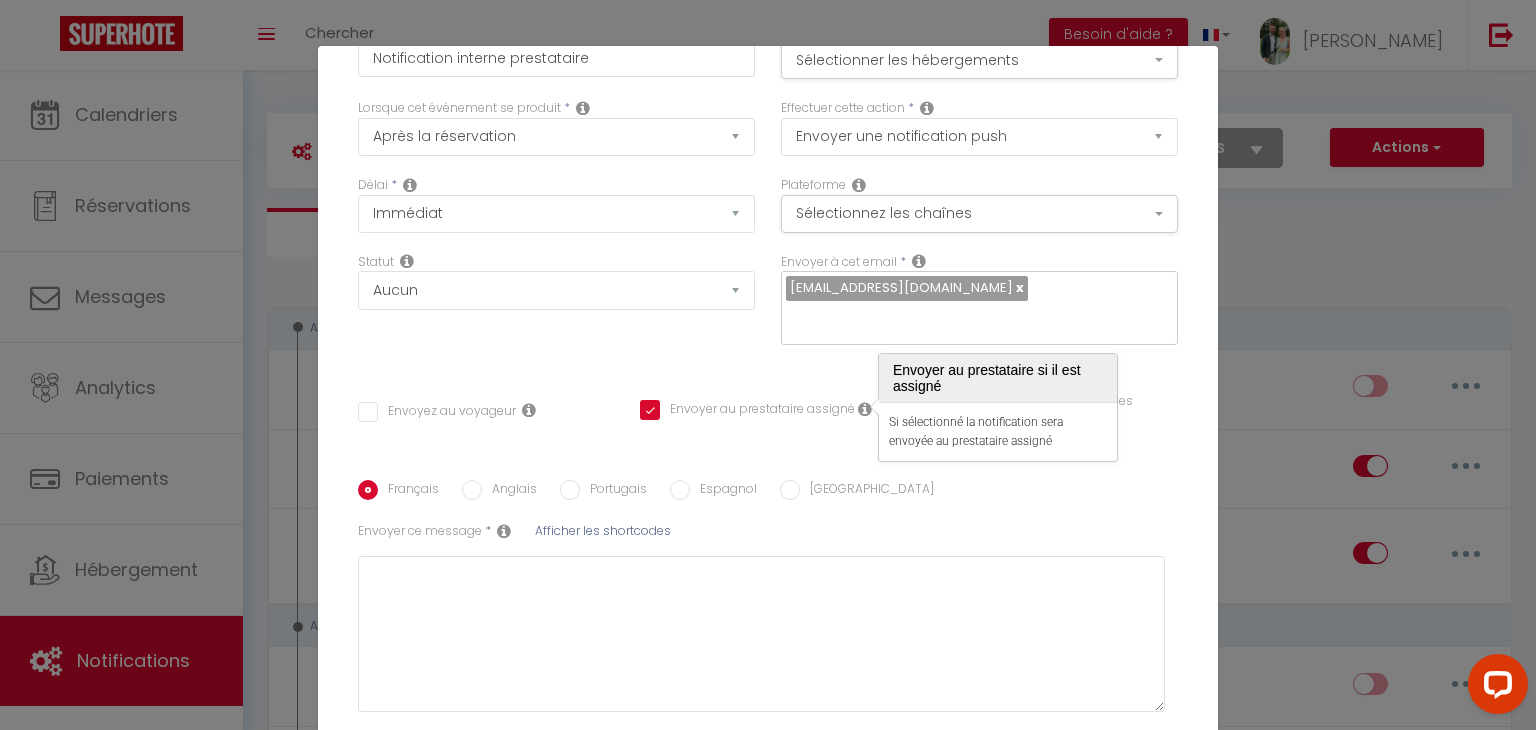 click at bounding box center [865, 409] 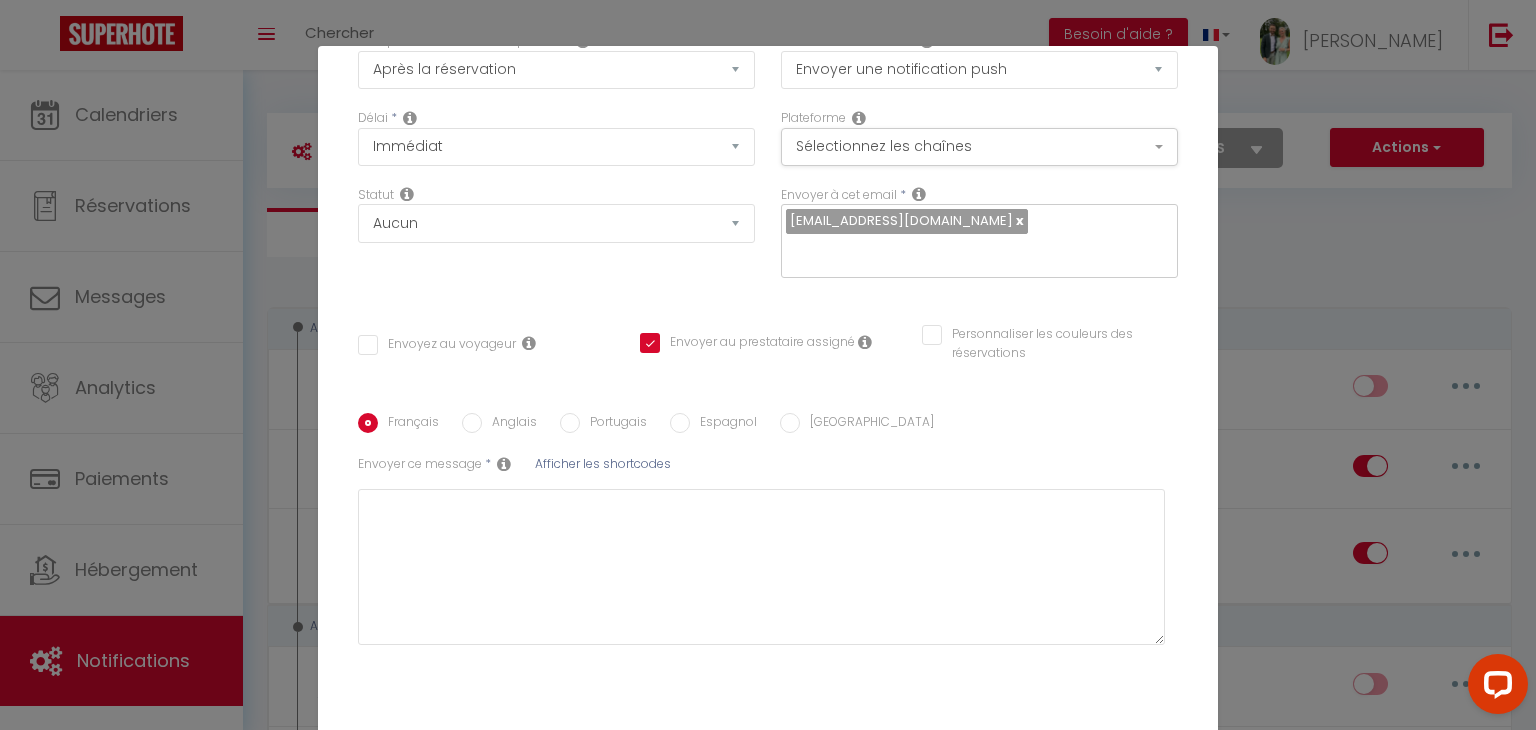 scroll, scrollTop: 208, scrollLeft: 0, axis: vertical 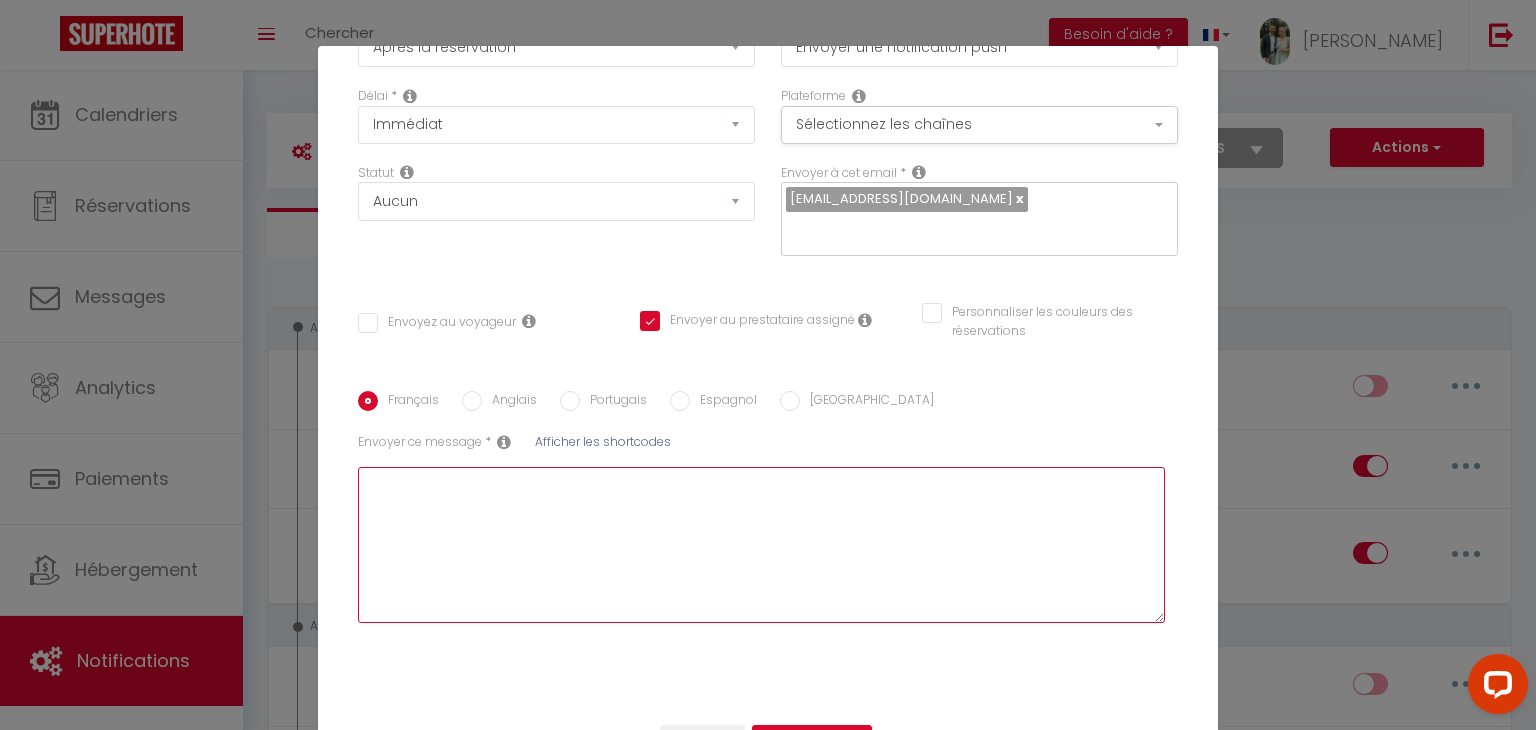 click at bounding box center (761, 545) 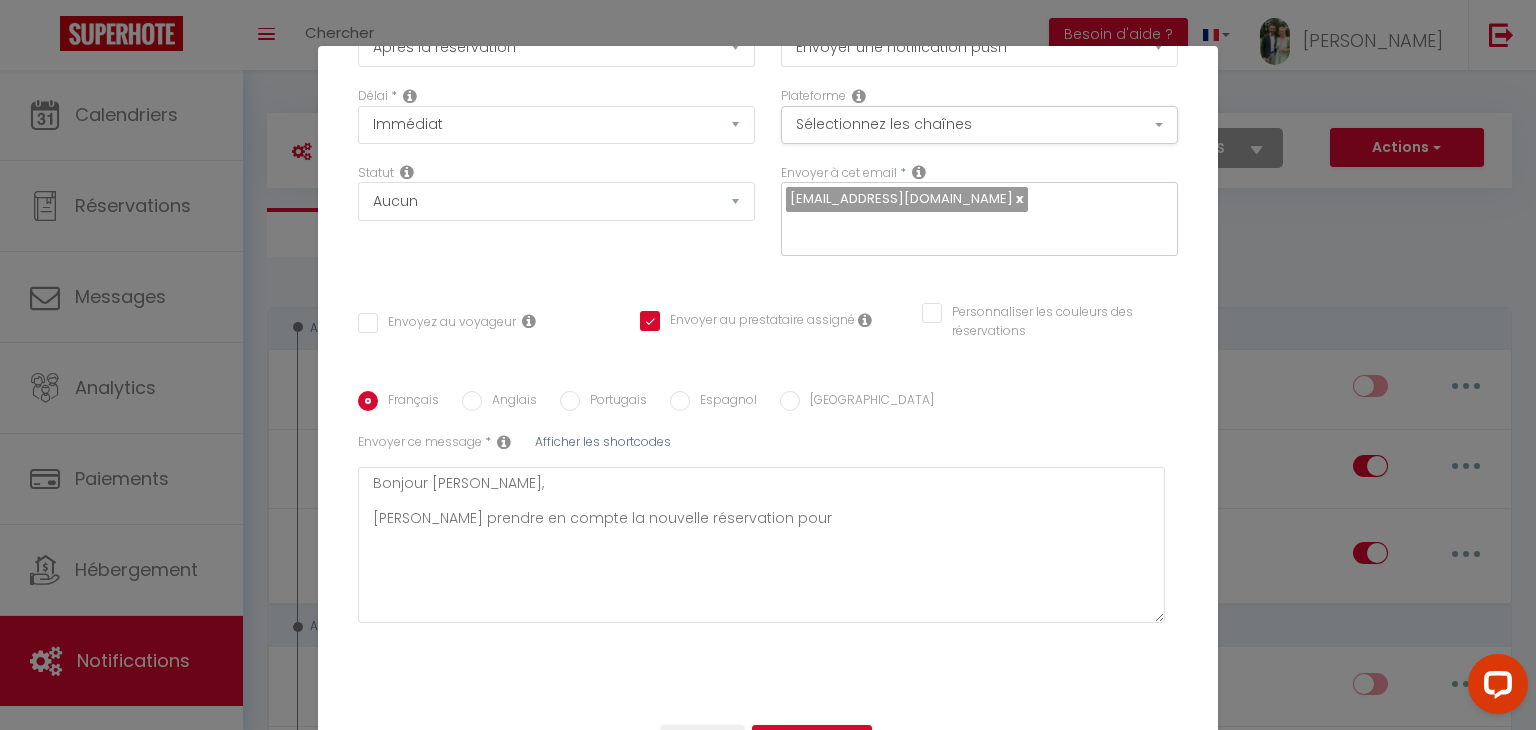 click on "Afficher les shortcodes" at bounding box center [603, 441] 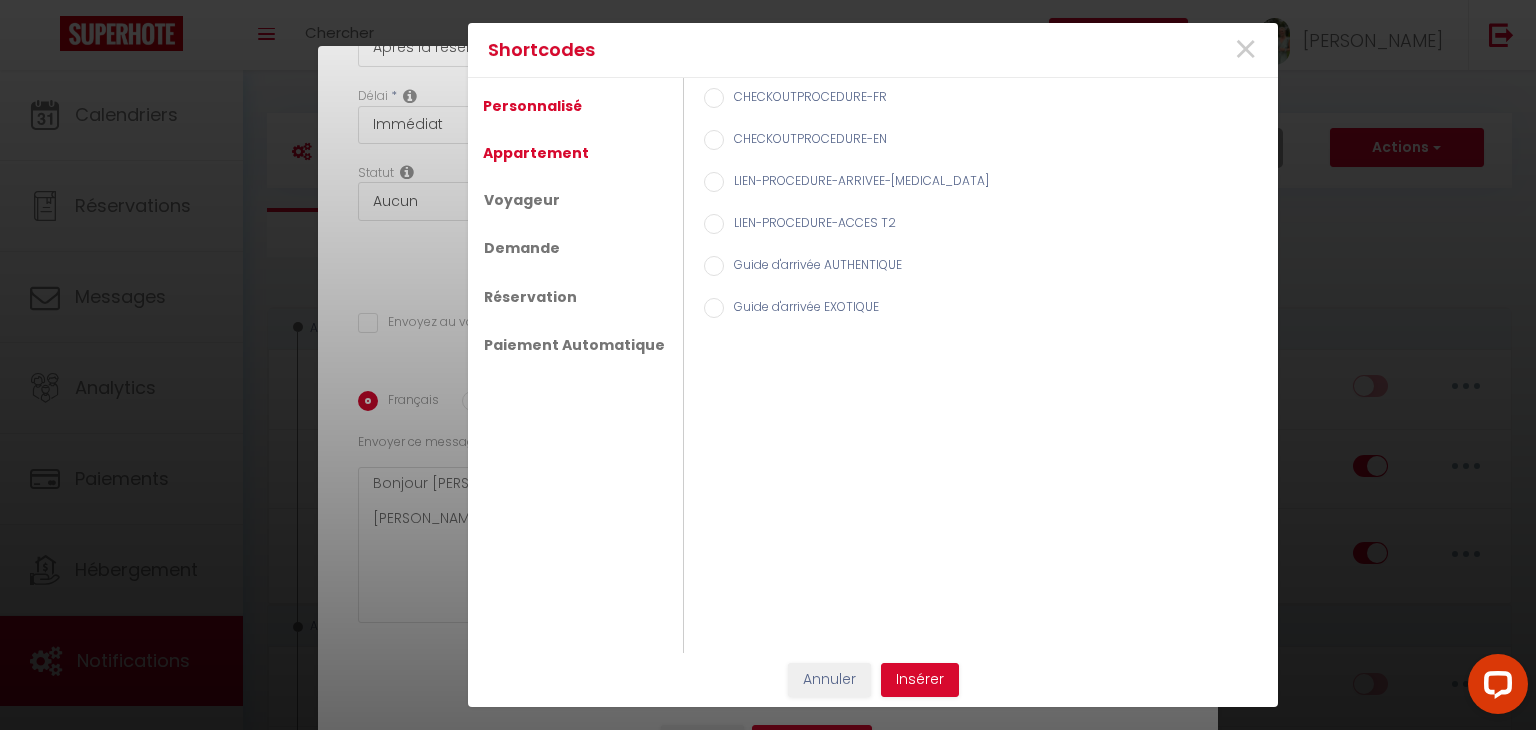 click on "Appartement" at bounding box center (536, 153) 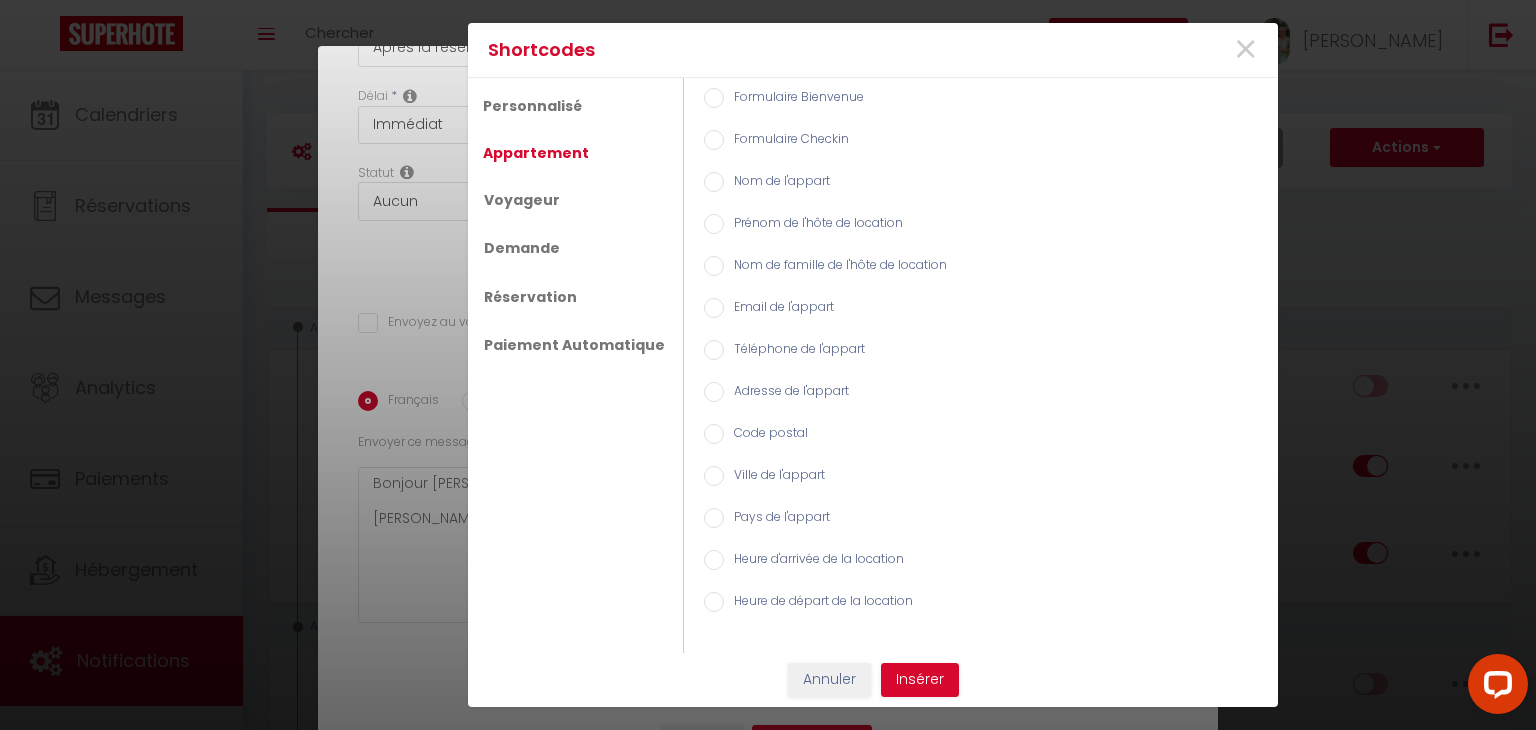 click on "Nom de l'appart" at bounding box center (777, 183) 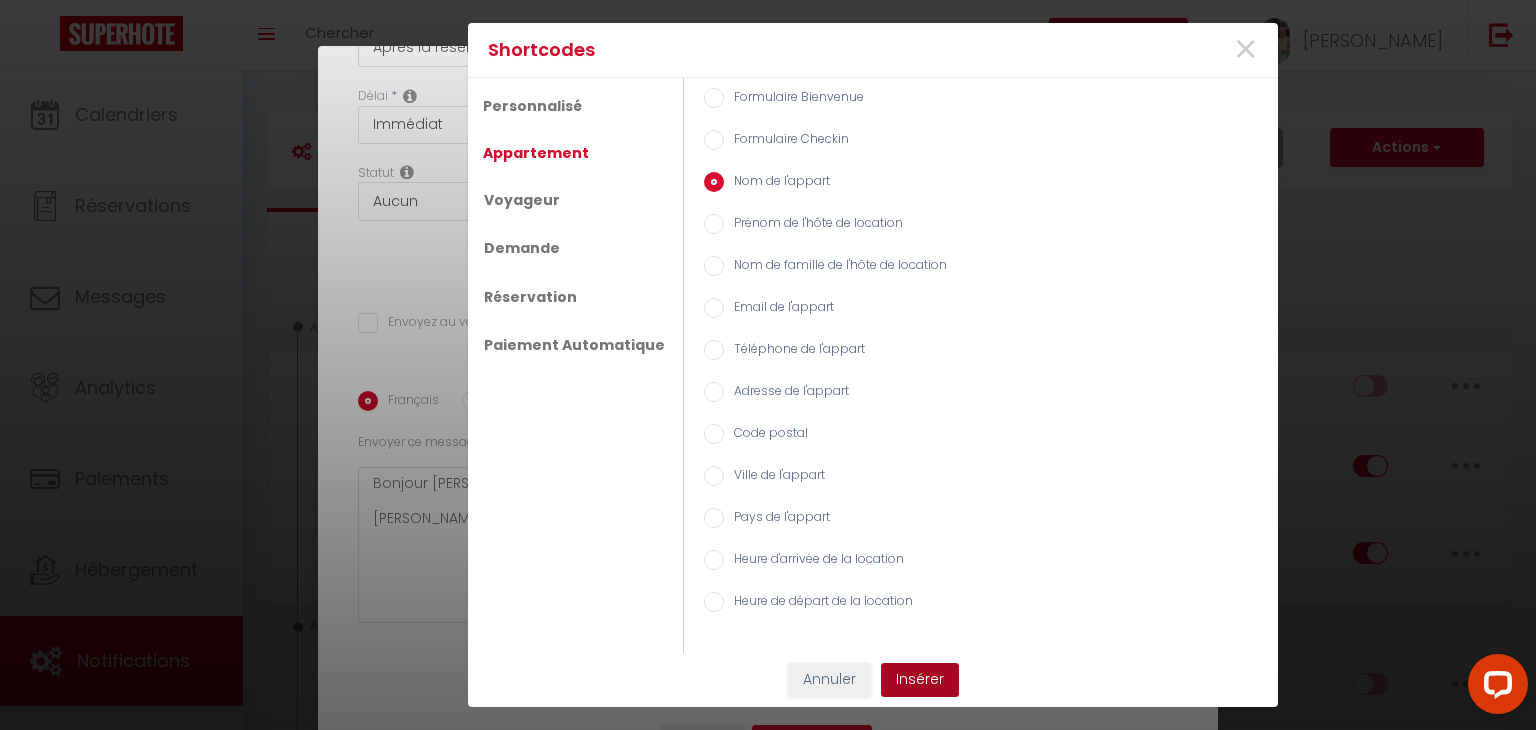 click on "Insérer" at bounding box center [920, 680] 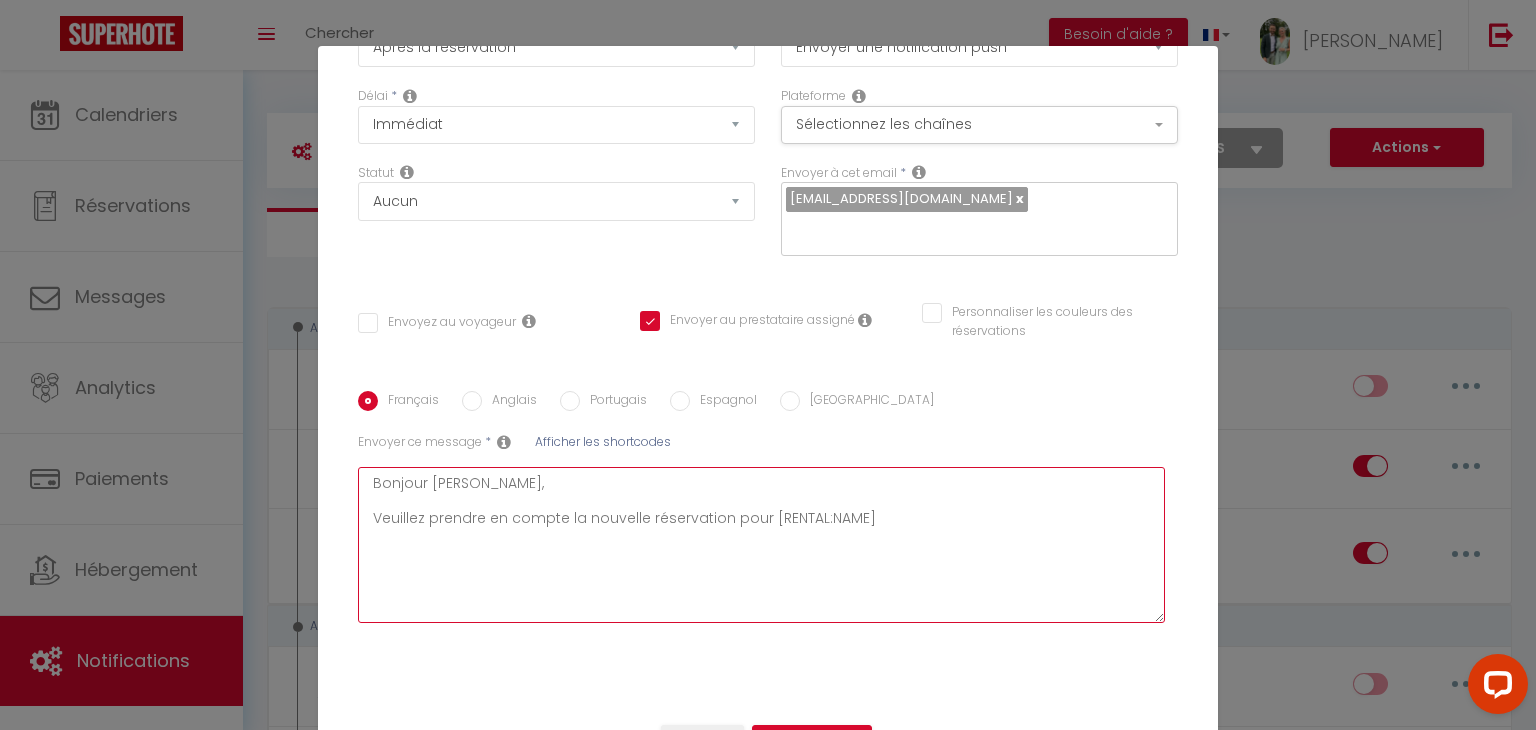 click on "Bonjour Fiona,
Veuillez prendre en compte la nouvelle réservation pour [RENTAL:NAME]" at bounding box center (761, 545) 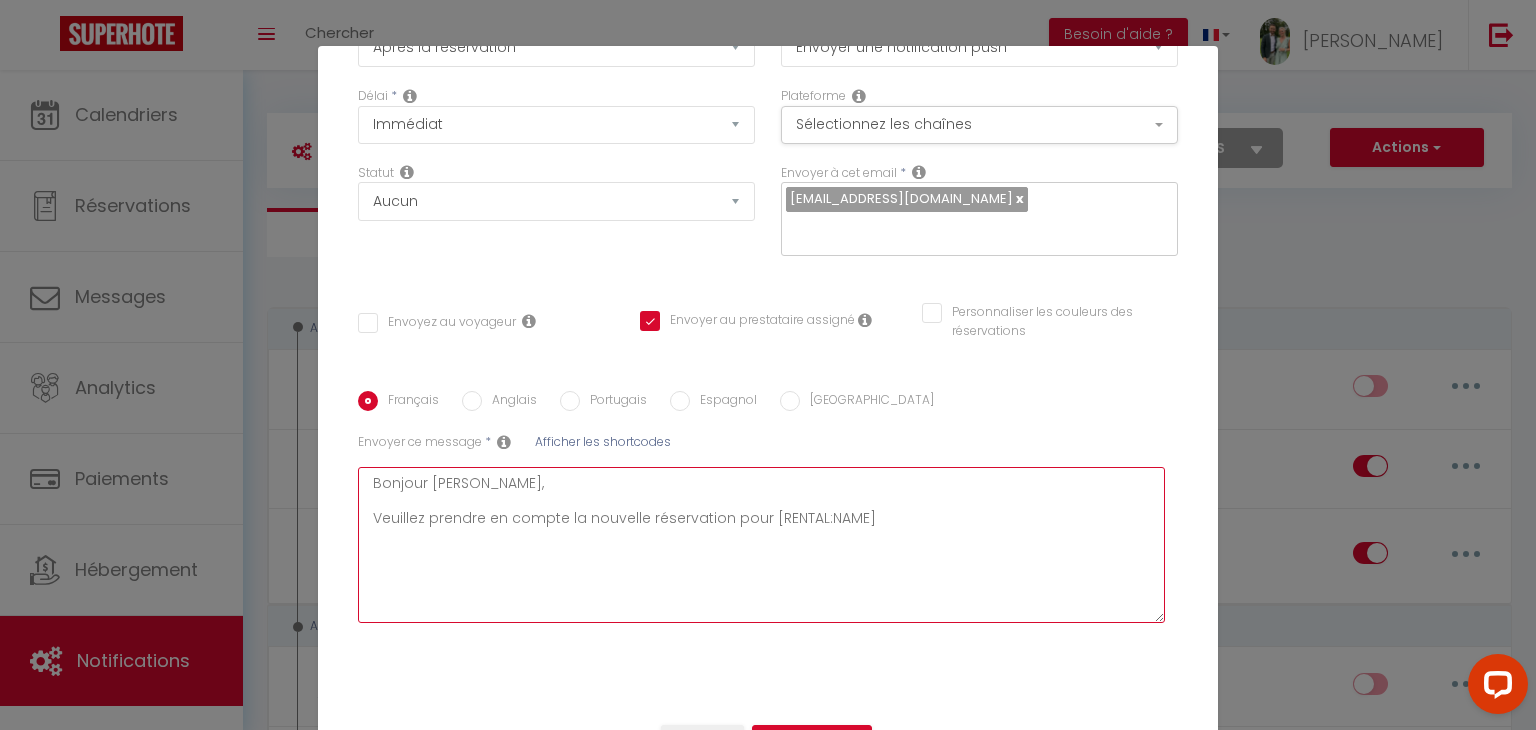 click on "Bonjour Fiona,
Veuillez prendre en compte la nouvelle réservation pour [RENTAL:NAME]" at bounding box center [761, 545] 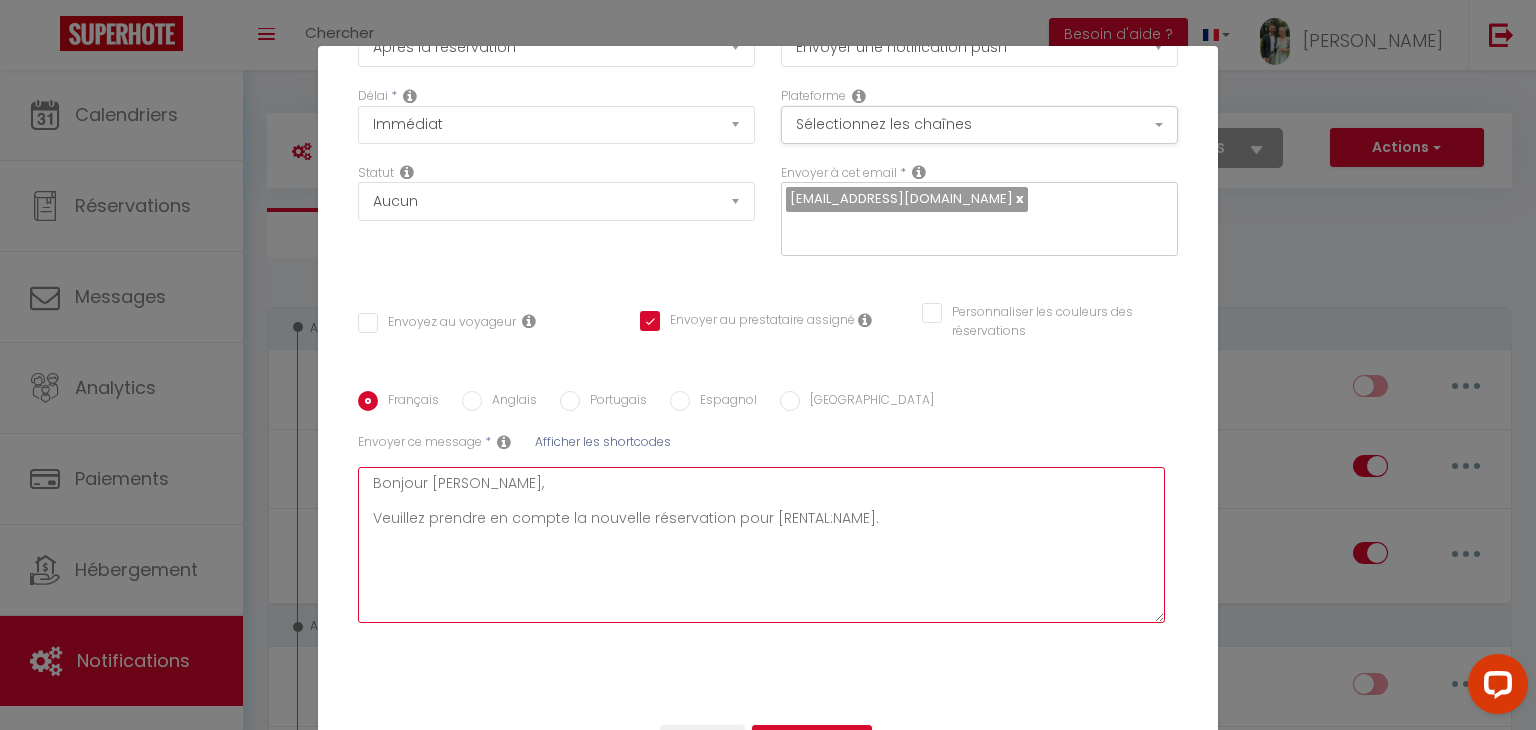 scroll, scrollTop: 92, scrollLeft: 0, axis: vertical 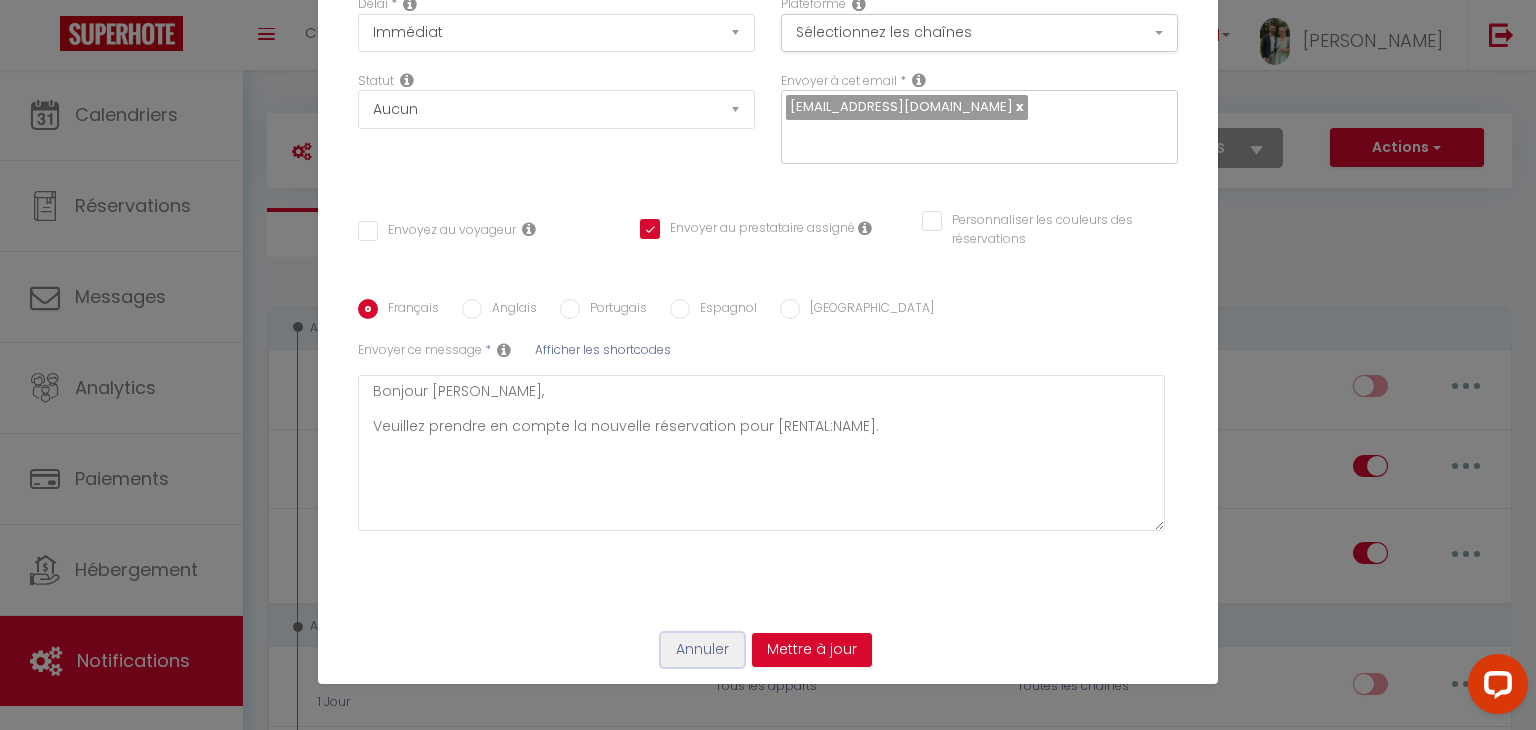 click on "Annuler" at bounding box center [702, 650] 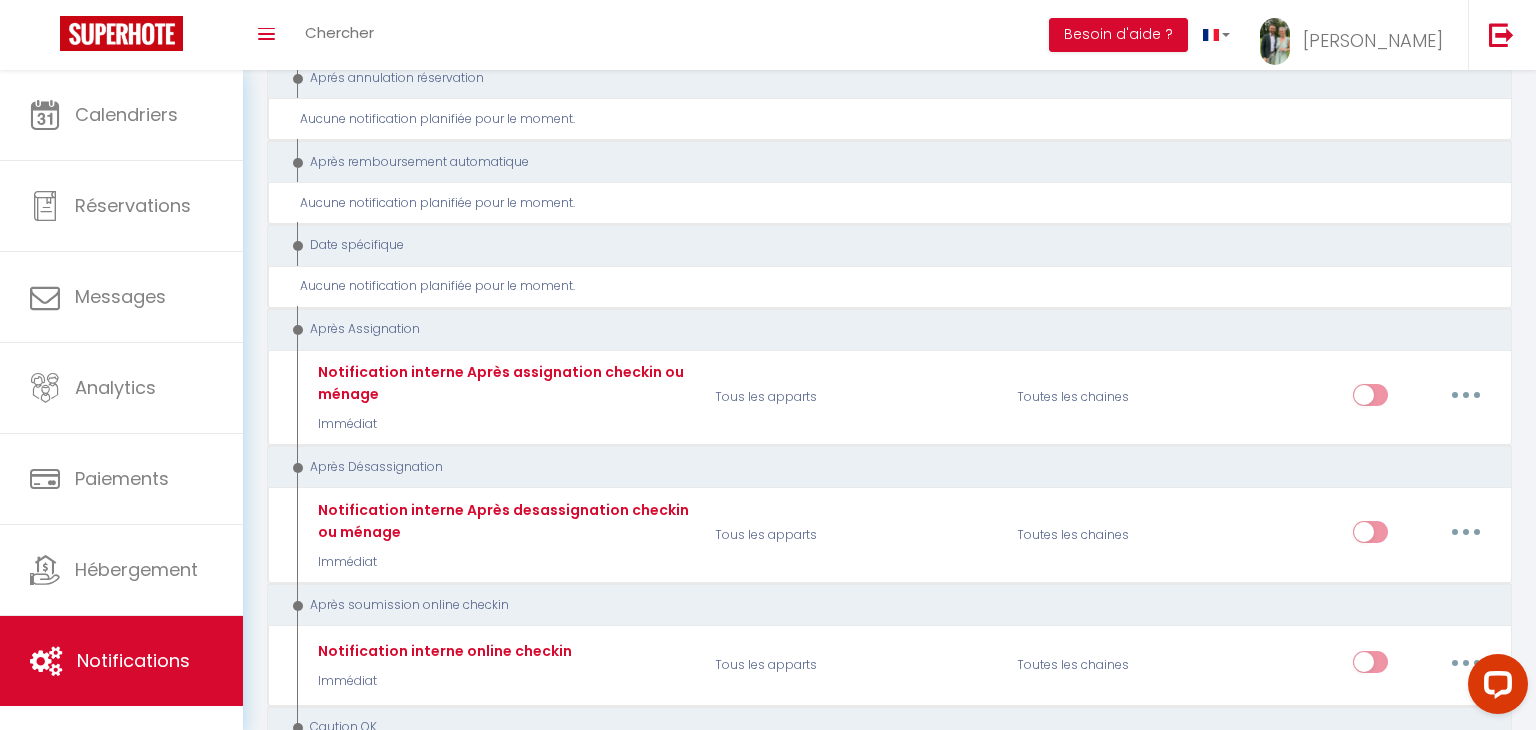scroll, scrollTop: 3613, scrollLeft: 0, axis: vertical 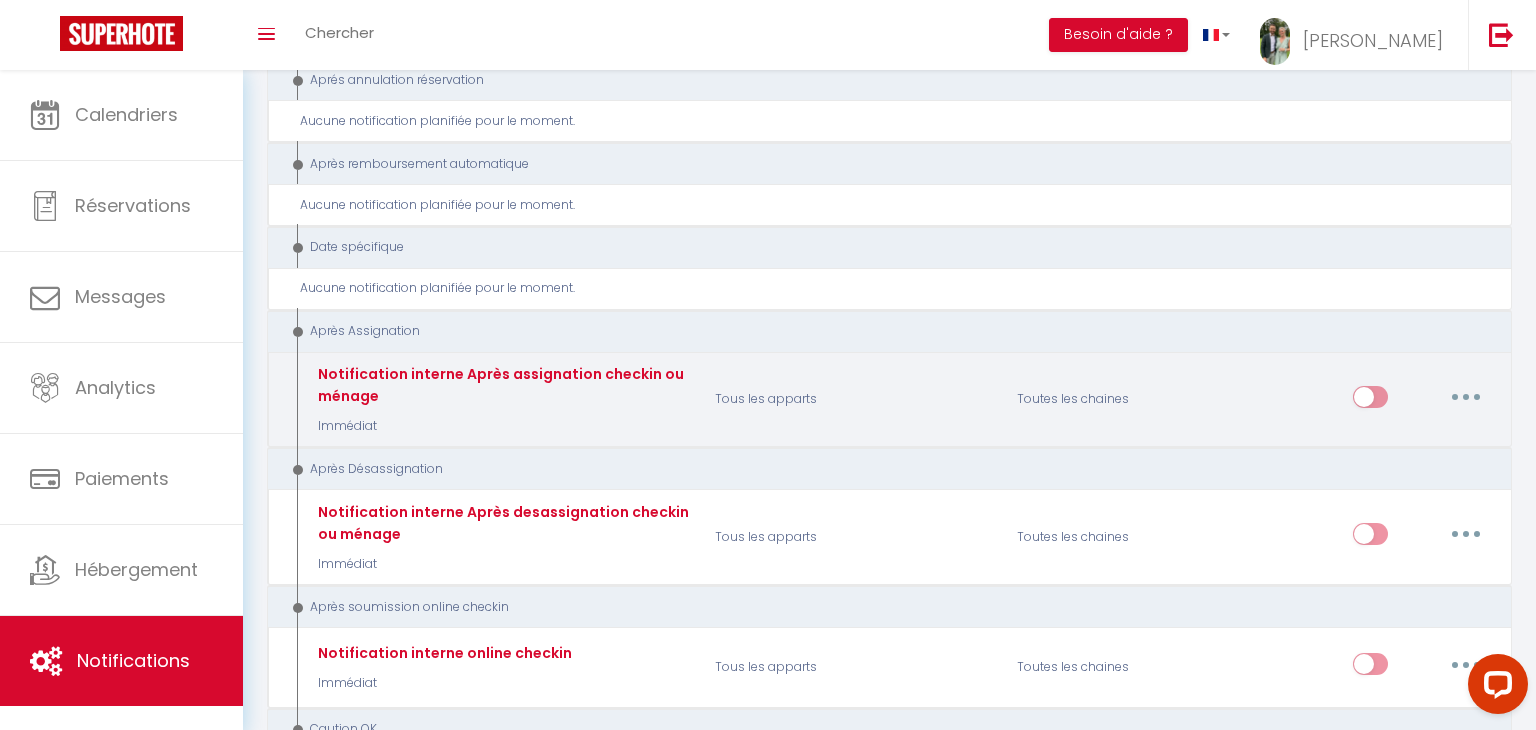 click at bounding box center (1466, 397) 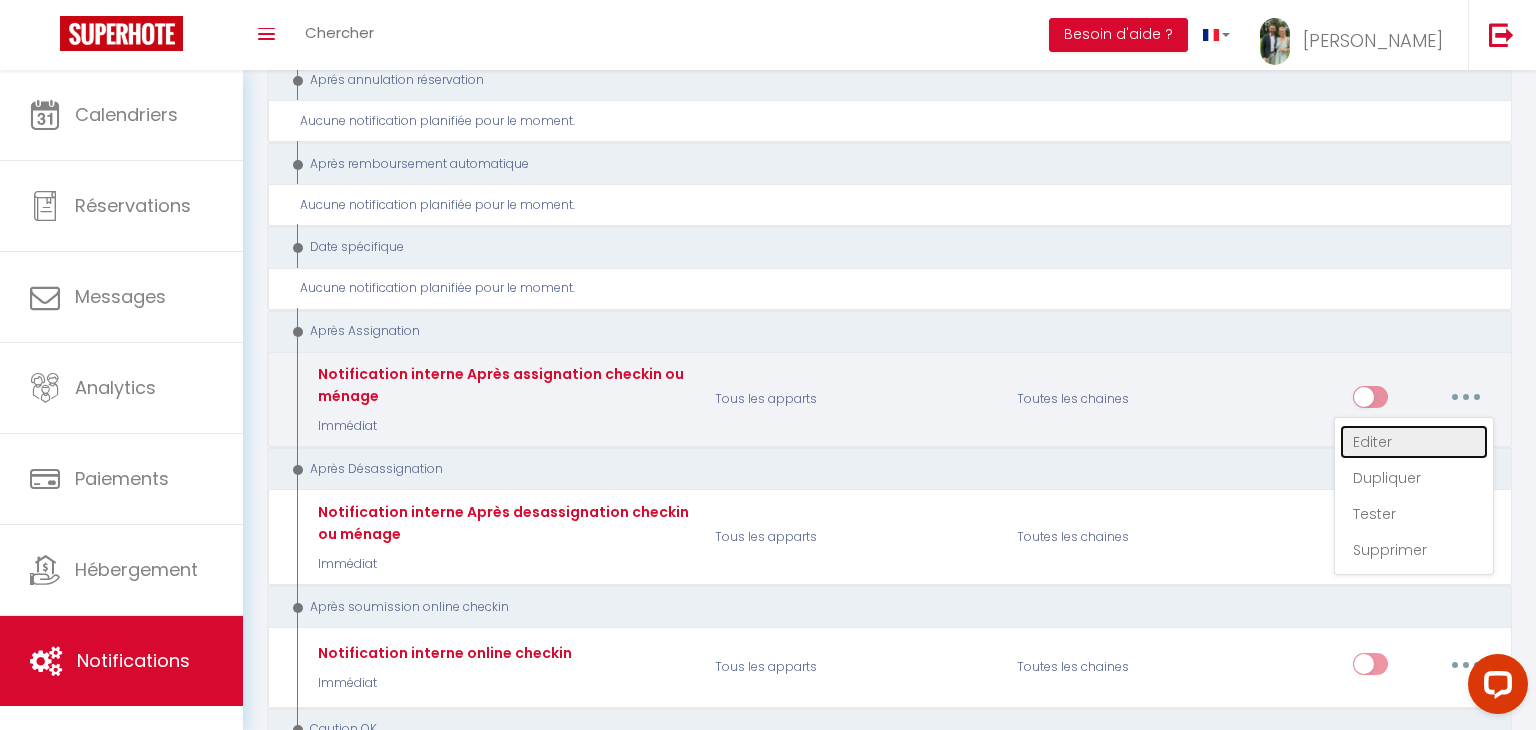 click on "Editer" at bounding box center [1414, 442] 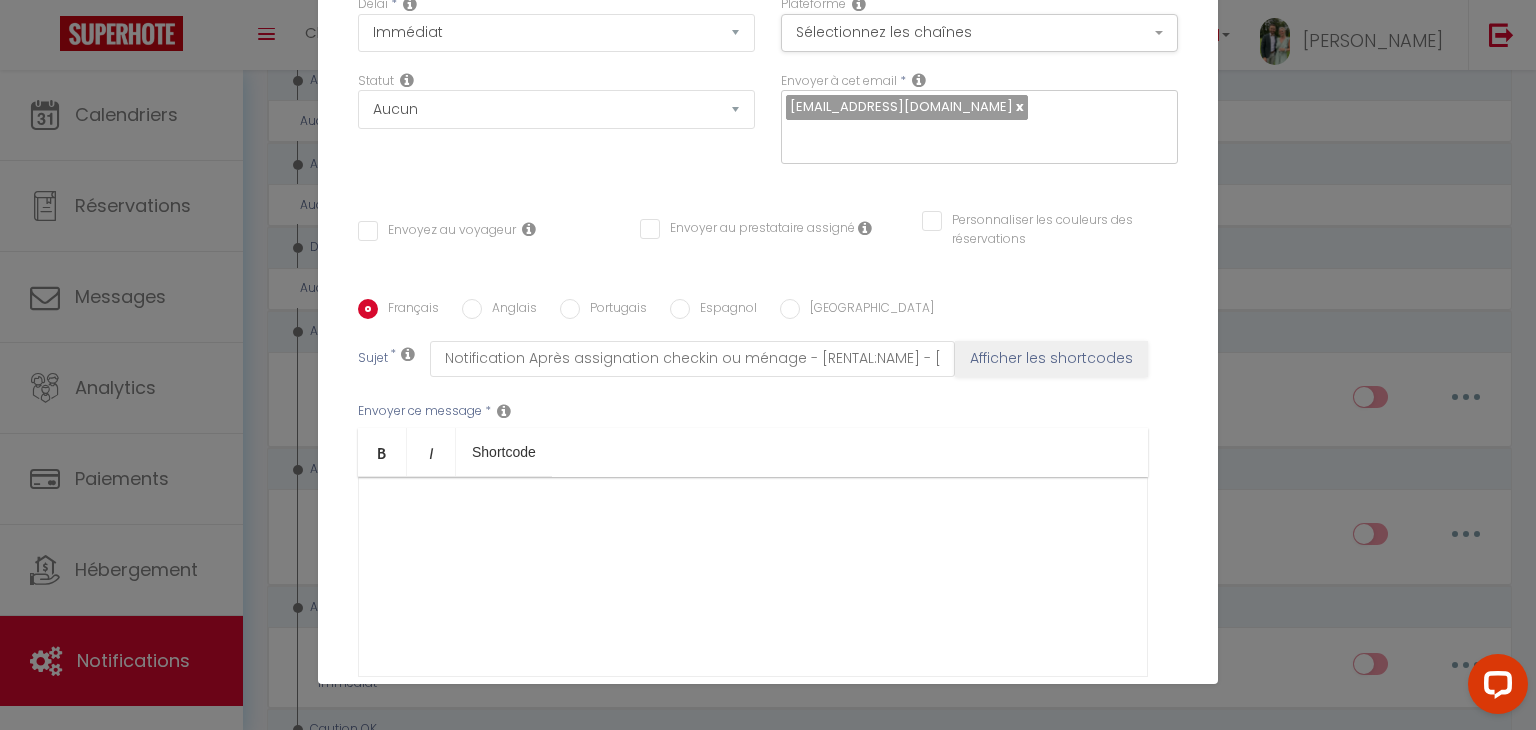 scroll, scrollTop: 360, scrollLeft: 0, axis: vertical 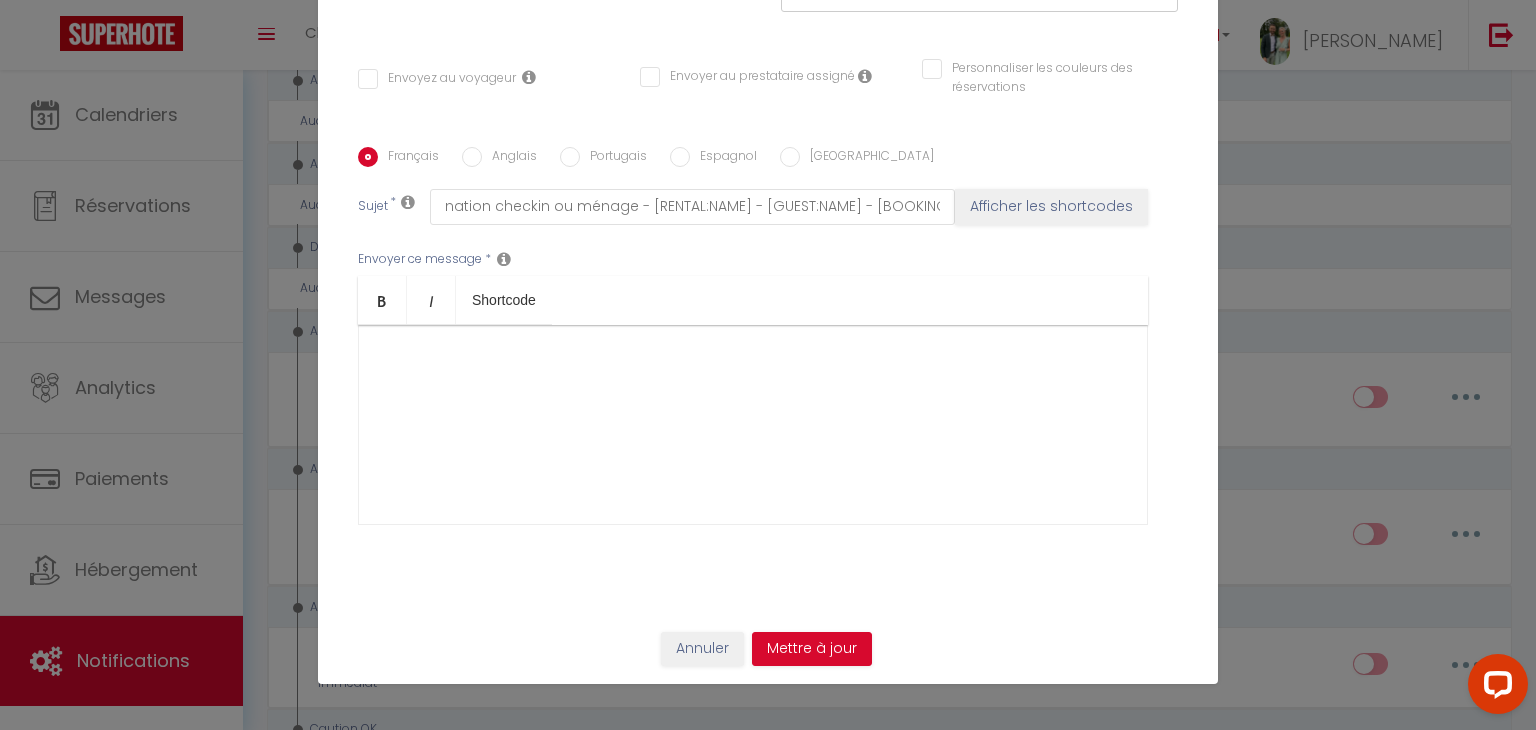 click on "Modifier la notification   ×   Titre   *     Notification interne Après assignation checkin ou ménage   Pour cet hébergement
Sélectionner les hébergements
Tous les apparts
Autres
L’Exotique - Baignoire double - Cozy - Duplex
L’authentique à Haguenau - Duplex au centre-ville.
Lorsque cet événement se produit   *      Après la réservation   Avant Checkin (à partir de 12h00)   Après Checkin (à partir de 12h00)   Avant Checkout (à partir de 12h00)   Après Checkout (à partir de 12h00)   Température   Co2   Bruit sonore   Après visualisation lien paiement   Après Paiement Lien KO   Après Caution Lien KO   Après Paiement Automatique KO   Après Caution Automatique KO      *" at bounding box center (768, 365) 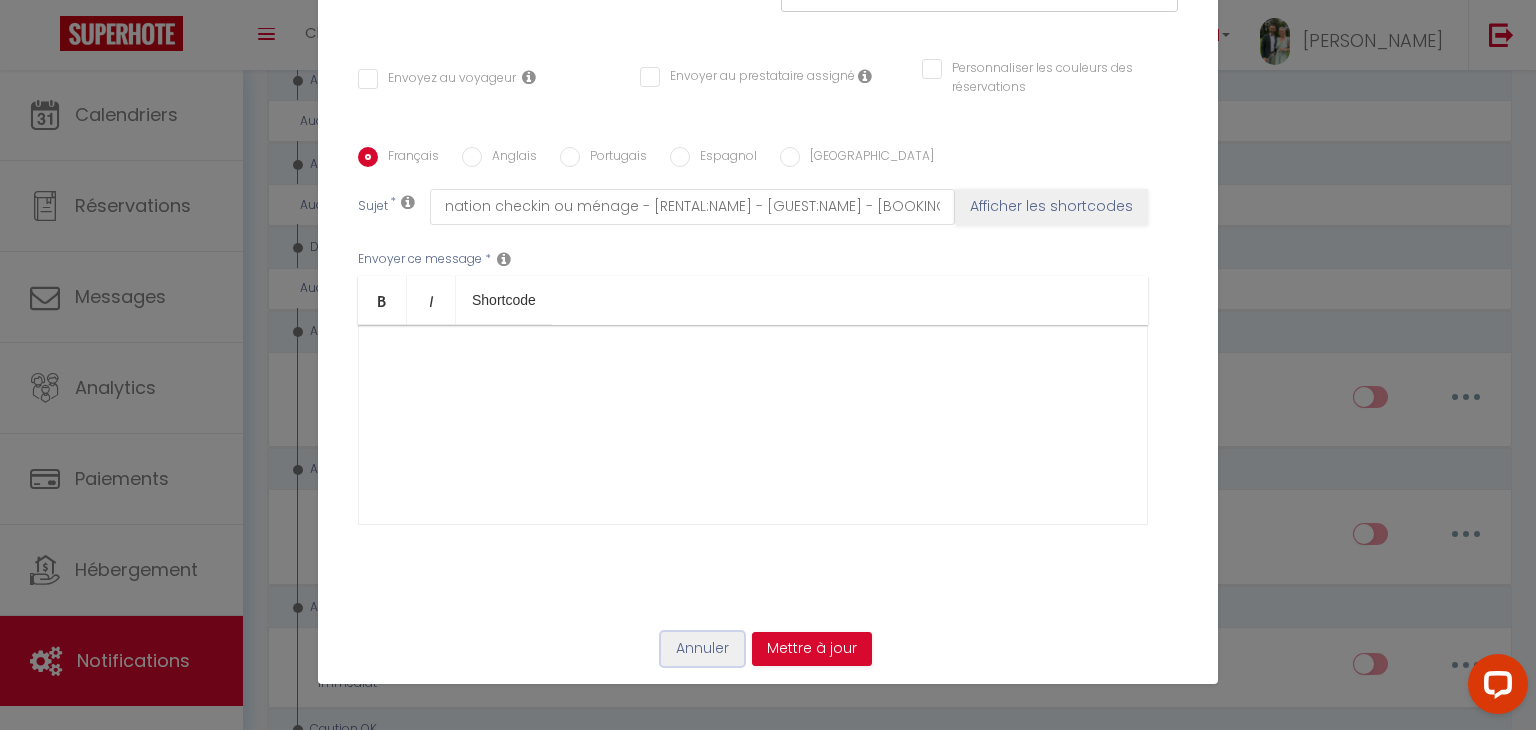 click on "Annuler" at bounding box center (702, 649) 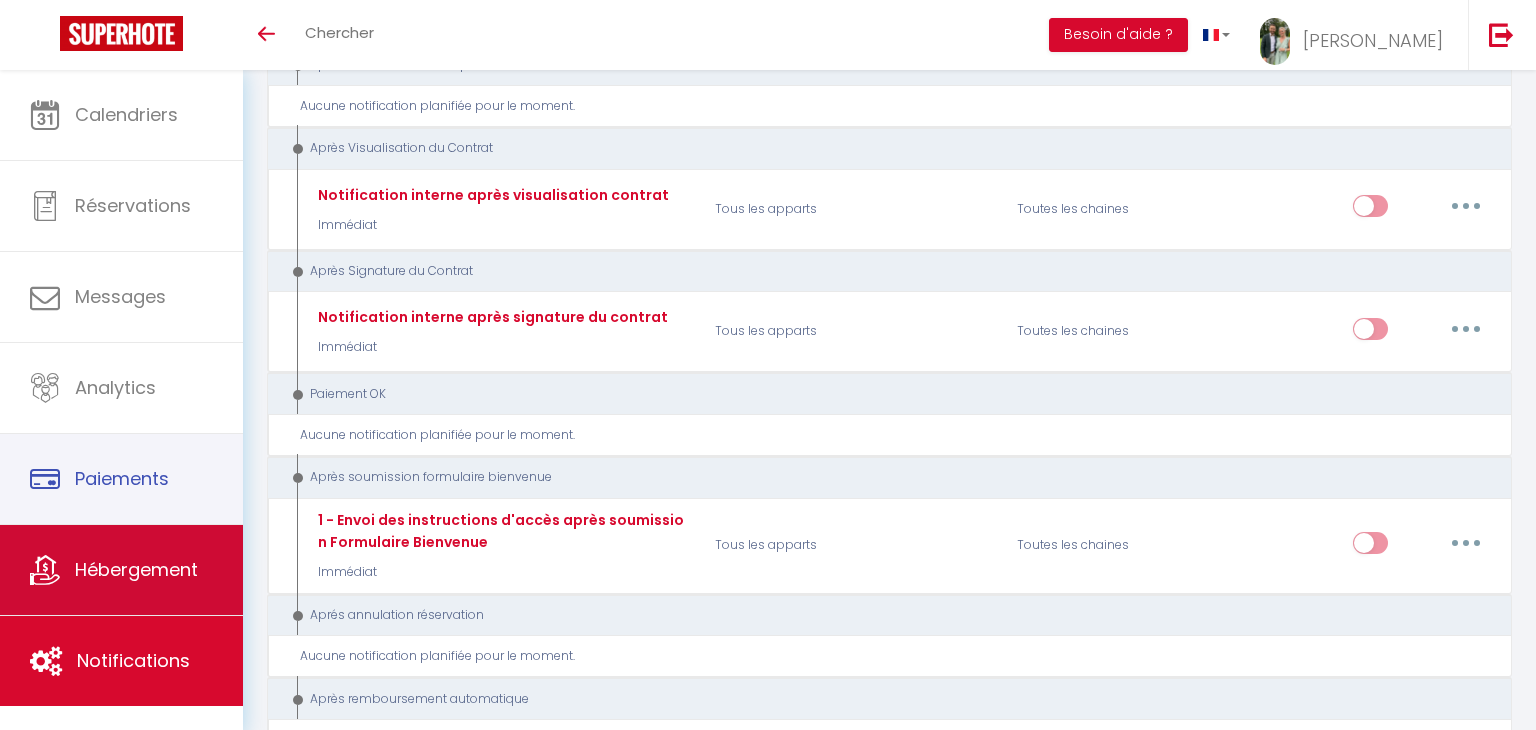 scroll, scrollTop: 3613, scrollLeft: 0, axis: vertical 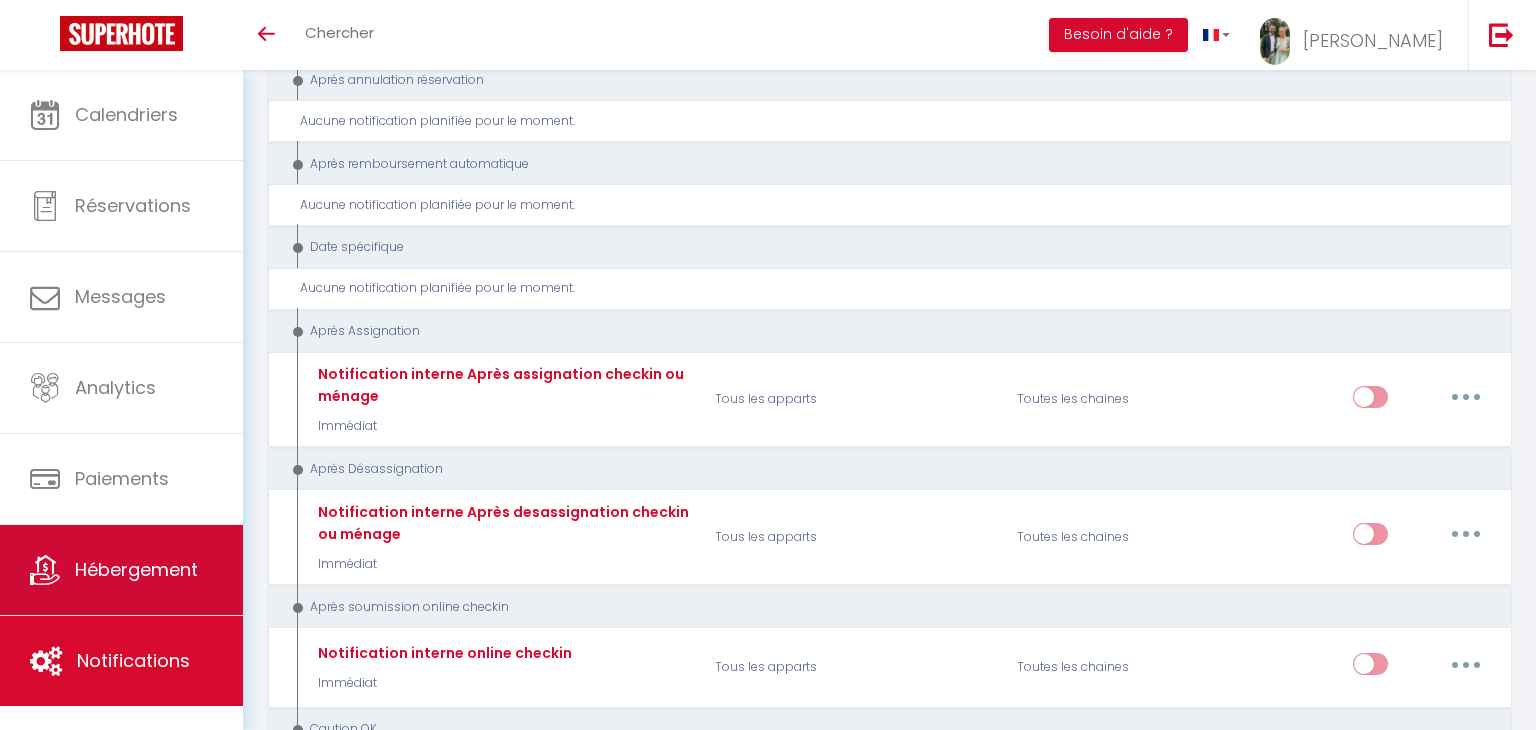click on "Hébergement" at bounding box center [121, 570] 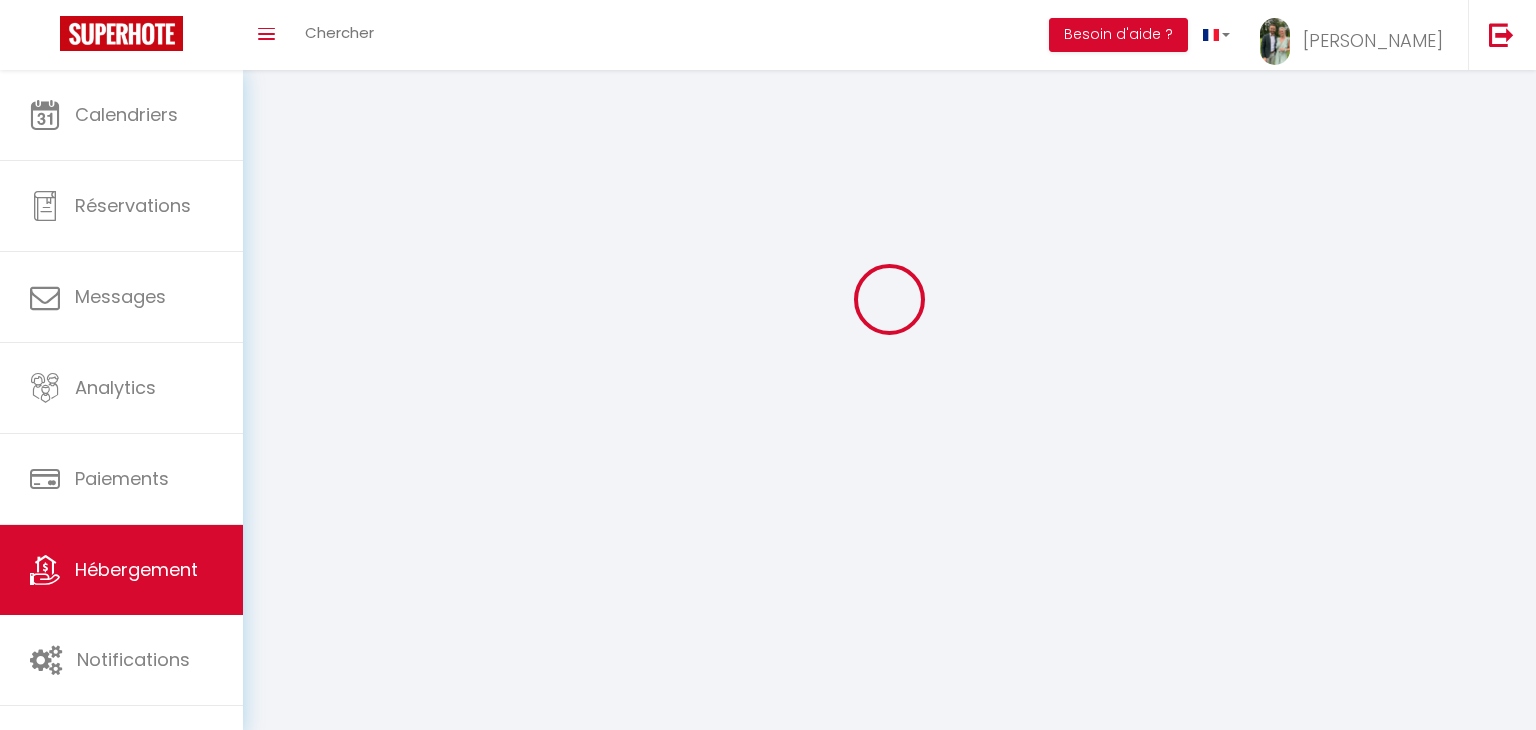 scroll, scrollTop: 0, scrollLeft: 0, axis: both 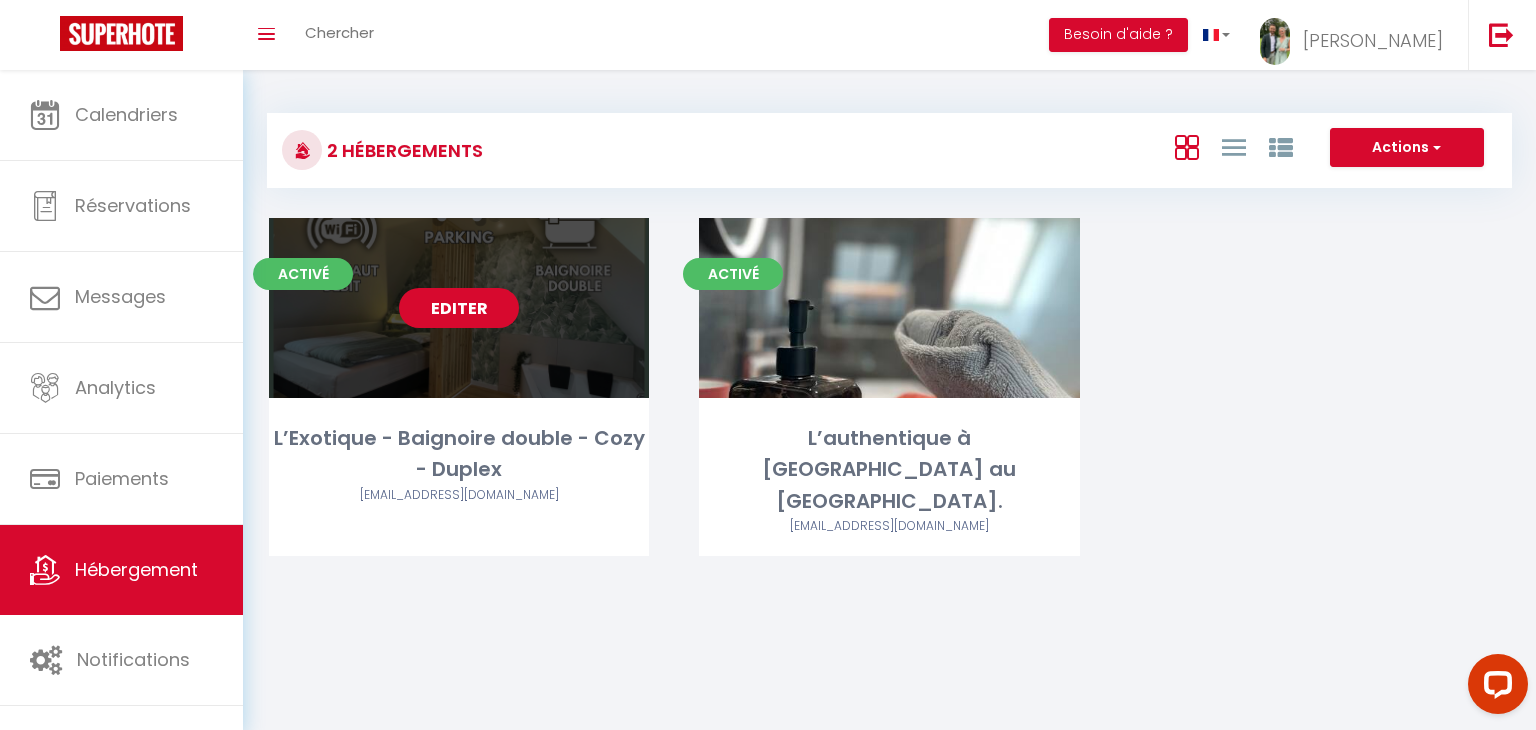 click on "Editer" at bounding box center (459, 308) 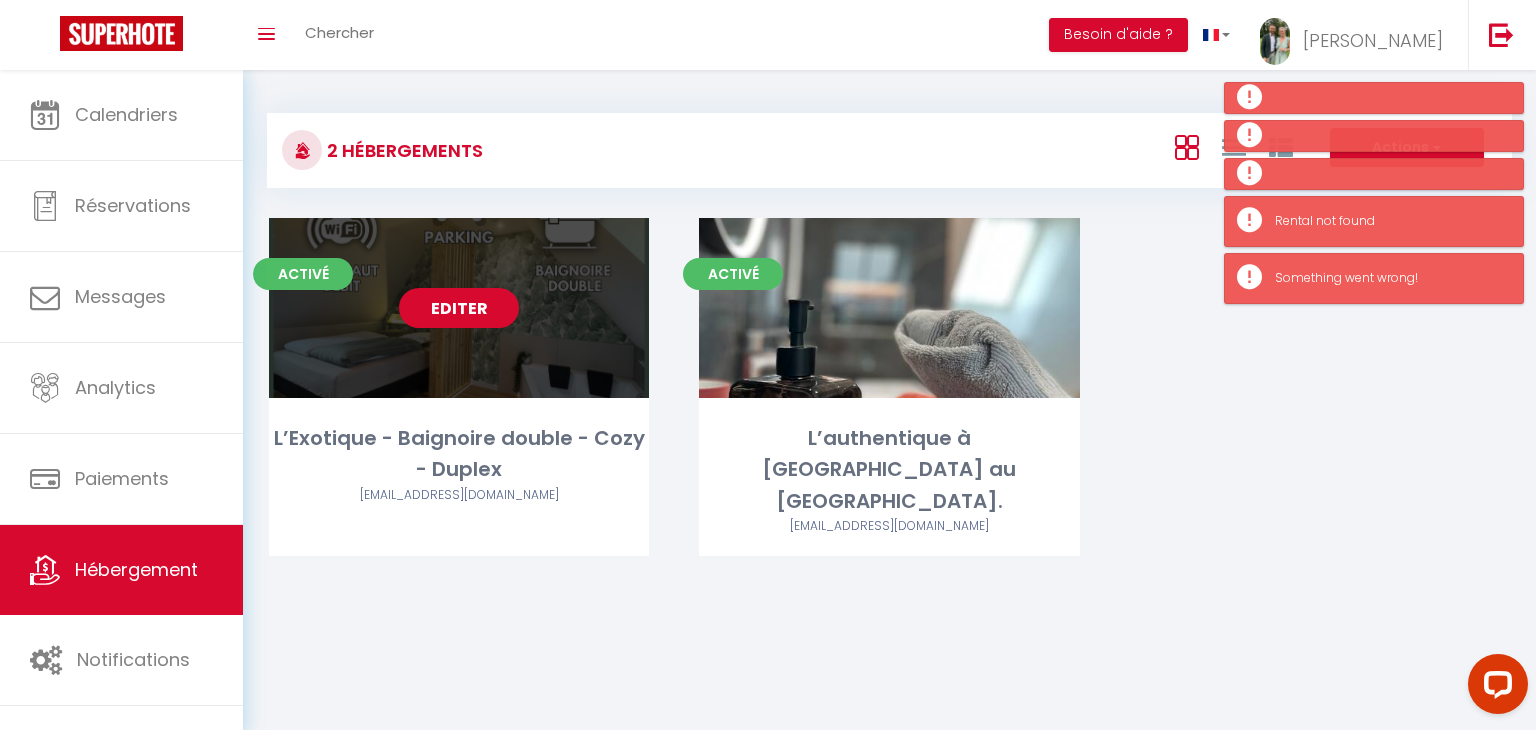 click on "Editer" at bounding box center (459, 308) 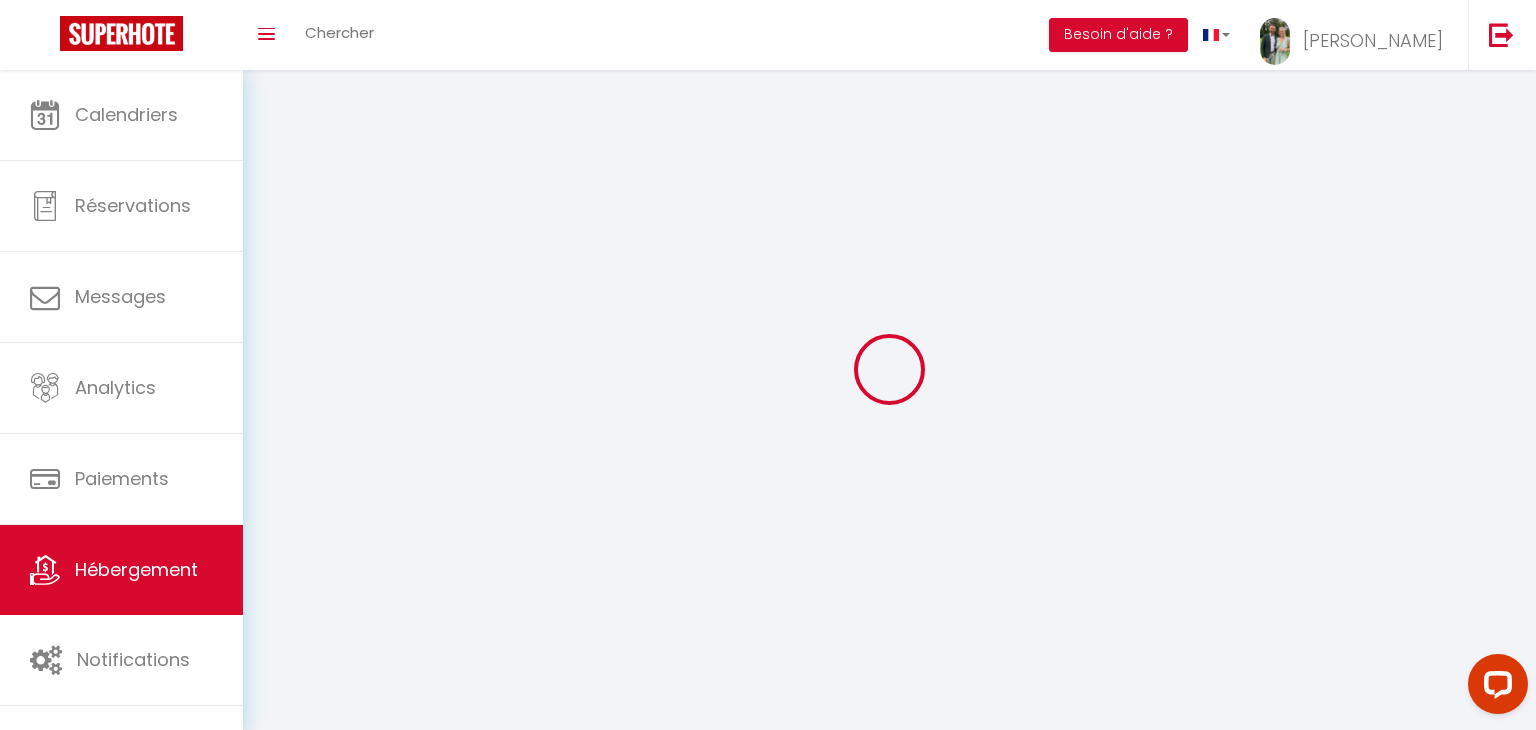 select on "49710" 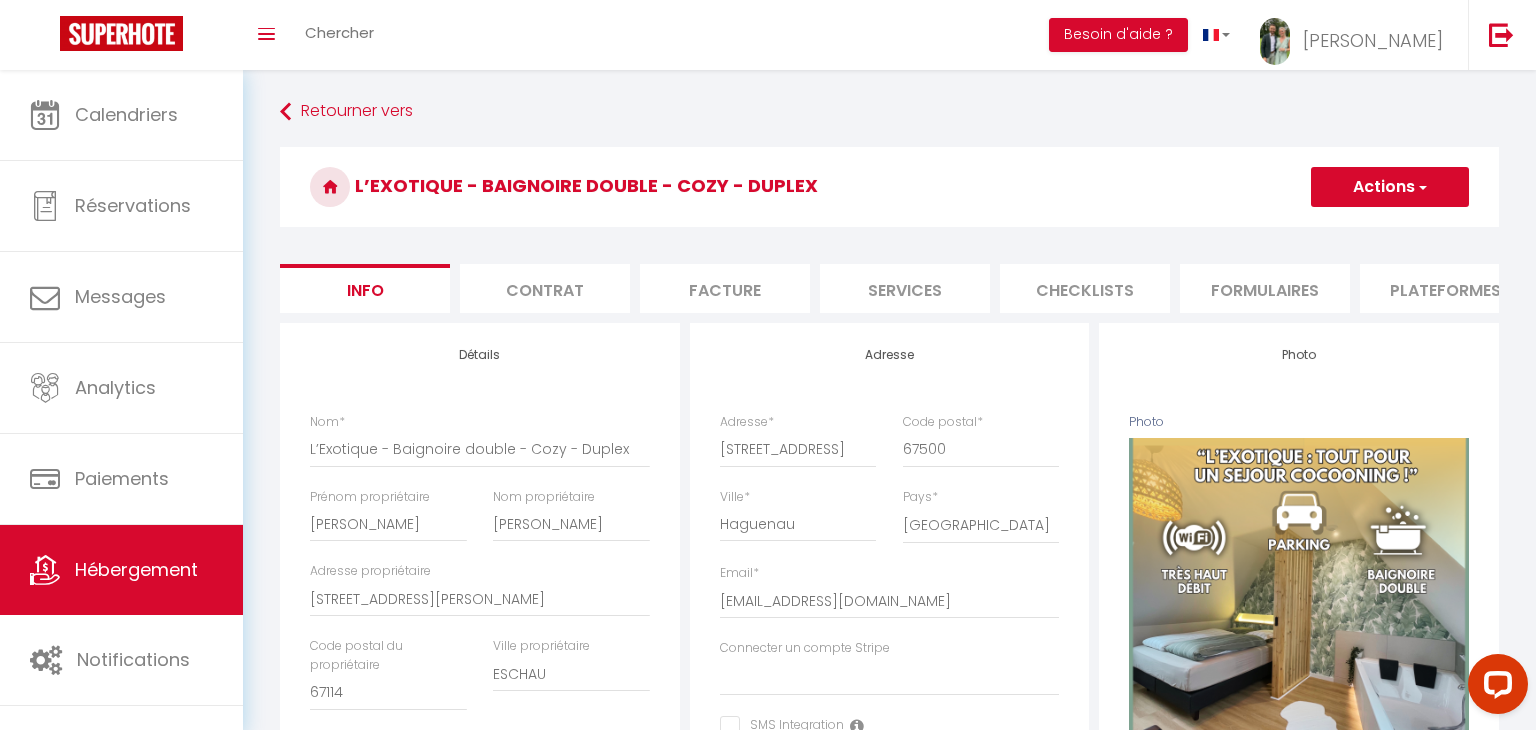 click on "Checklists" at bounding box center (1085, 288) 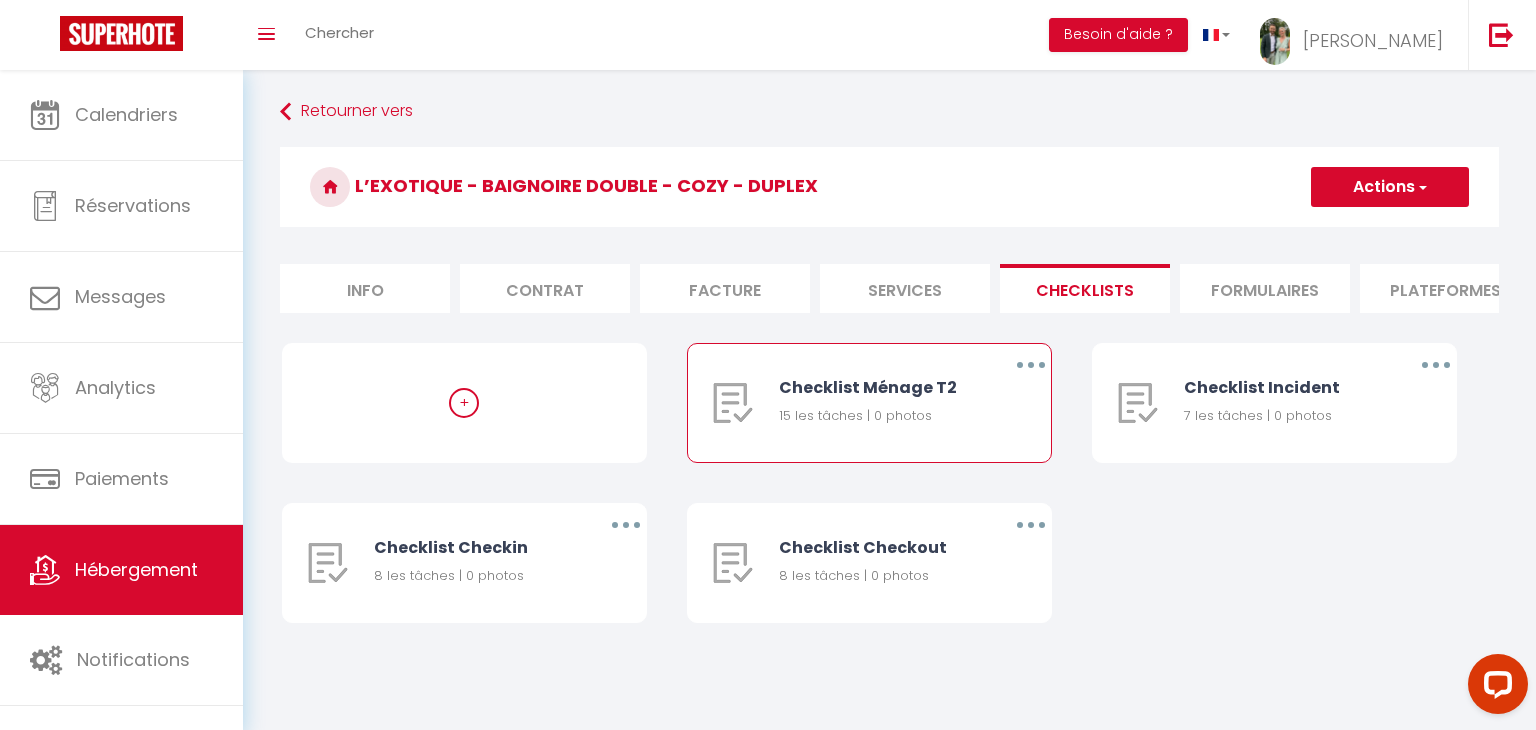 click on "Checklist Ménage T2
15 les tâches | 0 photos" at bounding box center (878, 403) 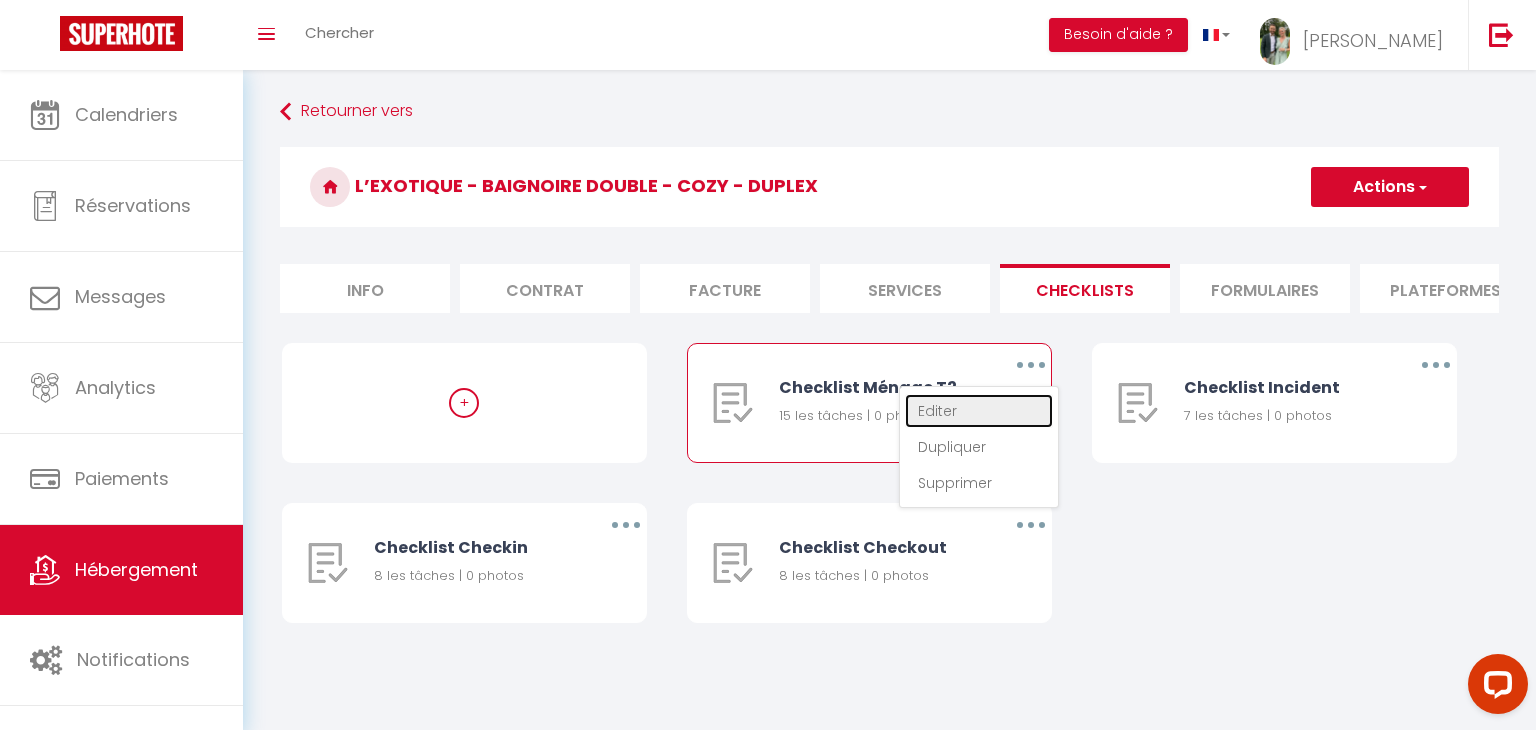 click on "Editer" at bounding box center [979, 411] 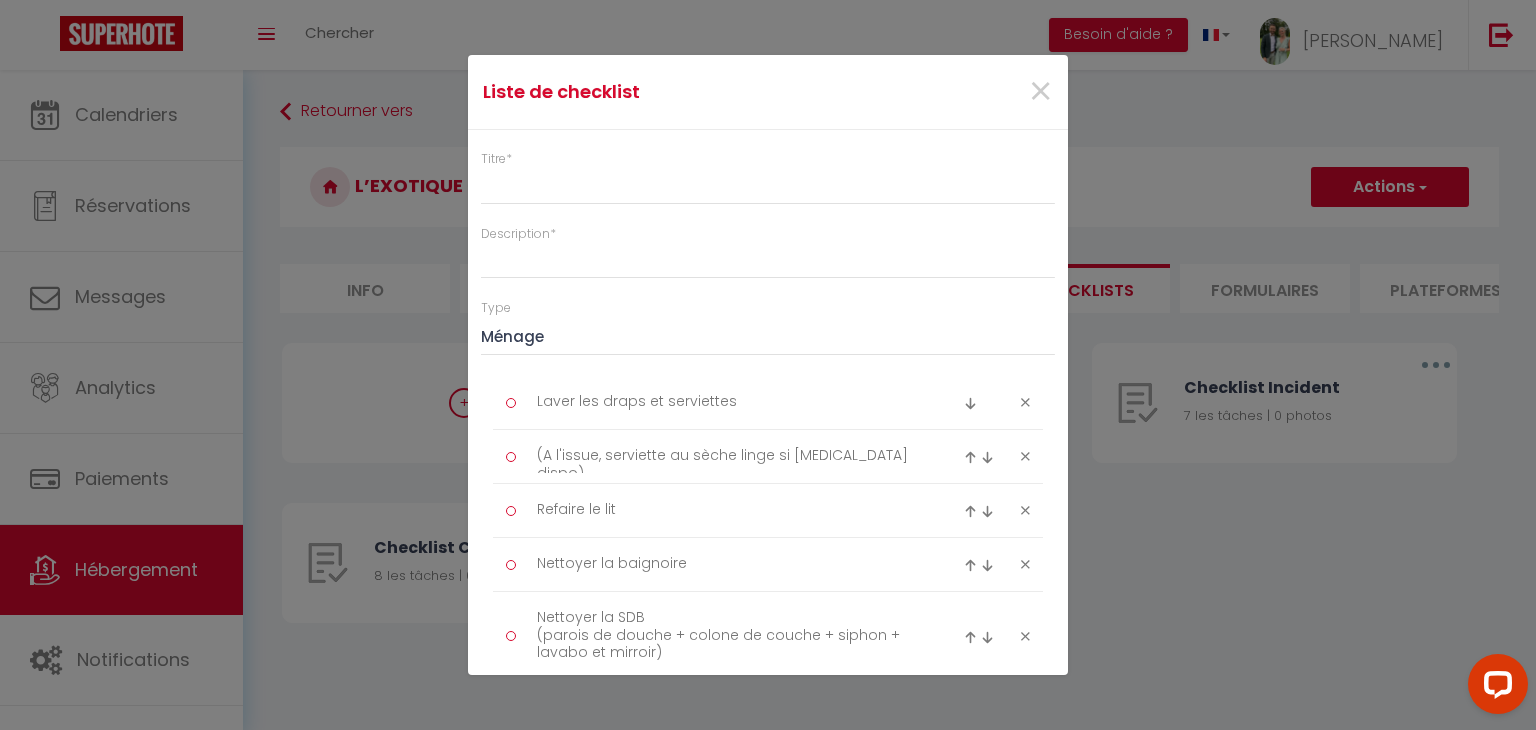 type on "Checklist Ménage T2" 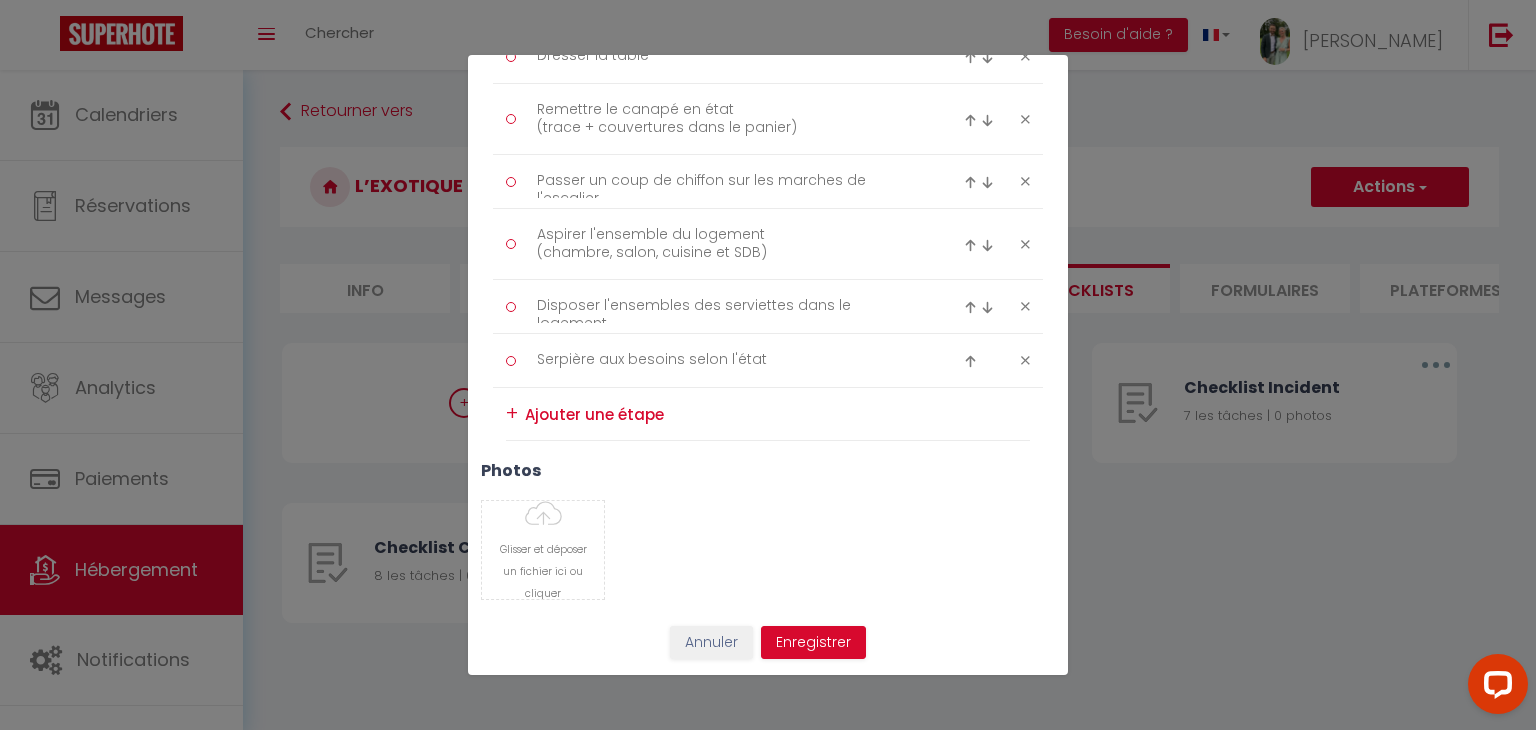 scroll, scrollTop: 0, scrollLeft: 0, axis: both 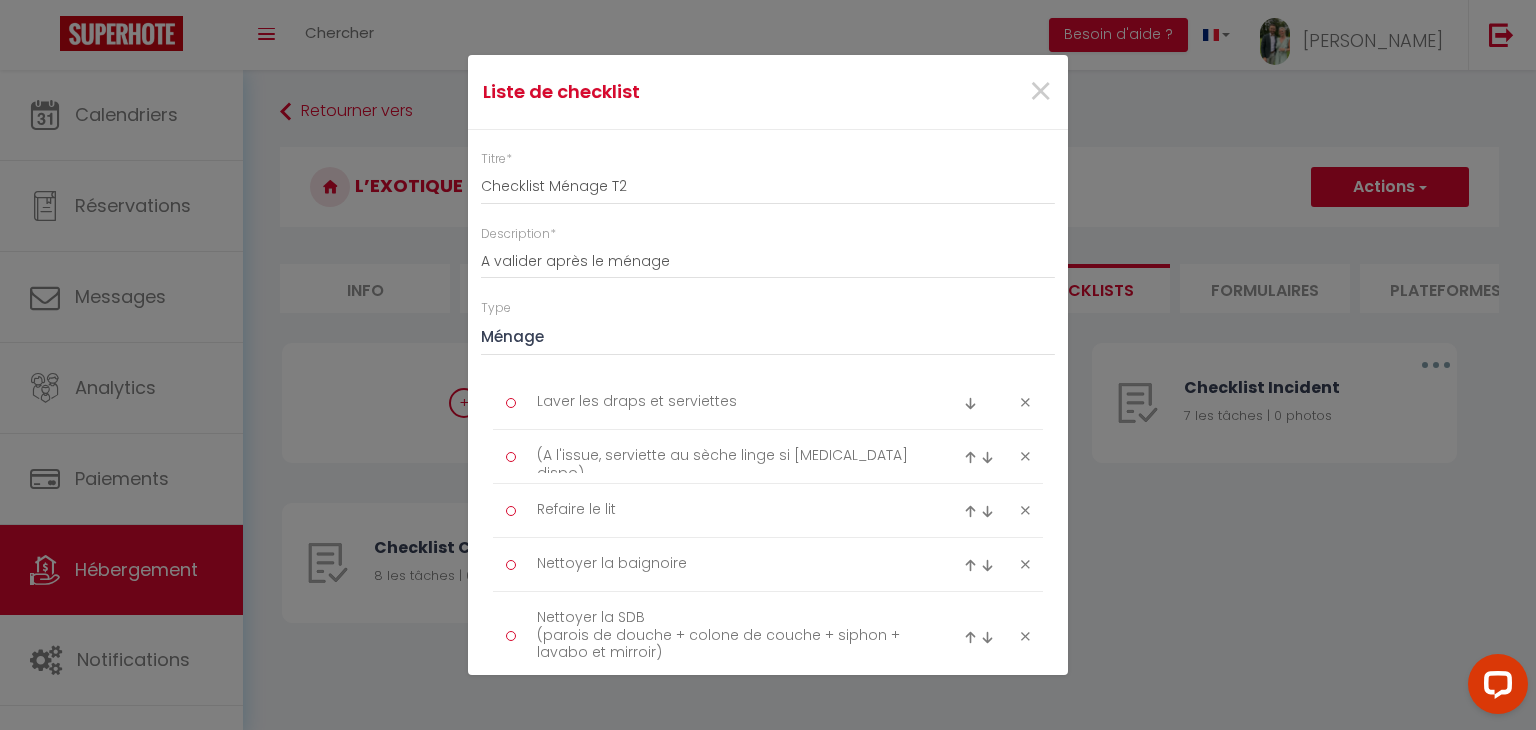click at bounding box center (511, 403) 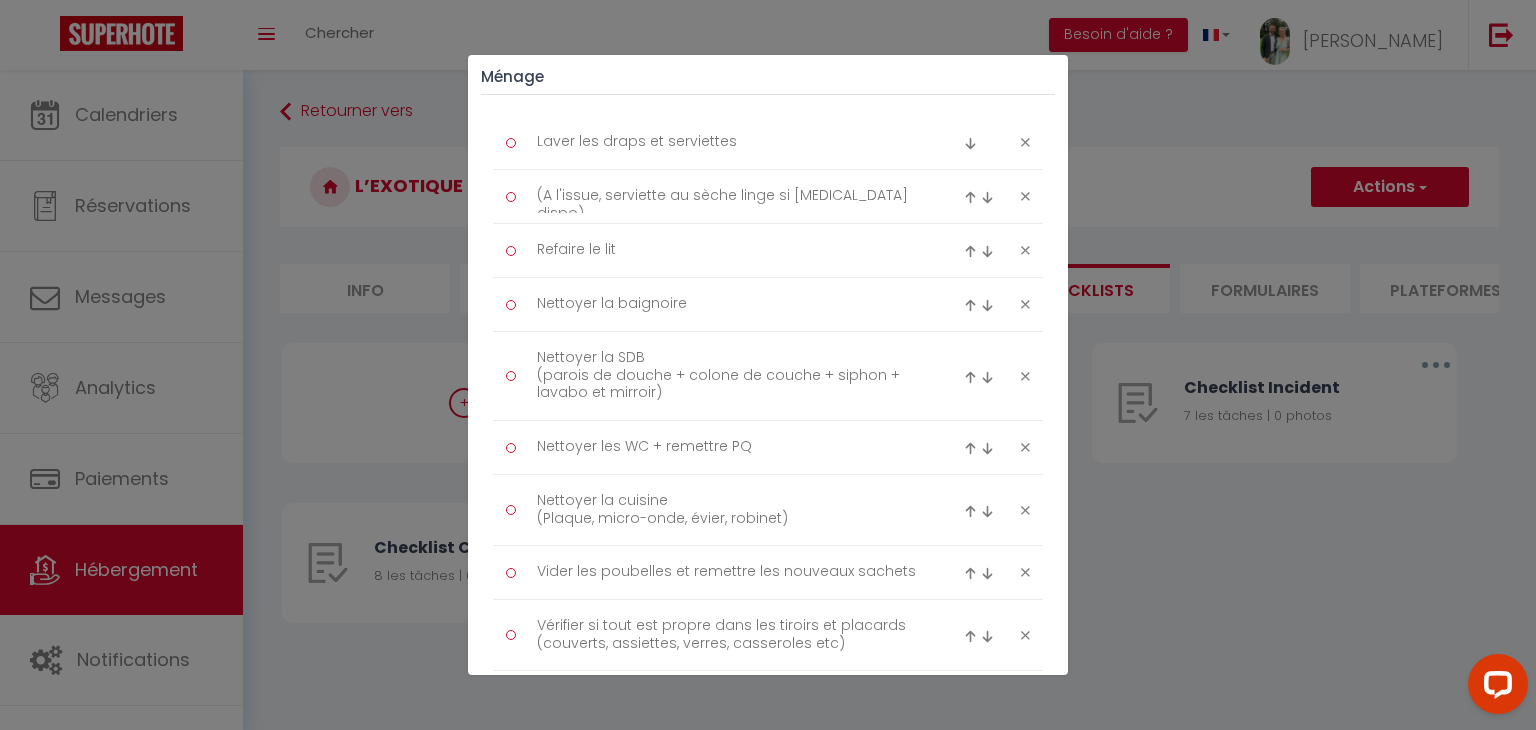 scroll, scrollTop: 259, scrollLeft: 0, axis: vertical 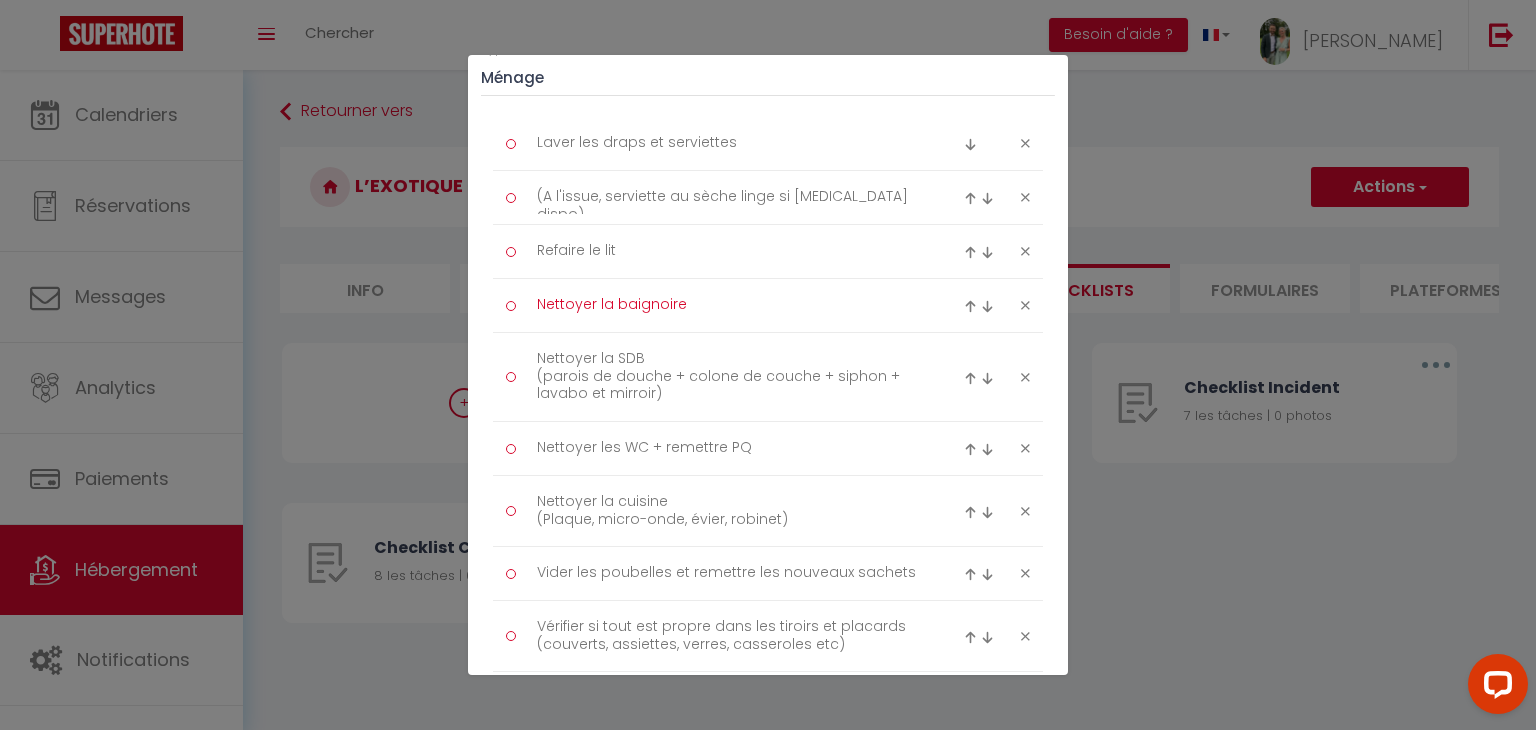 click on "Nettoyer la baignoire" at bounding box center [728, 305] 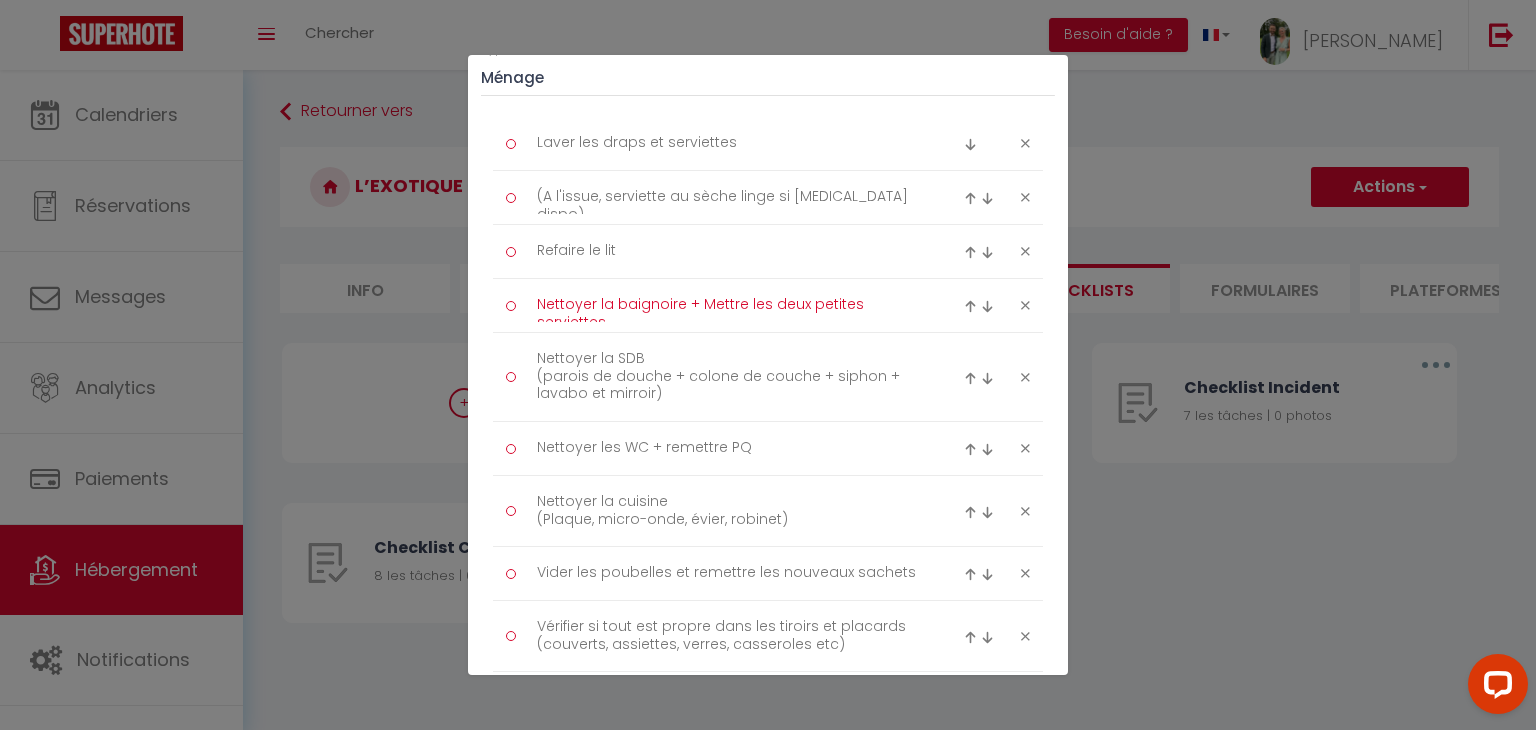 scroll, scrollTop: 0, scrollLeft: 0, axis: both 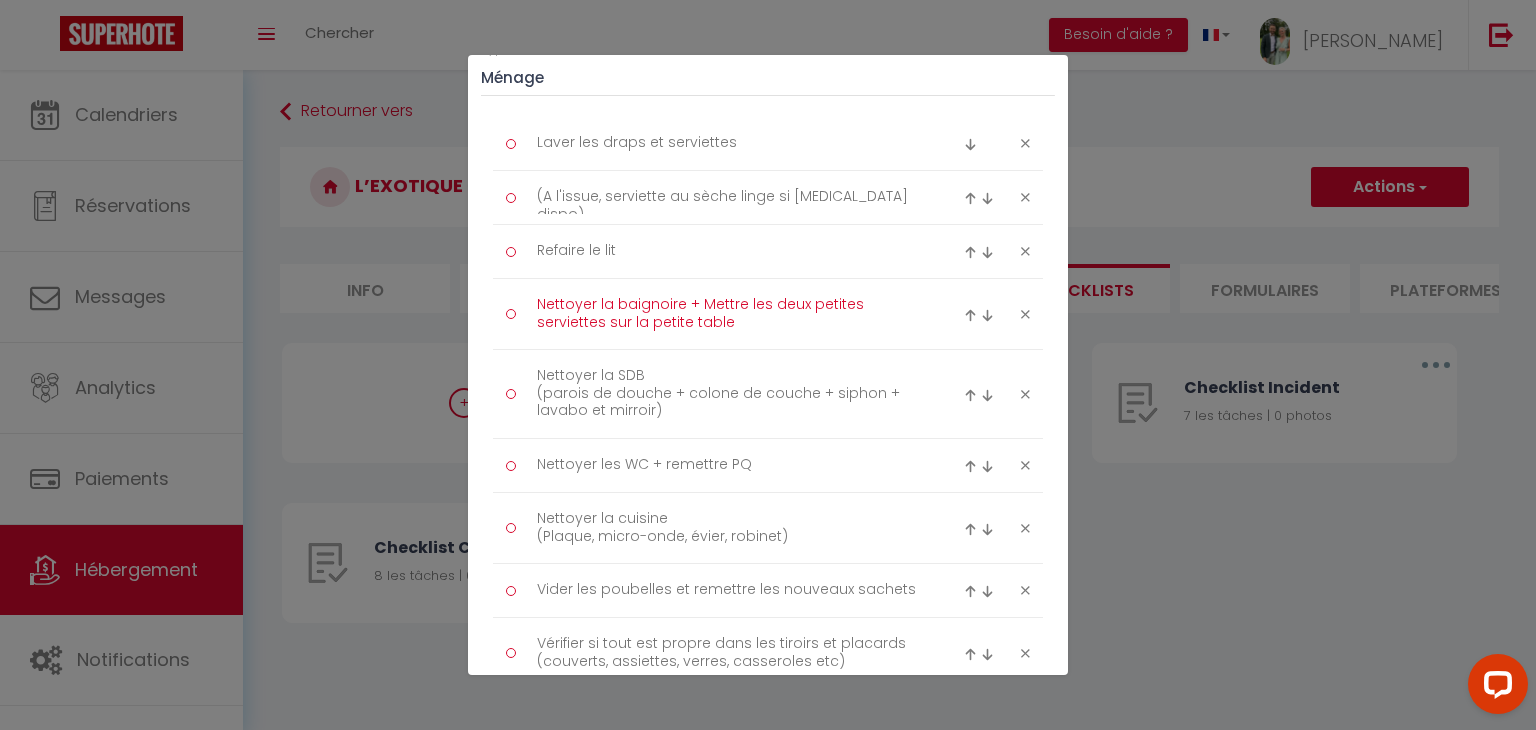 type on "Nettoyer la baignoire + Mettre les deux petites serviettes sur la petite table" 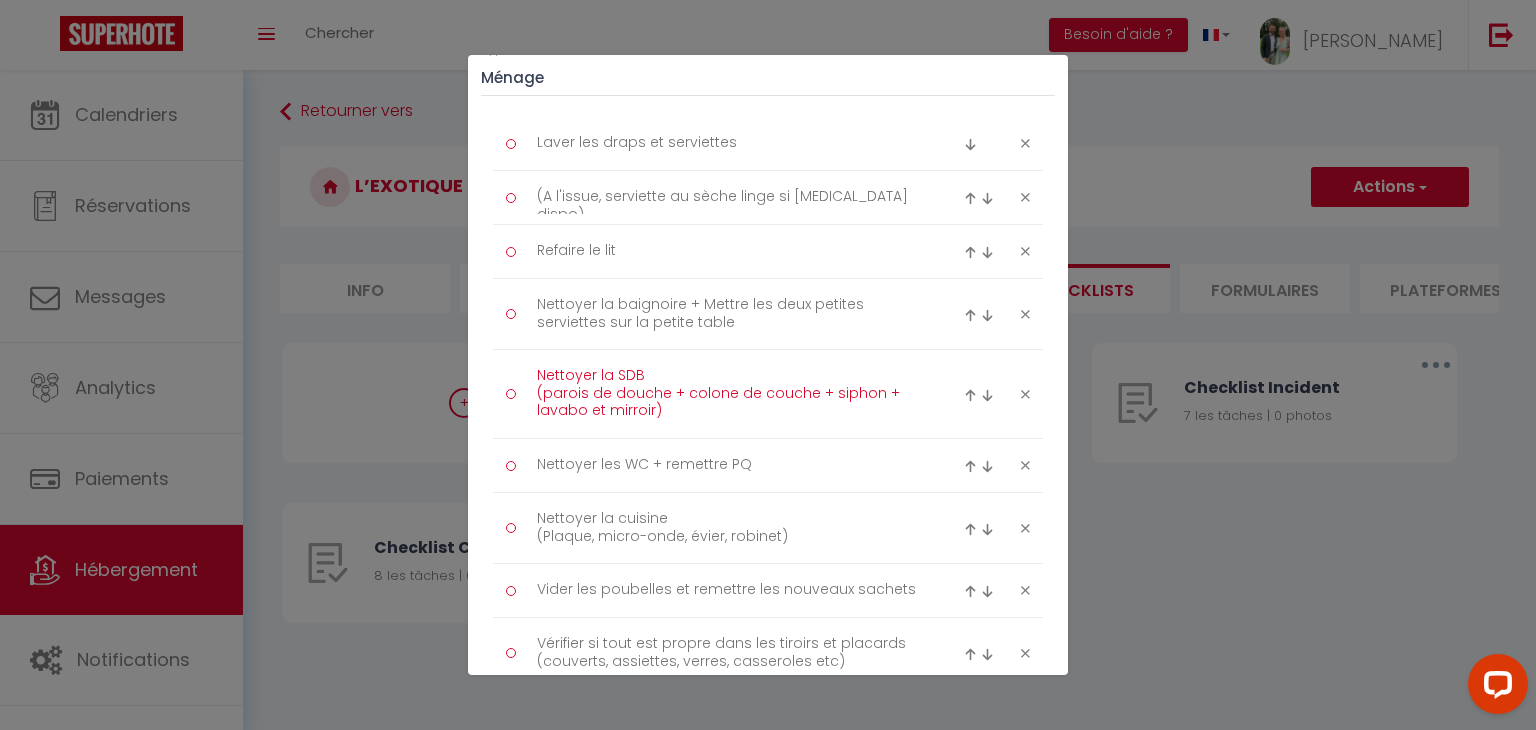 click on "Nettoyer la SDB
(parois de douche + colone de couche + siphon + lavabo et mirroir)" at bounding box center [728, 394] 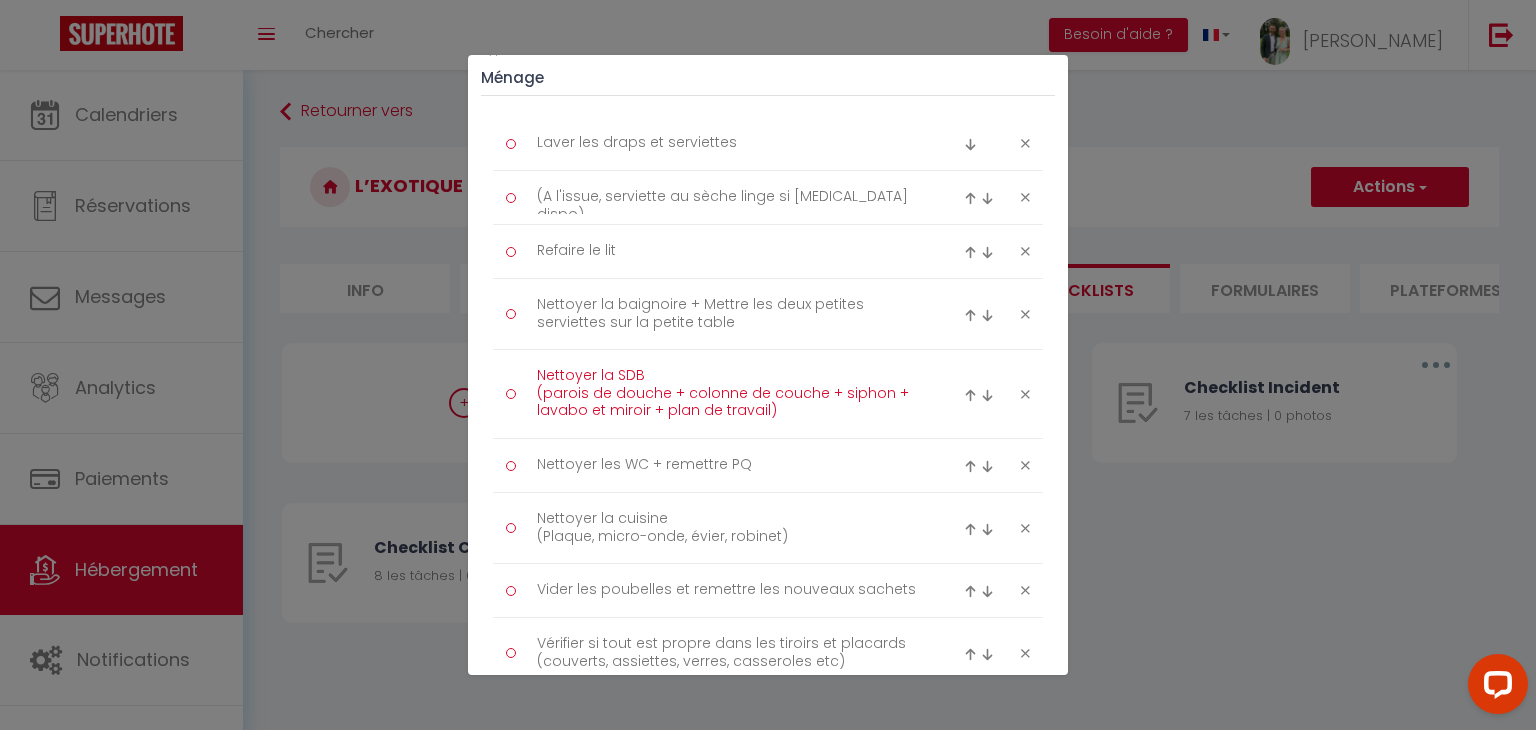 click on "Nettoyer la SDB
(parois de douche + colonne de couche + siphon + lavabo et miroir + plan de travail)" at bounding box center (728, 394) 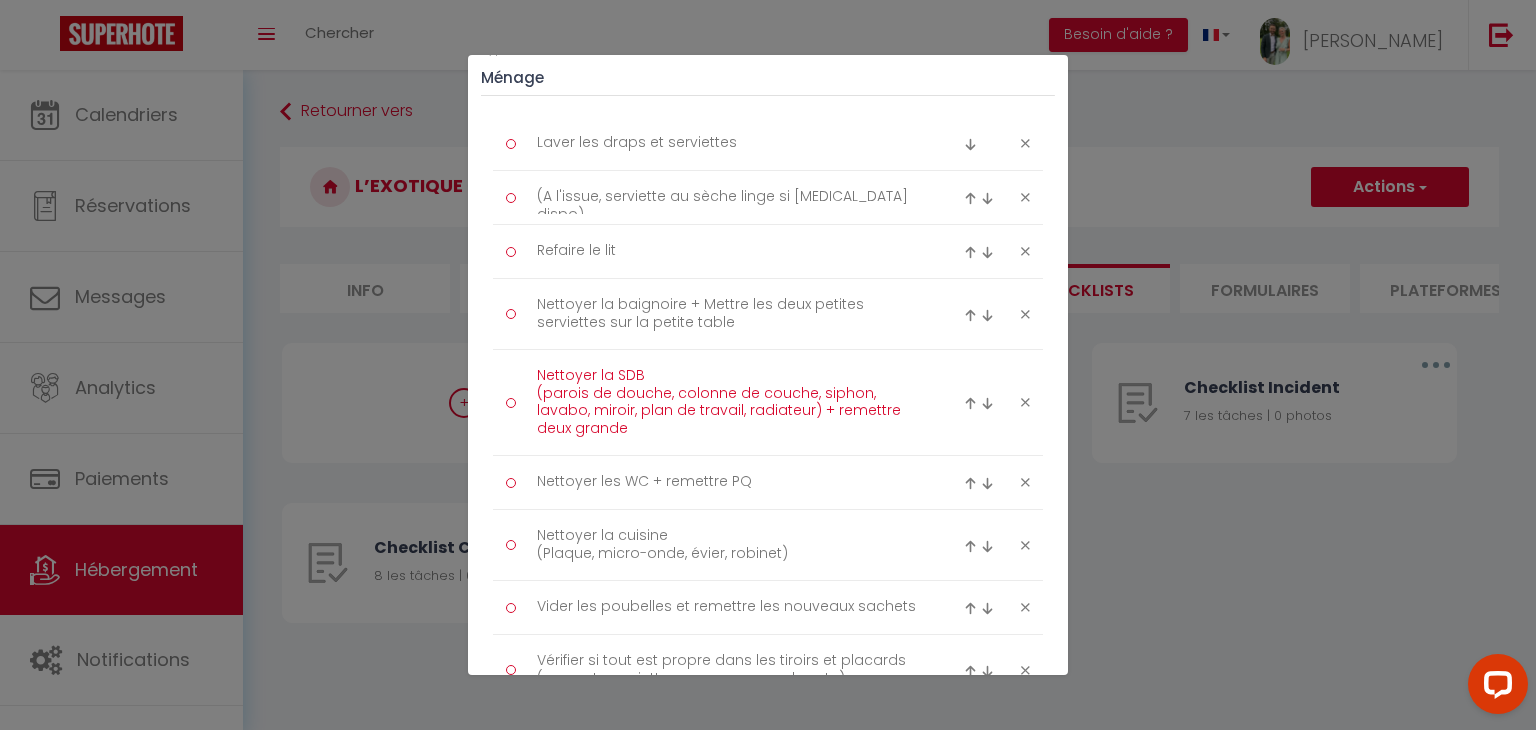 scroll, scrollTop: 0, scrollLeft: 0, axis: both 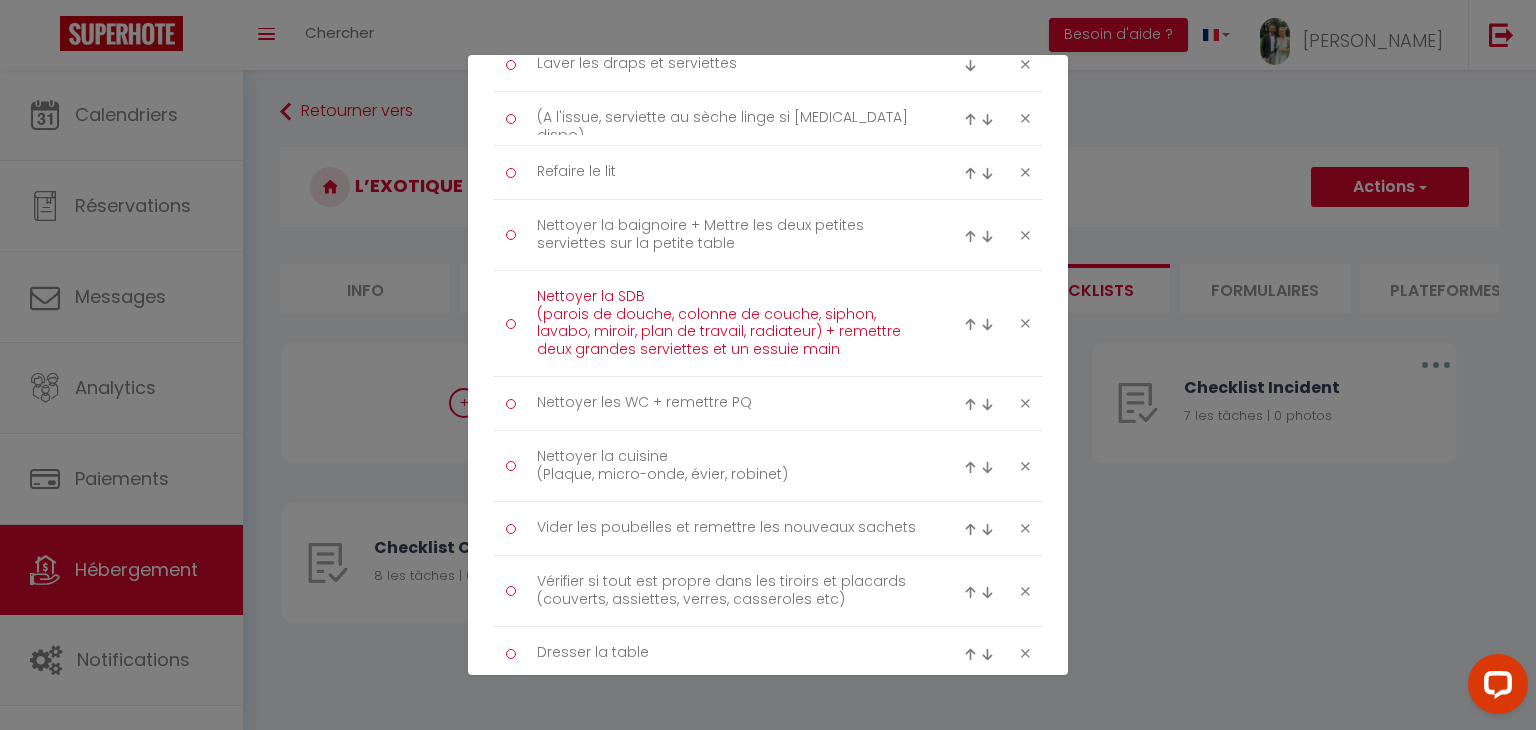 click on "Nettoyer la SDB
(parois de douche, colonne de couche, siphon, lavabo, miroir, plan de travail, radiateur) + remettre deux grandes serviettes et un essuie main" at bounding box center [728, 323] 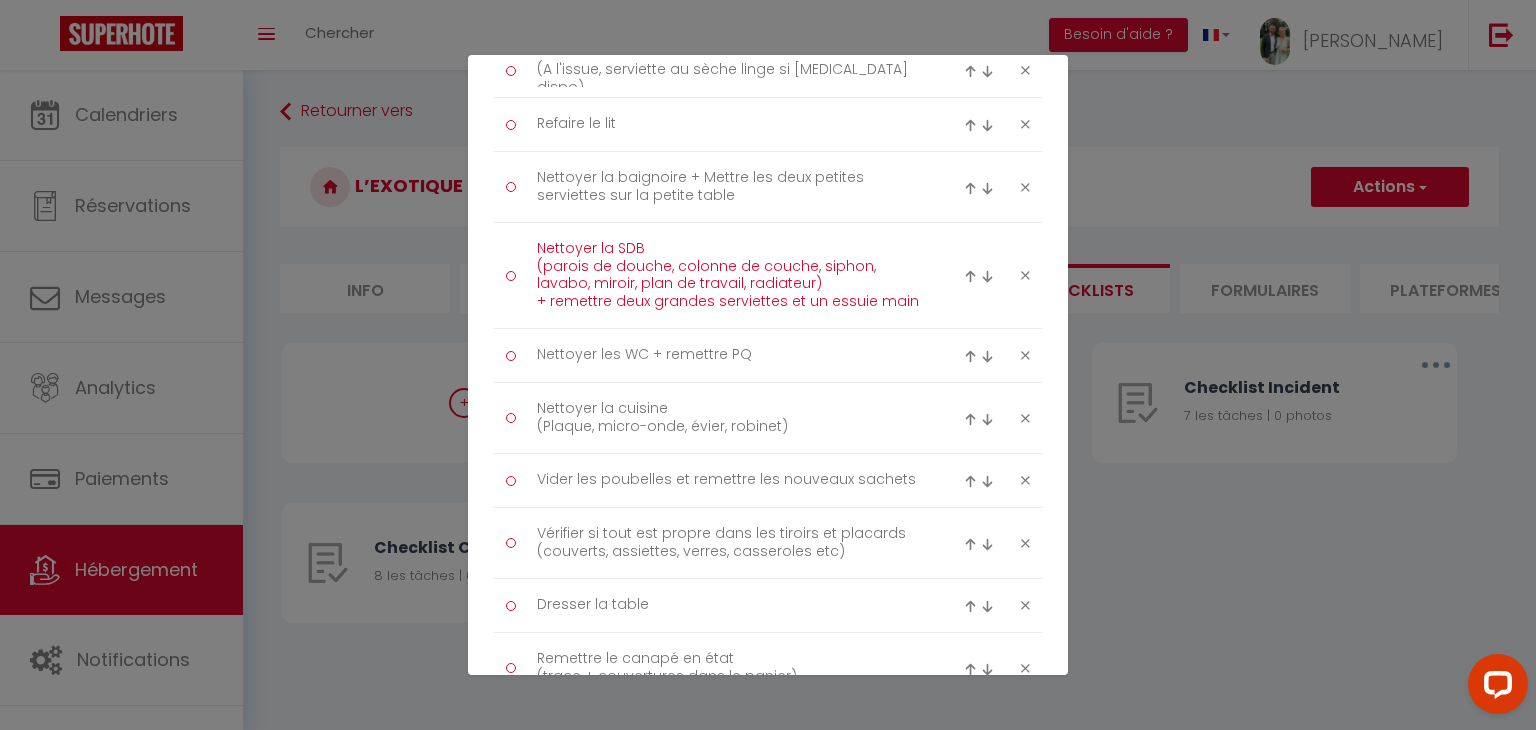 scroll, scrollTop: 396, scrollLeft: 0, axis: vertical 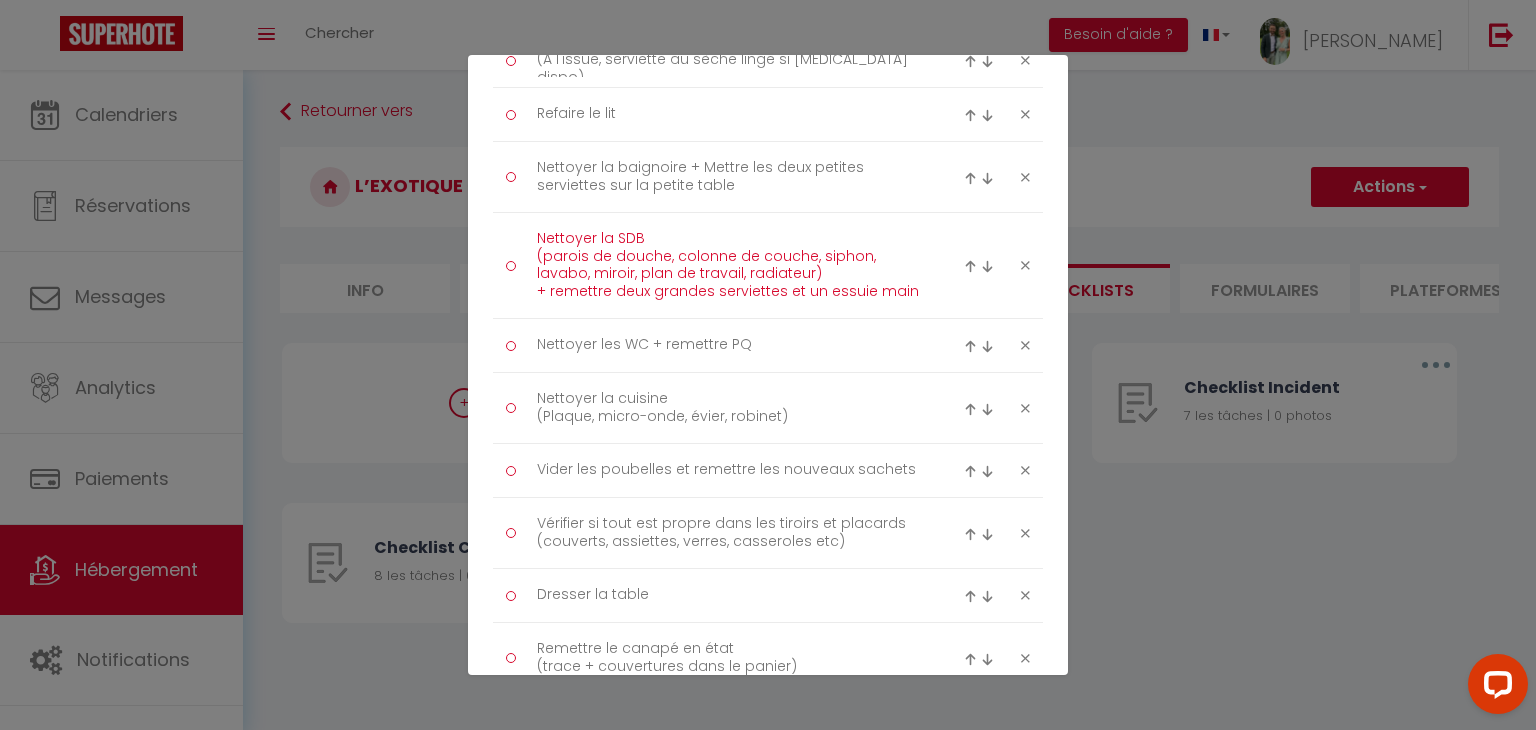 type on "Nettoyer la SDB
(parois de douche, colonne de couche, siphon, lavabo, miroir, plan de travail, radiateur)
+ remettre deux grandes serviettes et un essuie main" 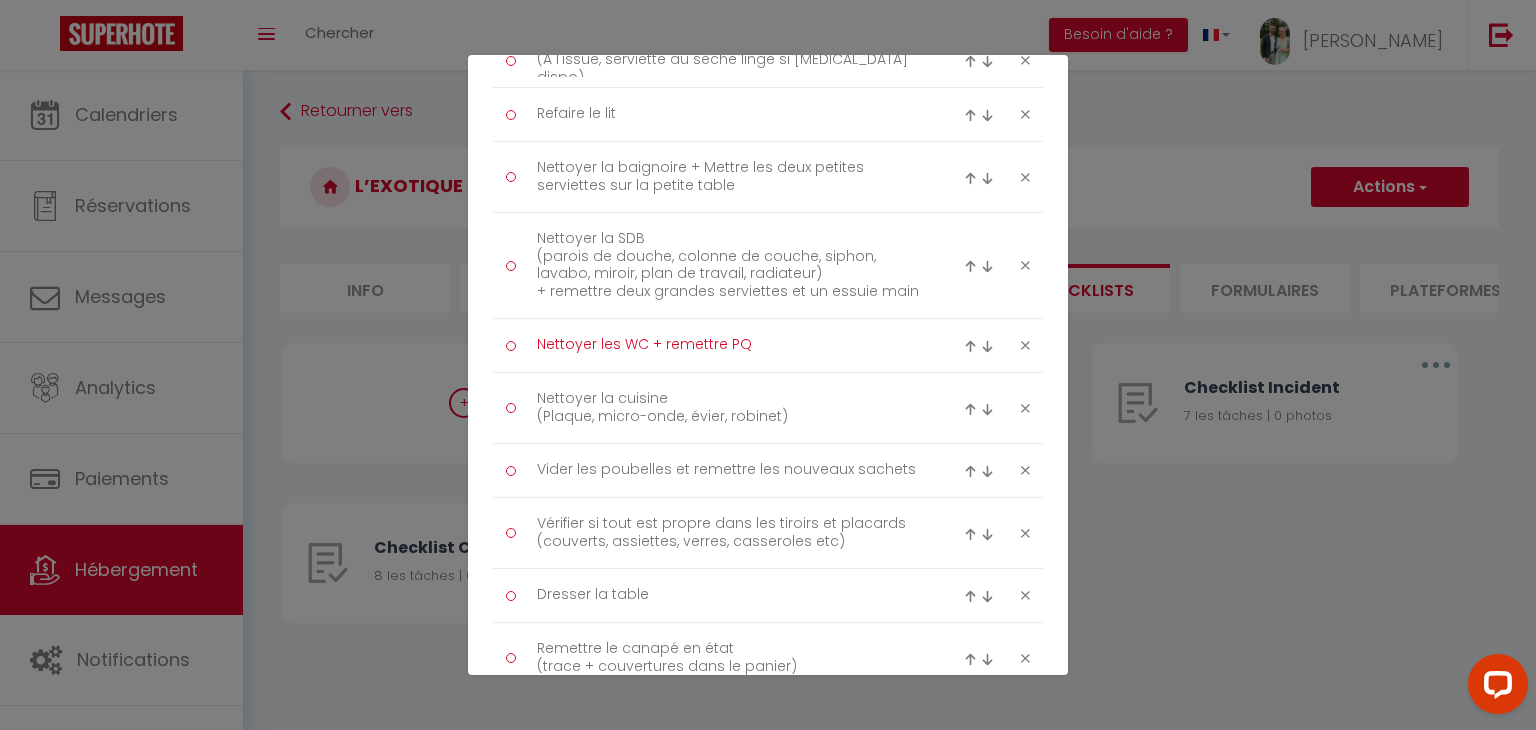 click on "Nettoyer les WC + remettre PQ" at bounding box center [728, 345] 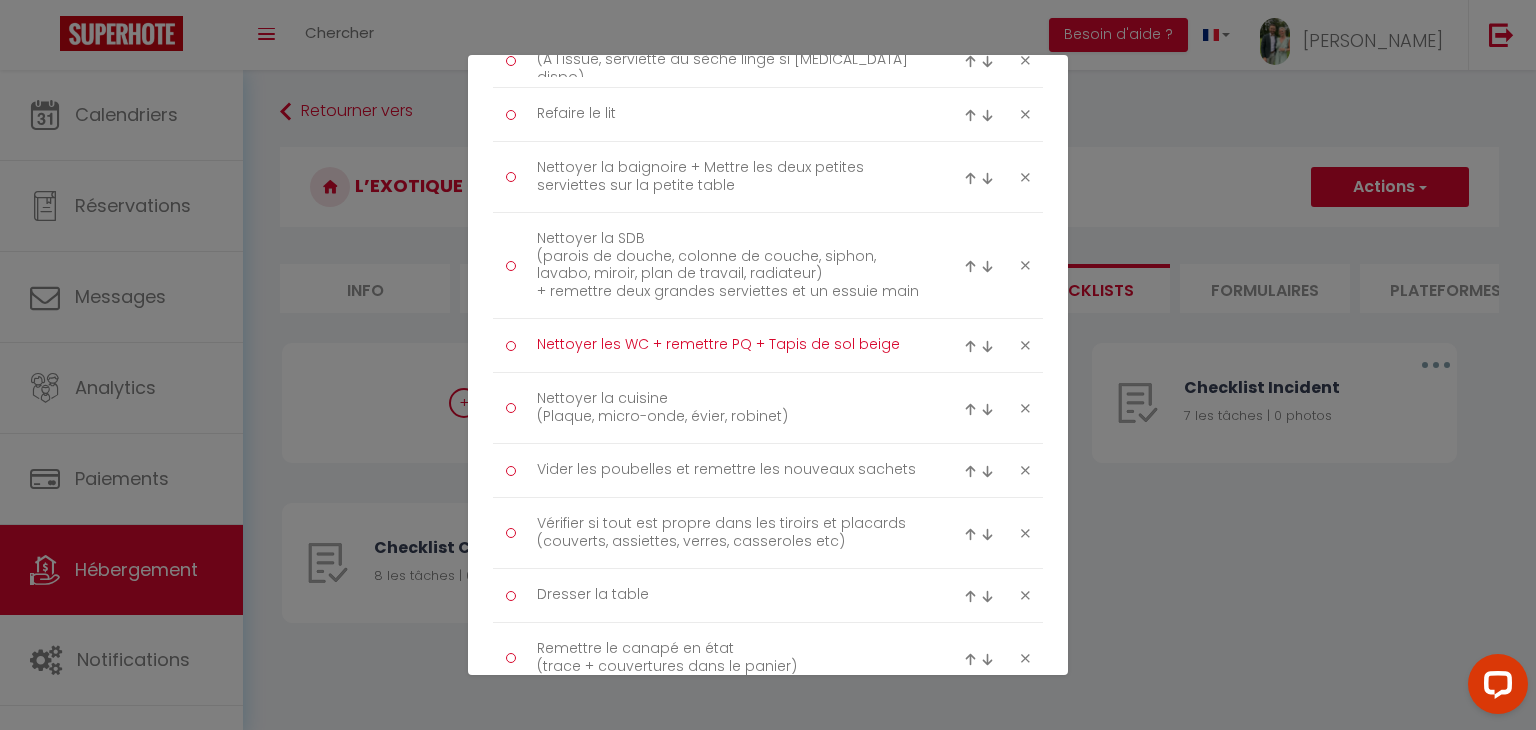 type on "Nettoyer les WC + remettre PQ + Tapis de sol beige" 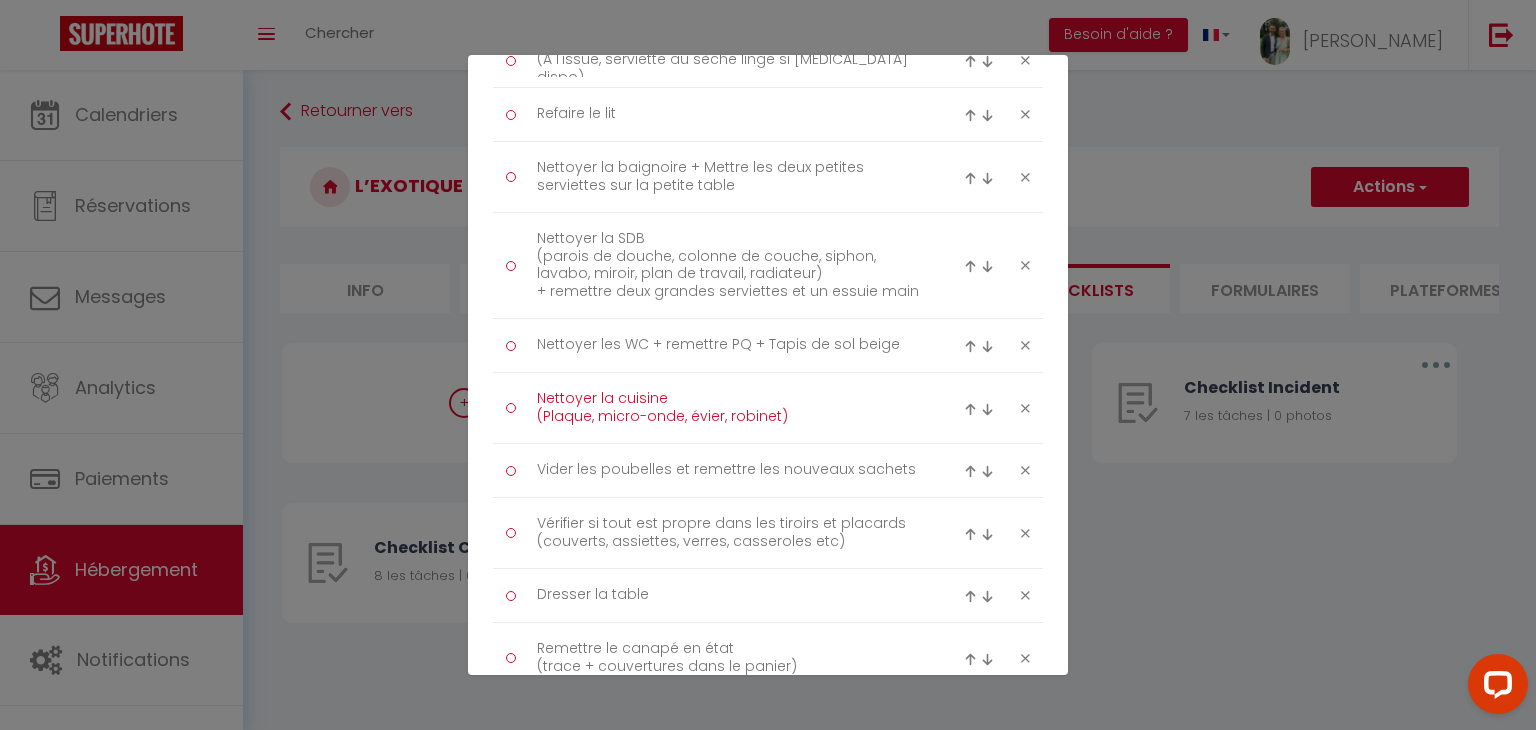 click on "Nettoyer la cuisine
(Plaque, micro-onde, évier, robinet)" at bounding box center (728, 408) 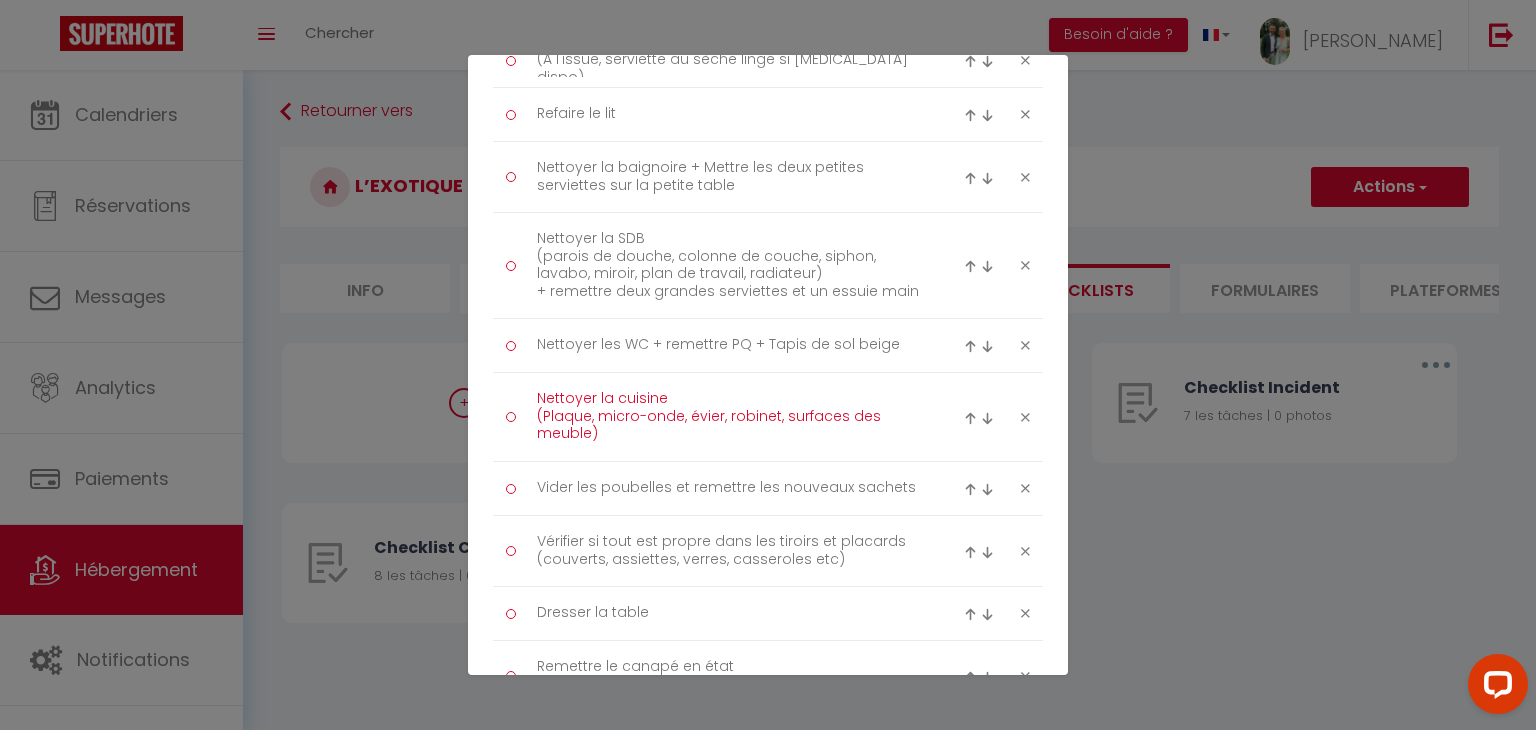 scroll, scrollTop: 0, scrollLeft: 0, axis: both 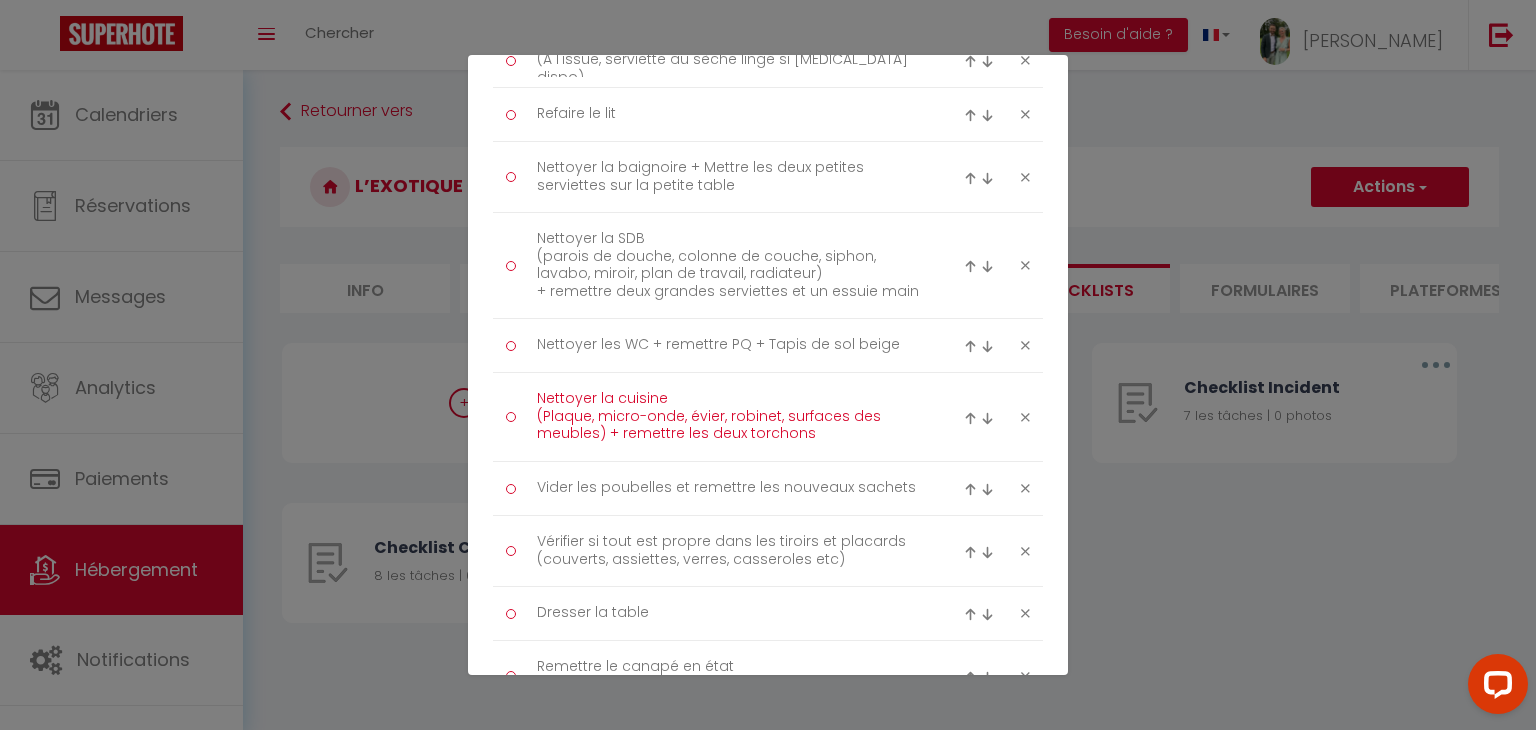 type on "Nettoyer la cuisine
(Plaque, micro-onde, évier, robinet, surfaces des meubles) + remettre les deux torchons" 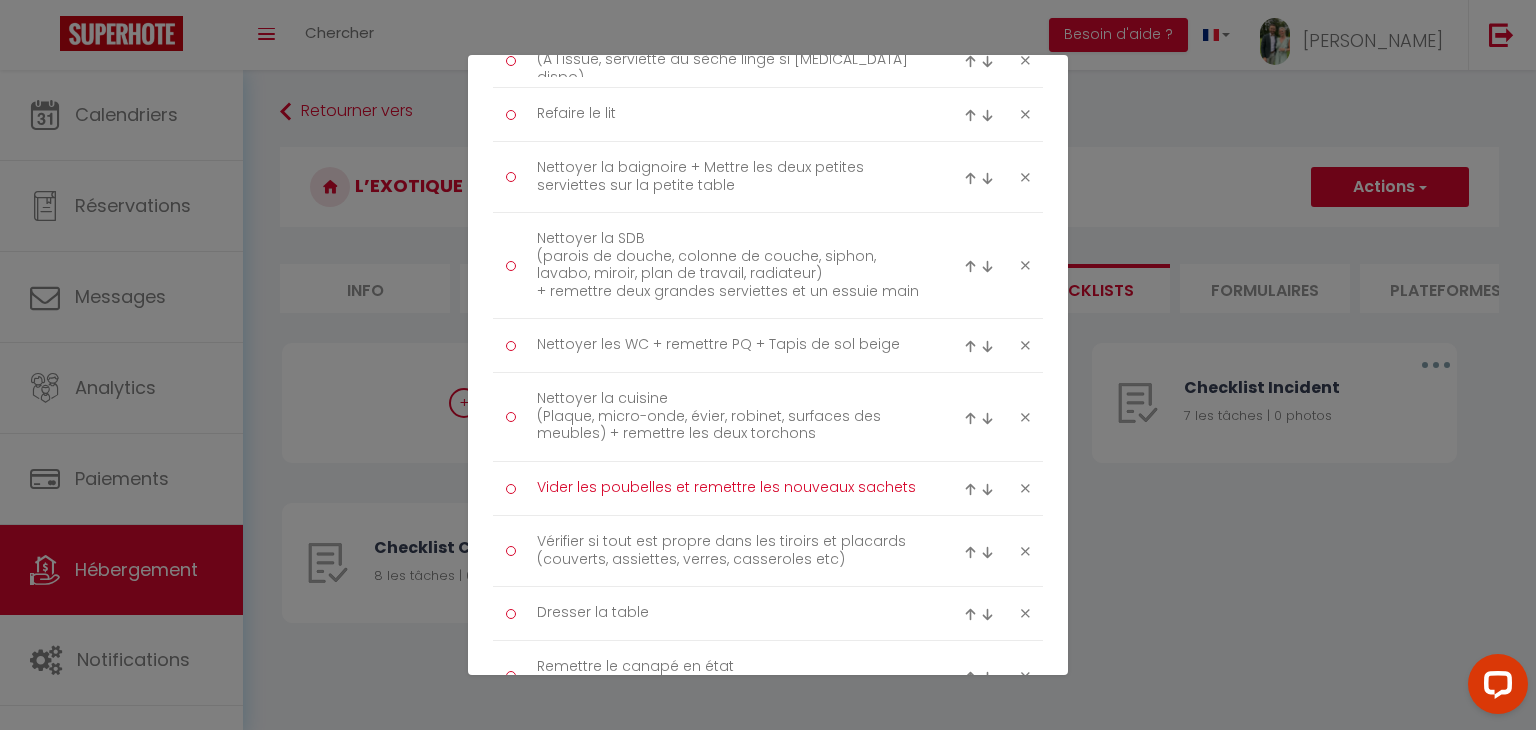 click on "Vider les poubelles et remettre les nouveaux sachets" at bounding box center (728, 488) 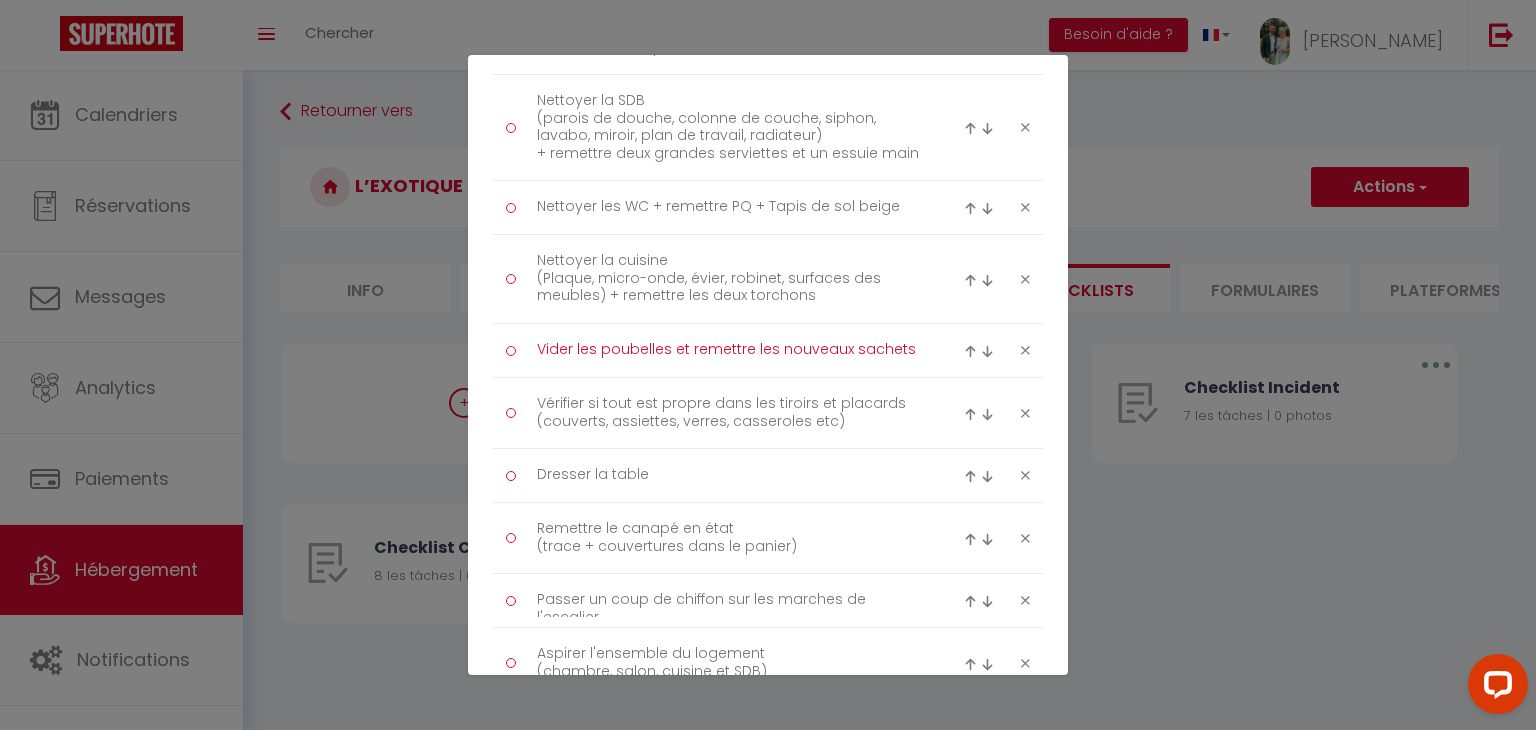 scroll, scrollTop: 525, scrollLeft: 0, axis: vertical 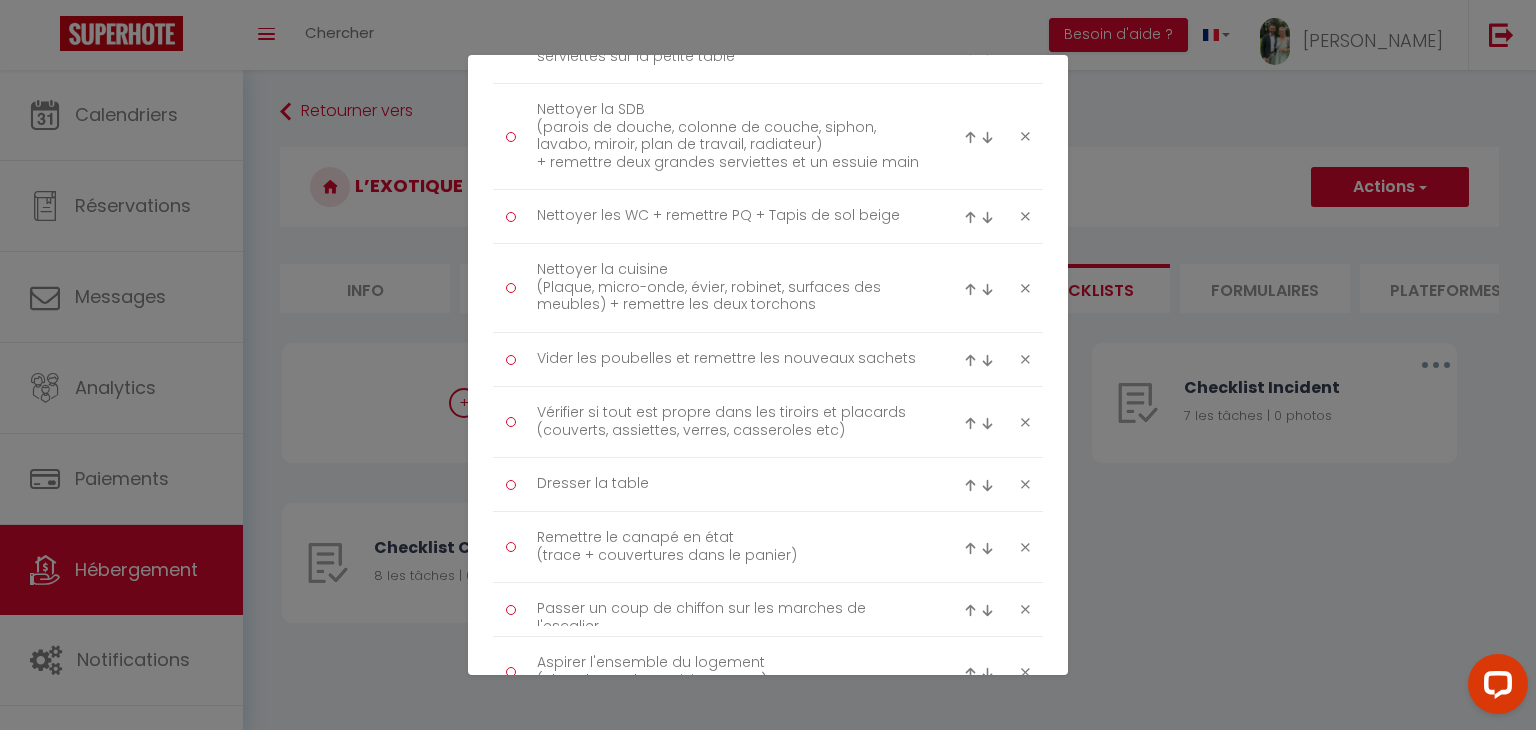 click at bounding box center (970, 423) 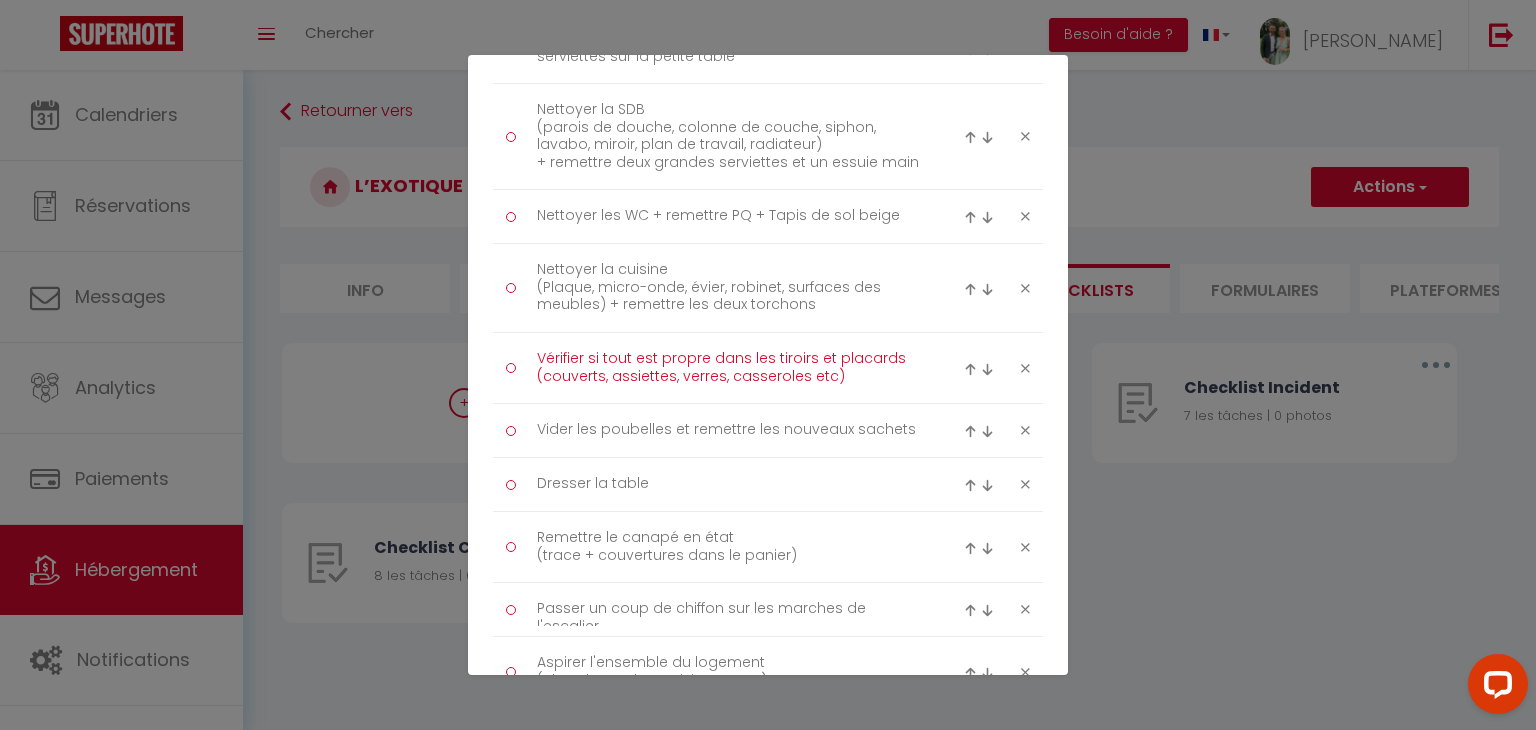 click on "Vérifier si tout est propre dans les tiroirs et placards (couverts, assiettes, verres, casseroles etc)" at bounding box center (728, 368) 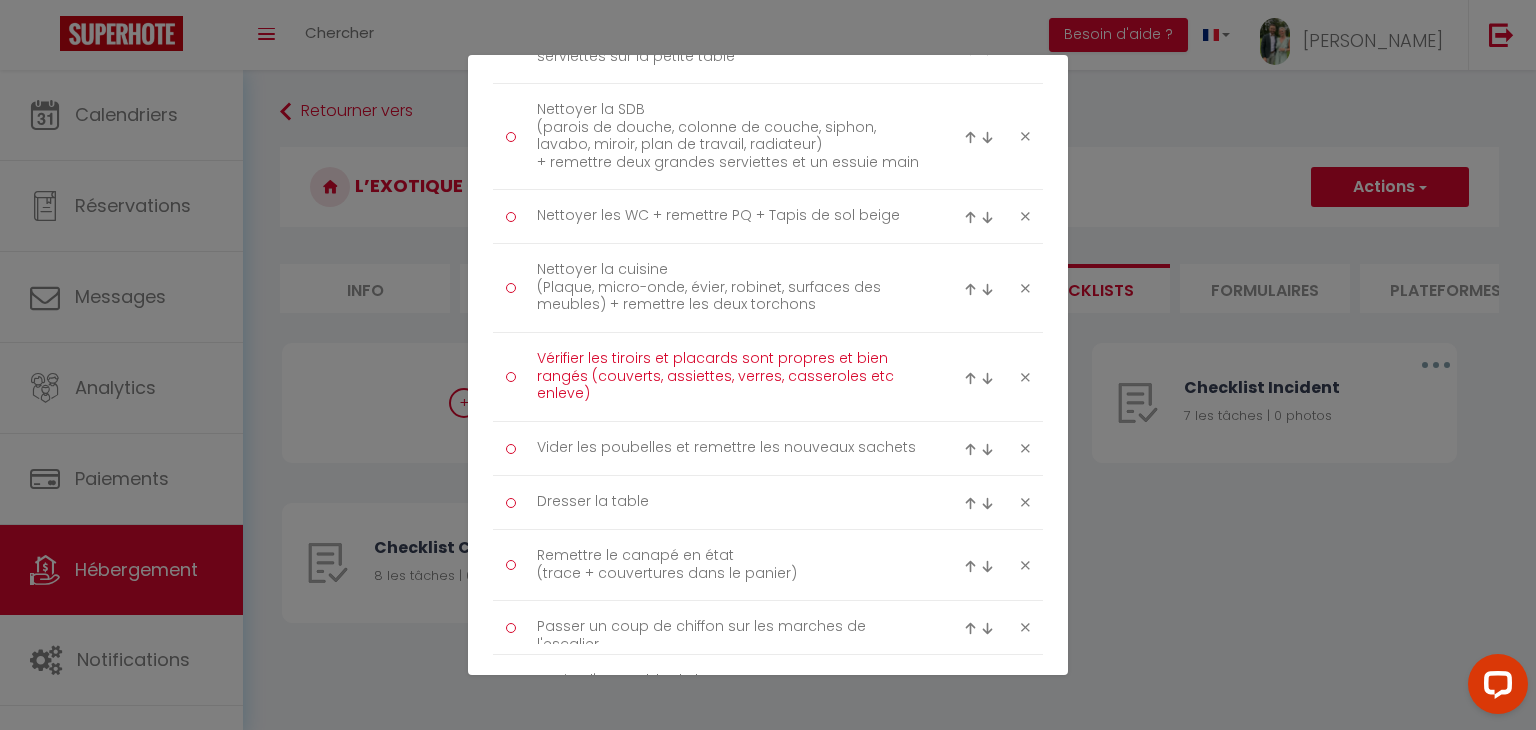 scroll, scrollTop: 0, scrollLeft: 0, axis: both 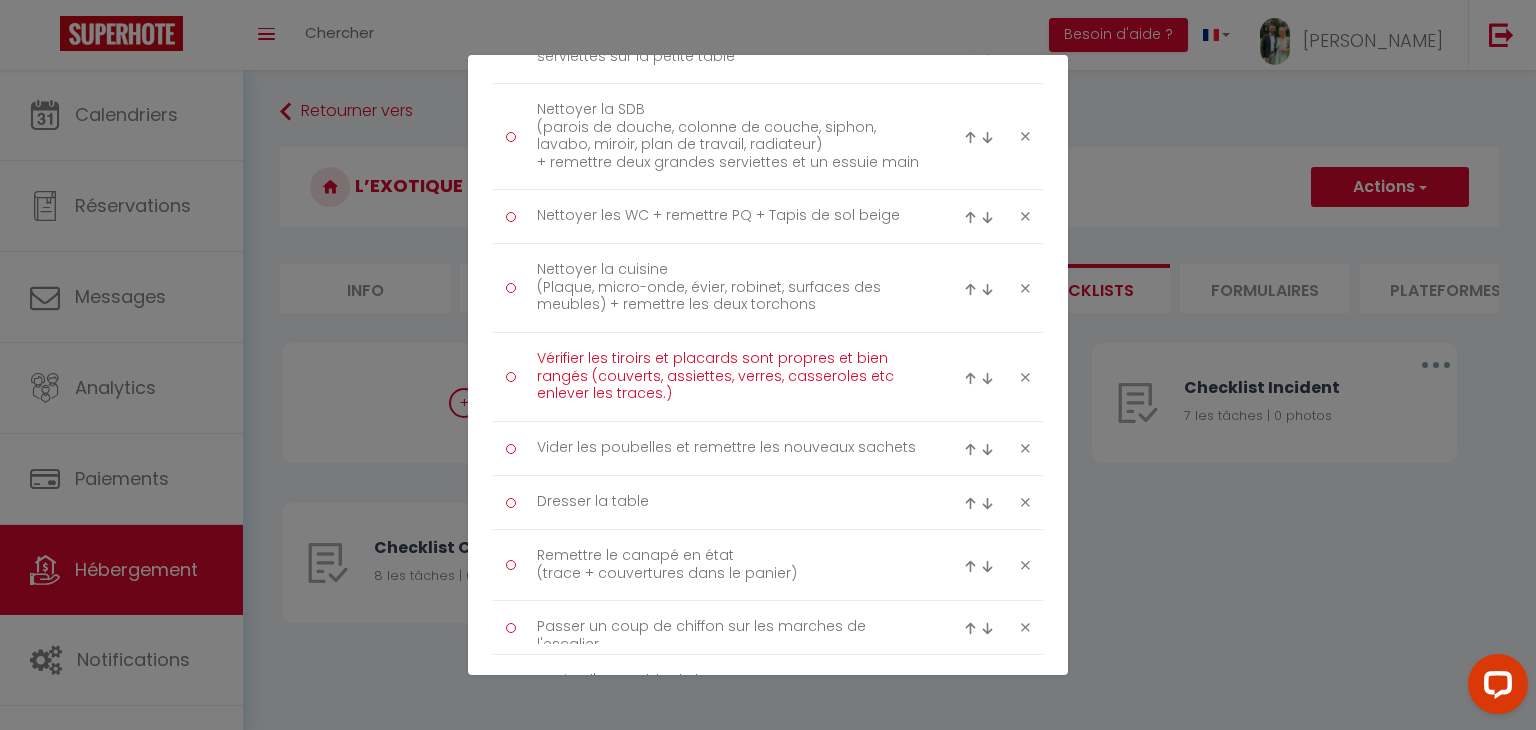 type on "Vérifier les tiroirs et placards sont propres et bien rangés (couverts, assiettes, verres, casseroles etc enlever les traces.)" 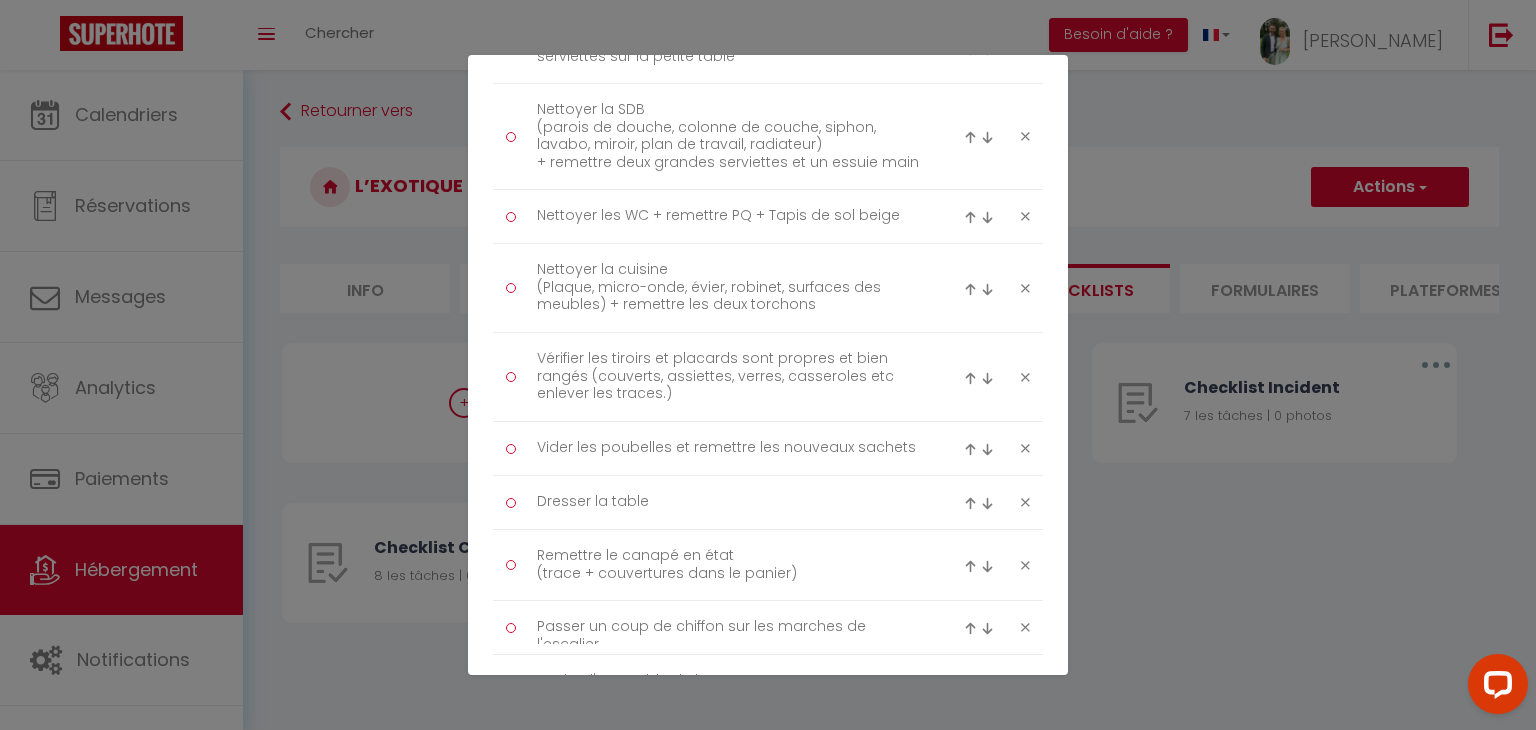 click on "Dresser la table" at bounding box center [768, 503] 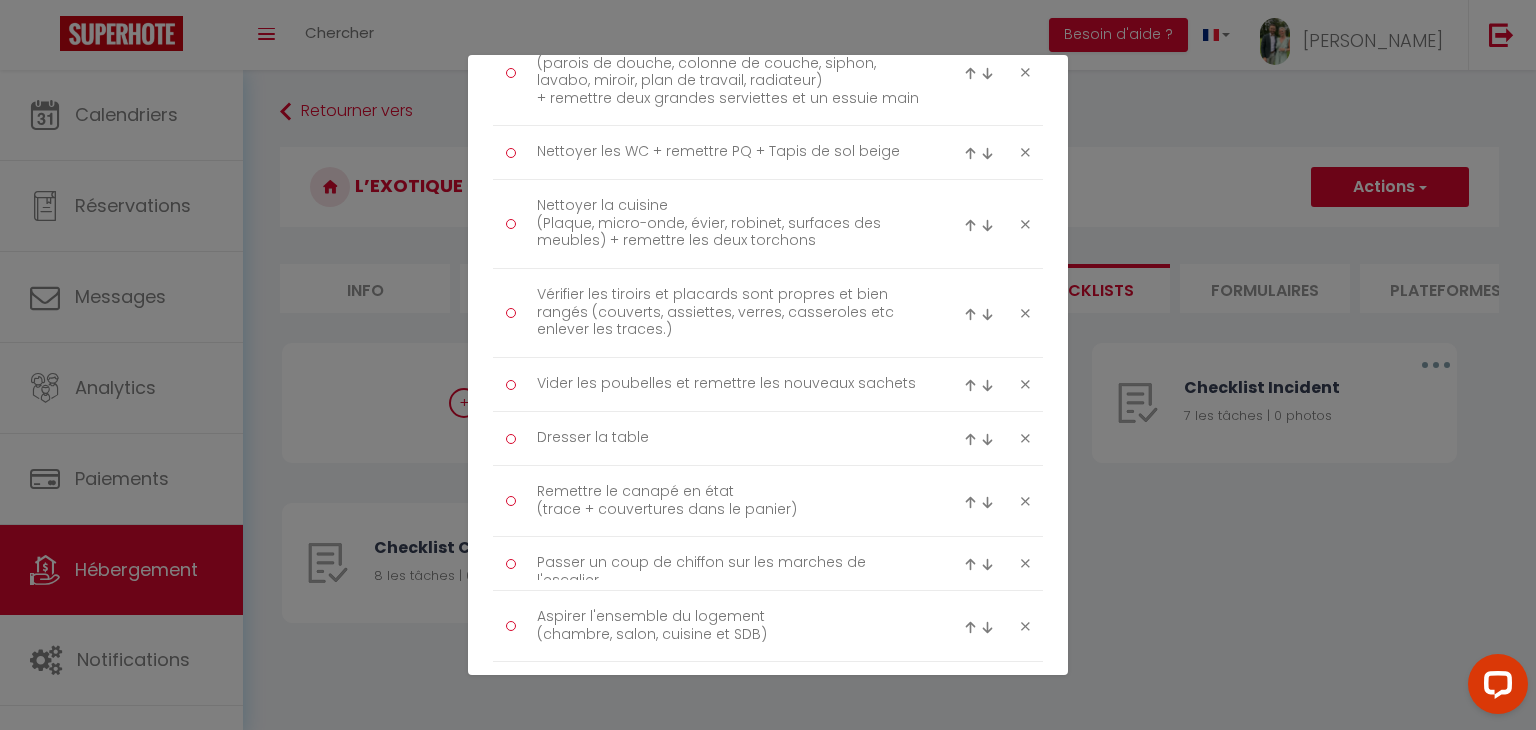 scroll, scrollTop: 616, scrollLeft: 0, axis: vertical 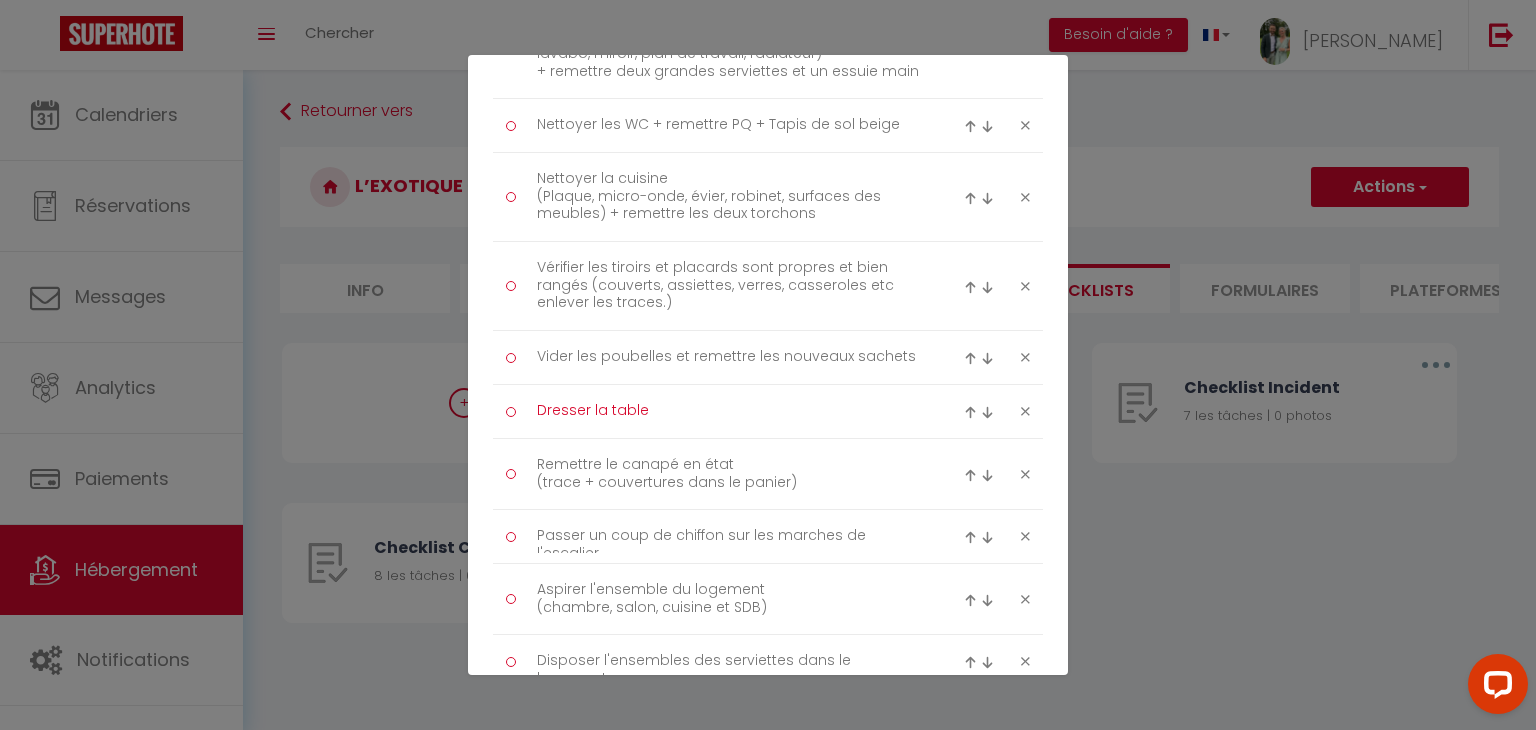 click on "Dresser la table" at bounding box center (728, 411) 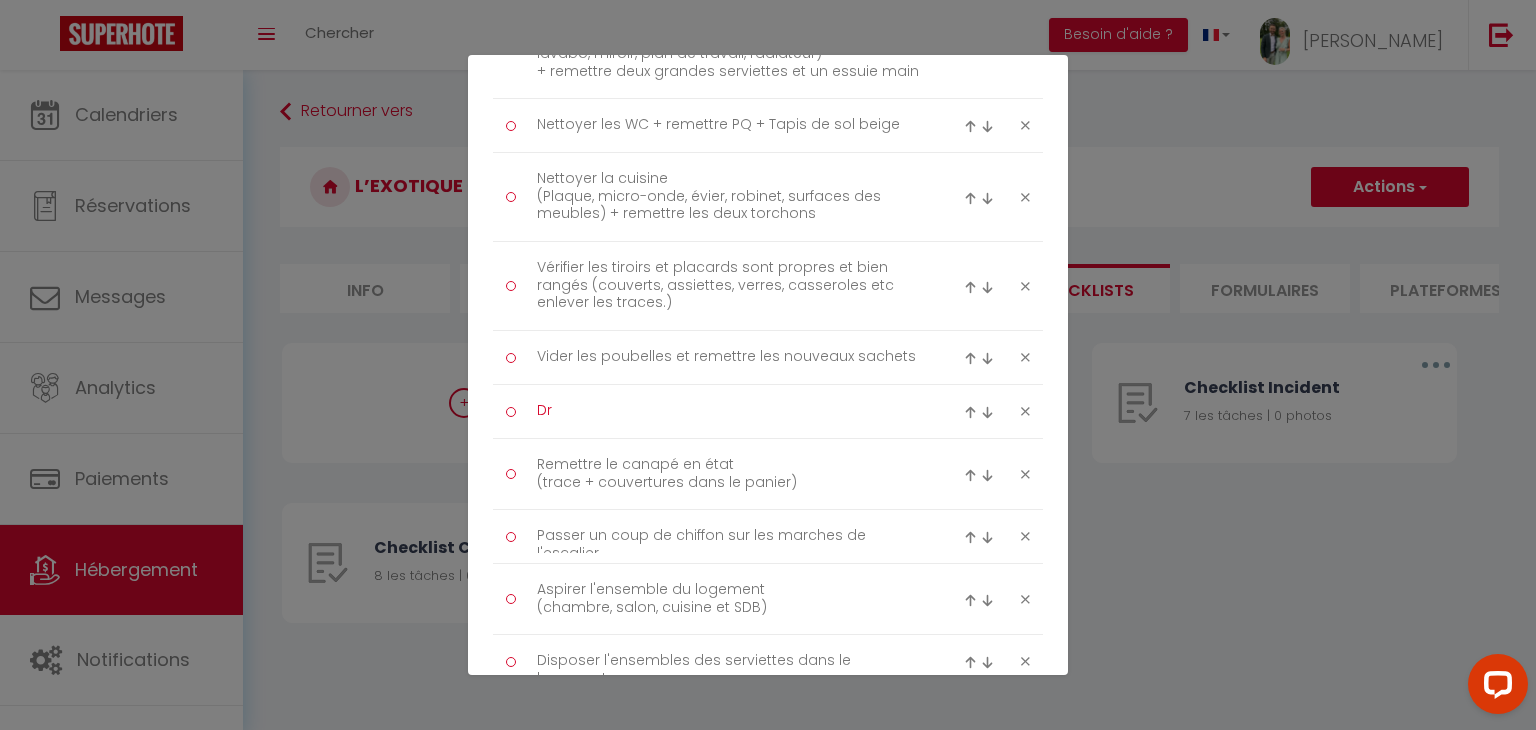 type on "D" 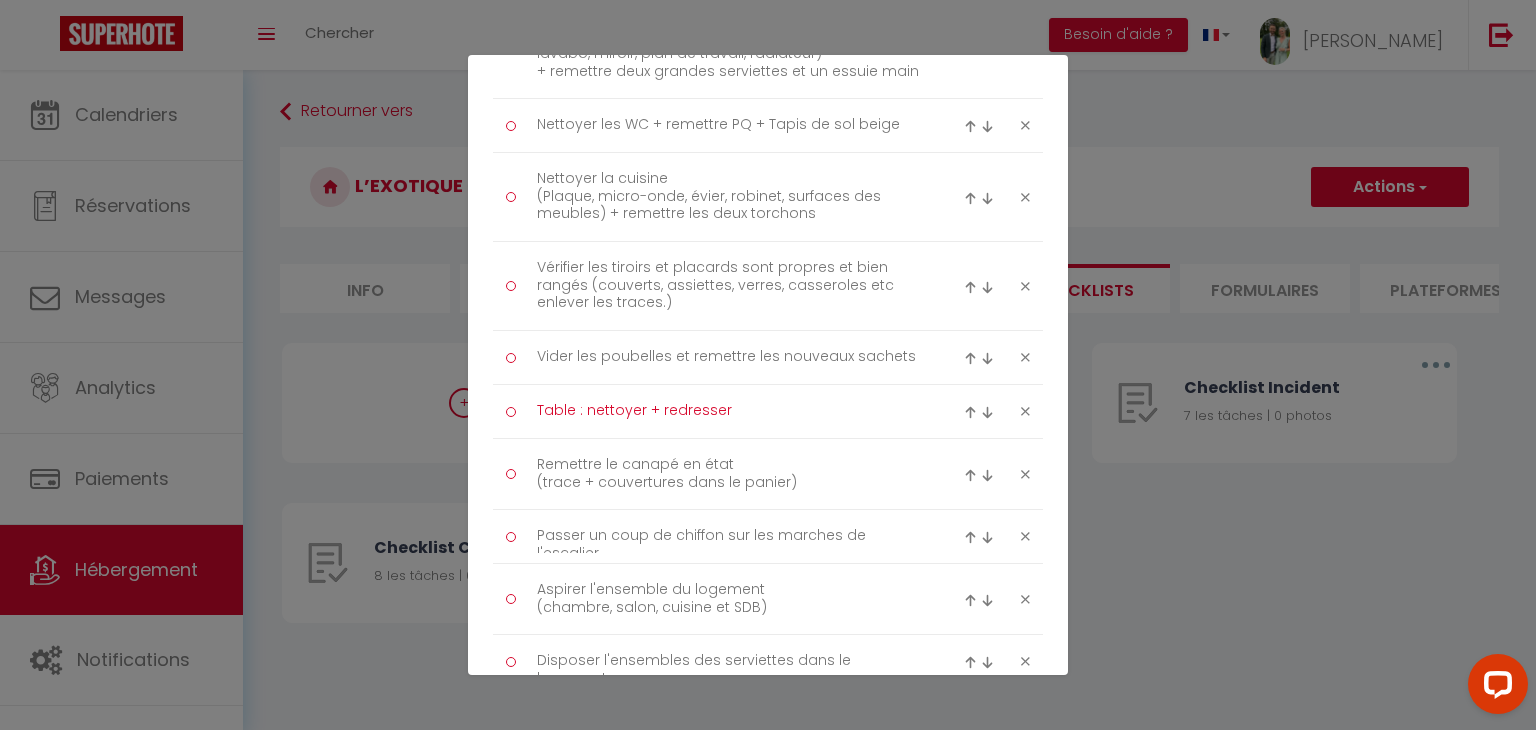 type on "Table : nettoyer + redresser" 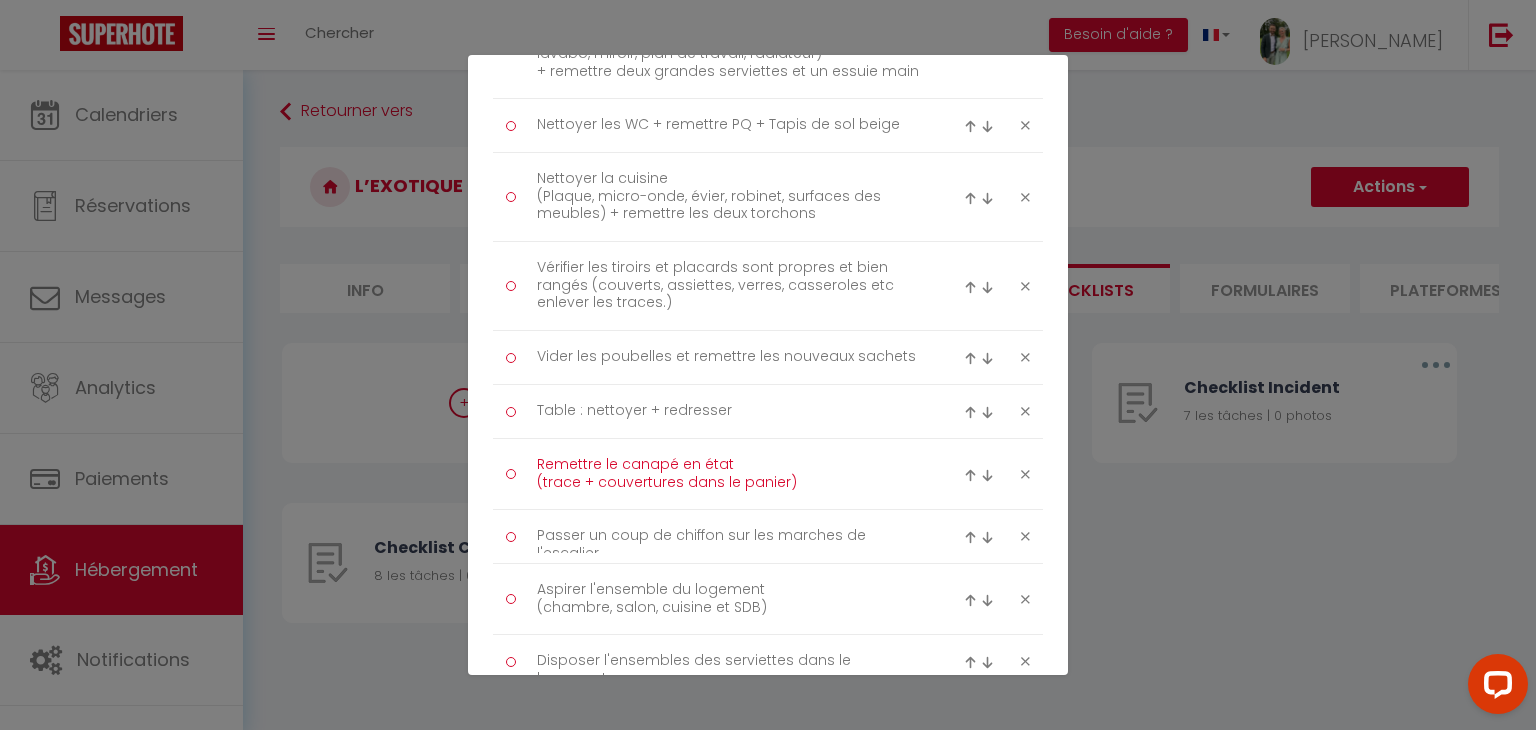 click on "Remettre le canapé en état
(trace + couvertures dans le panier)" at bounding box center (728, 474) 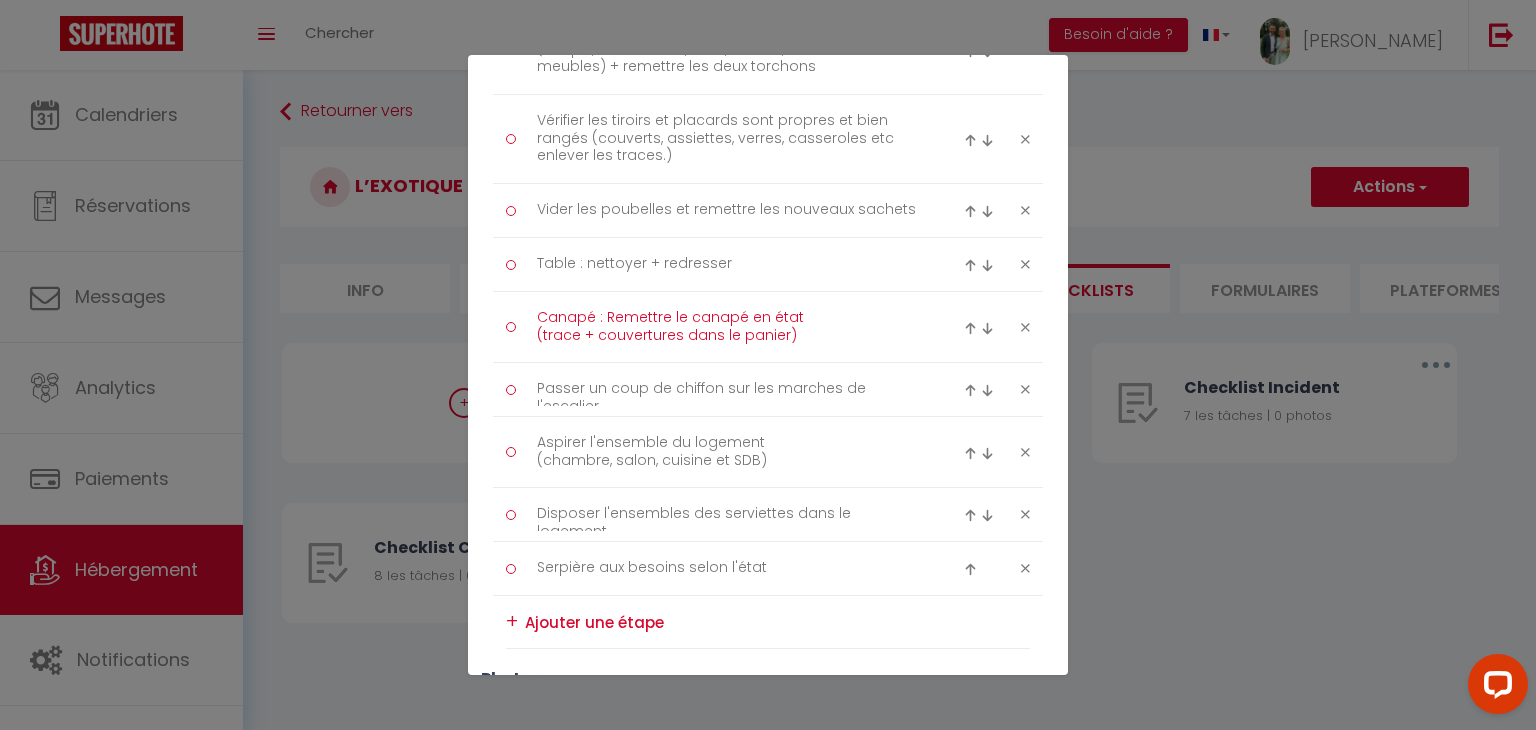 scroll, scrollTop: 768, scrollLeft: 0, axis: vertical 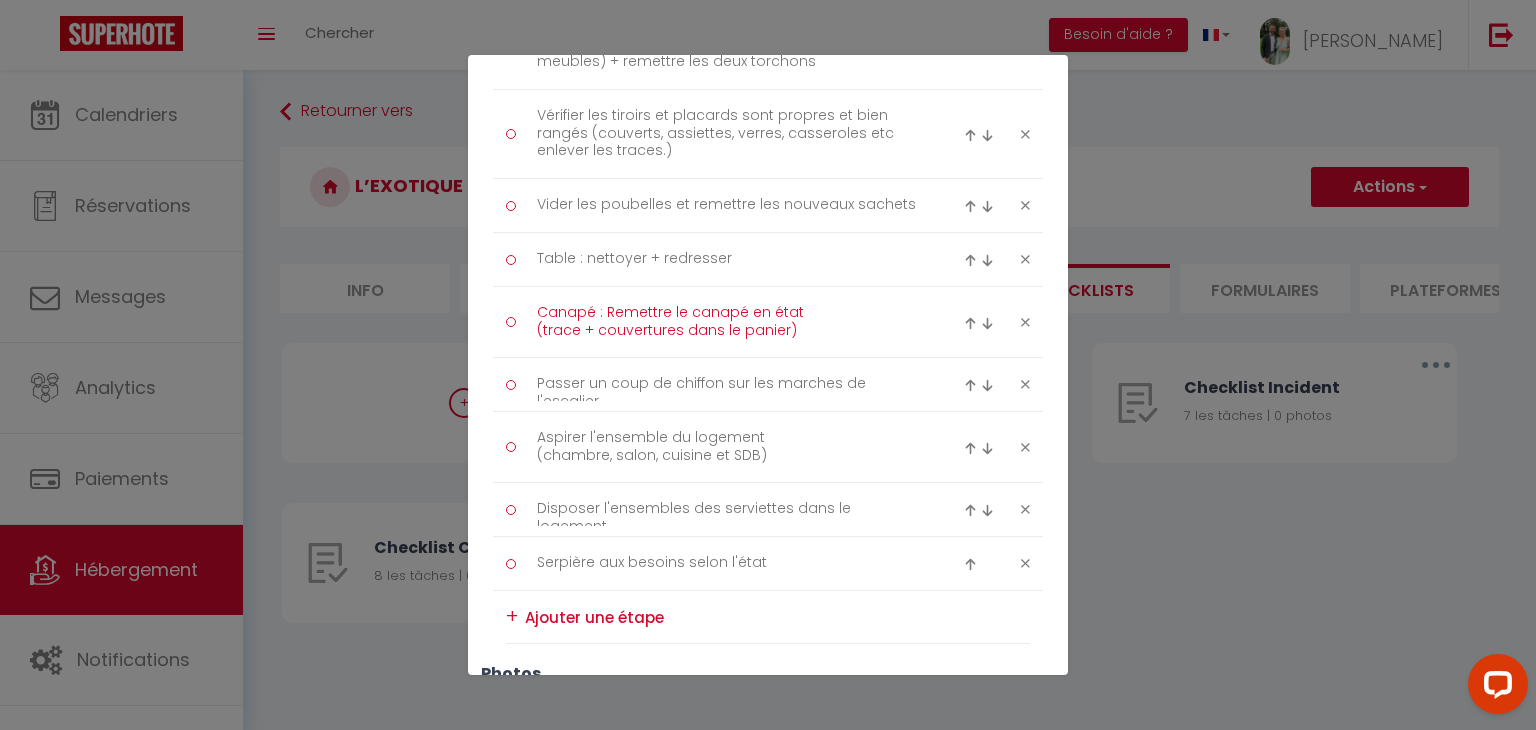 type on "Canapé : Remettre le canapé en état
(trace + couvertures dans le panier)" 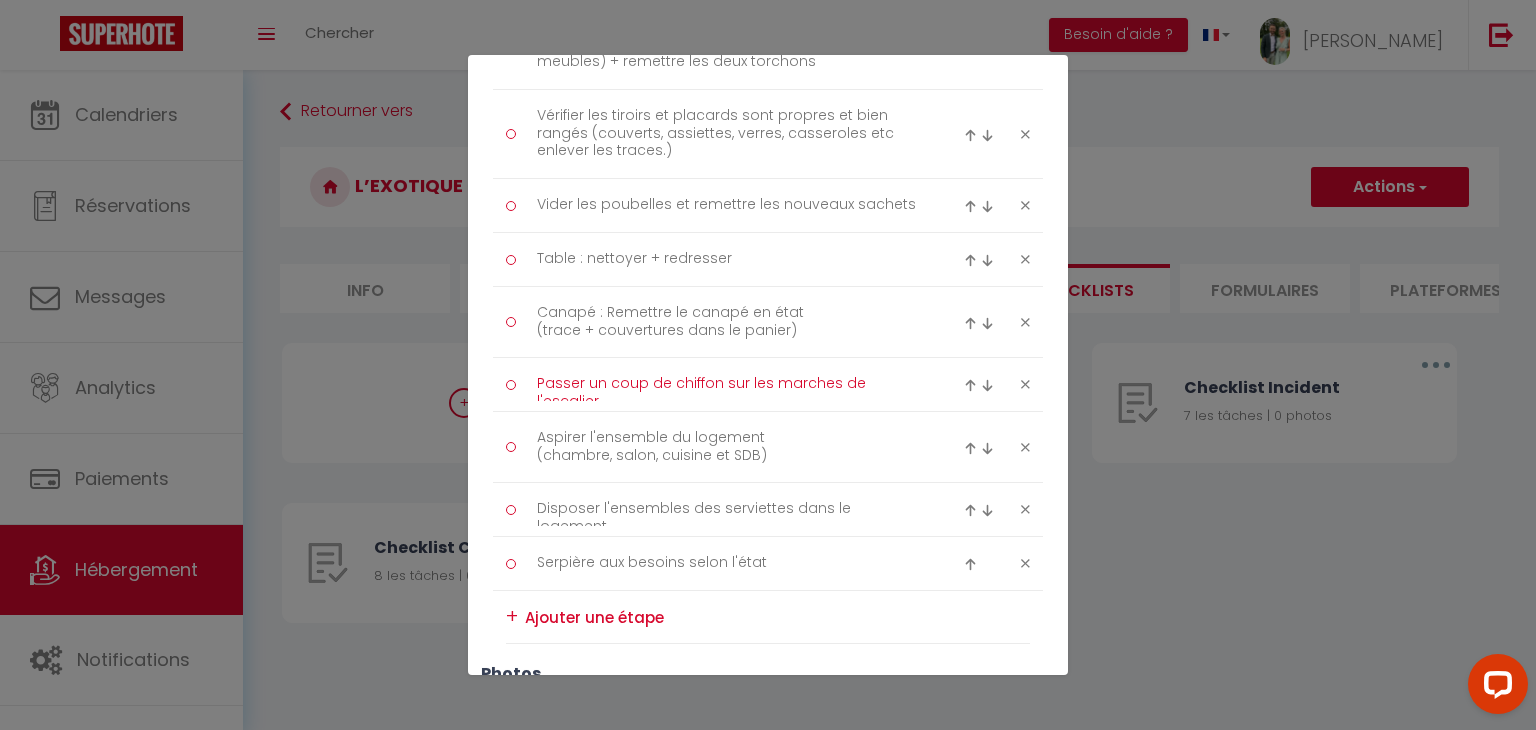 click on "Passer un coup de chiffon sur les marches de l'escalier" at bounding box center [728, 384] 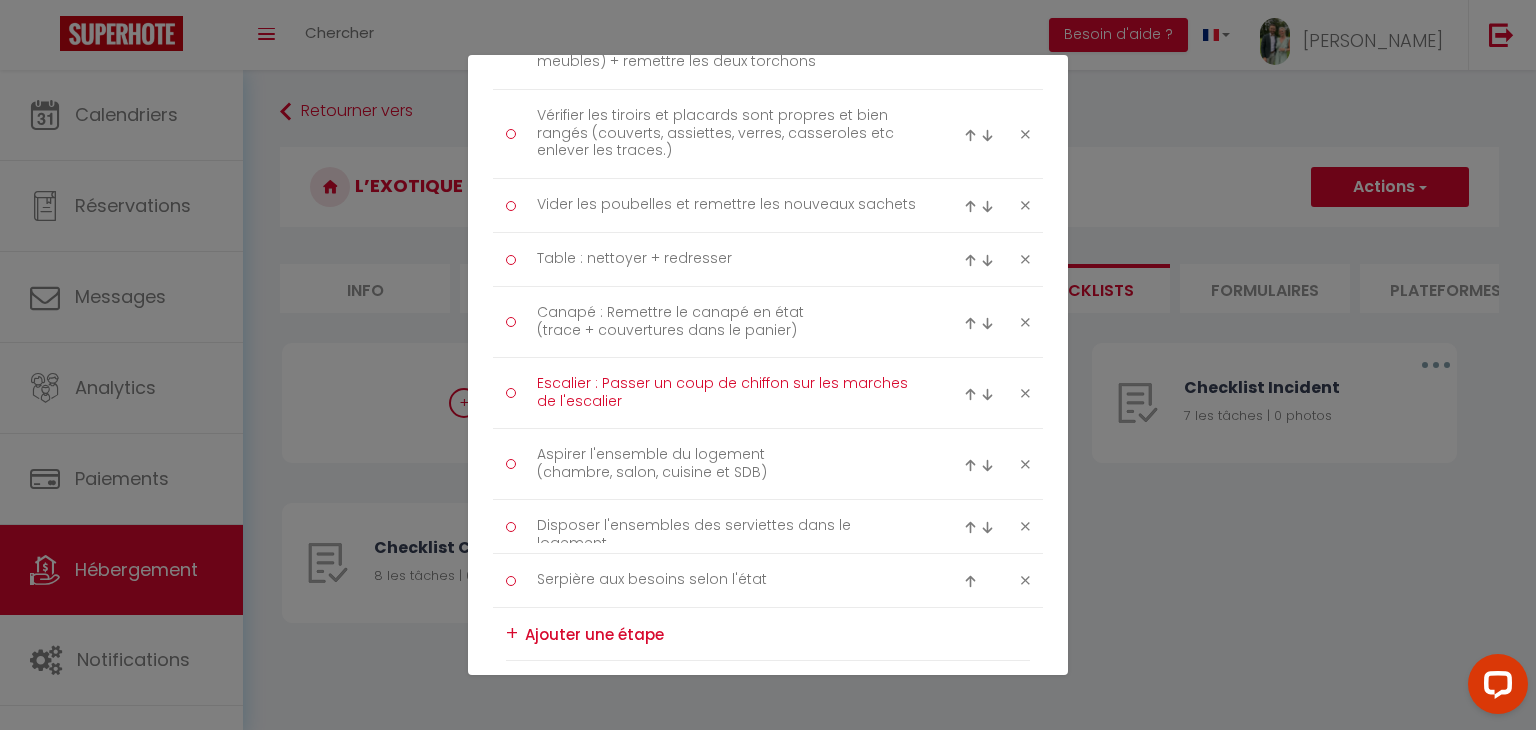 click on "Escalier : Passer un coup de chiffon sur les marches de l'escalier" at bounding box center (728, 393) 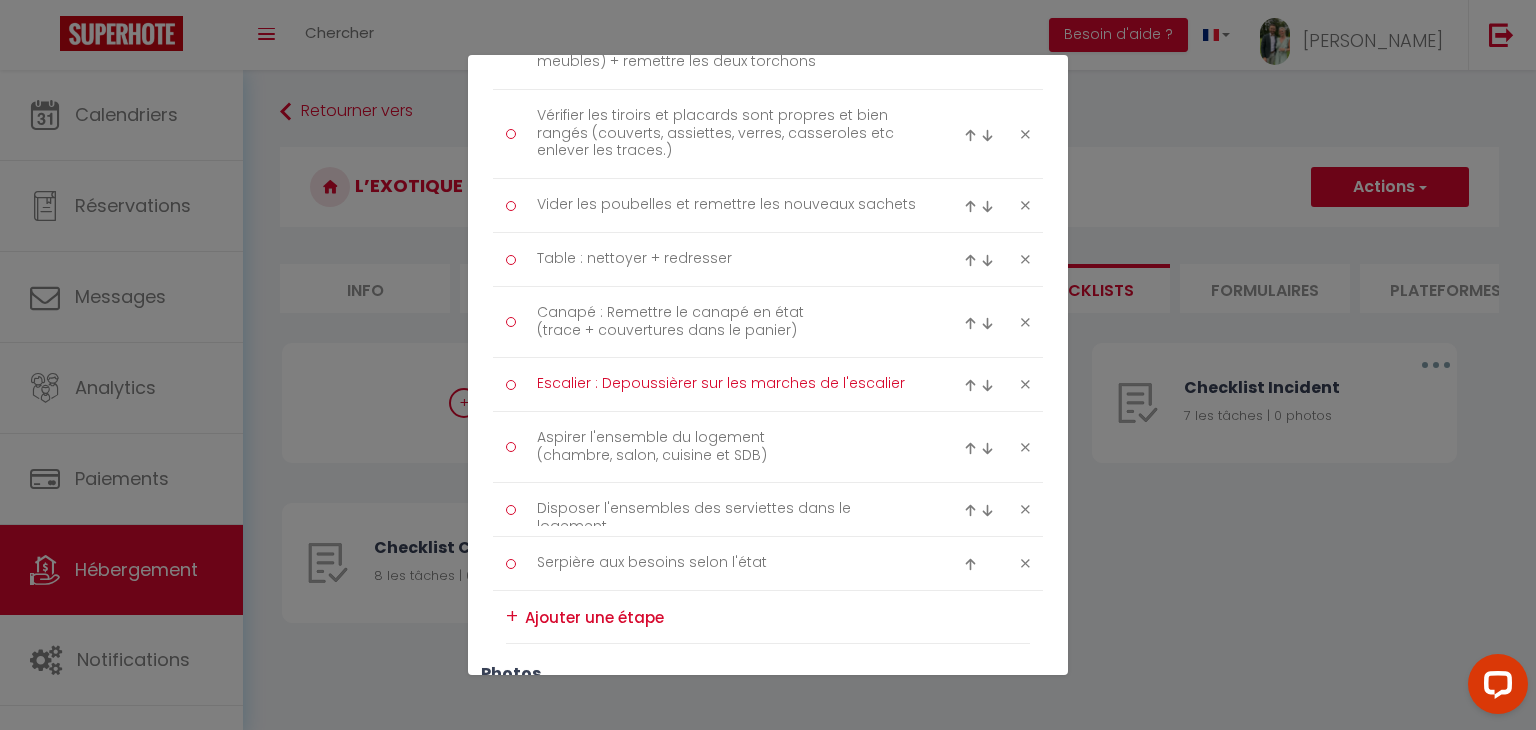 click on "Escalier : Depoussièrer sur les marches de l'escalier" at bounding box center [728, 384] 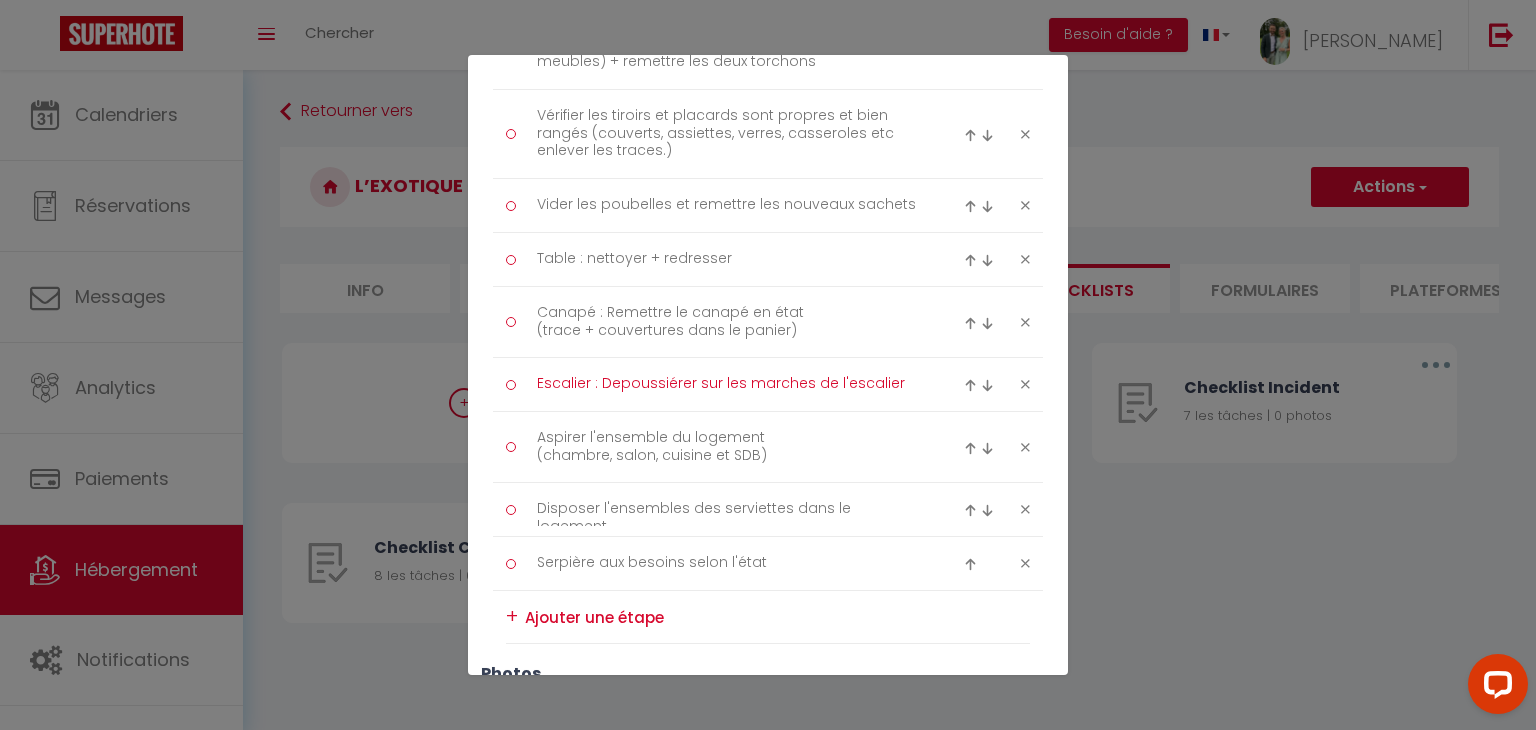 click on "Escalier : Depoussiérer sur les marches de l'escalier" at bounding box center [728, 384] 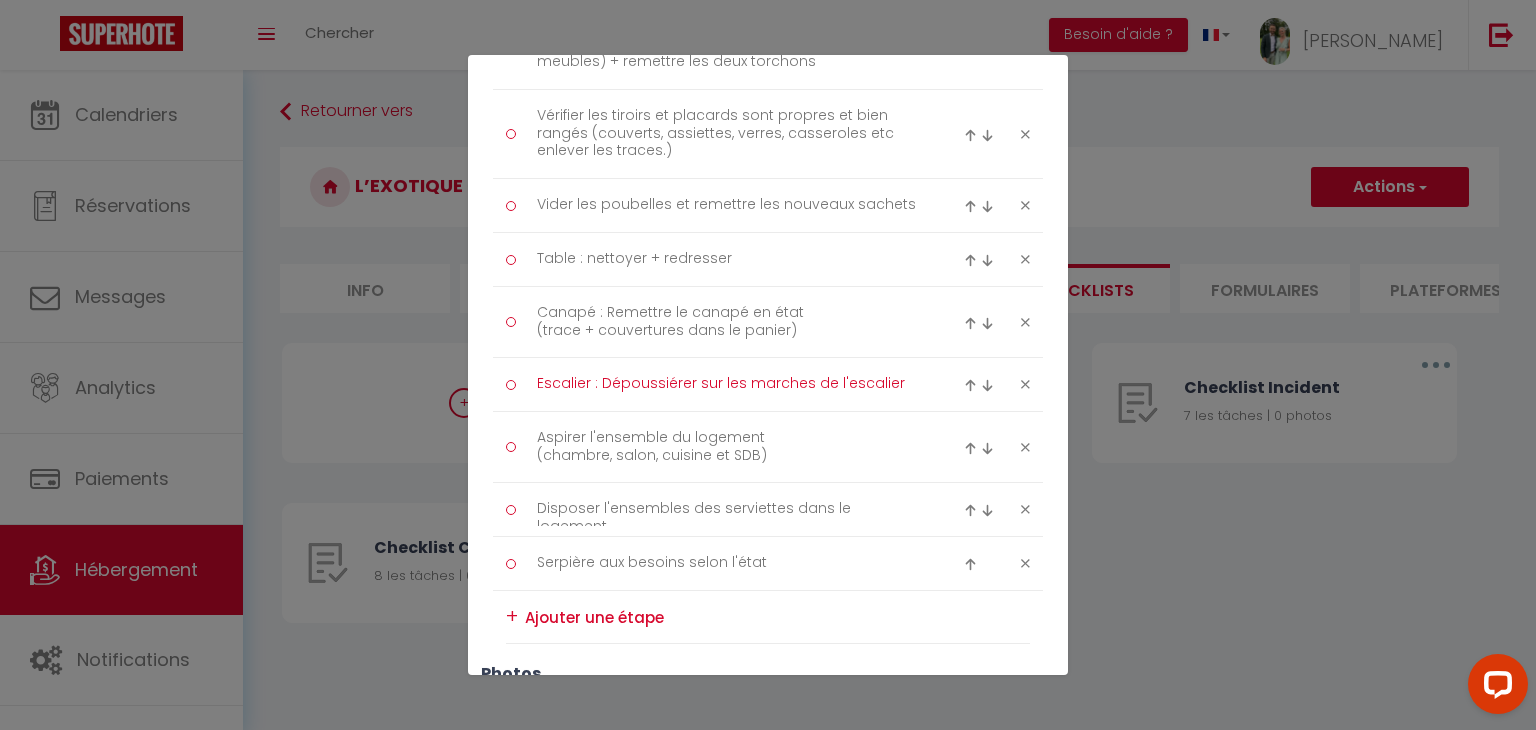 click on "Escalier : Dépoussiérer sur les marches de l'escalier" at bounding box center [728, 384] 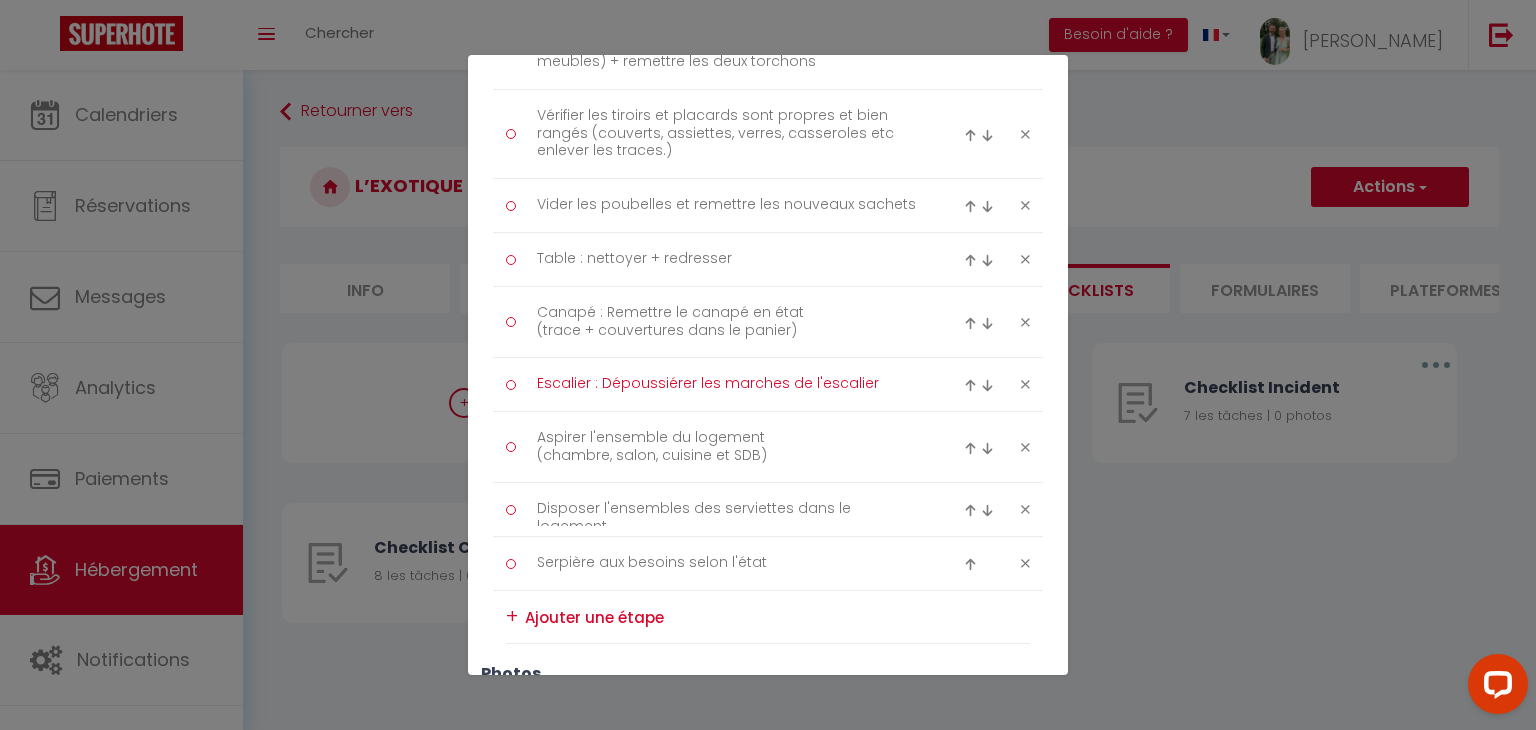 click on "Escalier : Dépoussiérer les marches de l'escalier" at bounding box center (728, 384) 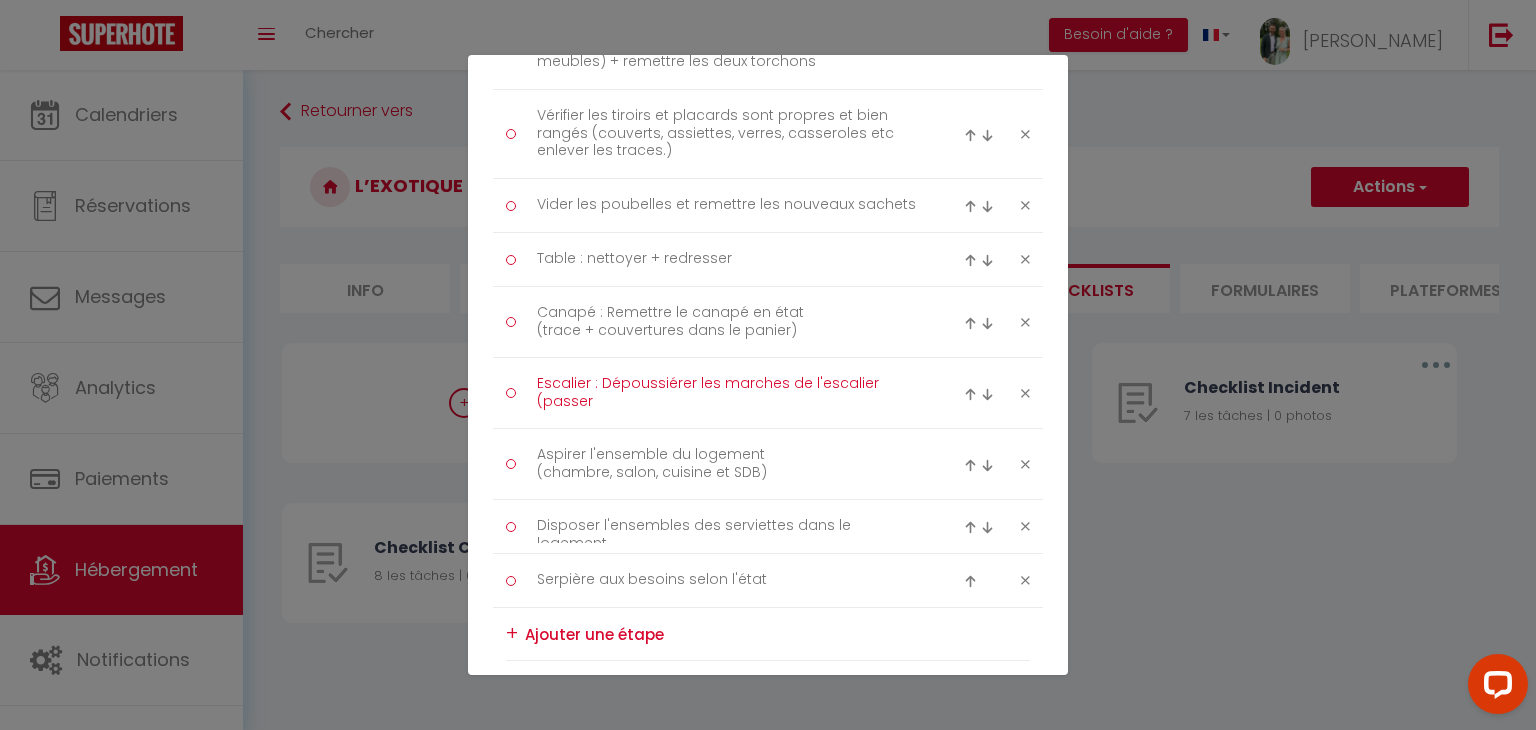 scroll, scrollTop: 0, scrollLeft: 0, axis: both 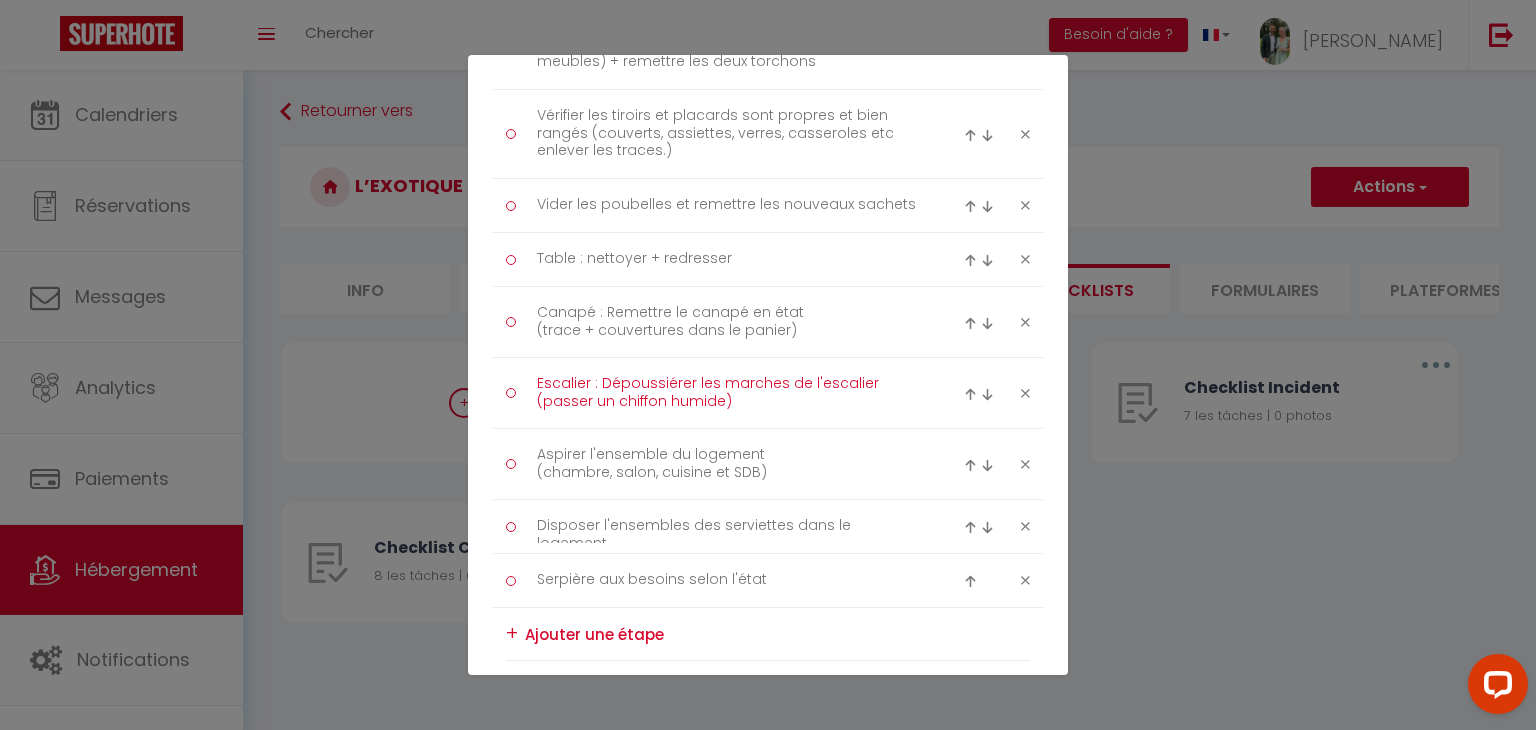 click on "Escalier : Dépoussiérer les marches de l'escalier (passer un chiffon humide)" at bounding box center (728, 393) 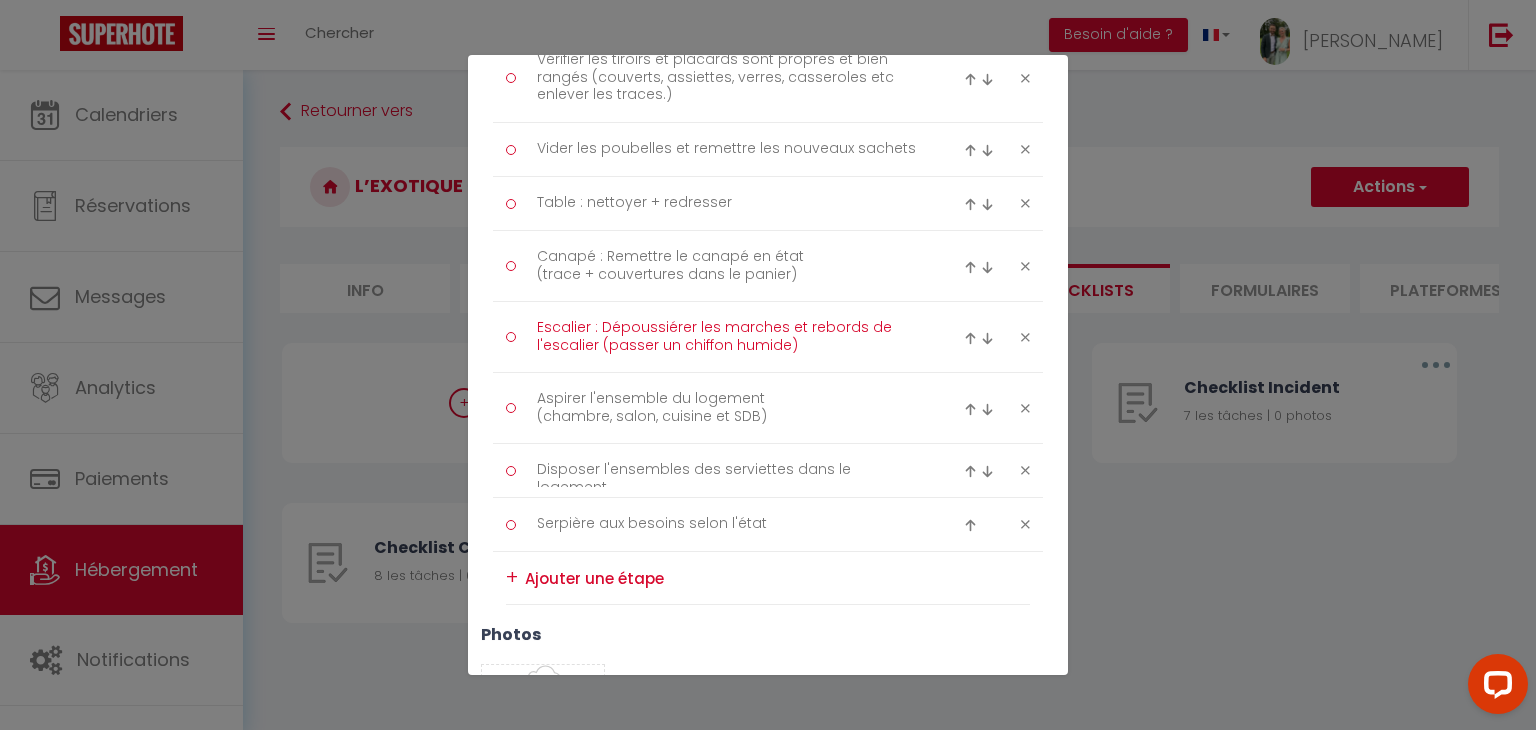 scroll, scrollTop: 831, scrollLeft: 0, axis: vertical 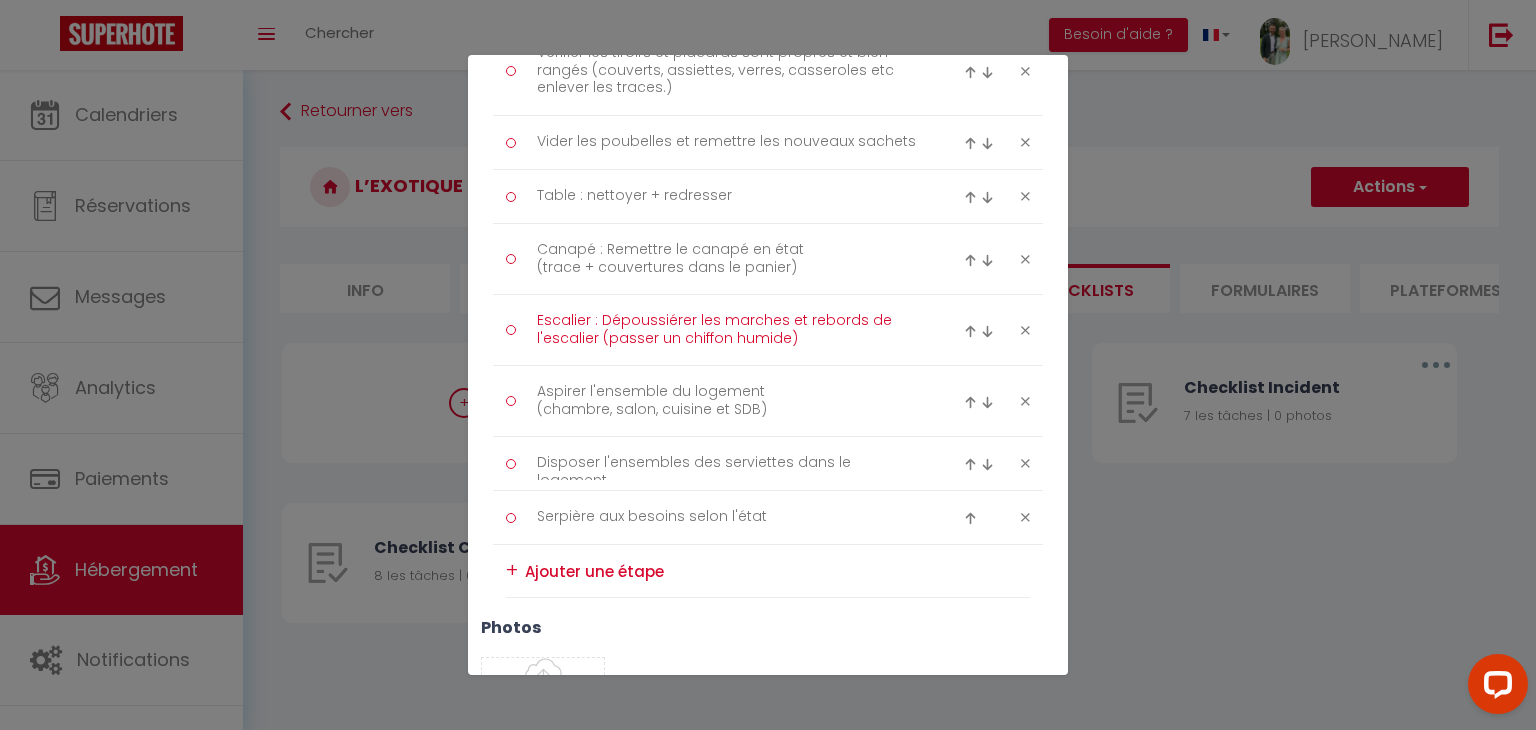 type on "Escalier : Dépoussiérer les marches et rebords de l'escalier (passer un chiffon humide)" 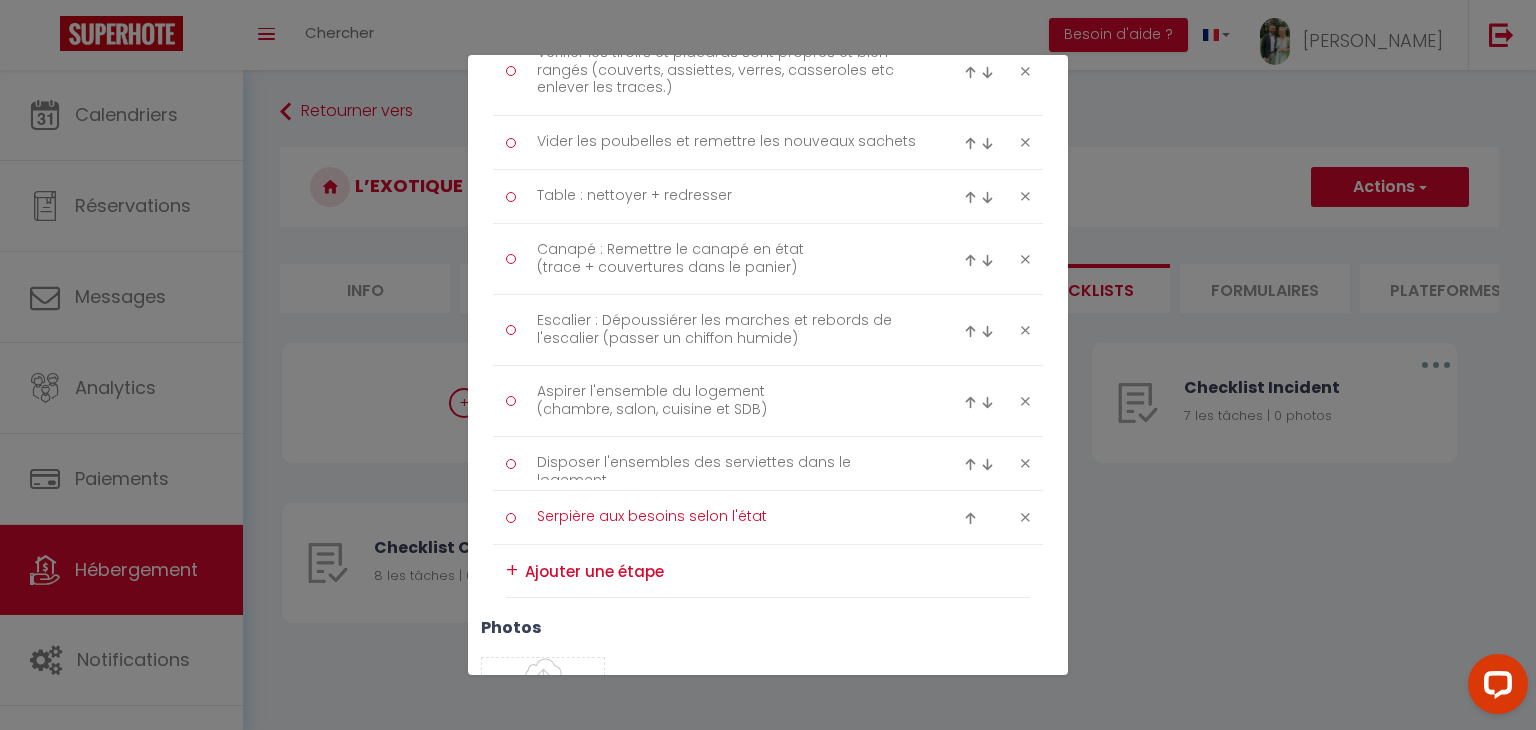 click on "Serpière aux besoins selon l'état" at bounding box center (728, 517) 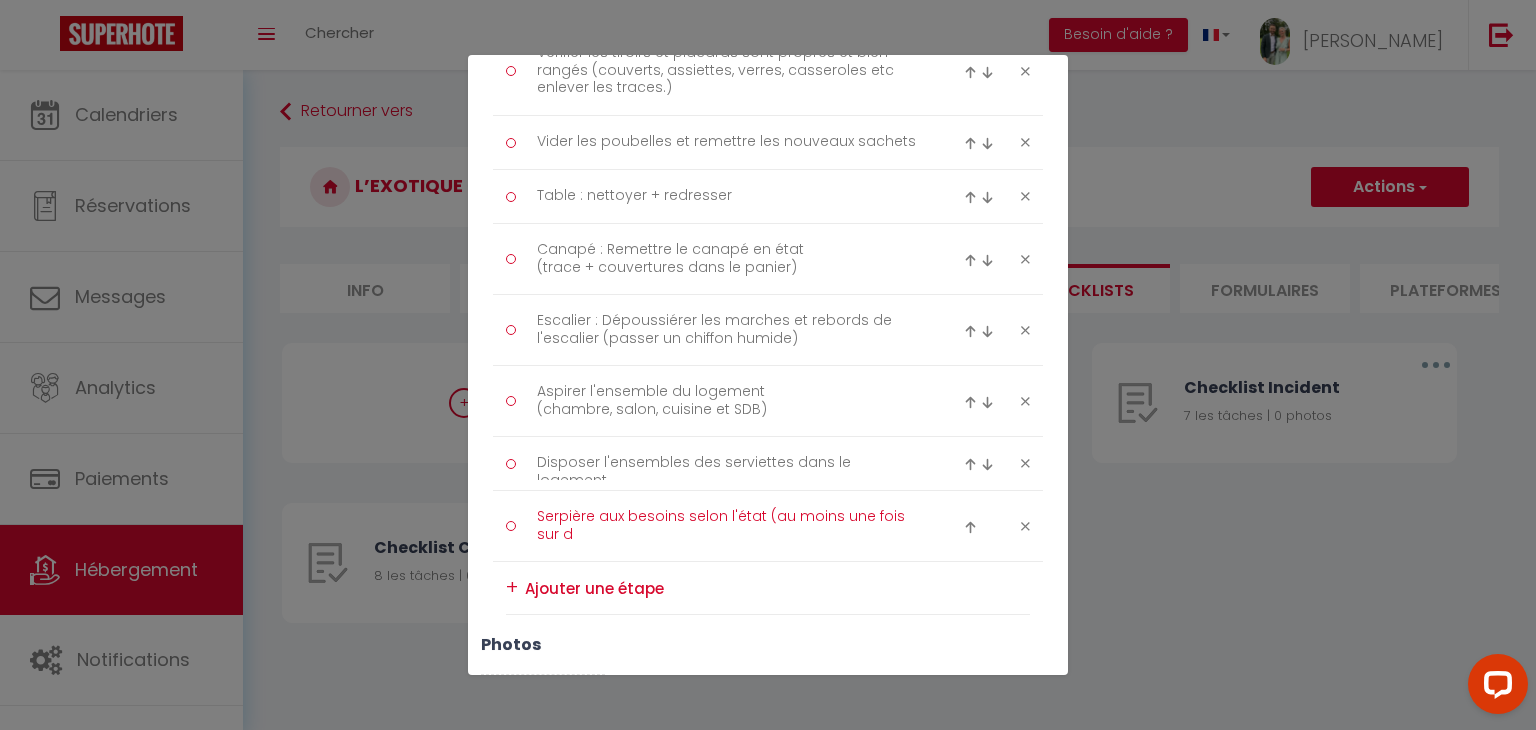 scroll, scrollTop: 0, scrollLeft: 0, axis: both 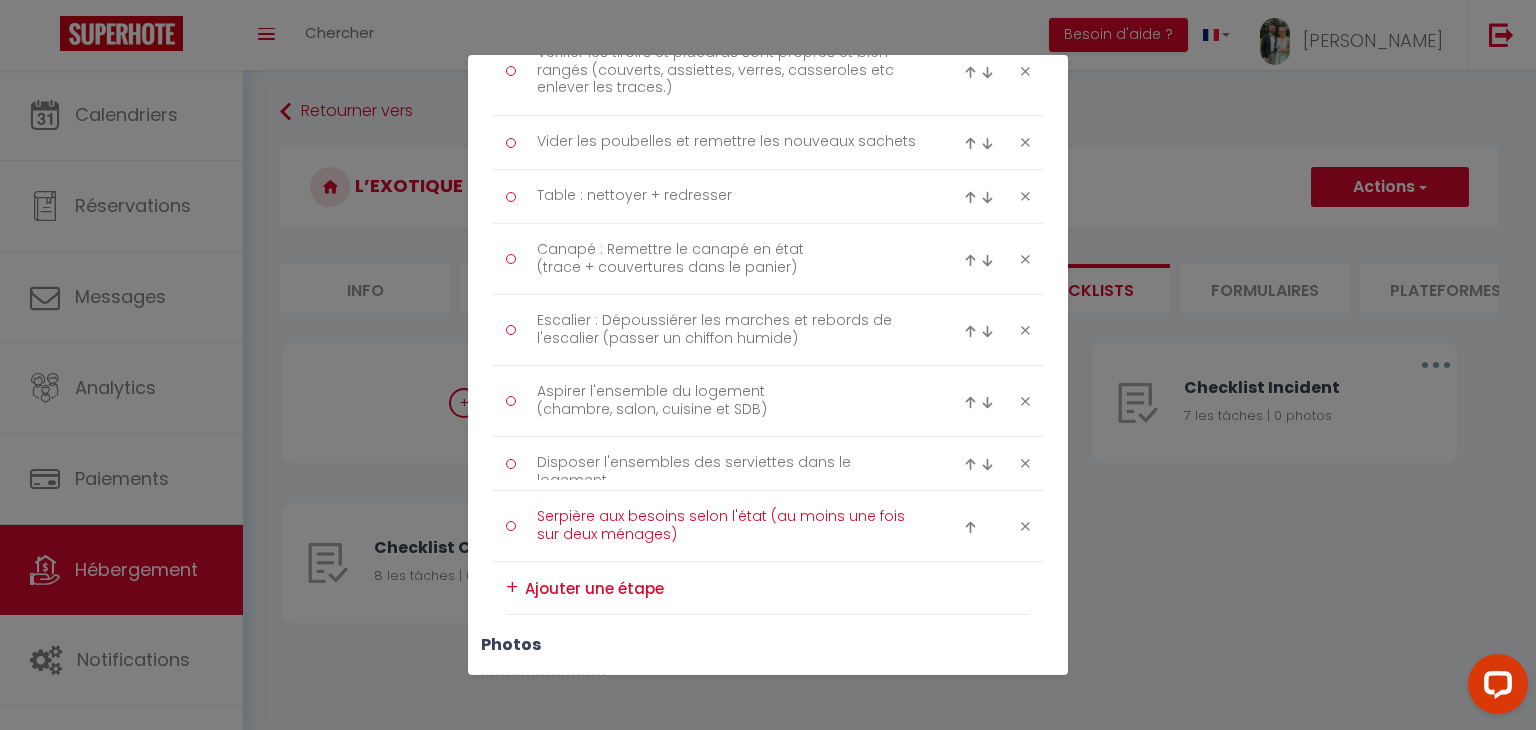 click on "Serpière aux besoins selon l'état (au moins une fois sur deux ménages)" at bounding box center [728, 526] 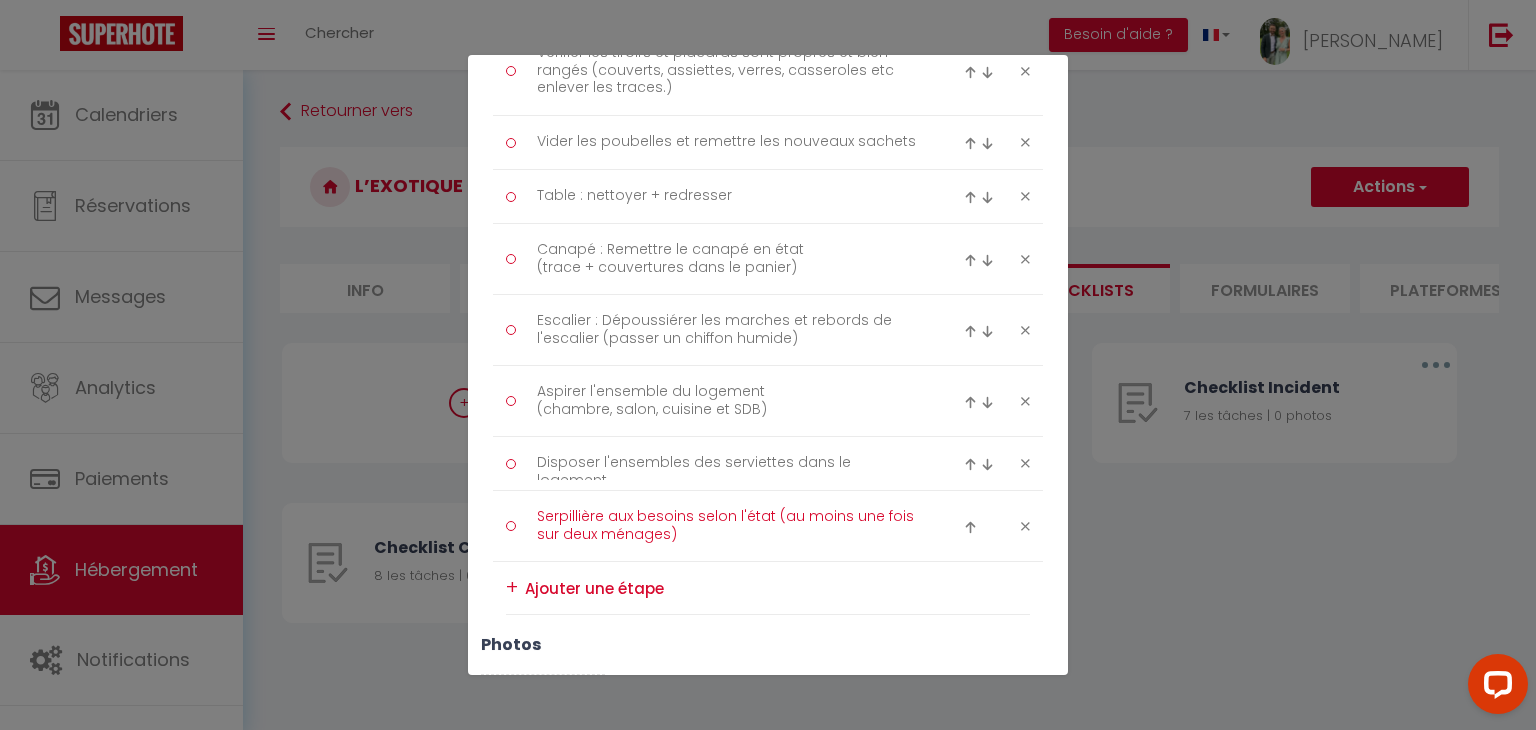 click on "Serpillière aux besoins selon l'état (au moins une fois sur deux ménages)" at bounding box center (728, 526) 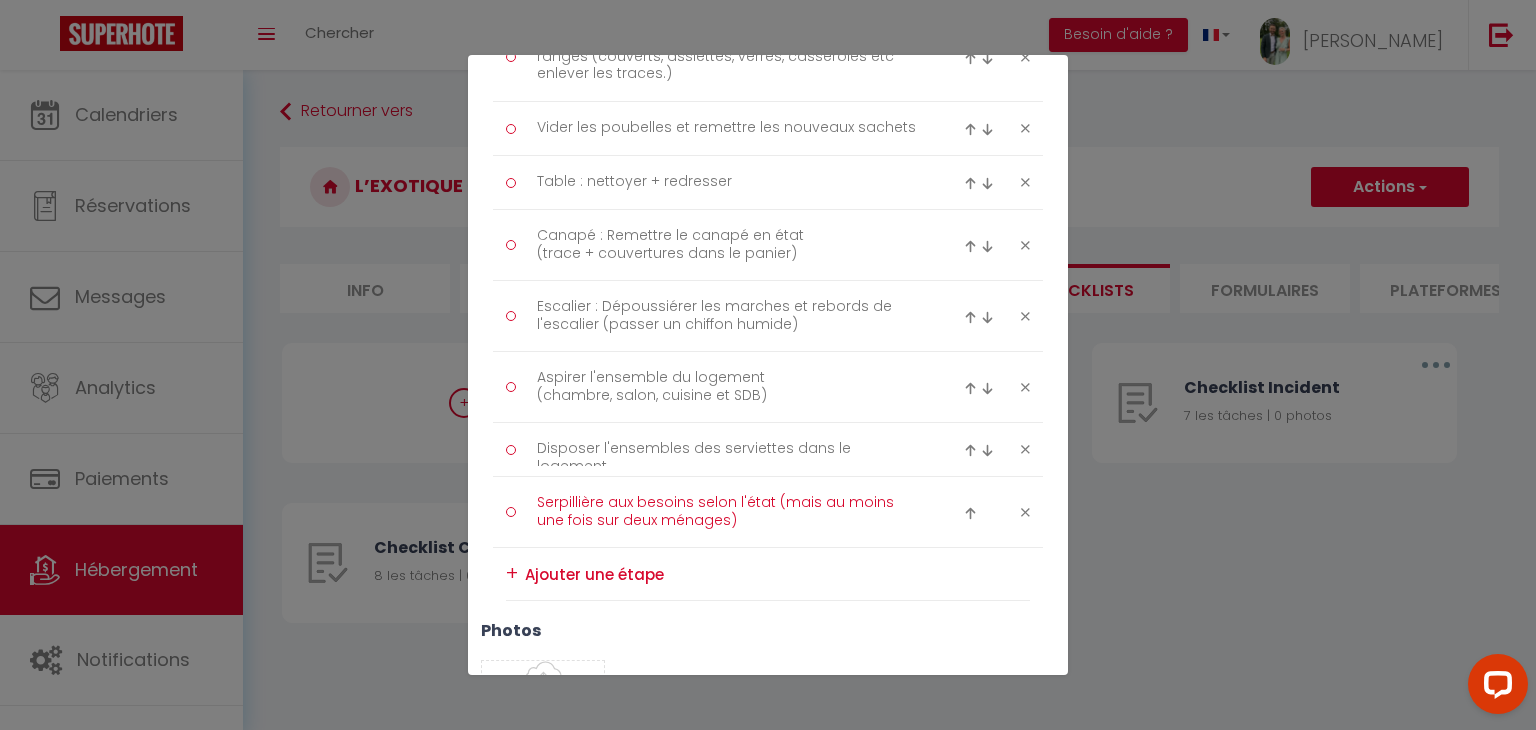 scroll, scrollTop: 850, scrollLeft: 0, axis: vertical 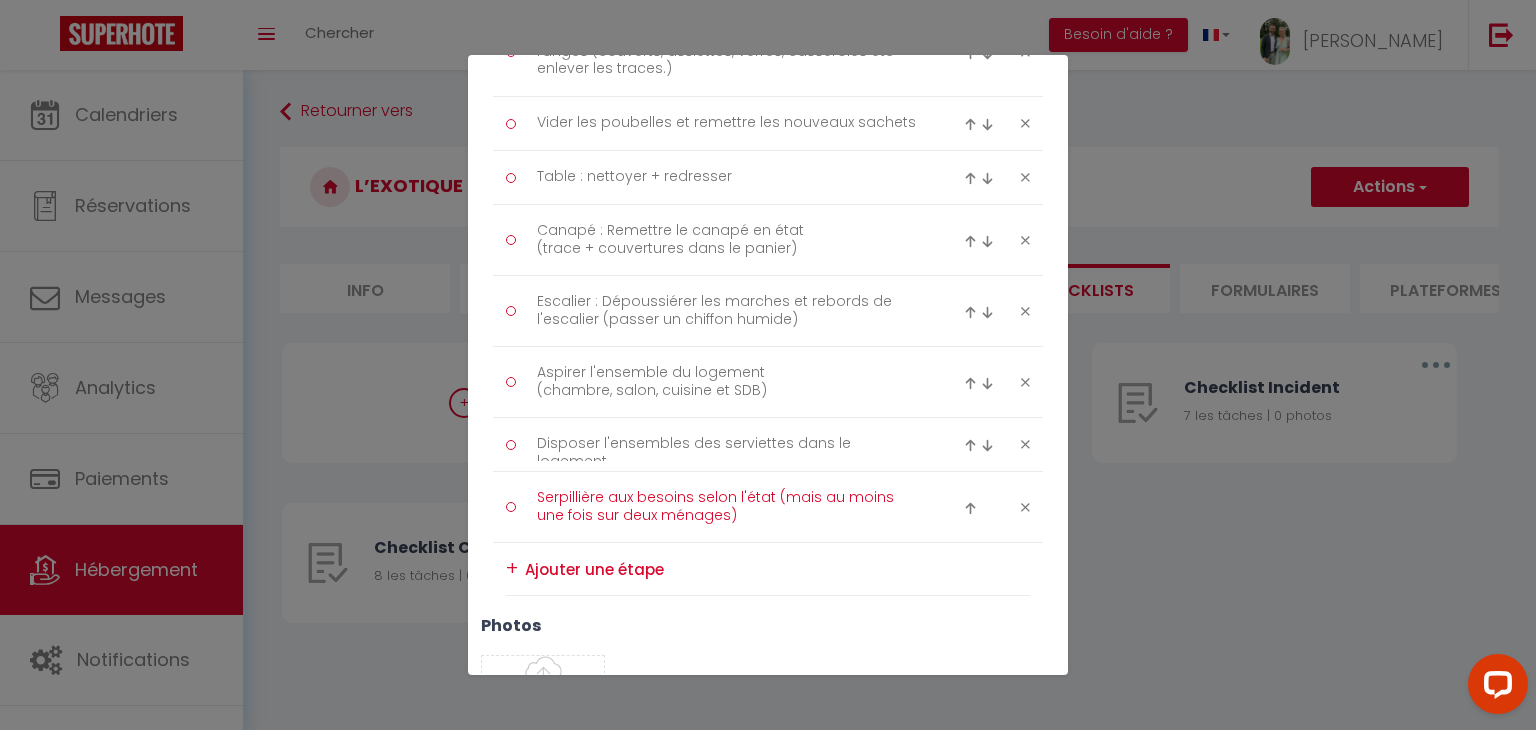 type on "Serpillière aux besoins selon l'état (mais au moins une fois sur deux ménages)" 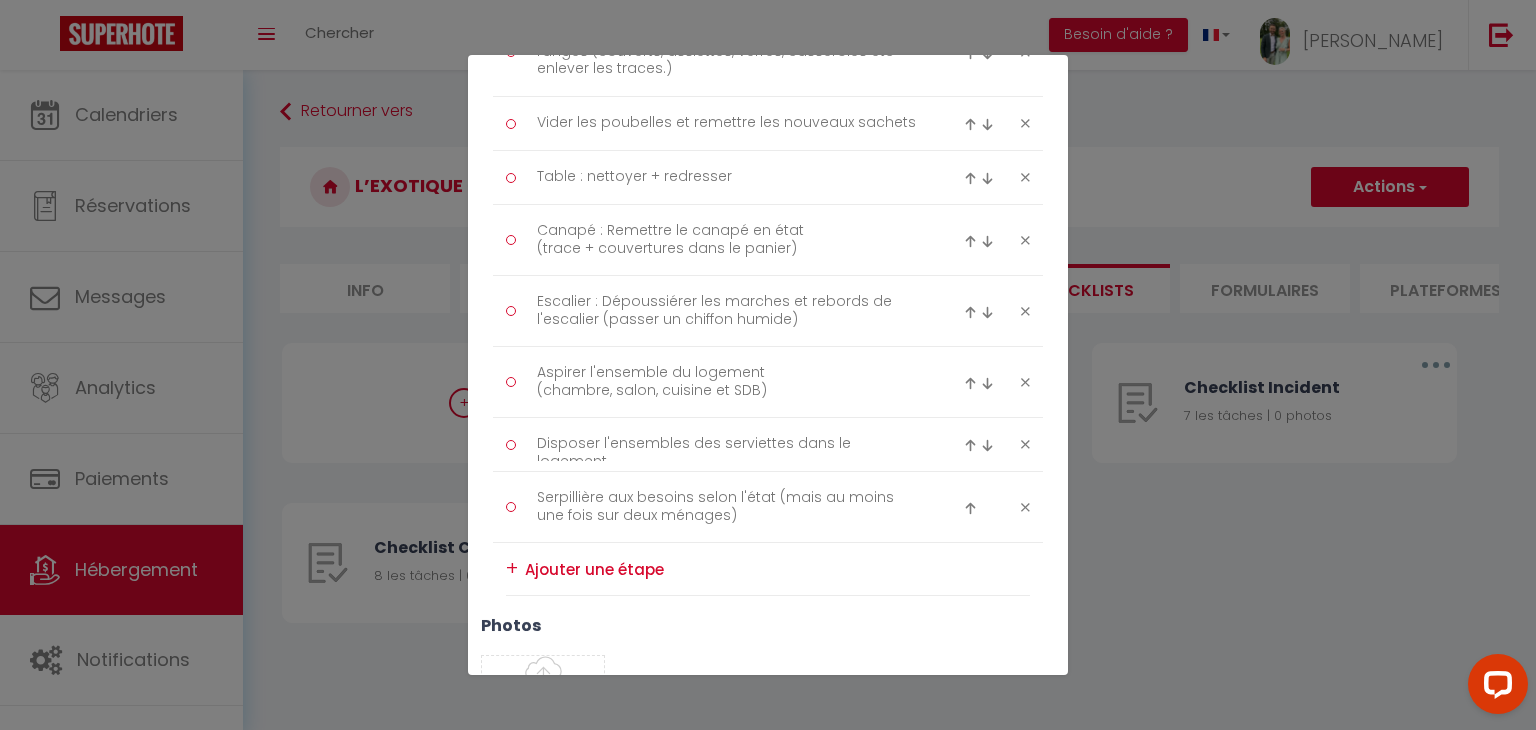 click on "+" at bounding box center [512, 568] 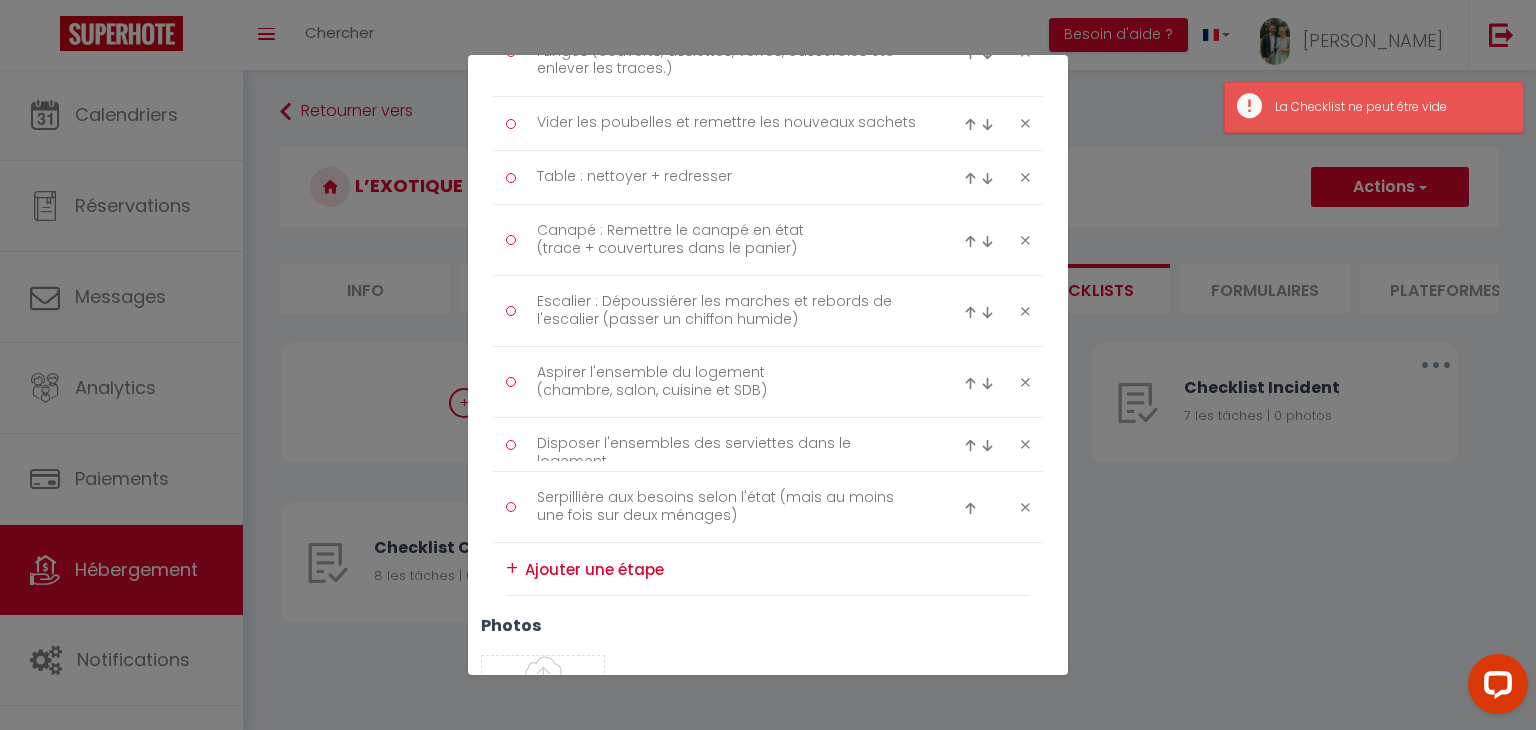 click at bounding box center [777, 569] 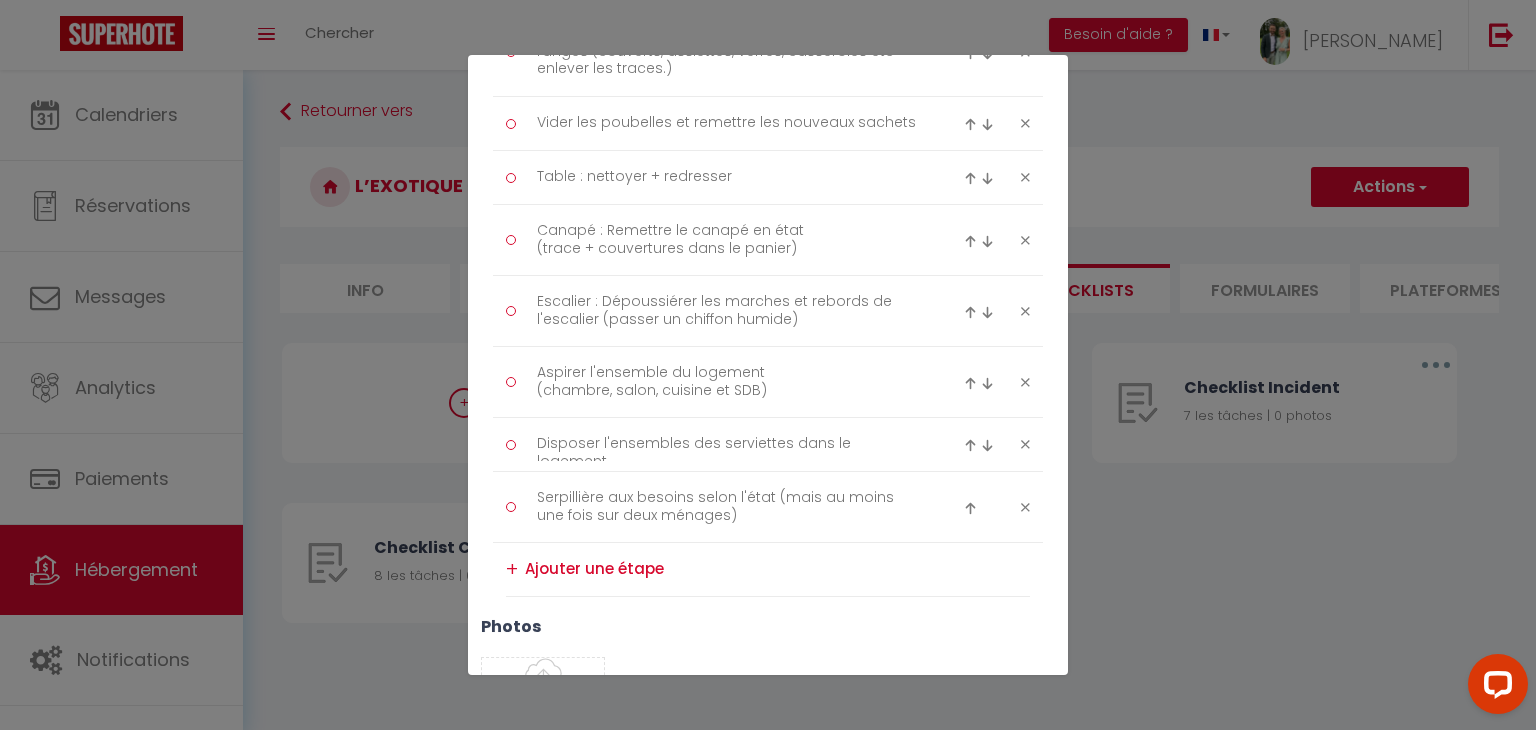 click at bounding box center [777, 569] 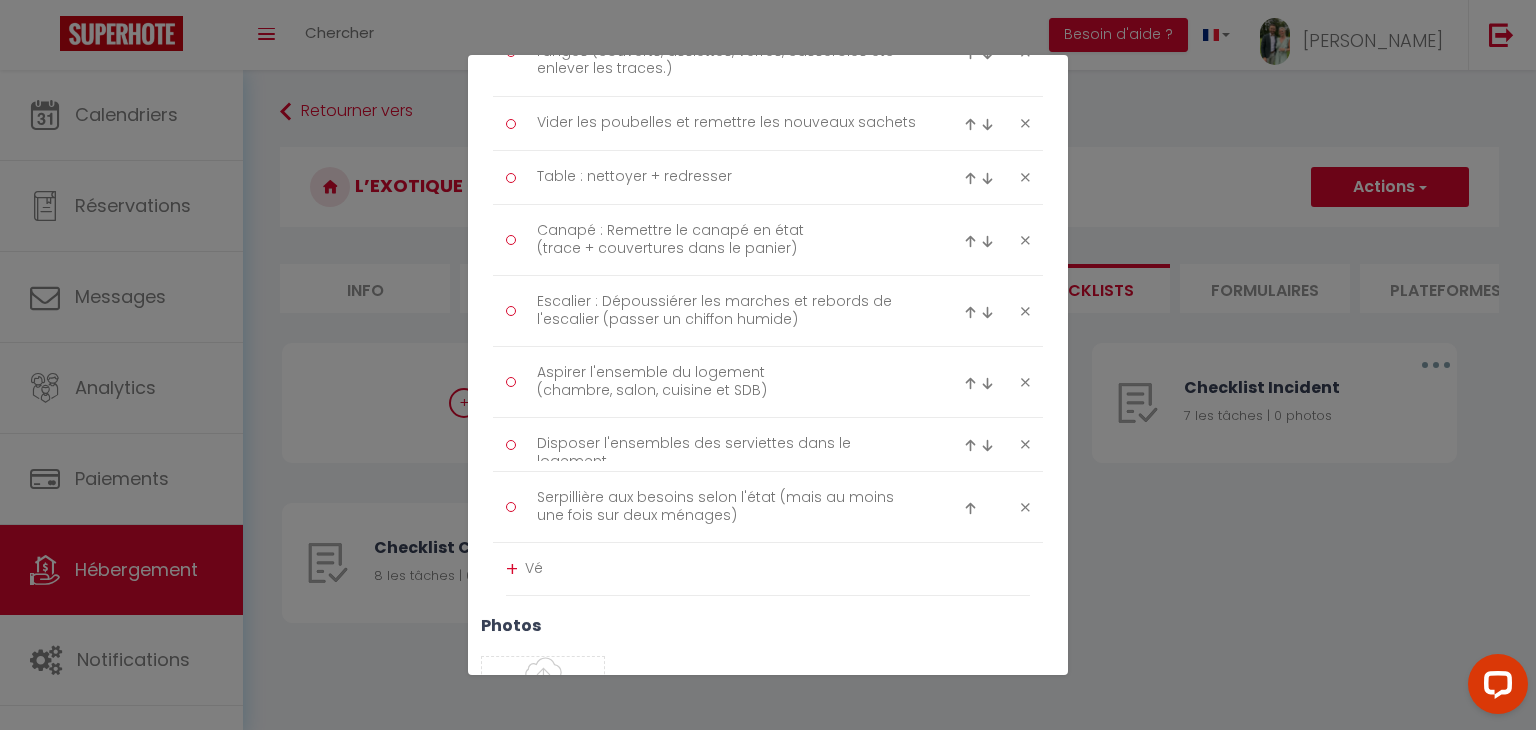 type on "V" 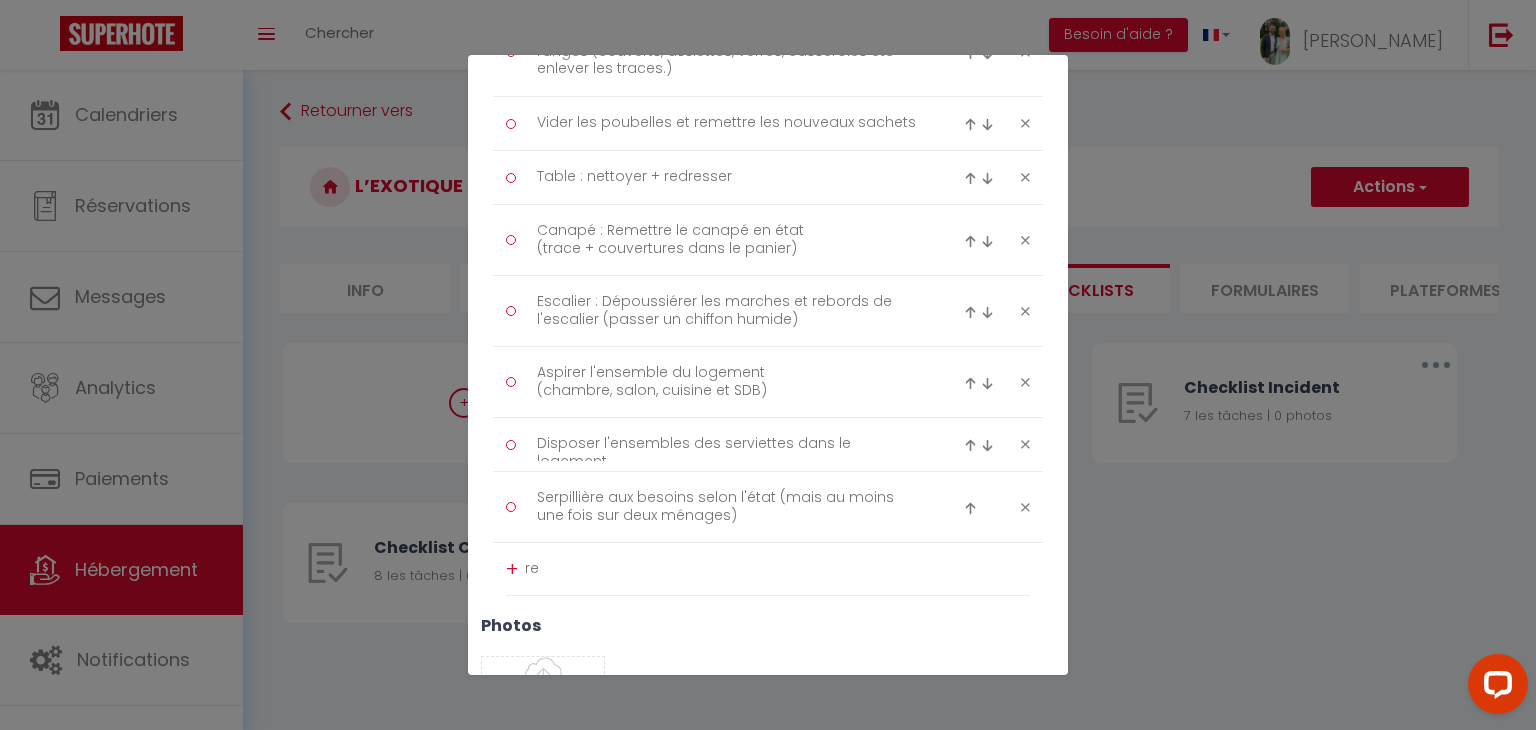 type on "r" 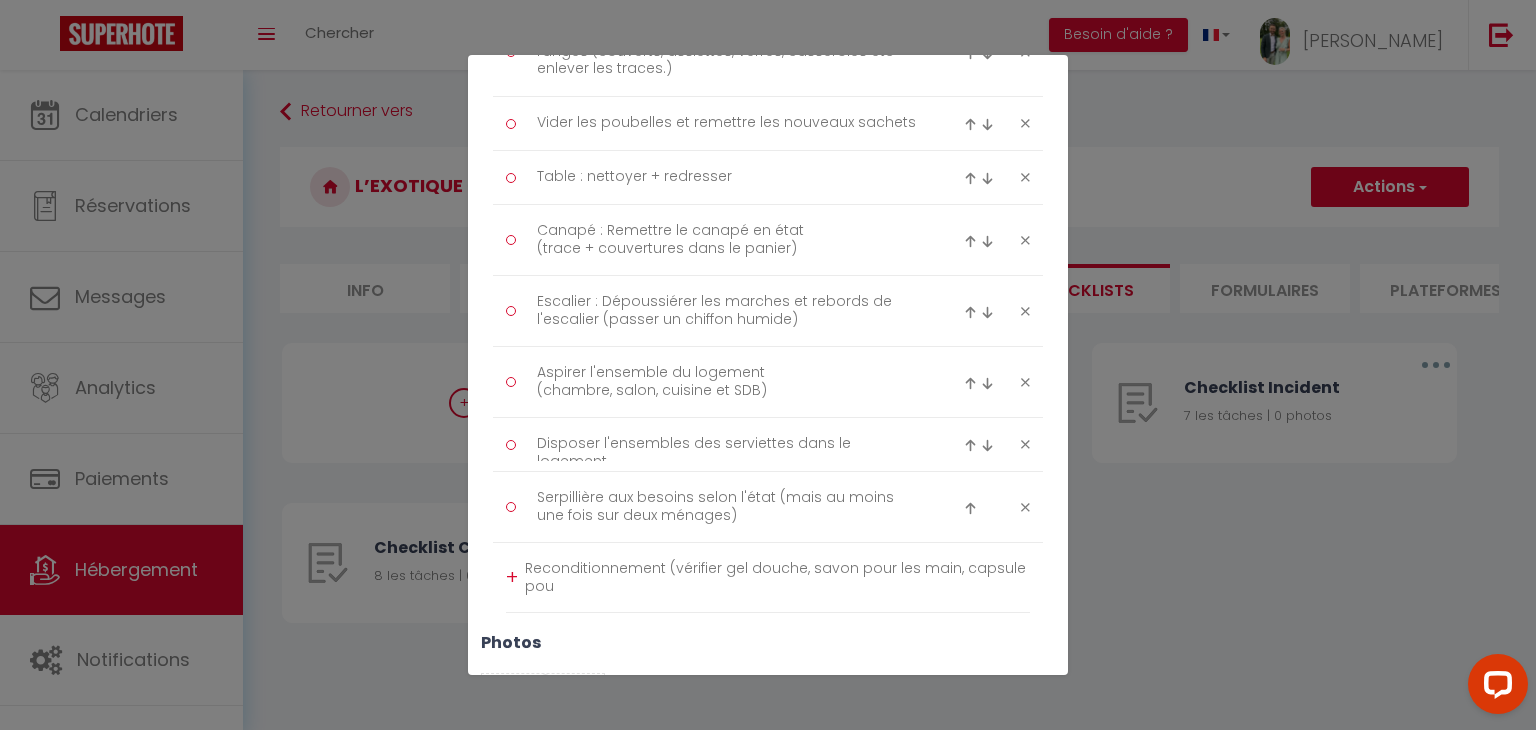 scroll, scrollTop: 0, scrollLeft: 0, axis: both 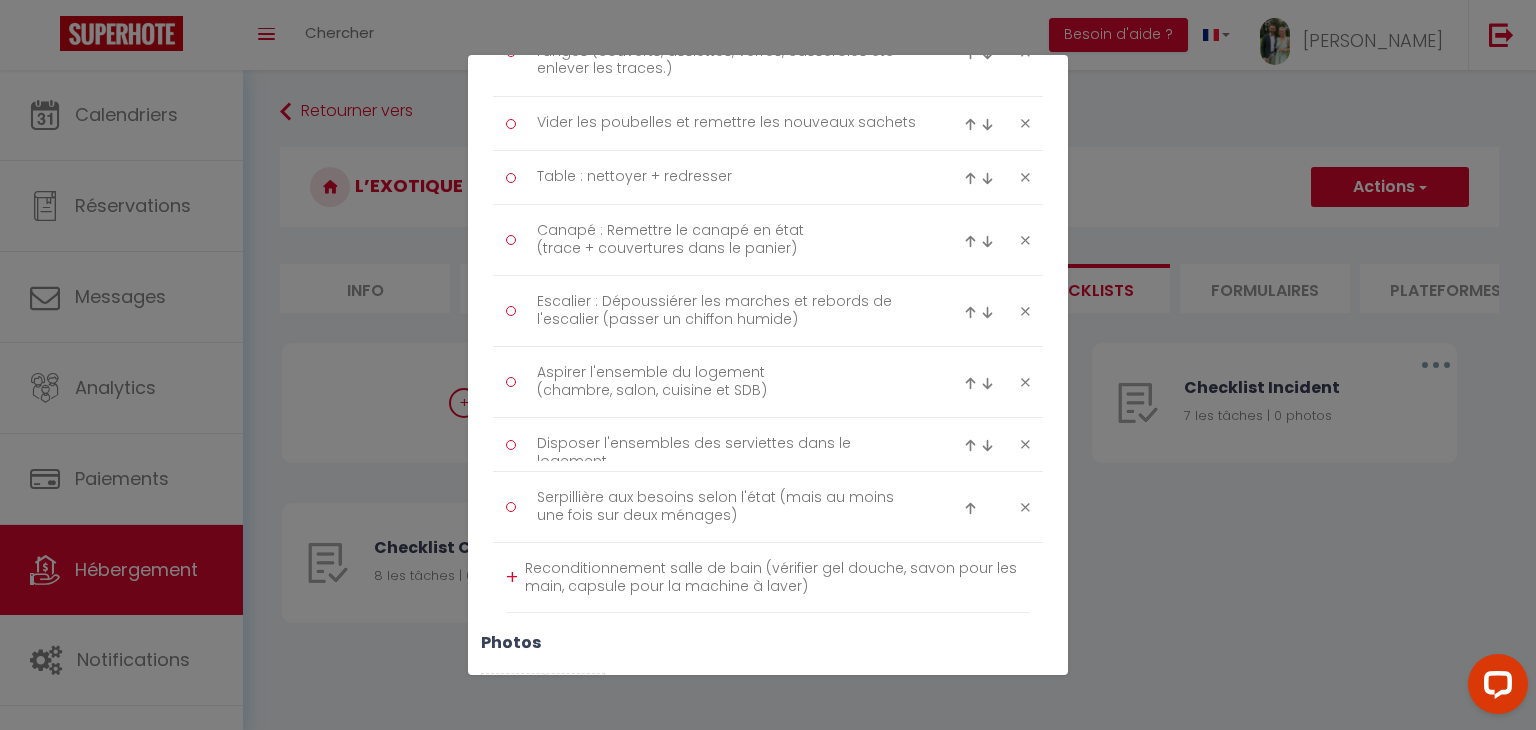 click on "Reconditionnement salle de bain (vérifier gel douche, savon pour les main, capsule pour la machine à laver)" at bounding box center [777, 577] 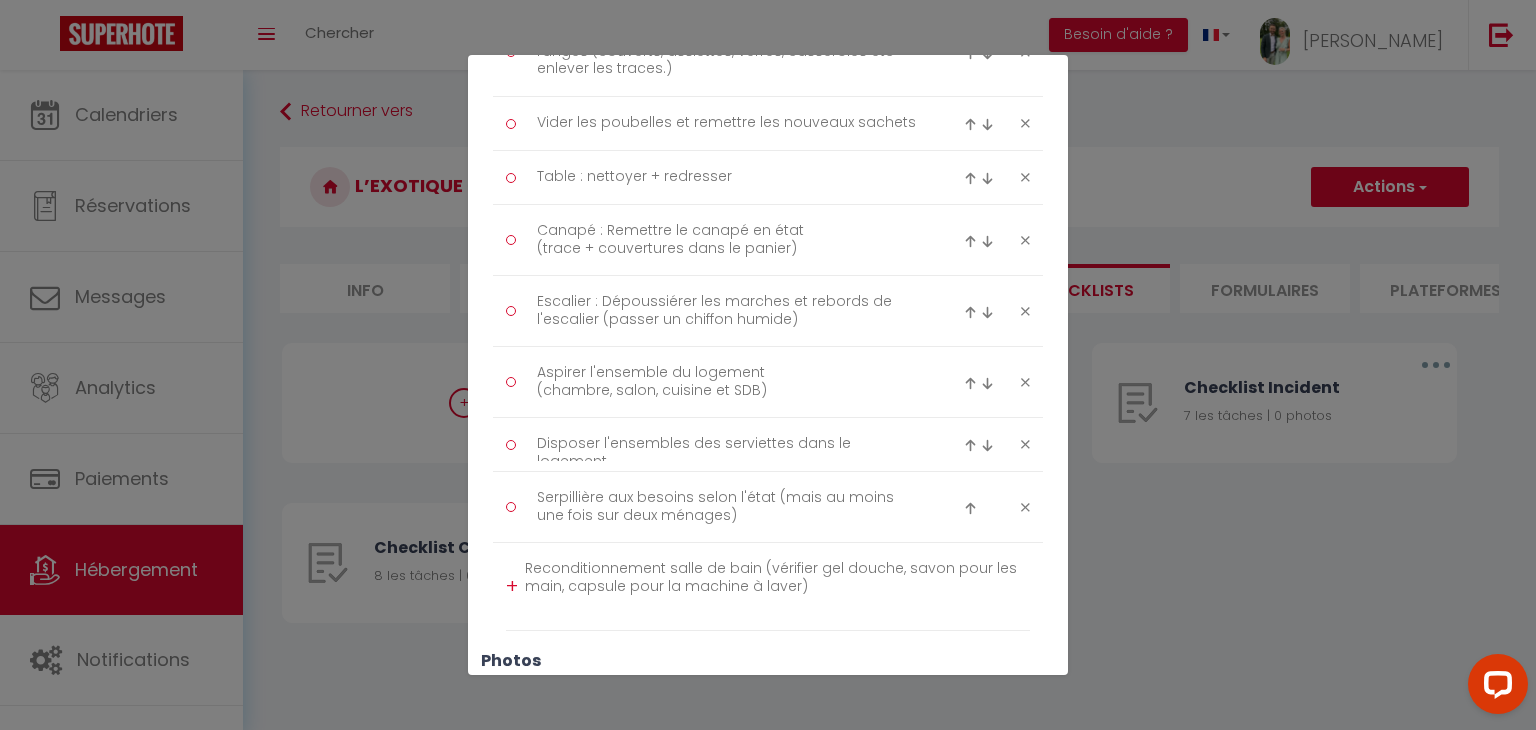 type on "Reconditionnement salle de bain (vérifier gel douche, savon pour les main, capsule pour la machine à laver)" 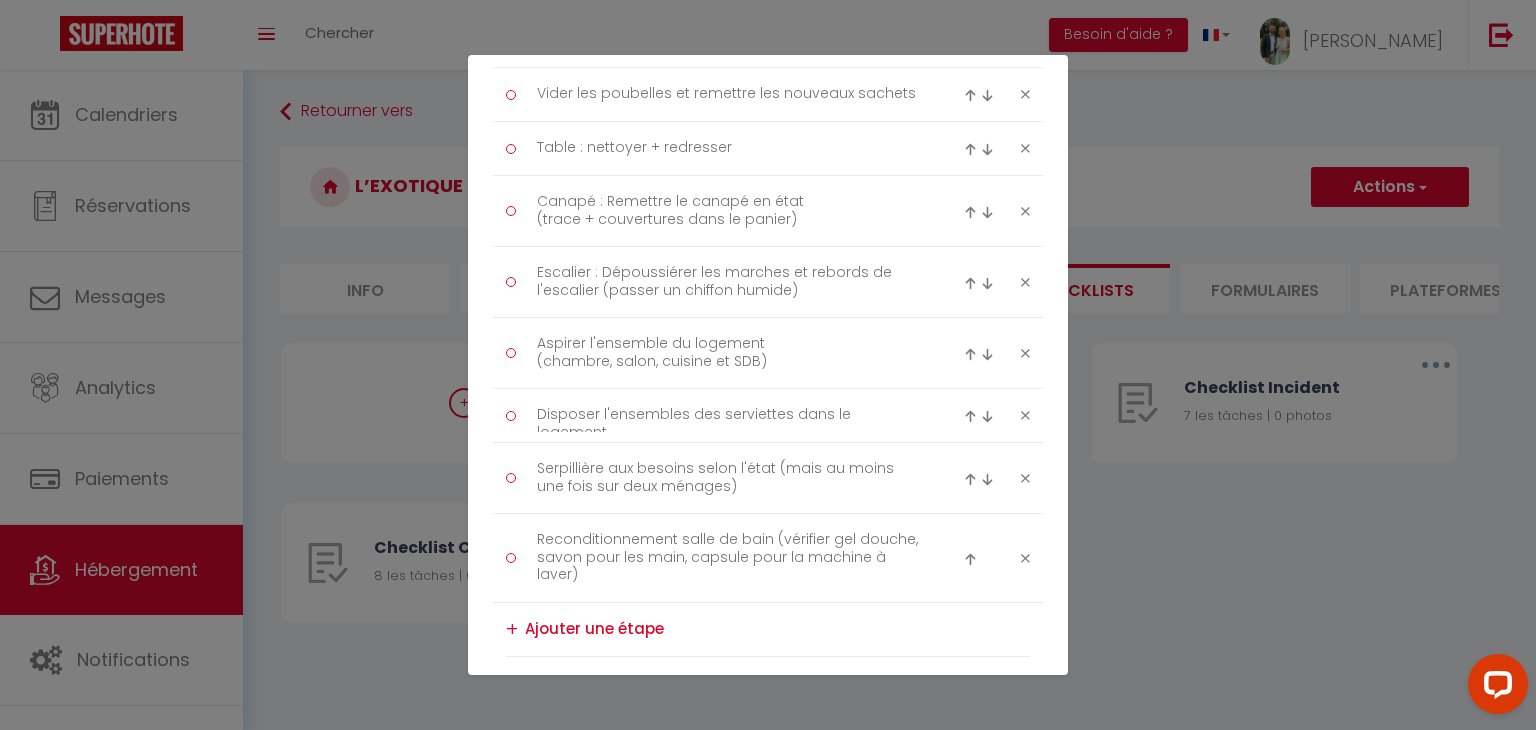 scroll, scrollTop: 924, scrollLeft: 0, axis: vertical 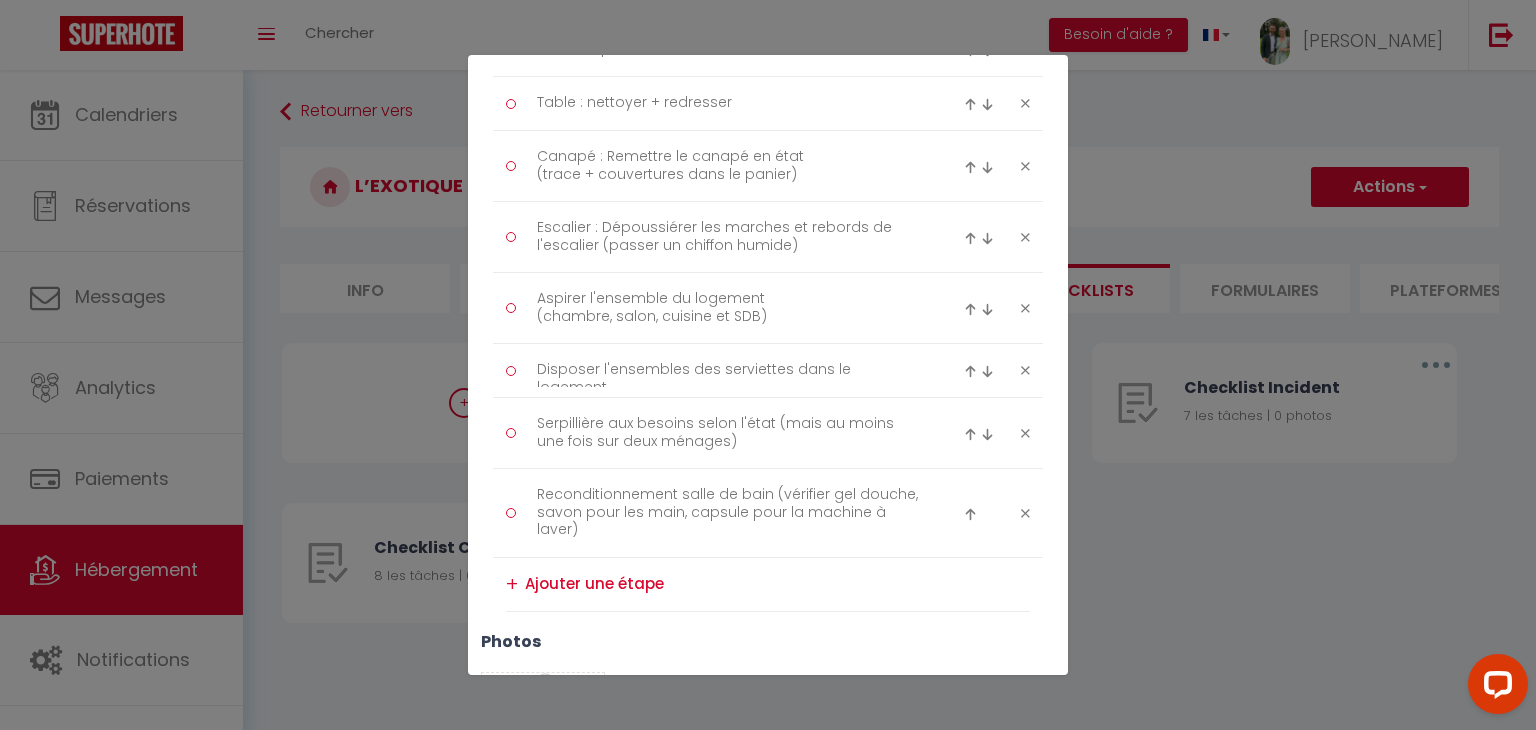 click at bounding box center (777, 584) 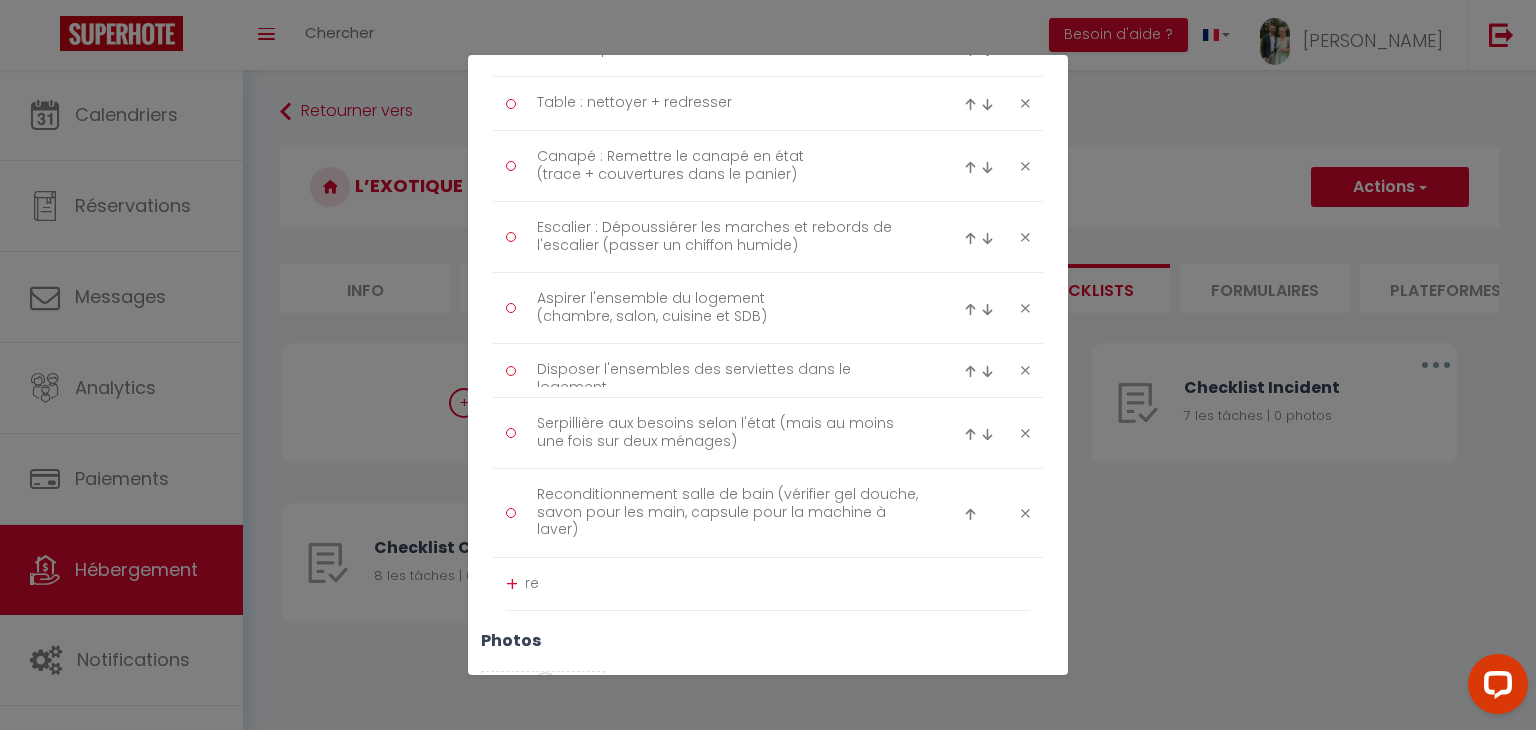type on "r" 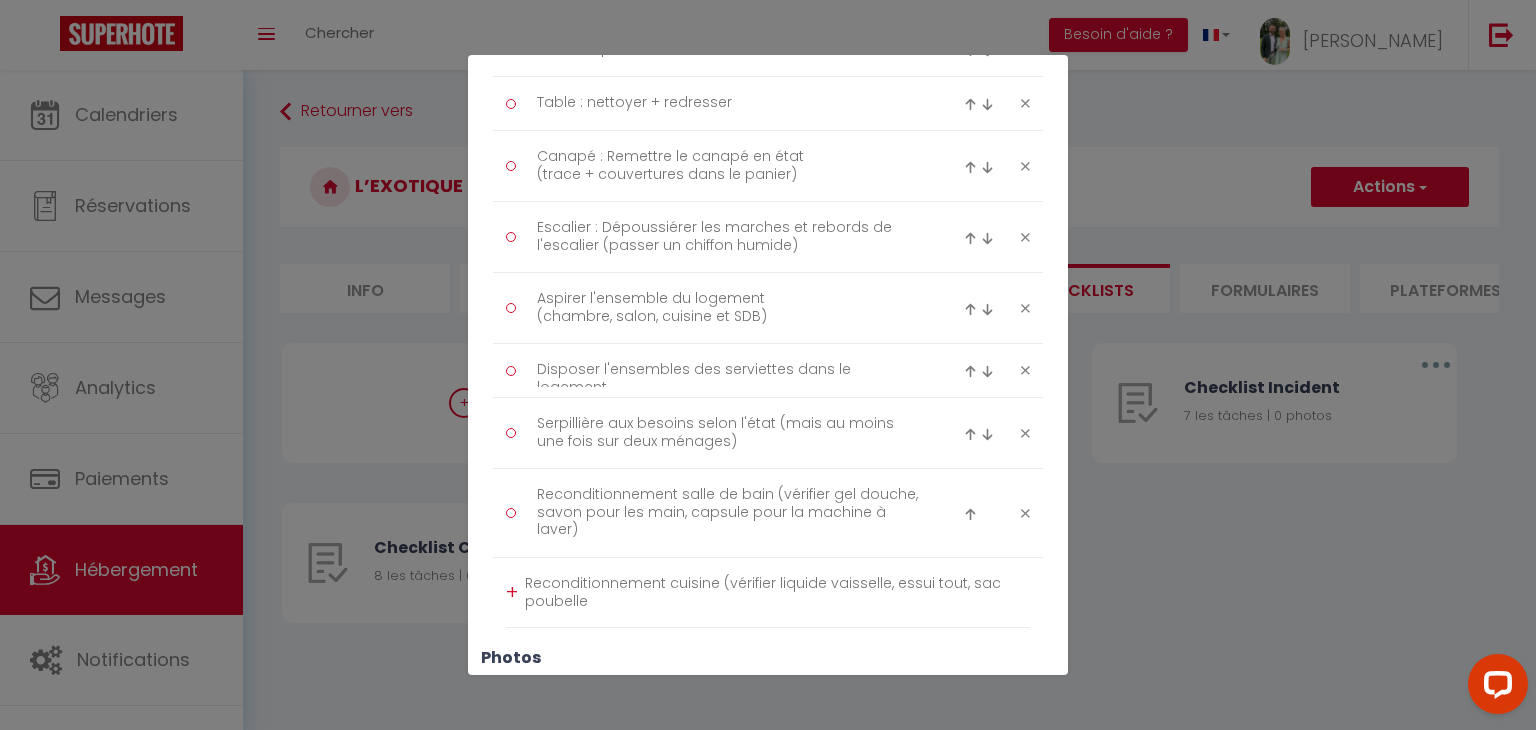 scroll, scrollTop: 0, scrollLeft: 0, axis: both 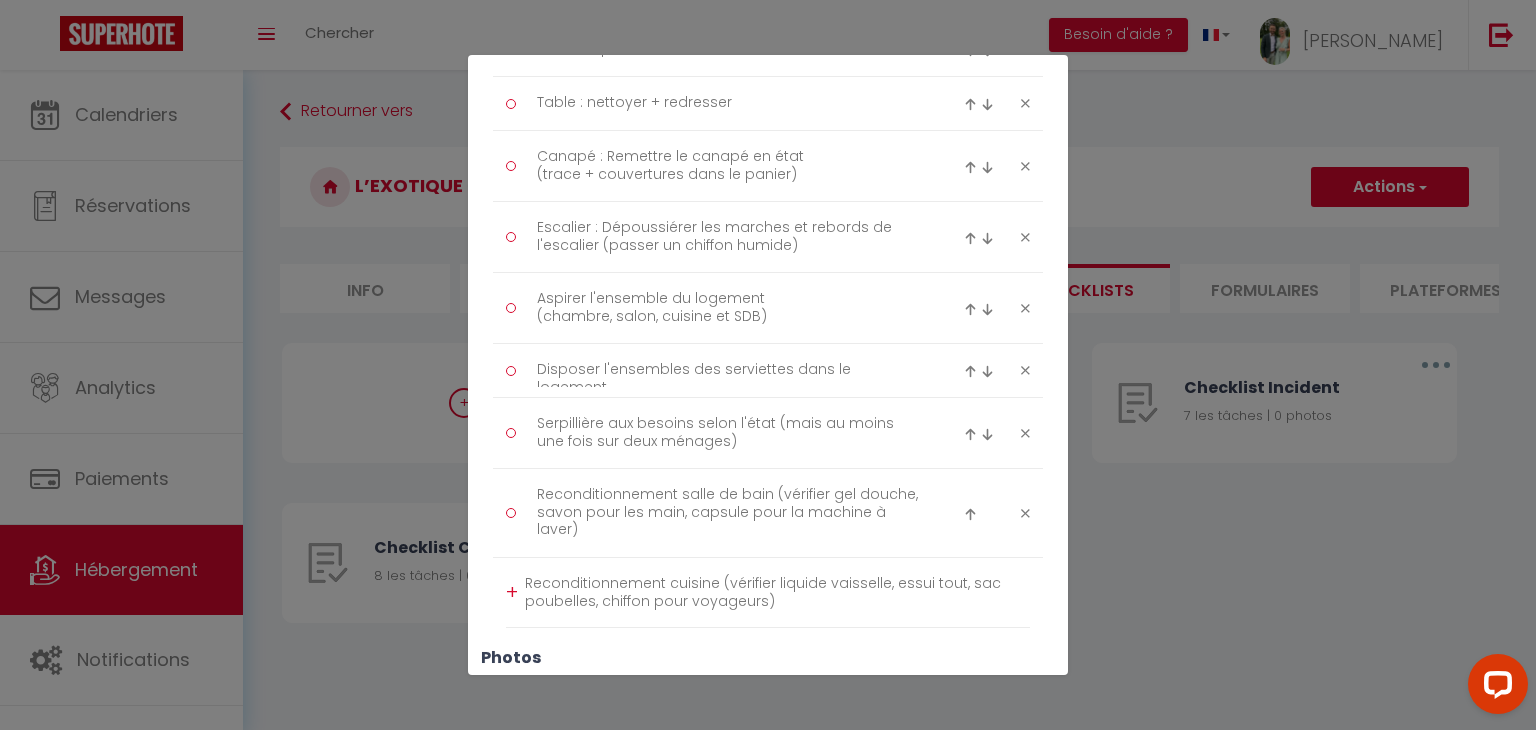 click on "Reconditionnement cuisine (vérifier liquide vaisselle, essui tout, sac poubelles, chiffon pour voyageurs)" at bounding box center (777, 592) 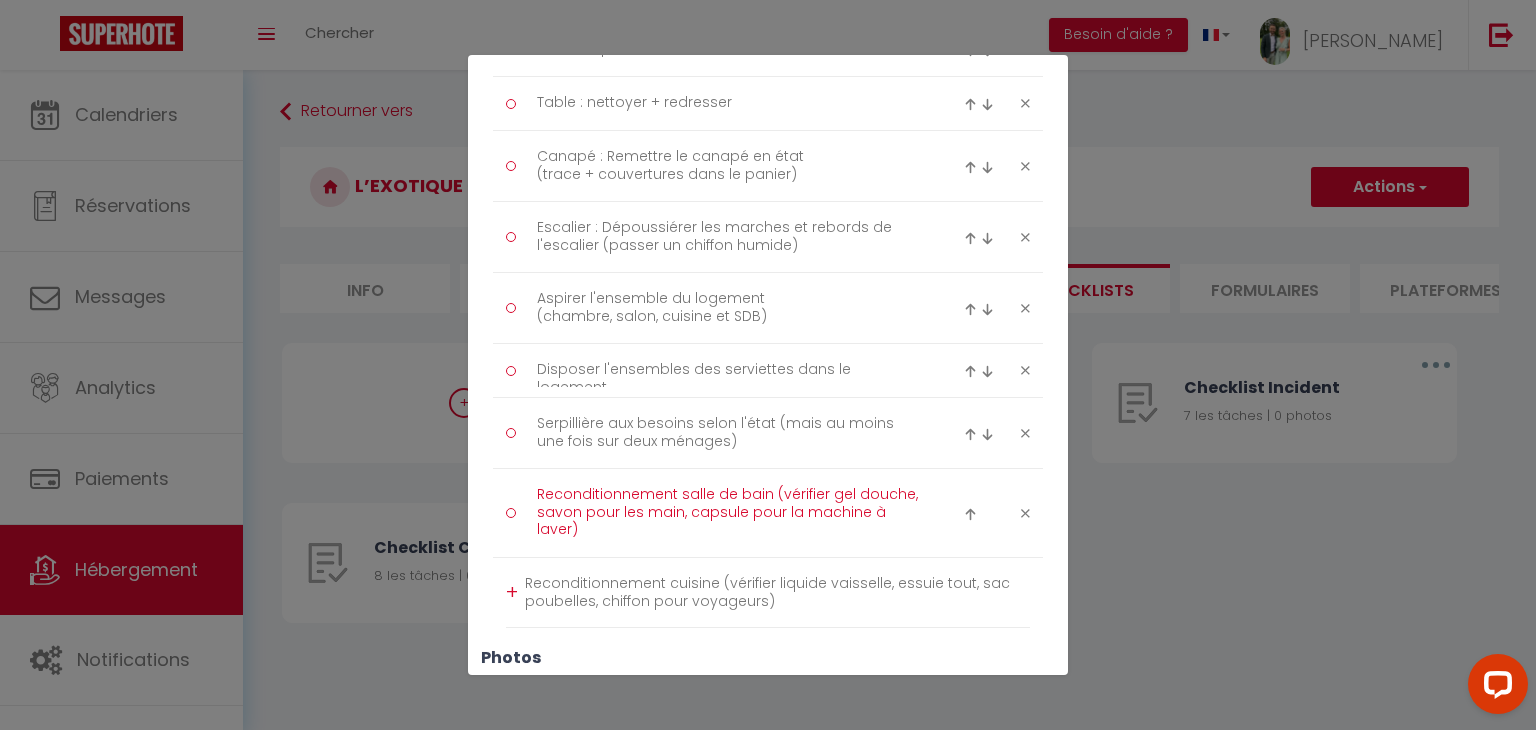 click on "Reconditionnement salle de bain (vérifier gel douche, savon pour les main, capsule pour la machine à laver)" at bounding box center [728, 513] 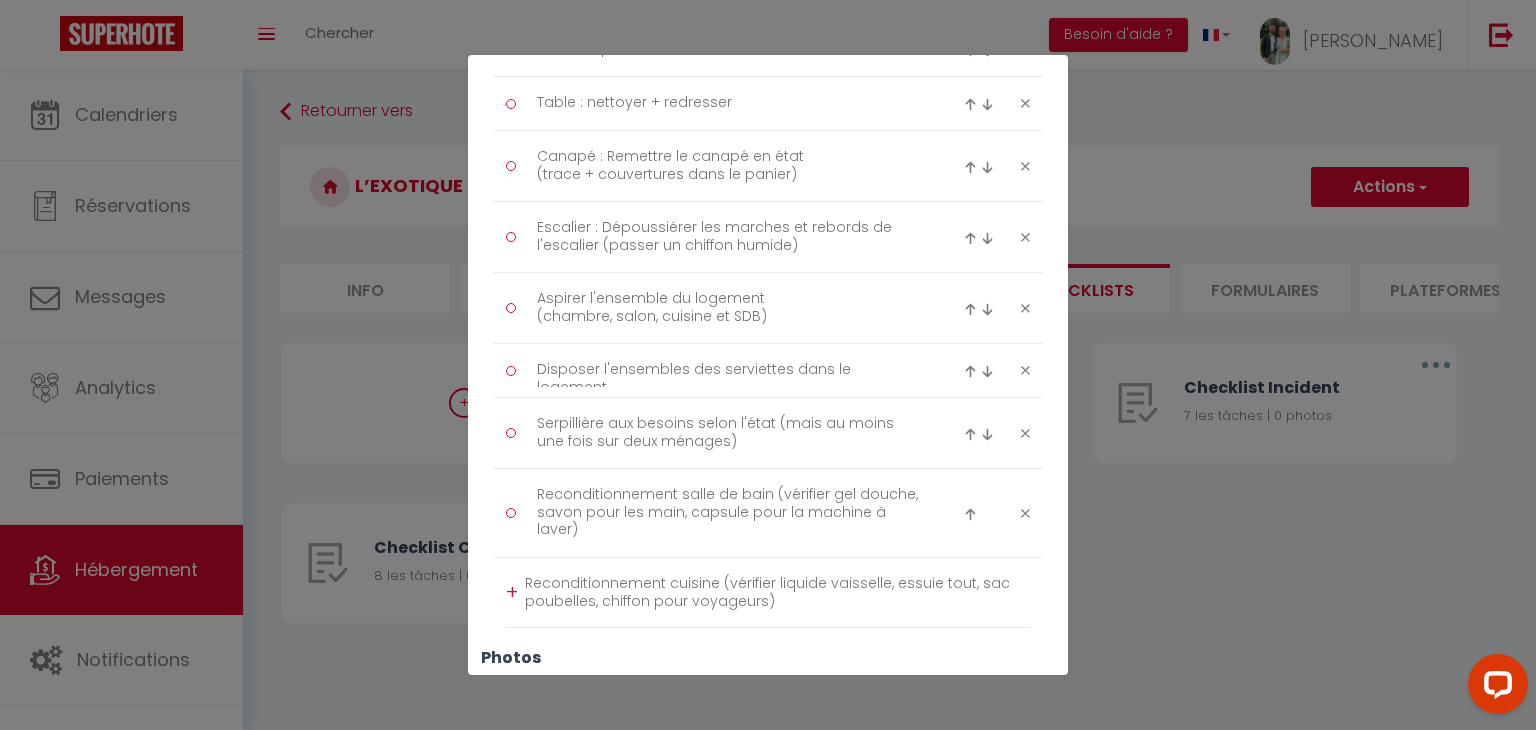 click on "Reconditionnement cuisine (vérifier liquide vaisselle, essuie tout, sac poubelles, chiffon pour voyageurs)" at bounding box center (777, 592) 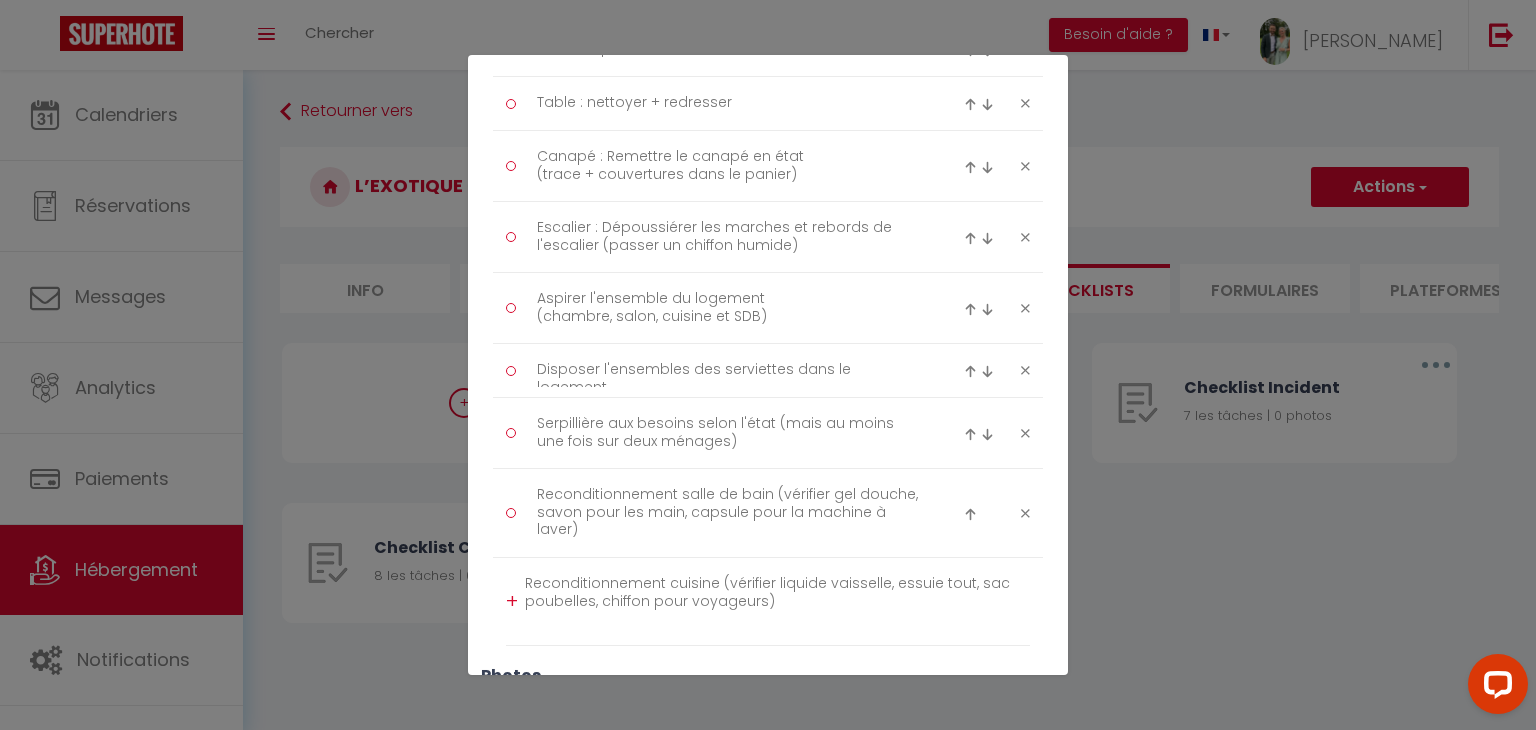 scroll, scrollTop: 0, scrollLeft: 0, axis: both 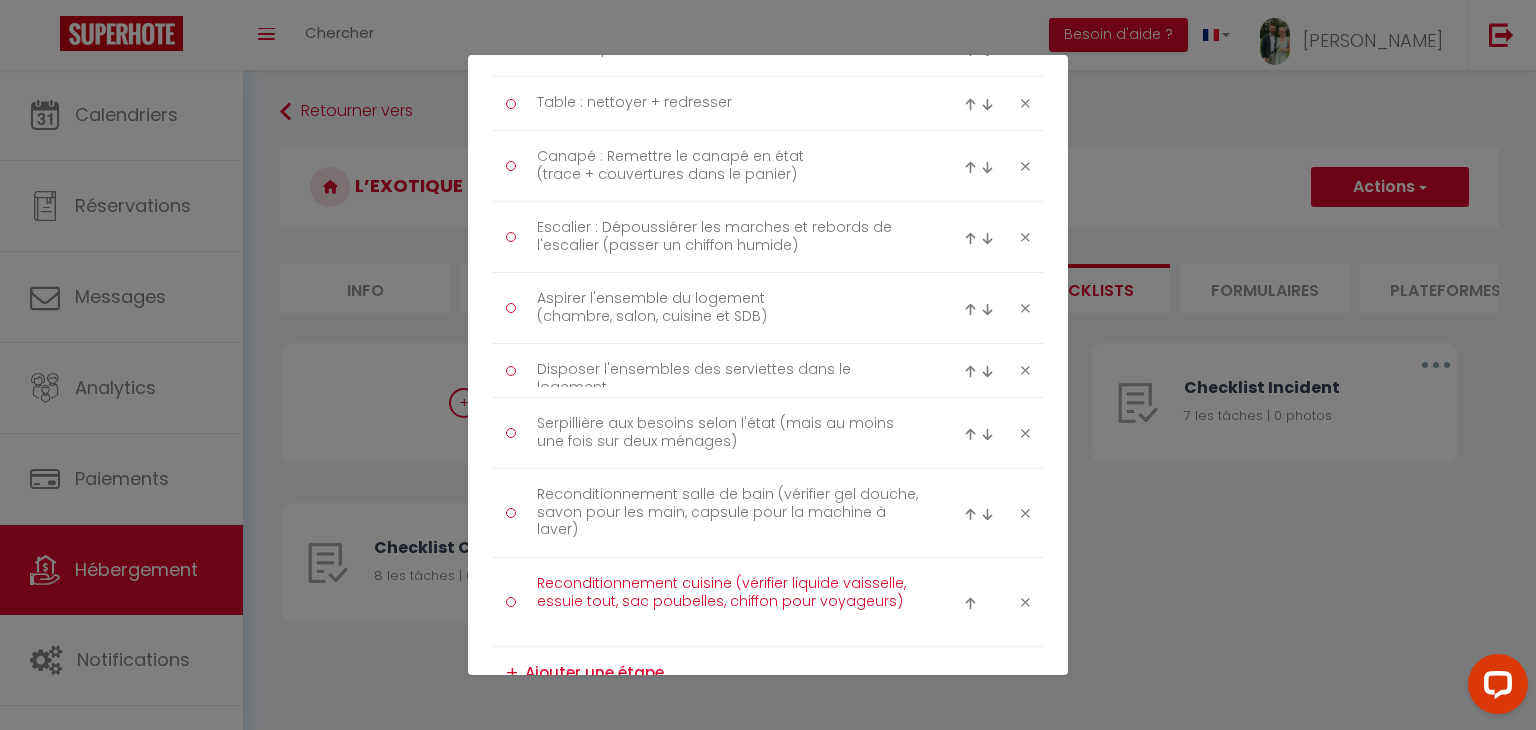 click on "Reconditionnement cuisine (vérifier liquide vaisselle, essuie tout, sac poubelles, chiffon pour voyageurs)" at bounding box center [728, 602] 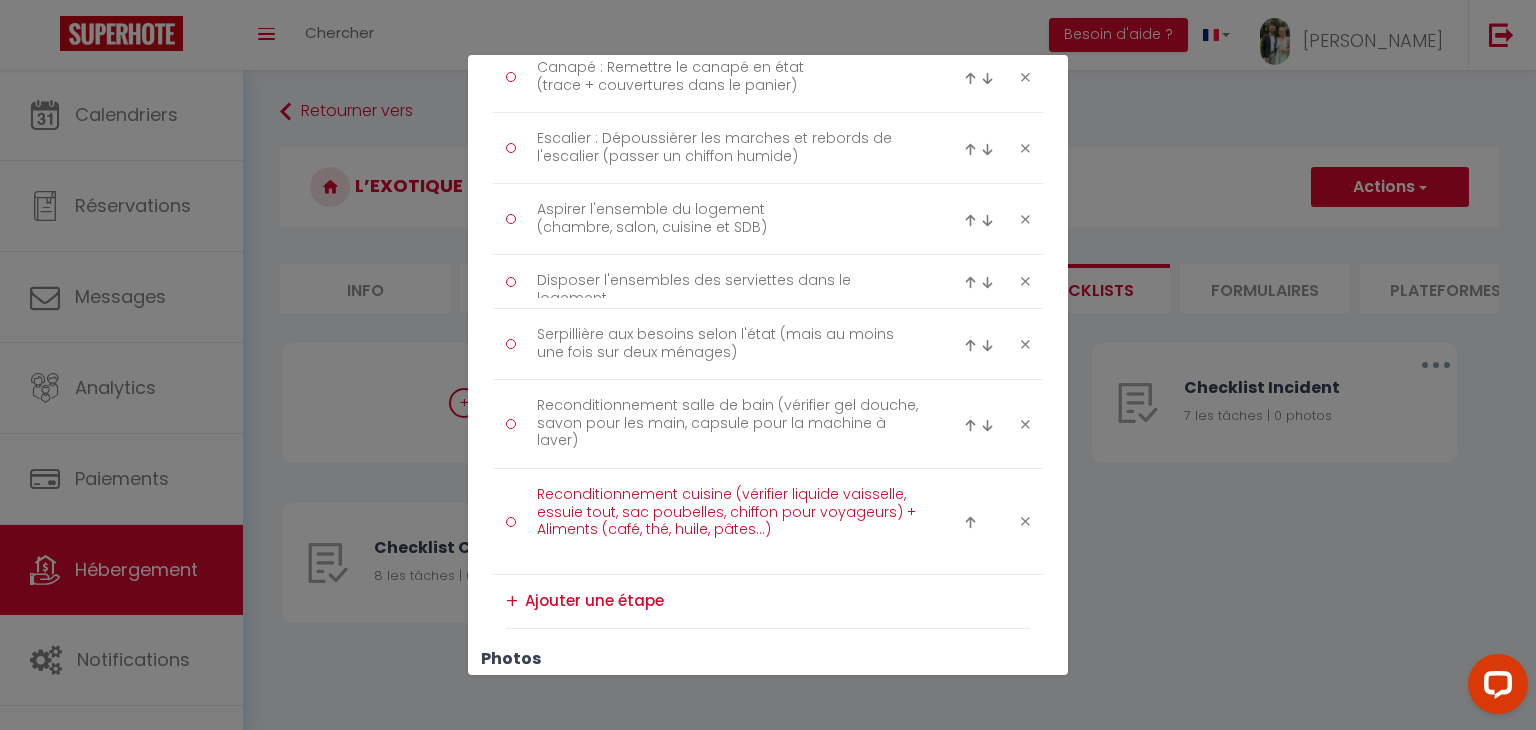 scroll, scrollTop: 1201, scrollLeft: 0, axis: vertical 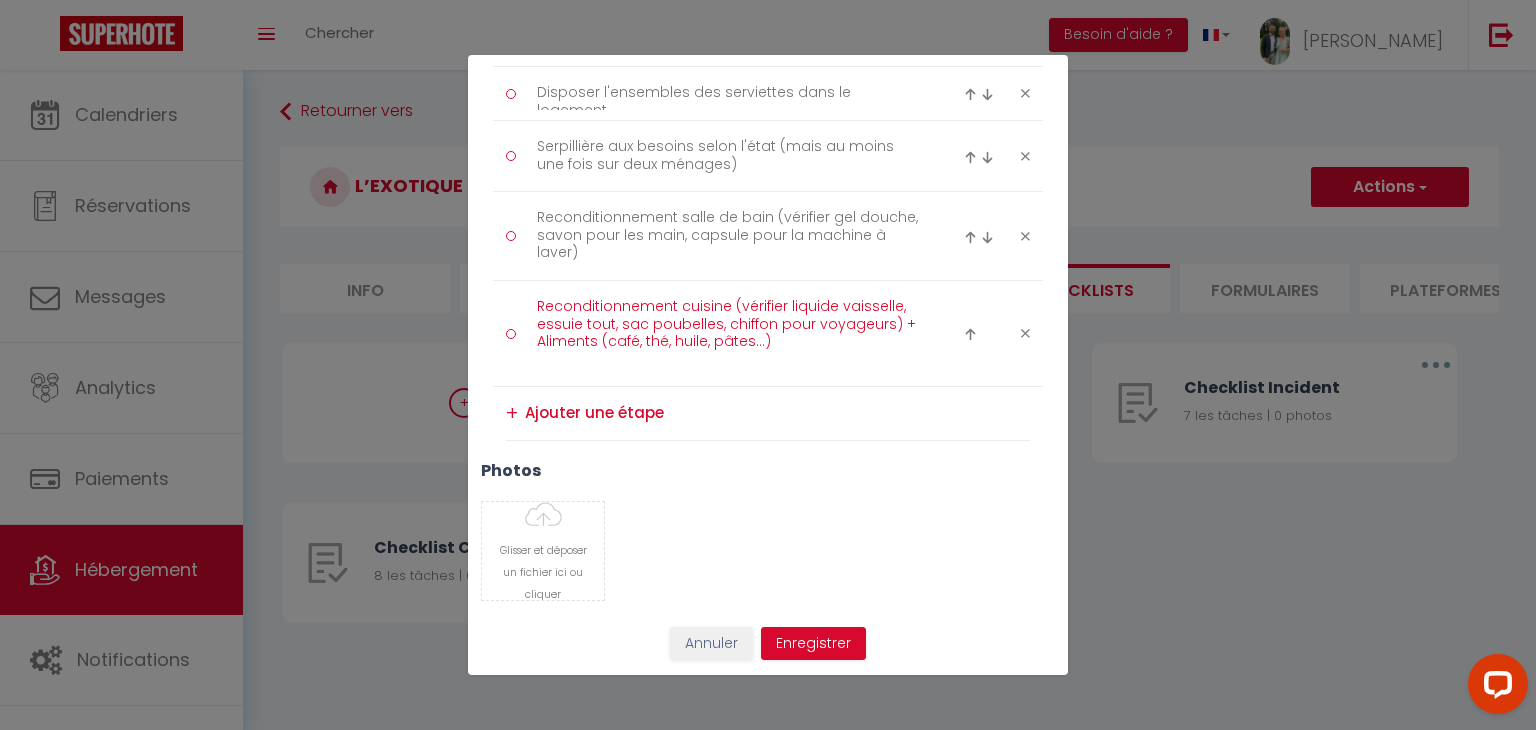 type on "Reconditionnement cuisine (vérifier liquide vaisselle, essuie tout, sac poubelles, chiffon pour voyageurs) + Aliments (café, thé, huile, pâtes...)" 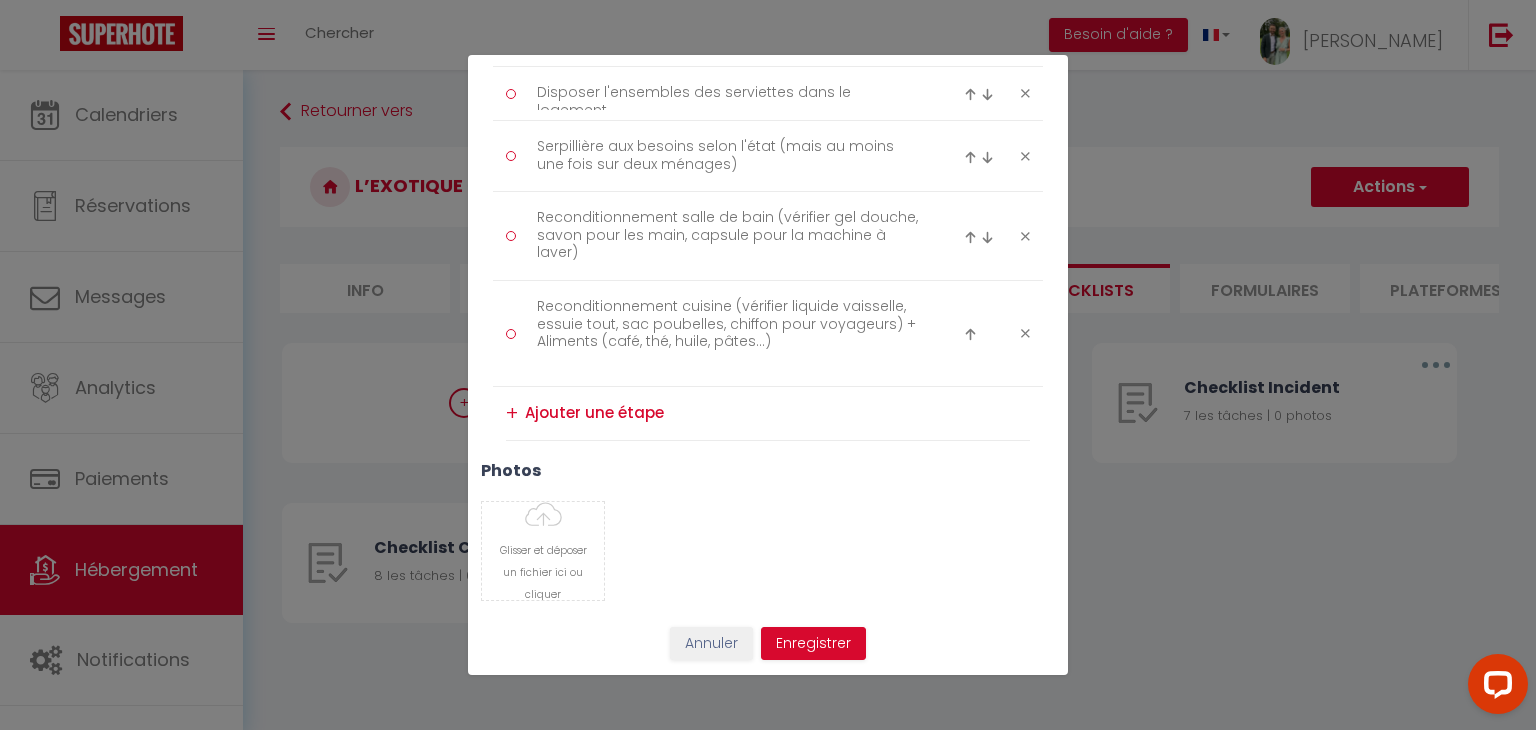click on "Titre
*   Checklist Ménage T2
Description
*   A valider après le ménage
Type
Ménage
Incident
Checkin
Checkout
Laver les draps et serviettes         (A l'issue, serviette au sèche linge si T3 dispo)         Refaire le lit         Nettoyer la baignoire + Mettre les deux petites serviettes sur la petite table         Nettoyer la SDB
(parois de douche, colonne de couche, siphon, lavabo, miroir, plan de travail, radiateur)
+ remettre deux grandes serviettes et un essuie main         Nettoyer les WC + remettre PQ + Tapis de sol beige                                 Table : nettoyer + redresser" at bounding box center [768, -225] 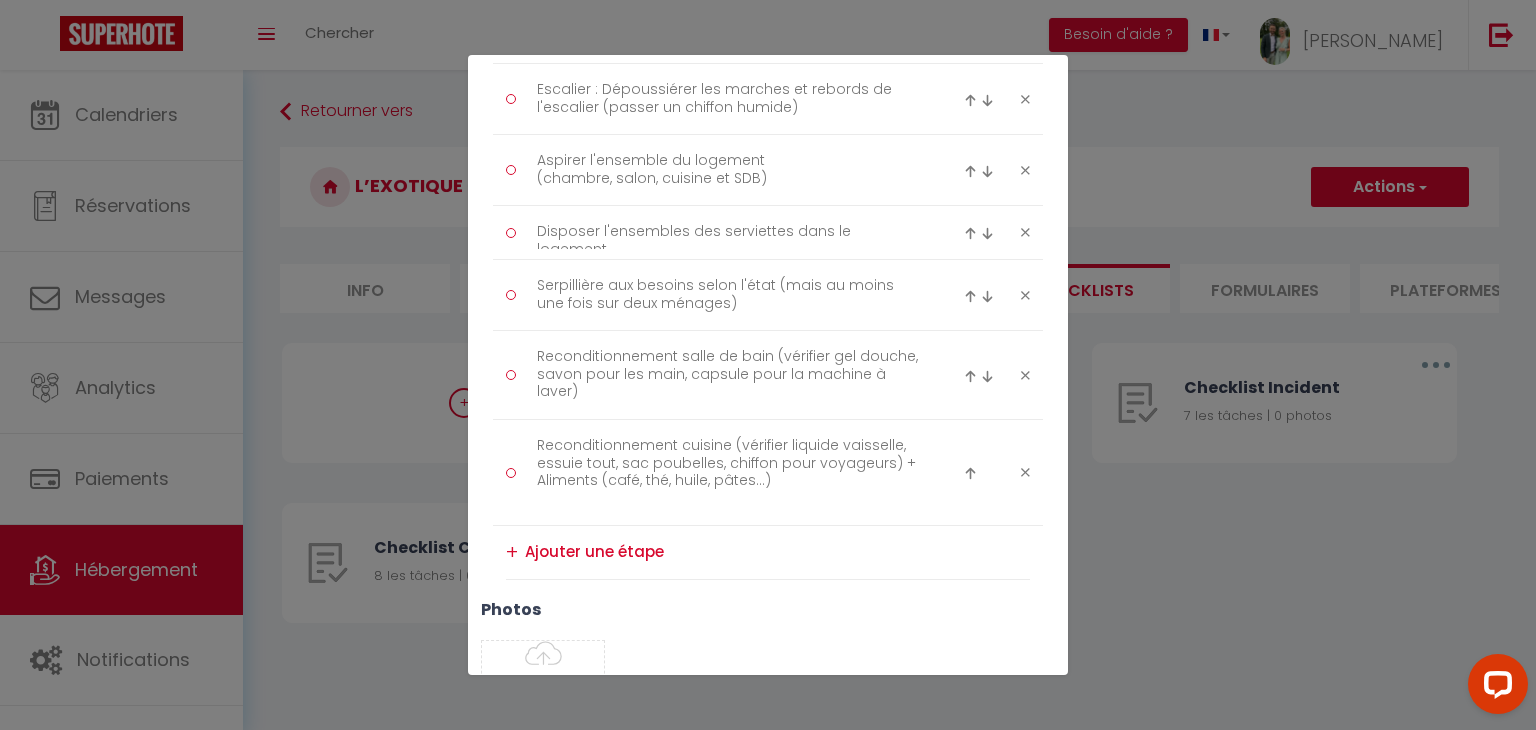 scroll, scrollTop: 1060, scrollLeft: 0, axis: vertical 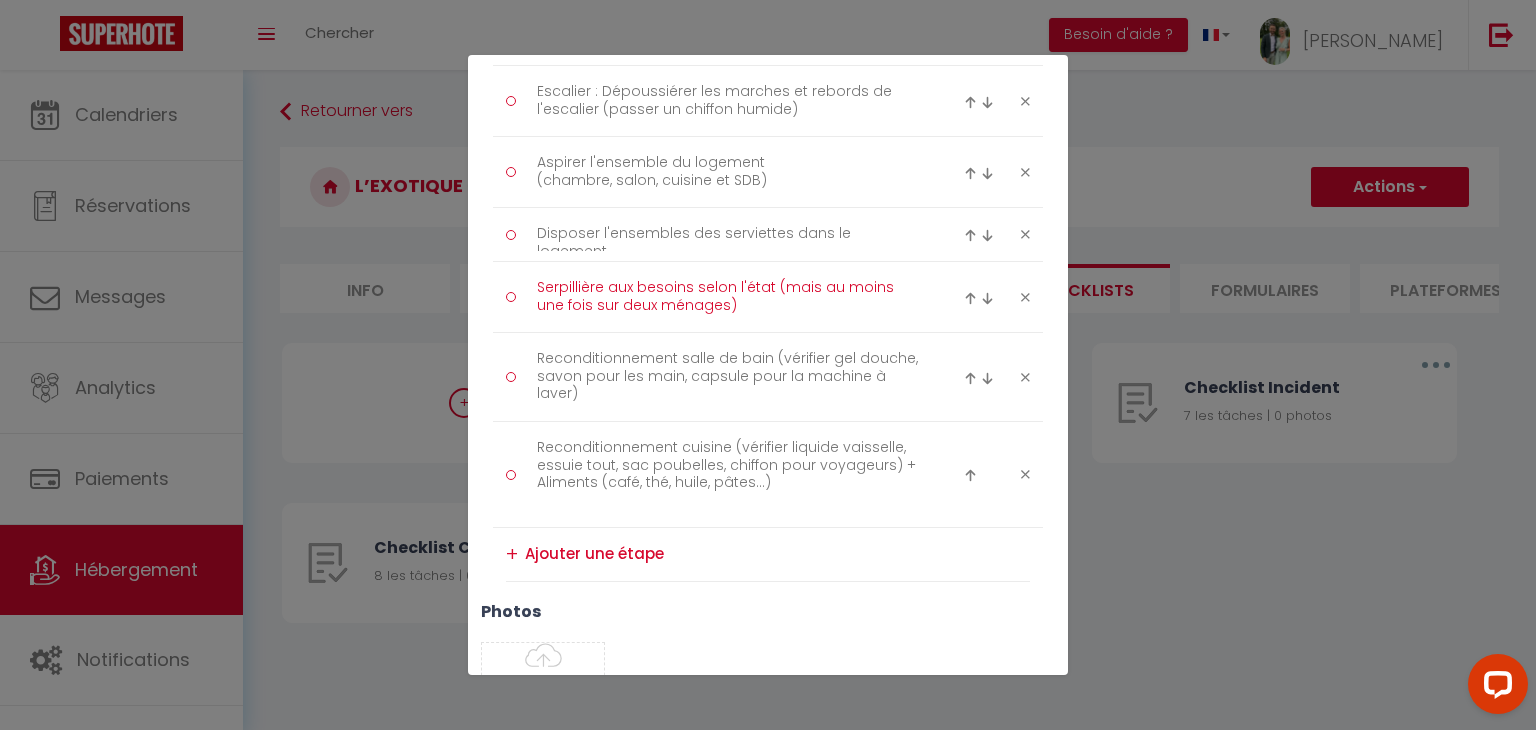 click on "Serpillière aux besoins selon l'état (mais au moins une fois sur deux ménages)" at bounding box center (728, 297) 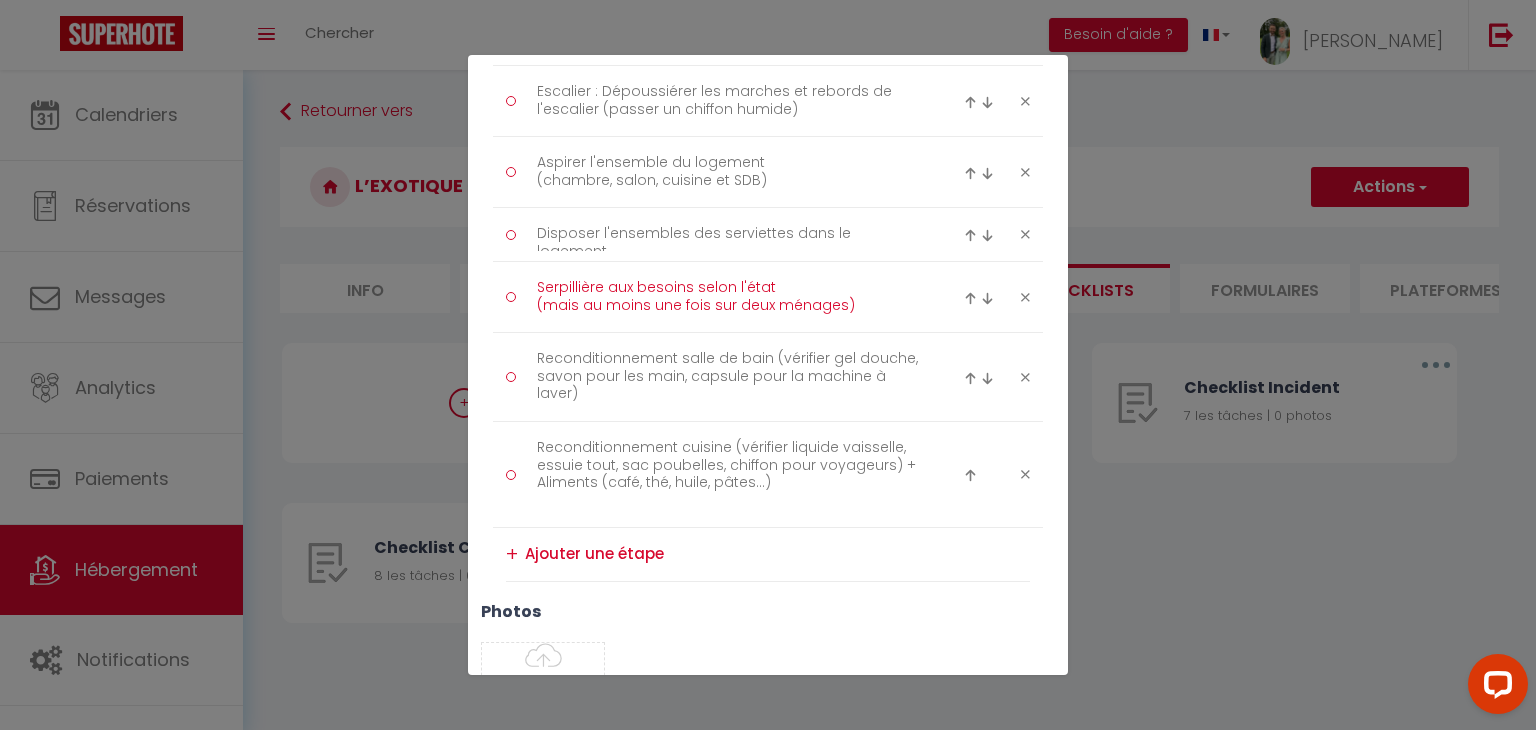 type on "Serpillière aux besoins selon l'état
(mais au moins une fois sur deux ménages)" 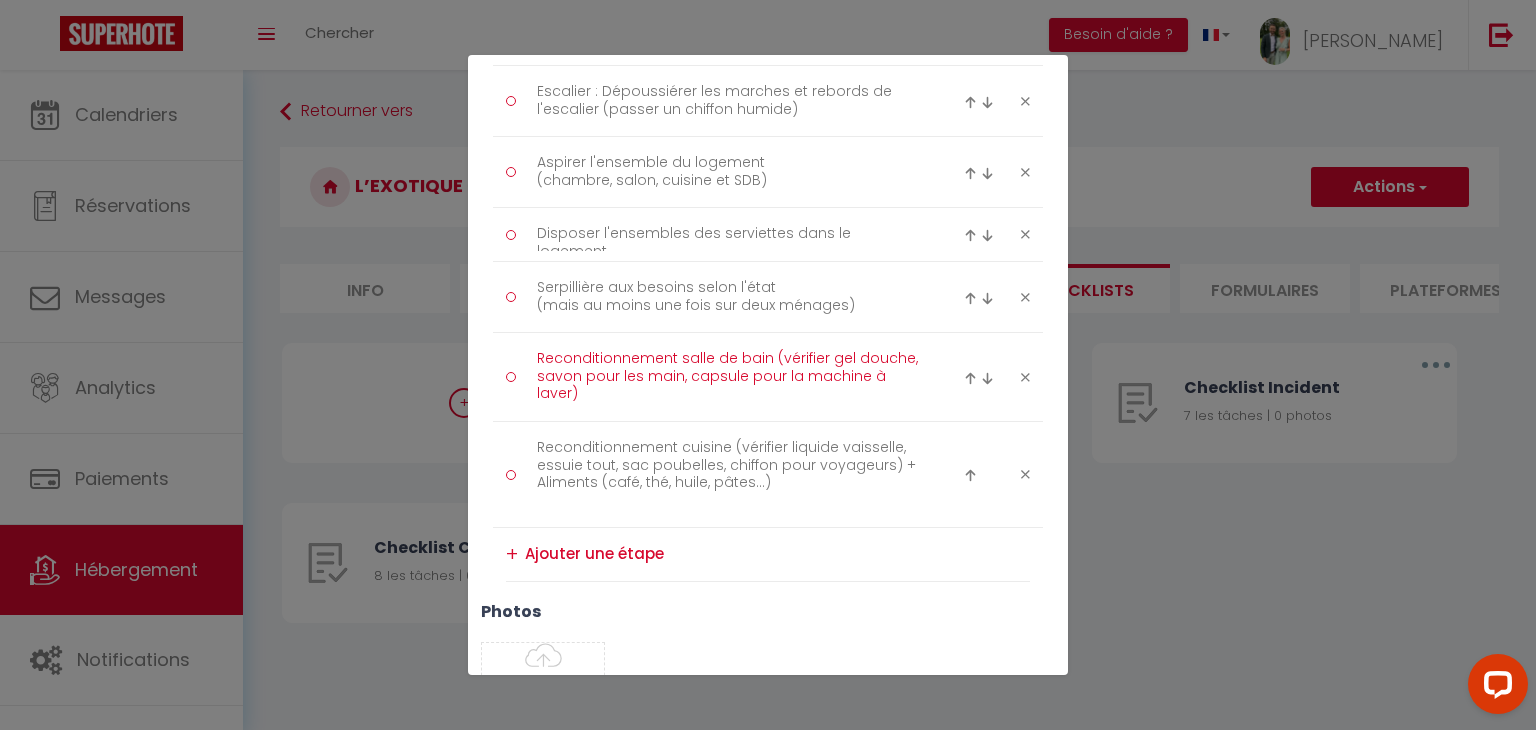 click on "Reconditionnement salle de bain (vérifier gel douche, savon pour les main, capsule pour la machine à laver)" at bounding box center (728, 377) 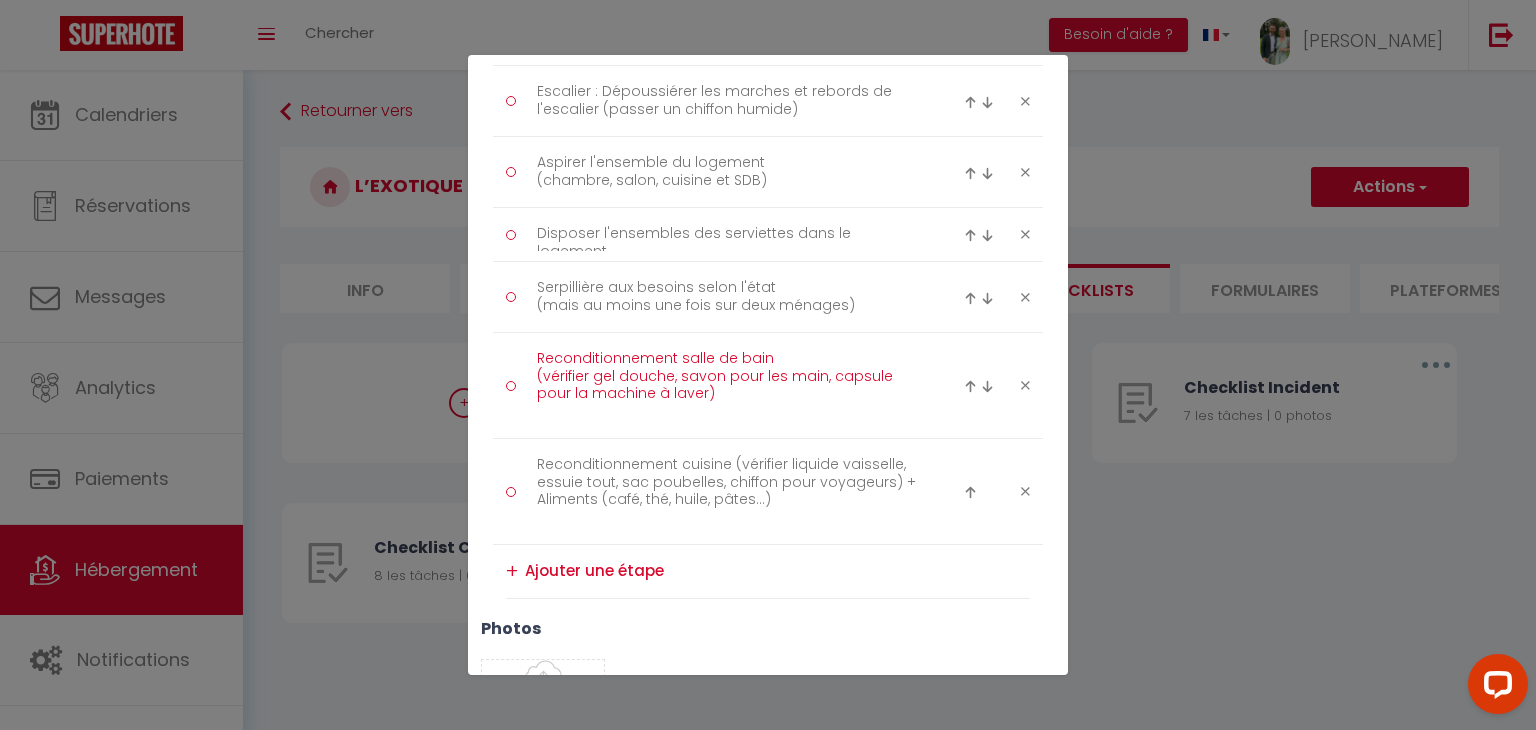 type on "Reconditionnement salle de bain
(vérifier gel douche, savon pour les main, capsule pour la machine à laver)" 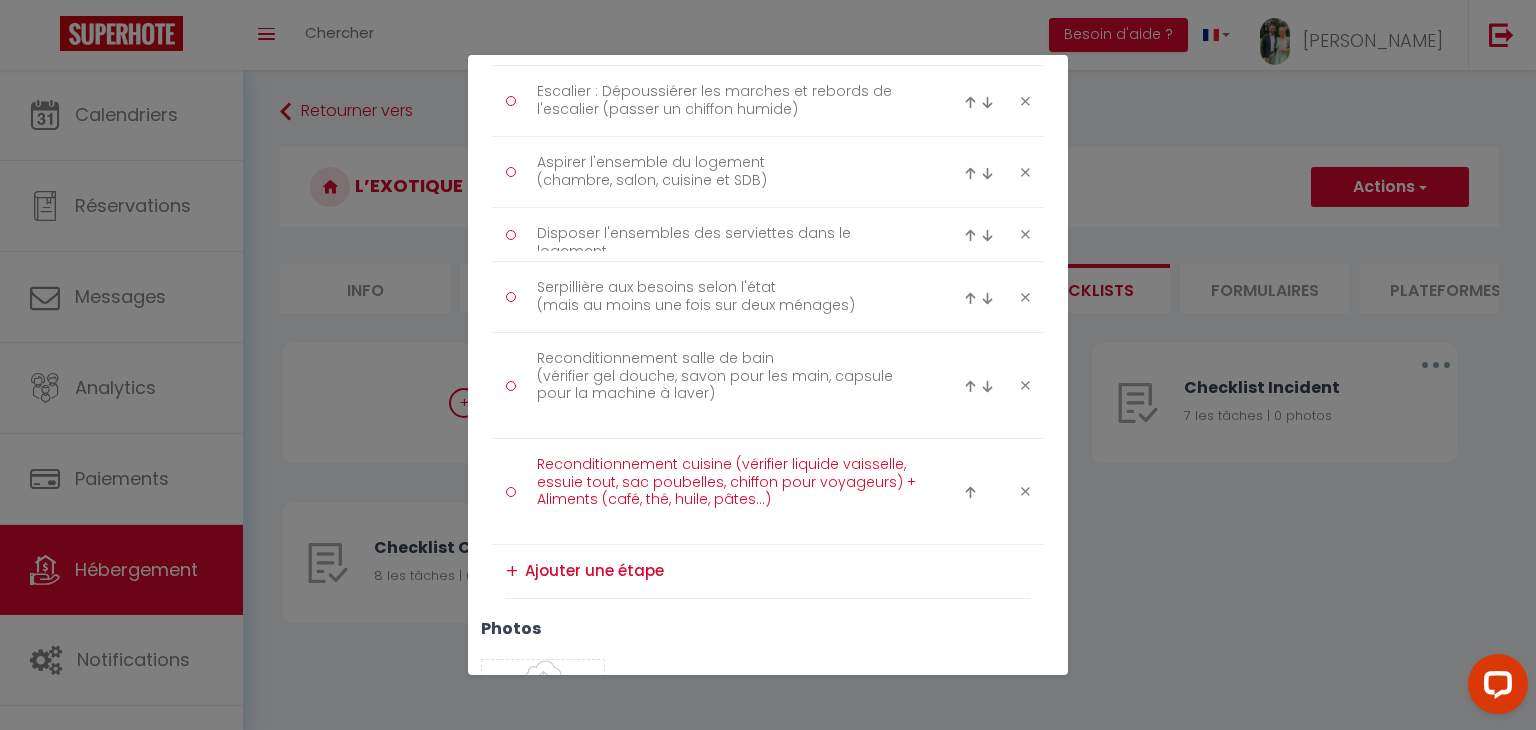 click on "Reconditionnement cuisine (vérifier liquide vaisselle, essuie tout, sac poubelles, chiffon pour voyageurs) + Aliments (café, thé, huile, pâtes...)" at bounding box center [728, 491] 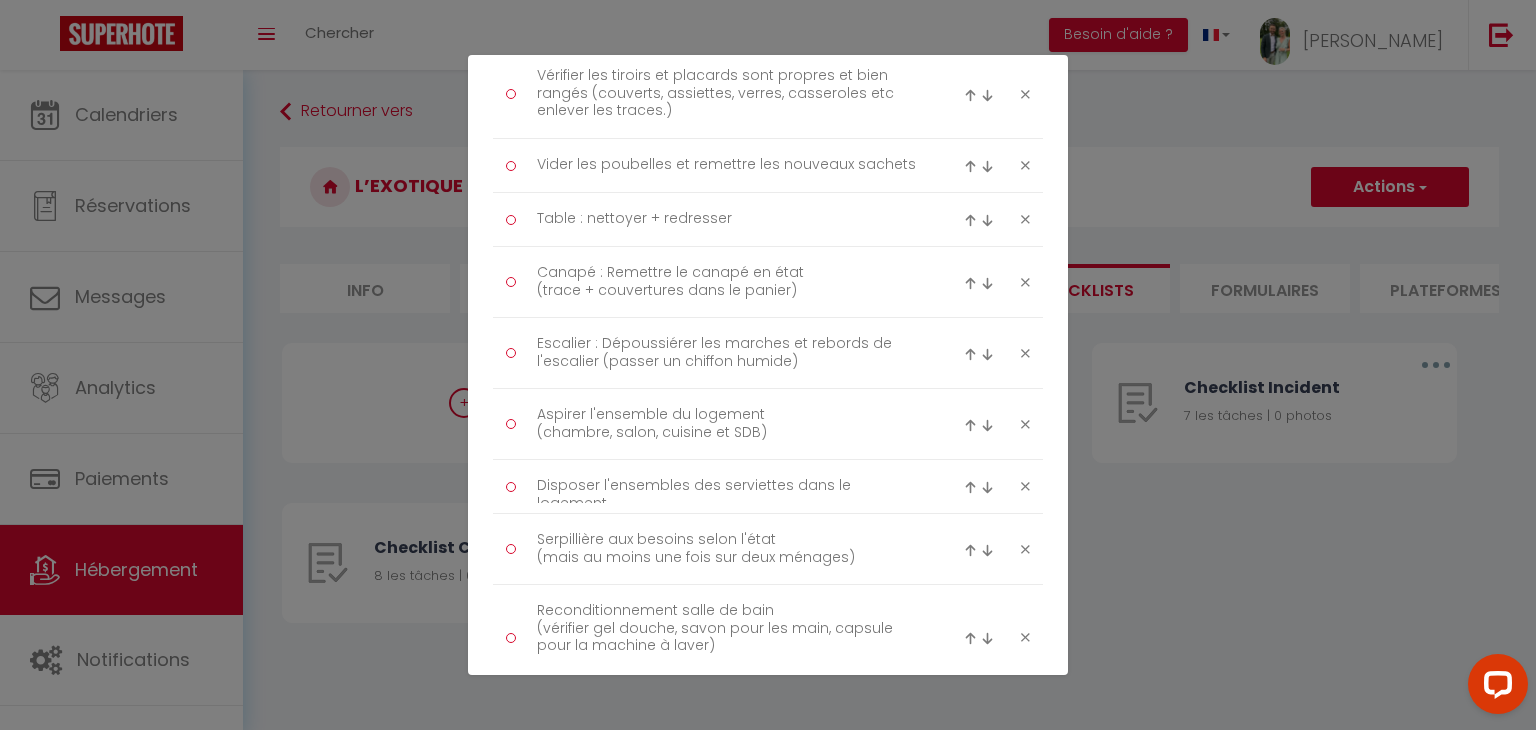 scroll, scrollTop: 783, scrollLeft: 0, axis: vertical 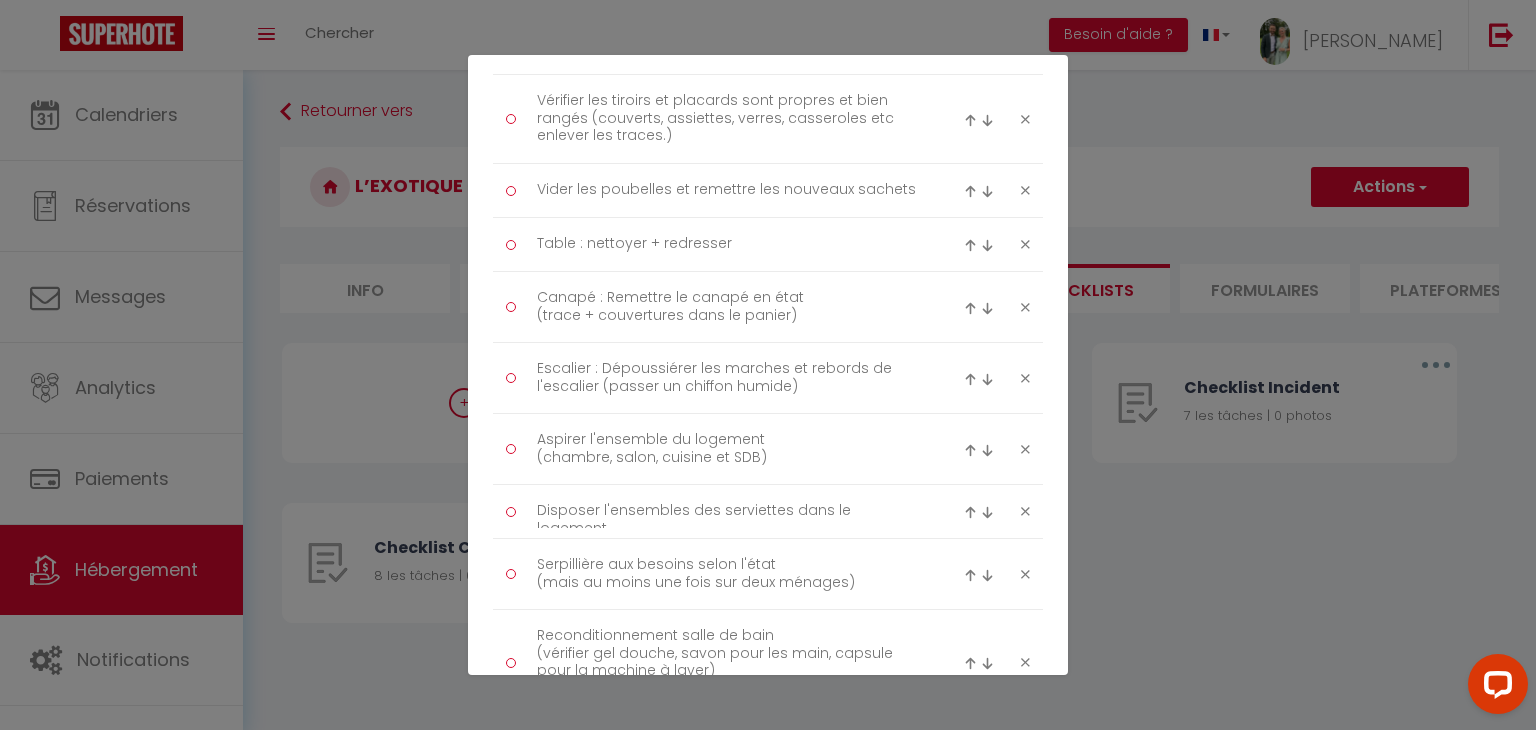type on "Reconditionnement cuisine
(vérifier liquide vaisselle, essuie tout, sac poubelles, chiffon pour voyageurs) + Aliments (café, thé, huile, pâtes...)" 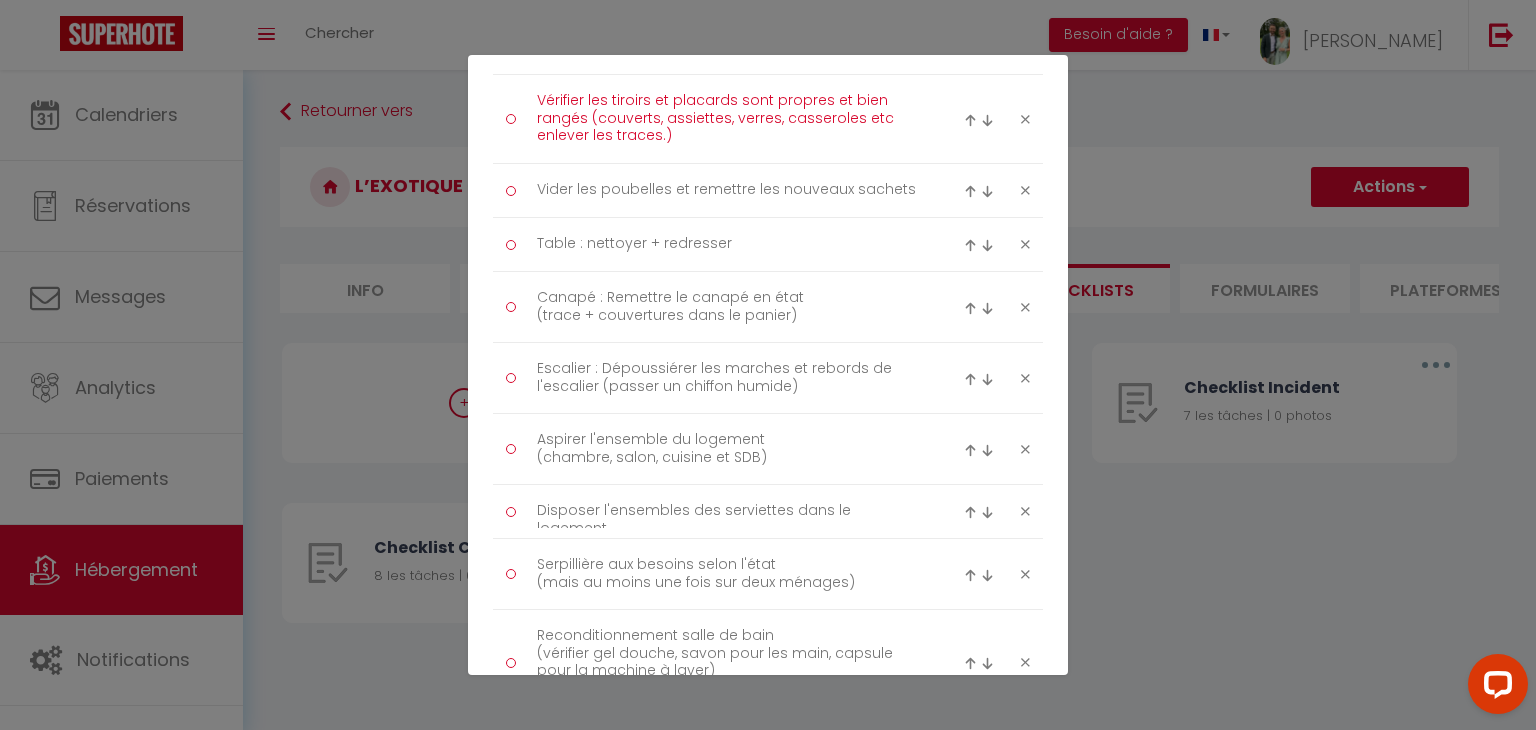 click on "Vérifier les tiroirs et placards sont propres et bien rangés (couverts, assiettes, verres, casseroles etc enlever les traces.)" at bounding box center [728, 119] 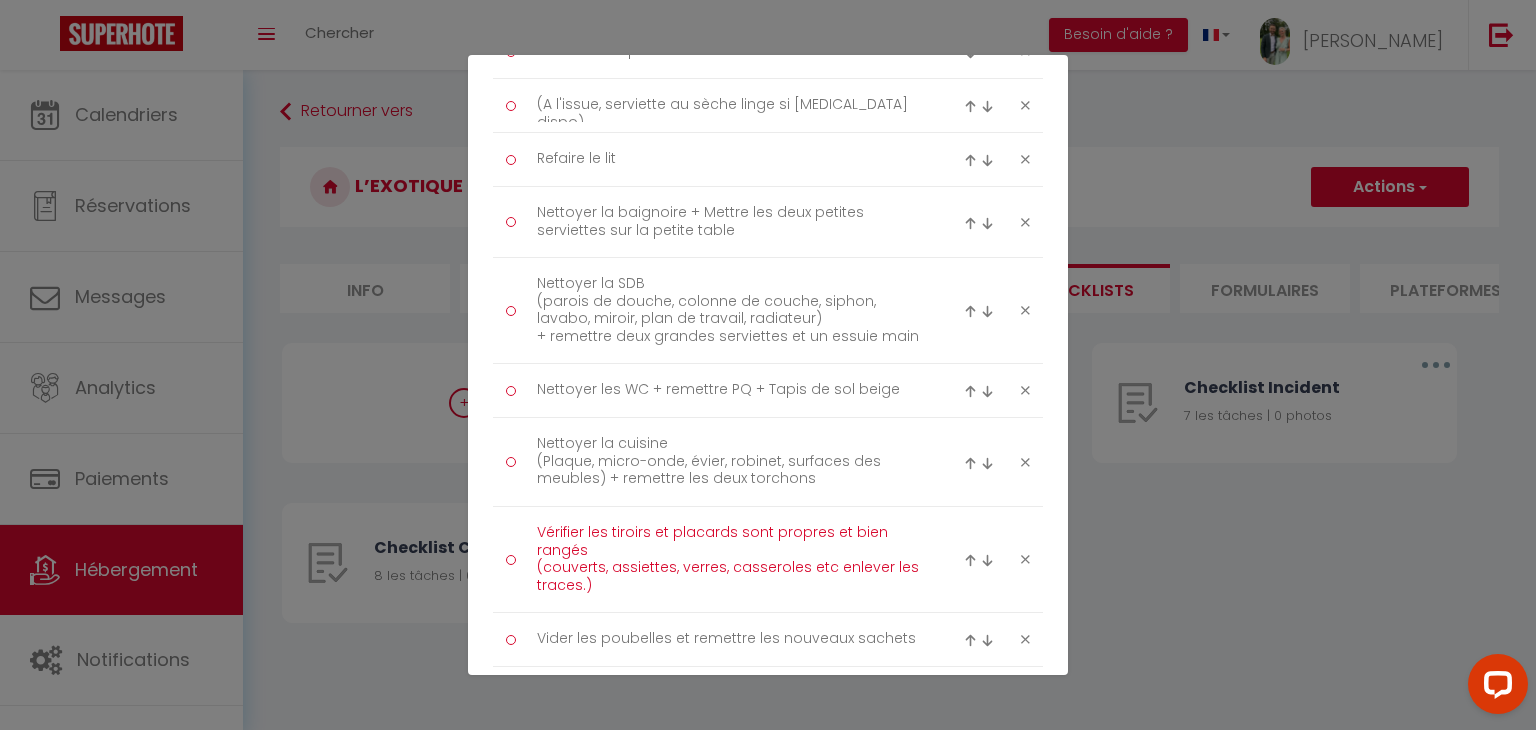scroll, scrollTop: 353, scrollLeft: 0, axis: vertical 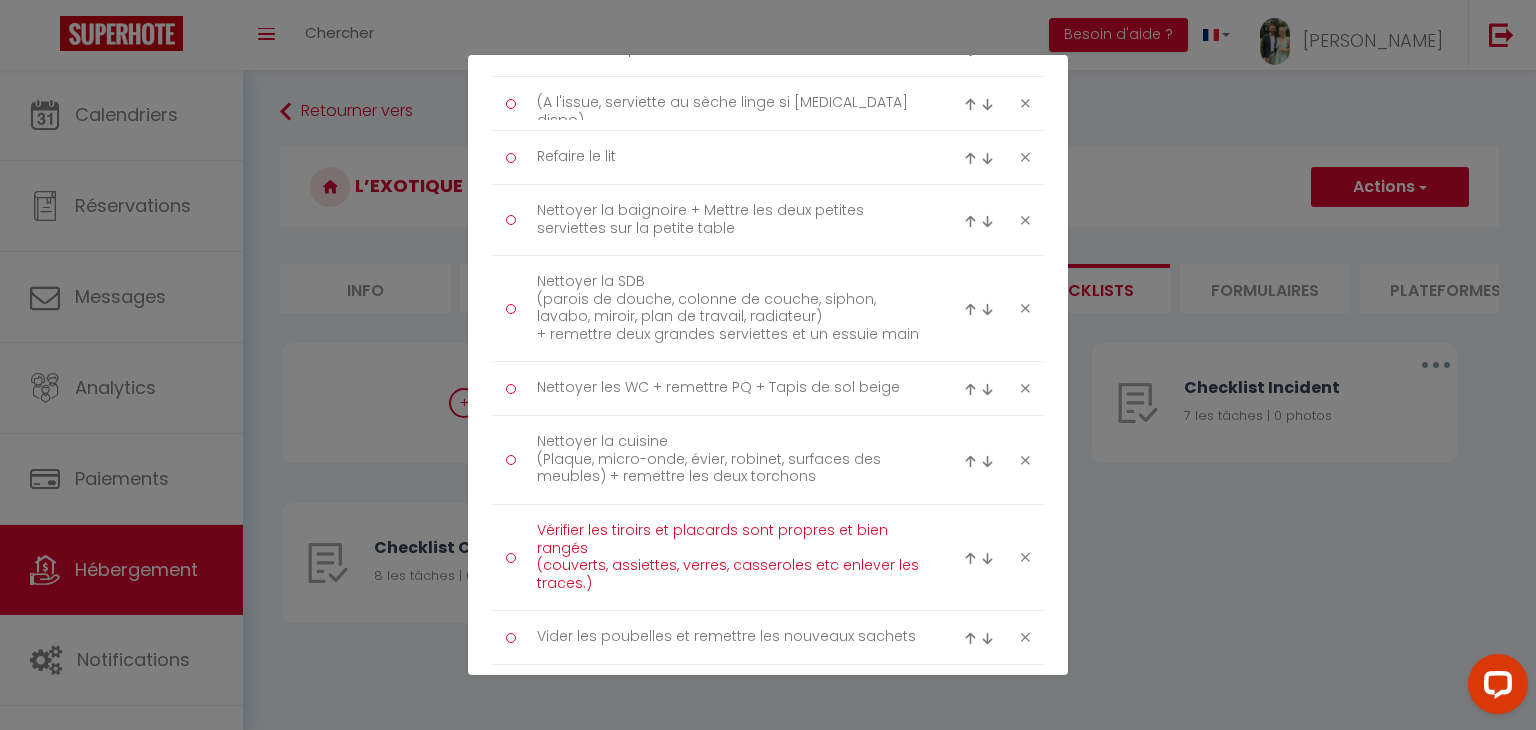 click on "Vérifier les tiroirs et placards sont propres et bien rangés
(couverts, assiettes, verres, casseroles etc enlever les traces.)" at bounding box center (728, 557) 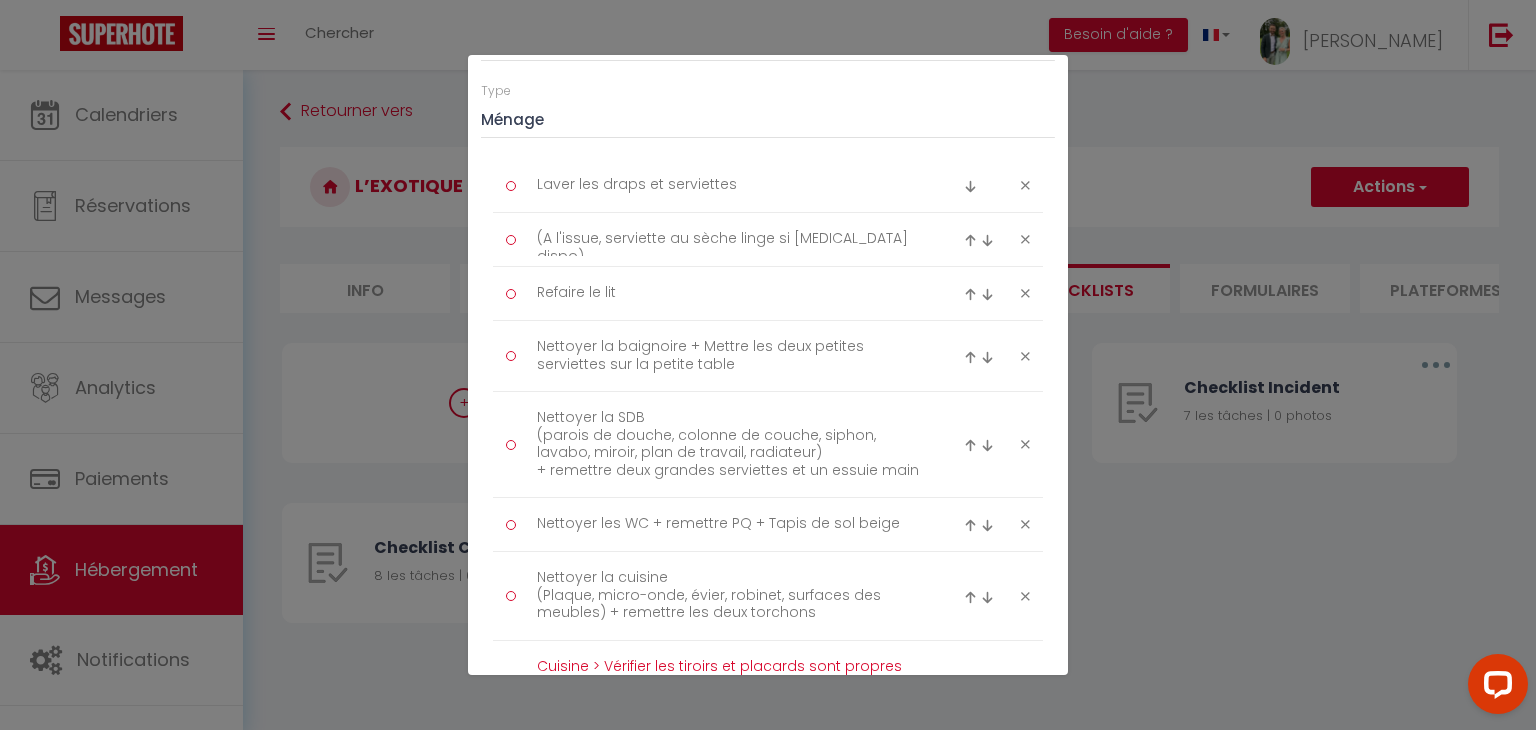 scroll, scrollTop: 216, scrollLeft: 0, axis: vertical 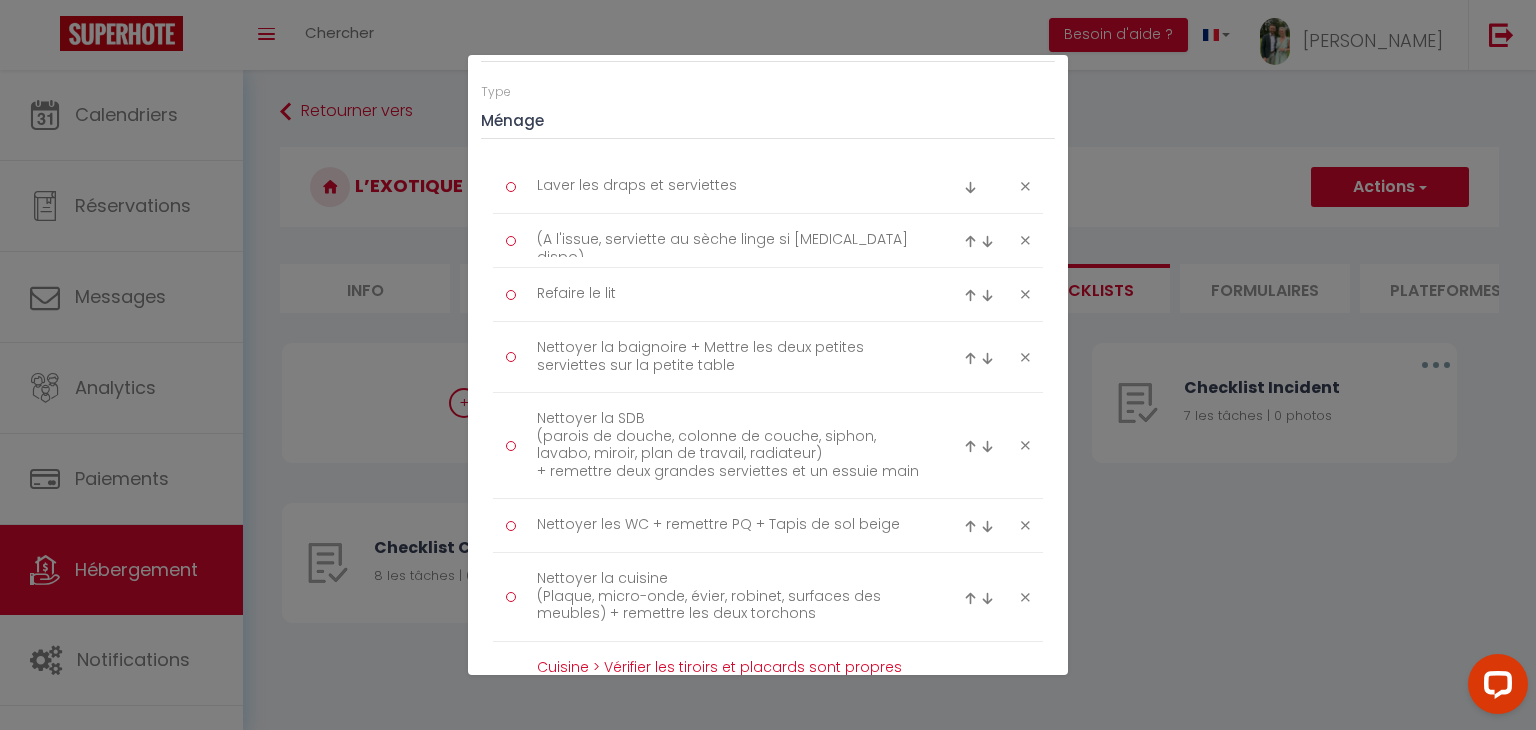 type on "Cuisine > Vérifier les tiroirs et placards sont propres et bien rangés
(couverts, assiettes, verres, casseroles etc enlever les traces.)" 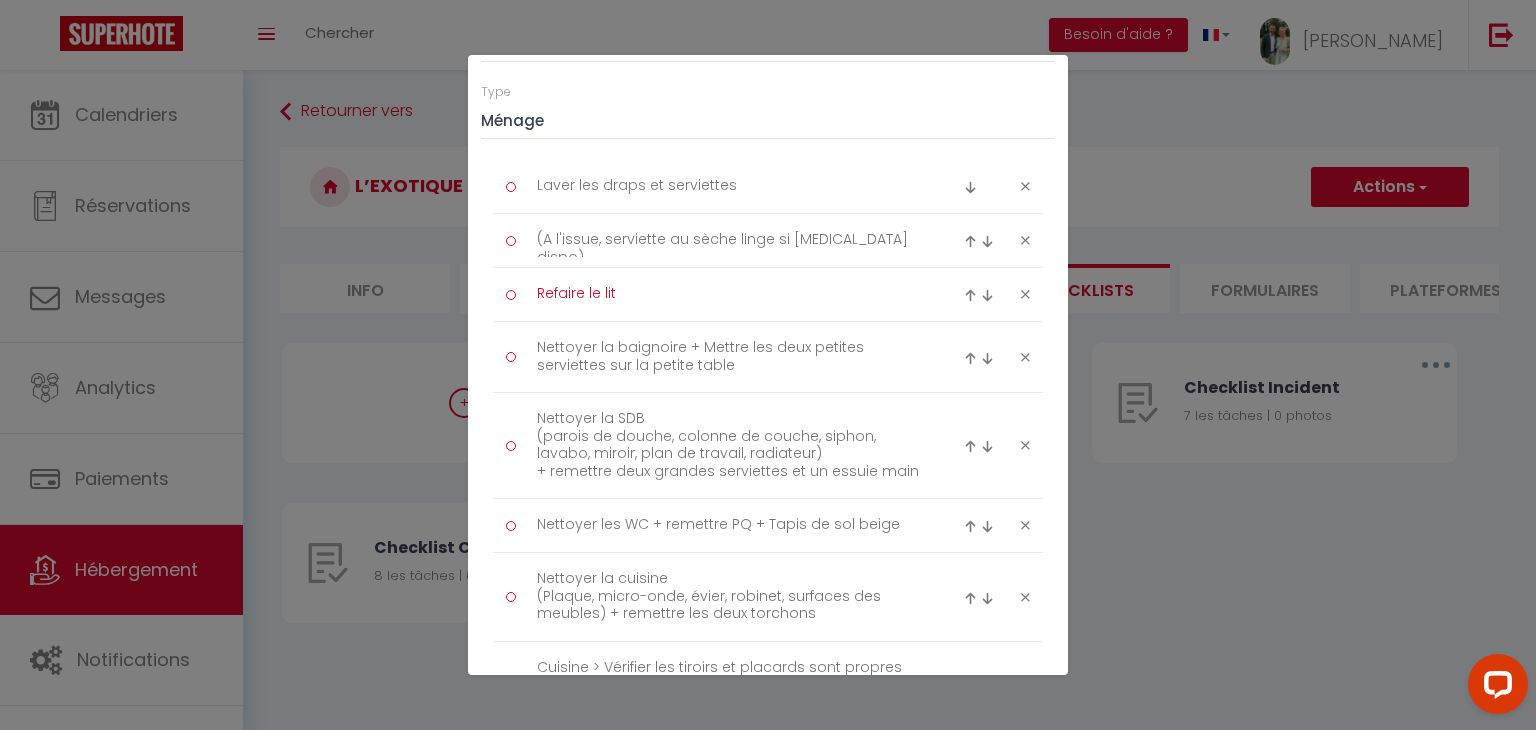 click on "Refaire le lit" at bounding box center (728, 294) 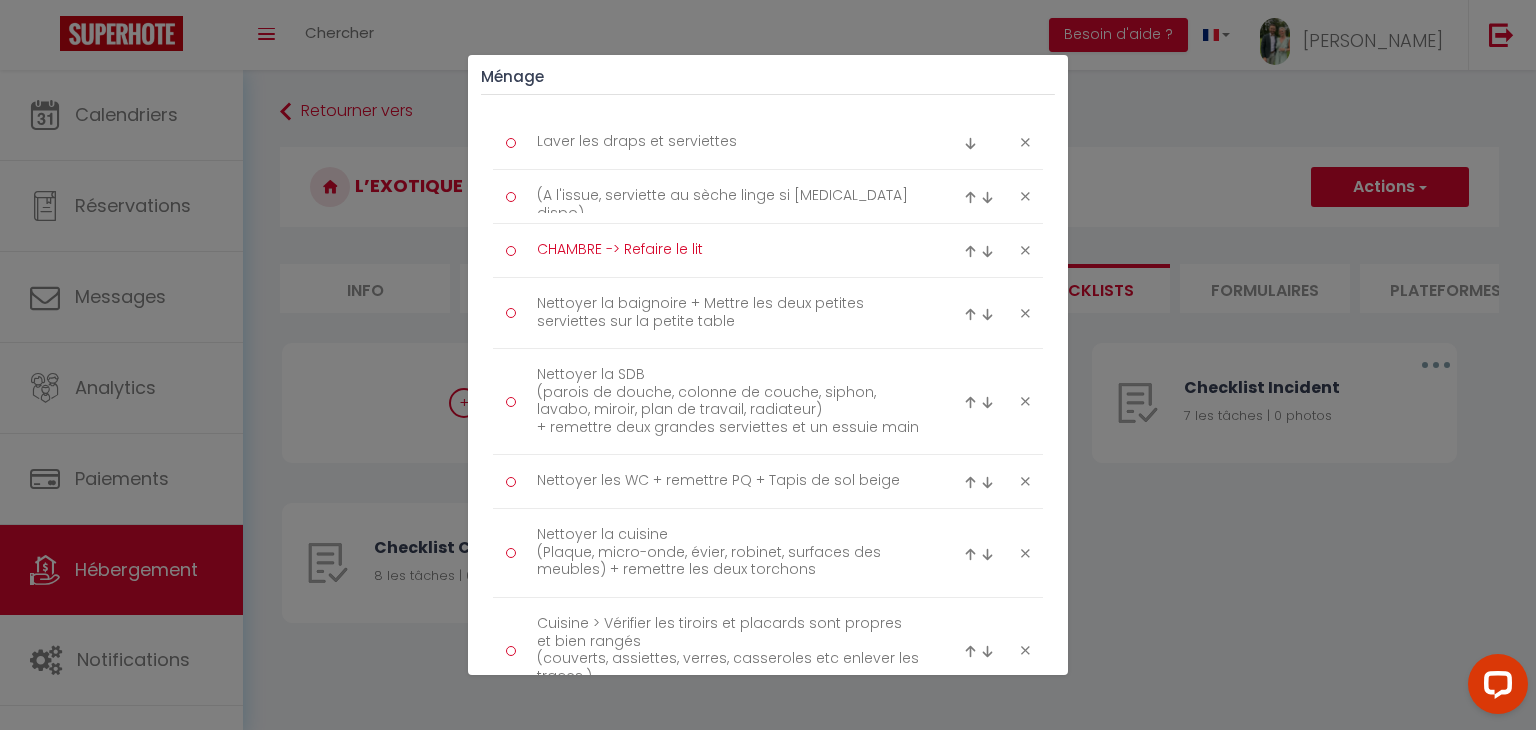 scroll, scrollTop: 264, scrollLeft: 0, axis: vertical 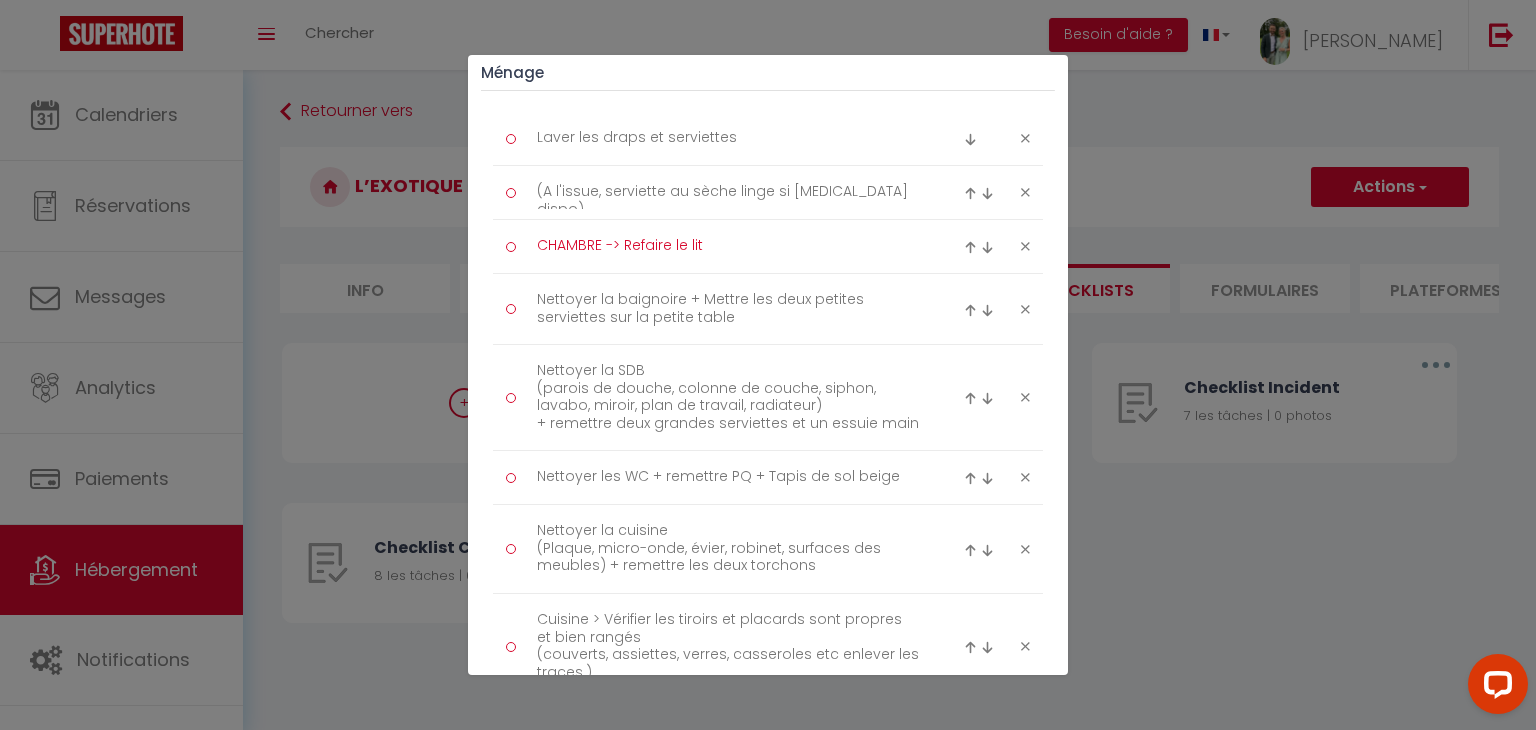 type on "CHAMBRE -> Refaire le lit" 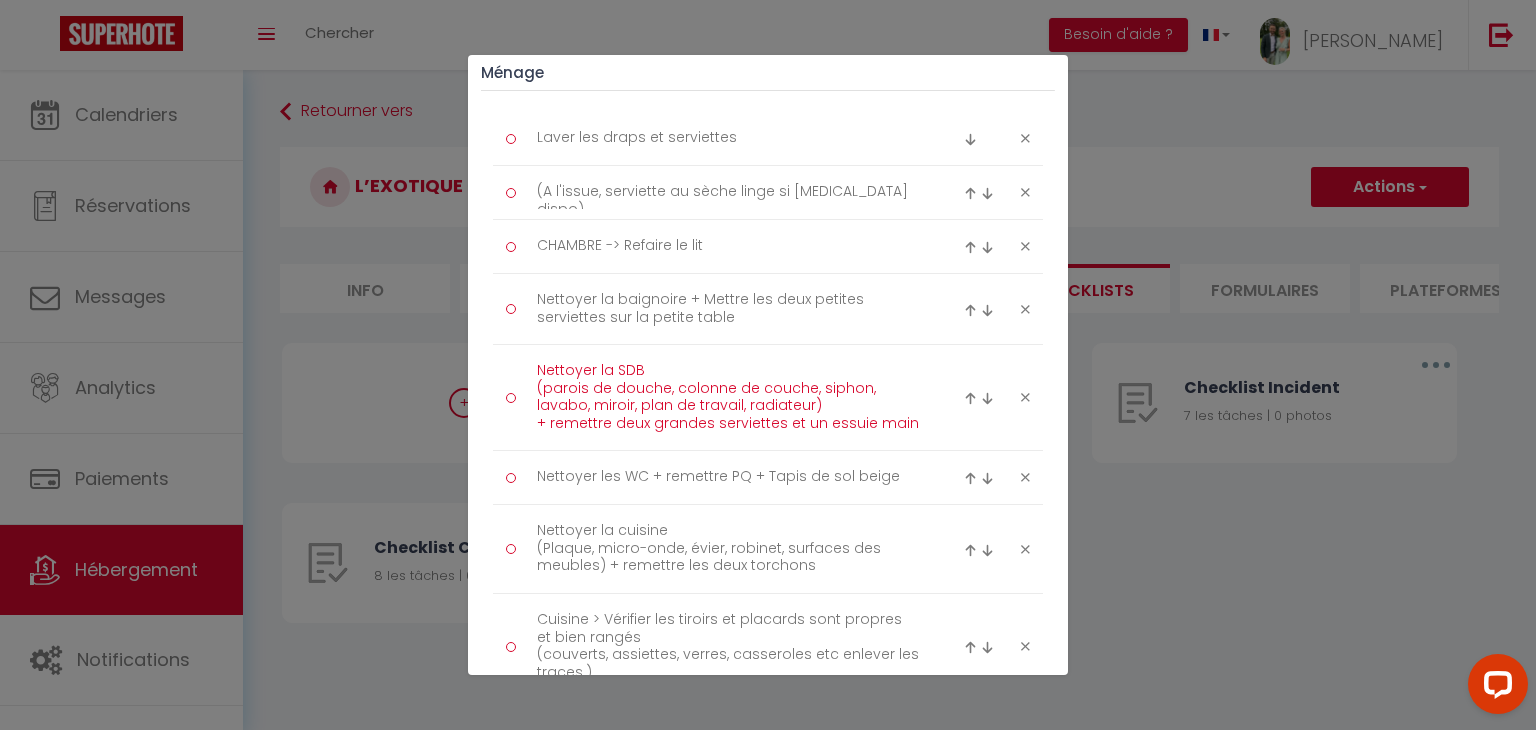 click on "Nettoyer la SDB
(parois de douche, colonne de couche, siphon, lavabo, miroir, plan de travail, radiateur)
+ remettre deux grandes serviettes et un essuie main" at bounding box center (728, 397) 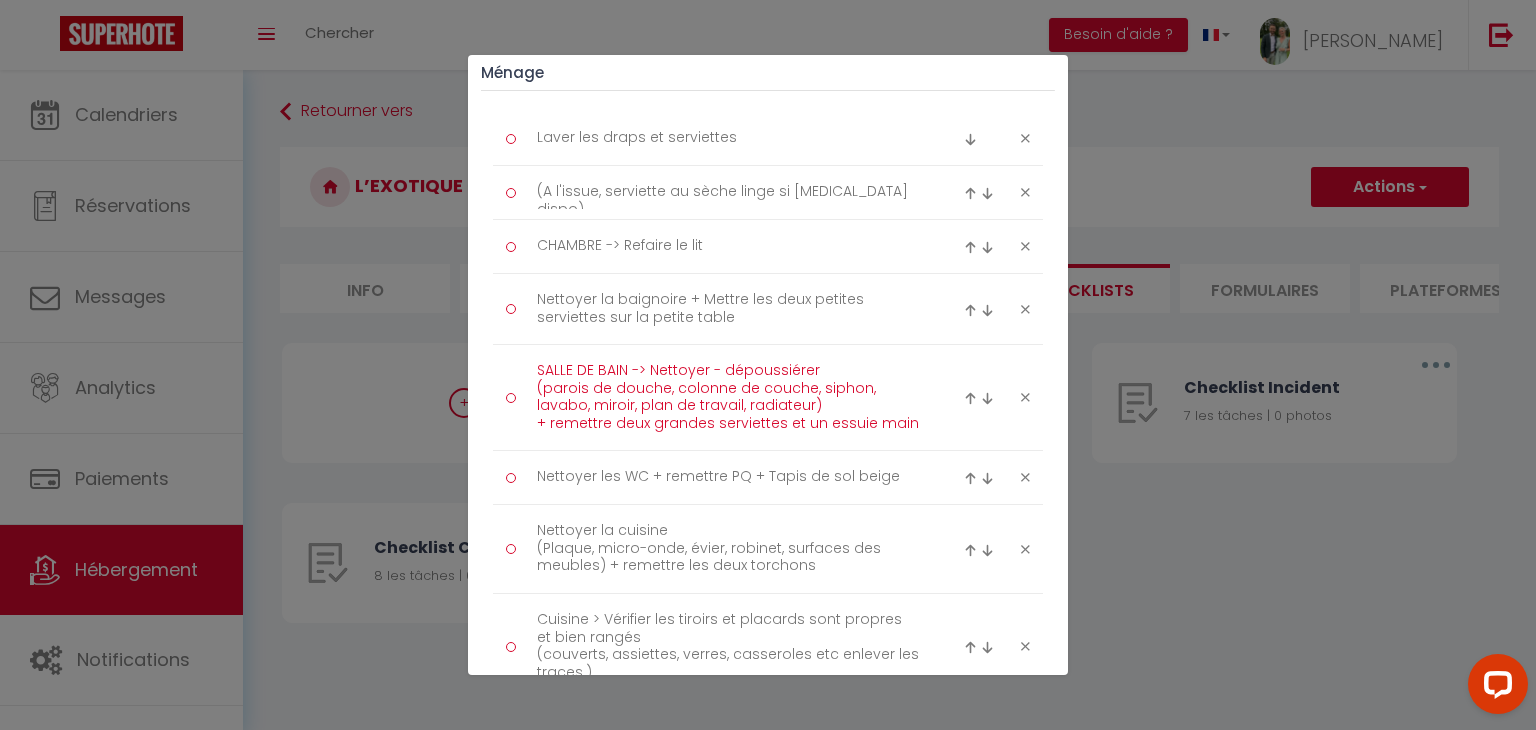 click on "SALLE DE BAIN -> Nettoyer - dépoussiérer
(parois de douche, colonne de couche, siphon, lavabo, miroir, plan de travail, radiateur)
+ remettre deux grandes serviettes et un essuie main" at bounding box center (728, 397) 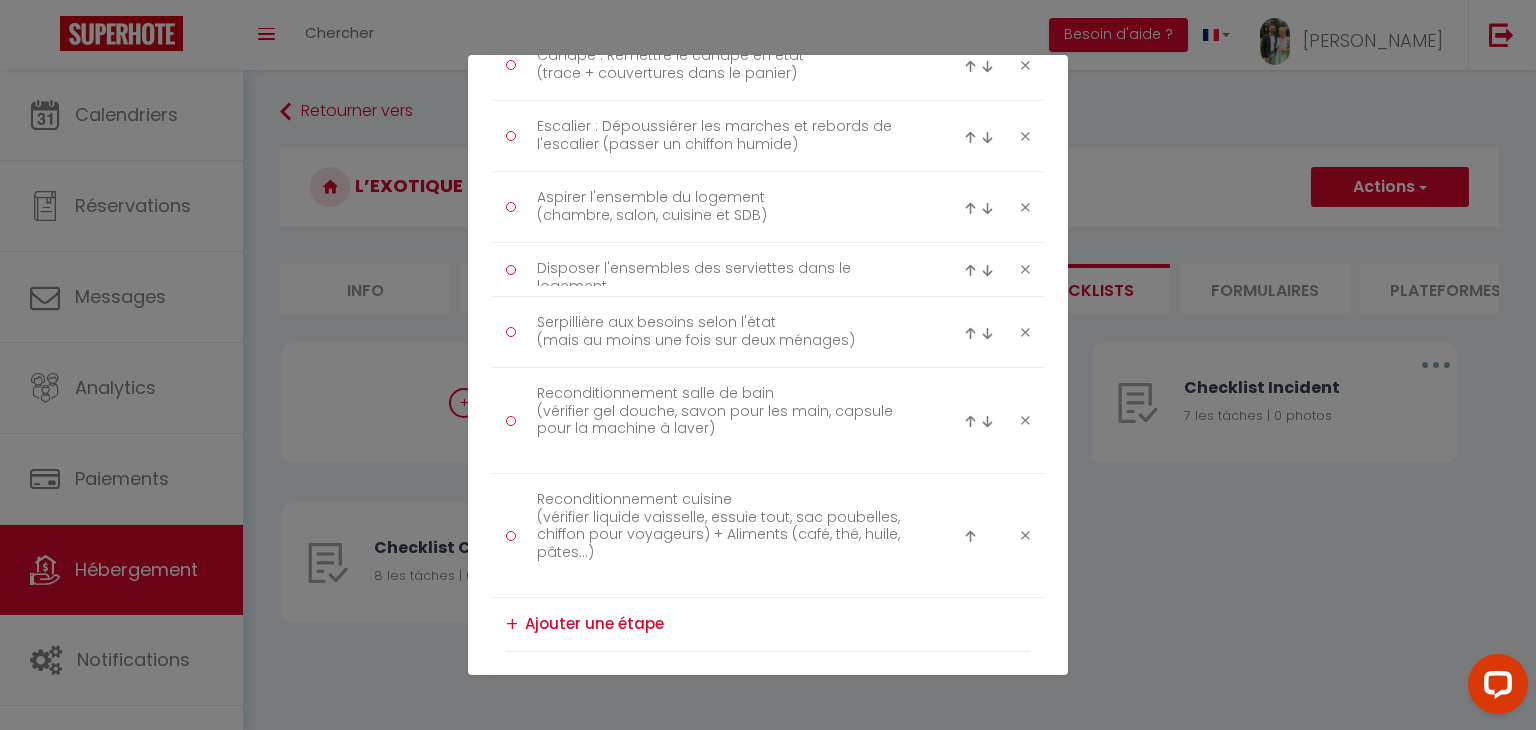 scroll, scrollTop: 1041, scrollLeft: 0, axis: vertical 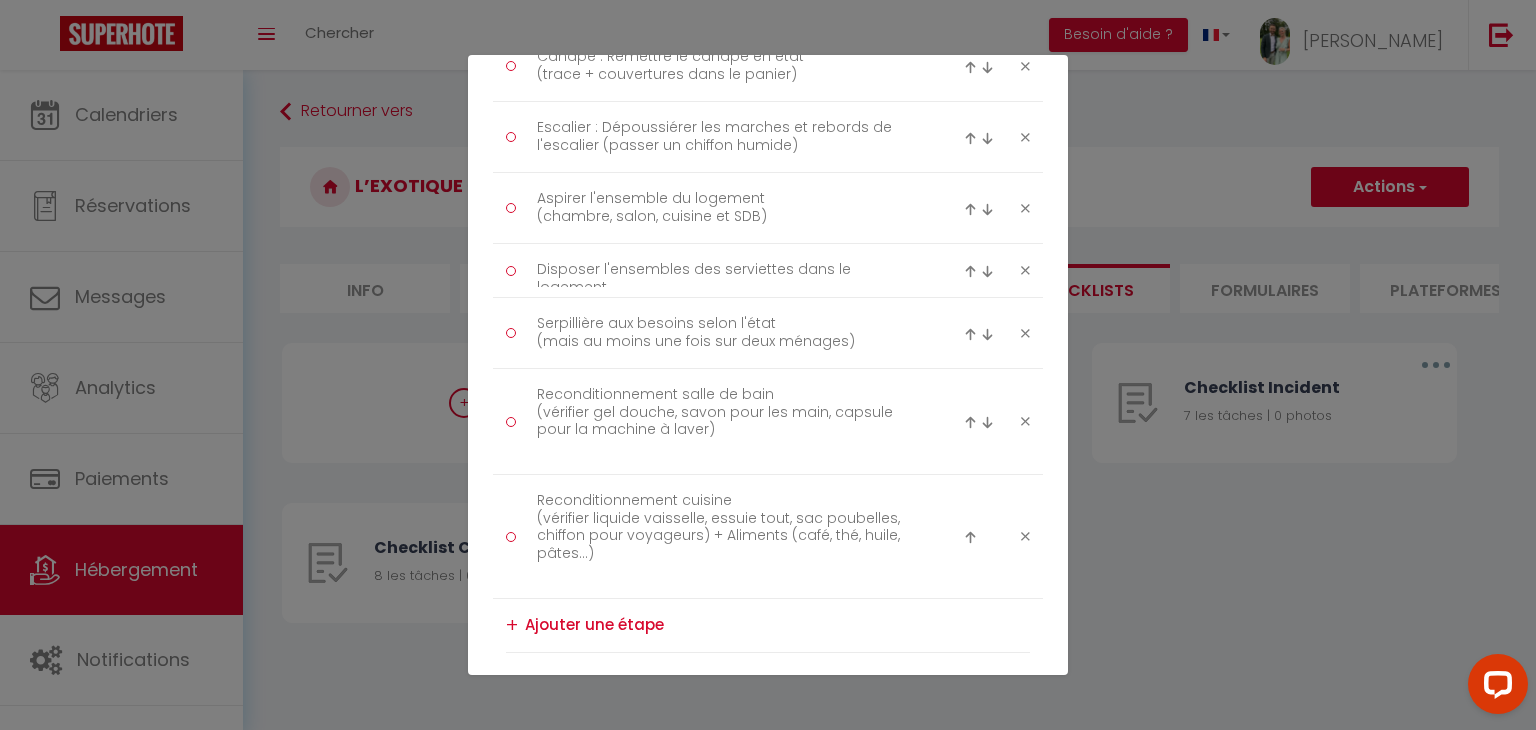 type on "SALLE DE BAIN -> Nettoyer - dépoussiérer
parois de douche, colonne de couche, siphon, lavabo, miroir, plan de travail, radiateur
+ remettre deux grandes serviettes et un essuie main" 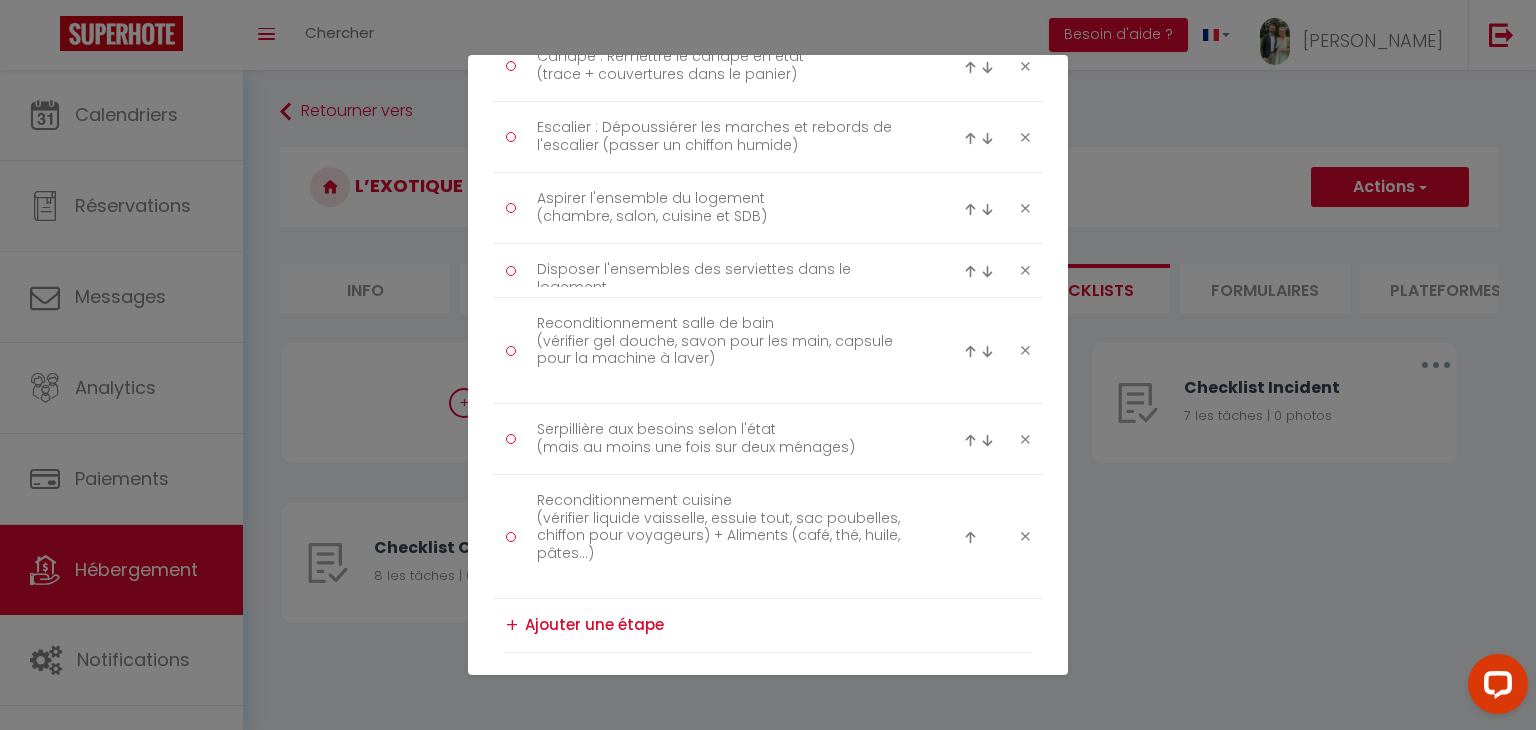 click at bounding box center [970, 351] 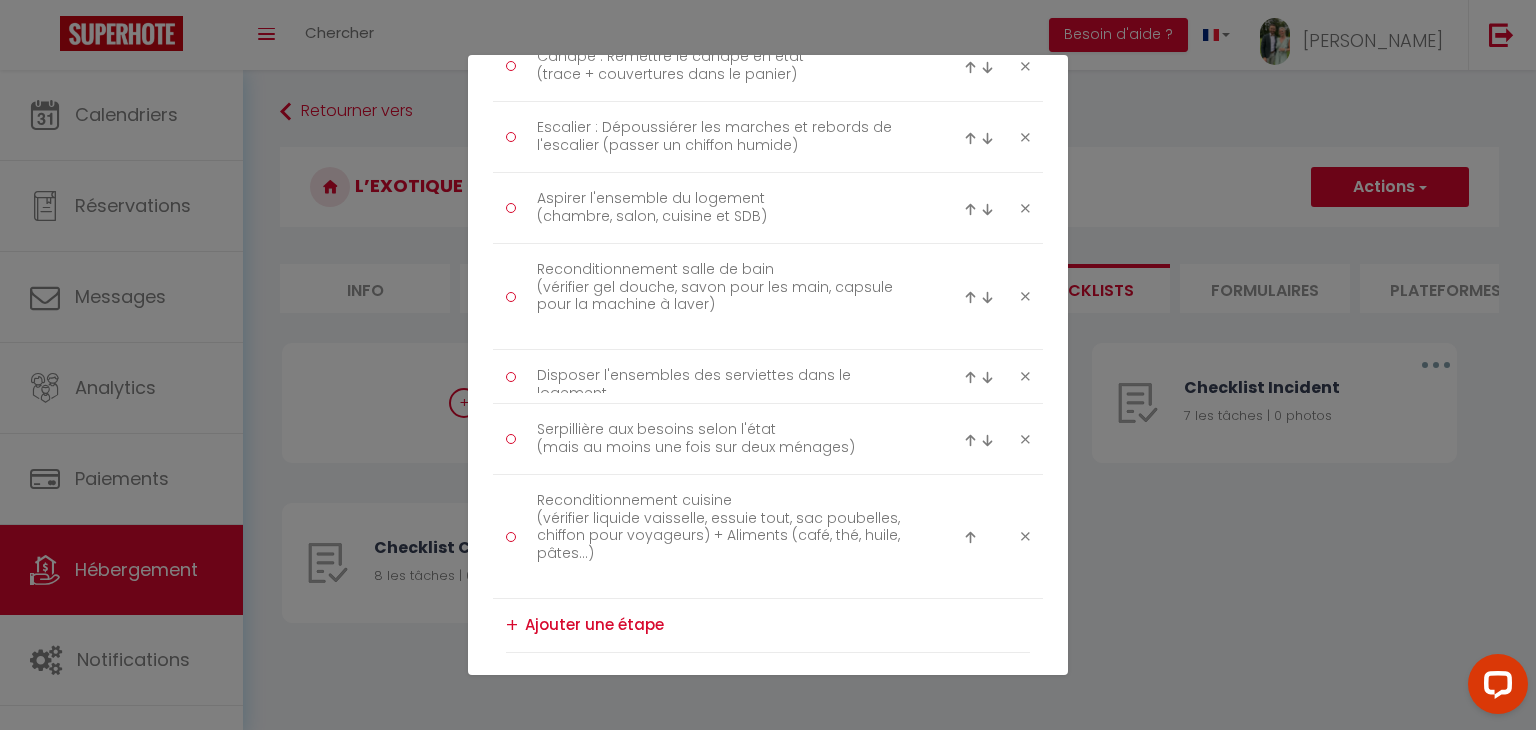 click at bounding box center (982, 297) 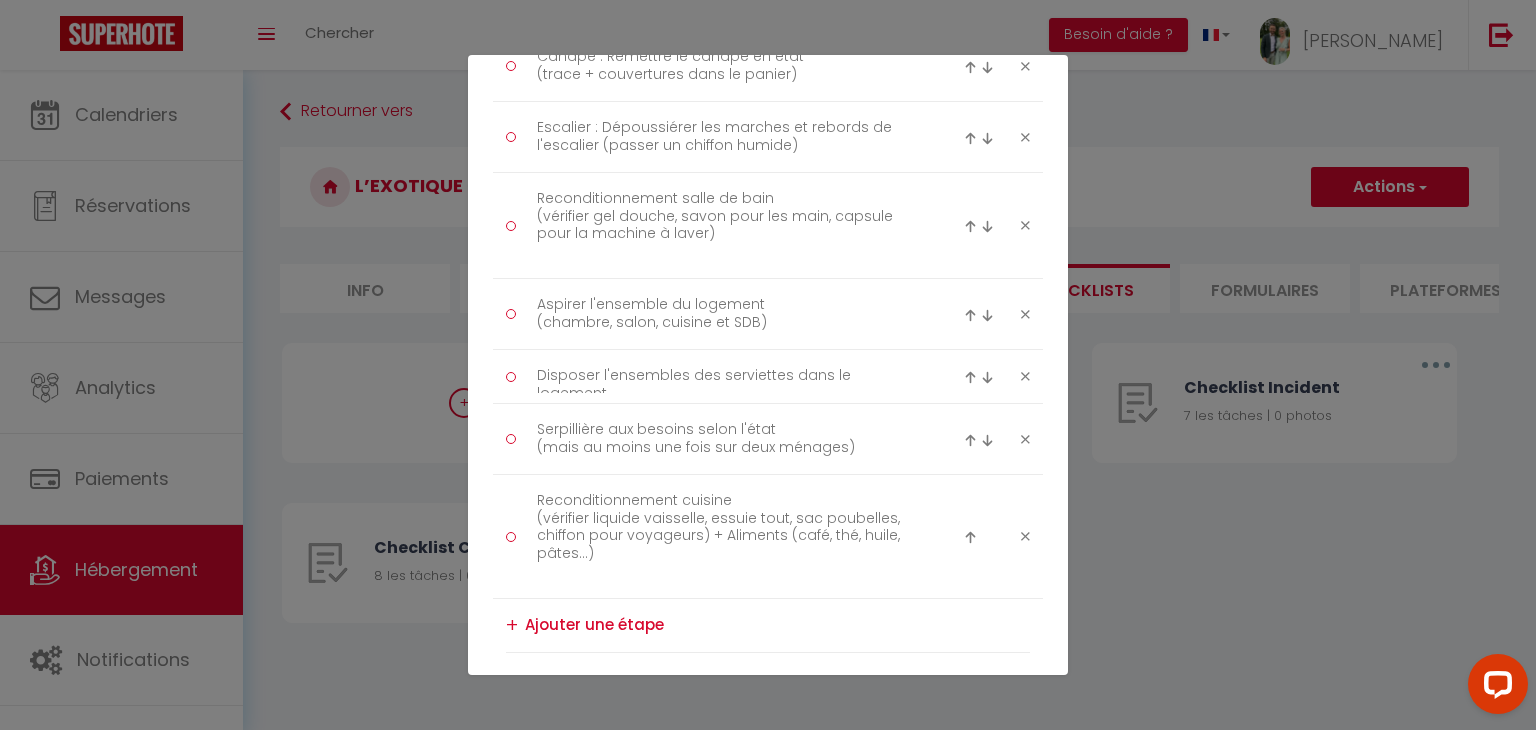 click at bounding box center [970, 226] 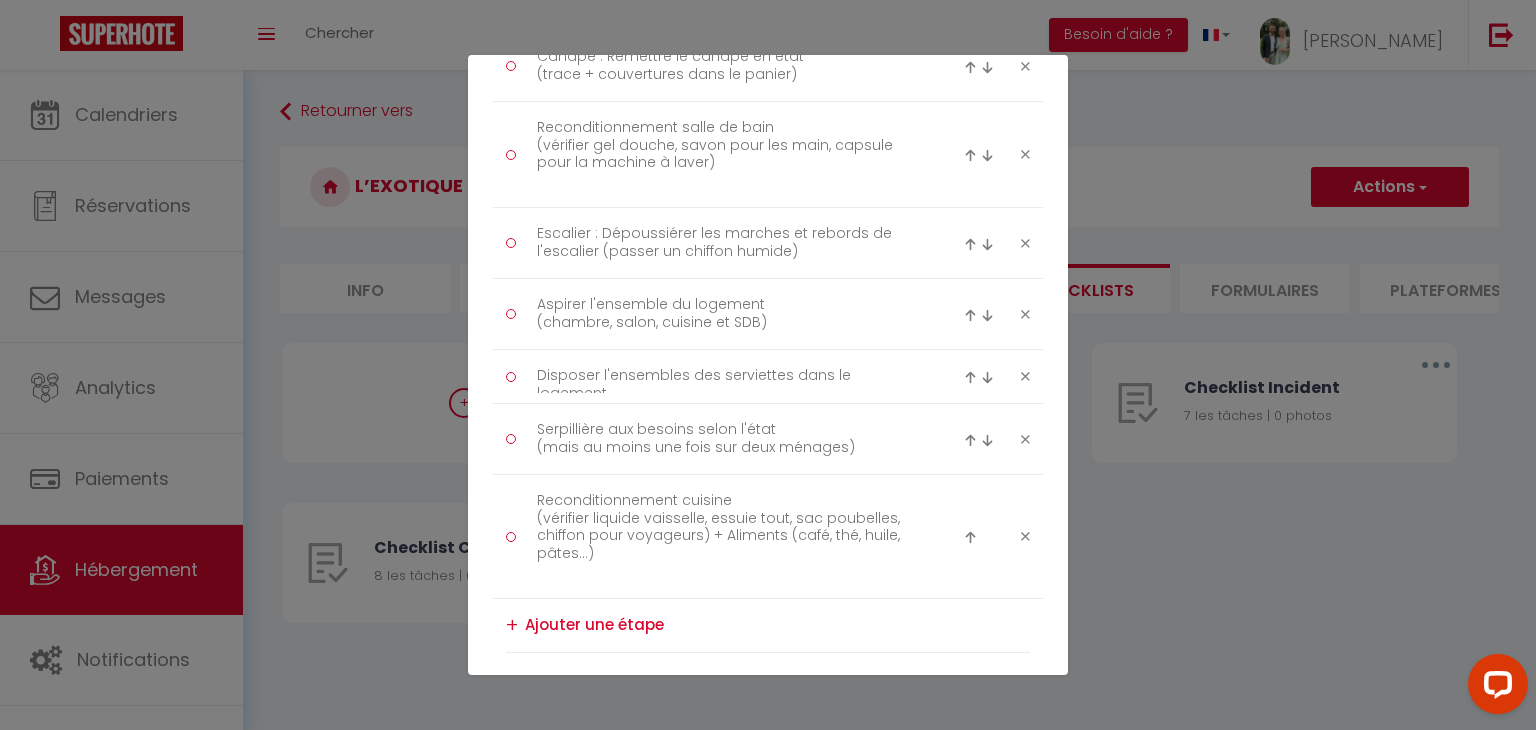 click at bounding box center (970, 155) 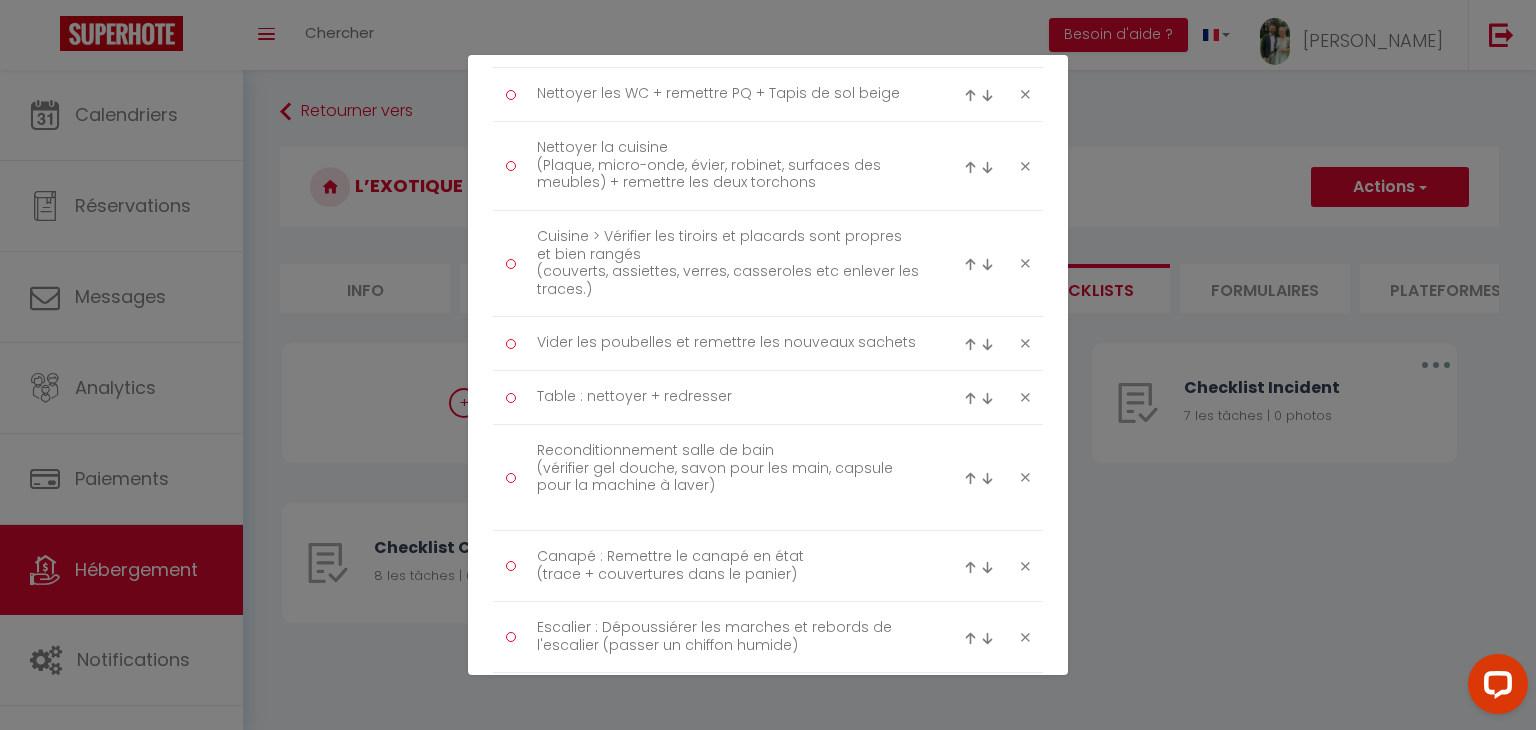 scroll, scrollTop: 641, scrollLeft: 0, axis: vertical 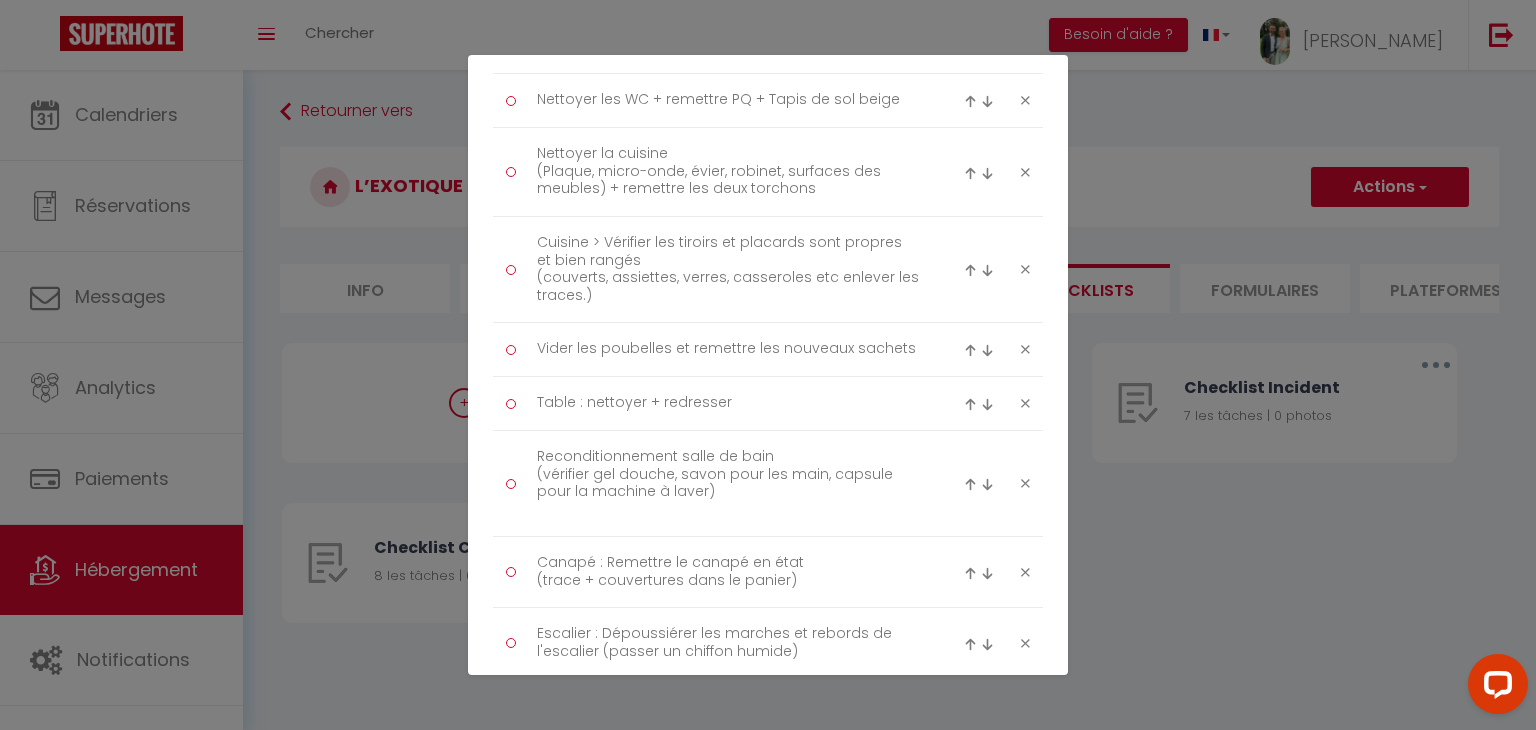 click at bounding box center [970, 484] 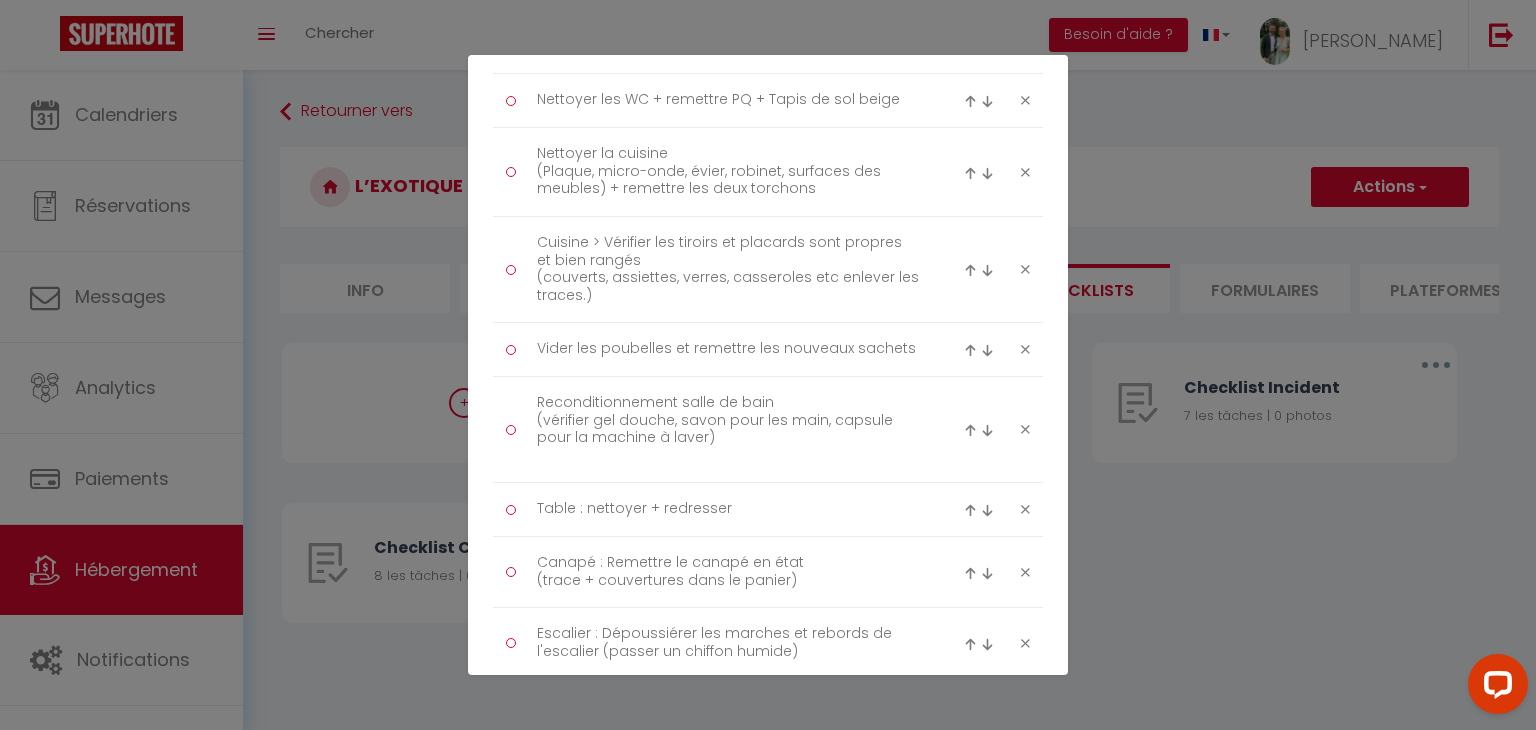 click at bounding box center (970, 430) 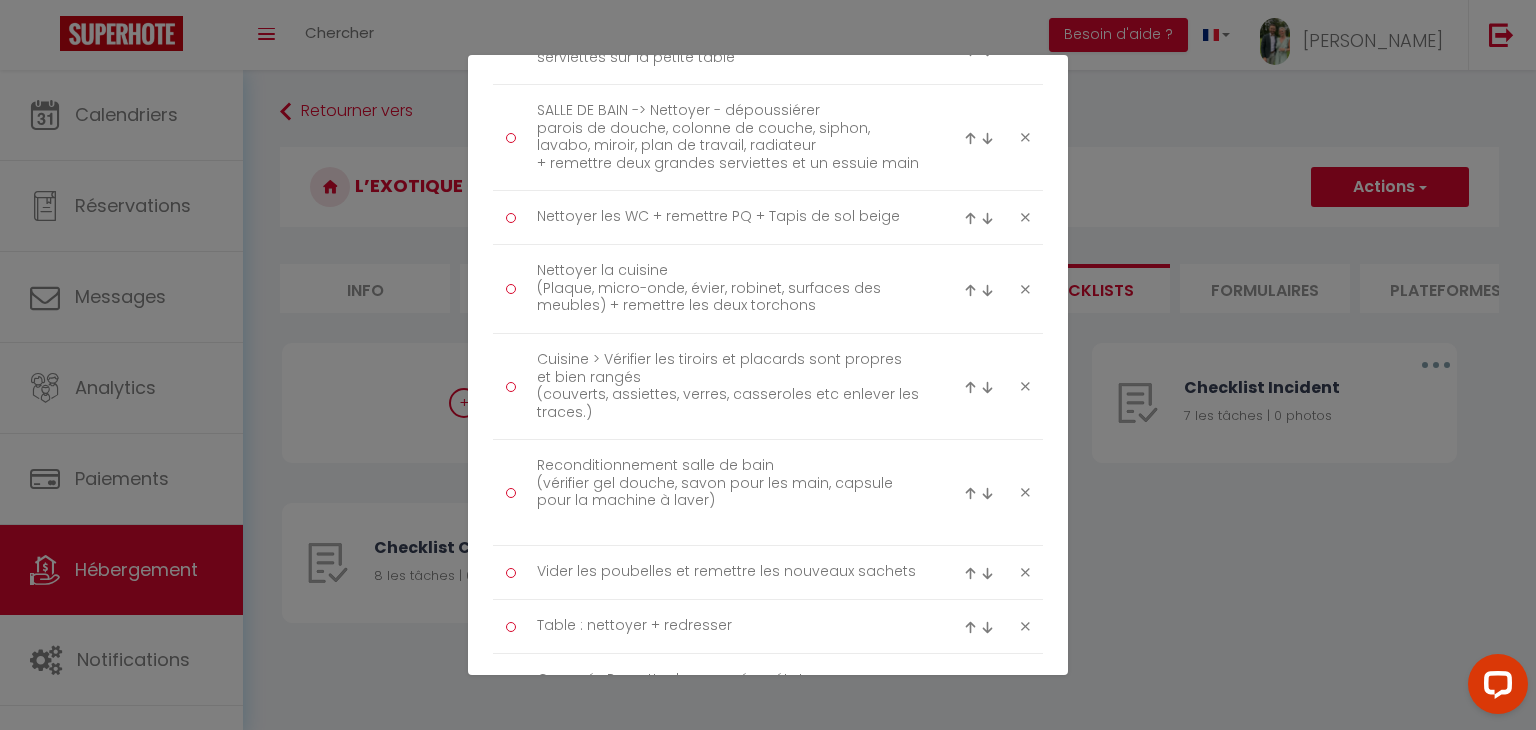 scroll, scrollTop: 476, scrollLeft: 0, axis: vertical 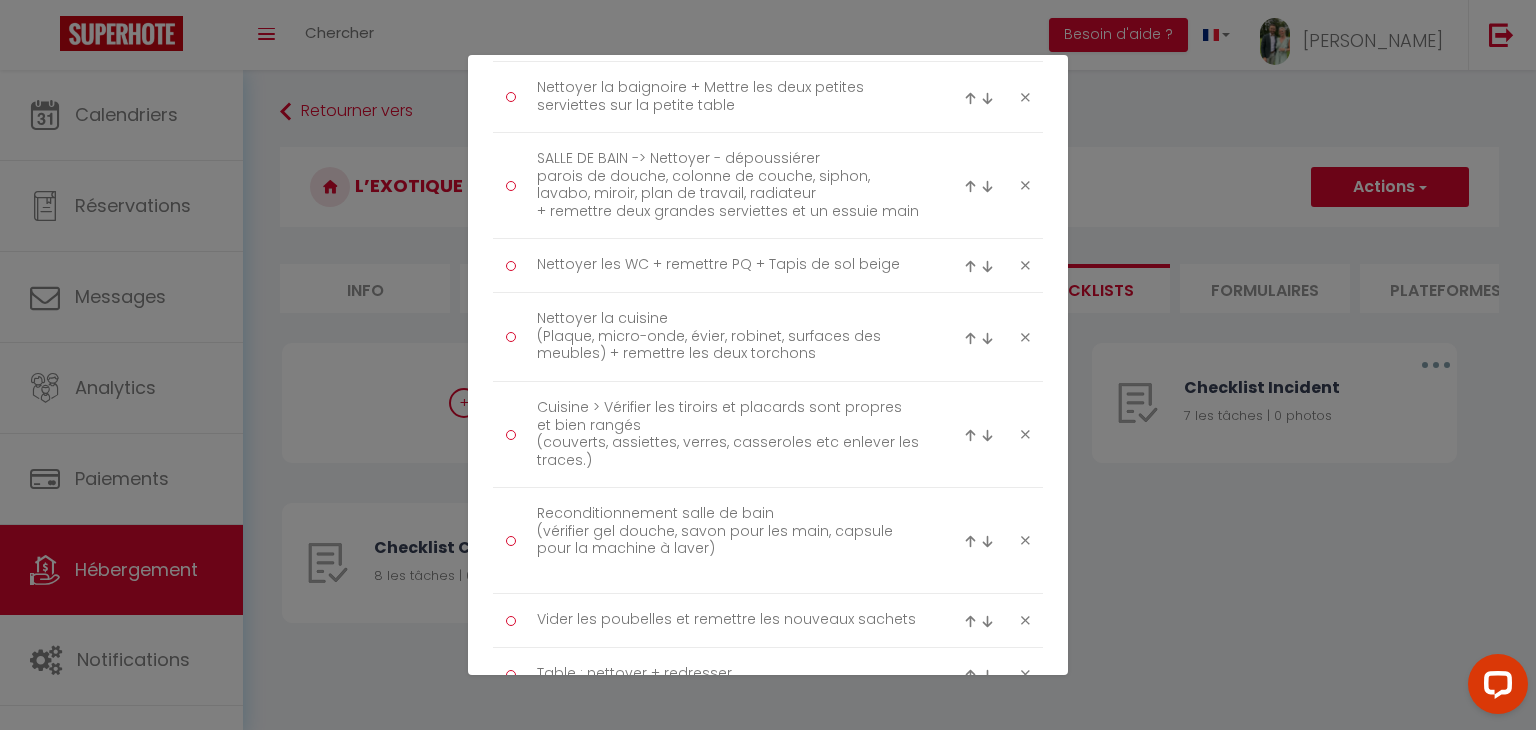 click at bounding box center [970, 541] 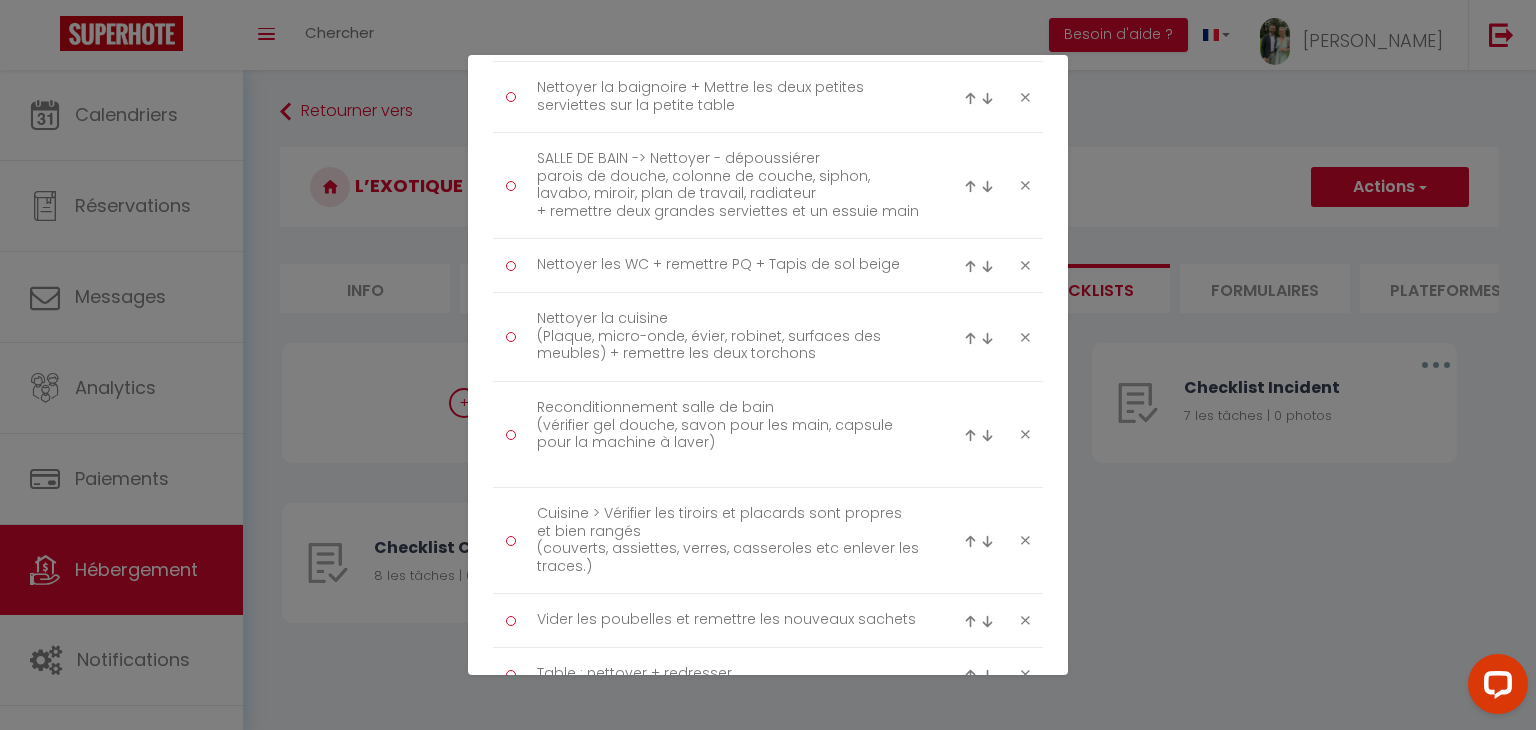click at bounding box center (970, 435) 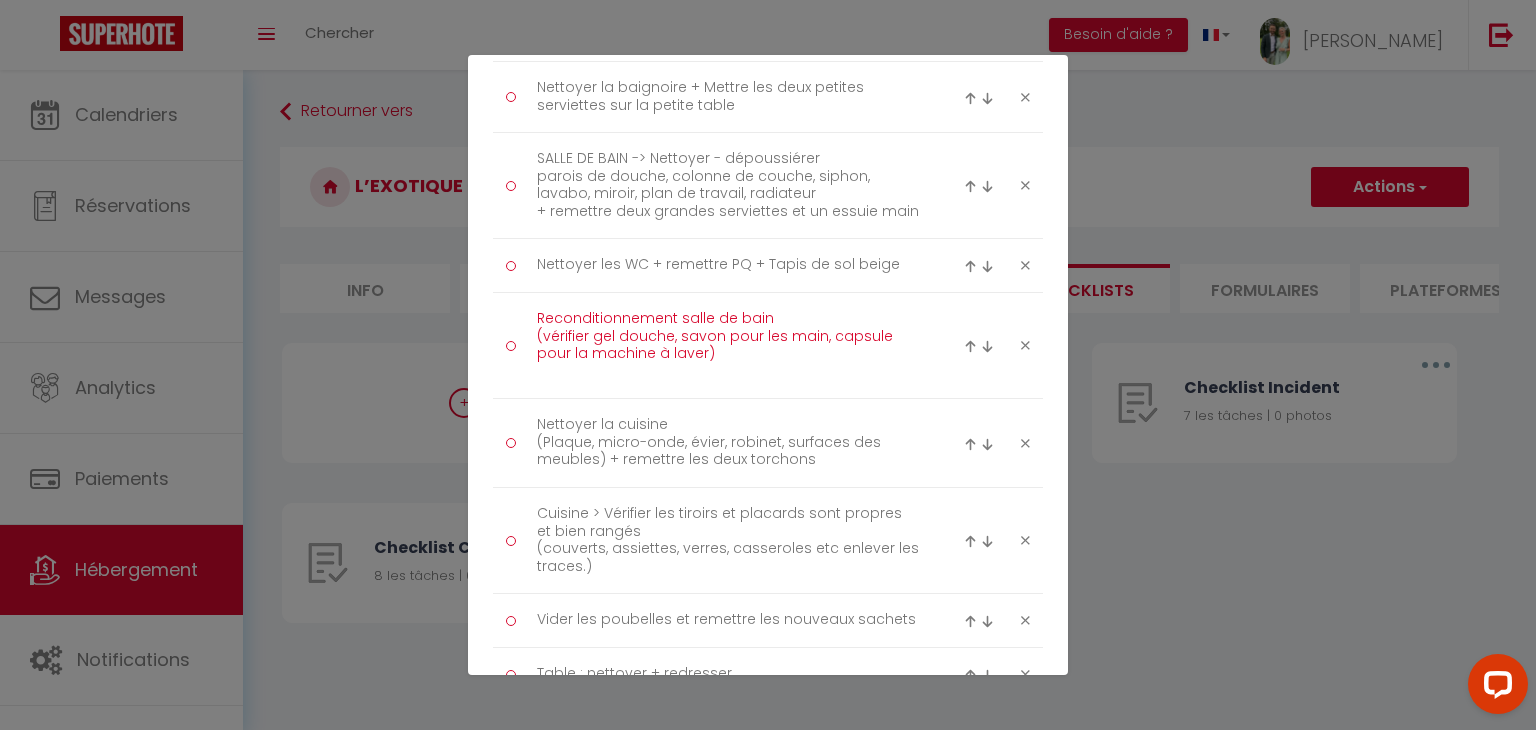 click on "Reconditionnement salle de bain
(vérifier gel douche, savon pour les main, capsule pour la machine à laver)" at bounding box center (728, 345) 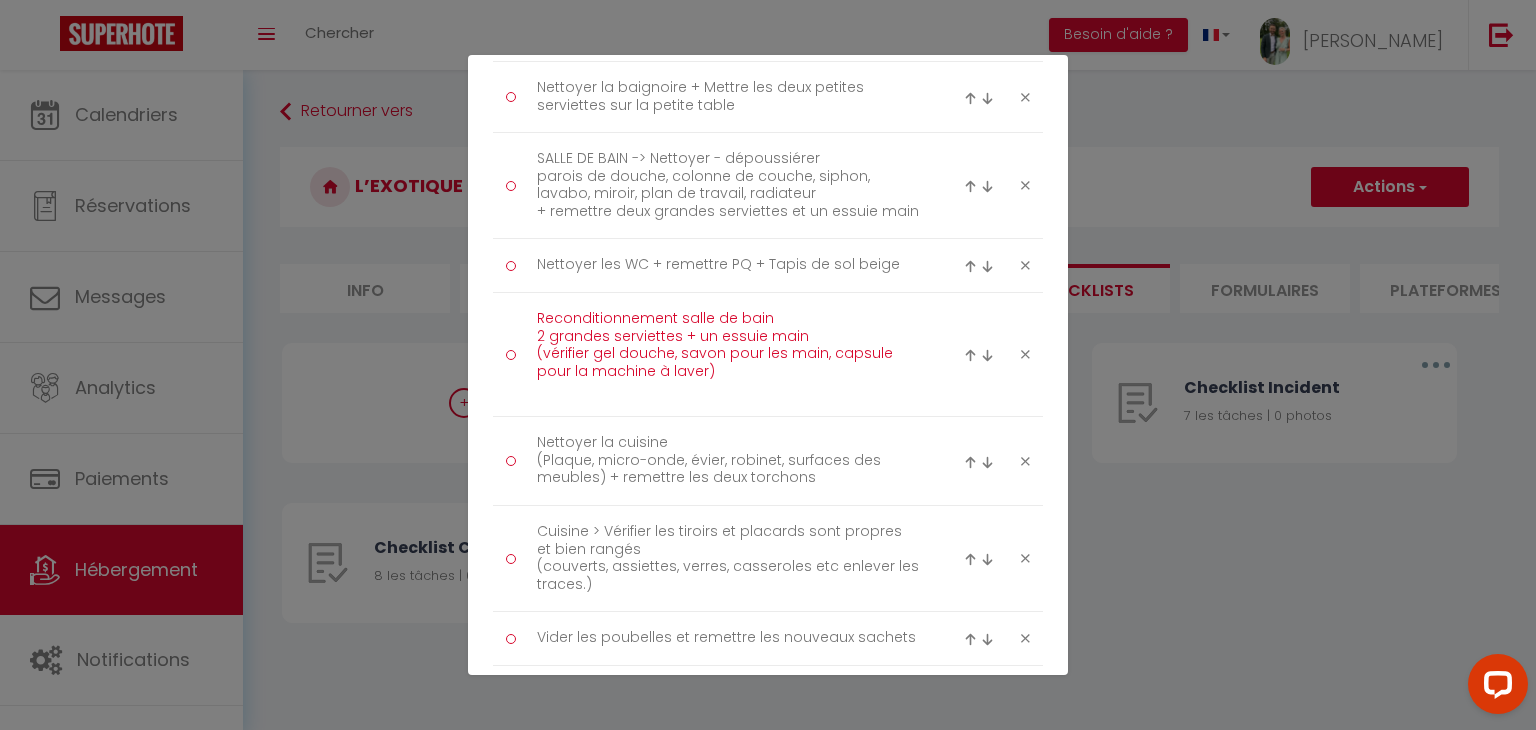 type on "Reconditionnement salle de bain
2 grandes serviettes + un essuie main
(vérifier gel douche, savon pour les main, capsule pour la machine à laver)" 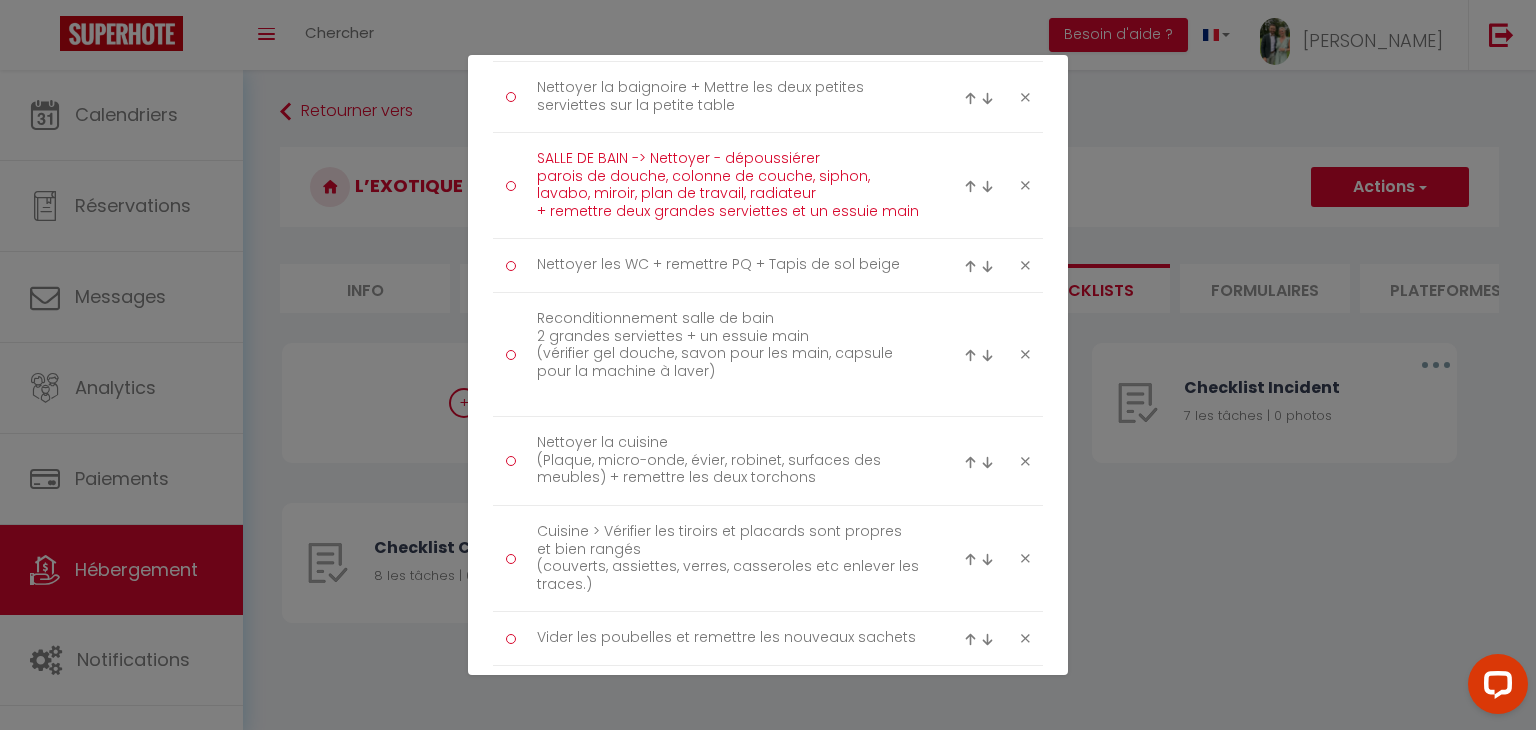 click on "SALLE DE BAIN -> Nettoyer - dépoussiérer
parois de douche, colonne de couche, siphon, lavabo, miroir, plan de travail, radiateur
+ remettre deux grandes serviettes et un essuie main" at bounding box center (728, 185) 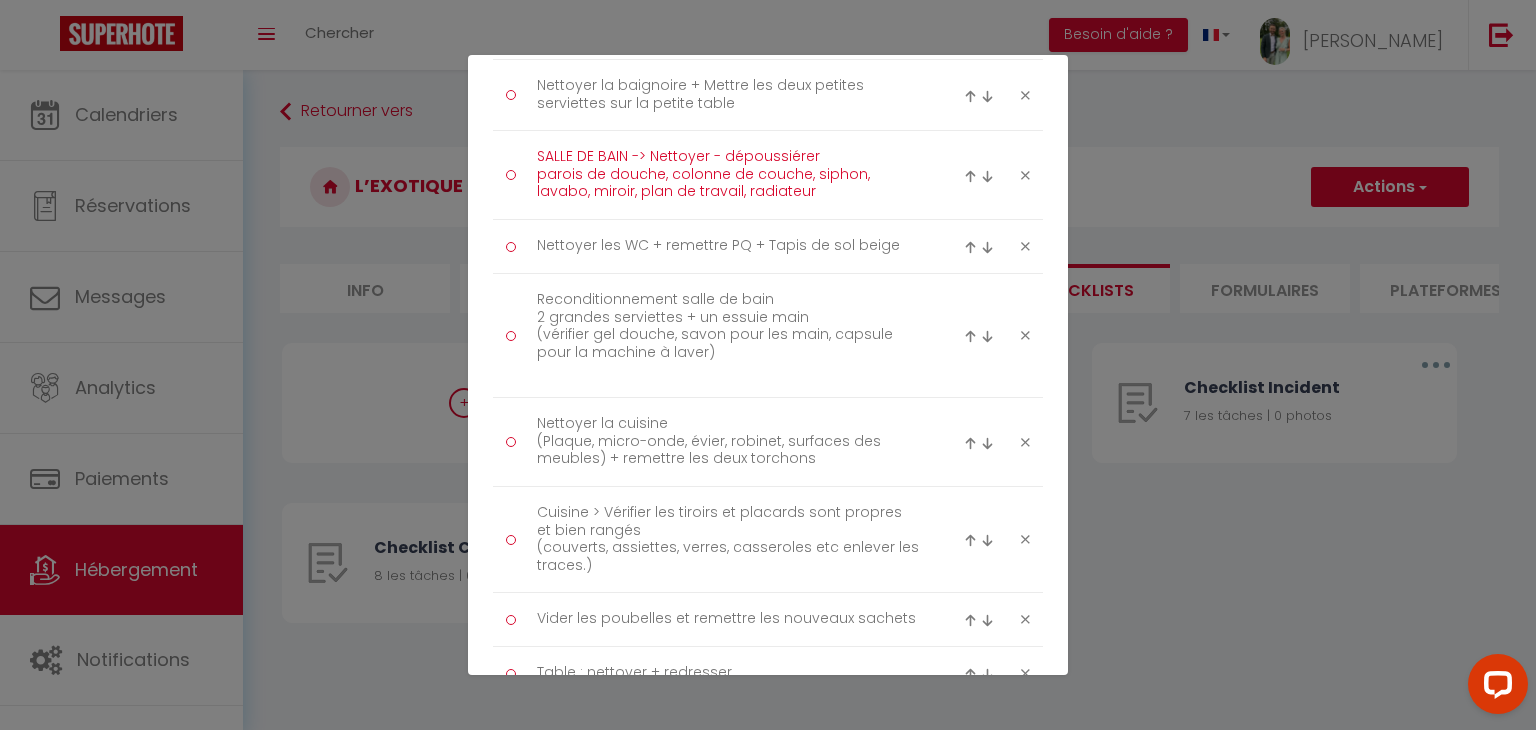 scroll, scrollTop: 479, scrollLeft: 0, axis: vertical 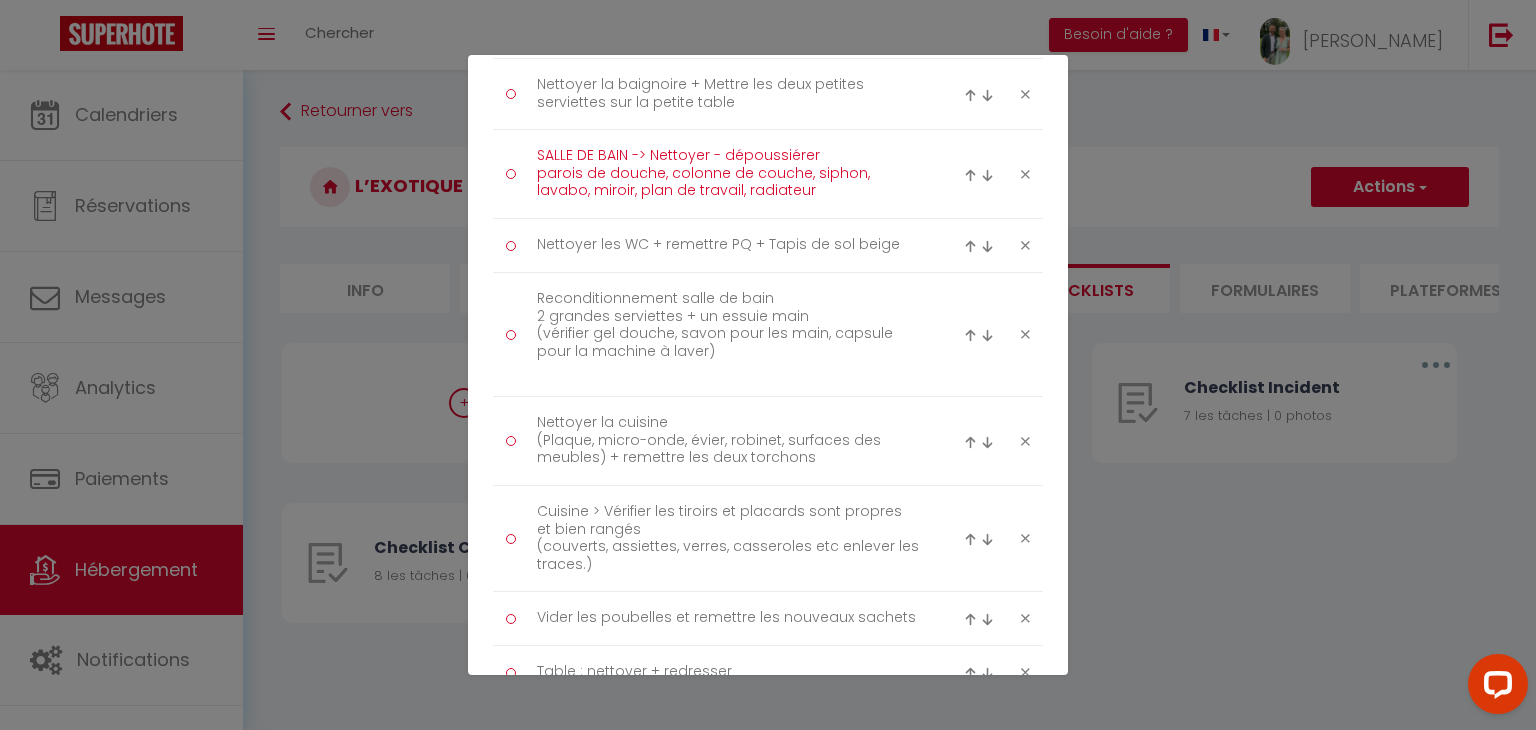 type on "SALLE DE BAIN -> Nettoyer - dépoussiérer
parois de douche, colonne de couche, siphon, lavabo, miroir, plan de travail, radiateur" 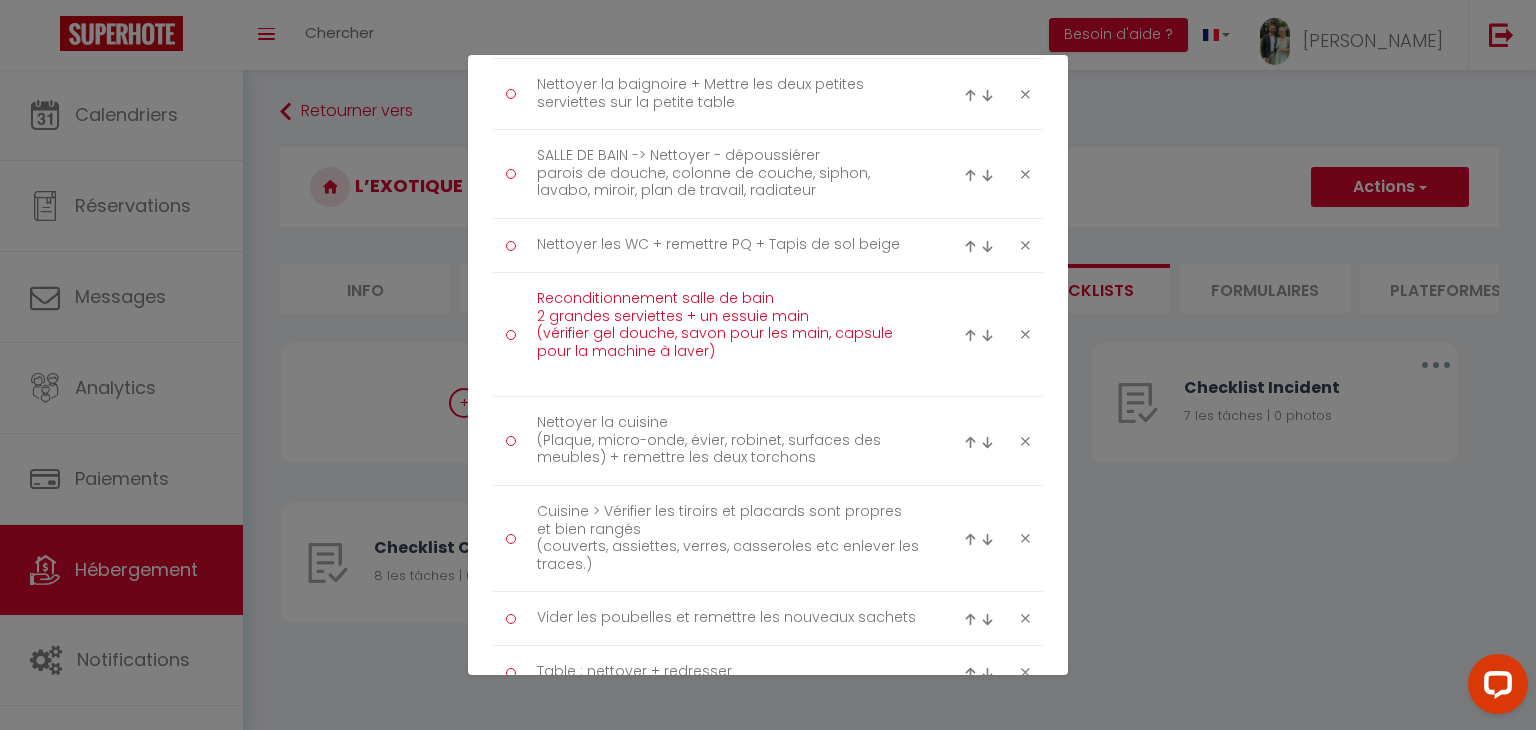 click on "Reconditionnement salle de bain
2 grandes serviettes + un essuie main
(vérifier gel douche, savon pour les main, capsule pour la machine à laver)" at bounding box center [728, 334] 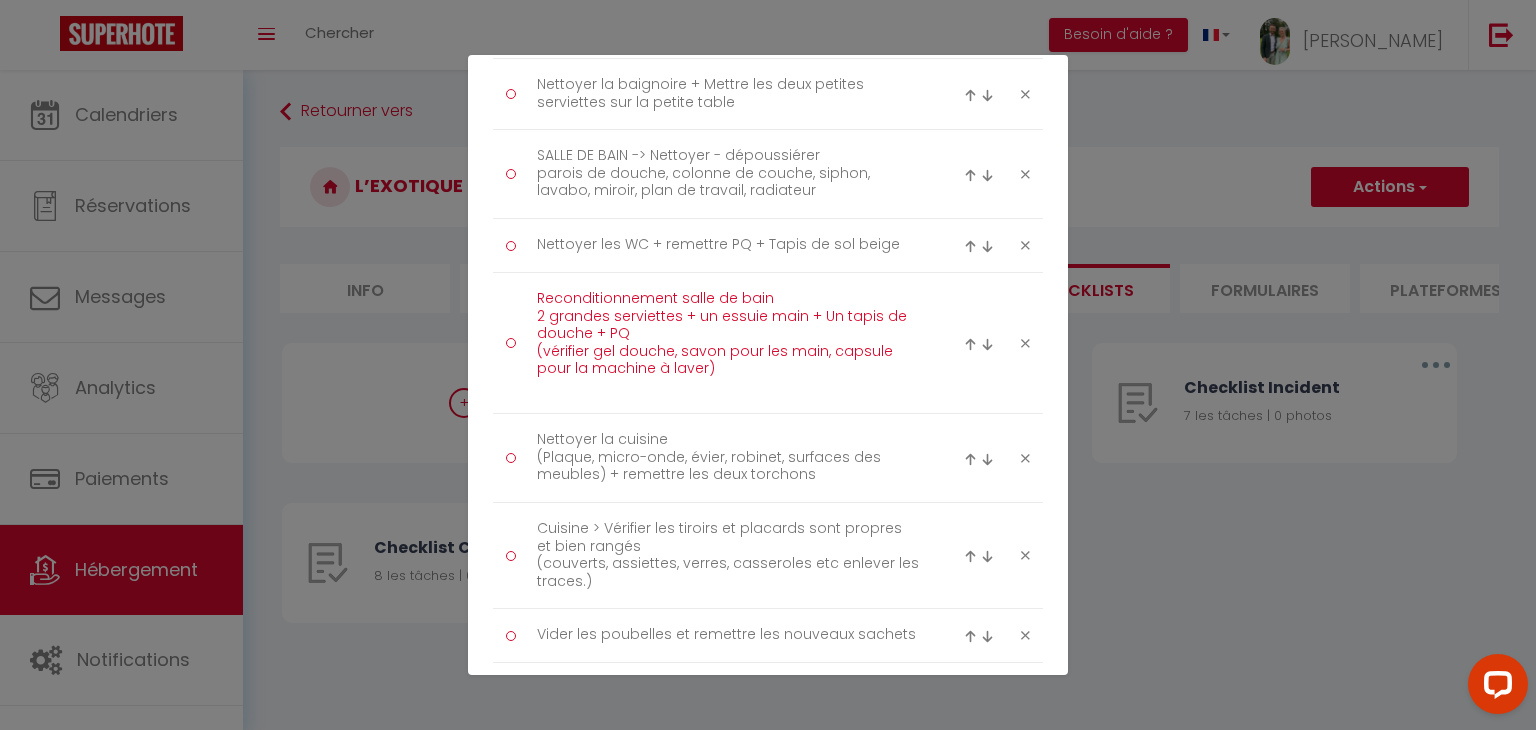 type on "Reconditionnement salle de bain
2 grandes serviettes + un essuie main + Un tapis de douche + PQ
(vérifier gel douche, savon pour les main, capsule pour la machine à laver)" 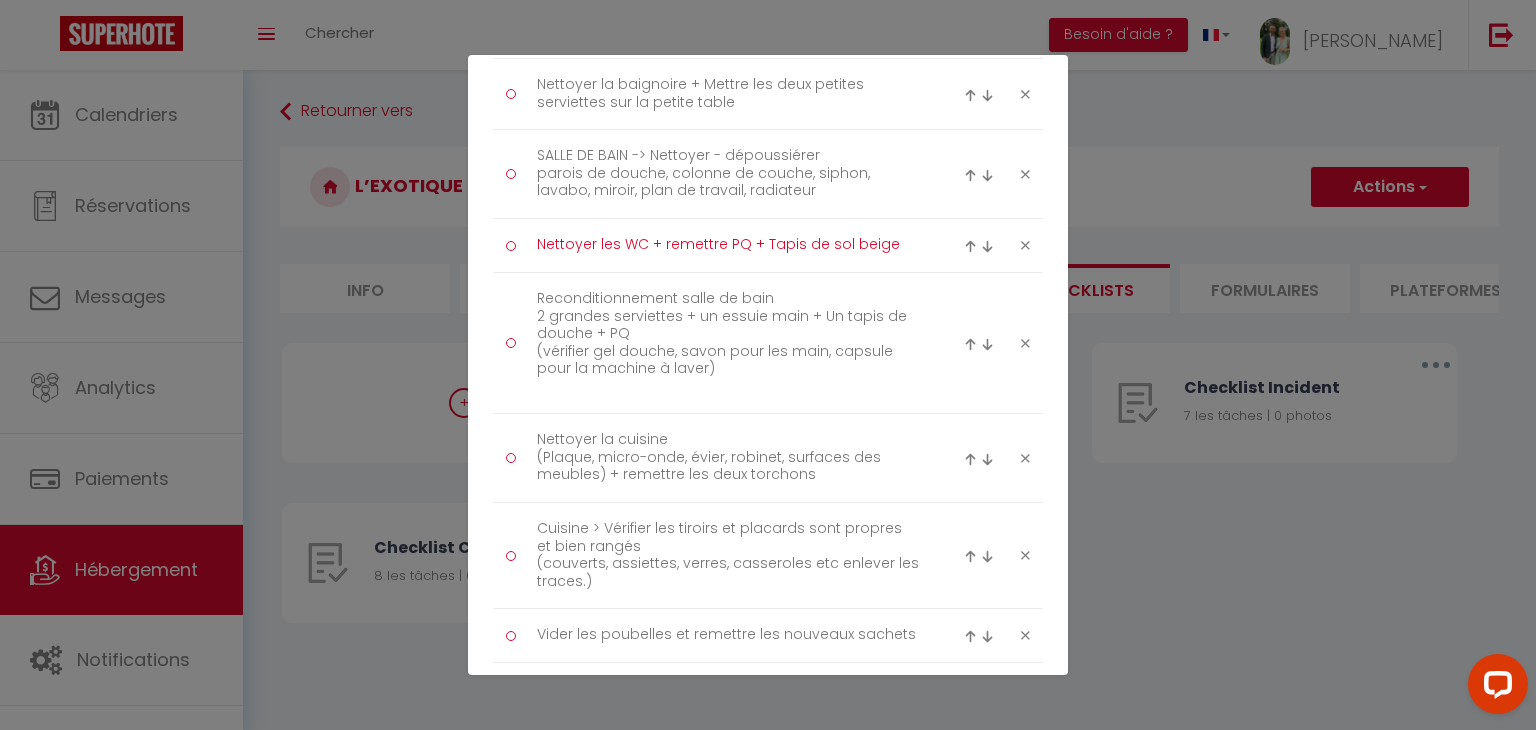 click on "Nettoyer les WC + remettre PQ + Tapis de sol beige" at bounding box center [728, 245] 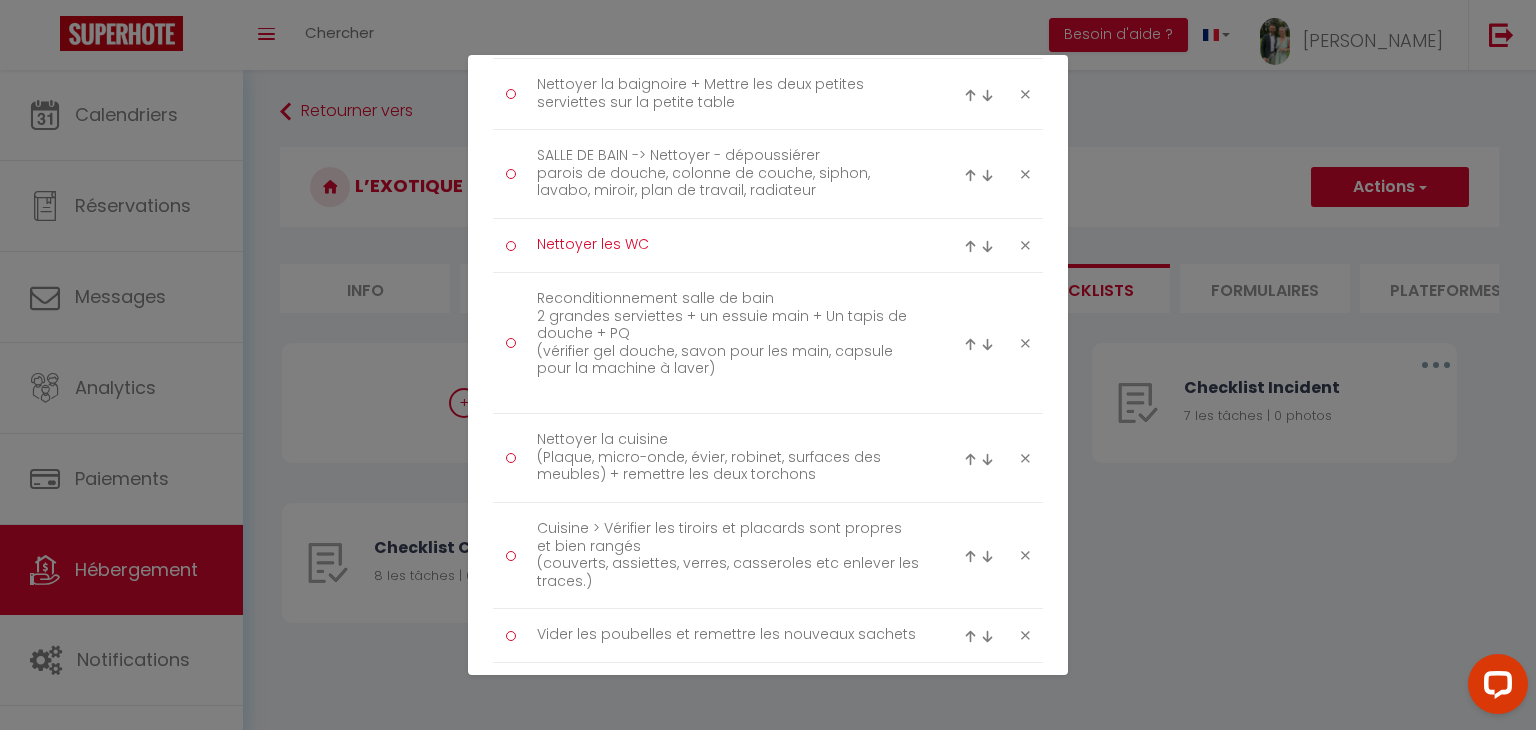 type on "Nettoyer les WC" 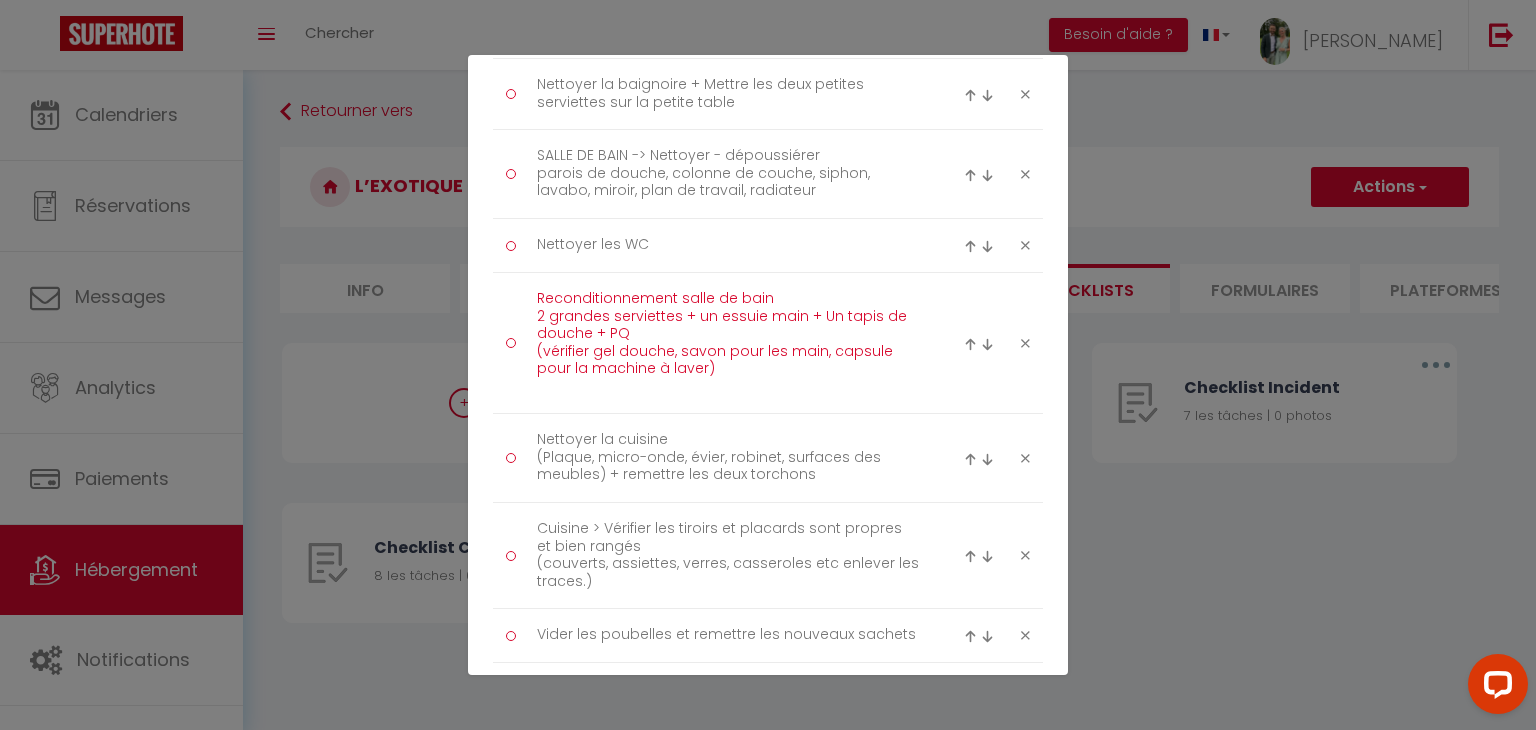 click on "Reconditionnement salle de bain
2 grandes serviettes + un essuie main + Un tapis de douche + PQ
(vérifier gel douche, savon pour les main, capsule pour la machine à laver)" at bounding box center [728, 343] 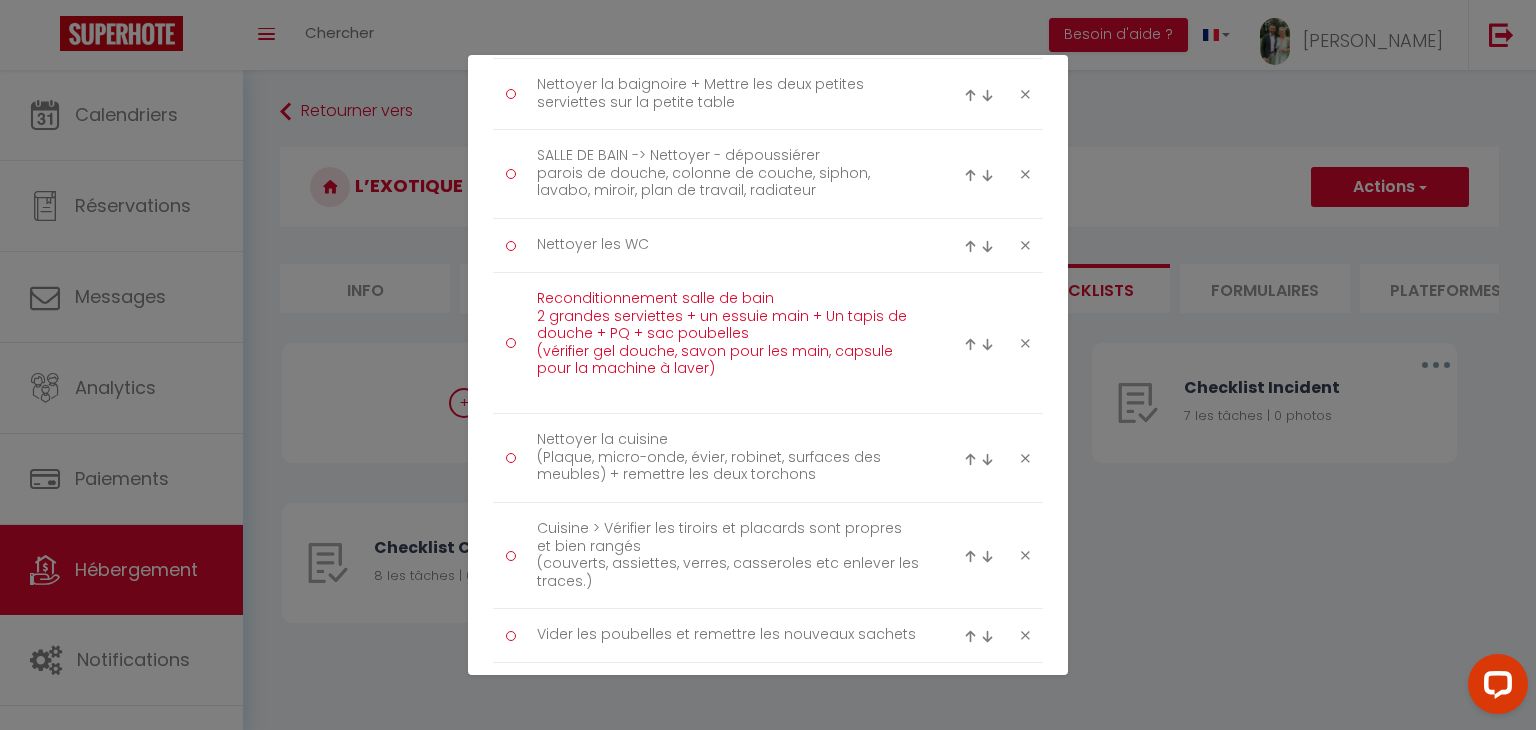 click on "Reconditionnement salle de bain
2 grandes serviettes + un essuie main + Un tapis de douche + PQ + sac poubelles
(vérifier gel douche, savon pour les main, capsule pour la machine à laver)" at bounding box center [728, 343] 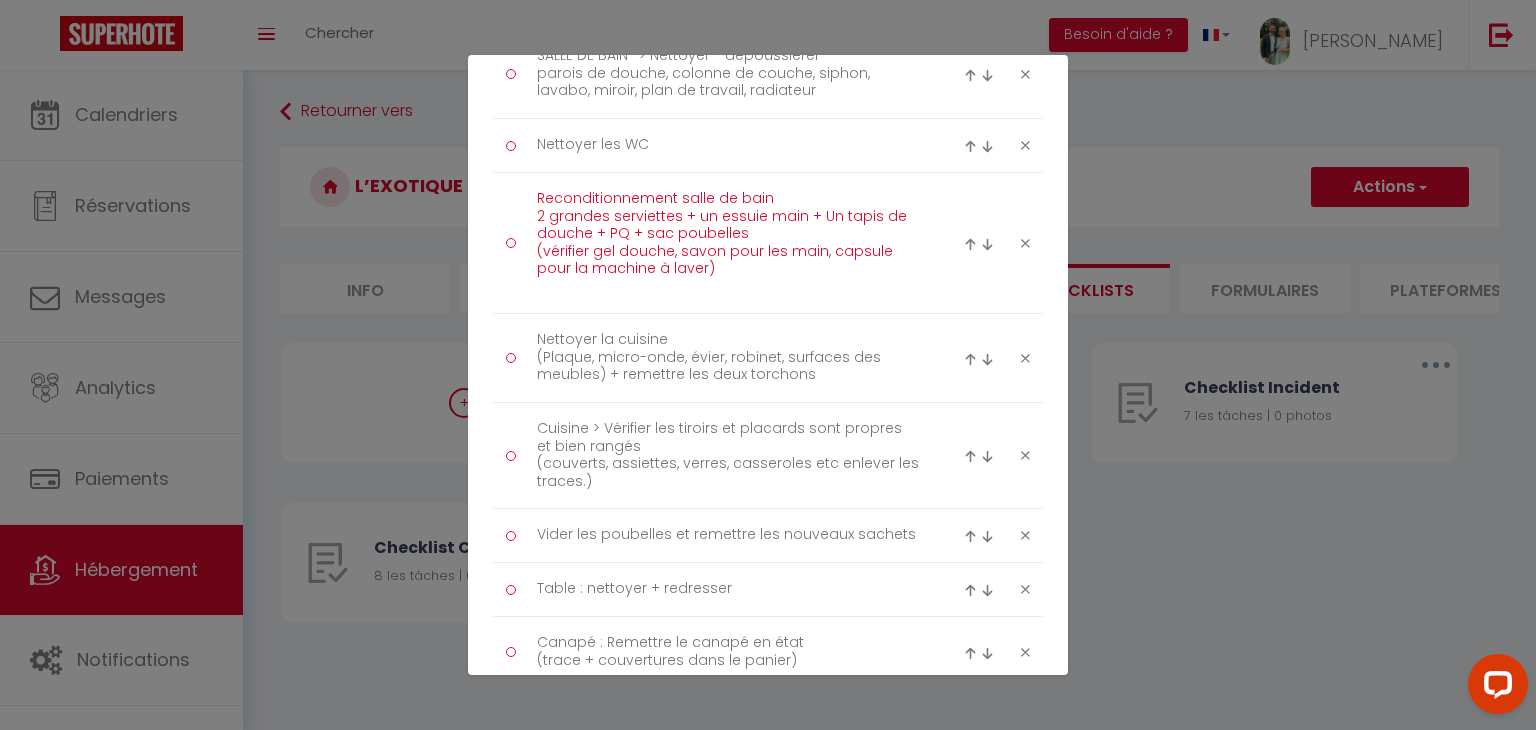 scroll, scrollTop: 580, scrollLeft: 0, axis: vertical 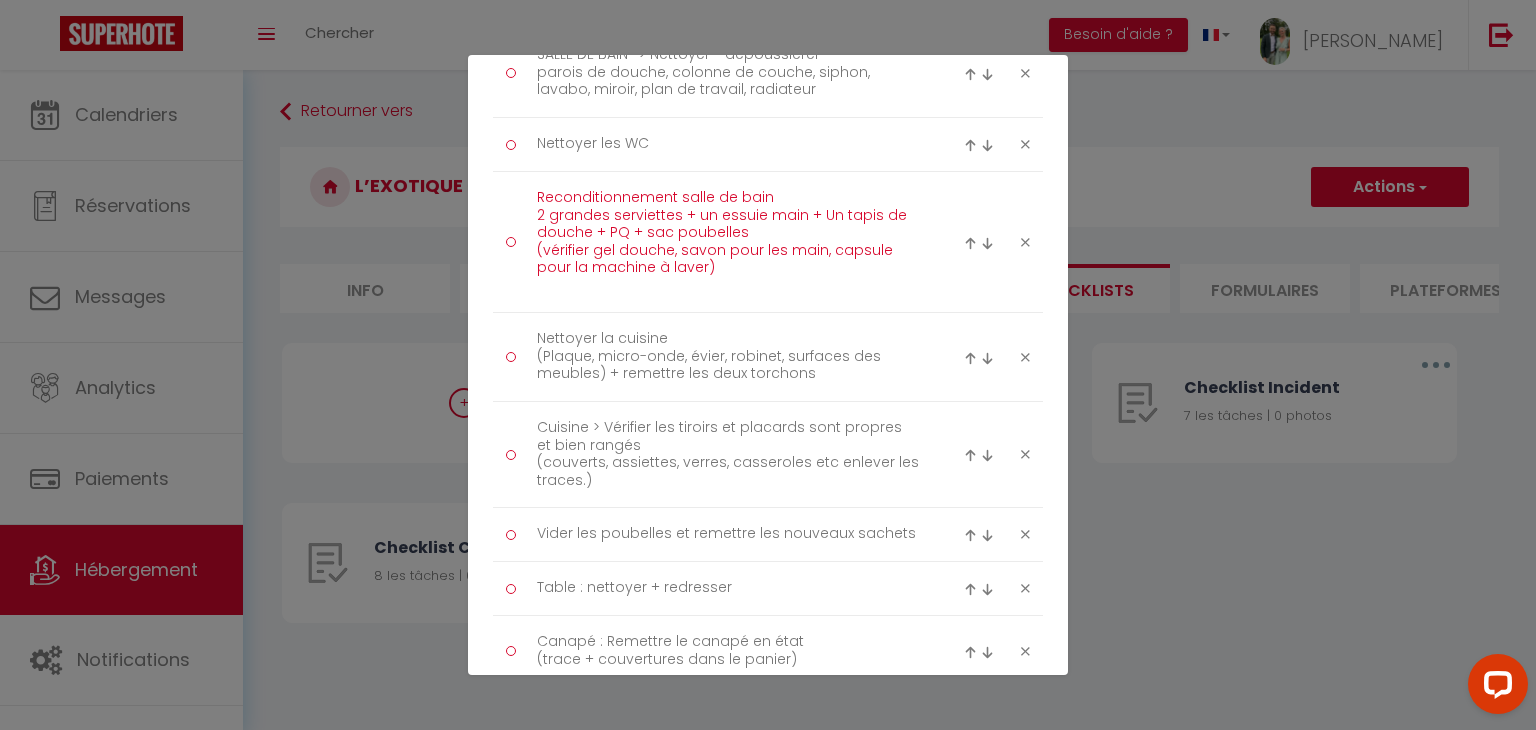type on "Reconditionnement salle de bain
2 grandes serviettes + un essuie main + Un tapis de douche + PQ + sac poubelles
(vérifier gel douche, savon pour les main, capsule pour la machine à laver)" 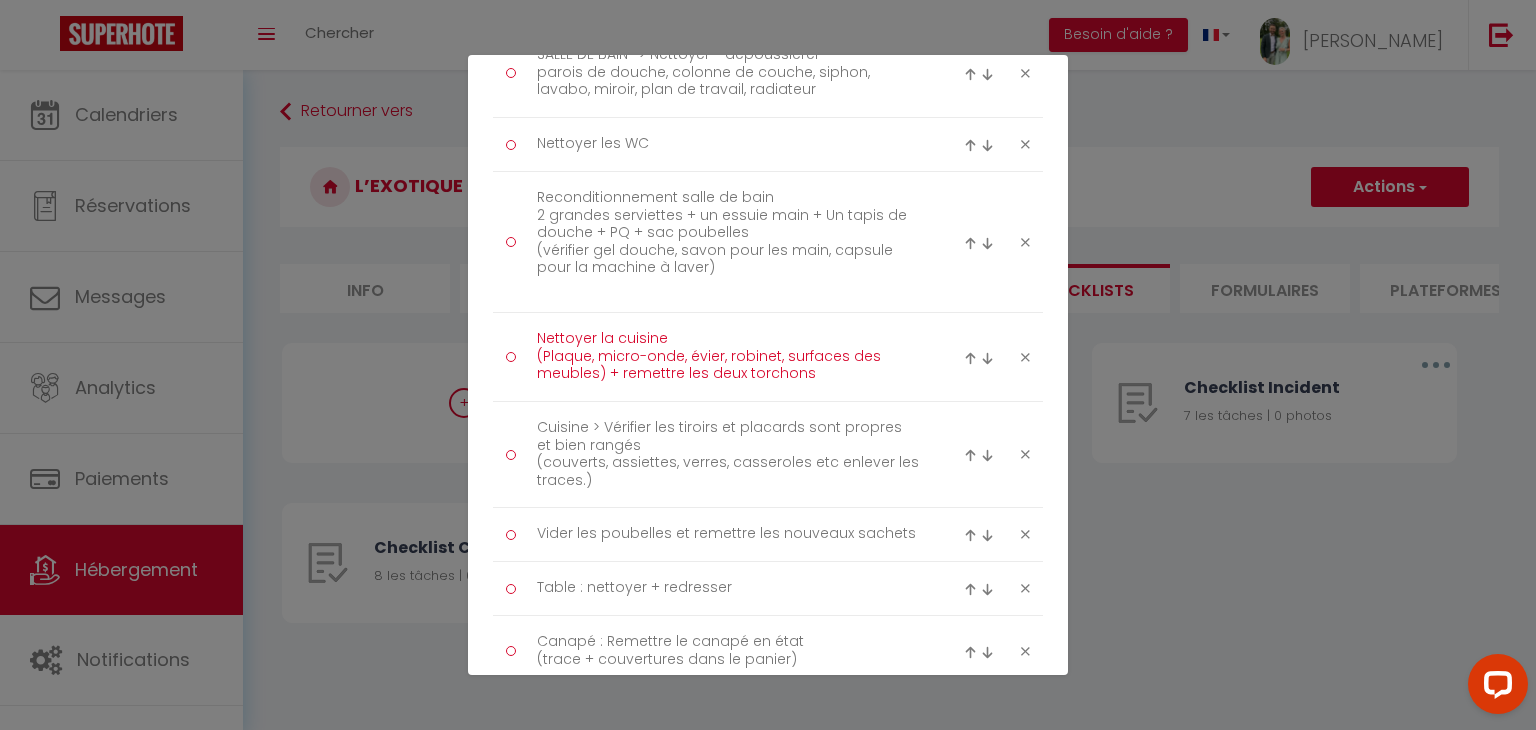 click on "Nettoyer la cuisine
(Plaque, micro-onde, évier, robinet, surfaces des meubles) + remettre les deux torchons" at bounding box center [728, 357] 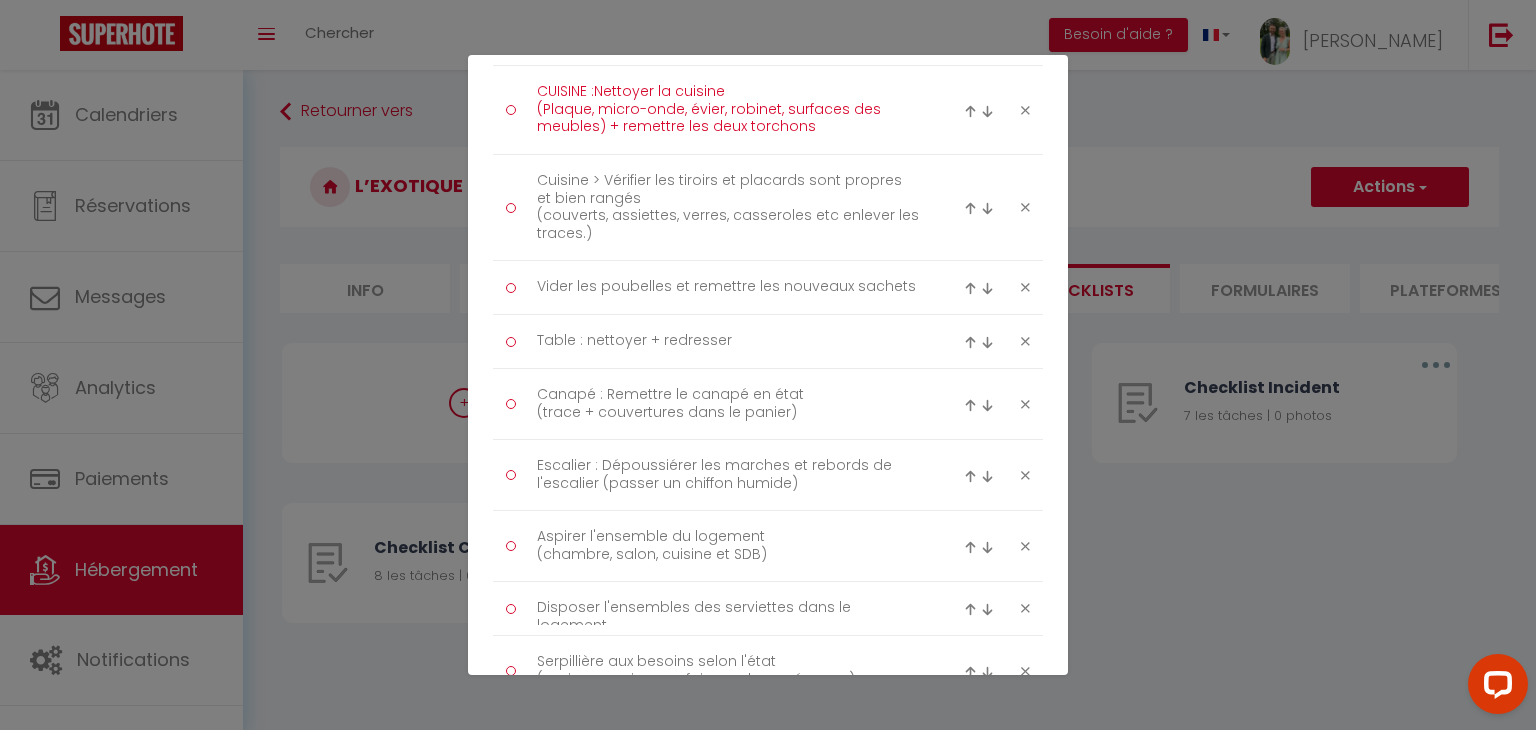 scroll, scrollTop: 832, scrollLeft: 0, axis: vertical 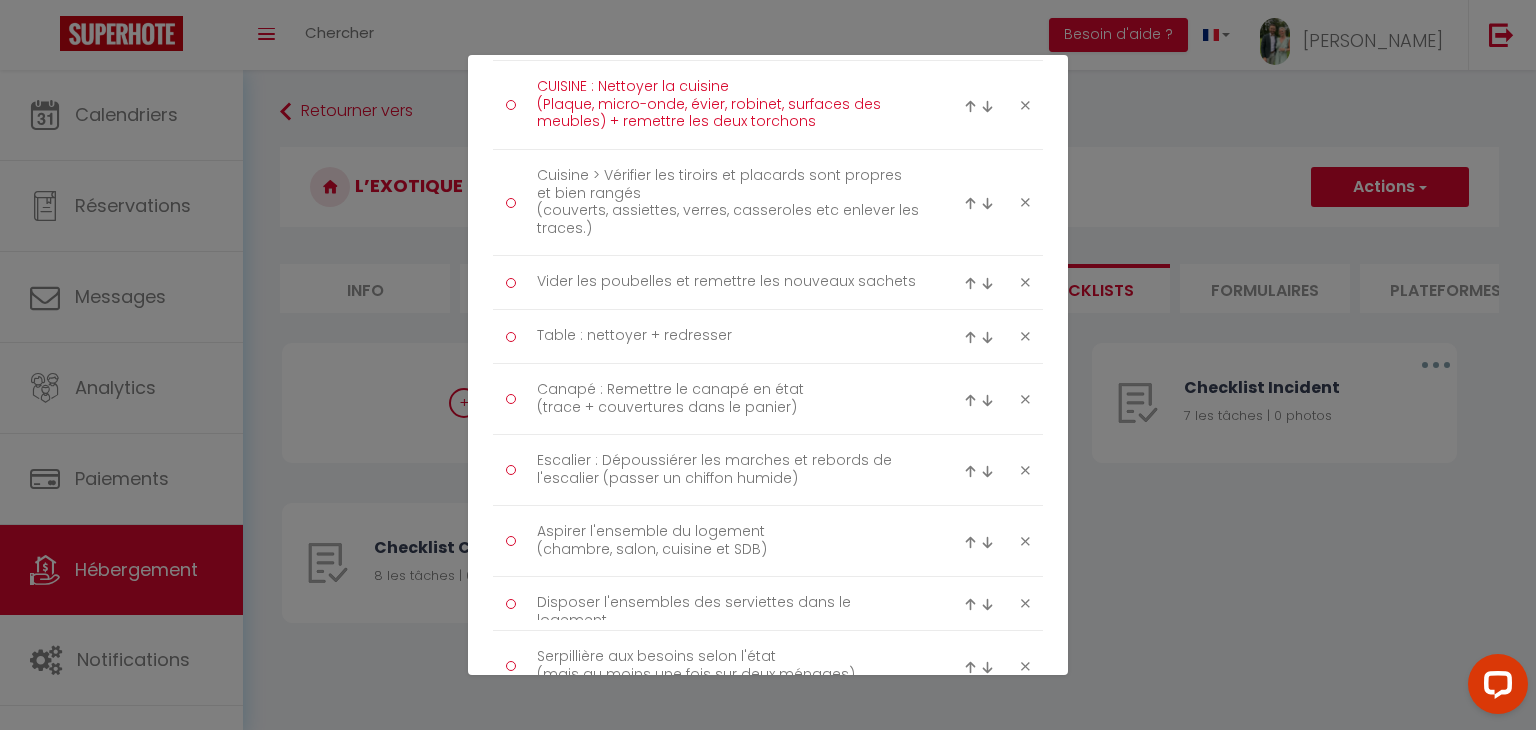 type on "CUISINE : Nettoyer la cuisine
(Plaque, micro-onde, évier, robinet, surfaces des meubles) + remettre les deux torchons" 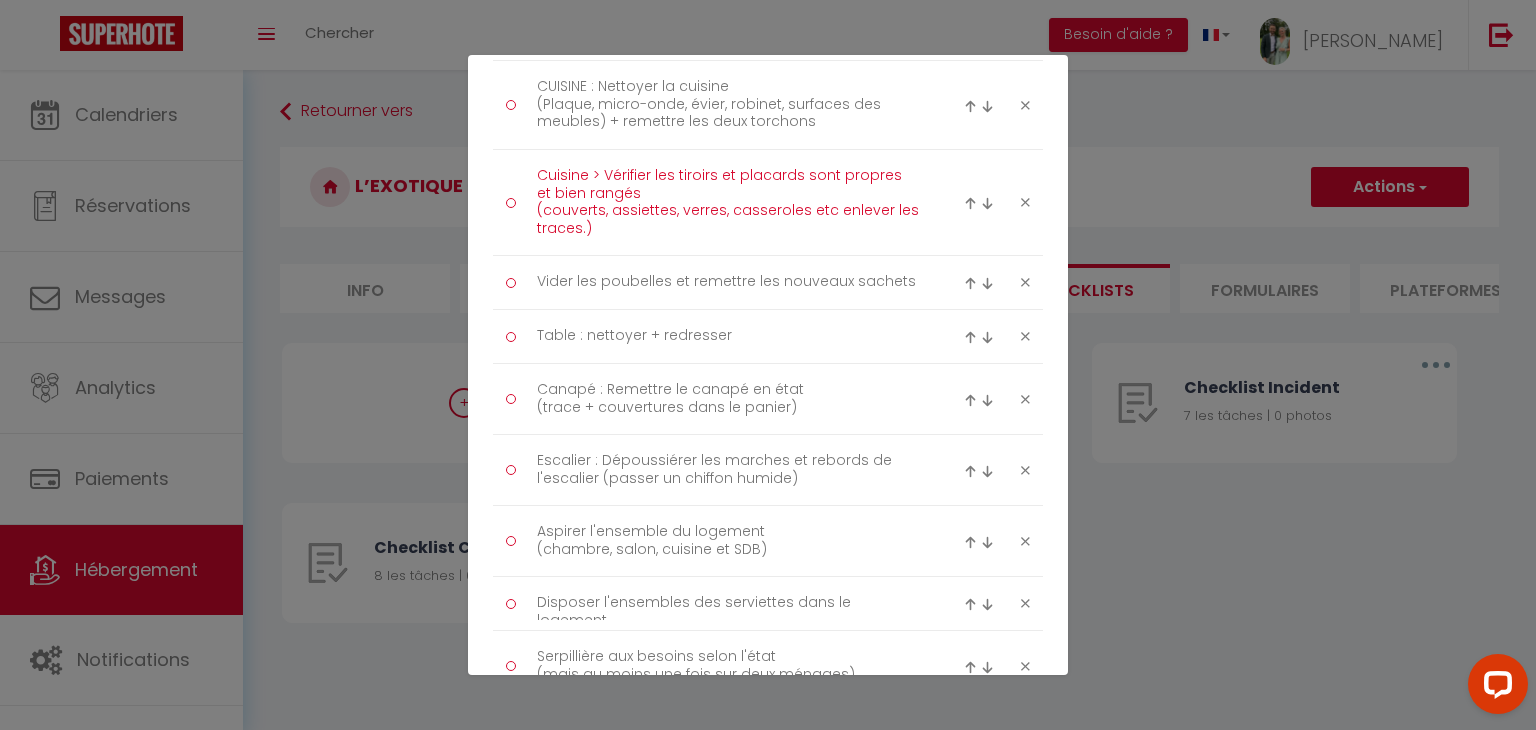 click on "Cuisine > Vérifier les tiroirs et placards sont propres et bien rangés
(couverts, assiettes, verres, casseroles etc enlever les traces.)" at bounding box center [728, 202] 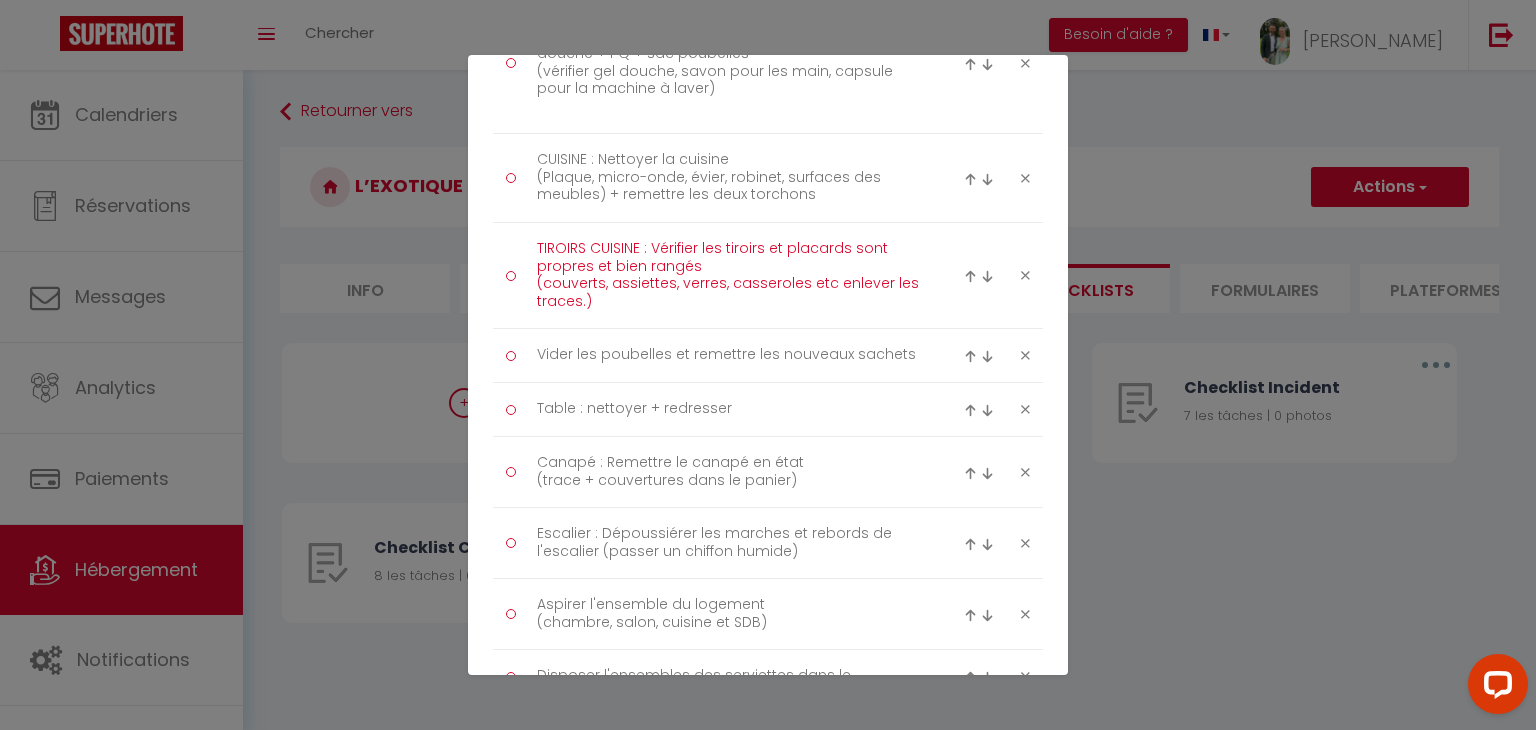 scroll, scrollTop: 740, scrollLeft: 0, axis: vertical 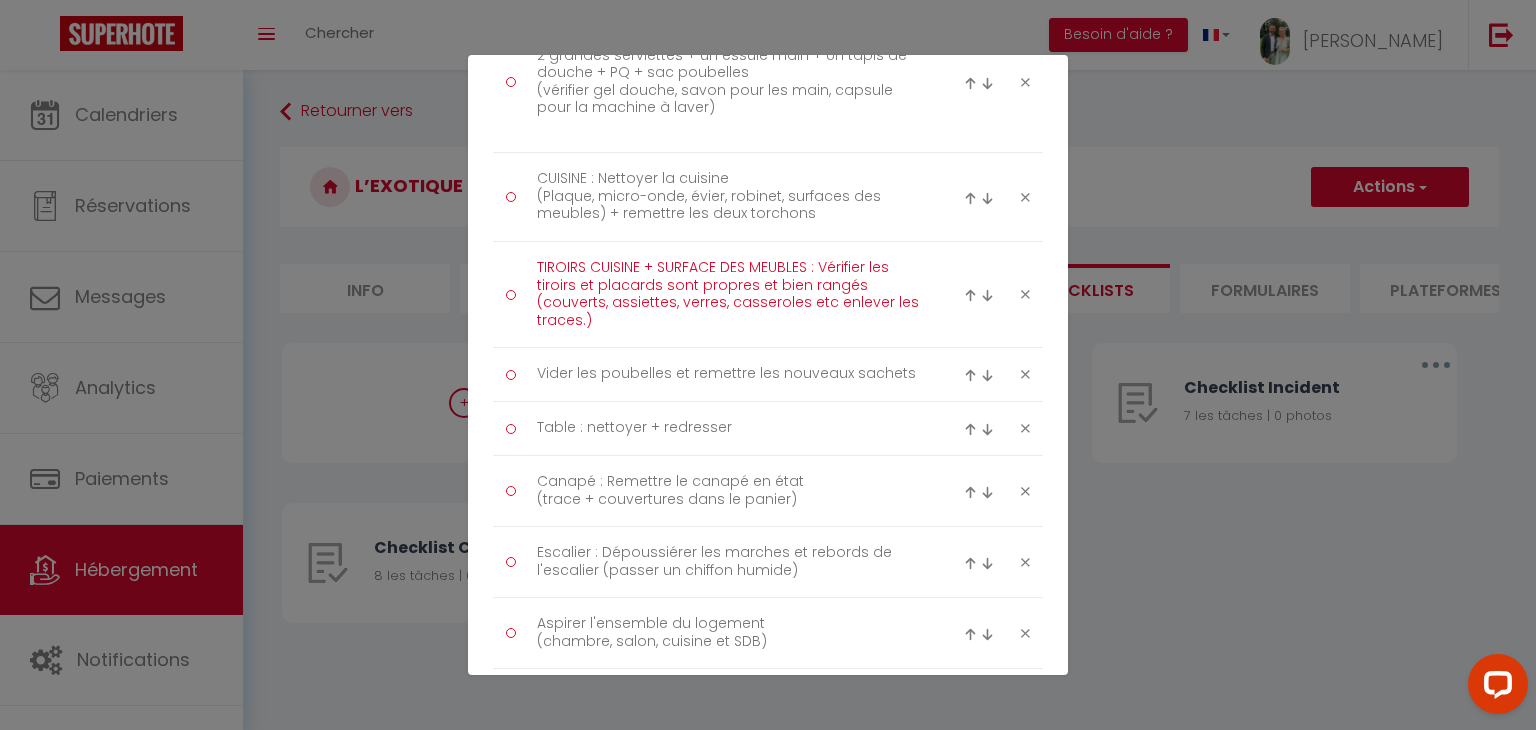 type on "TIROIRS CUISINE + SURFACE DES MEUBLES : Vérifier les tiroirs et placards sont propres et bien rangés
(couverts, assiettes, verres, casseroles etc enlever les traces.)" 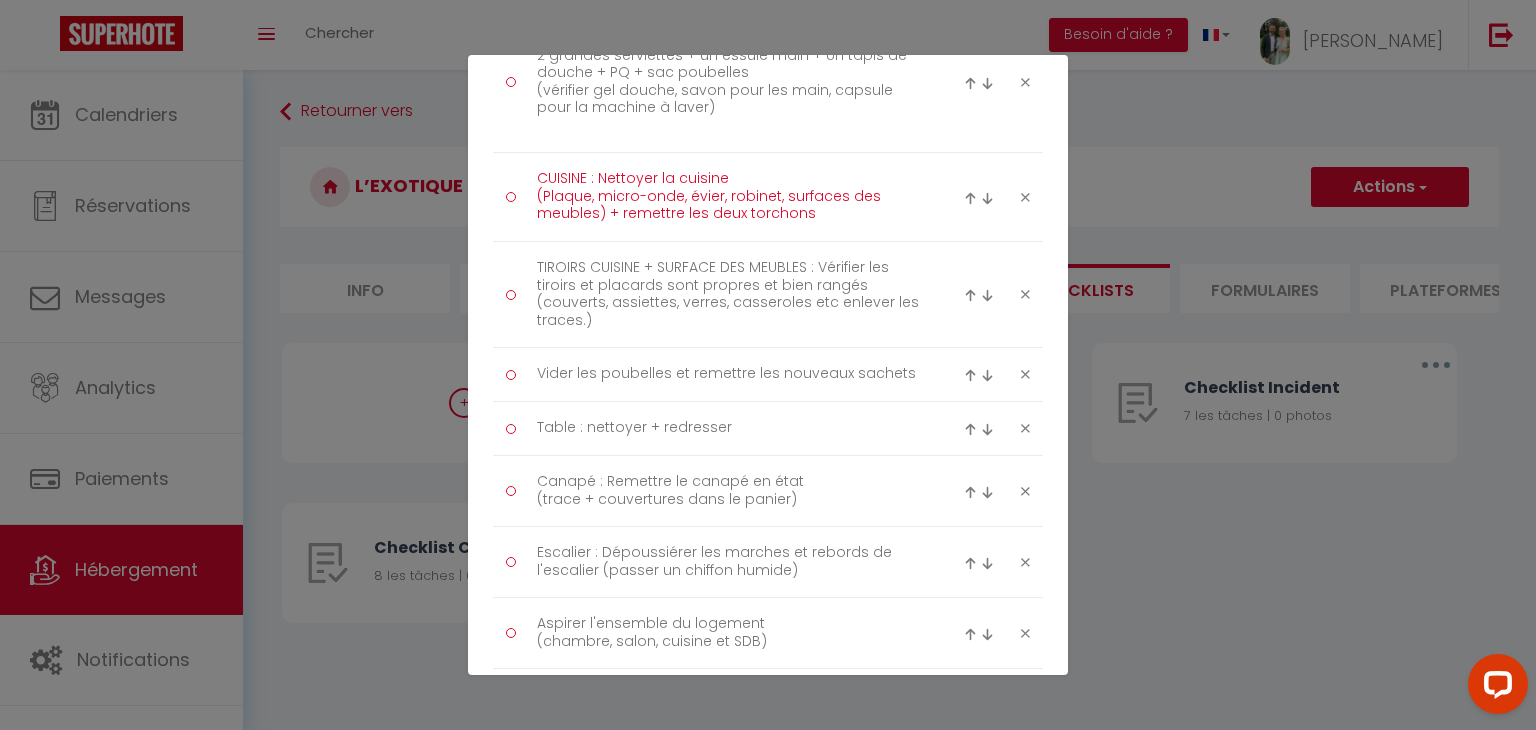 click on "CUISINE : Nettoyer la cuisine
(Plaque, micro-onde, évier, robinet, surfaces des meubles) + remettre les deux torchons" at bounding box center (728, 197) 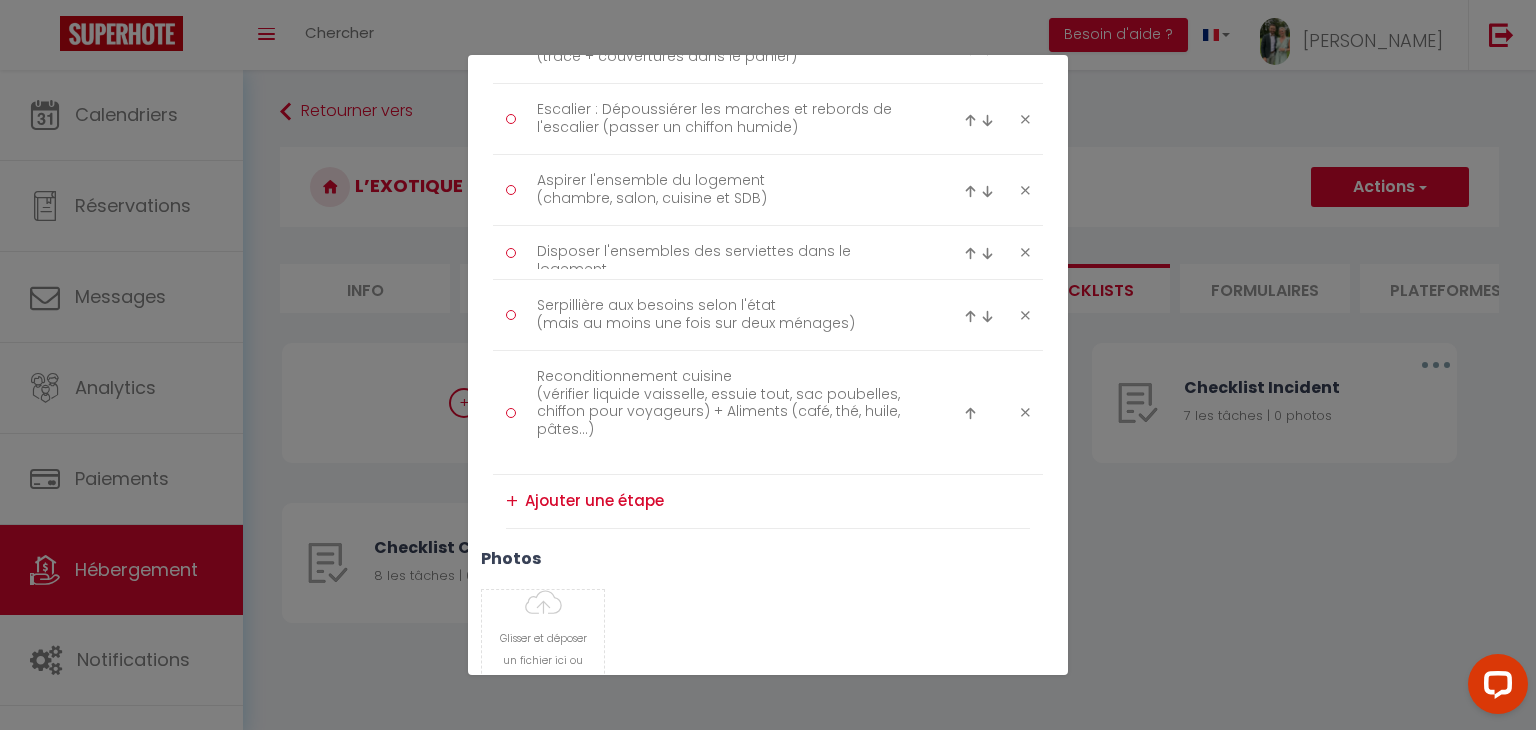 scroll, scrollTop: 1206, scrollLeft: 0, axis: vertical 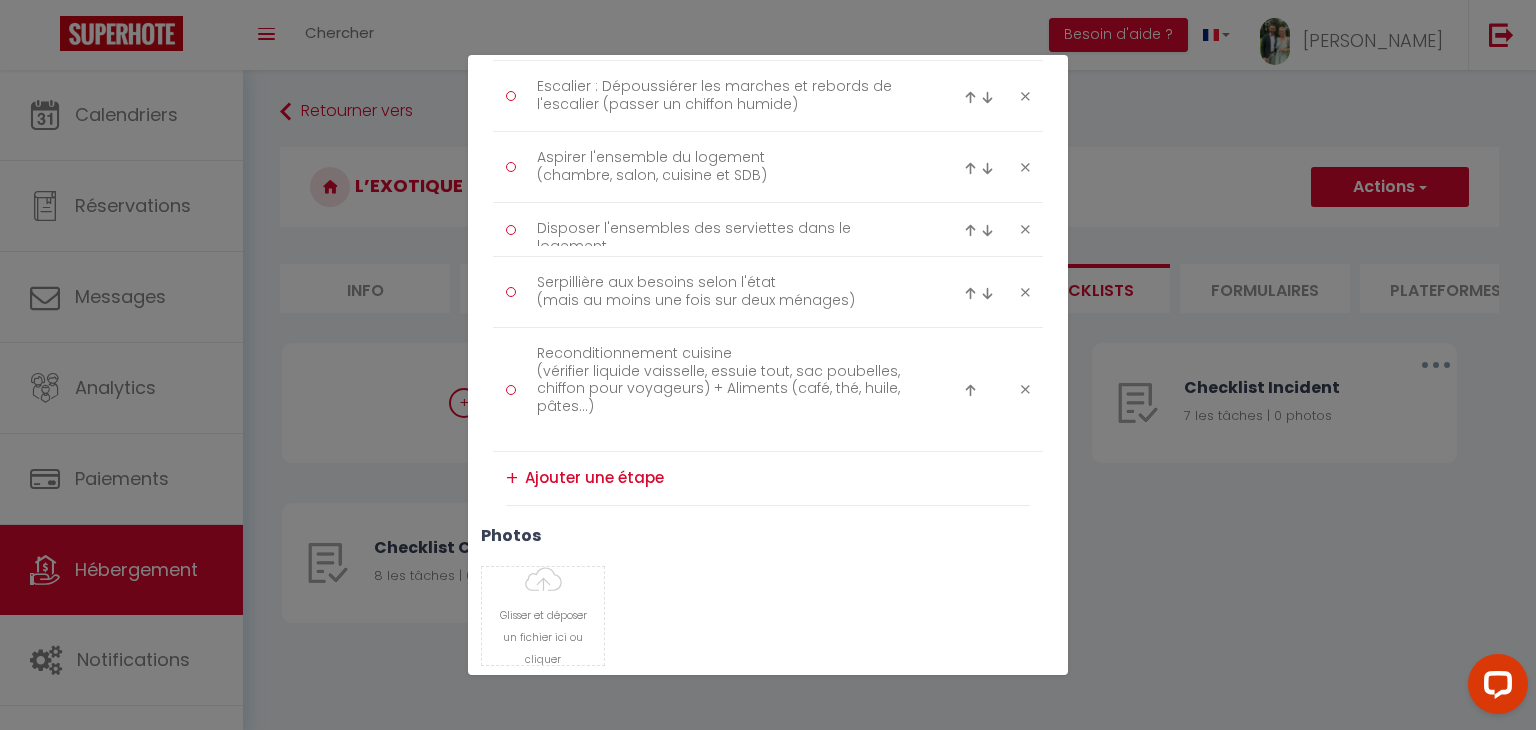 type on "CUISINE : Nettoyer la cuisine
(Plaque, micro-onde, évier, robinet, surfaces des meubles)" 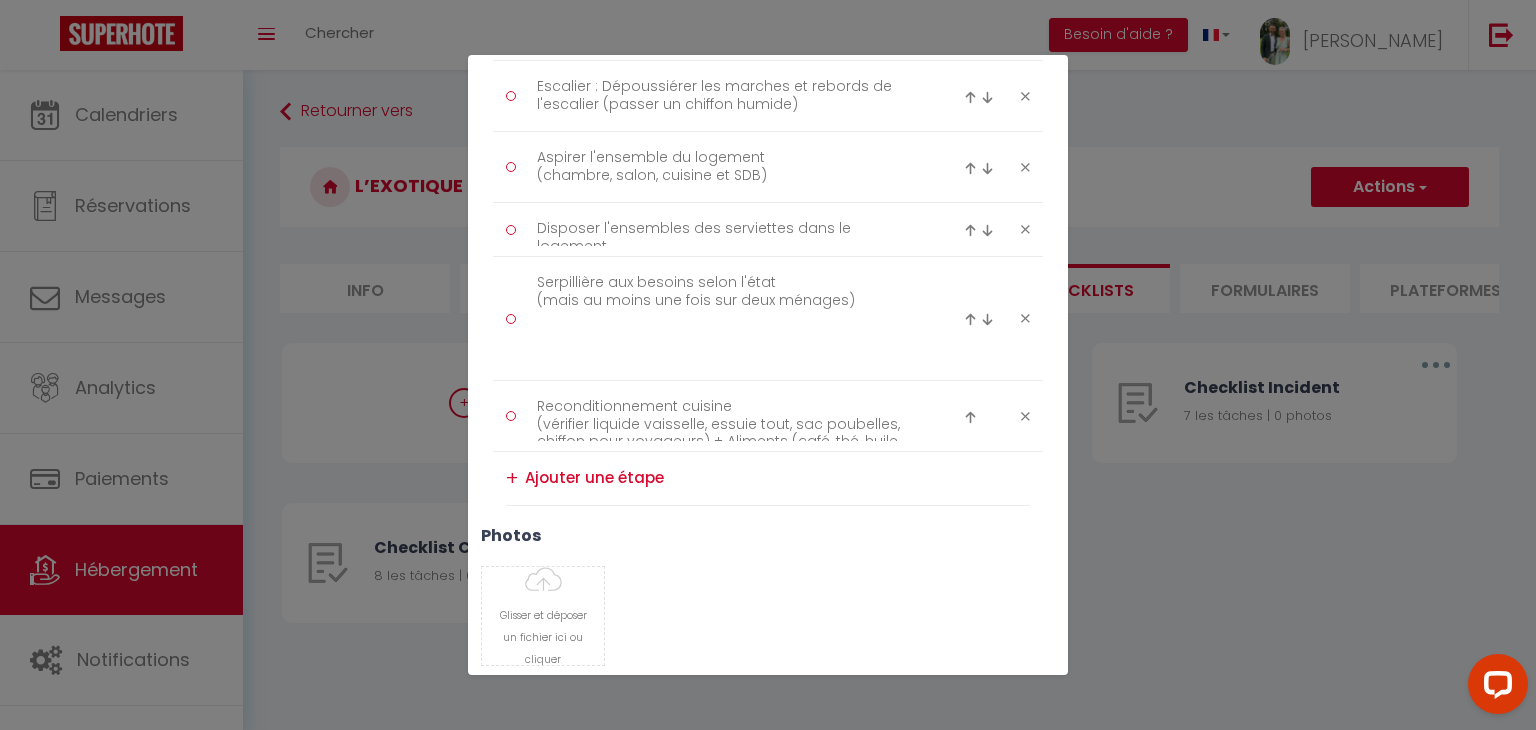 type on "Reconditionnement cuisine
(vérifier liquide vaisselle, essuie tout, sac poubelles, chiffon pour voyageurs) + Aliments (café, thé, huile, pâtes...)" 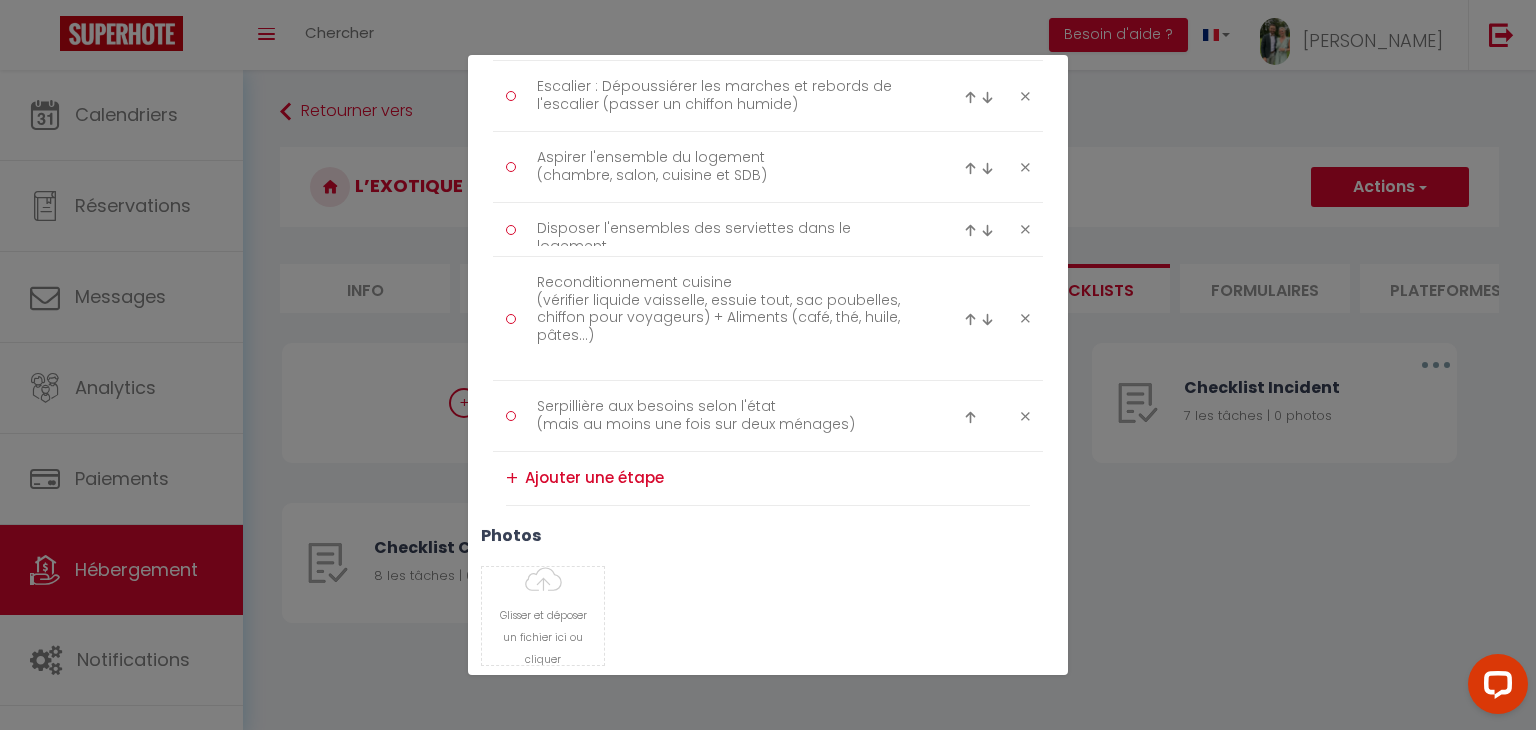 click at bounding box center (970, 319) 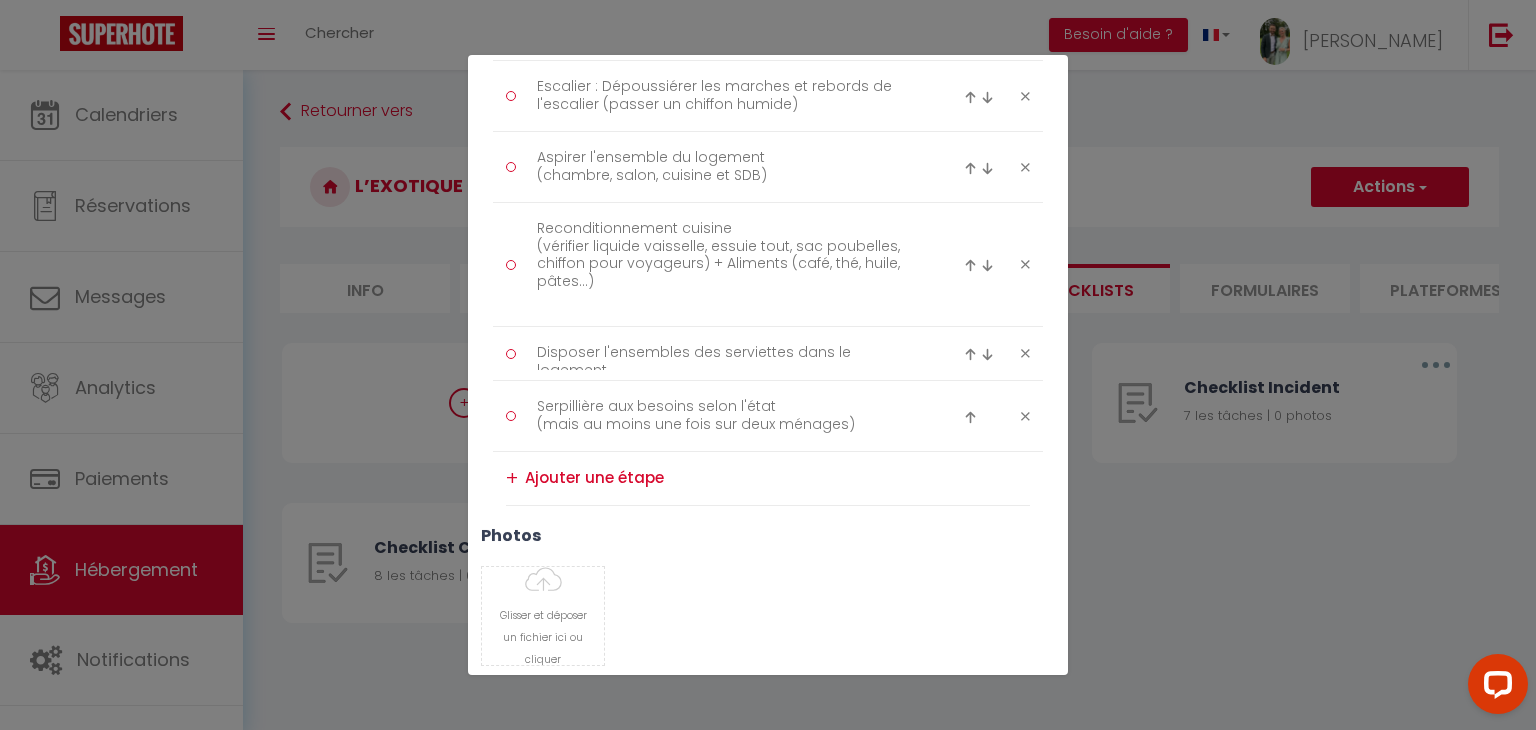click at bounding box center (970, 265) 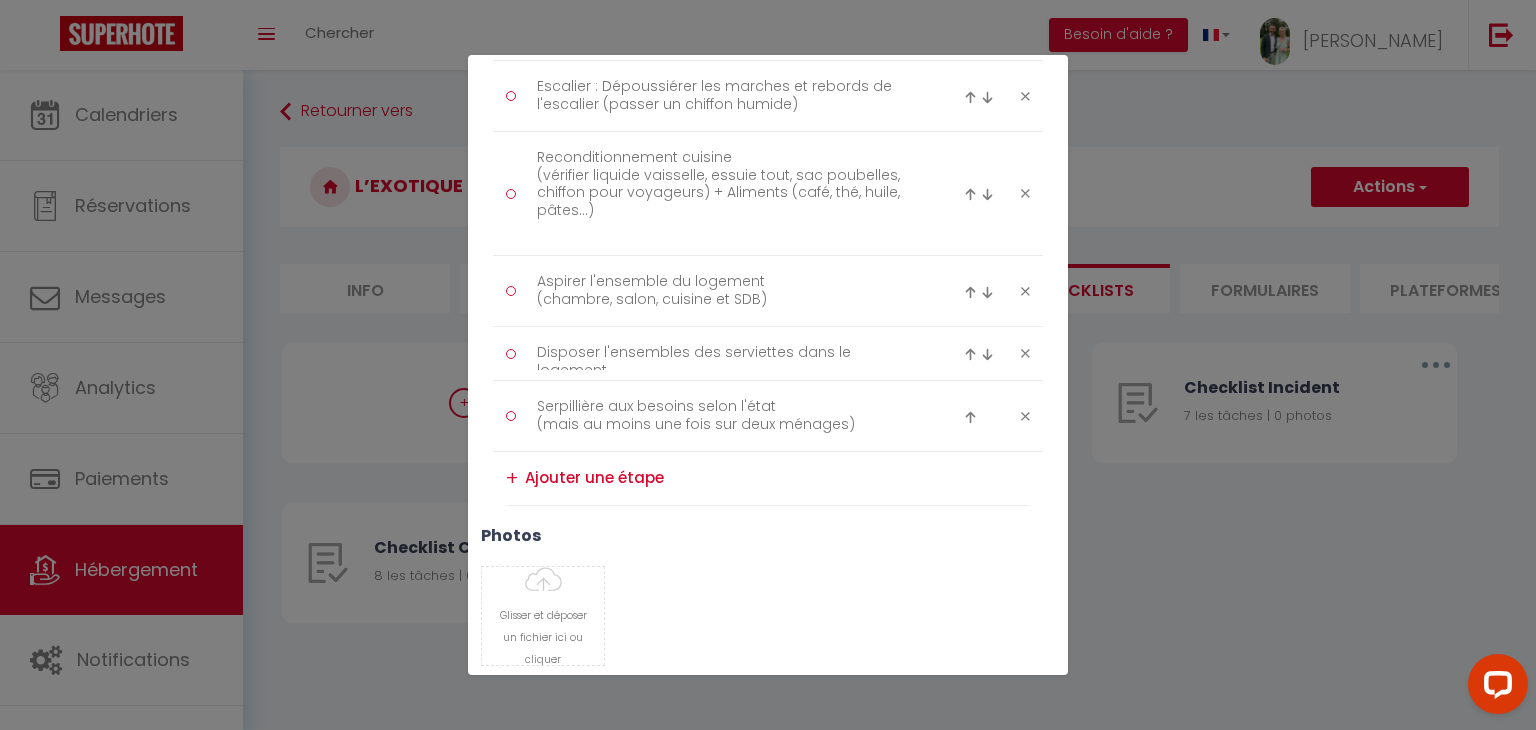 click at bounding box center (970, 194) 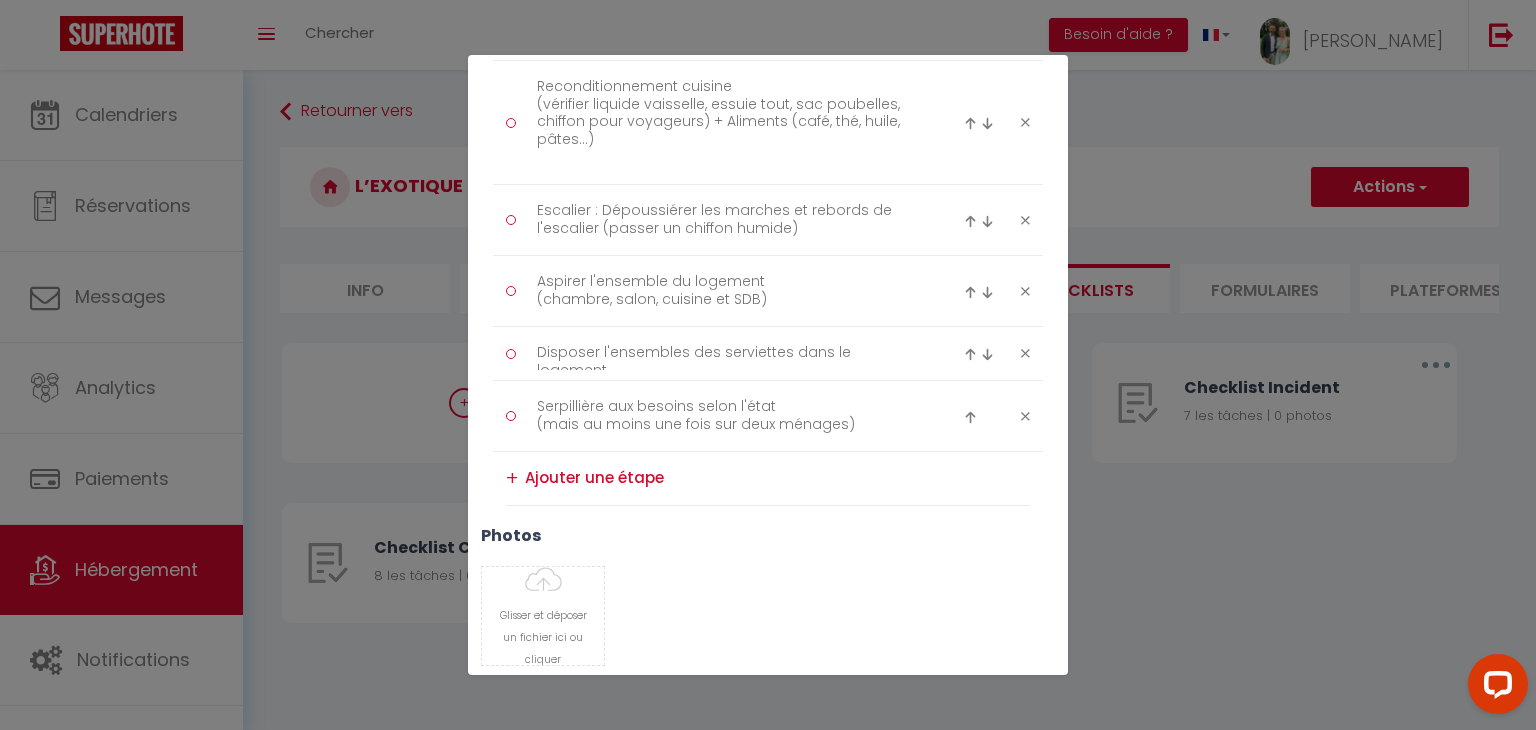 click at bounding box center [970, 123] 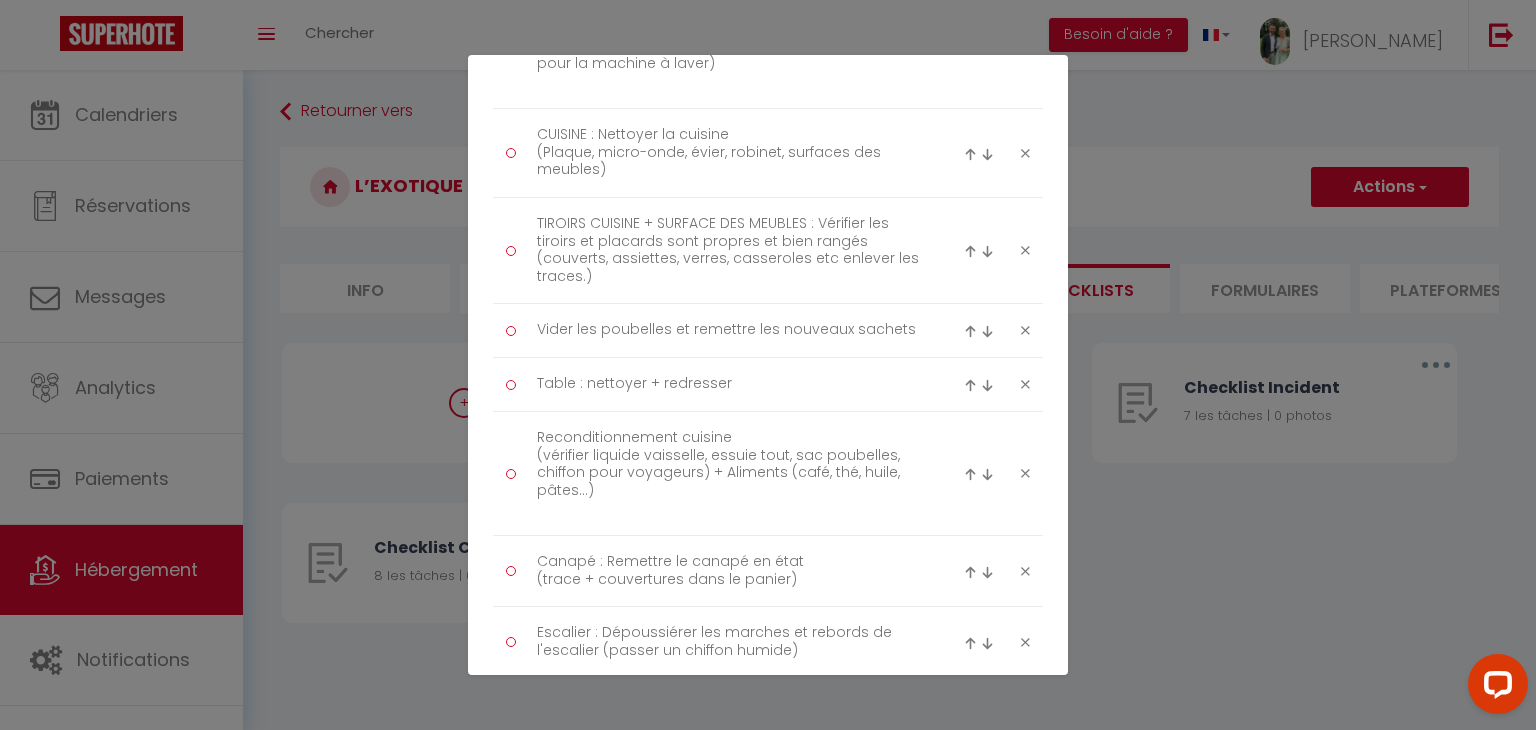 scroll, scrollTop: 800, scrollLeft: 0, axis: vertical 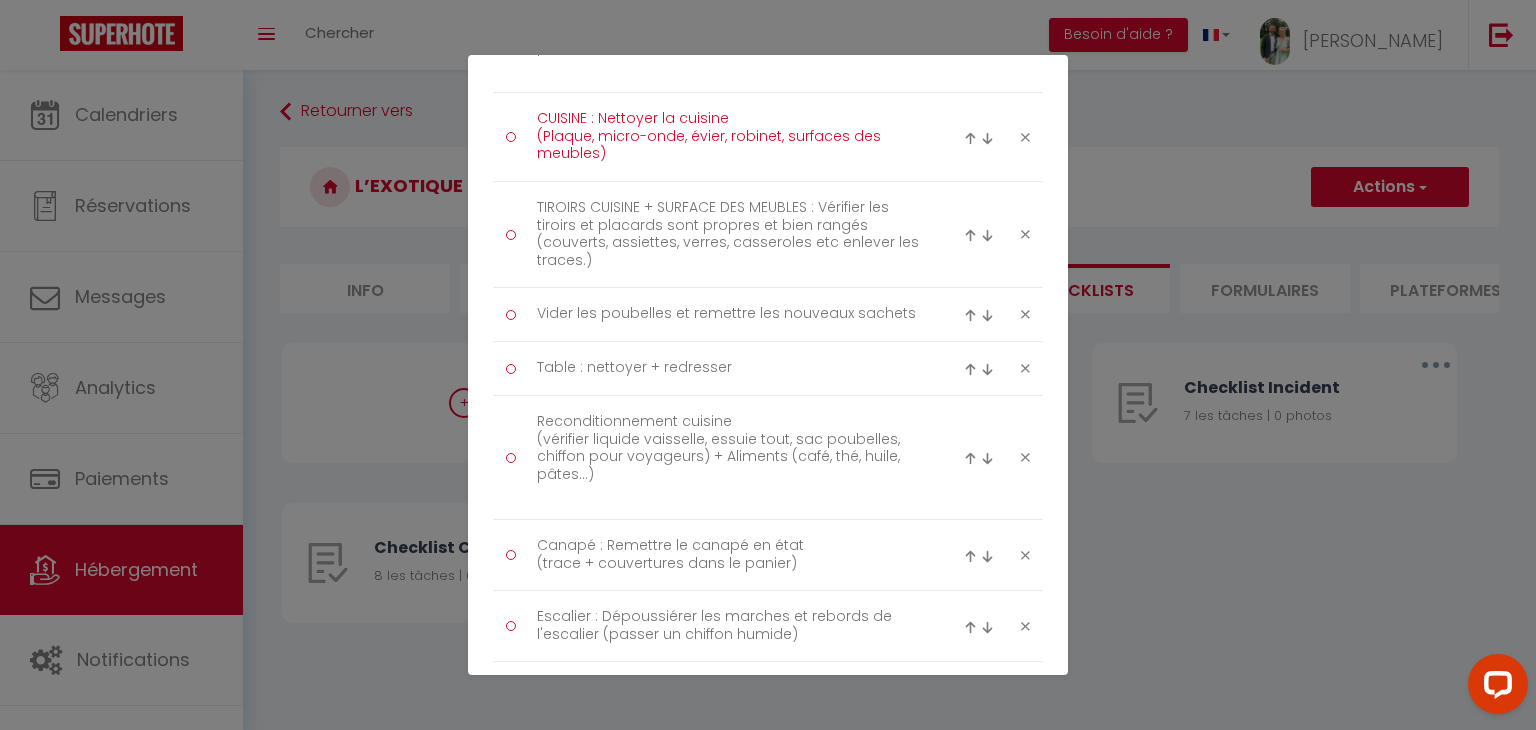 click on "CUISINE : Nettoyer la cuisine
(Plaque, micro-onde, évier, robinet, surfaces des meubles)" at bounding box center (728, 137) 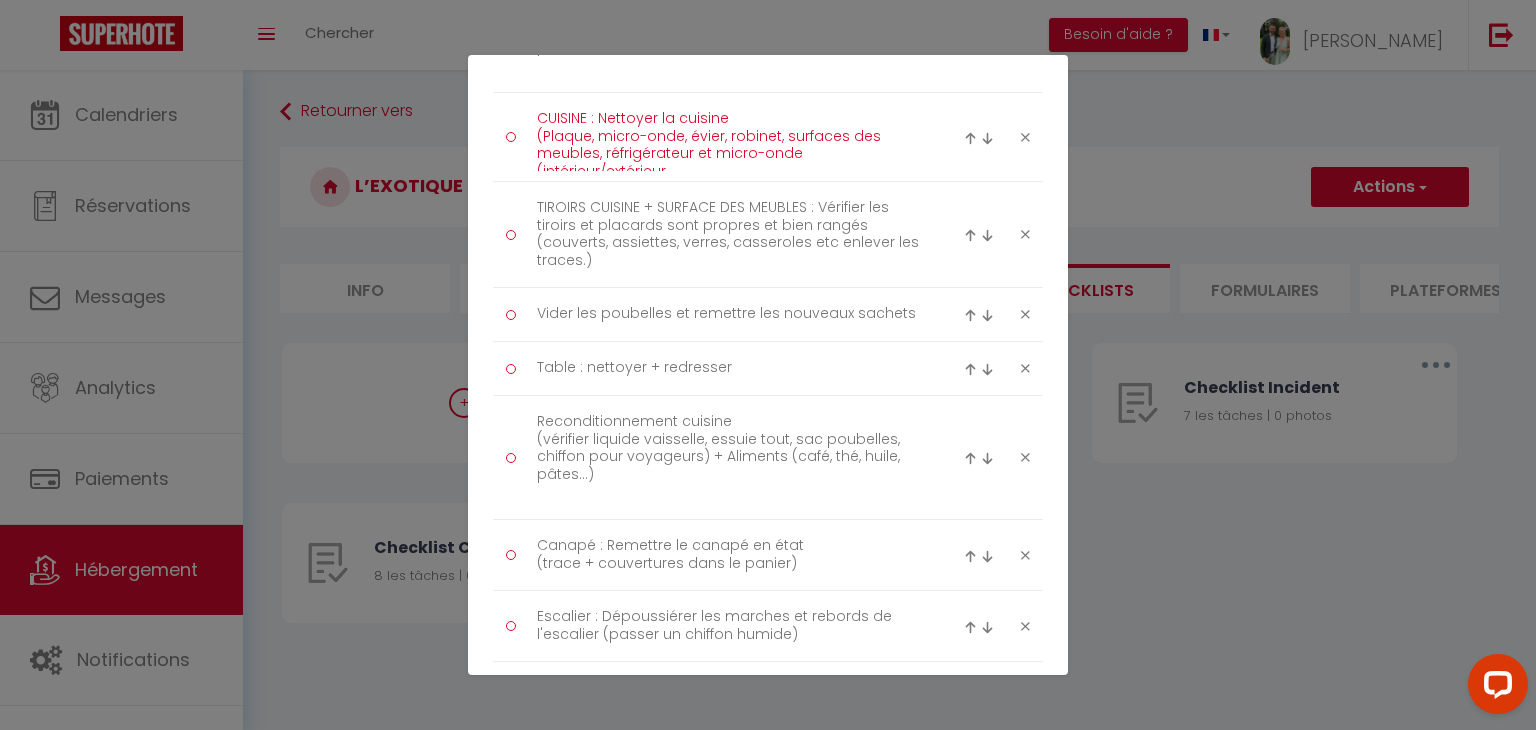 scroll, scrollTop: 0, scrollLeft: 0, axis: both 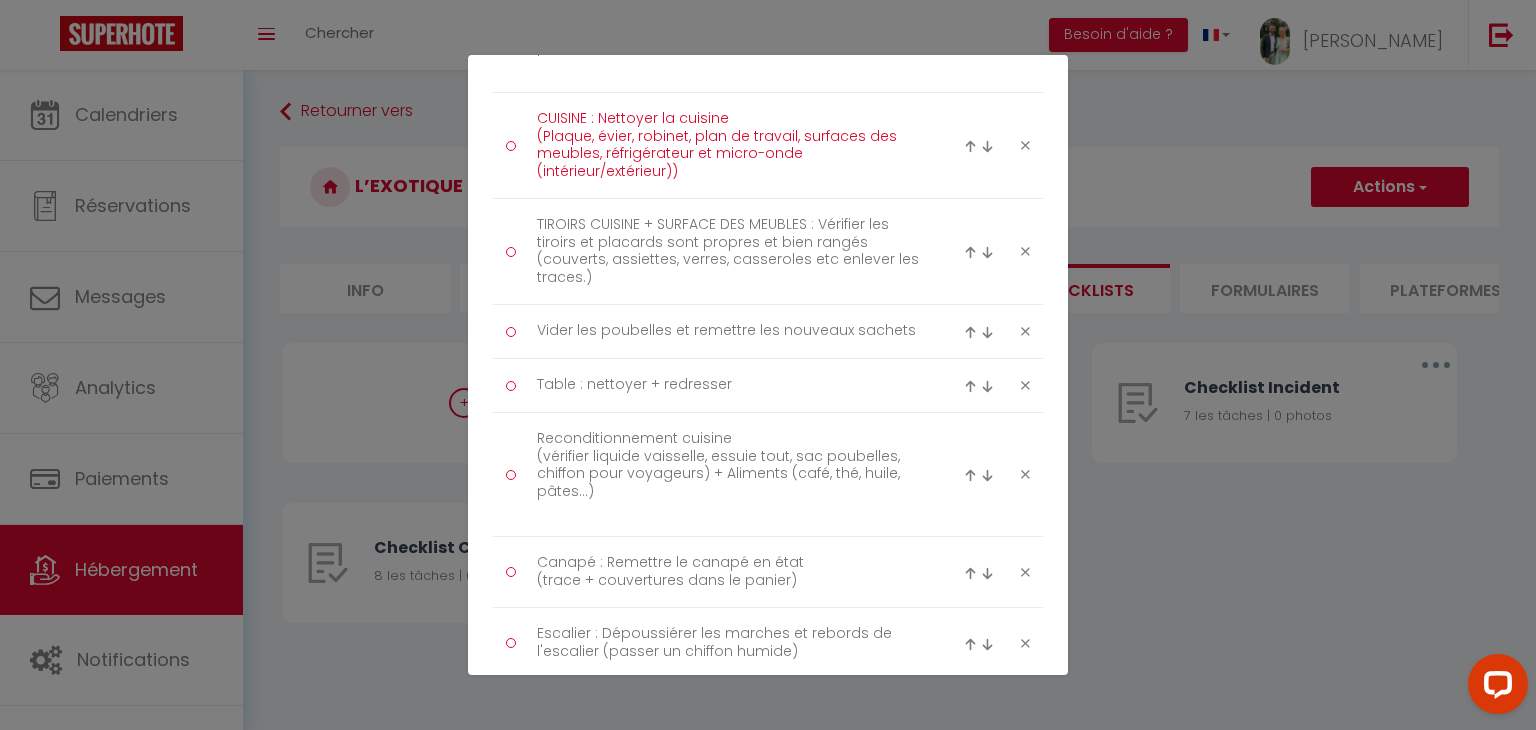 type on "CUISINE : Nettoyer la cuisine
(Plaque, évier, robinet, plan de travail, surfaces des meubles, réfrigérateur et micro-onde (intérieur/extérieur))" 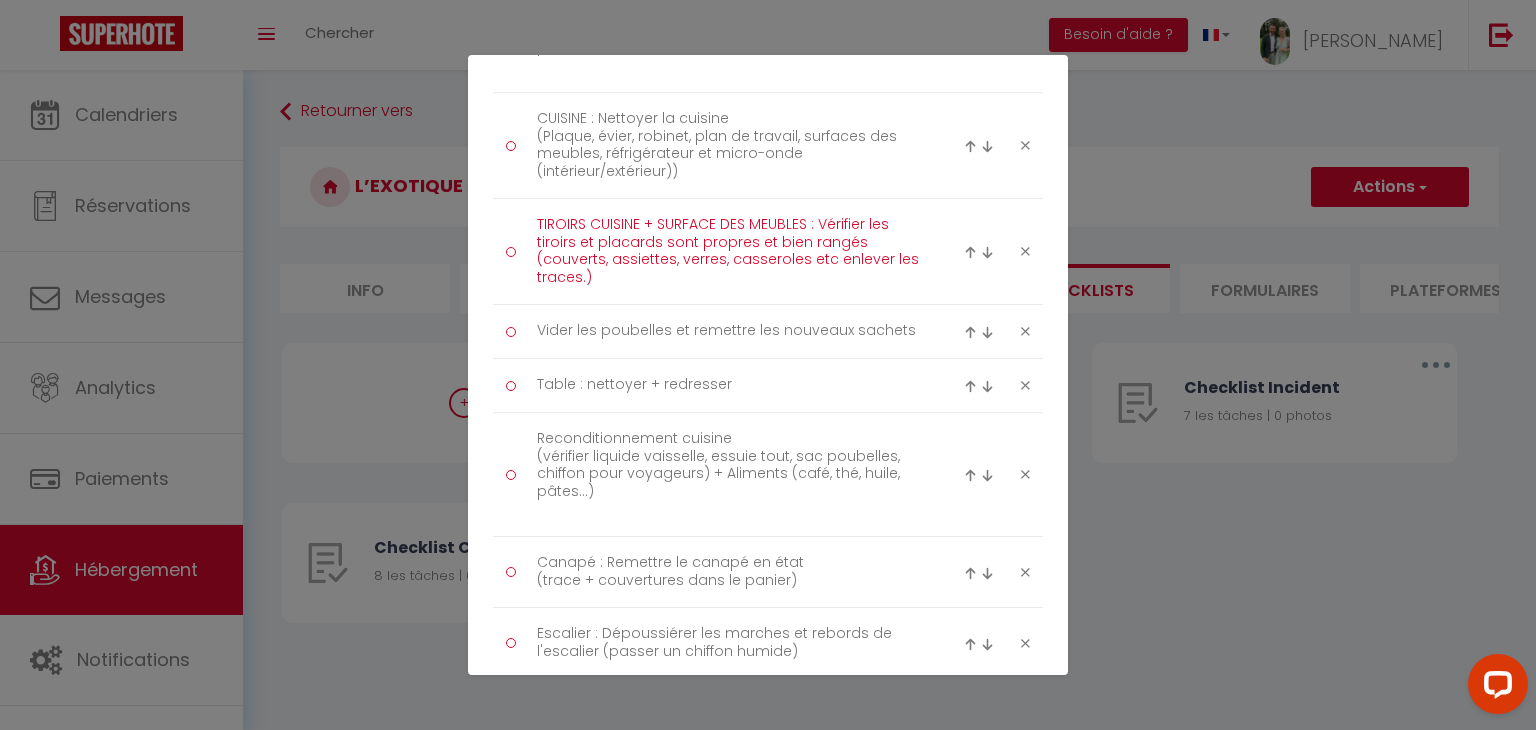 click on "TIROIRS CUISINE + SURFACE DES MEUBLES : Vérifier les tiroirs et placards sont propres et bien rangés
(couverts, assiettes, verres, casseroles etc enlever les traces.)" at bounding box center (728, 251) 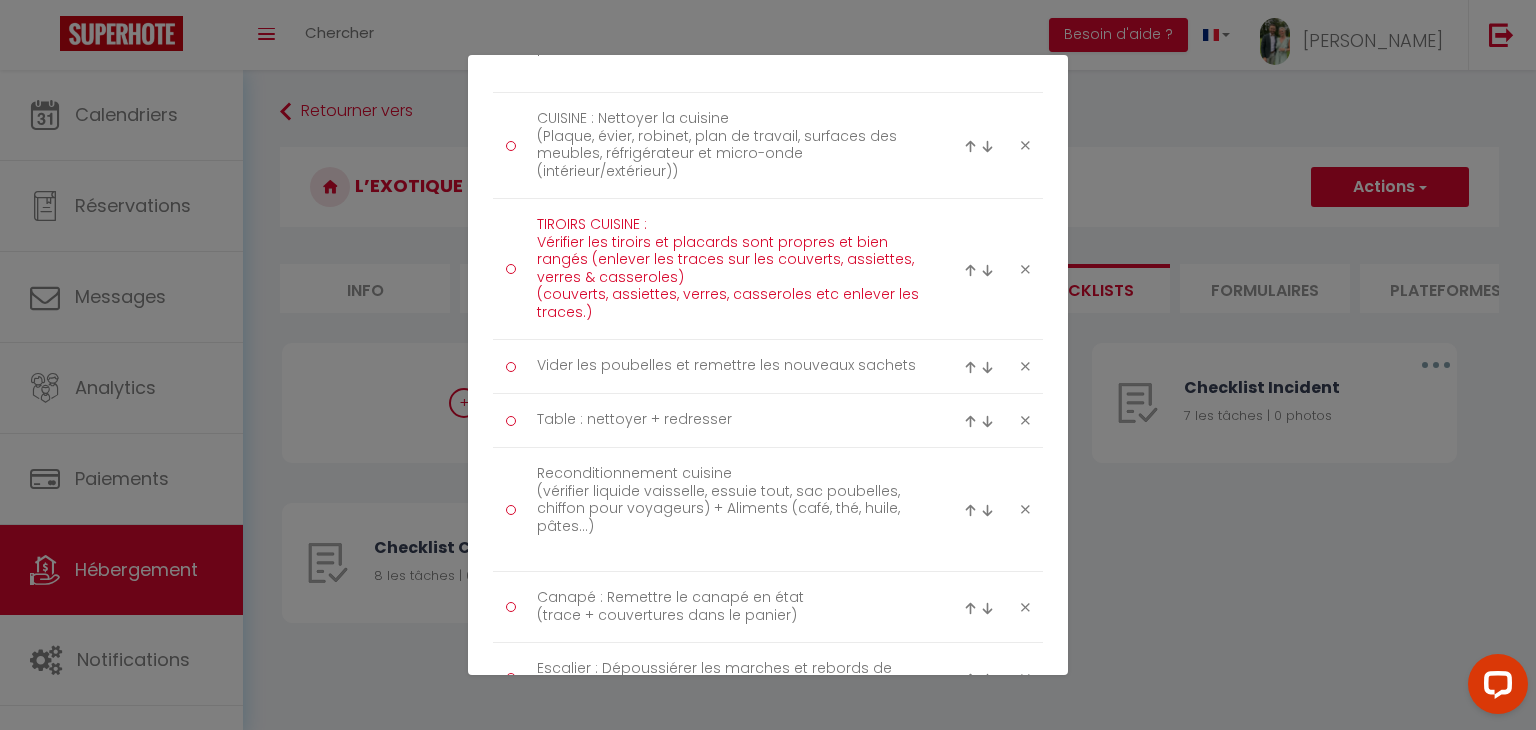 click on "TIROIRS CUISINE :
Vérifier les tiroirs et placards sont propres et bien rangés (enlever les traces sur les couverts, assiettes, verres & casseroles)
(couverts, assiettes, verres, casseroles etc enlever les traces.)" at bounding box center [728, 269] 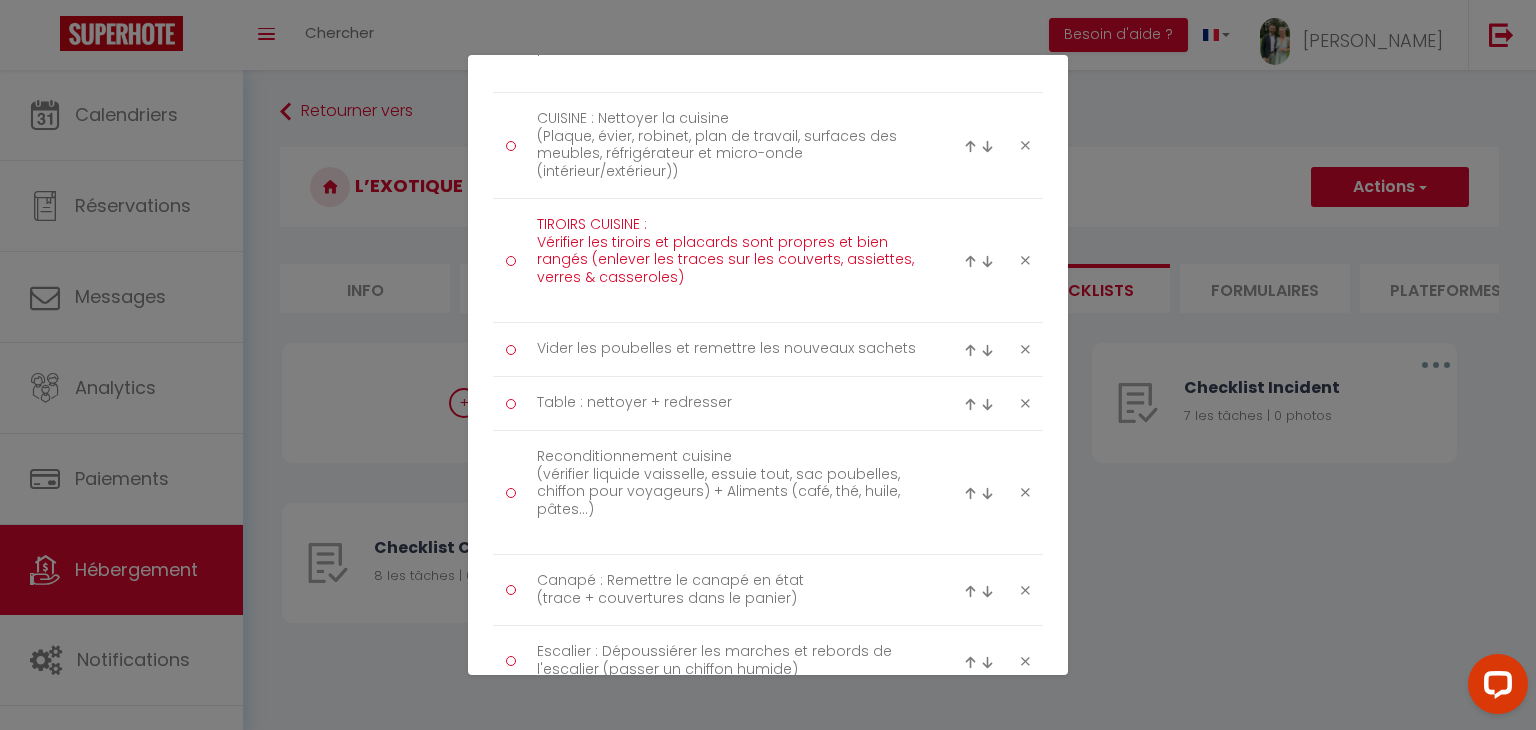 type on "TIROIRS CUISINE :
Vérifier les tiroirs et placards sont propres et bien rangés (enlever les traces sur les couverts, assiettes, verres & casseroles)" 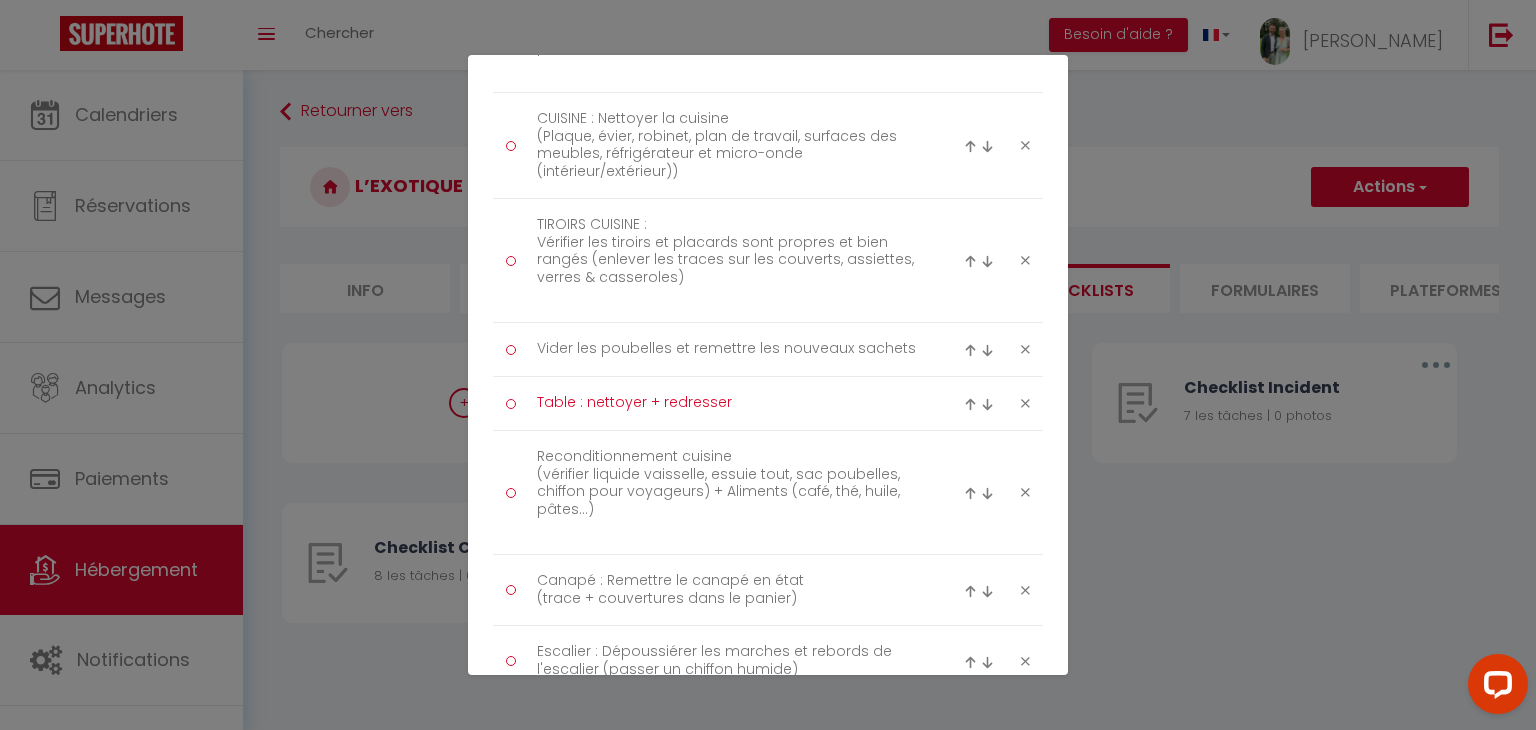 click on "Table : nettoyer + redresser" at bounding box center (728, 403) 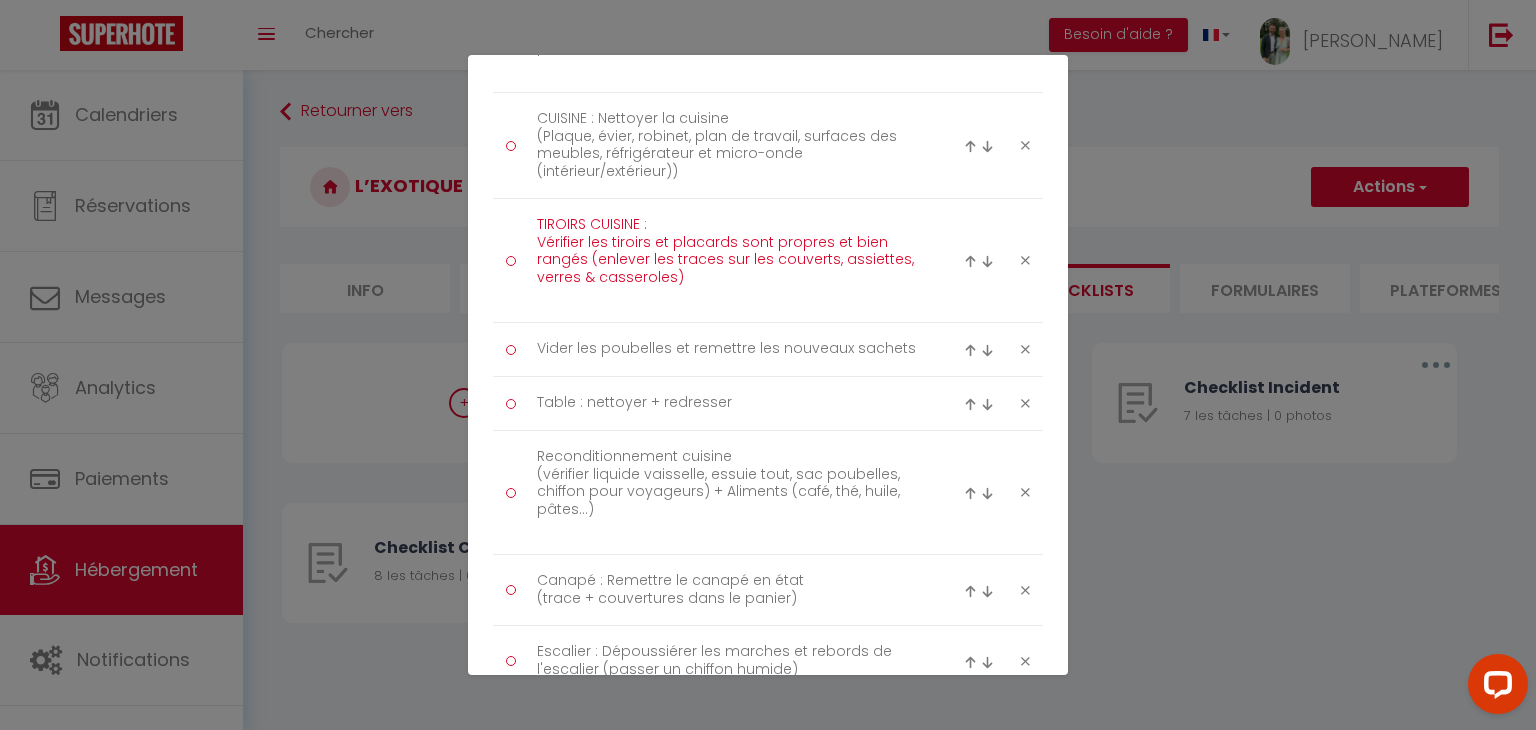 click on "TIROIRS CUISINE :
Vérifier les tiroirs et placards sont propres et bien rangés (enlever les traces sur les couverts, assiettes, verres & casseroles)" at bounding box center [728, 260] 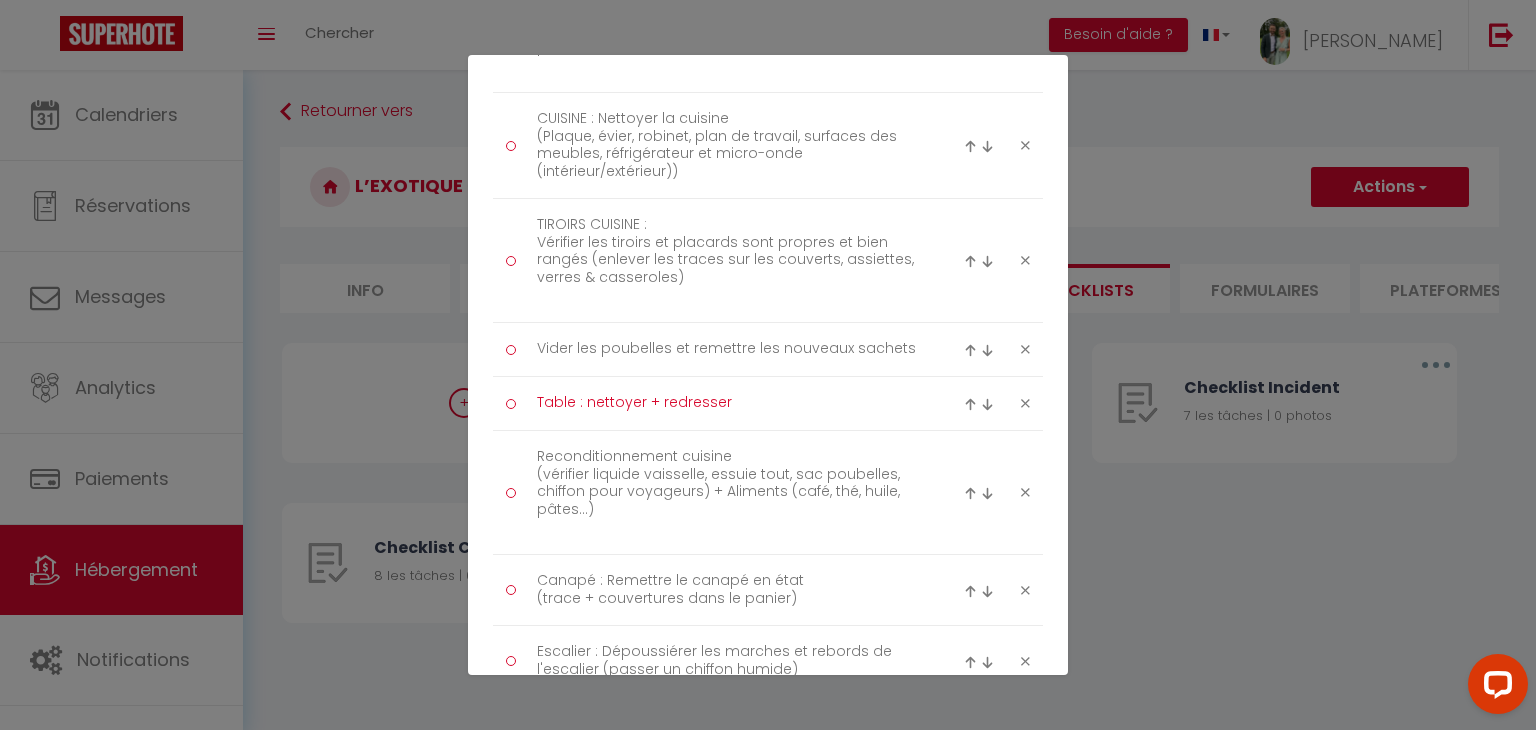 click on "Table : nettoyer + redresser" at bounding box center [728, 403] 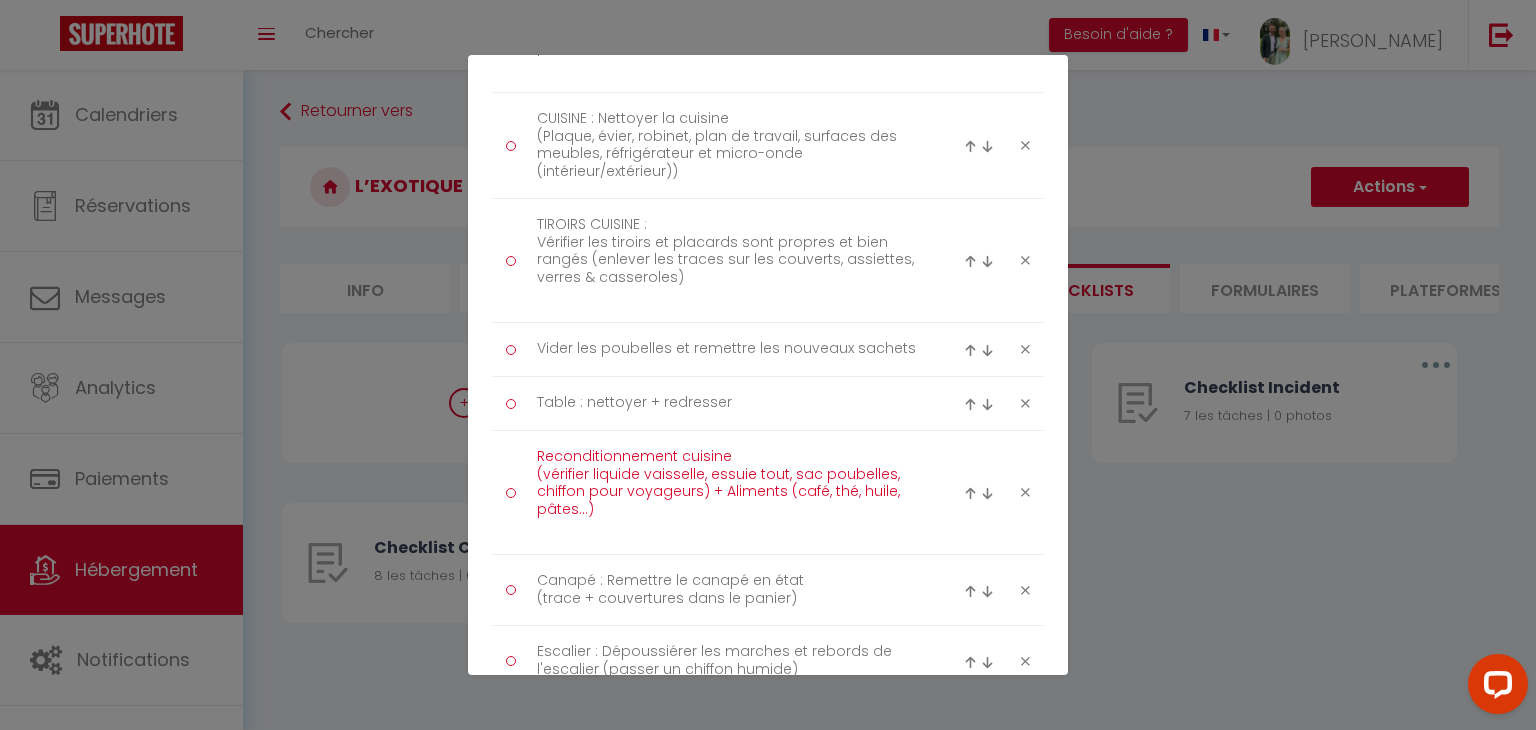 click on "Reconditionnement cuisine
(vérifier liquide vaisselle, essuie tout, sac poubelles, chiffon pour voyageurs) + Aliments (café, thé, huile, pâtes...)" at bounding box center (728, 492) 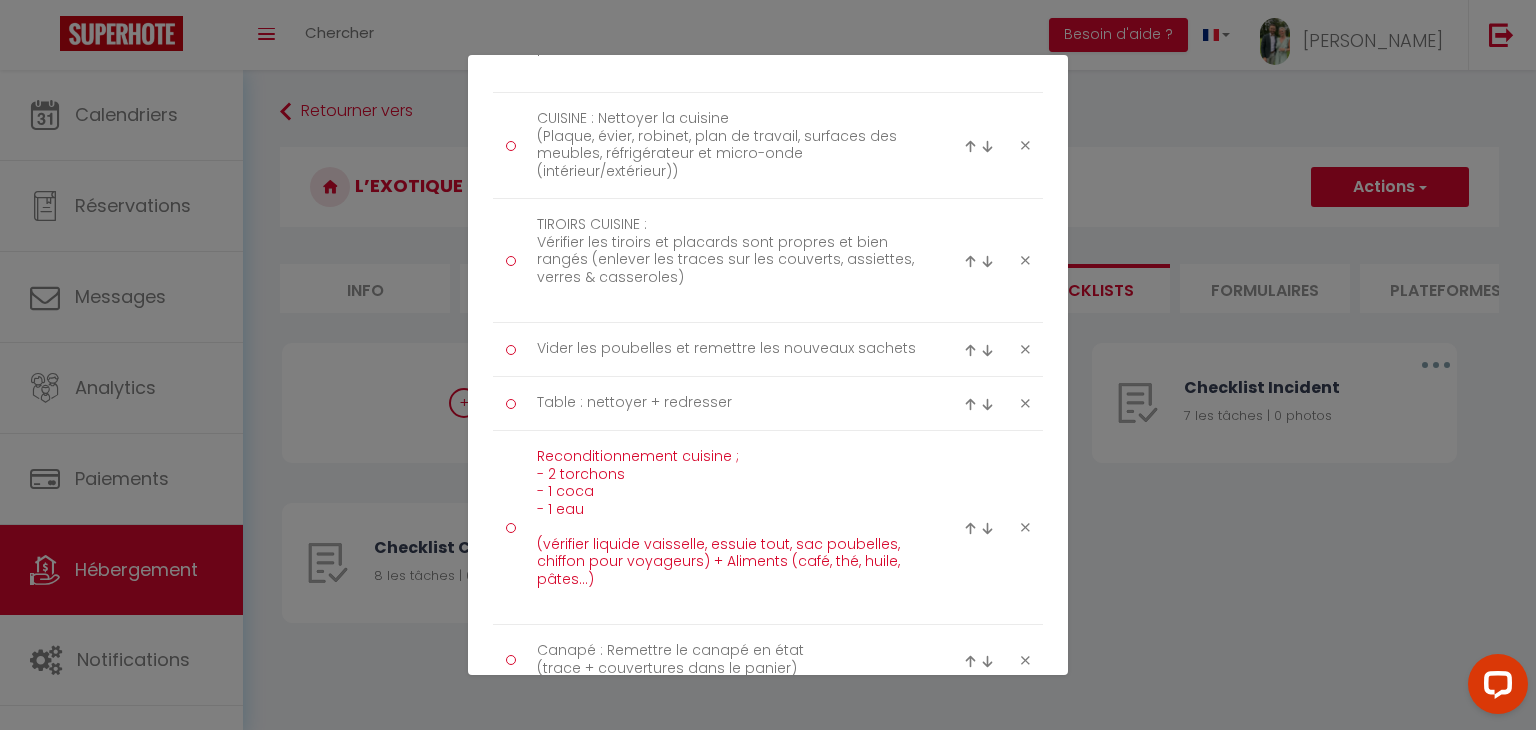 click on "Reconditionnement cuisine ;
- 2 torchons
- 1 coca
- 1 eau
(vérifier liquide vaisselle, essuie tout, sac poubelles, chiffon pour voyageurs) + Aliments (café, thé, huile, pâtes...)" at bounding box center (728, 527) 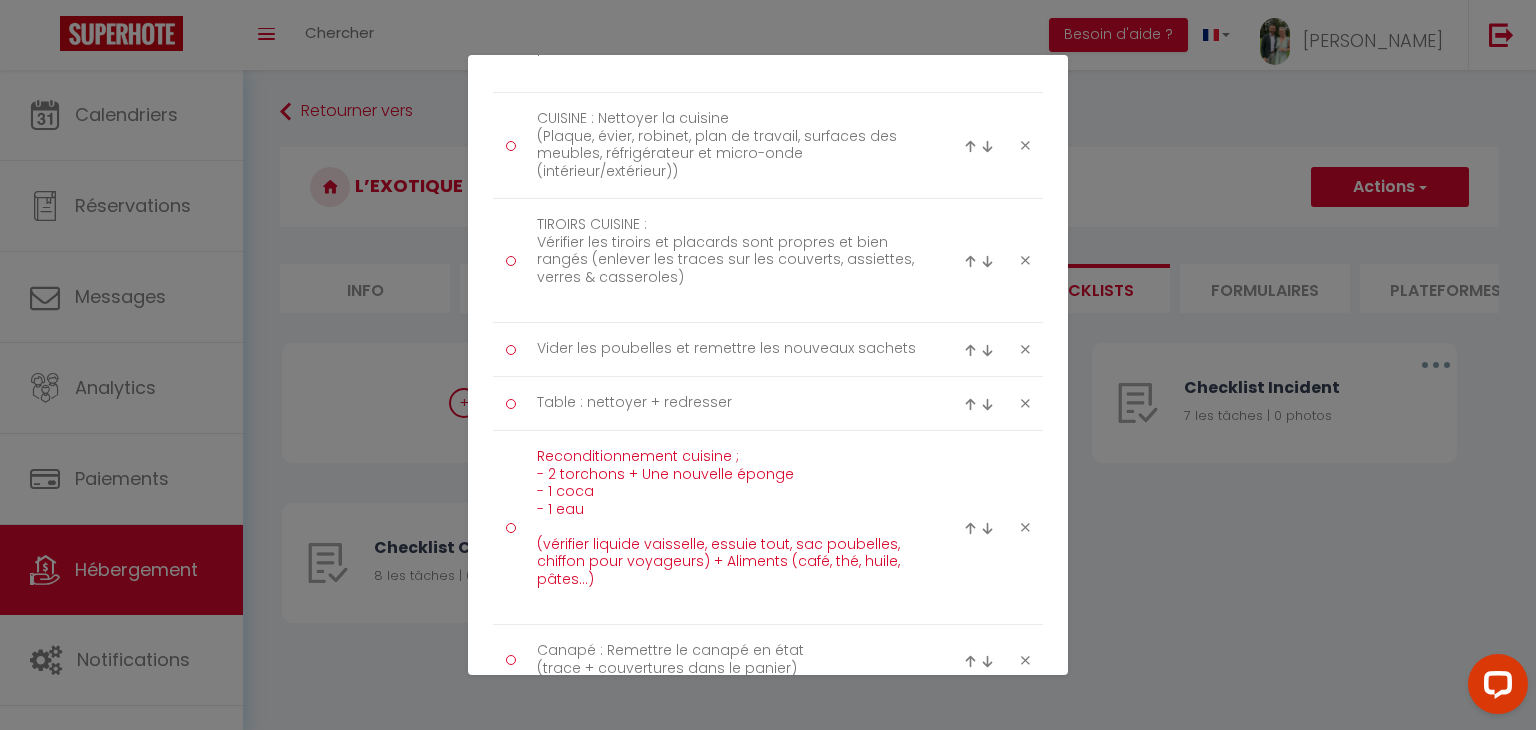 click on "Reconditionnement cuisine ;
- 2 torchons + Une nouvelle éponge
- 1 coca
- 1 eau
(vérifier liquide vaisselle, essuie tout, sac poubelles, chiffon pour voyageurs) + Aliments (café, thé, huile, pâtes...)" at bounding box center (728, 527) 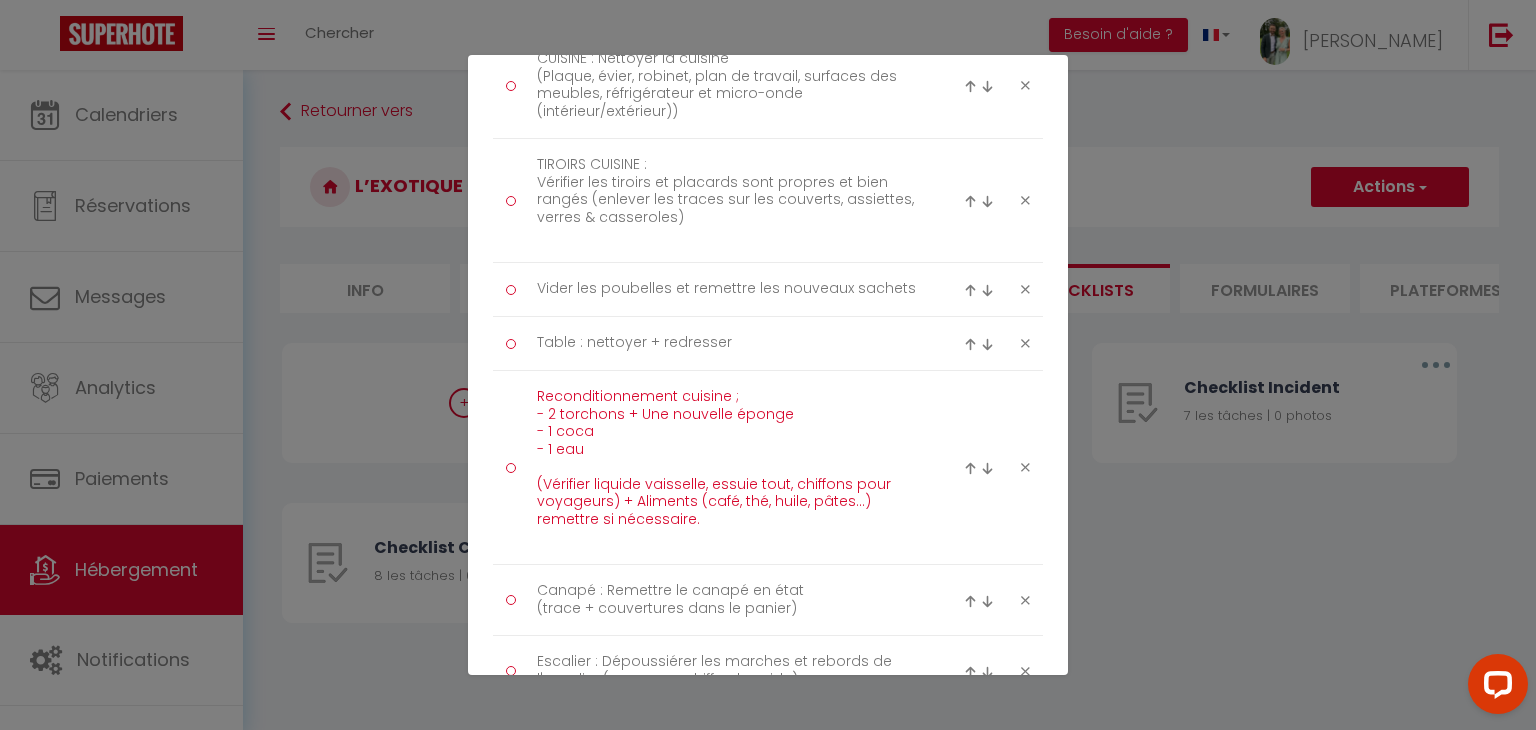 scroll, scrollTop: 861, scrollLeft: 0, axis: vertical 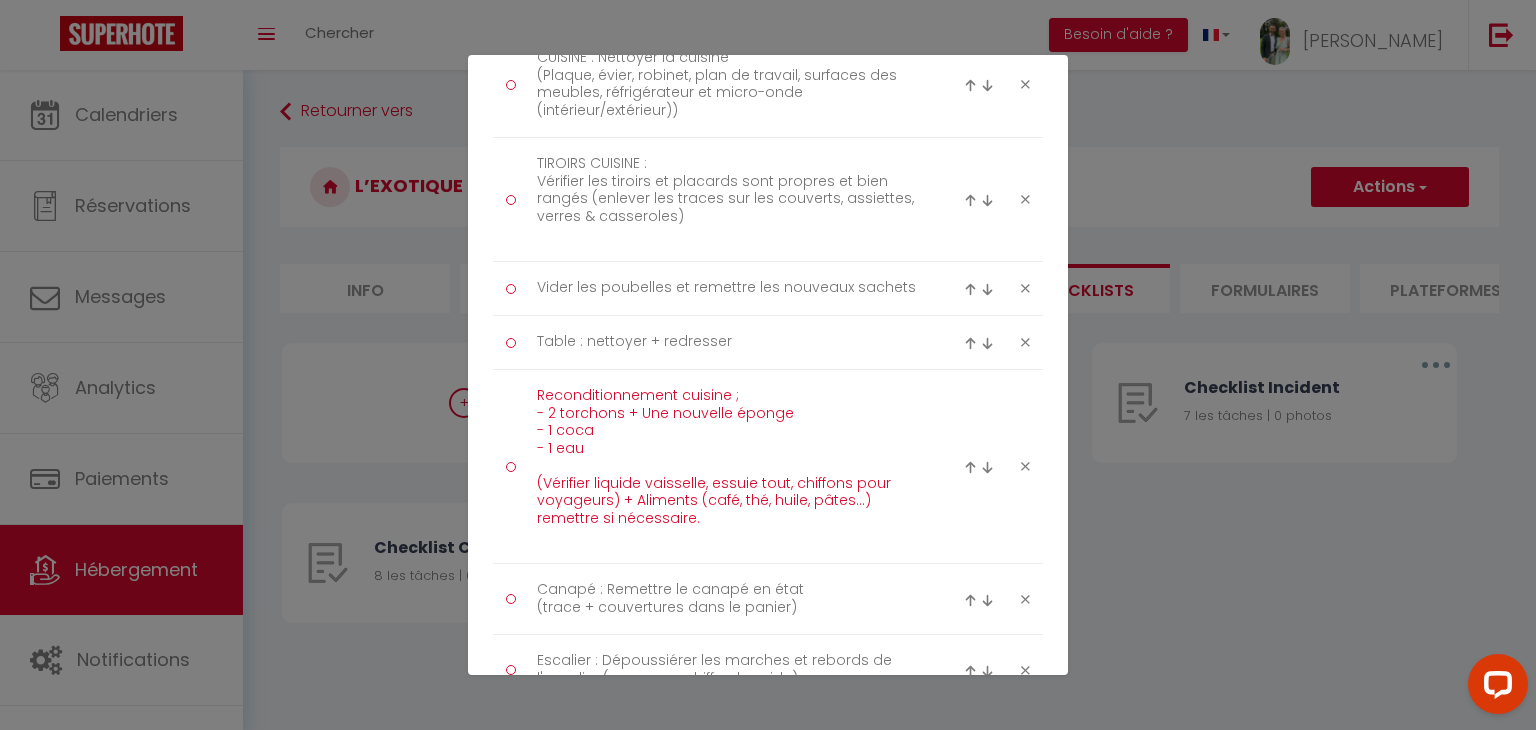 type on "Reconditionnement cuisine ;
- 2 torchons + Une nouvelle éponge
- 1 coca
- 1 eau
(Vérifier liquide vaisselle, essuie tout, chiffons pour voyageurs) + Aliments (café, thé, huile, pâtes...) remettre si nécessaire." 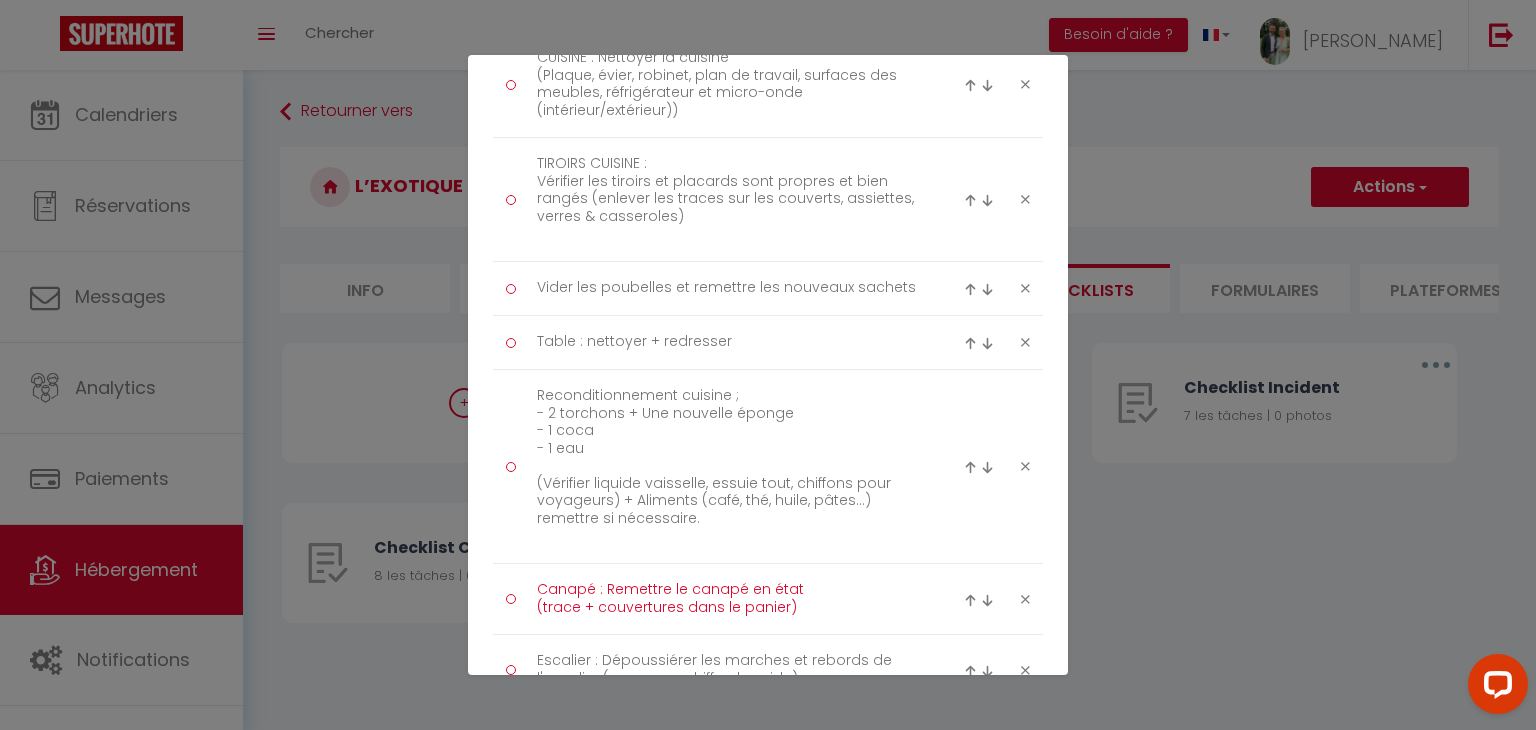 click on "Canapé : Remettre le canapé en état
(trace + couvertures dans le panier)" at bounding box center [728, 599] 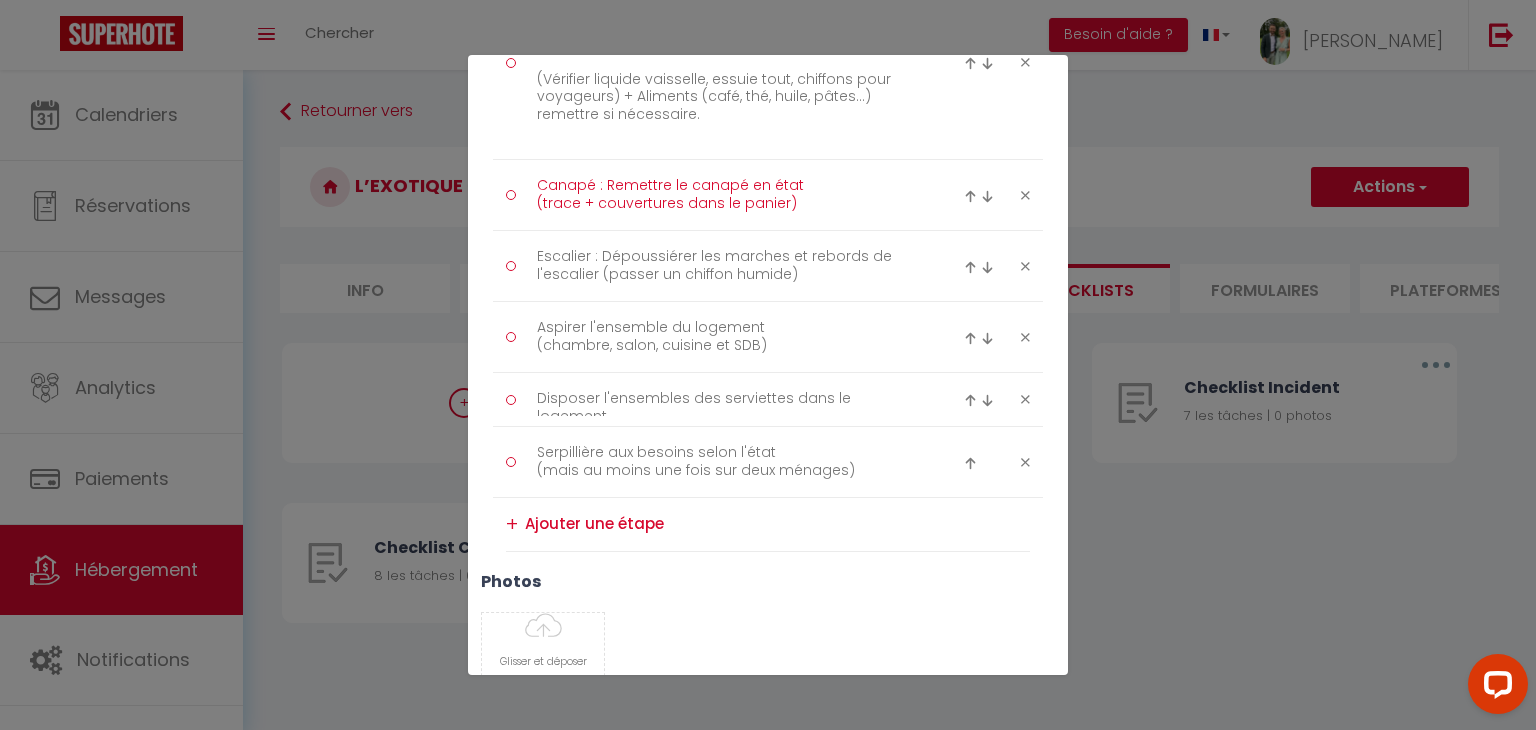 scroll, scrollTop: 1268, scrollLeft: 0, axis: vertical 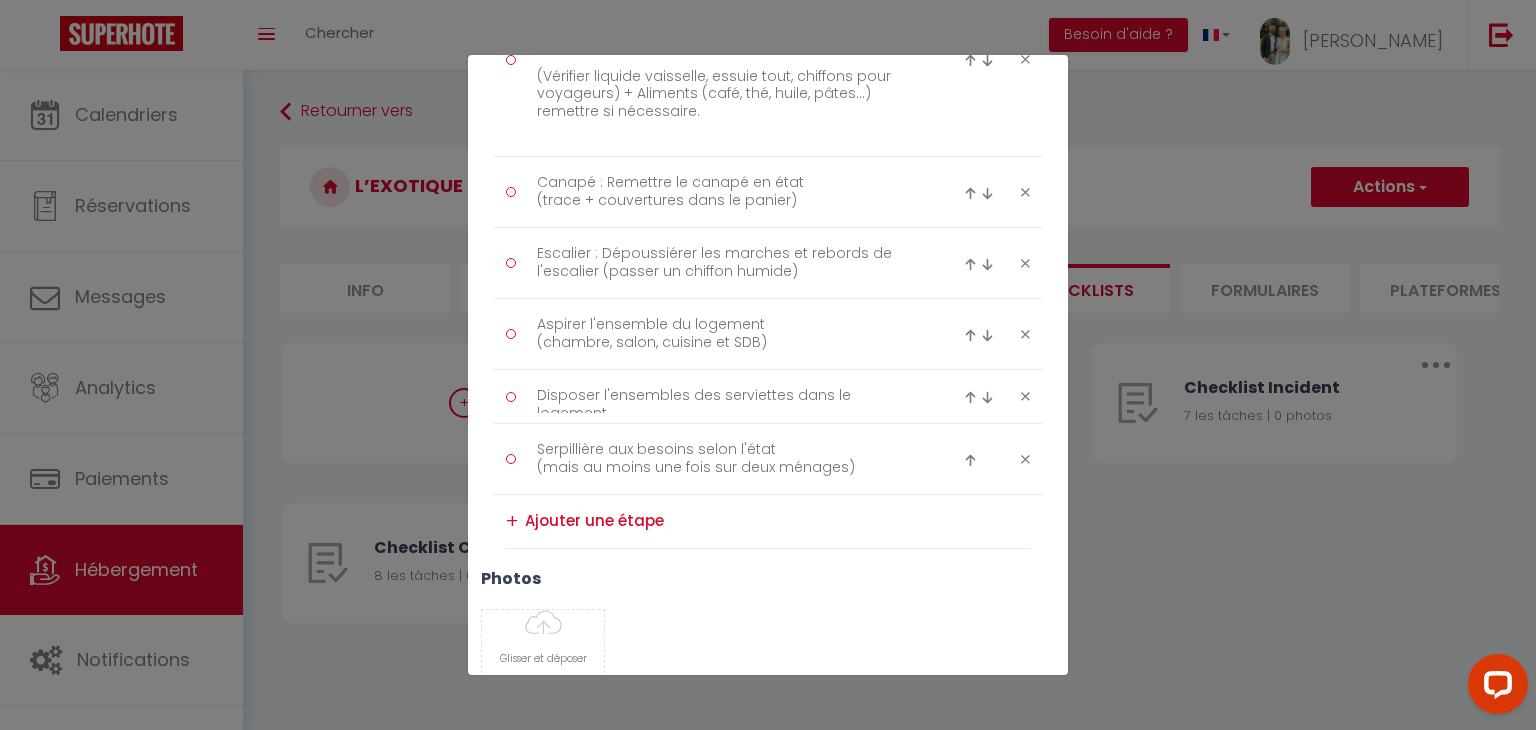 click at bounding box center [982, 397] 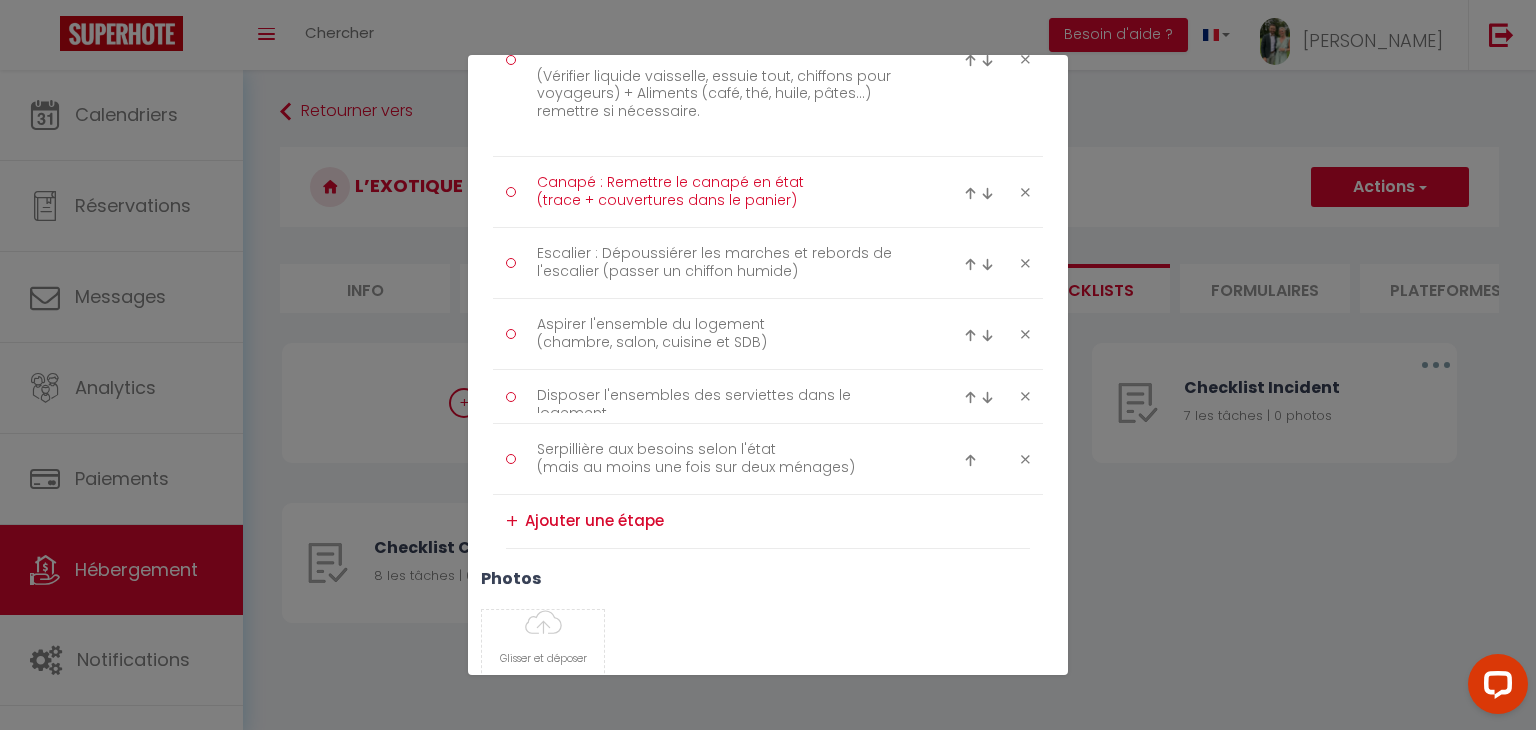 click on "Canapé : Remettre le canapé en état
(trace + couvertures dans le panier)" at bounding box center [728, 192] 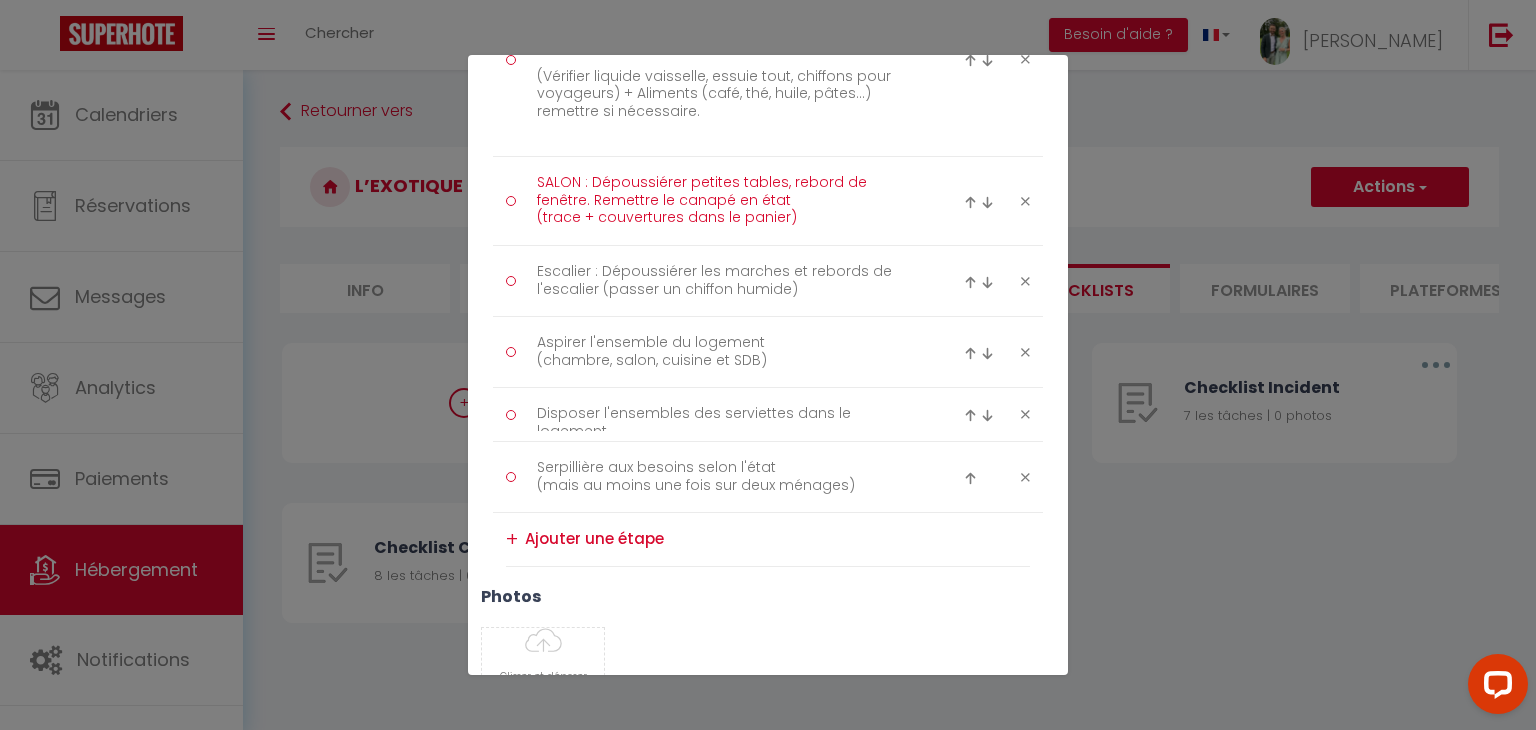 type on "SALON : Dépoussiérer petites tables, rebord de fenêtre. Remettre le canapé en état
(trace + couvertures dans le panier)" 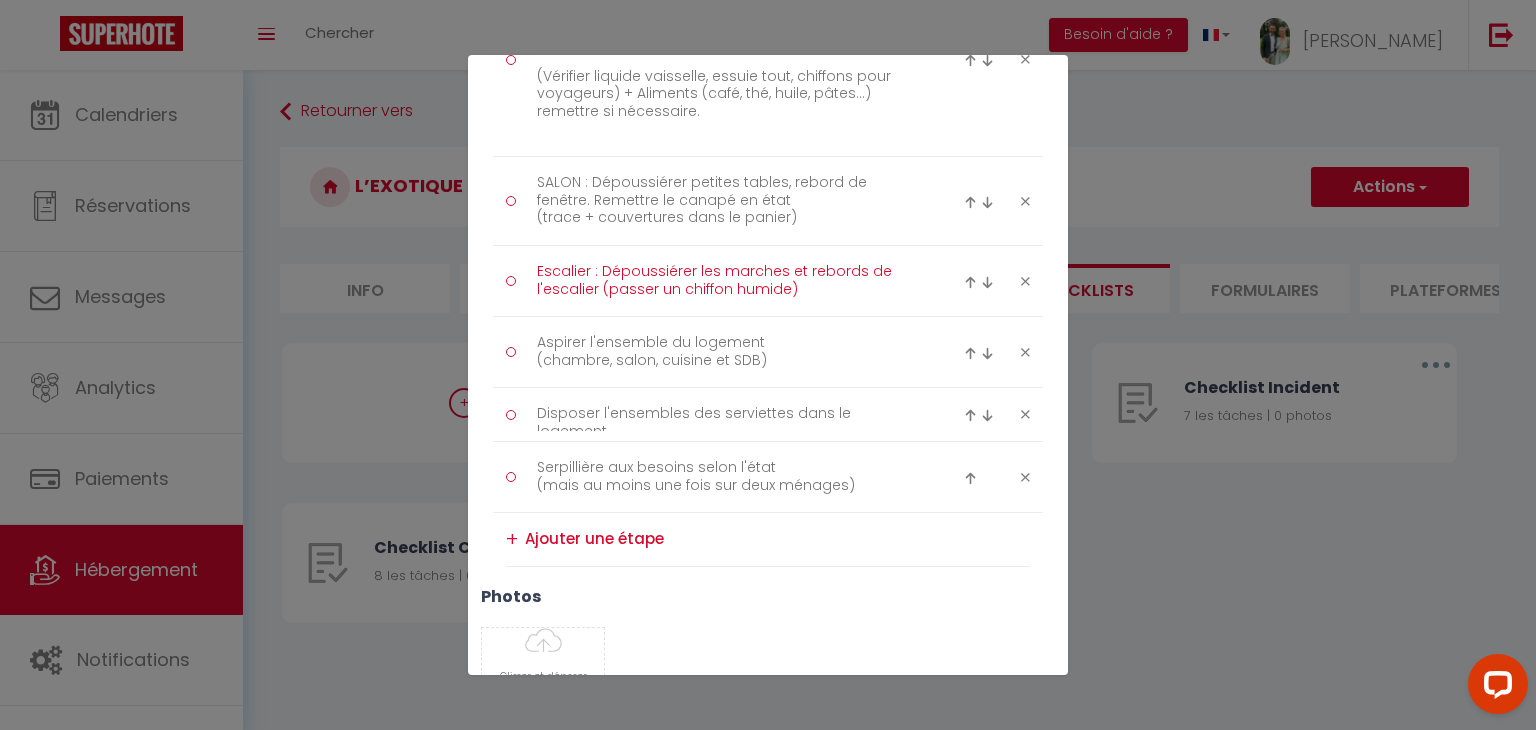 click on "Escalier : Dépoussiérer les marches et rebords de l'escalier (passer un chiffon humide)" at bounding box center [728, 281] 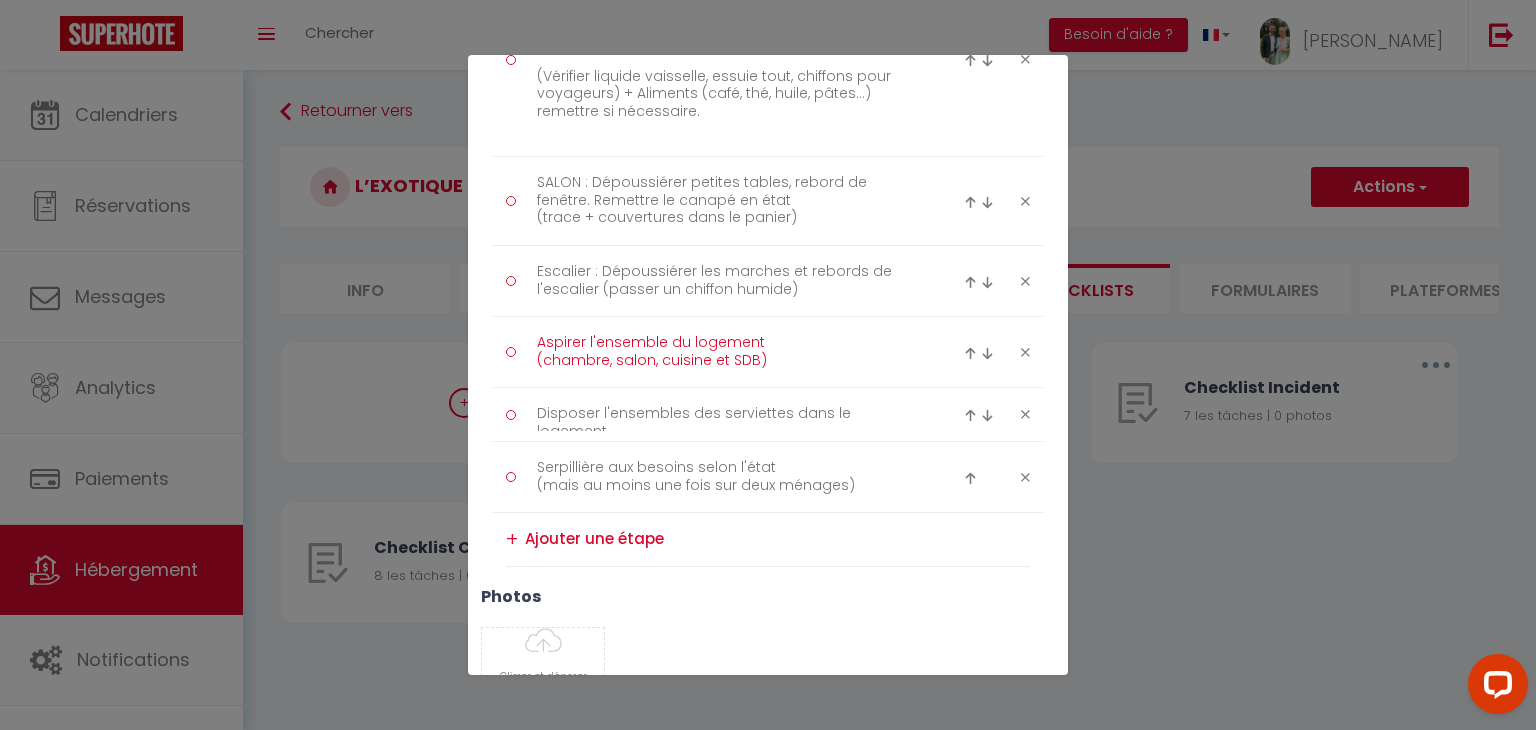 click on "Aspirer l'ensemble du logement
(chambre, salon, cuisine et SDB)" at bounding box center [728, 352] 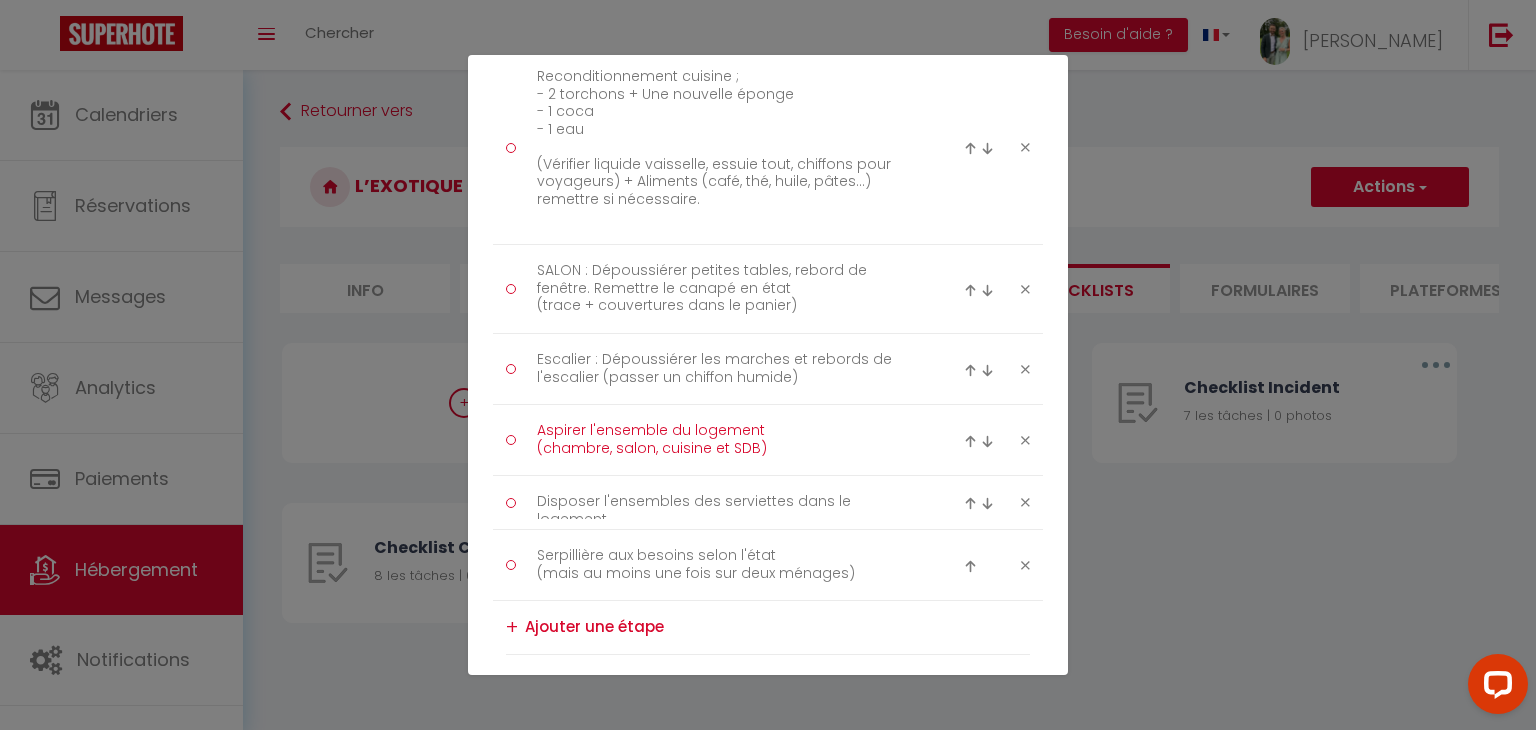 scroll, scrollTop: 1394, scrollLeft: 0, axis: vertical 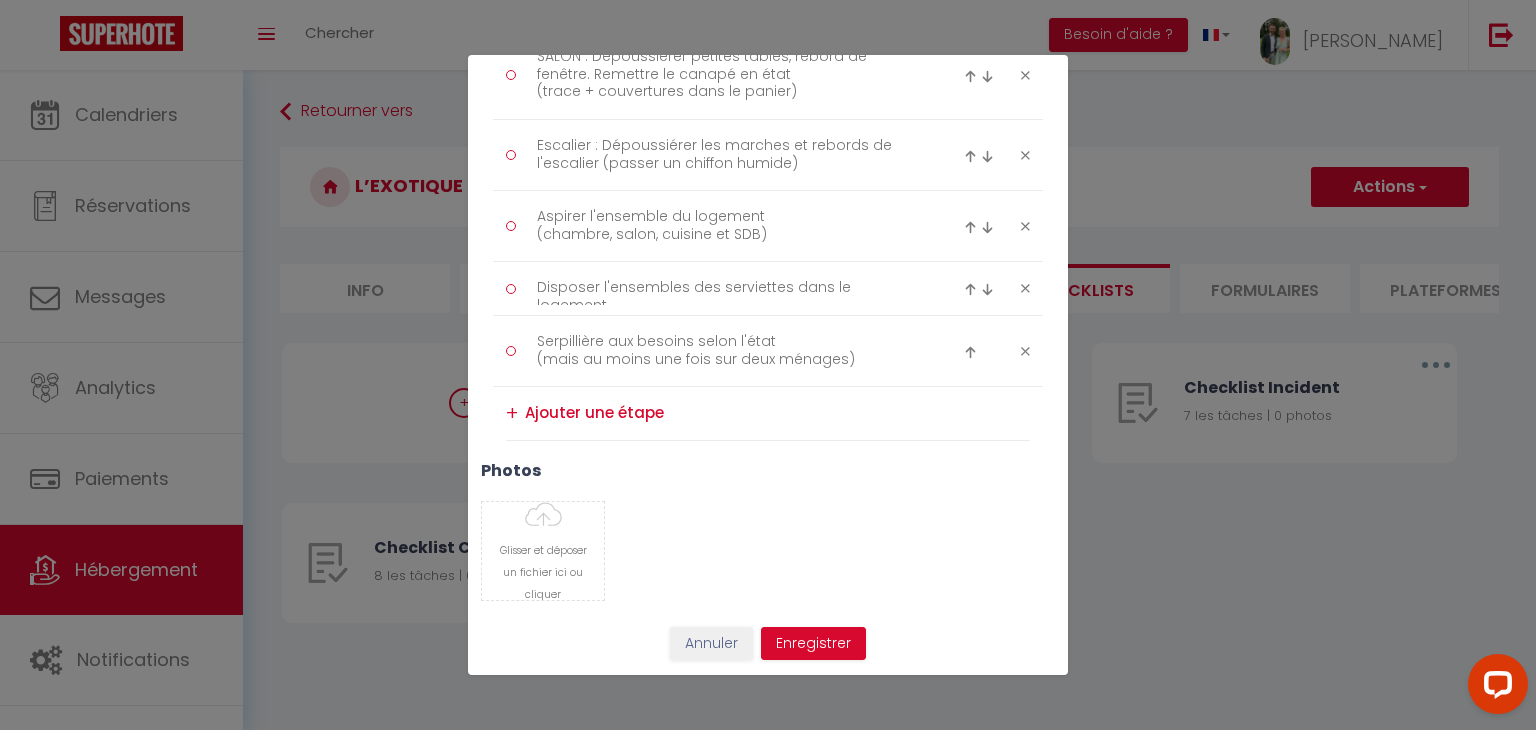 click on "Glisser et déposer un fichier ici ou cliquer Ooops, something wrong happened. Remove   Drag and drop or click to replace" at bounding box center [768, 551] 